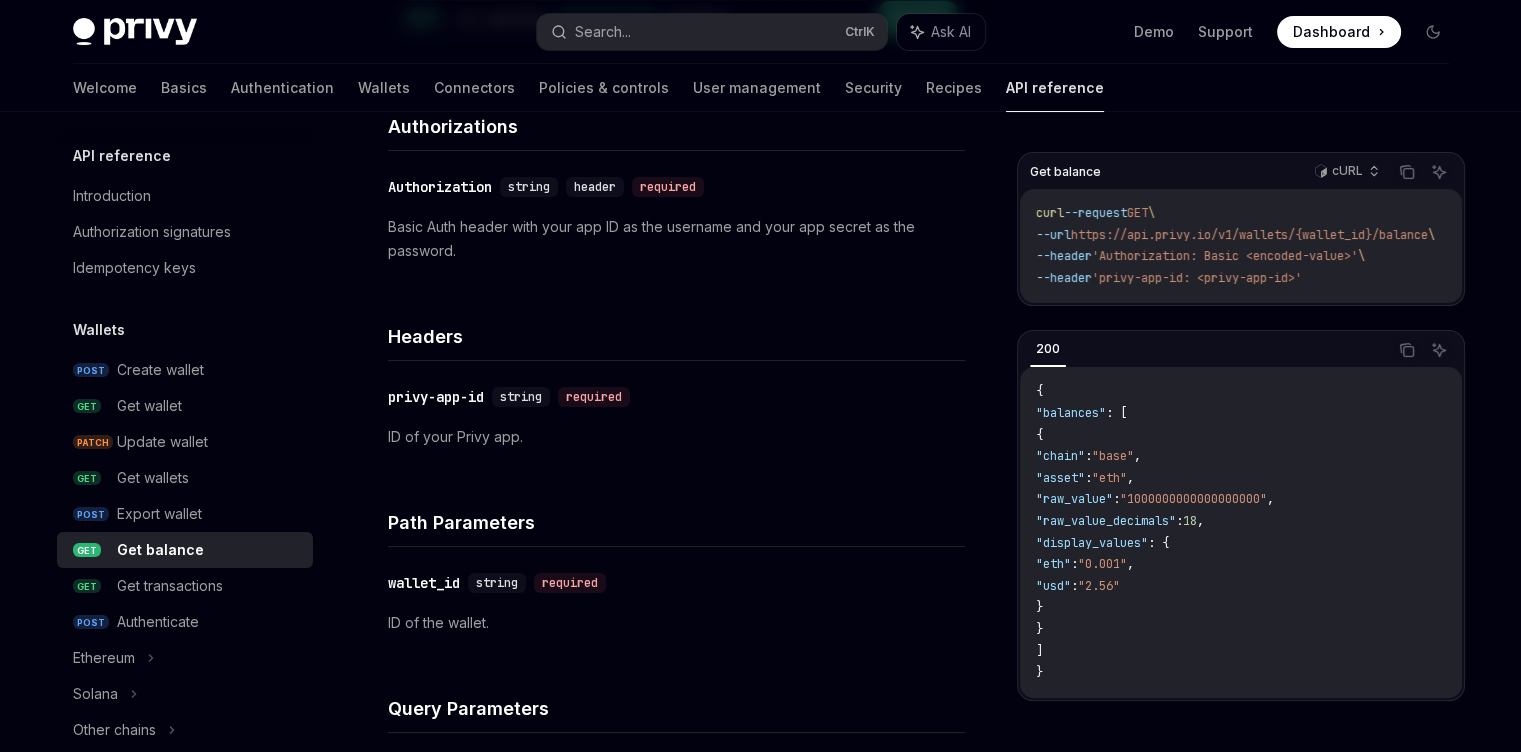 scroll, scrollTop: 240, scrollLeft: 0, axis: vertical 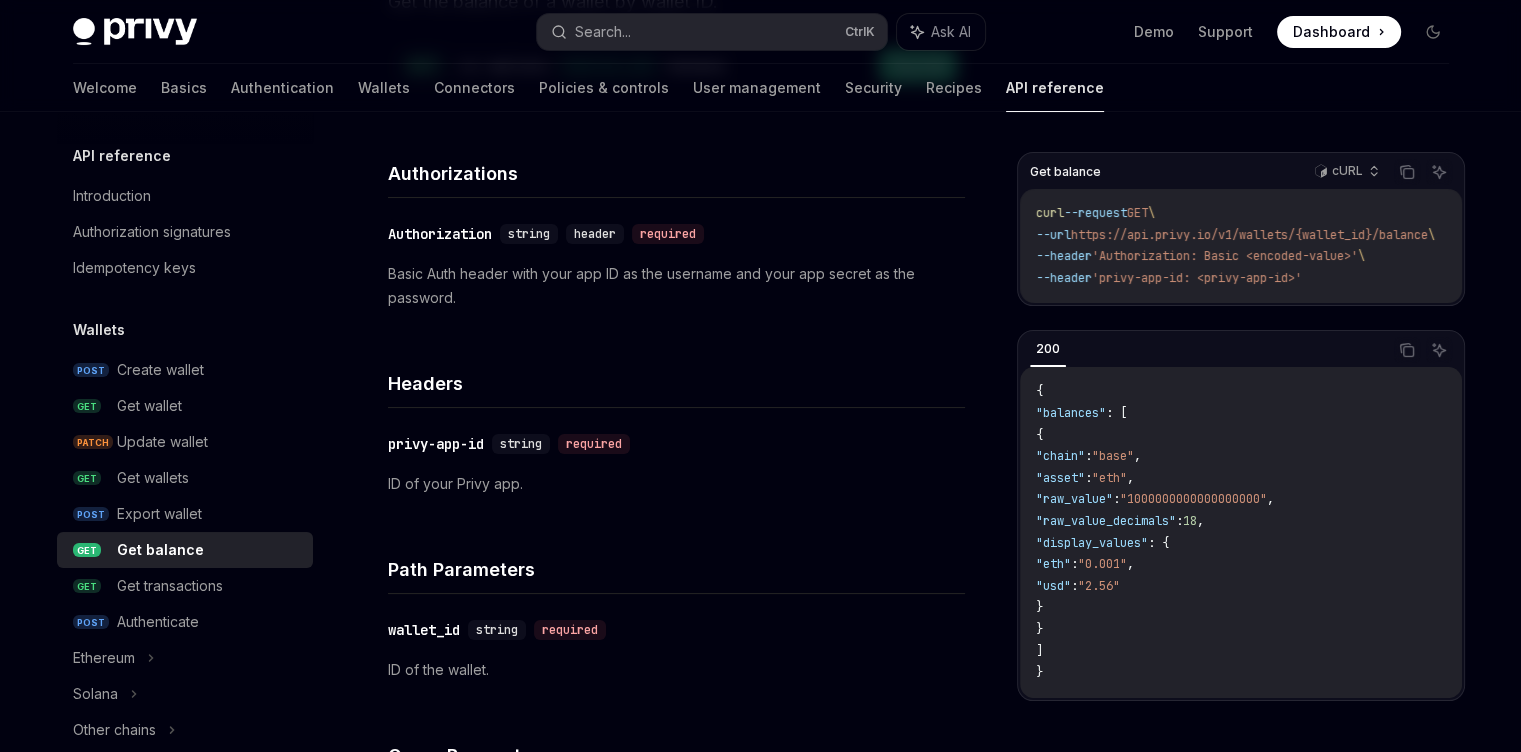 click on ""base"" at bounding box center [1113, 456] 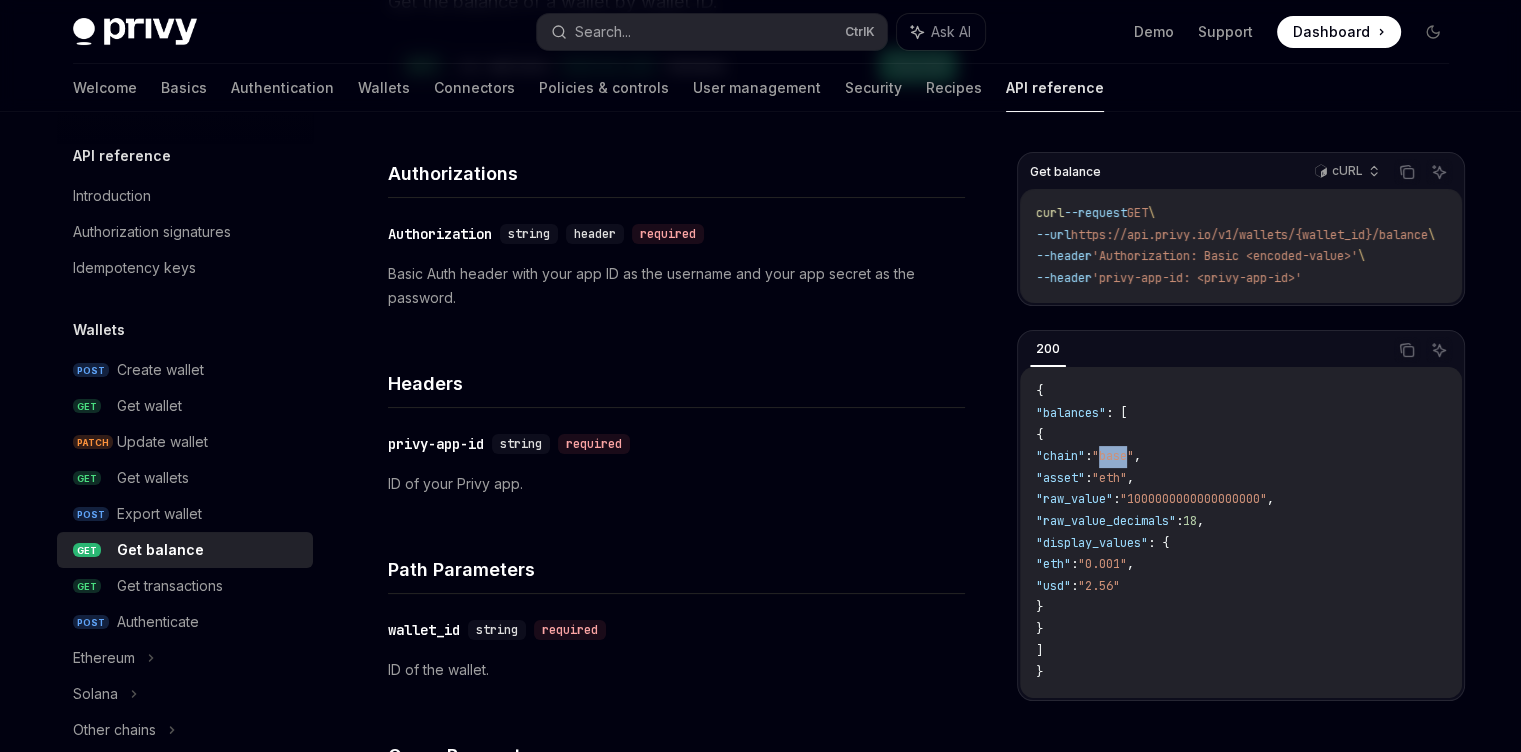 click on ""base"" at bounding box center [1113, 456] 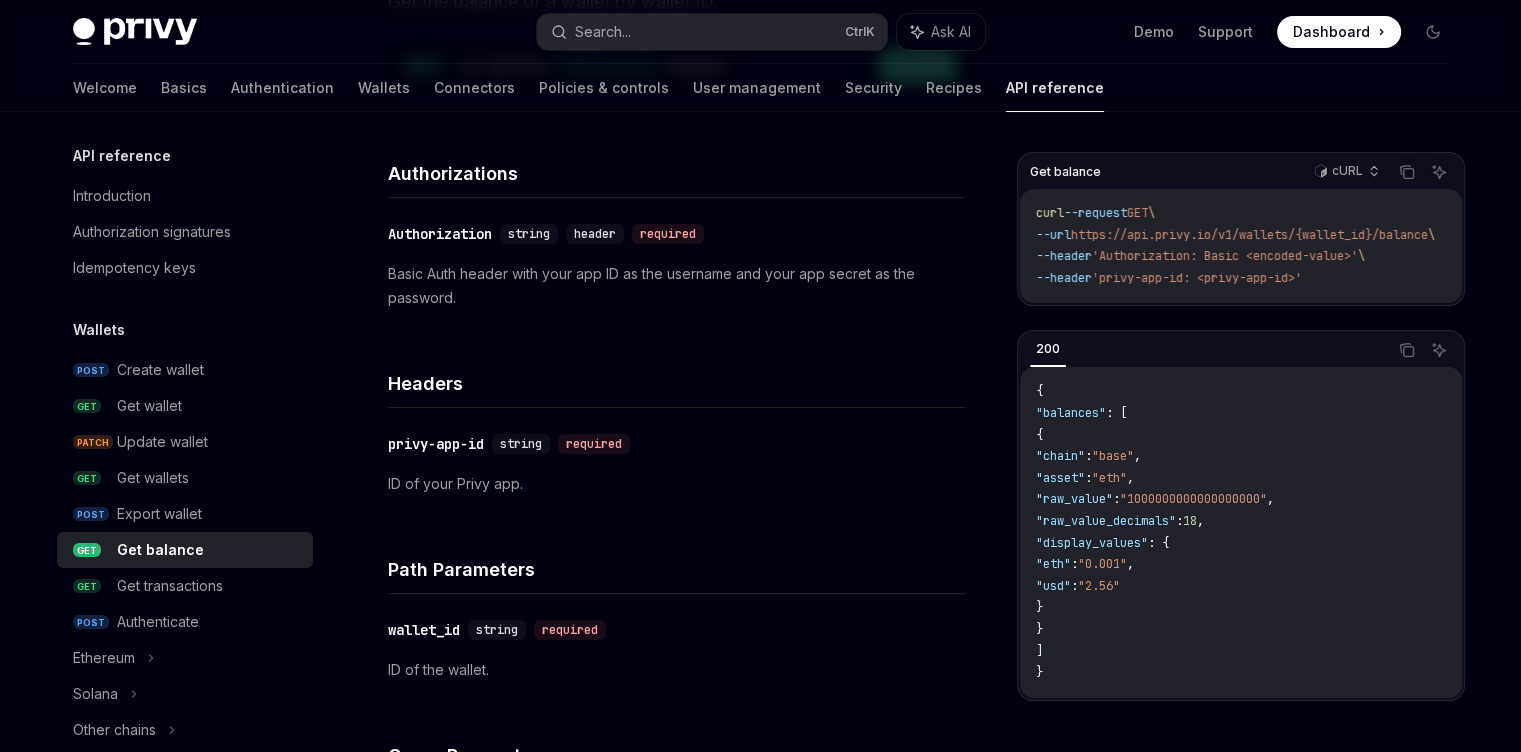 click on ""1000000000000000000"" at bounding box center (1193, 499) 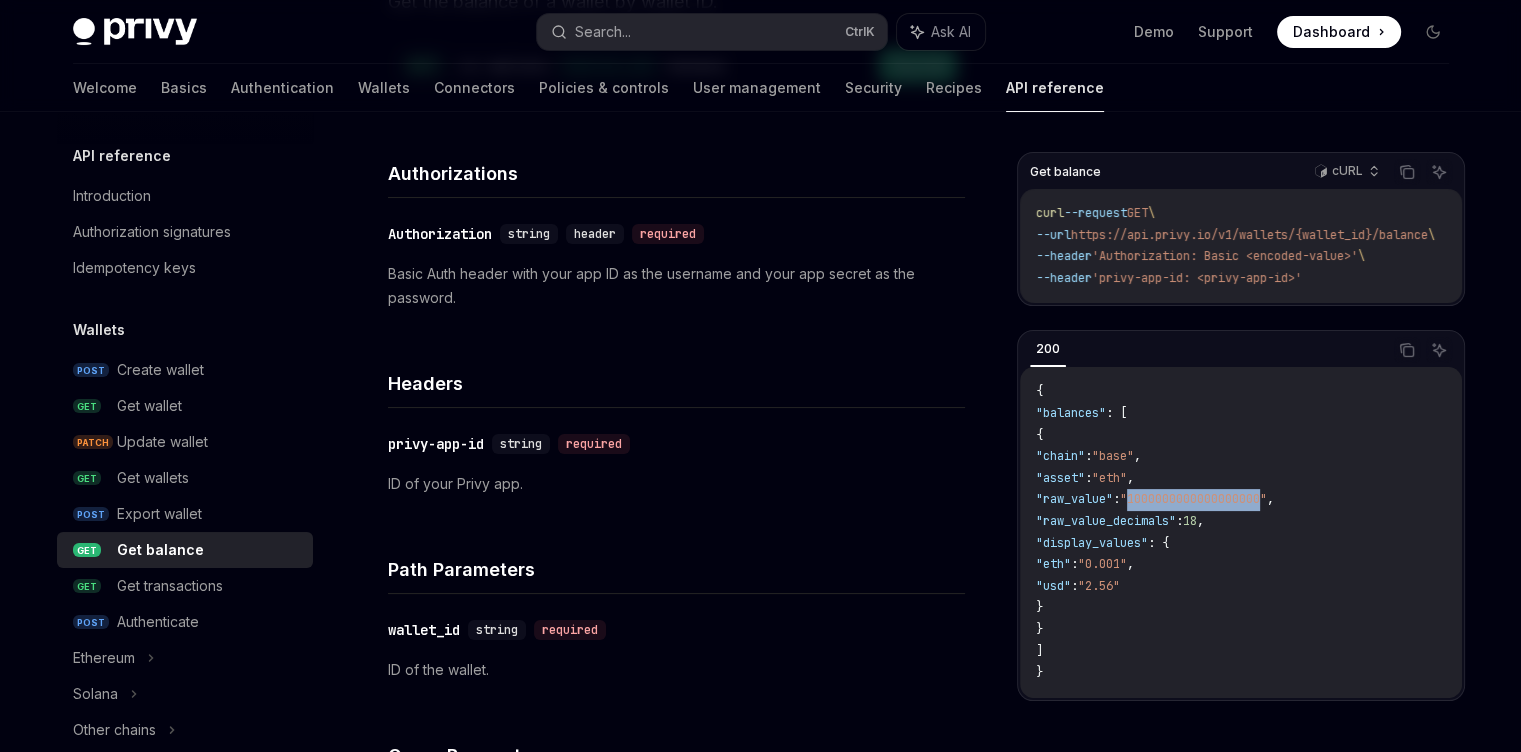 click on ""1000000000000000000"" at bounding box center (1193, 499) 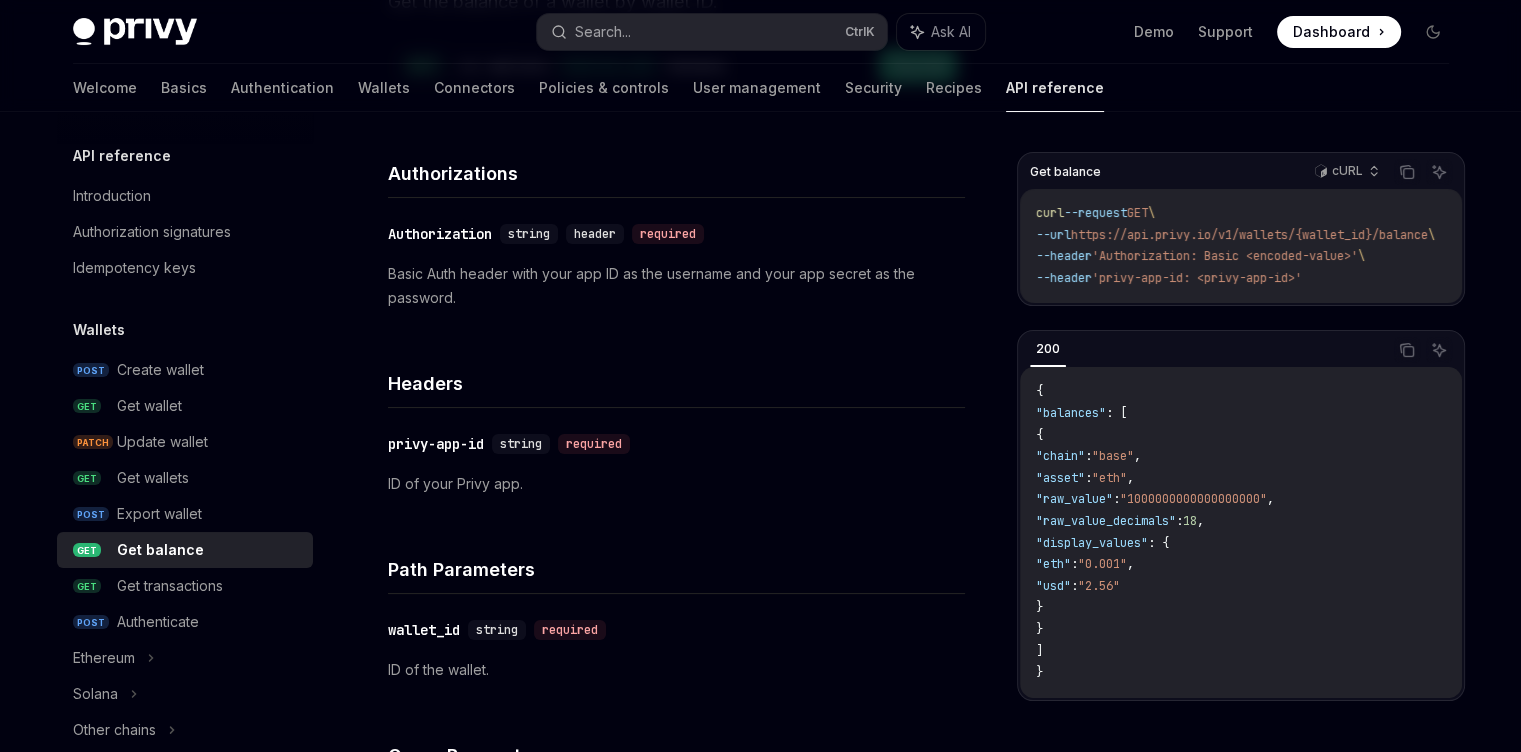 click on ""1000000000000000000"" at bounding box center (1193, 499) 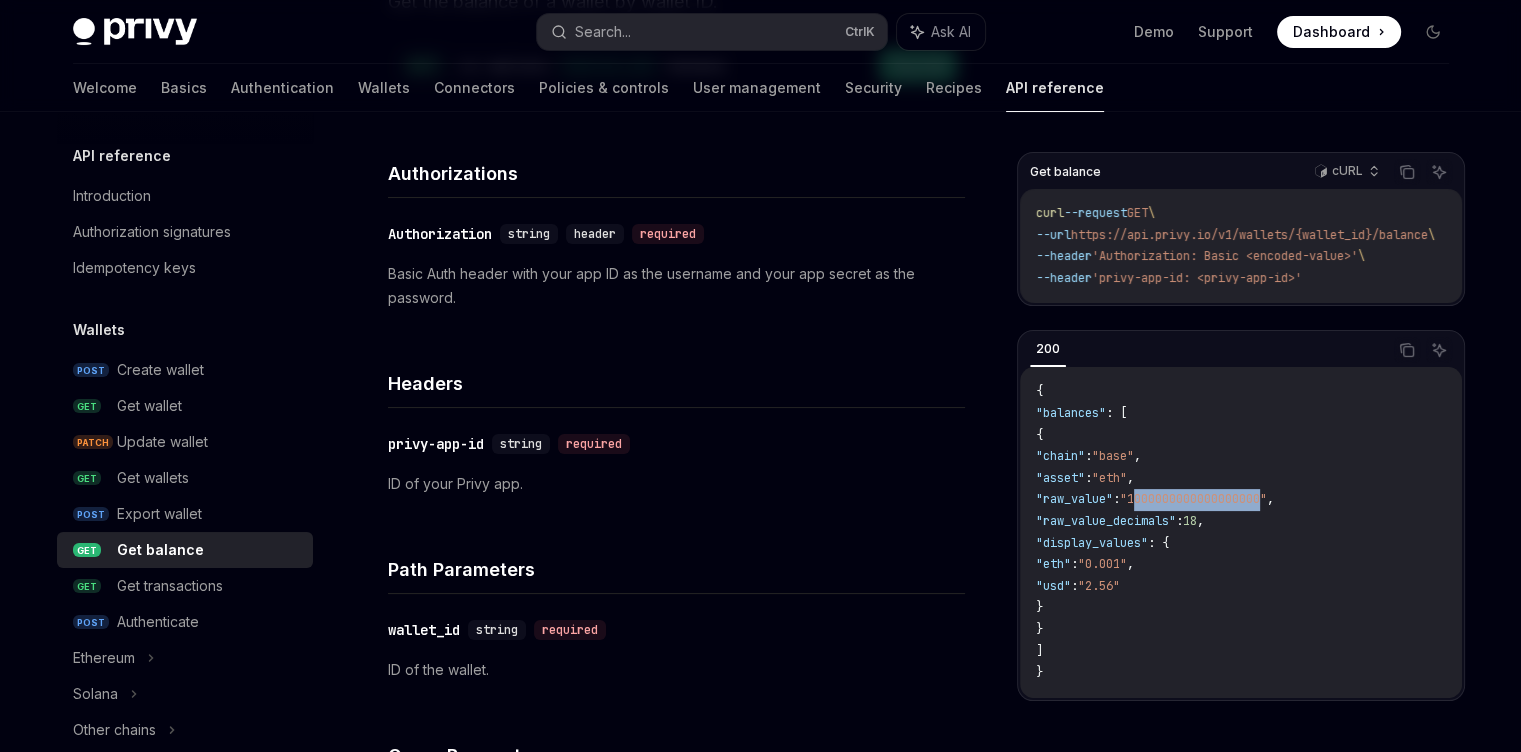 drag, startPoint x: 1316, startPoint y: 509, endPoint x: 1187, endPoint y: 514, distance: 129.09686 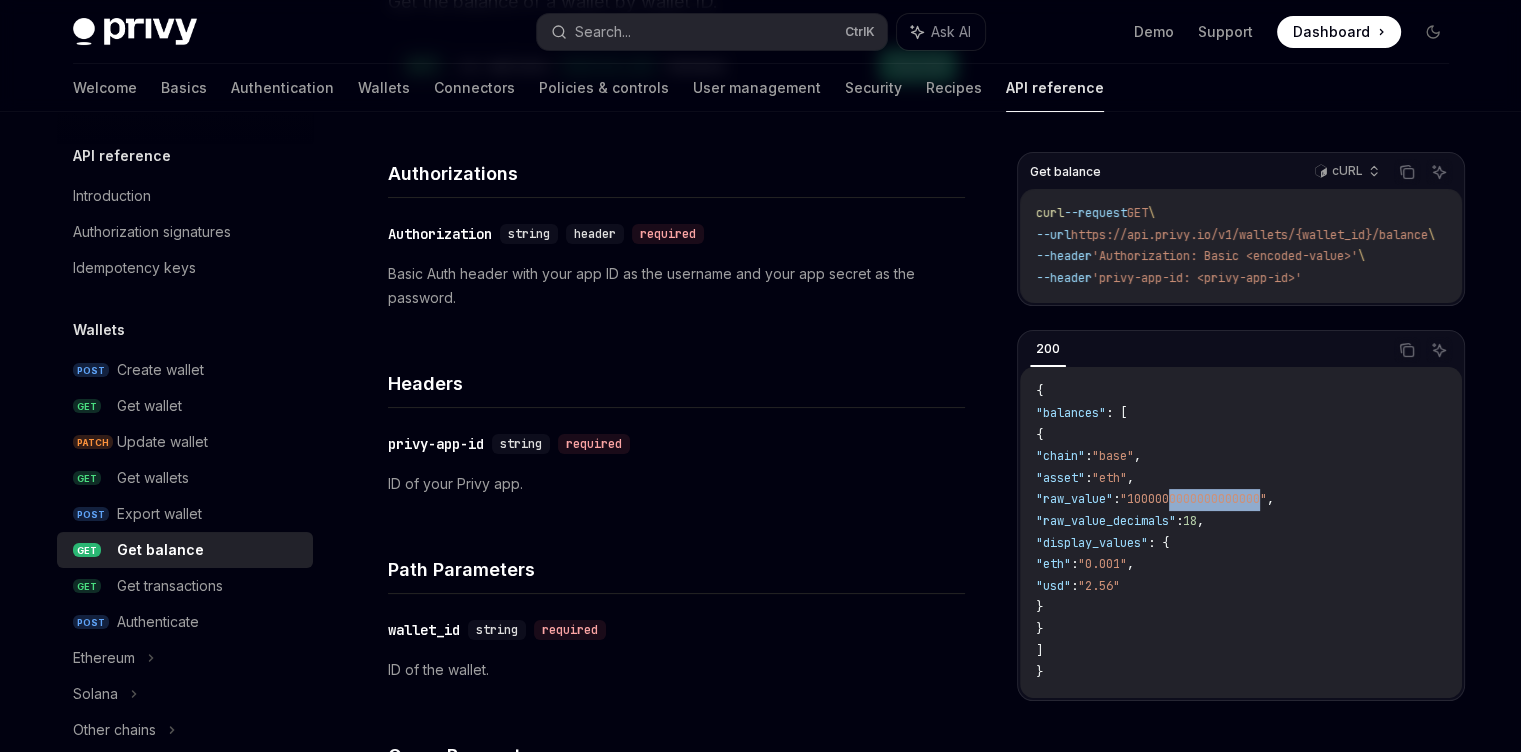 drag, startPoint x: 1316, startPoint y: 513, endPoint x: 1224, endPoint y: 513, distance: 92 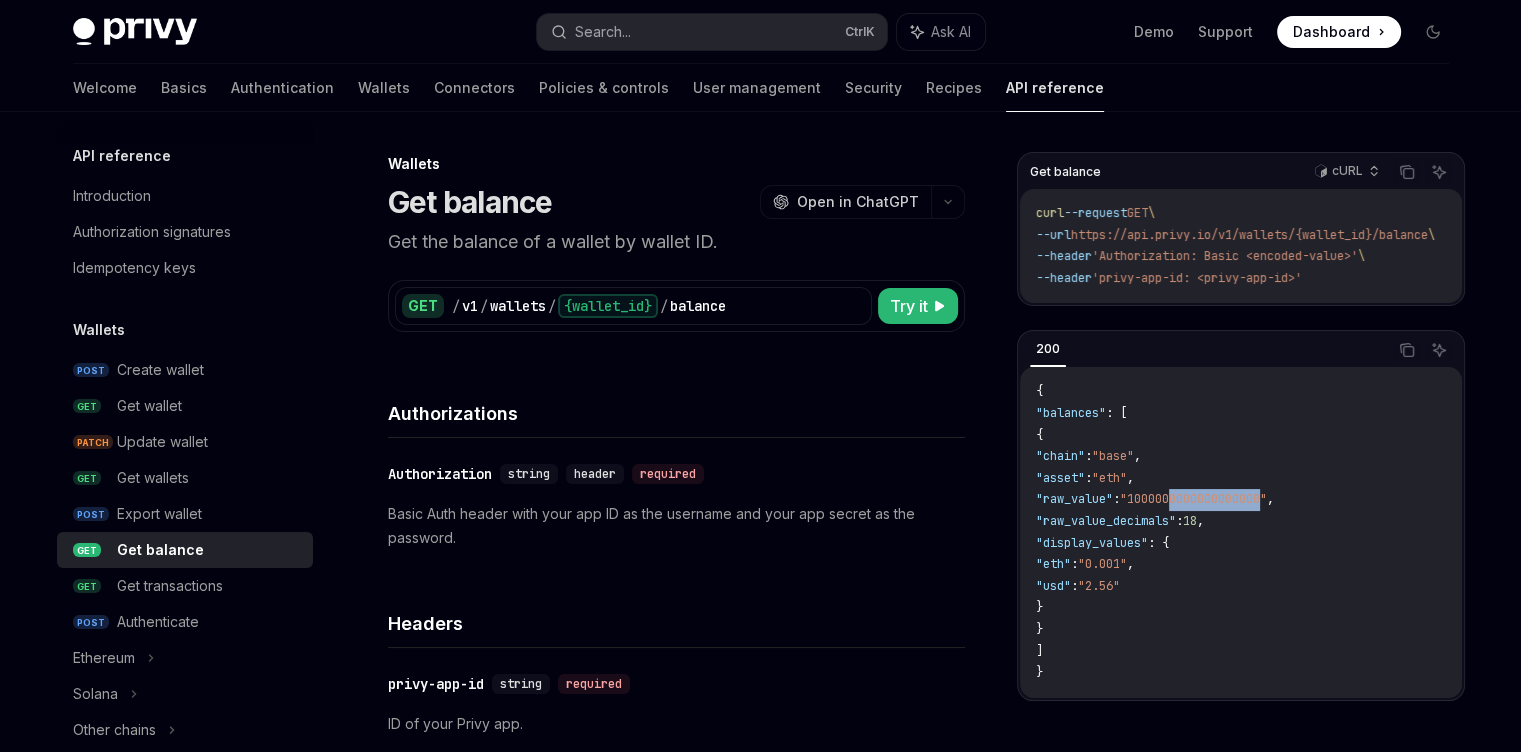 scroll, scrollTop: 0, scrollLeft: 0, axis: both 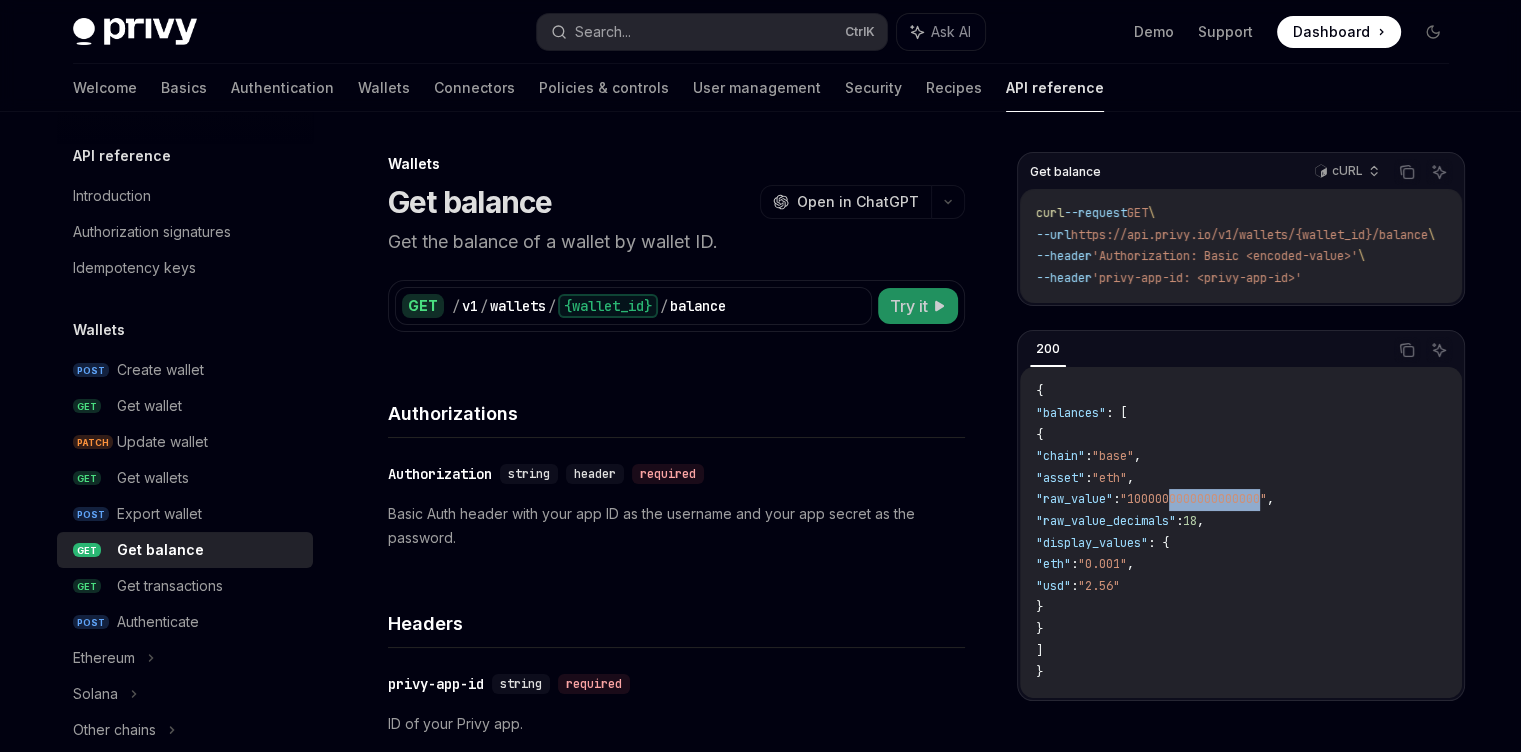 click on "Try it" at bounding box center (909, 306) 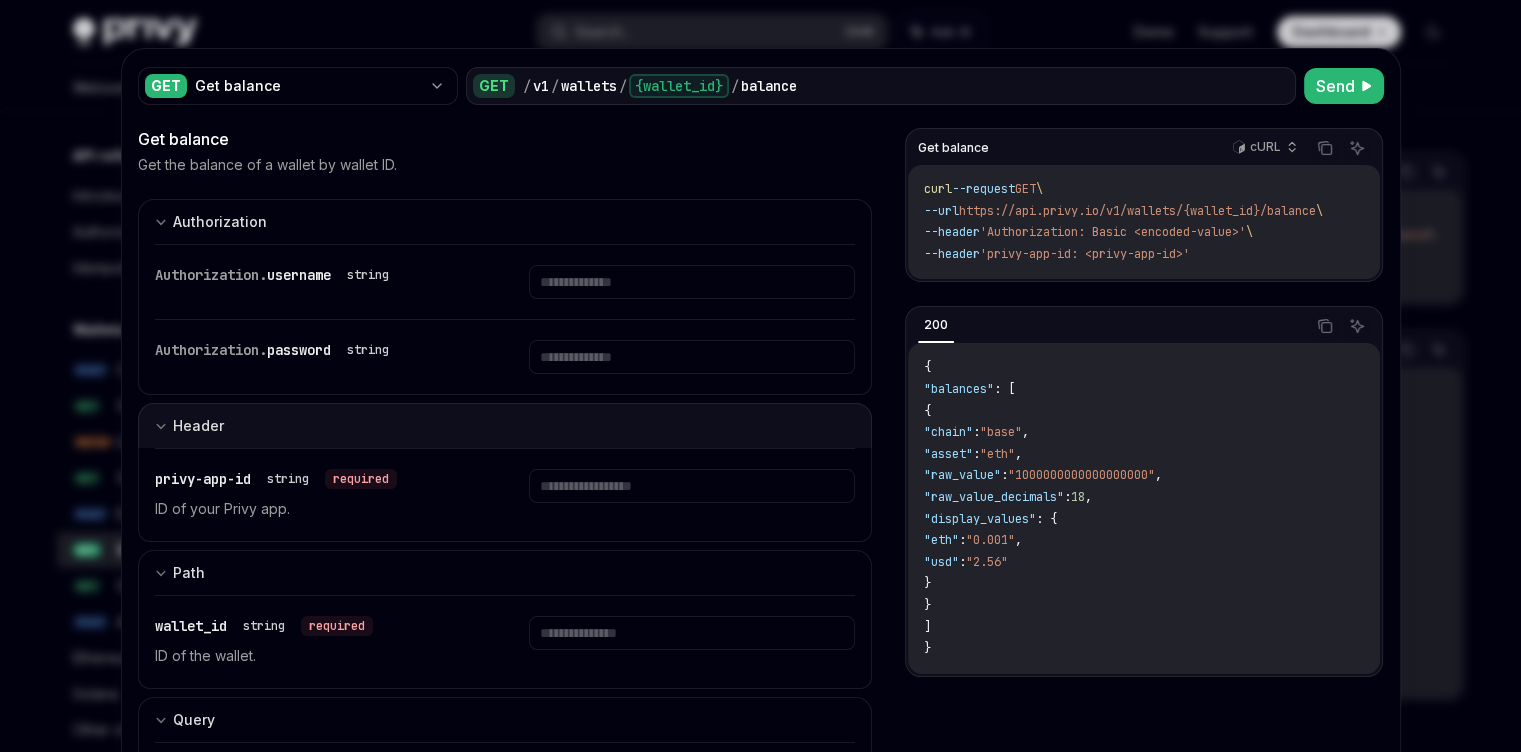 scroll, scrollTop: 275, scrollLeft: 0, axis: vertical 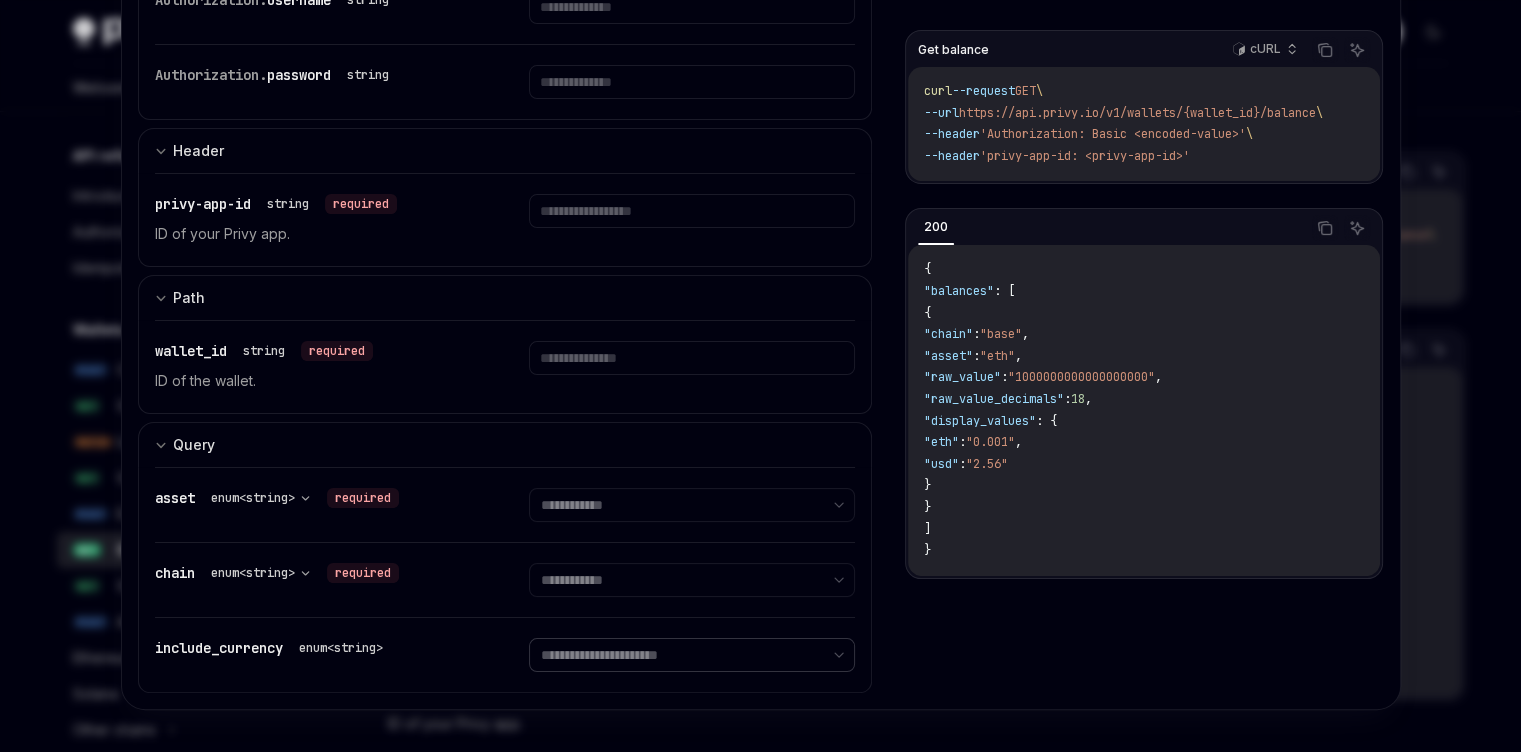 select on "***" 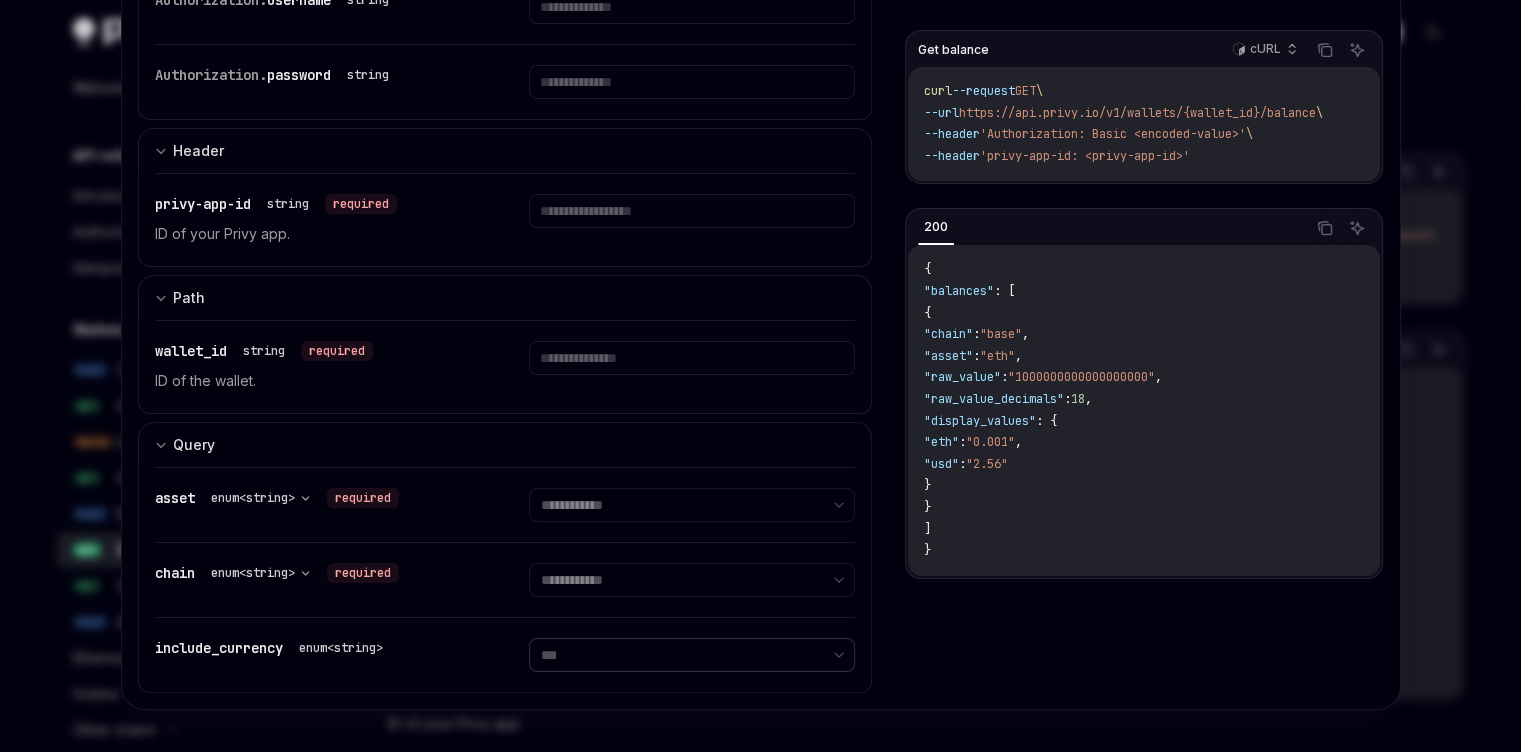 click on "**********" at bounding box center [692, 655] 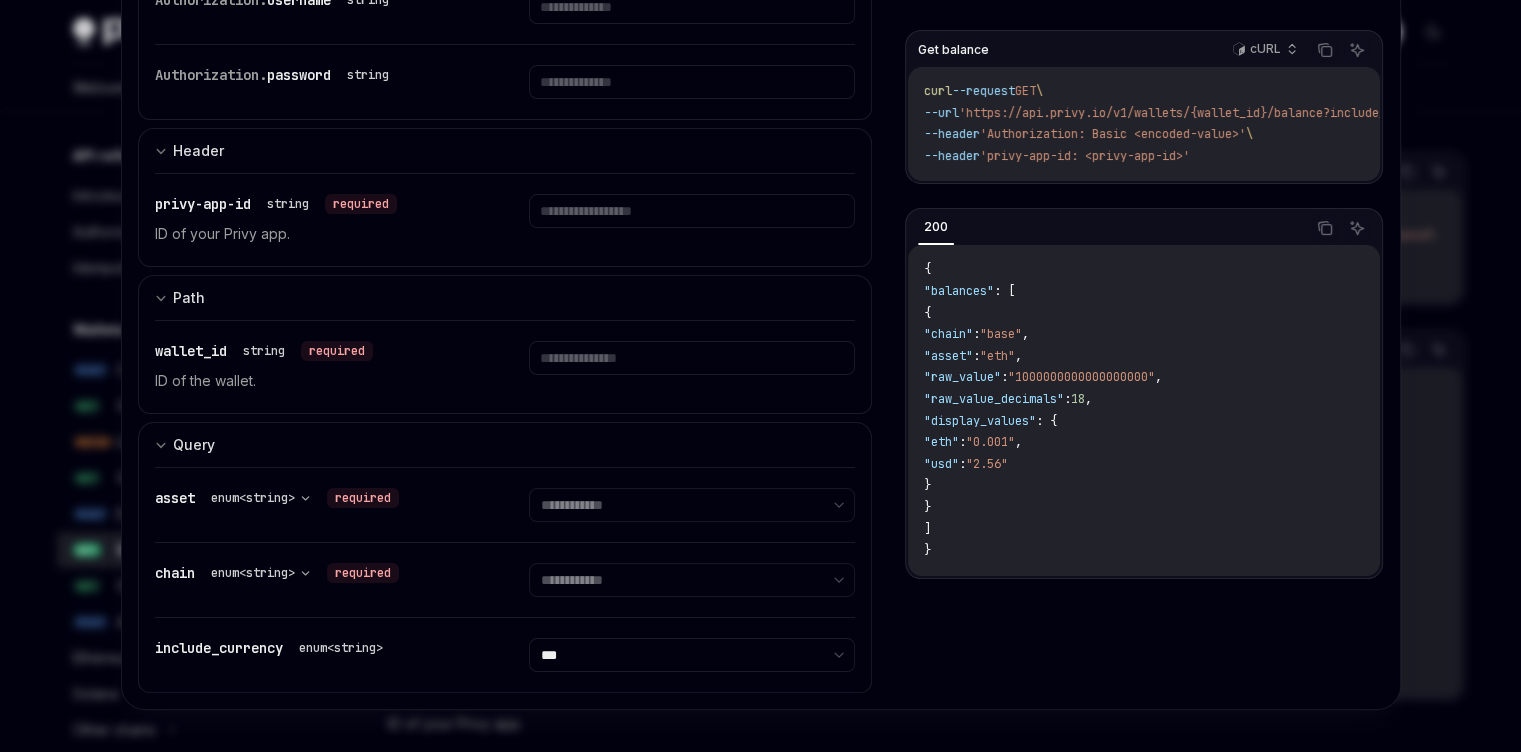 click at bounding box center (760, 376) 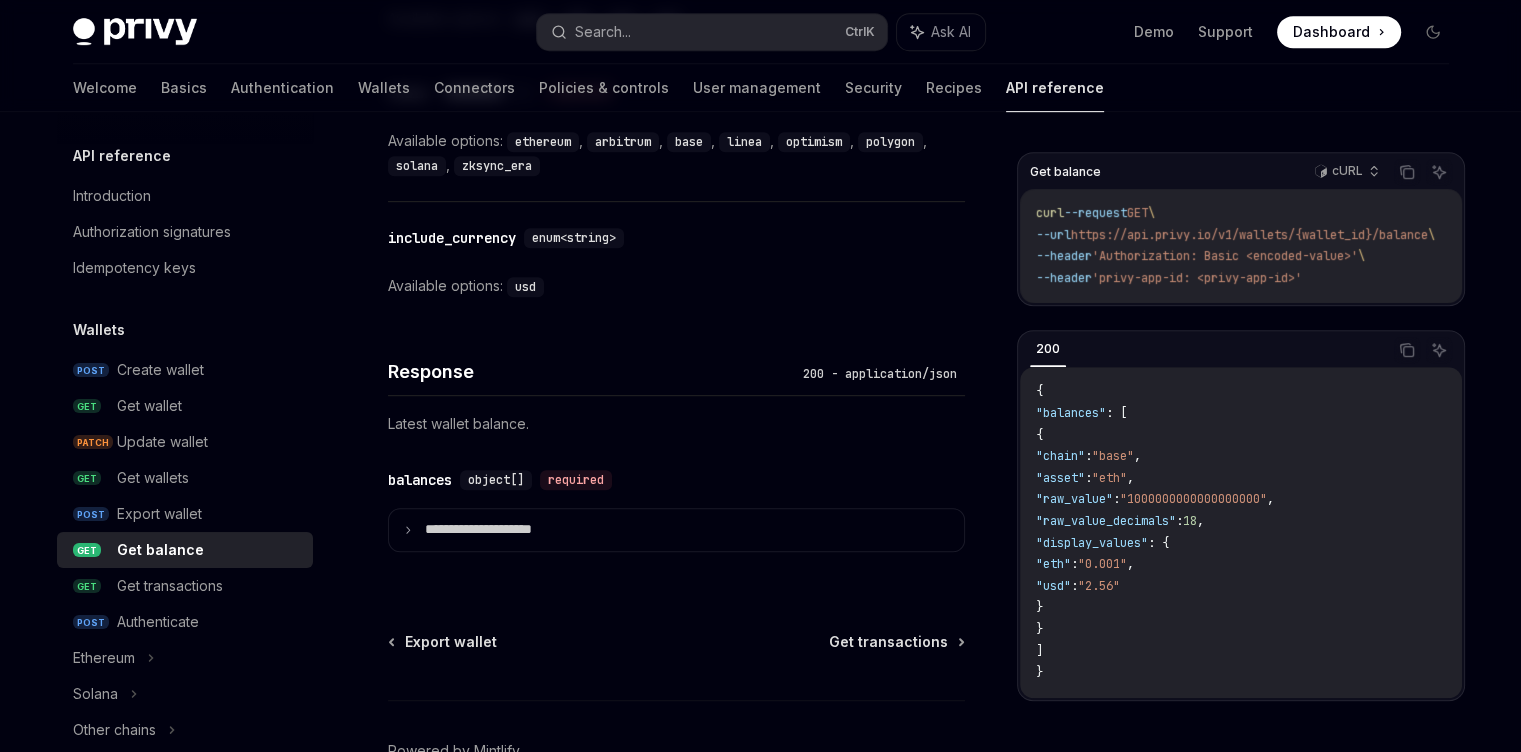 scroll, scrollTop: 1202, scrollLeft: 0, axis: vertical 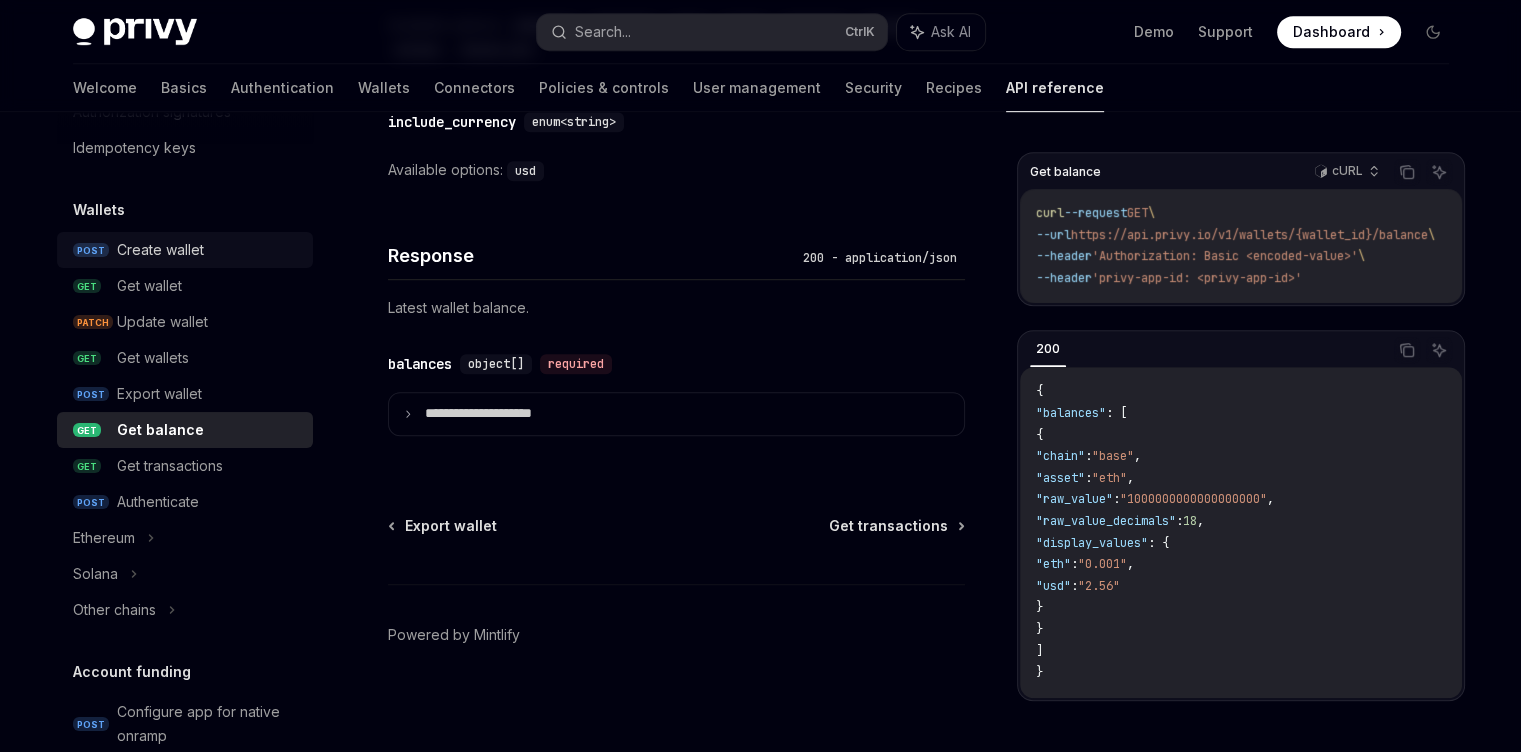 click on "Create wallet" at bounding box center (209, 250) 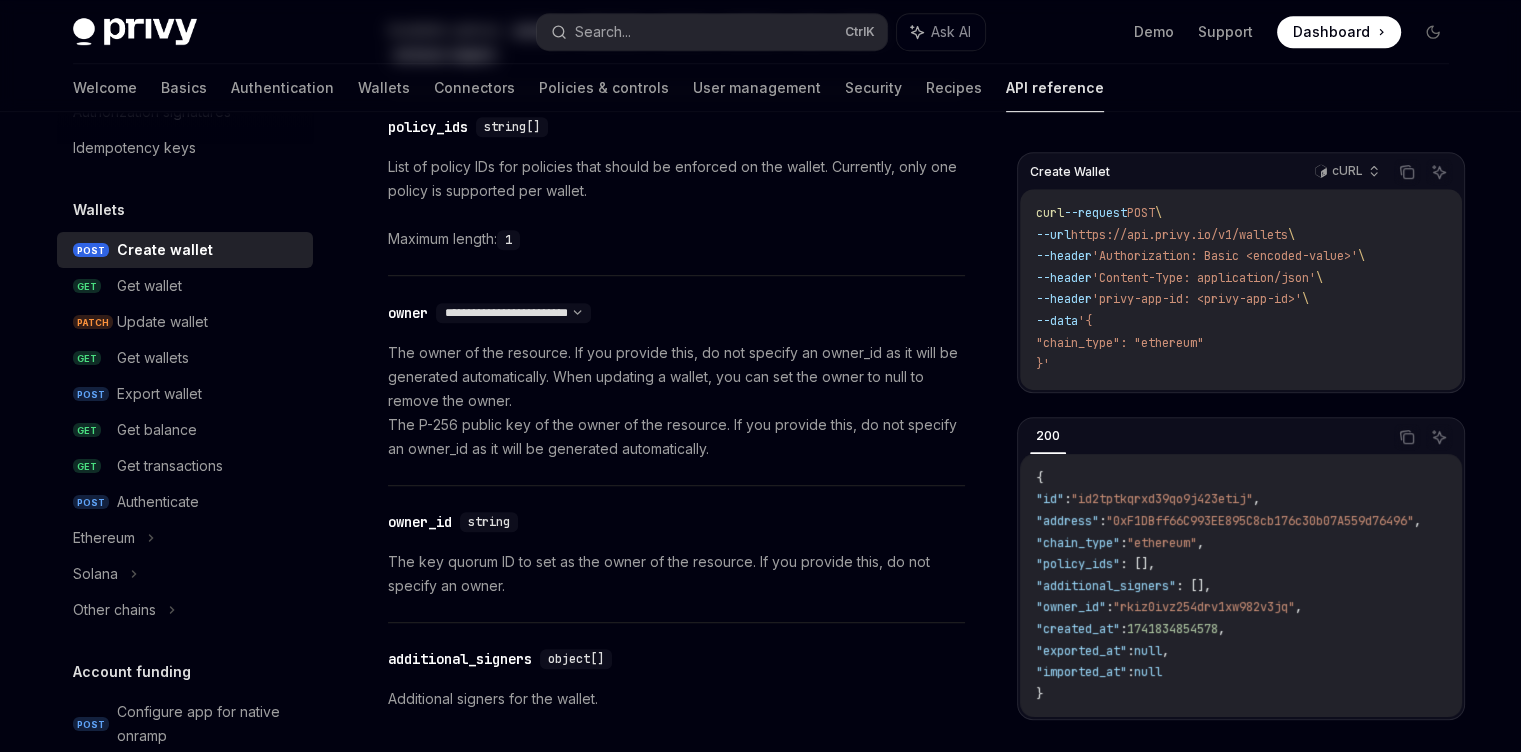 scroll, scrollTop: 0, scrollLeft: 0, axis: both 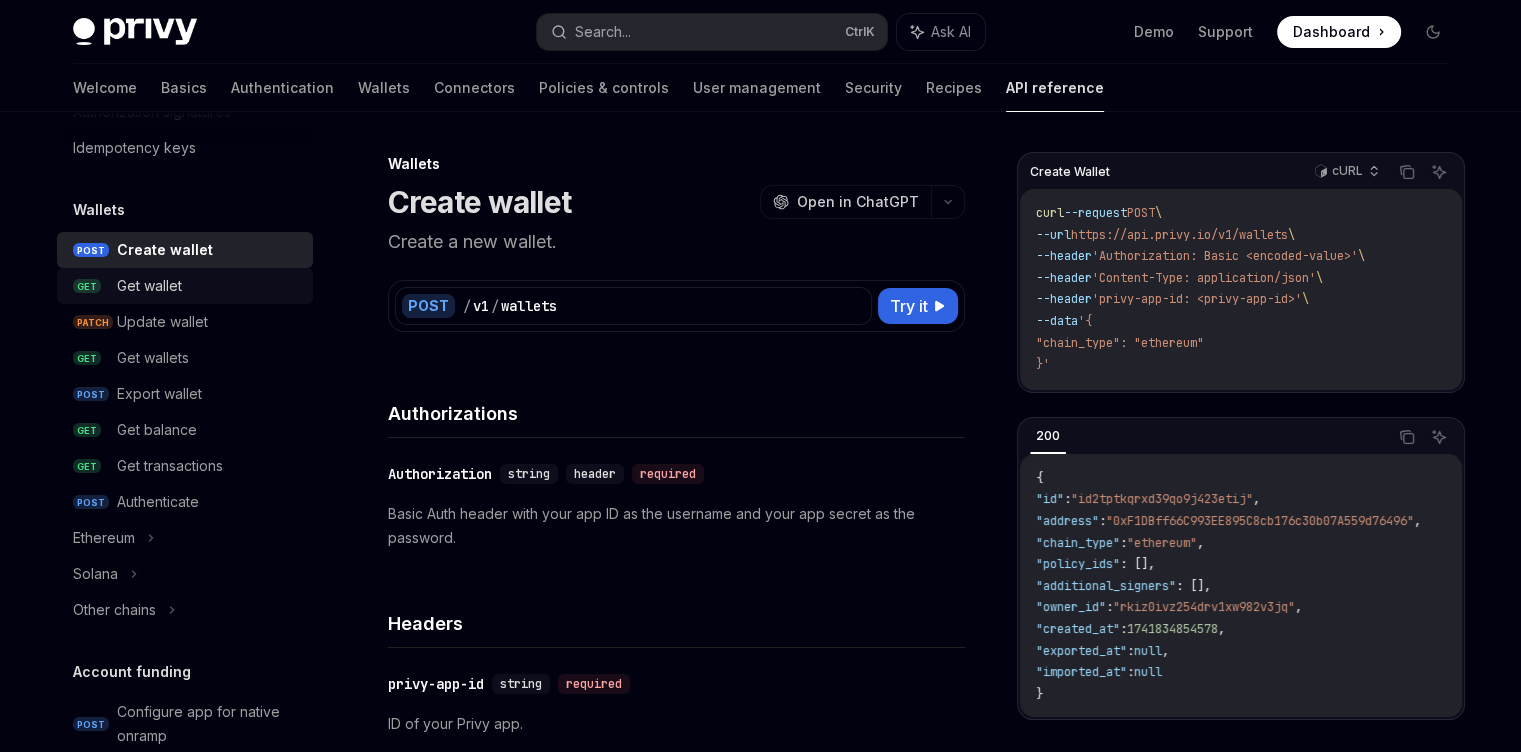 click on "Get wallet" at bounding box center [209, 286] 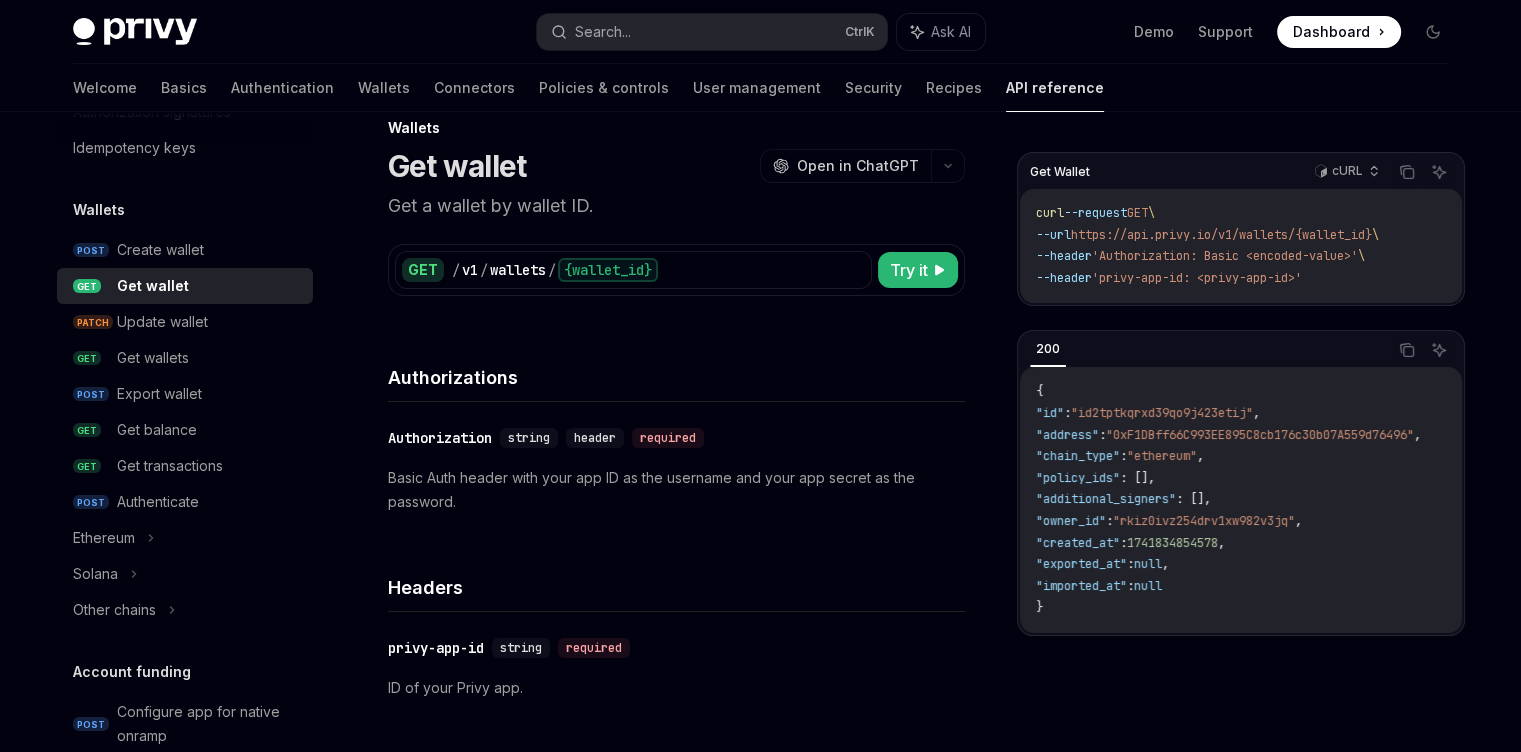 scroll, scrollTop: 0, scrollLeft: 0, axis: both 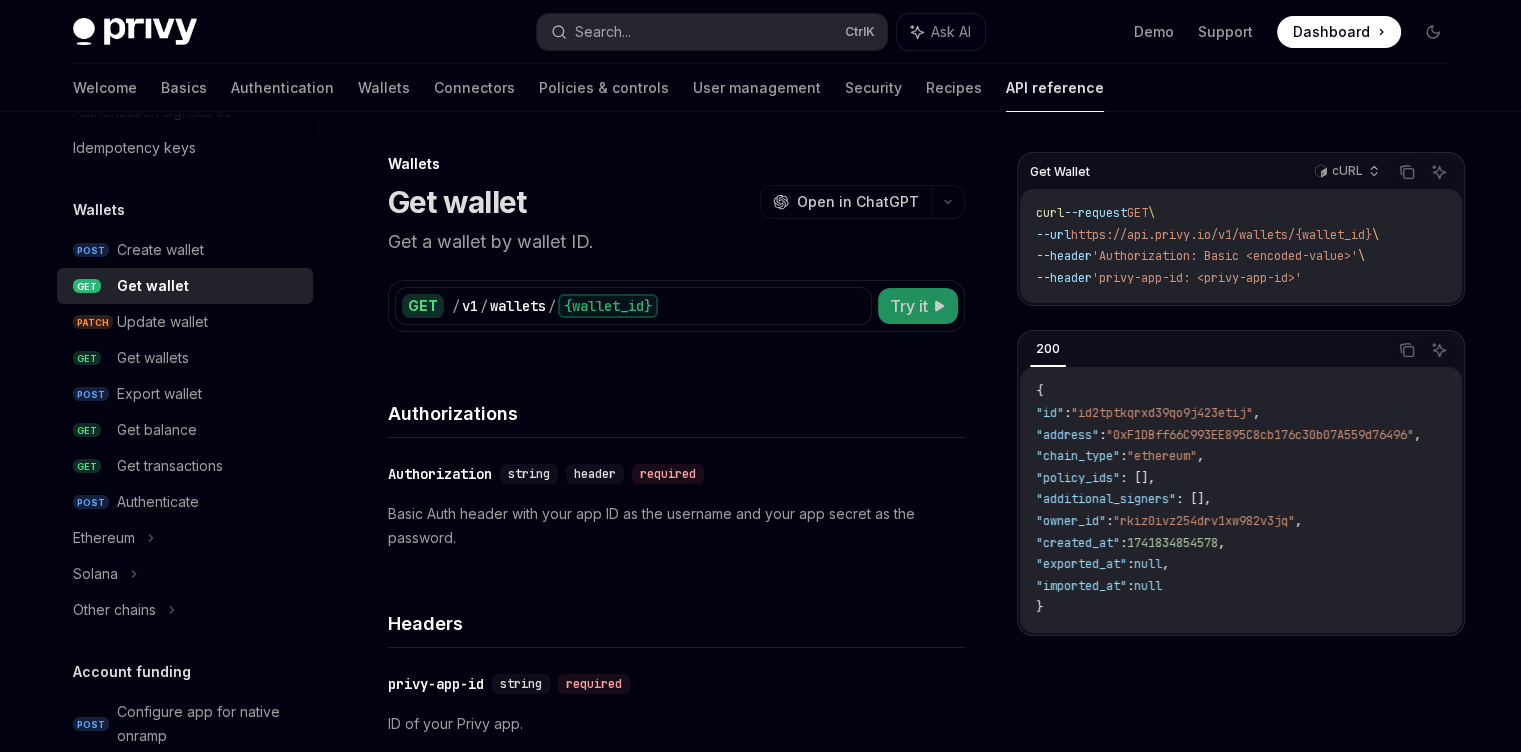 click on "Try it" at bounding box center [909, 306] 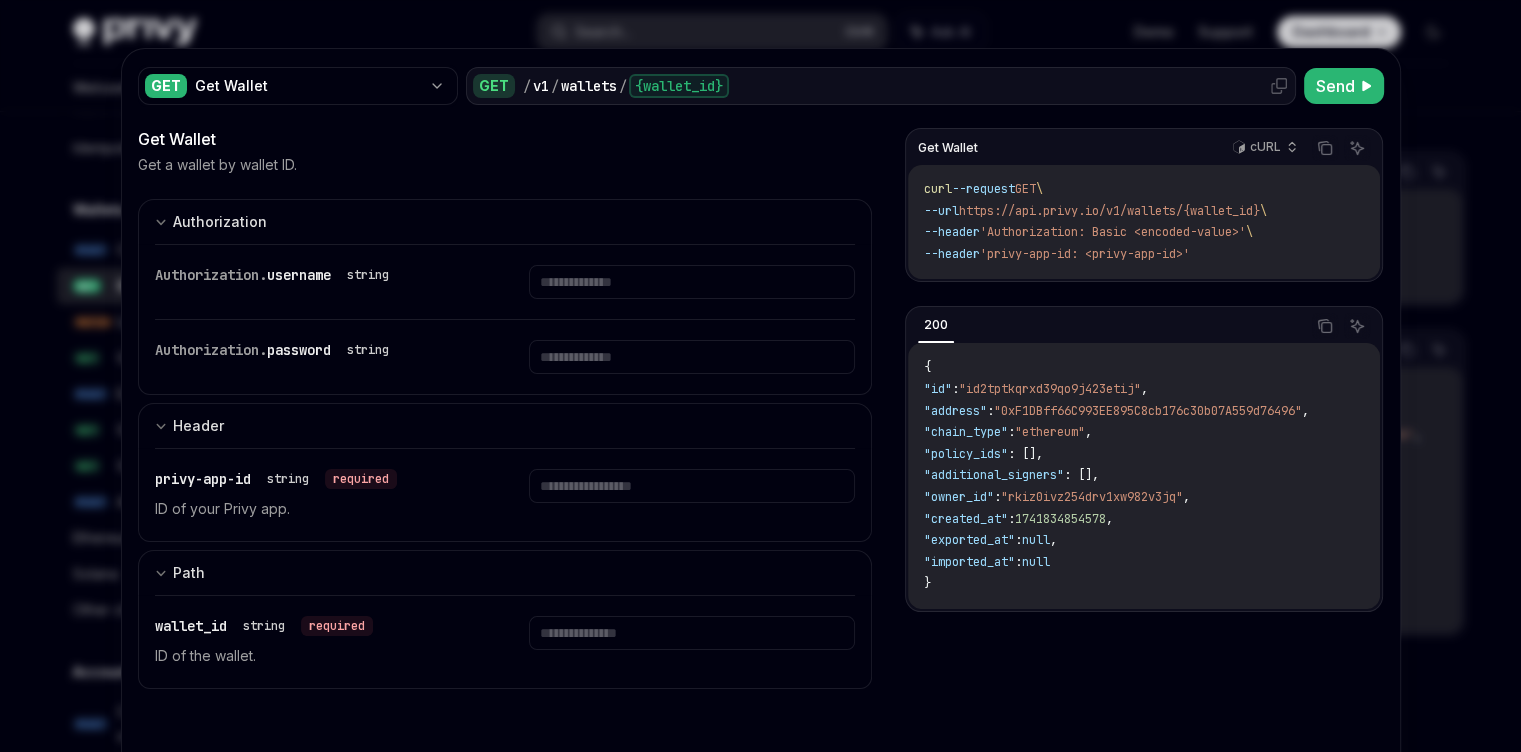 click on "{wallet_id}" at bounding box center [679, 86] 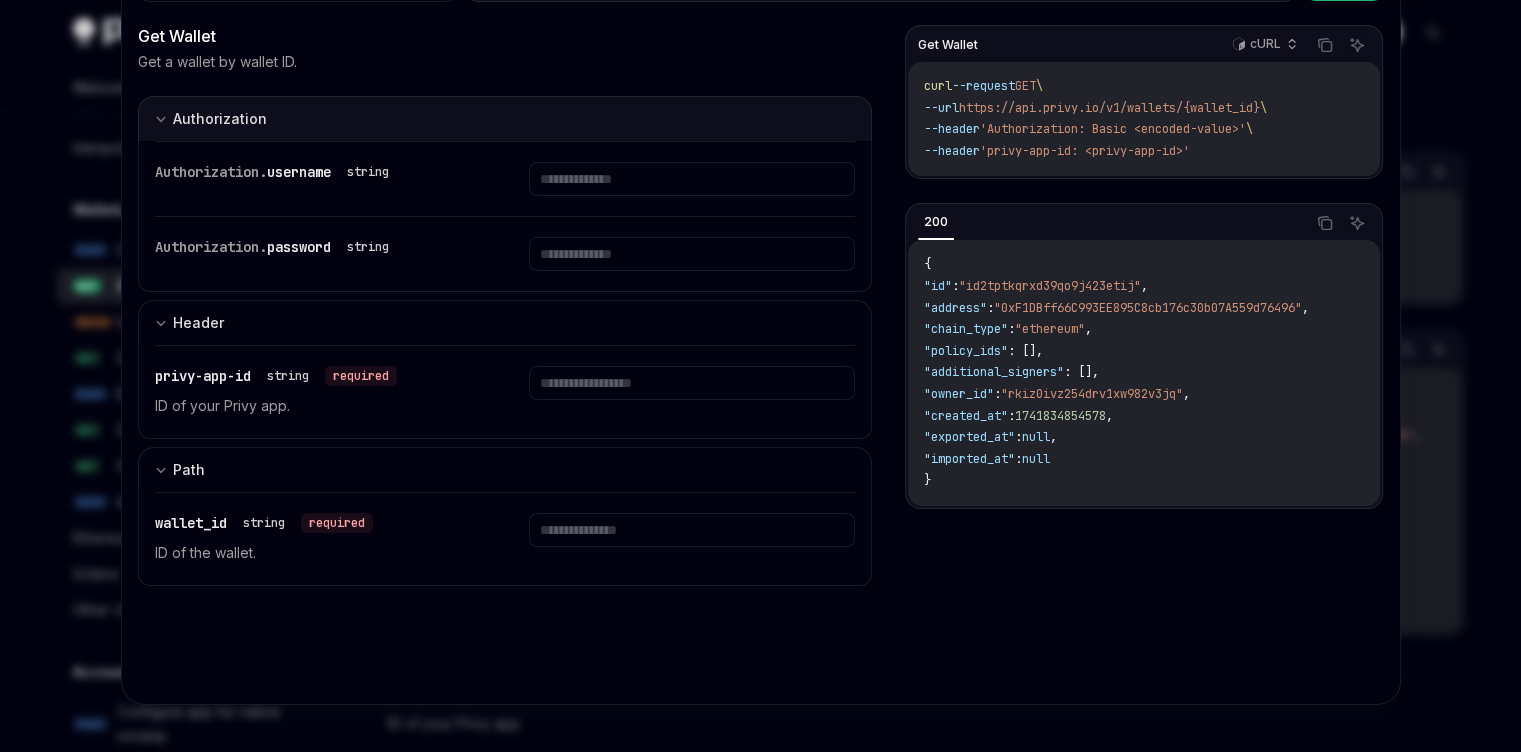scroll, scrollTop: 0, scrollLeft: 0, axis: both 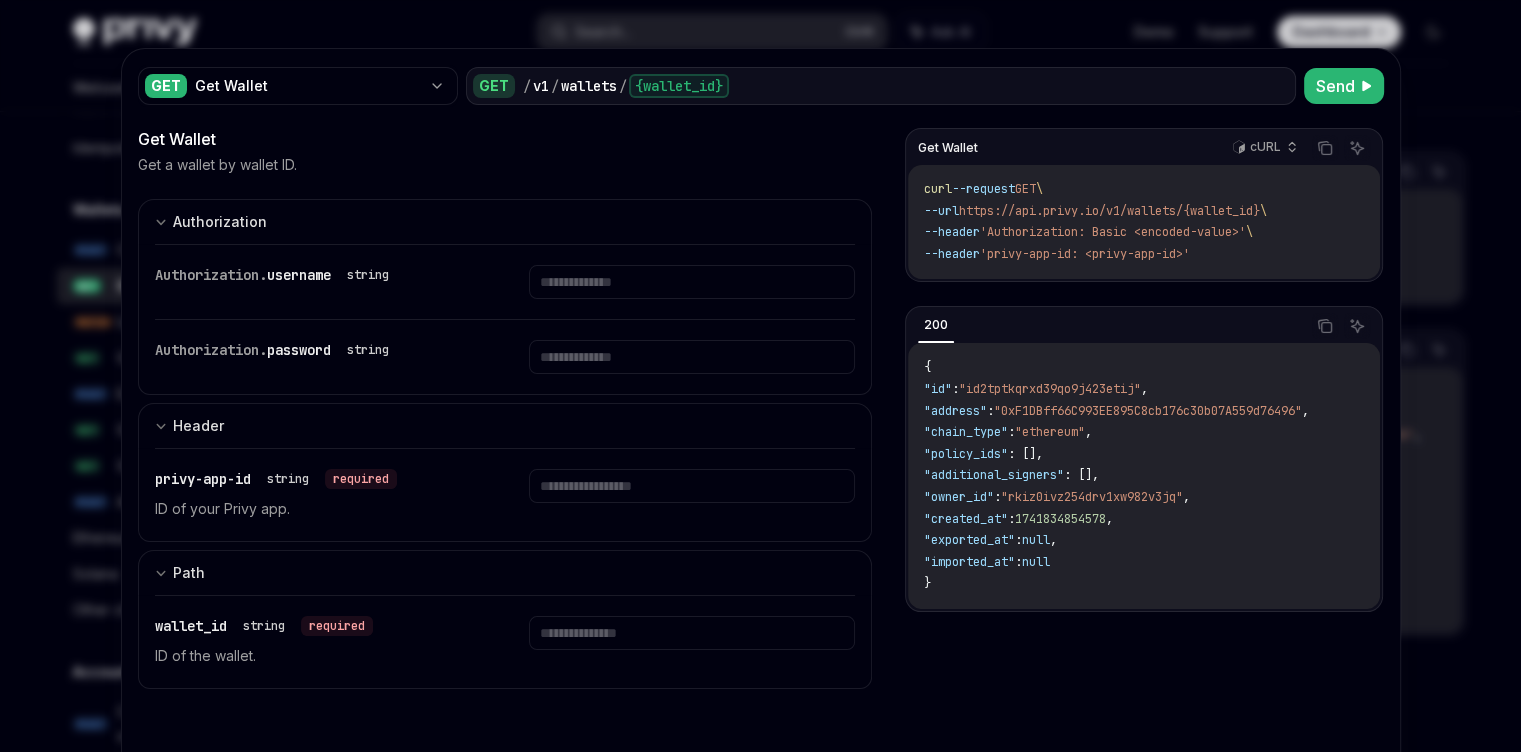 drag, startPoint x: 120, startPoint y: 237, endPoint x: 100, endPoint y: 243, distance: 20.880613 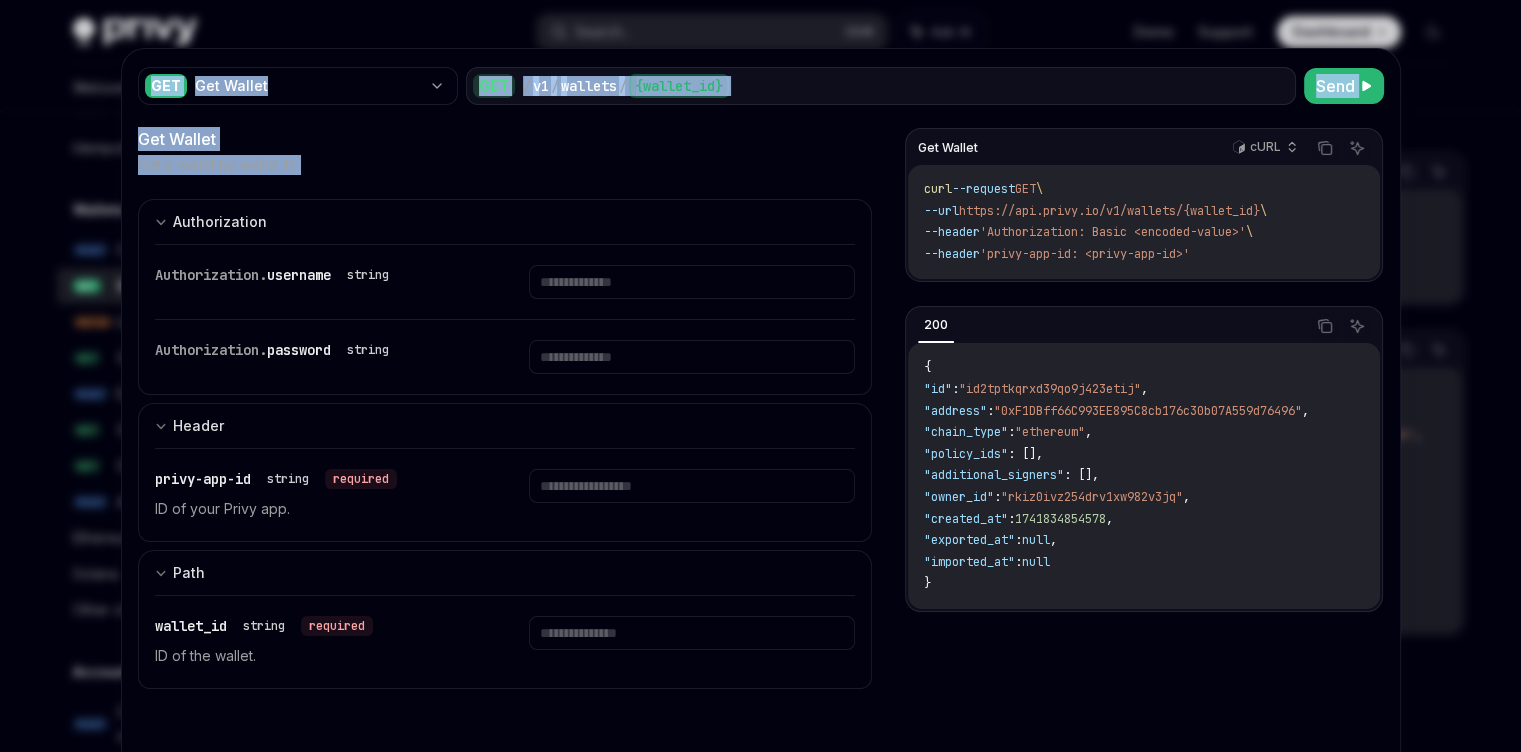 click at bounding box center [760, 376] 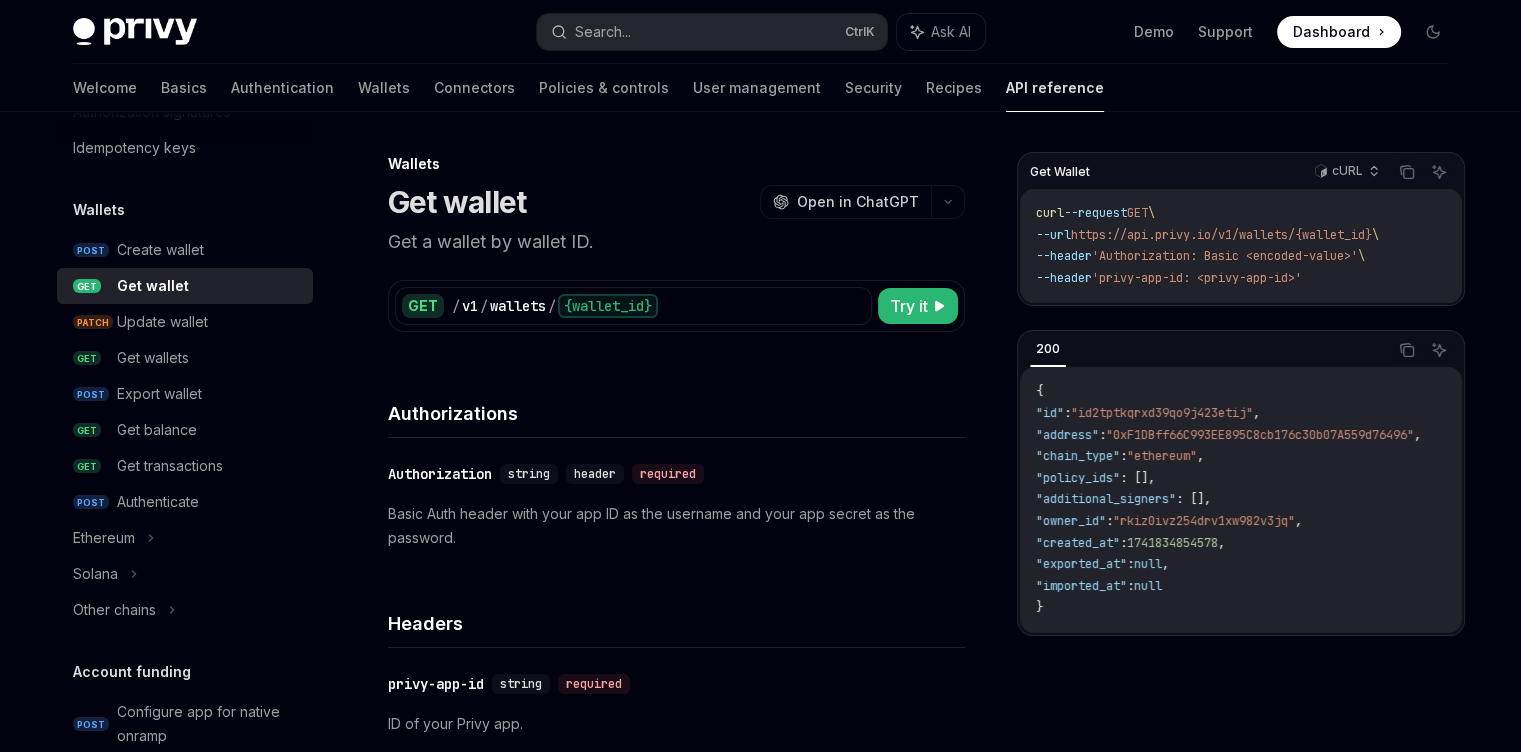 click at bounding box center (1339, 32) 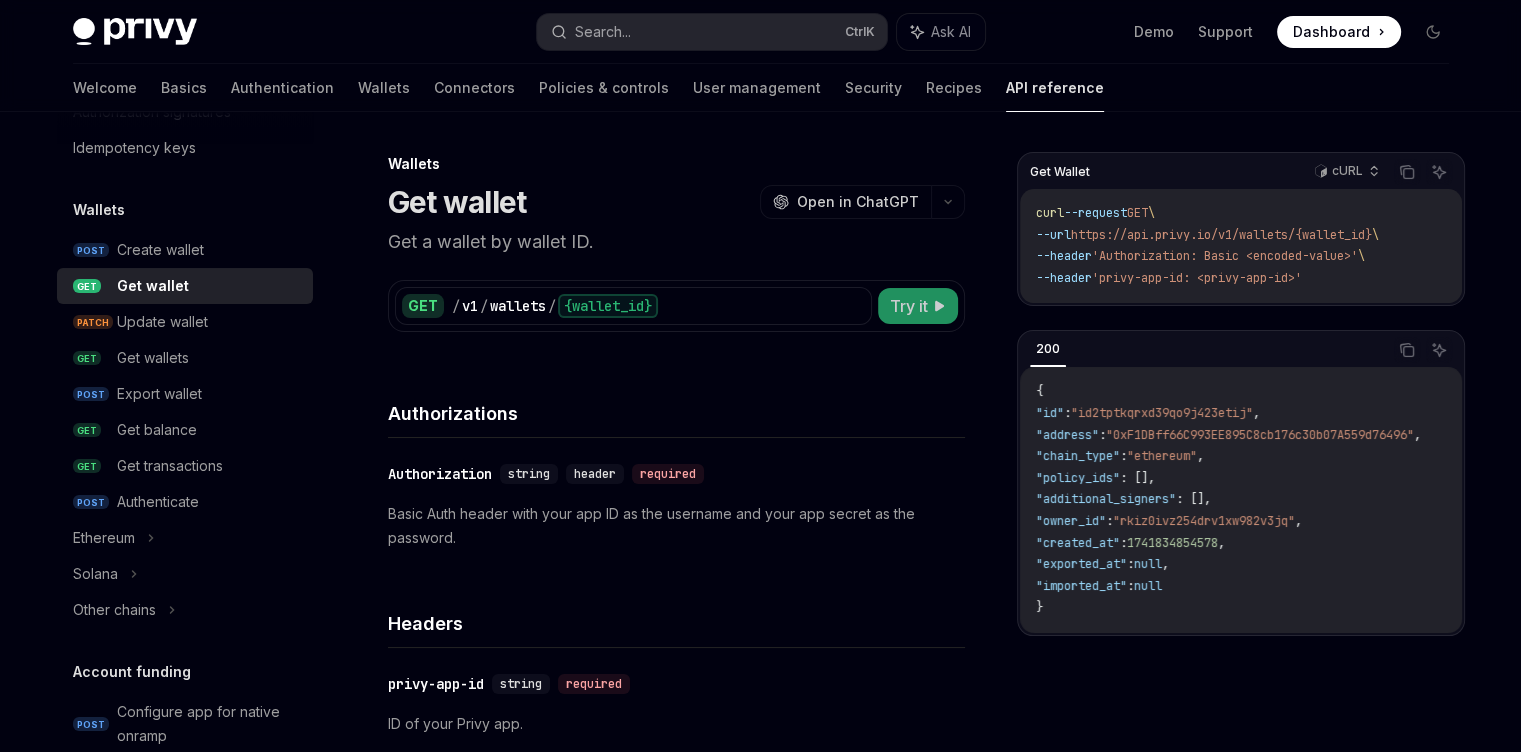 click on "Try it" at bounding box center (909, 306) 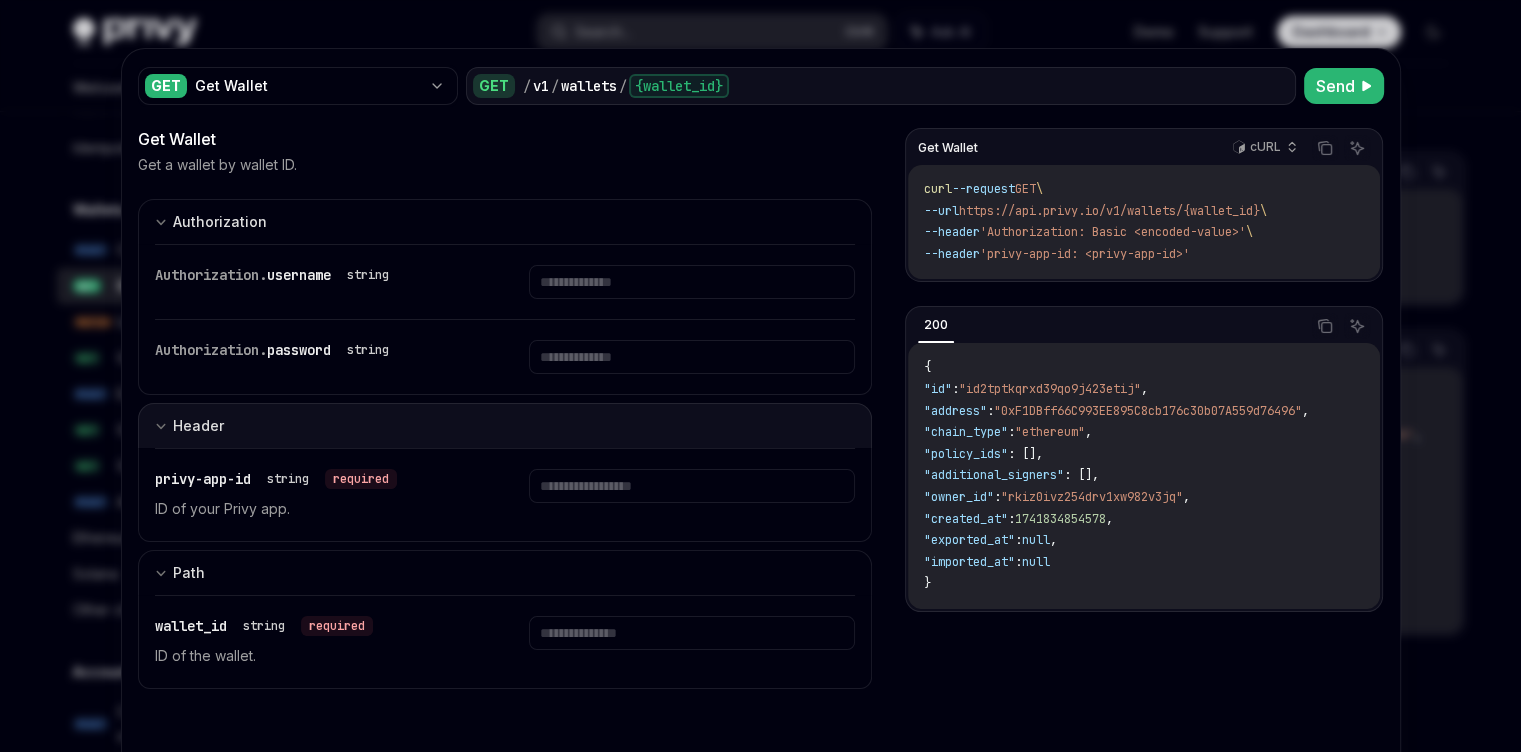 click on "Header" at bounding box center (505, 425) 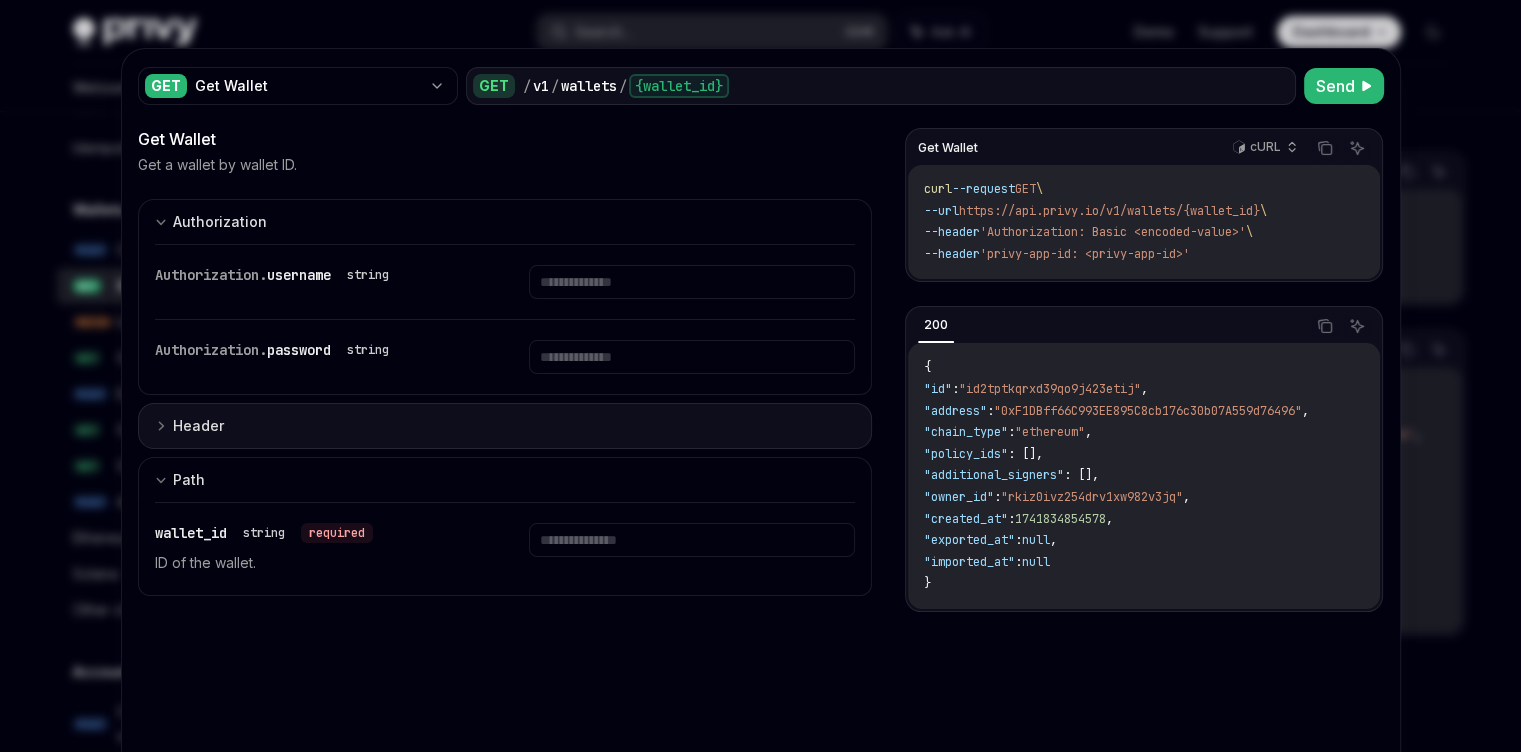 click on "Header" at bounding box center (505, 426) 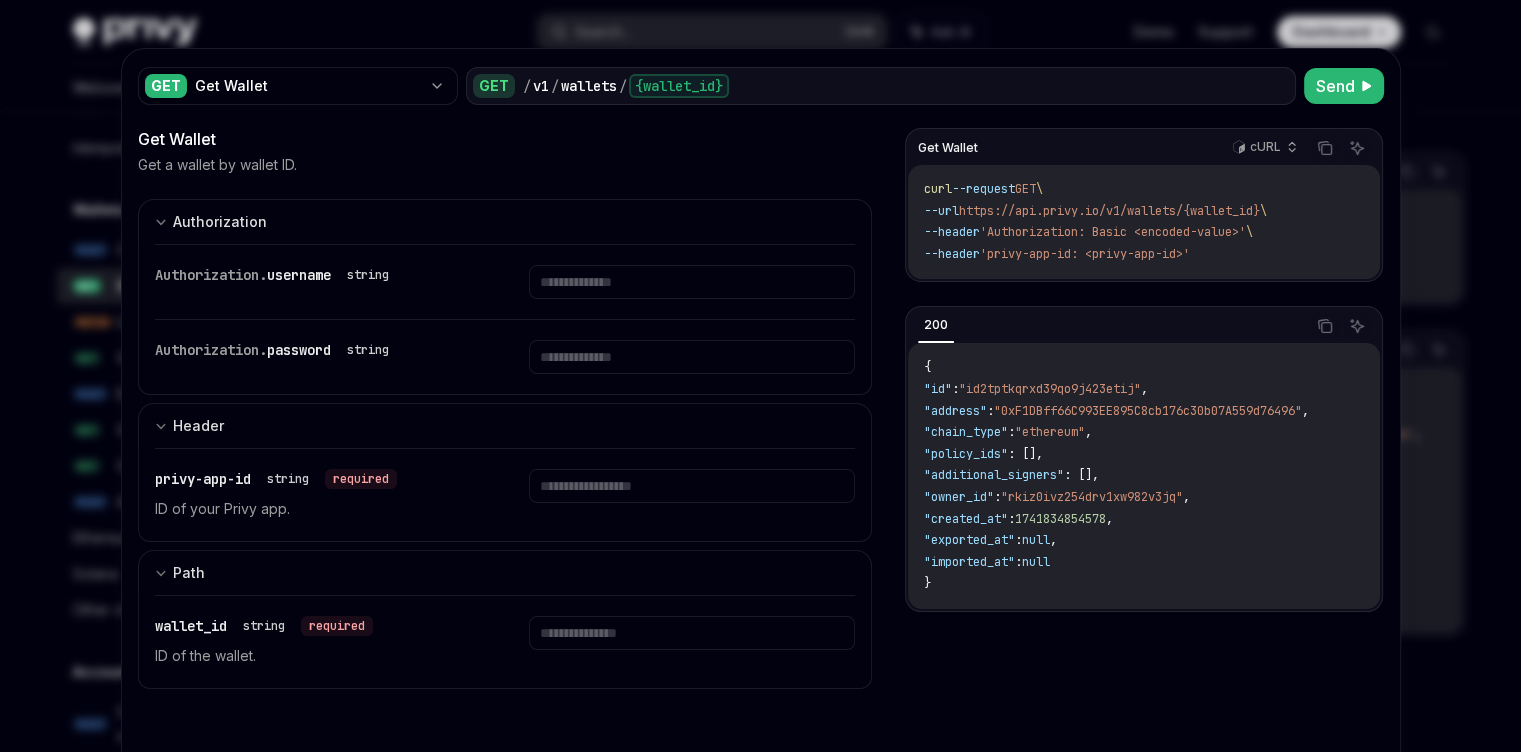 click at bounding box center [760, 376] 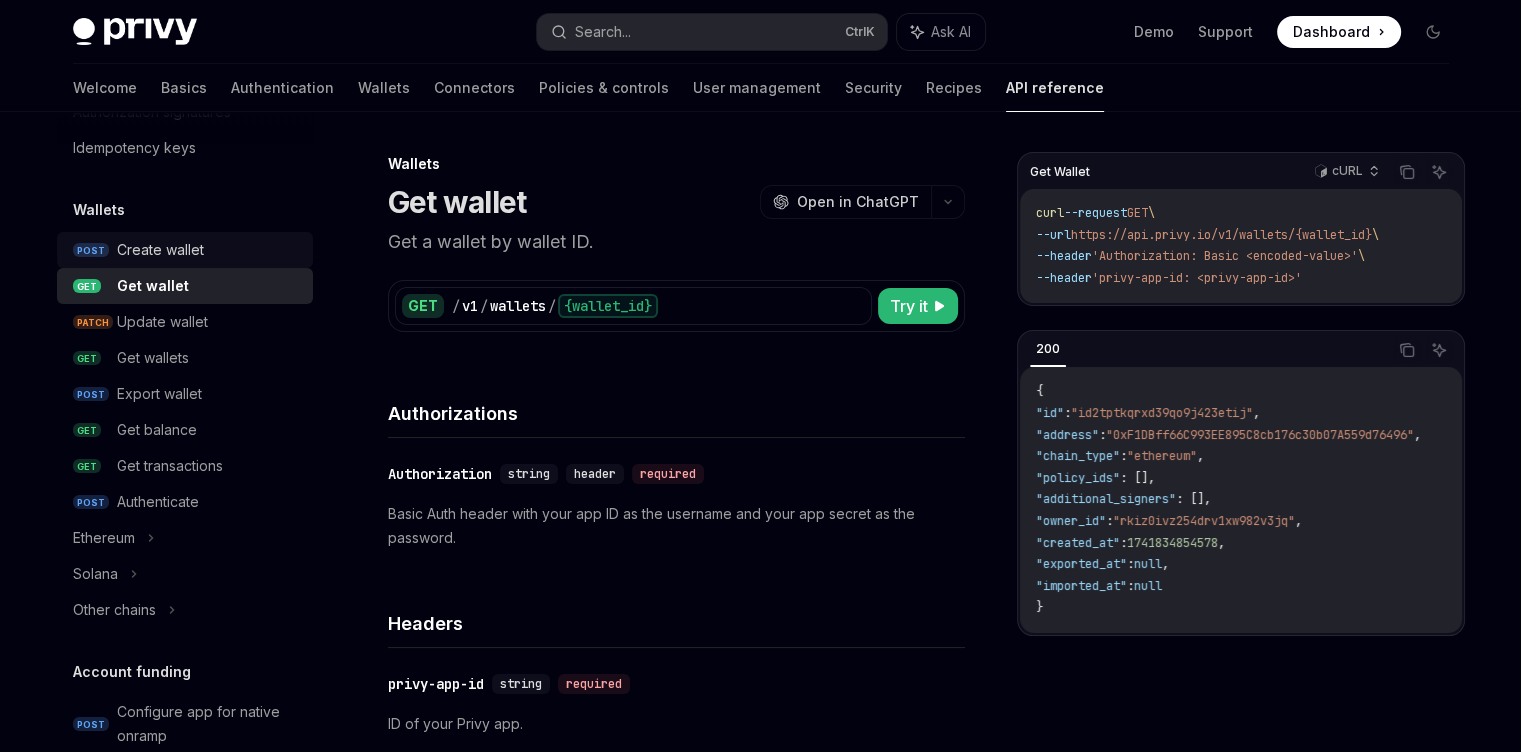 click on "Create wallet" at bounding box center [160, 250] 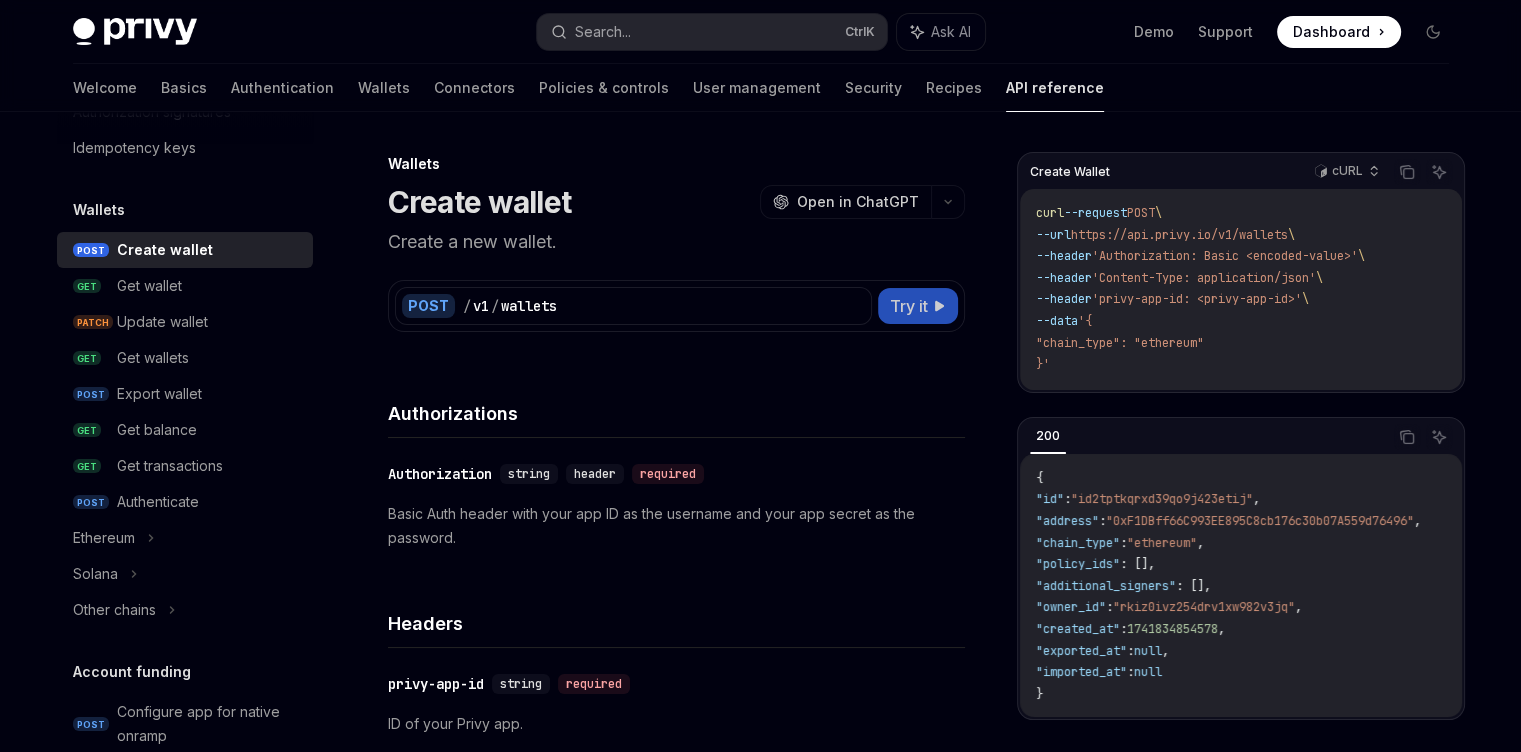 click on "Try it" at bounding box center [909, 306] 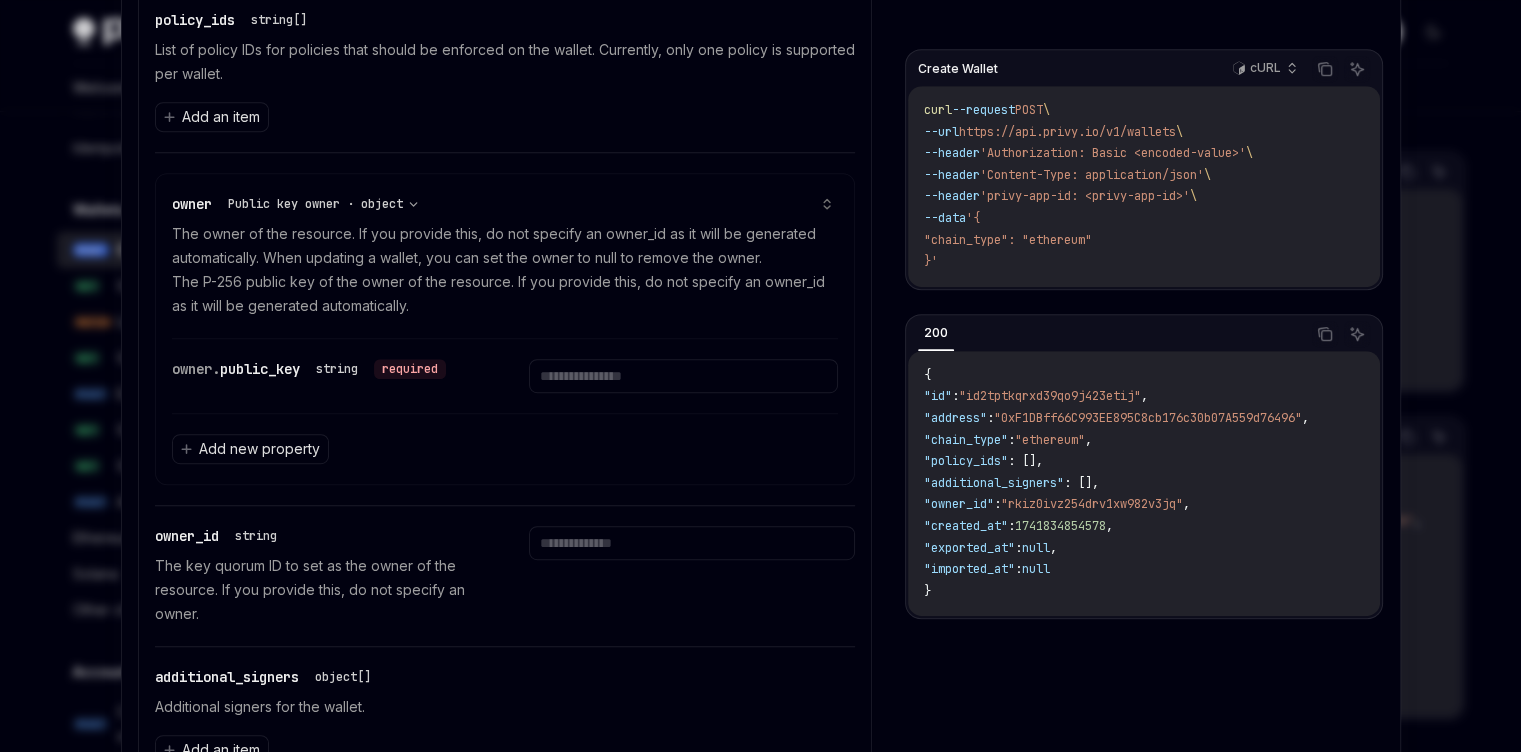 scroll, scrollTop: 1048, scrollLeft: 0, axis: vertical 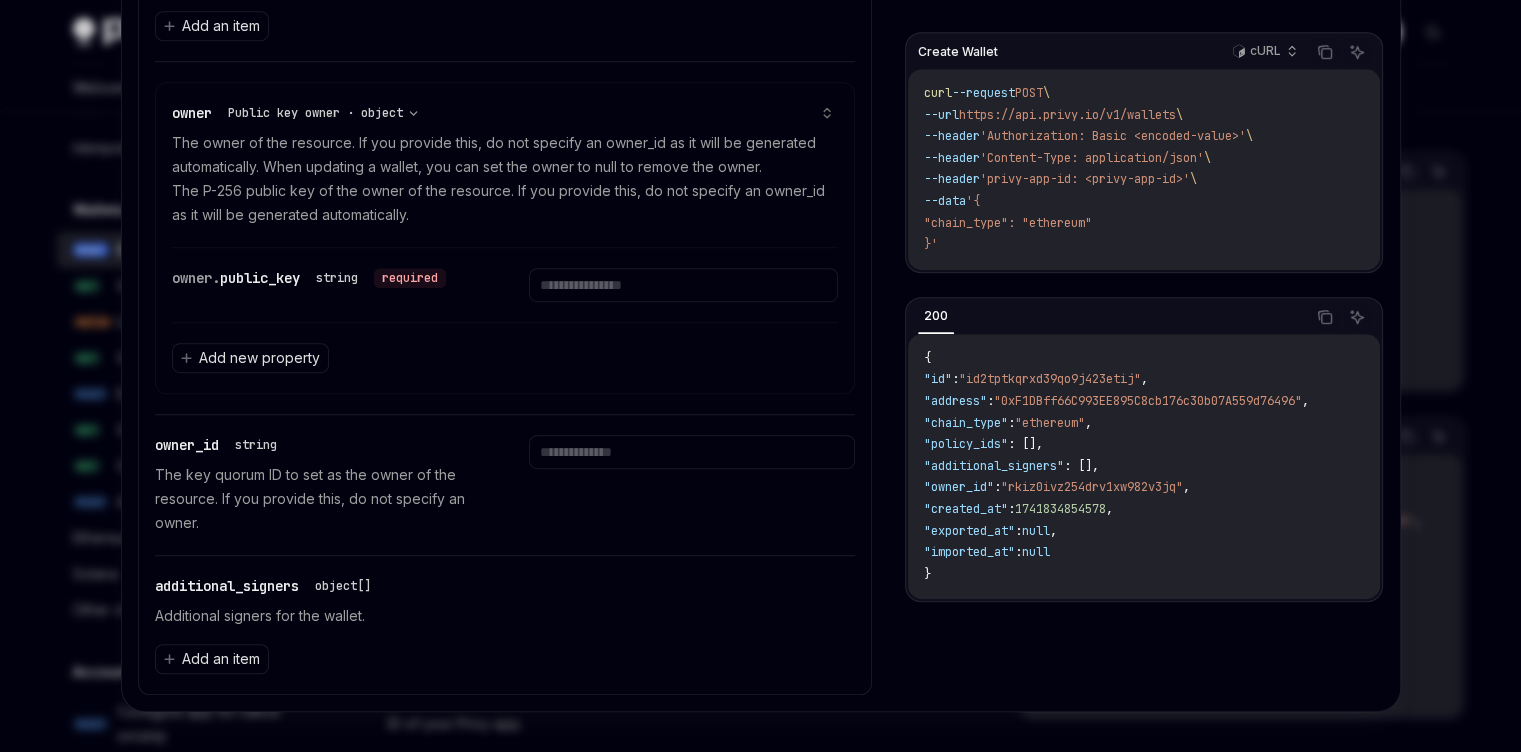 click at bounding box center [760, 376] 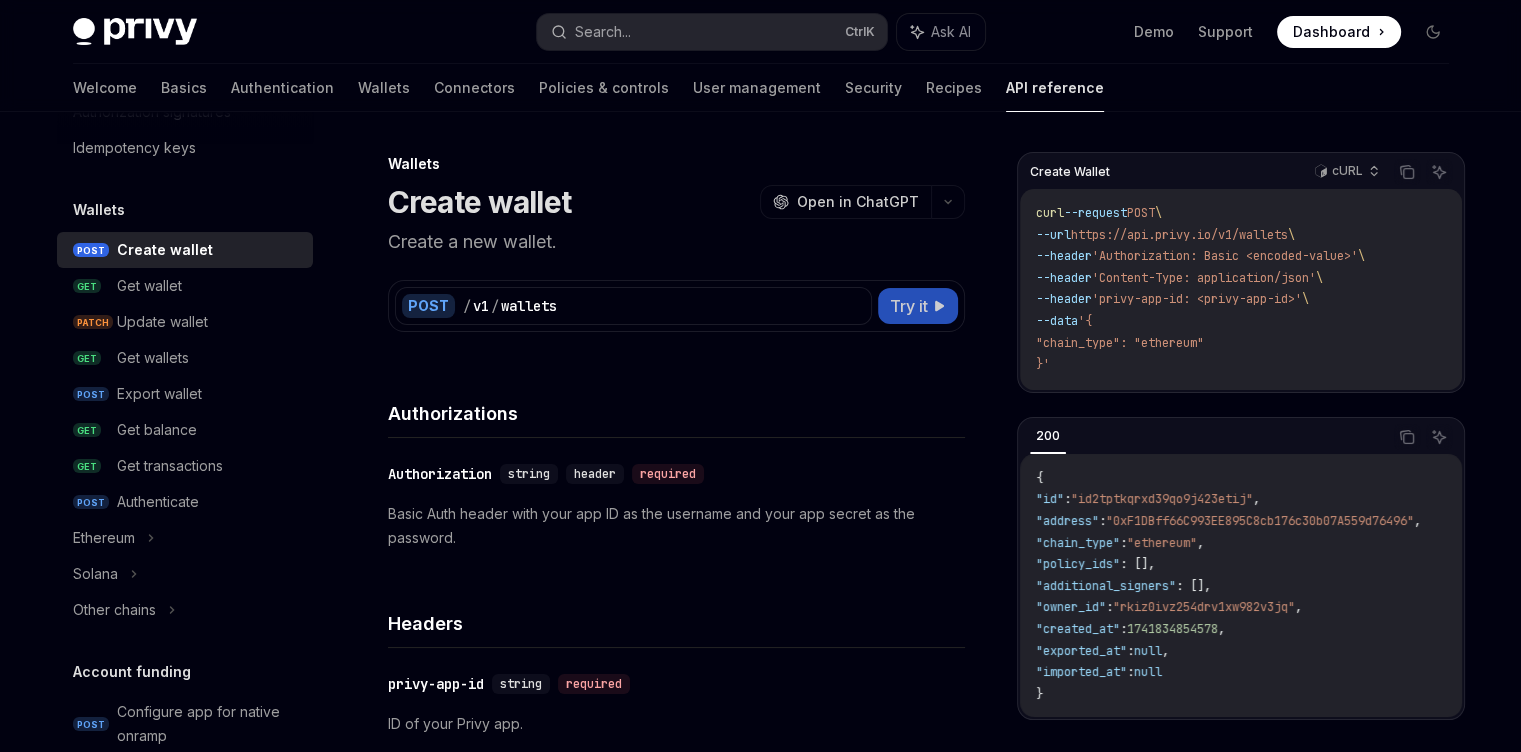click on "Try it" at bounding box center (909, 306) 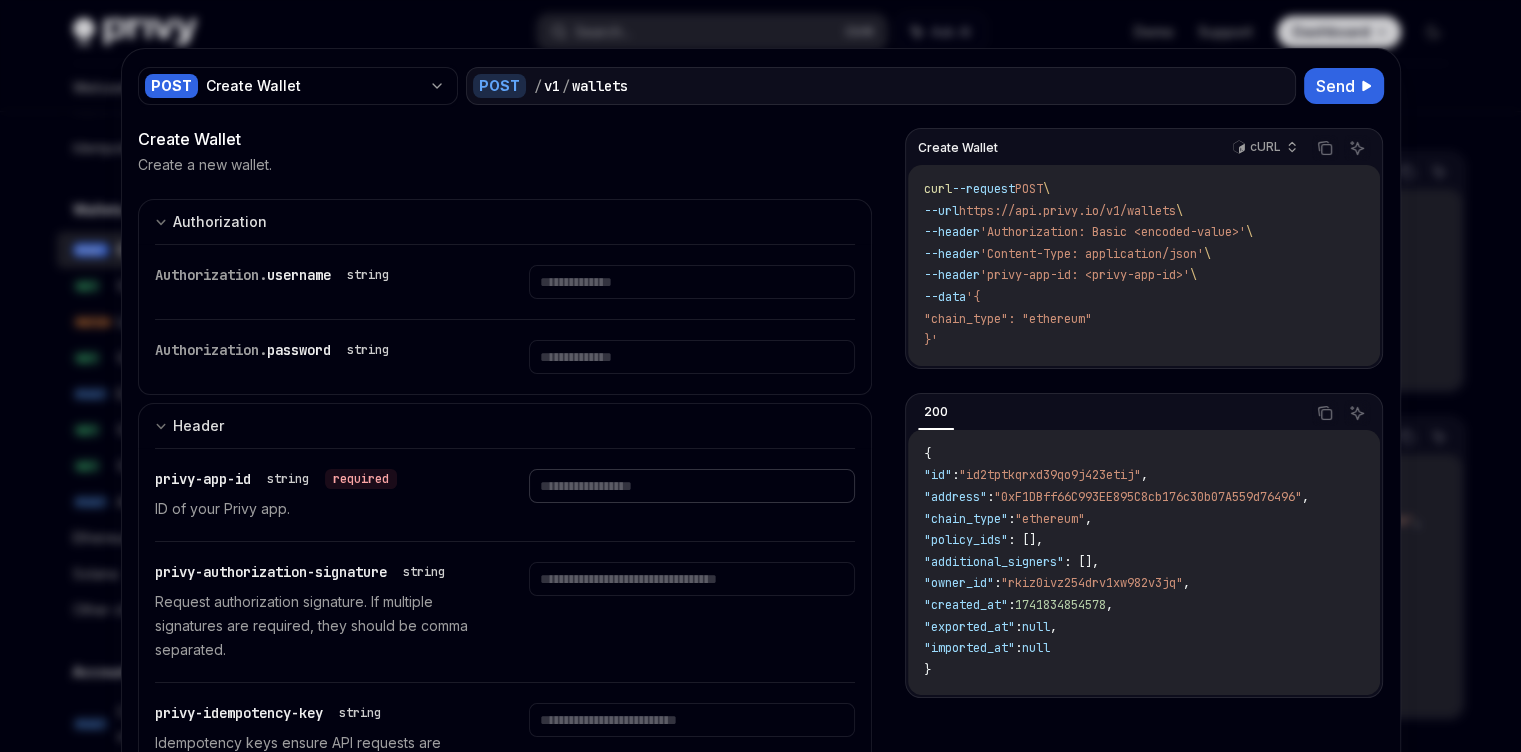 click at bounding box center [692, 282] 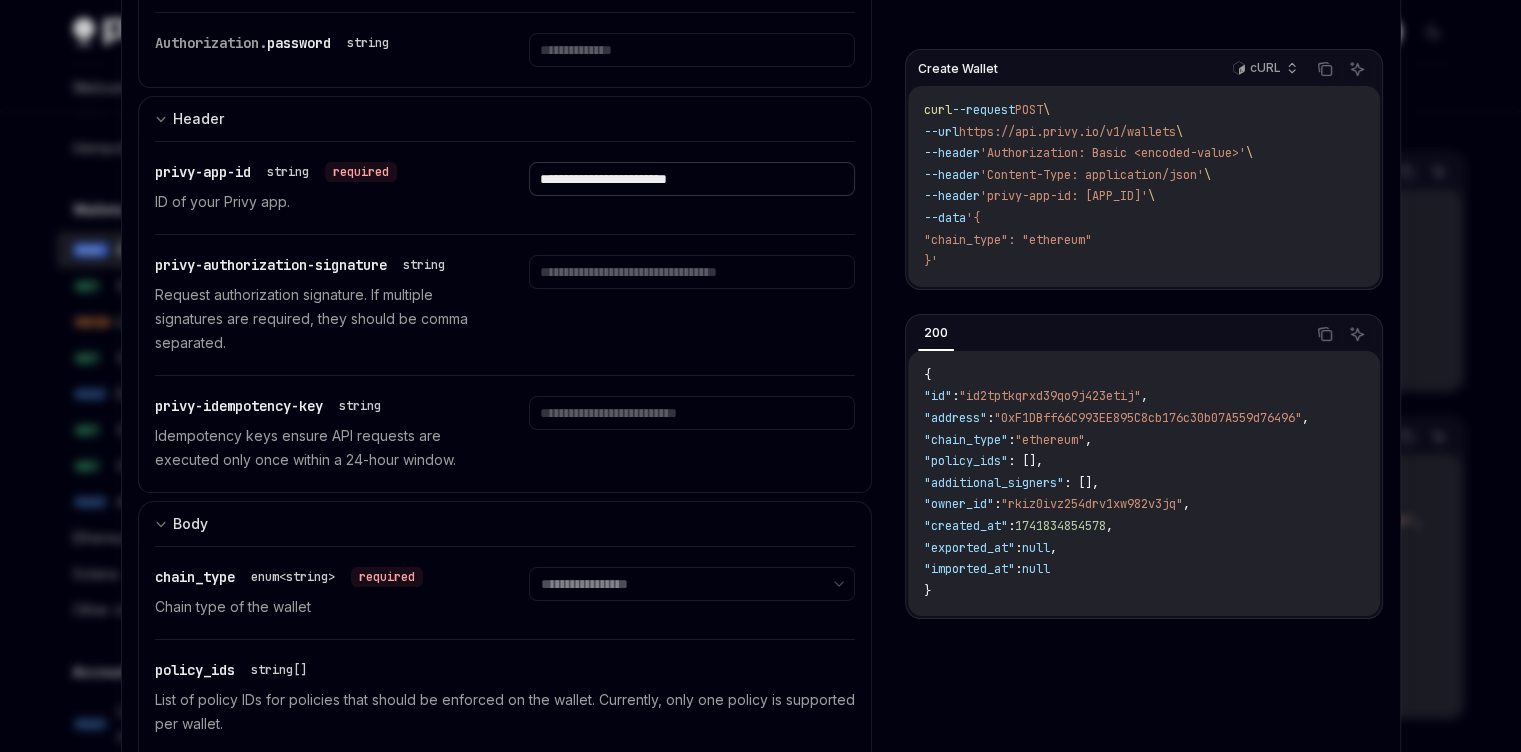 scroll, scrollTop: 360, scrollLeft: 0, axis: vertical 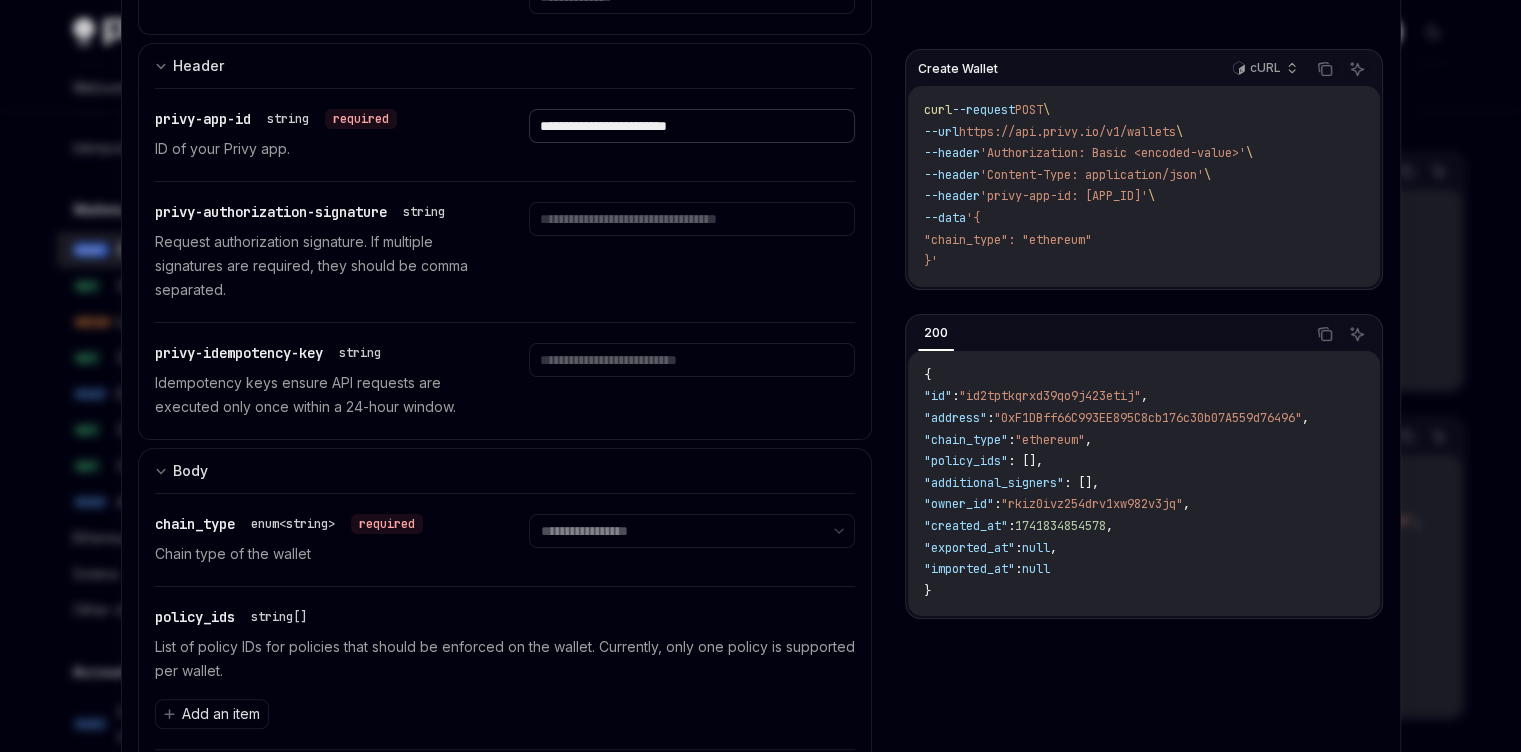 type on "**********" 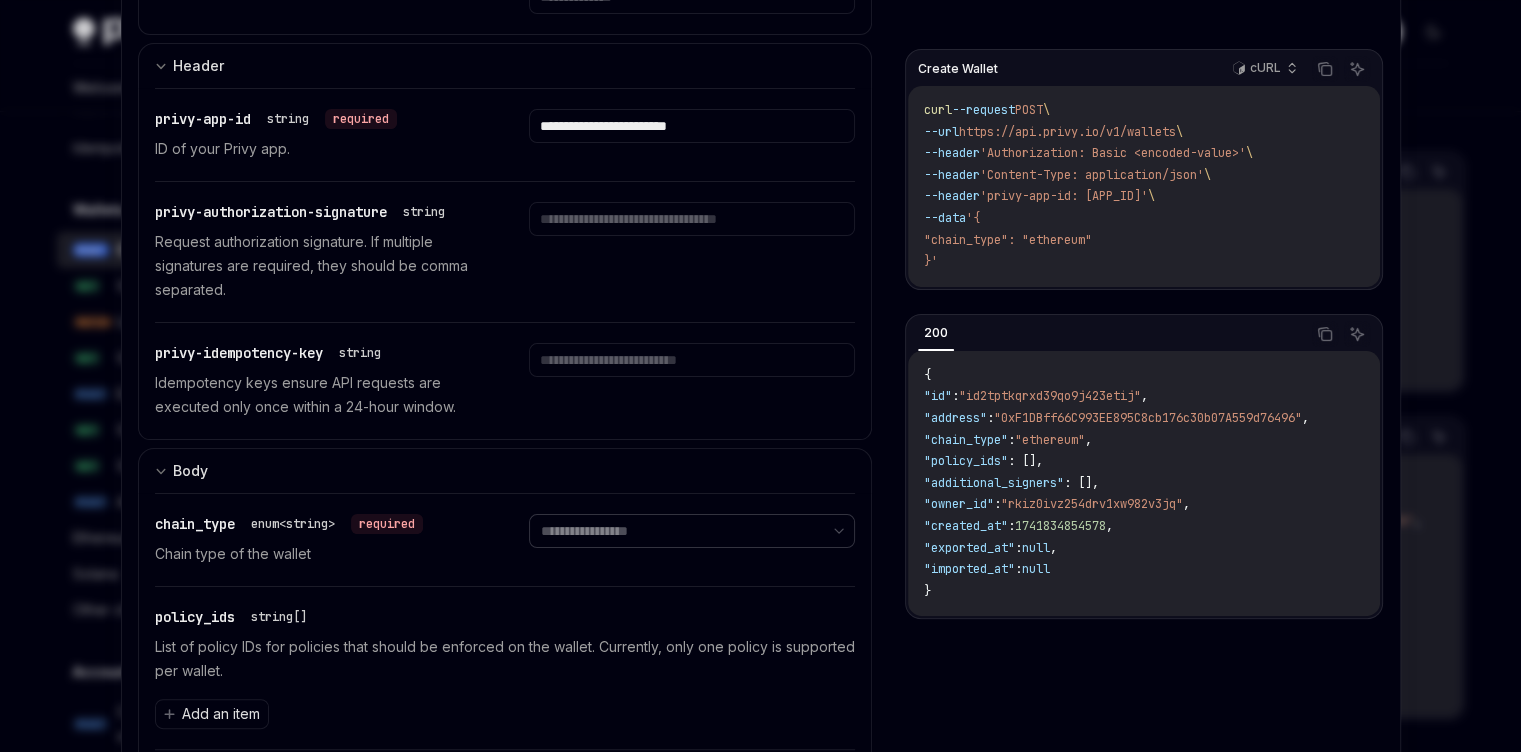 select on "******" 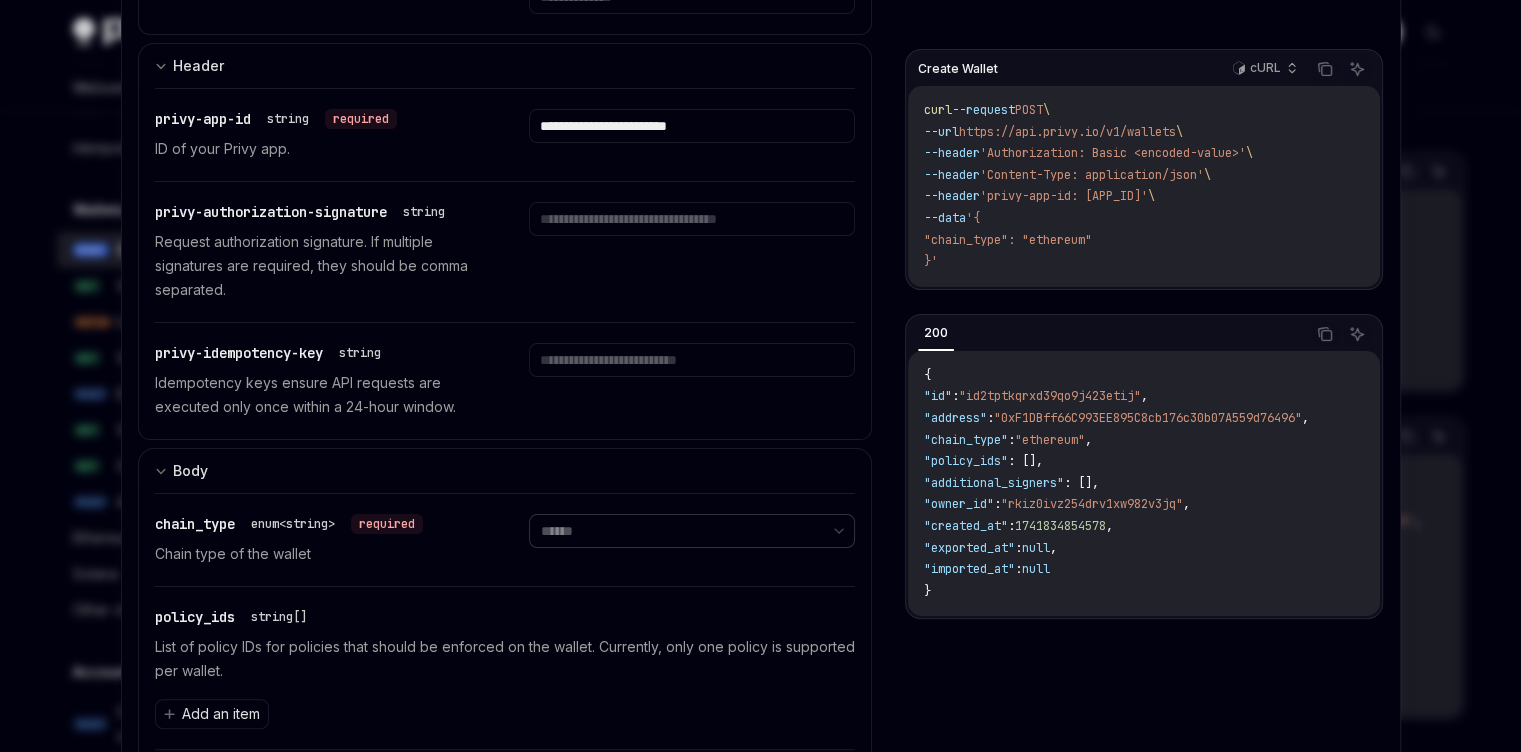 click on "**********" at bounding box center [692, 531] 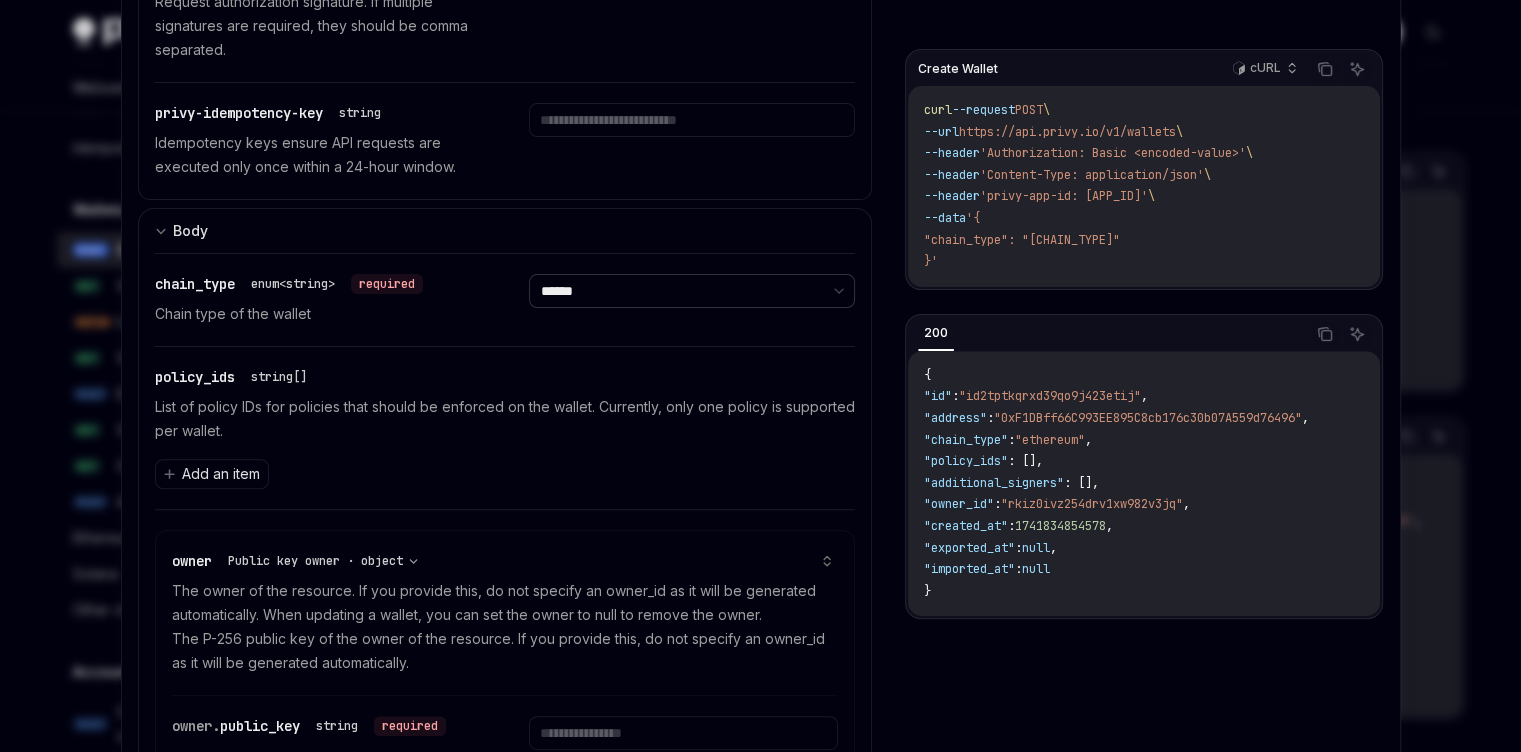 scroll, scrollTop: 840, scrollLeft: 0, axis: vertical 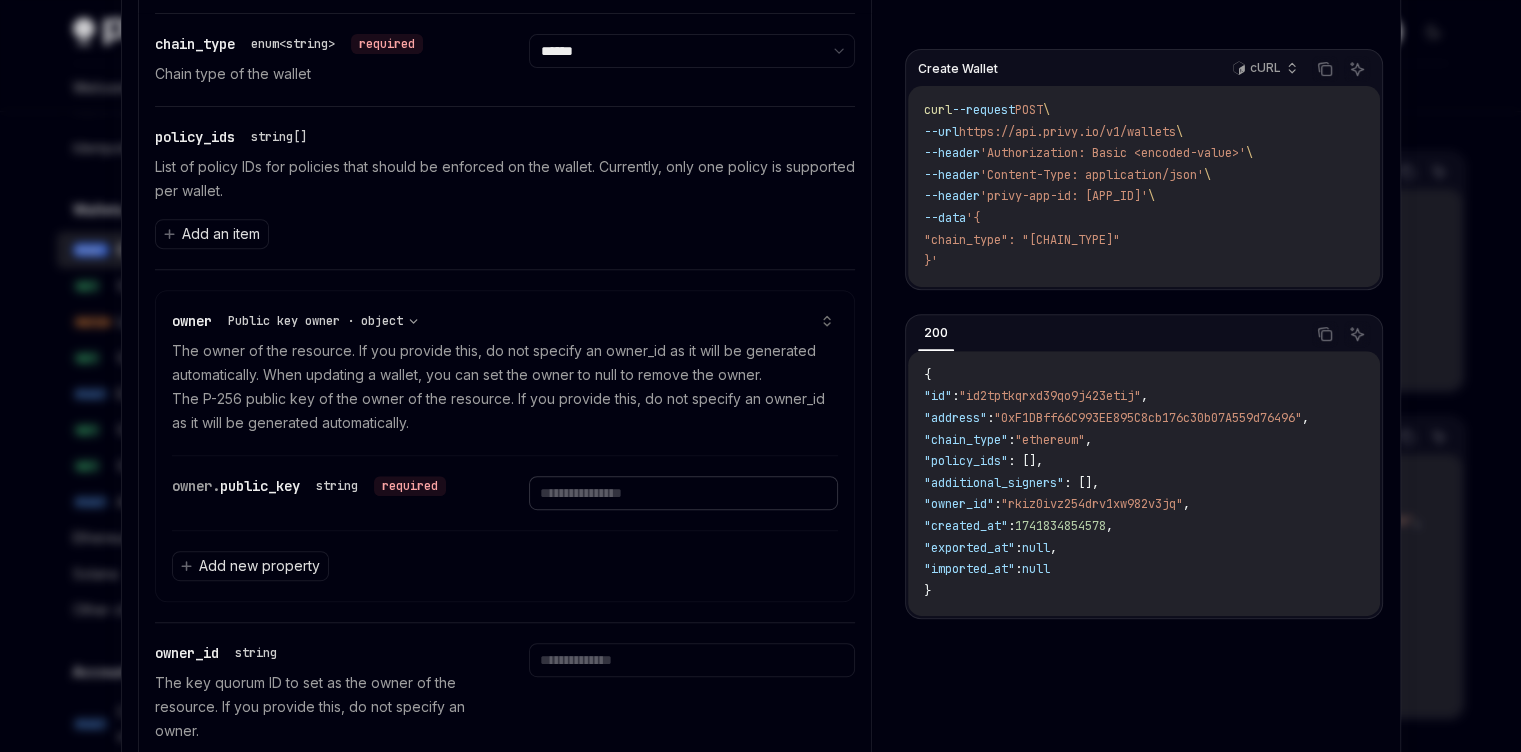click at bounding box center (683, 493) 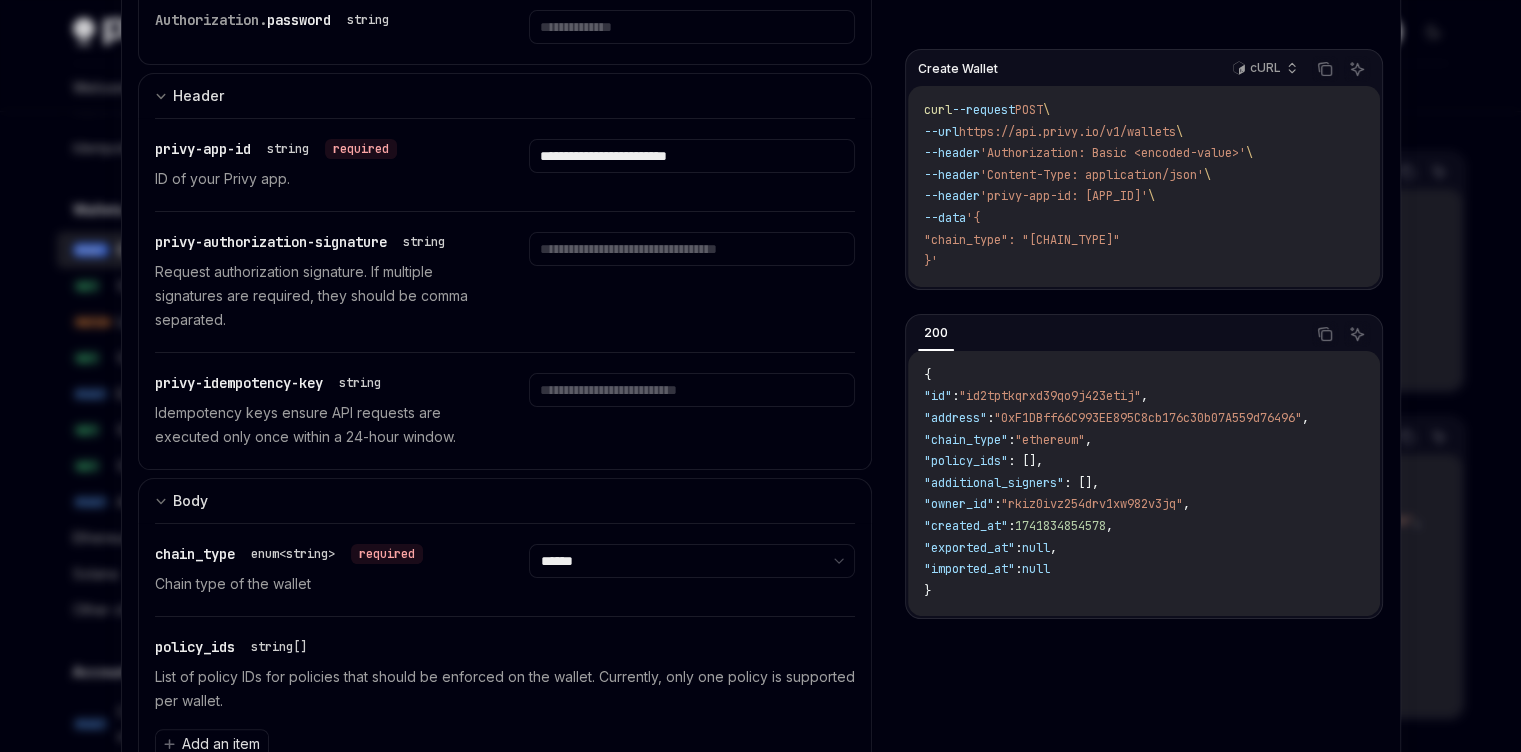 scroll, scrollTop: 480, scrollLeft: 0, axis: vertical 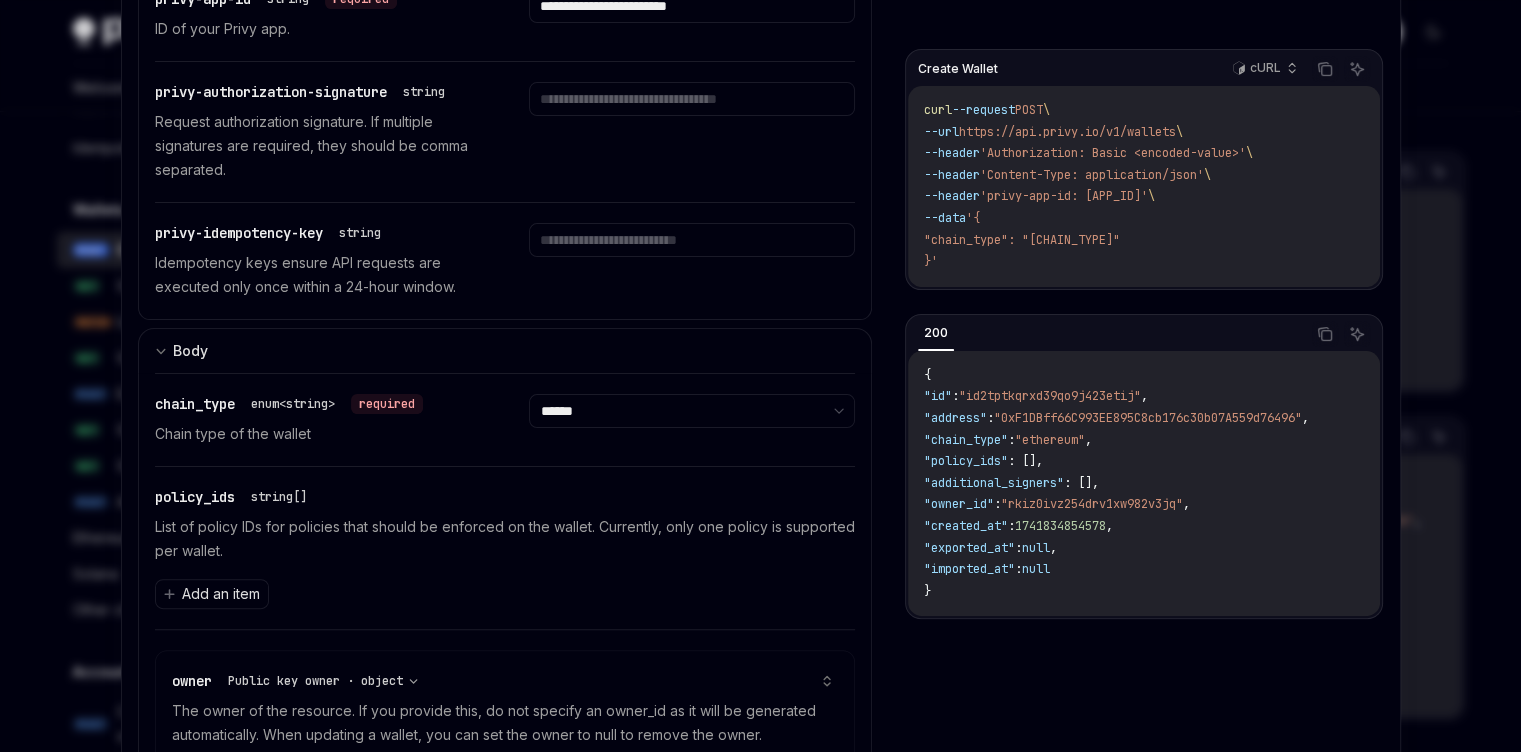 click on "Chain type of the wallet" at bounding box center [318, 434] 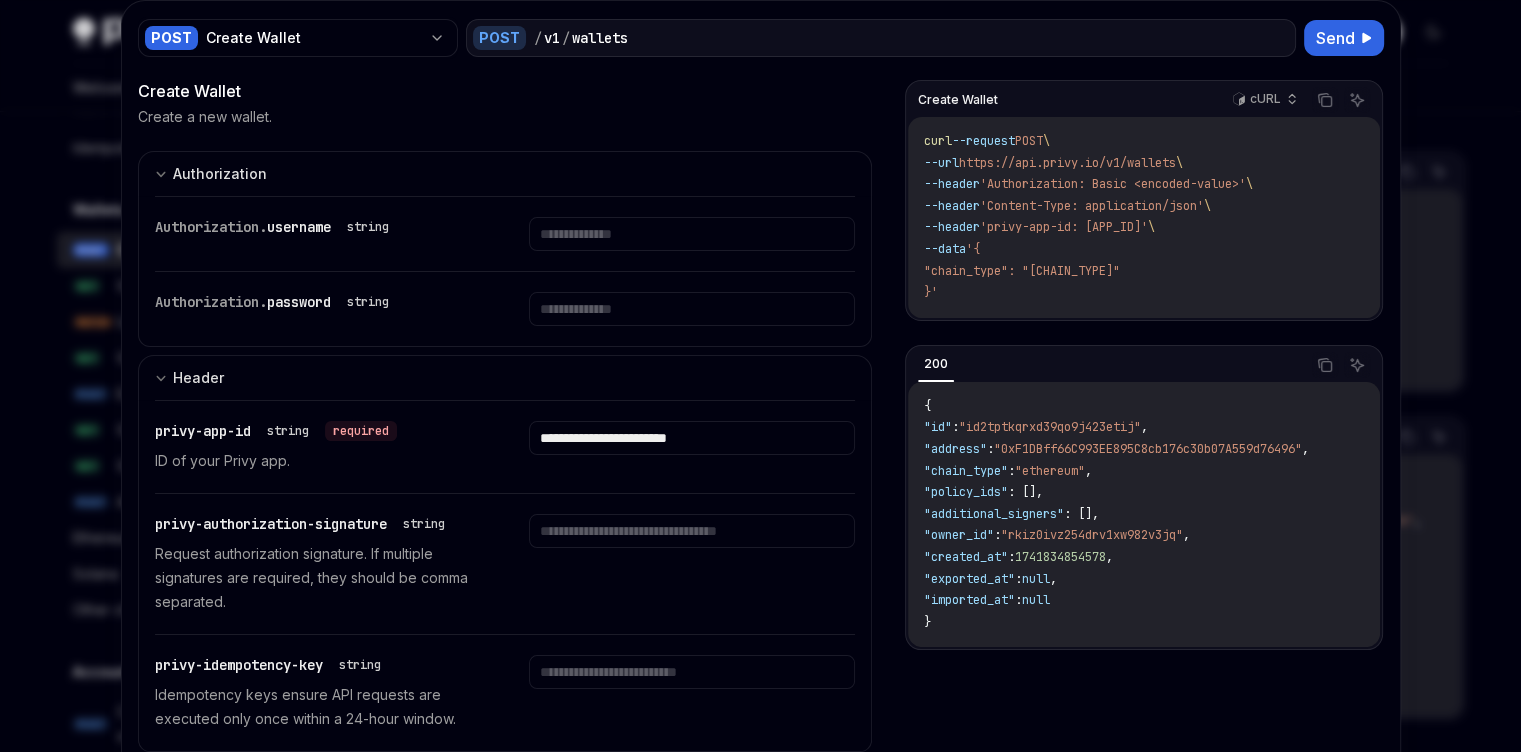 scroll, scrollTop: 0, scrollLeft: 0, axis: both 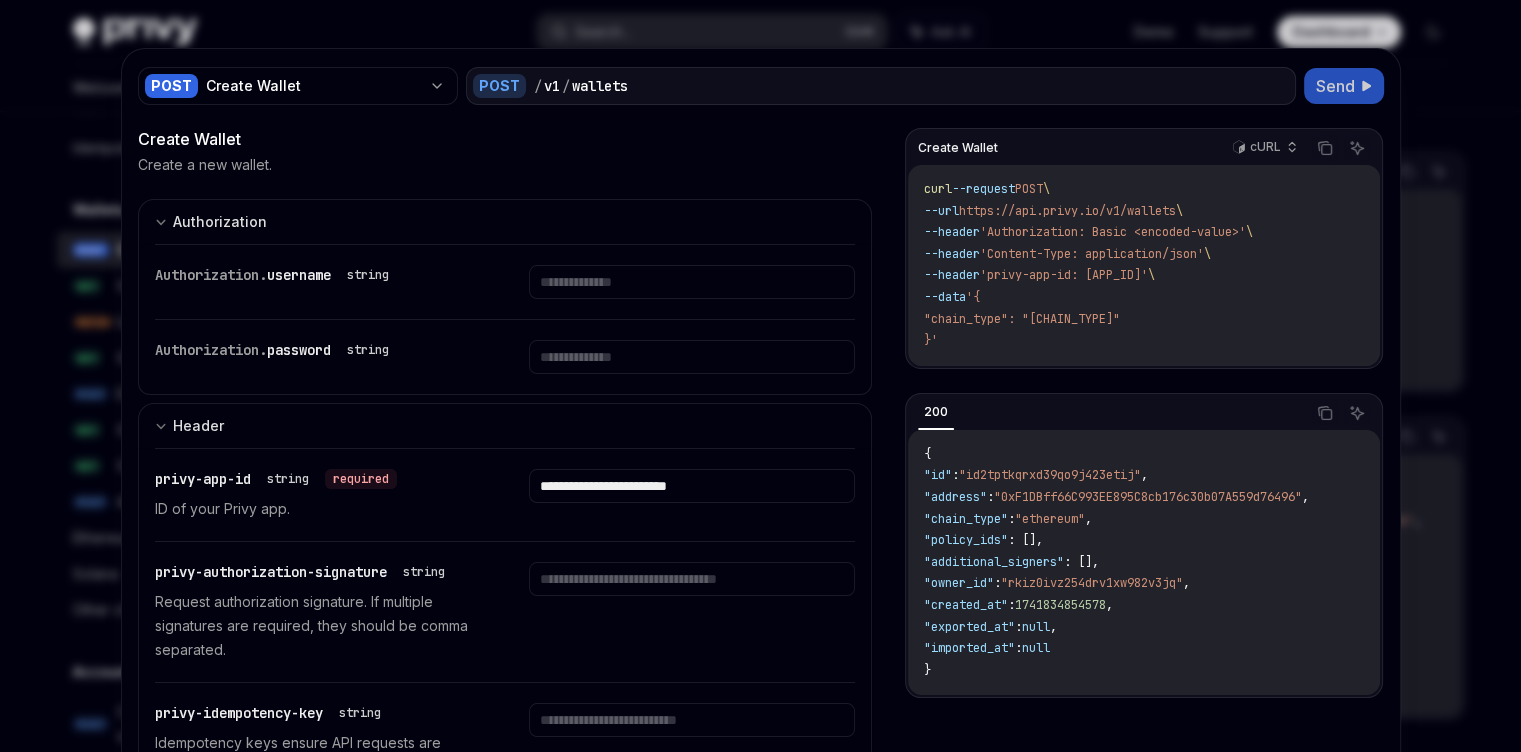 click on "Send" at bounding box center [1344, 86] 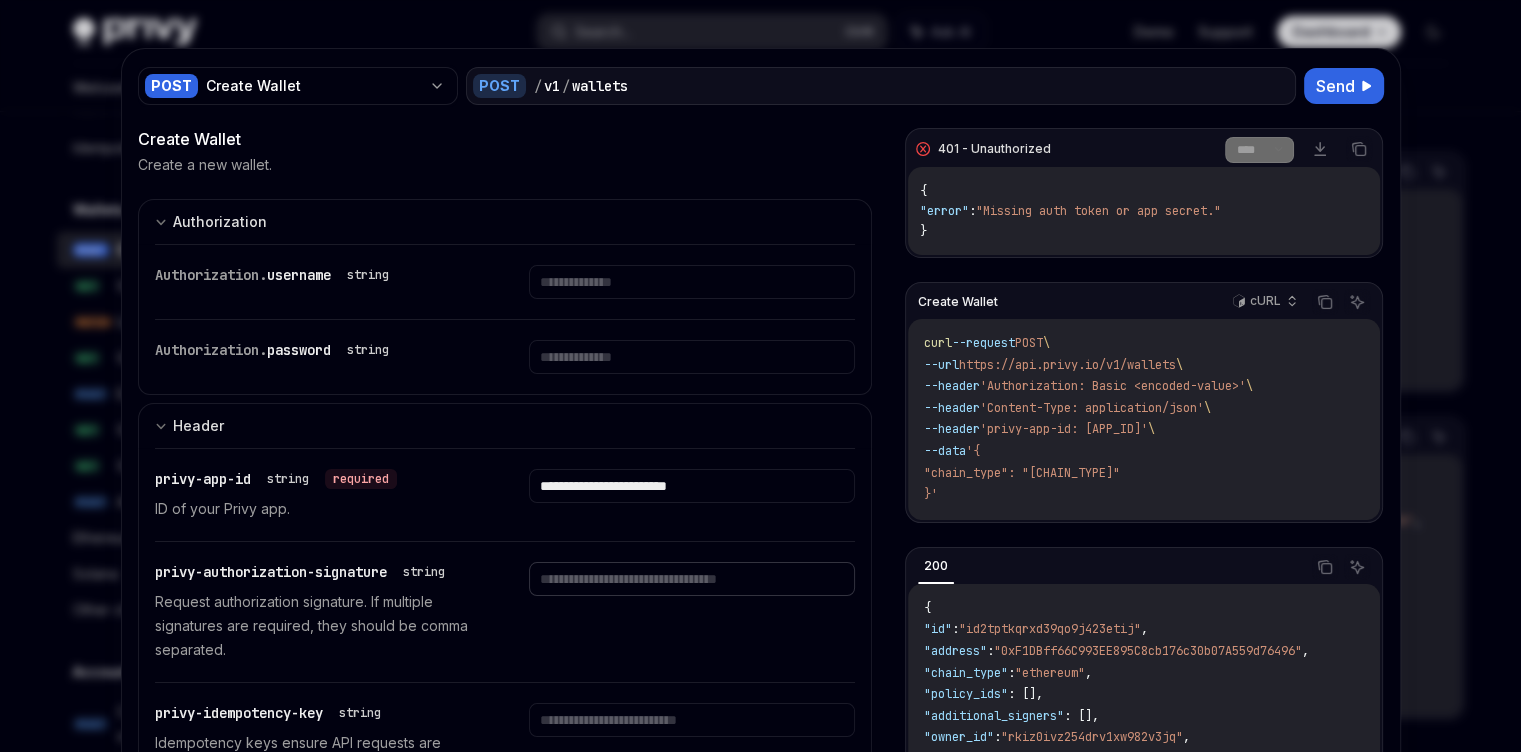 click at bounding box center [692, 282] 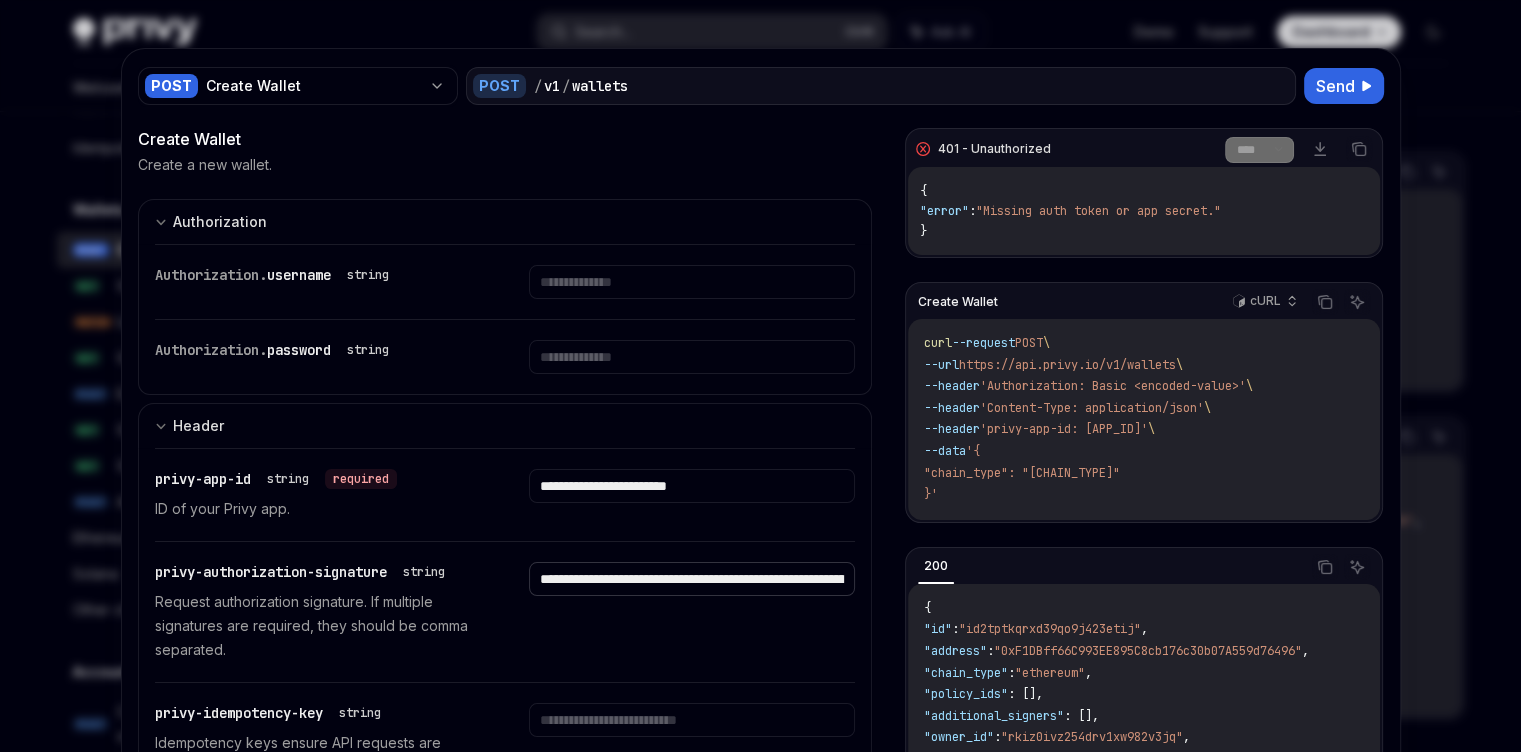 scroll, scrollTop: 0, scrollLeft: 436, axis: horizontal 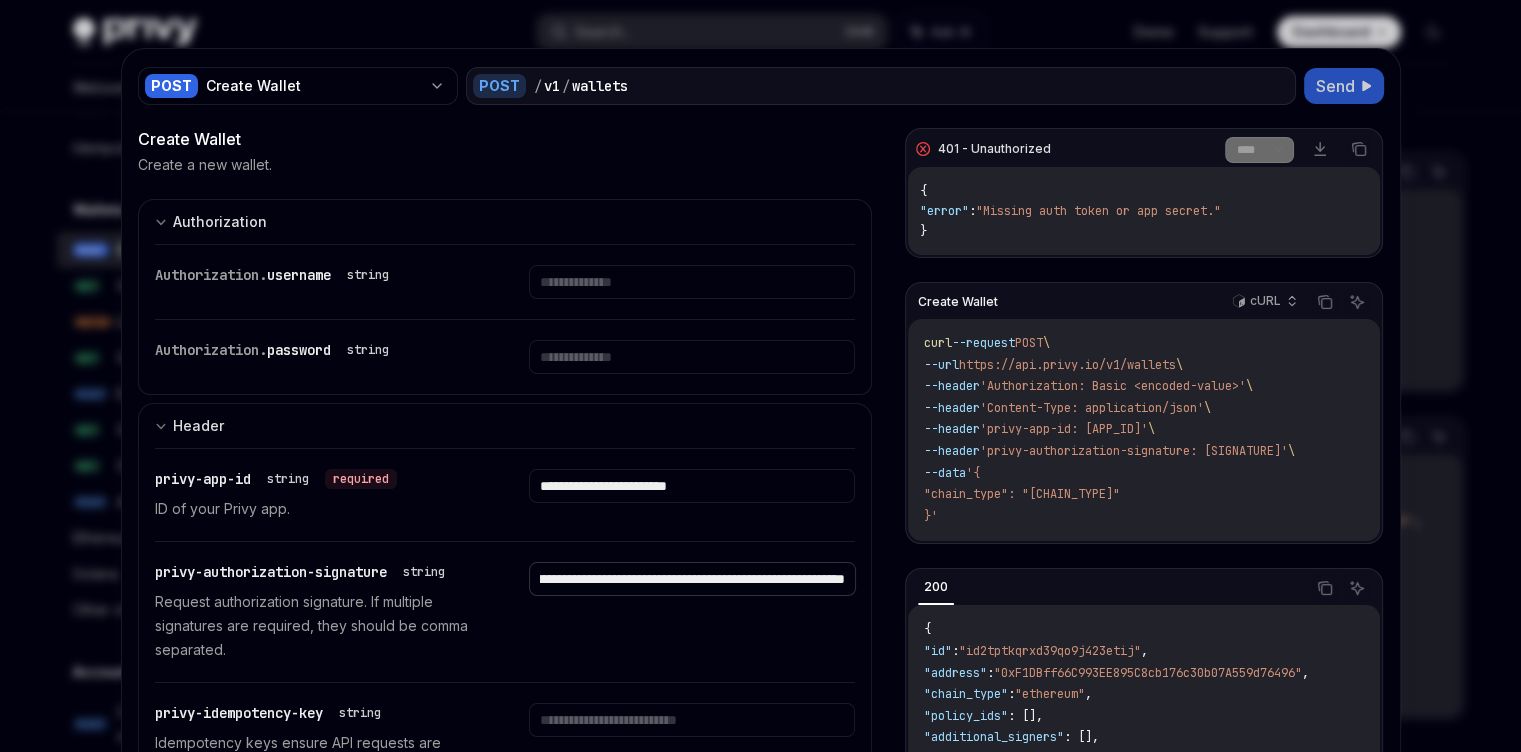 type on "**********" 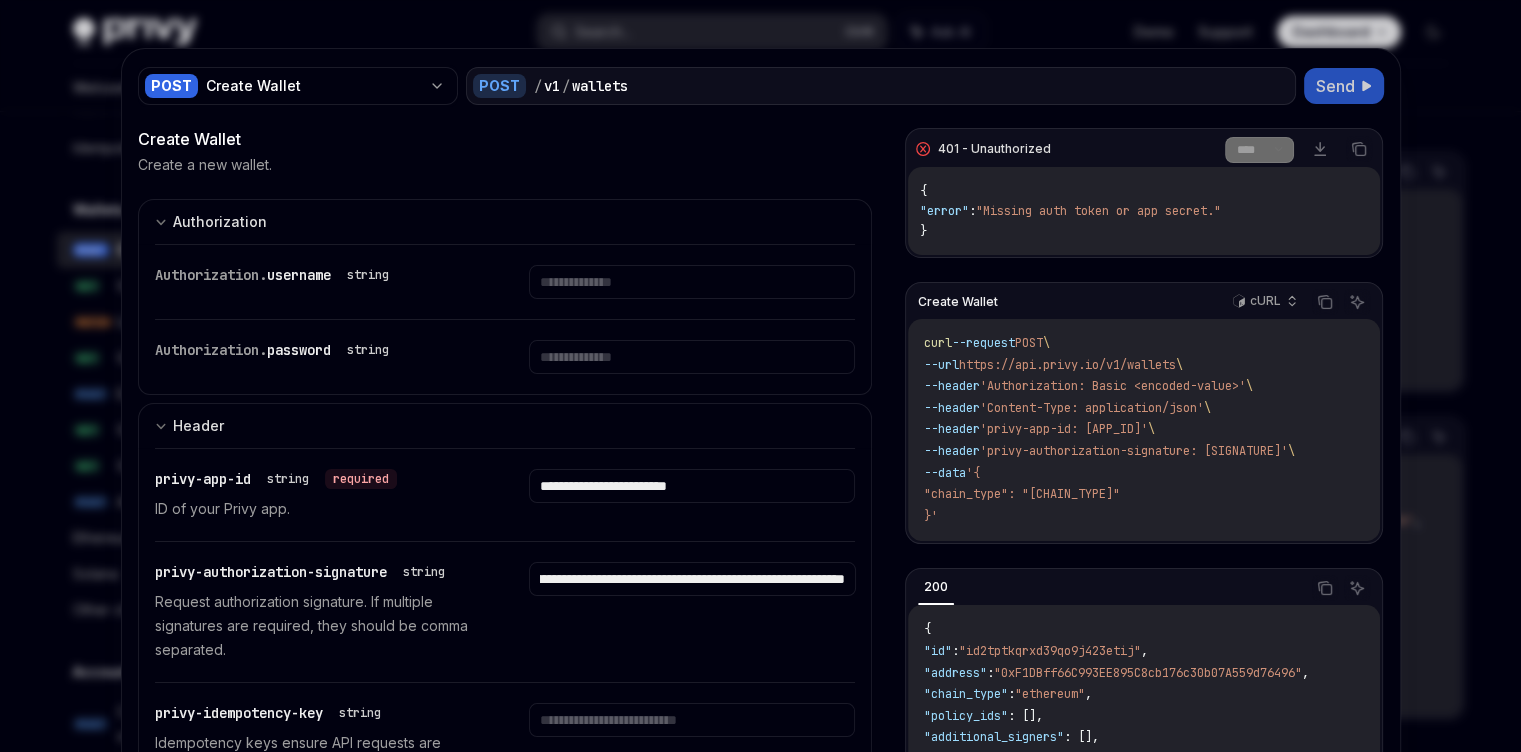 scroll, scrollTop: 0, scrollLeft: 0, axis: both 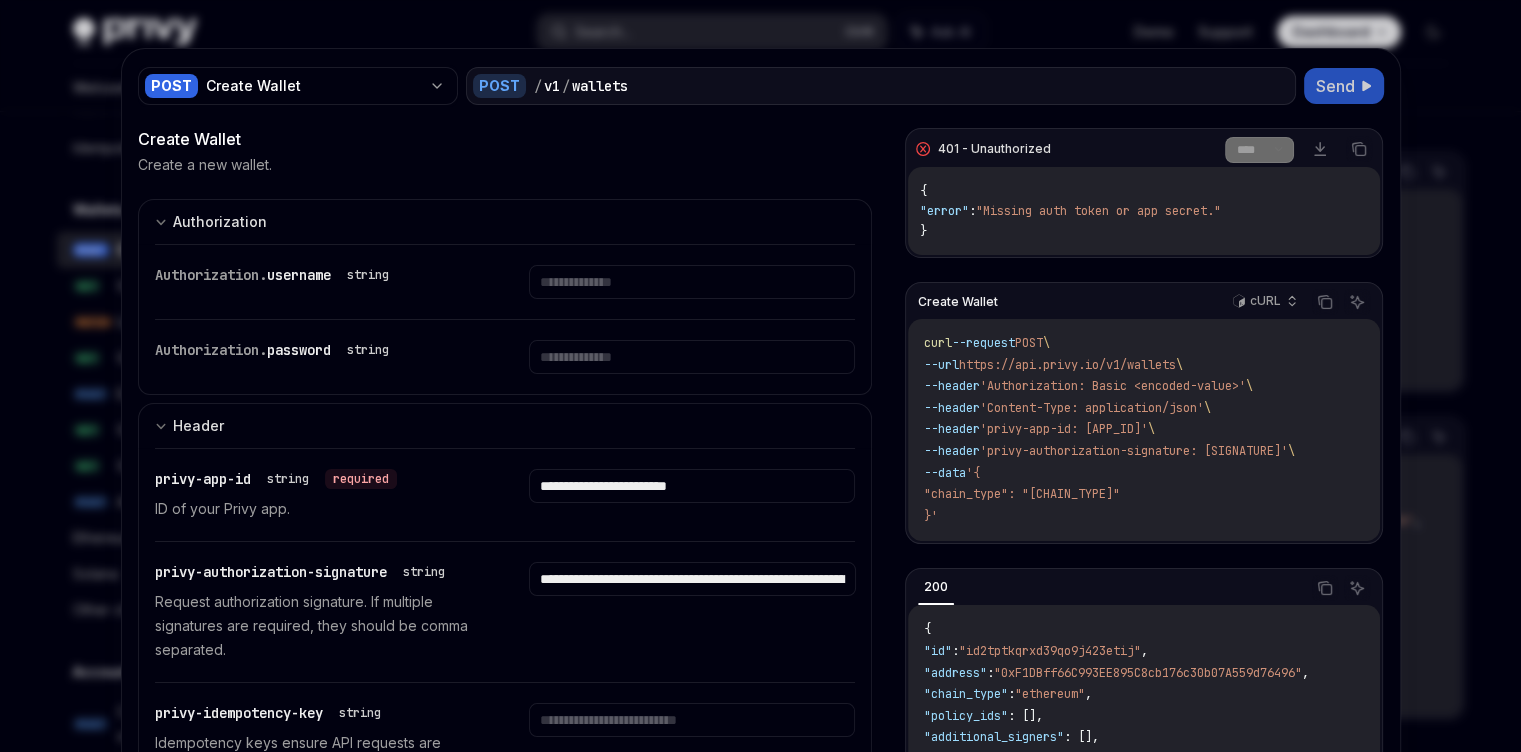 click on "Send" at bounding box center (1335, 86) 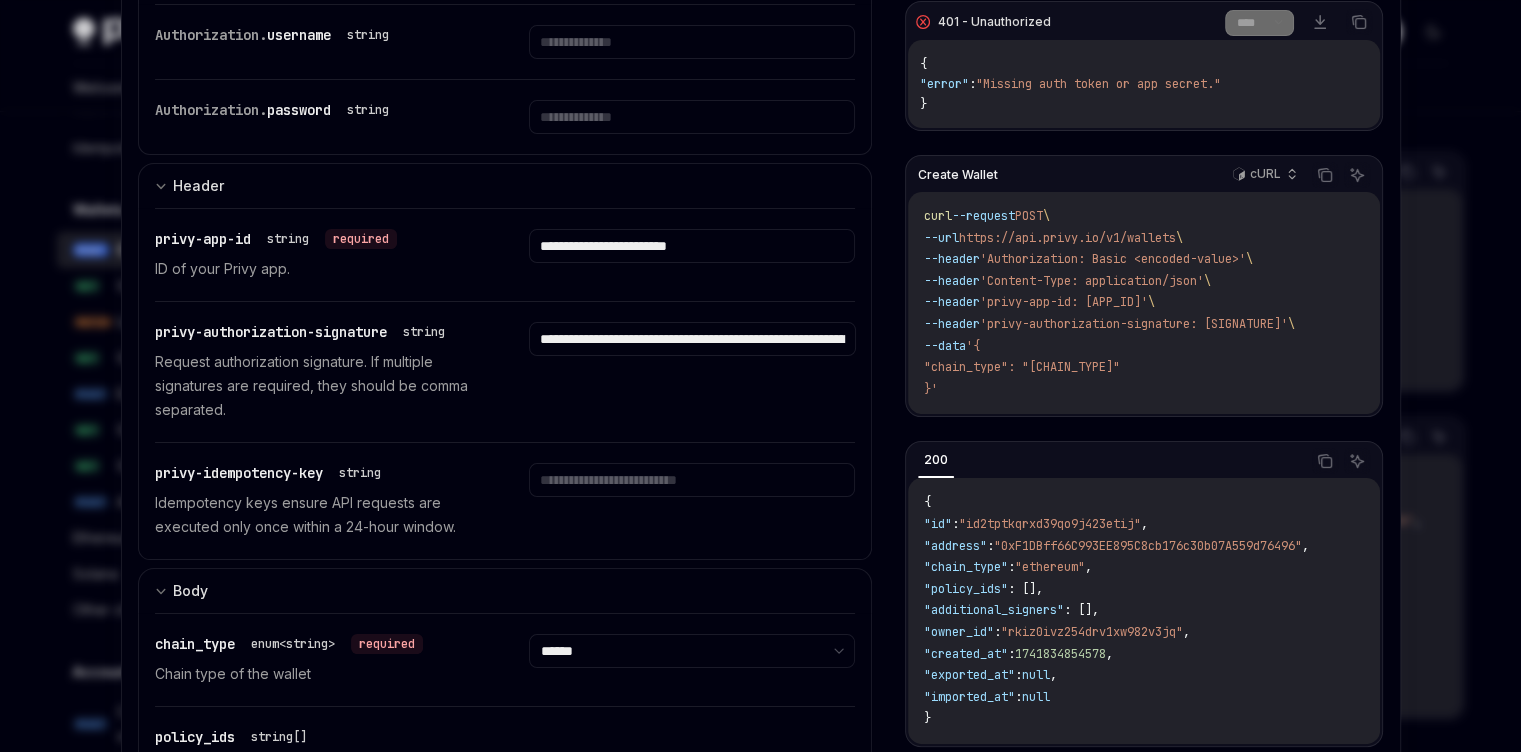 scroll, scrollTop: 360, scrollLeft: 0, axis: vertical 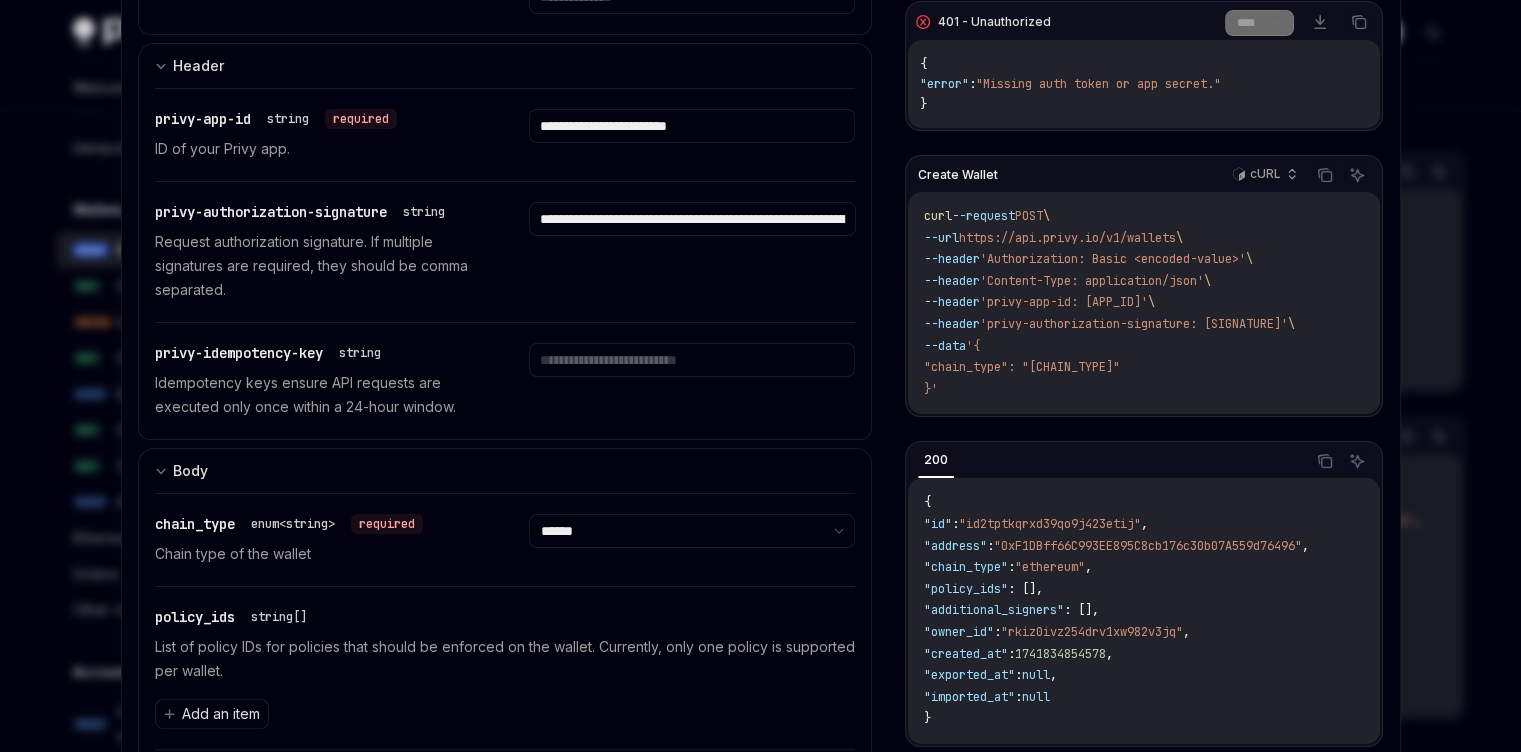 click at bounding box center [760, 376] 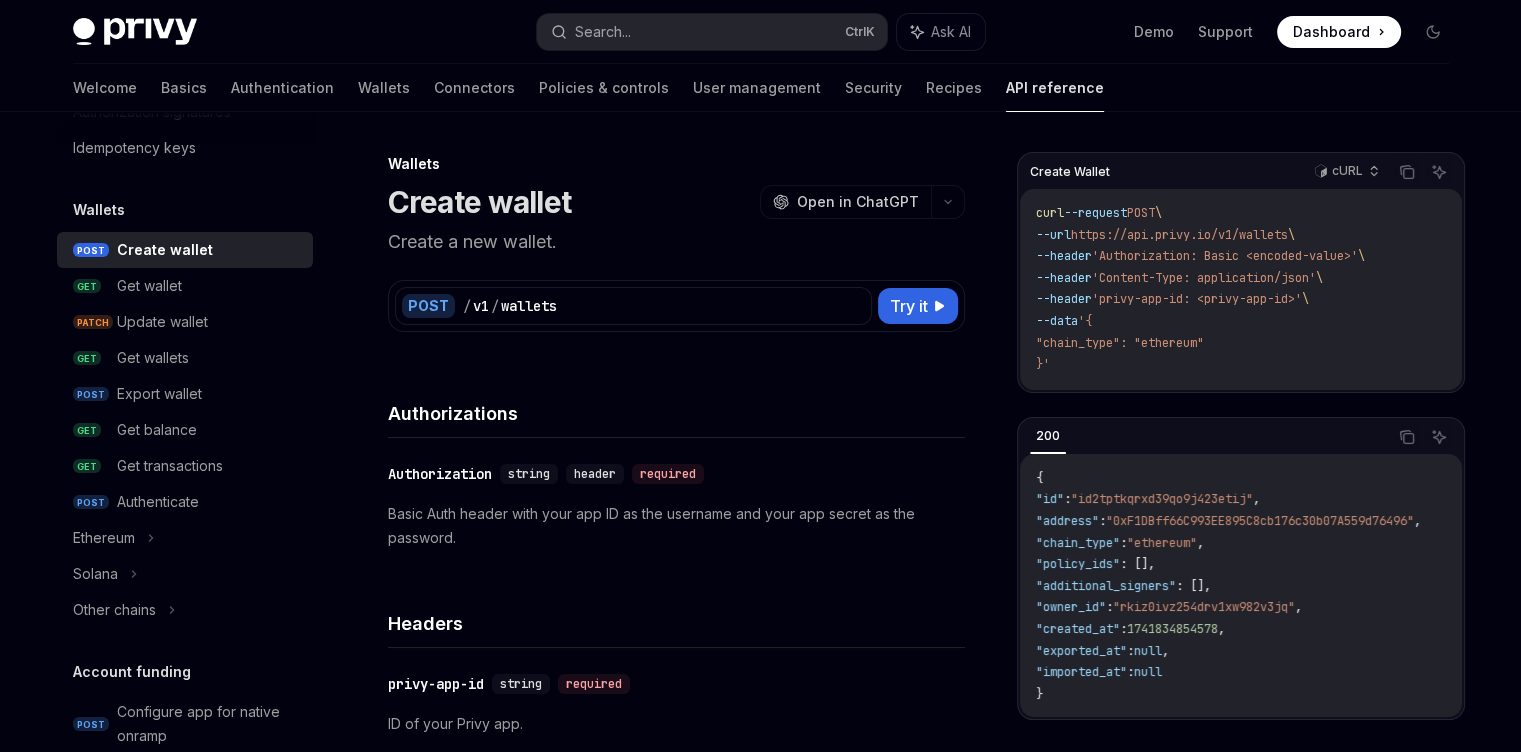 scroll, scrollTop: 0, scrollLeft: 0, axis: both 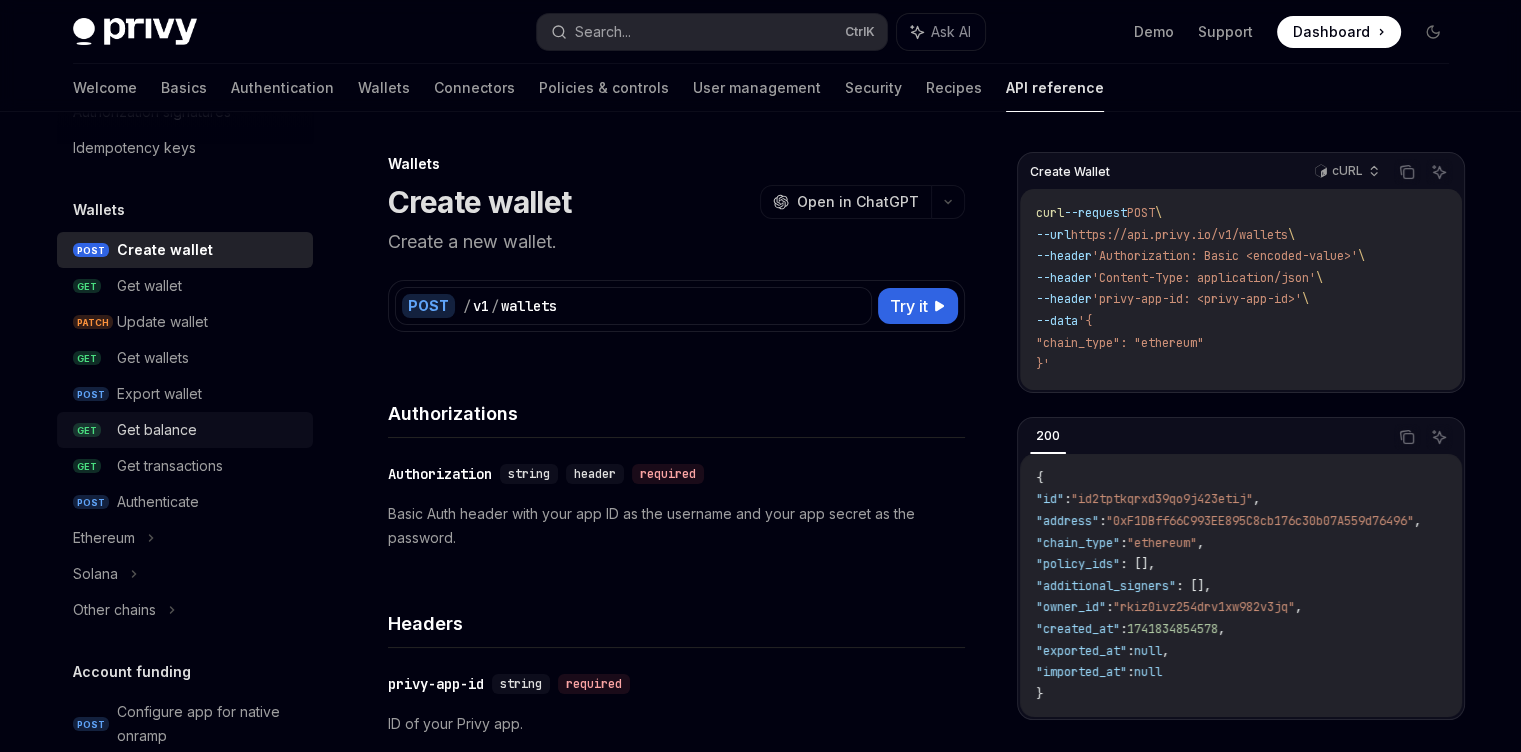 click on "Get balance" at bounding box center [157, 430] 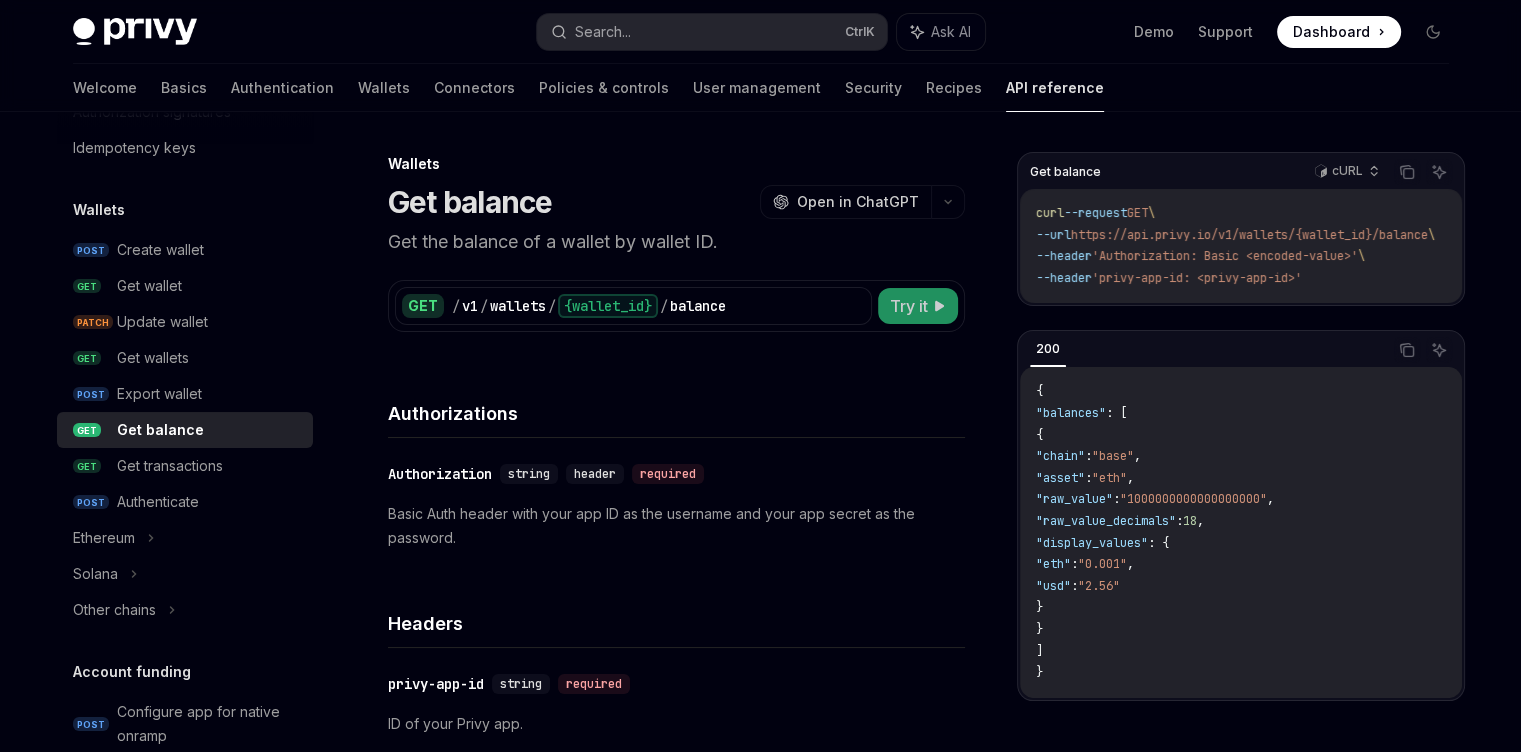 click 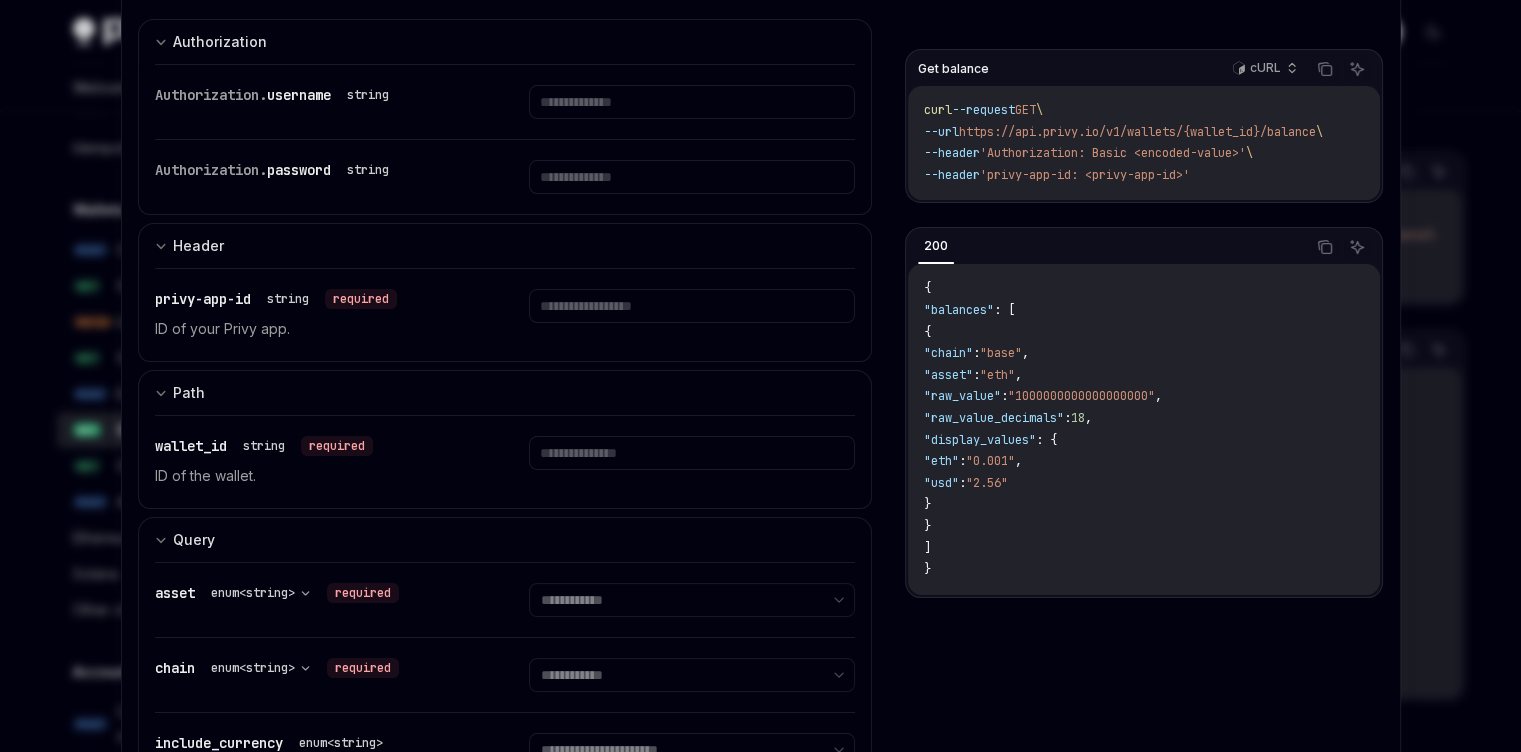 scroll, scrollTop: 275, scrollLeft: 0, axis: vertical 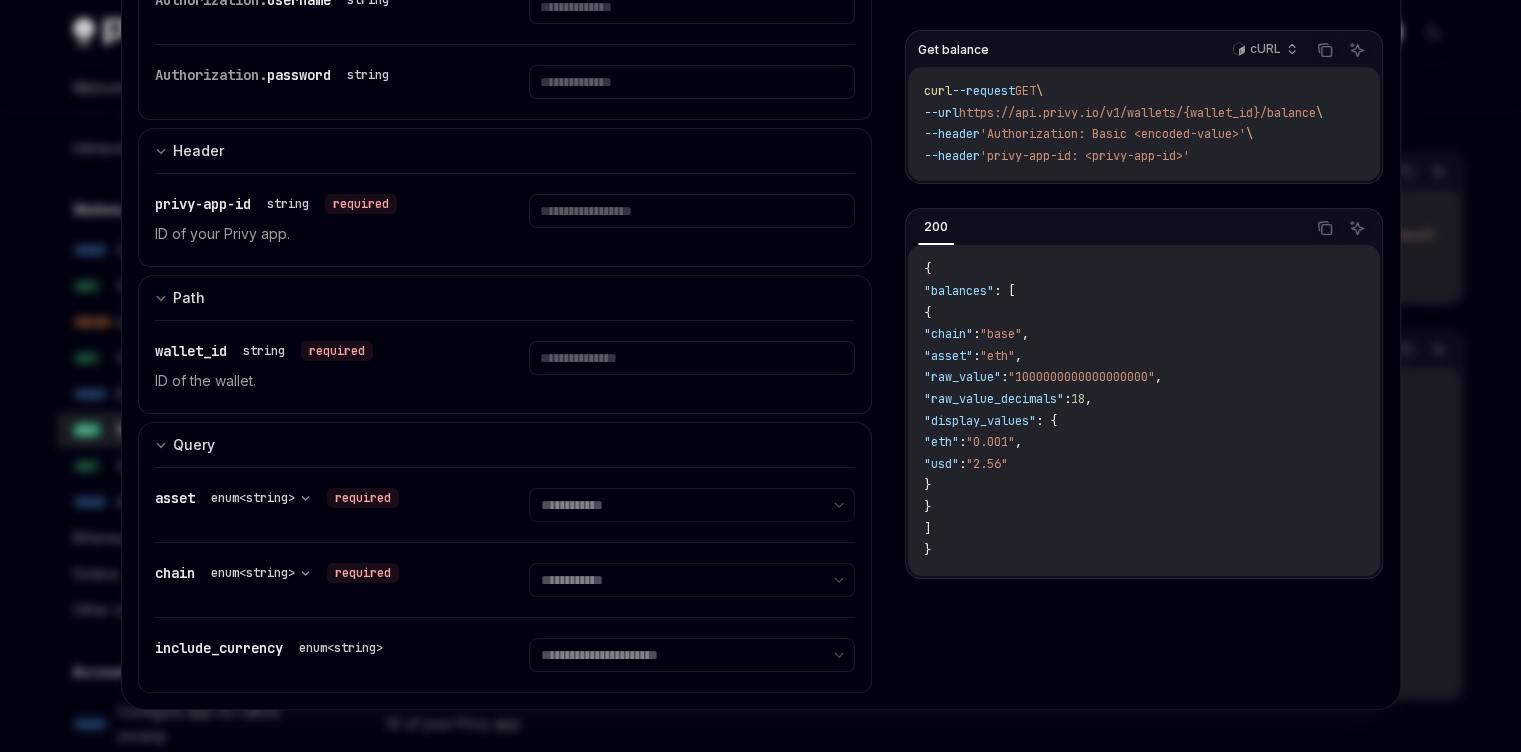 click at bounding box center [760, 376] 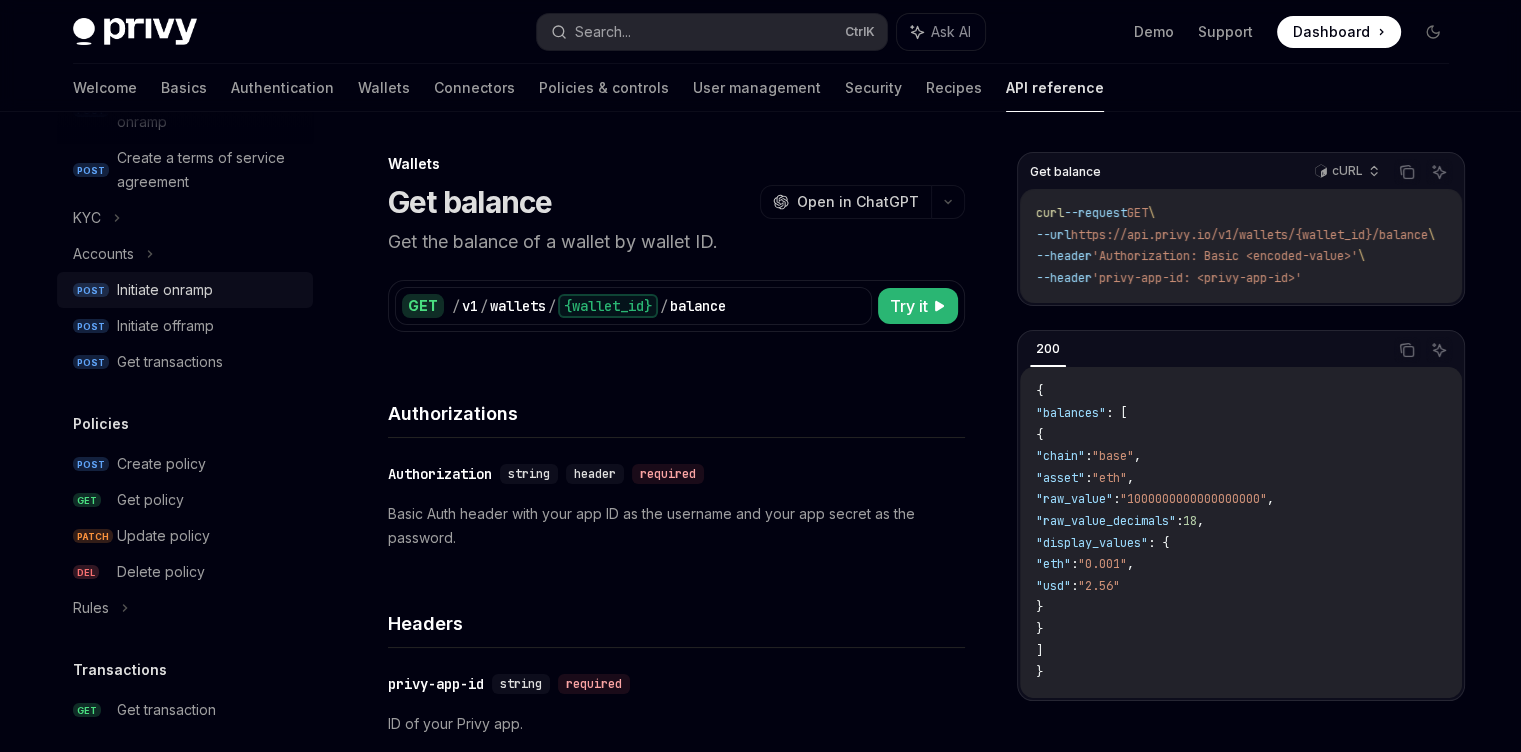 scroll, scrollTop: 840, scrollLeft: 0, axis: vertical 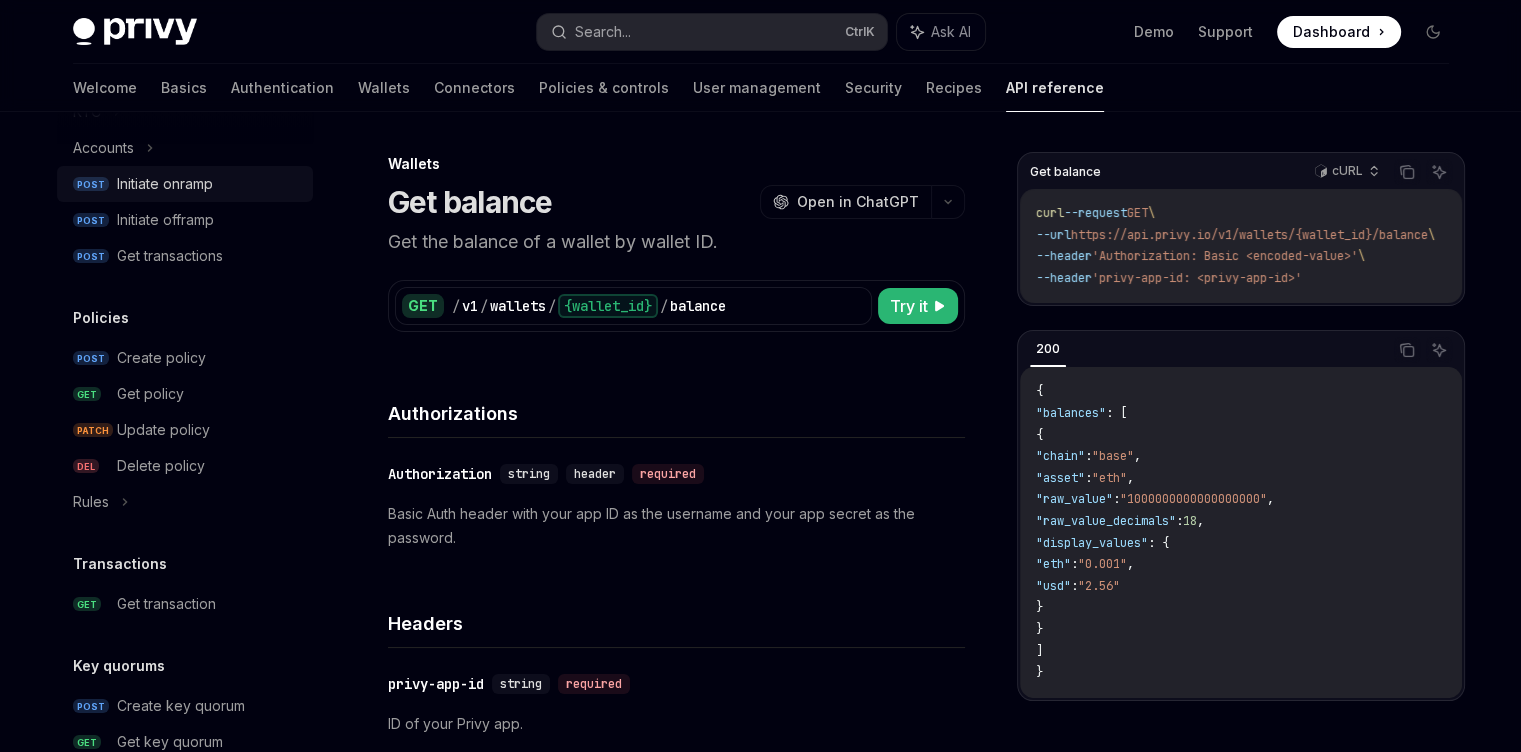 click on "Initiate onramp" at bounding box center (165, 184) 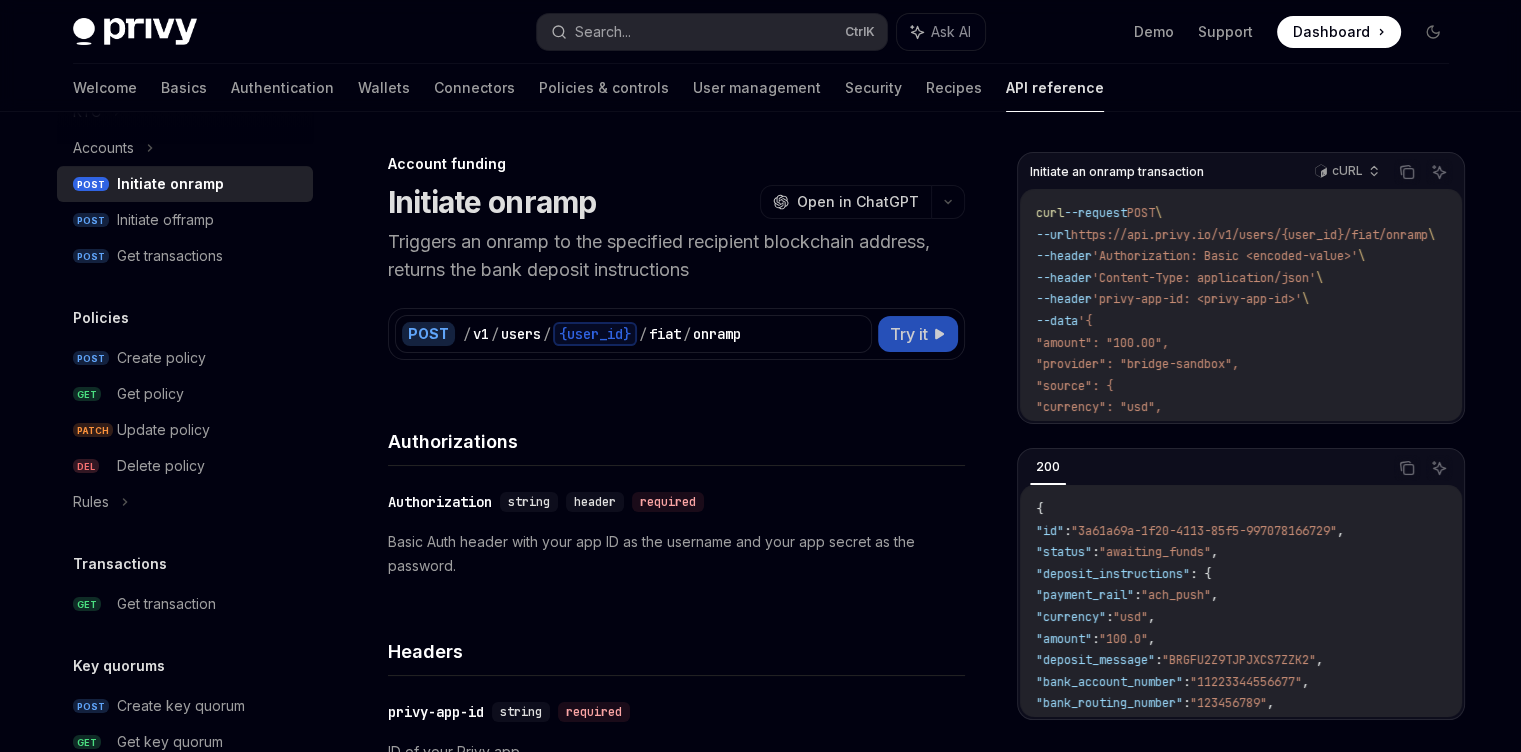 click on "Try it" at bounding box center (909, 334) 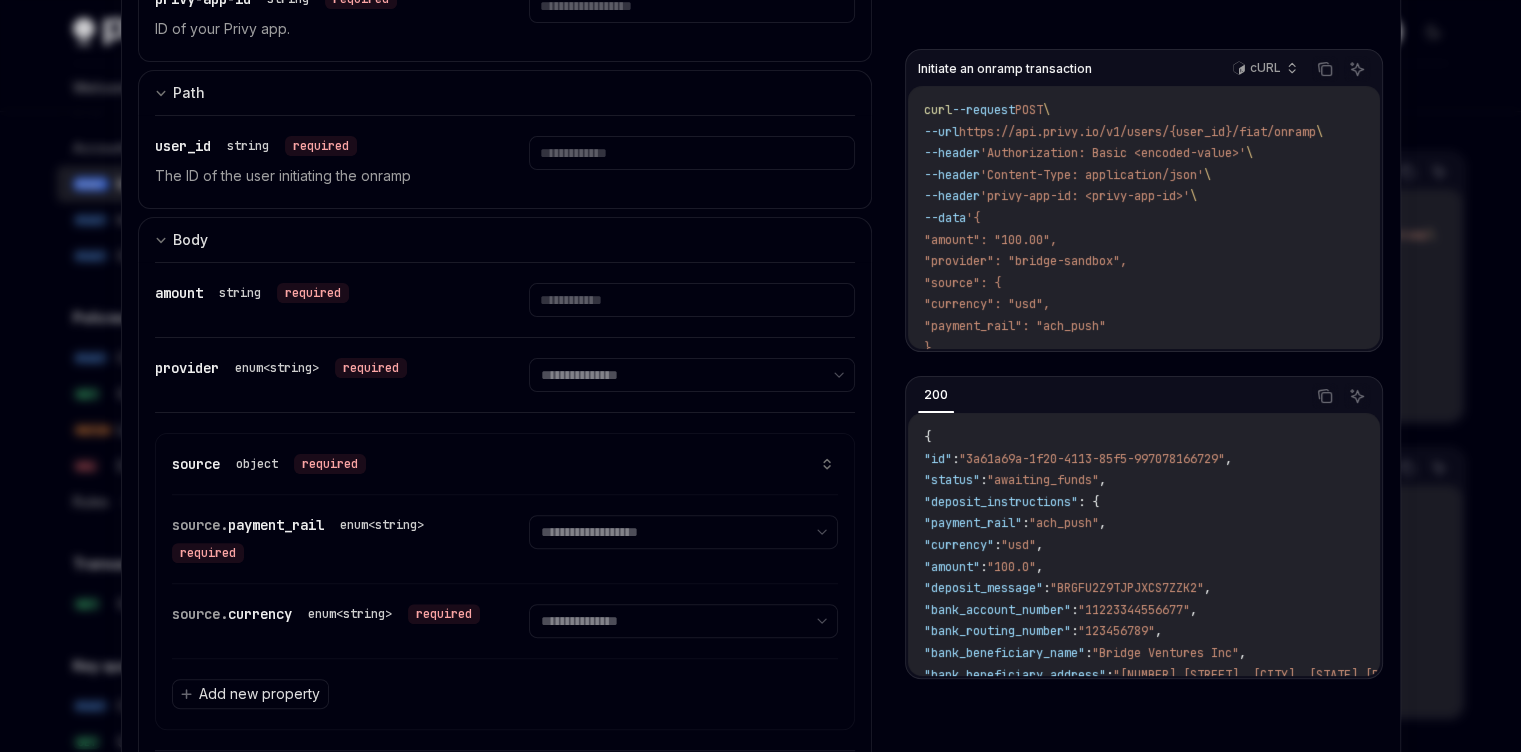 scroll, scrollTop: 990, scrollLeft: 0, axis: vertical 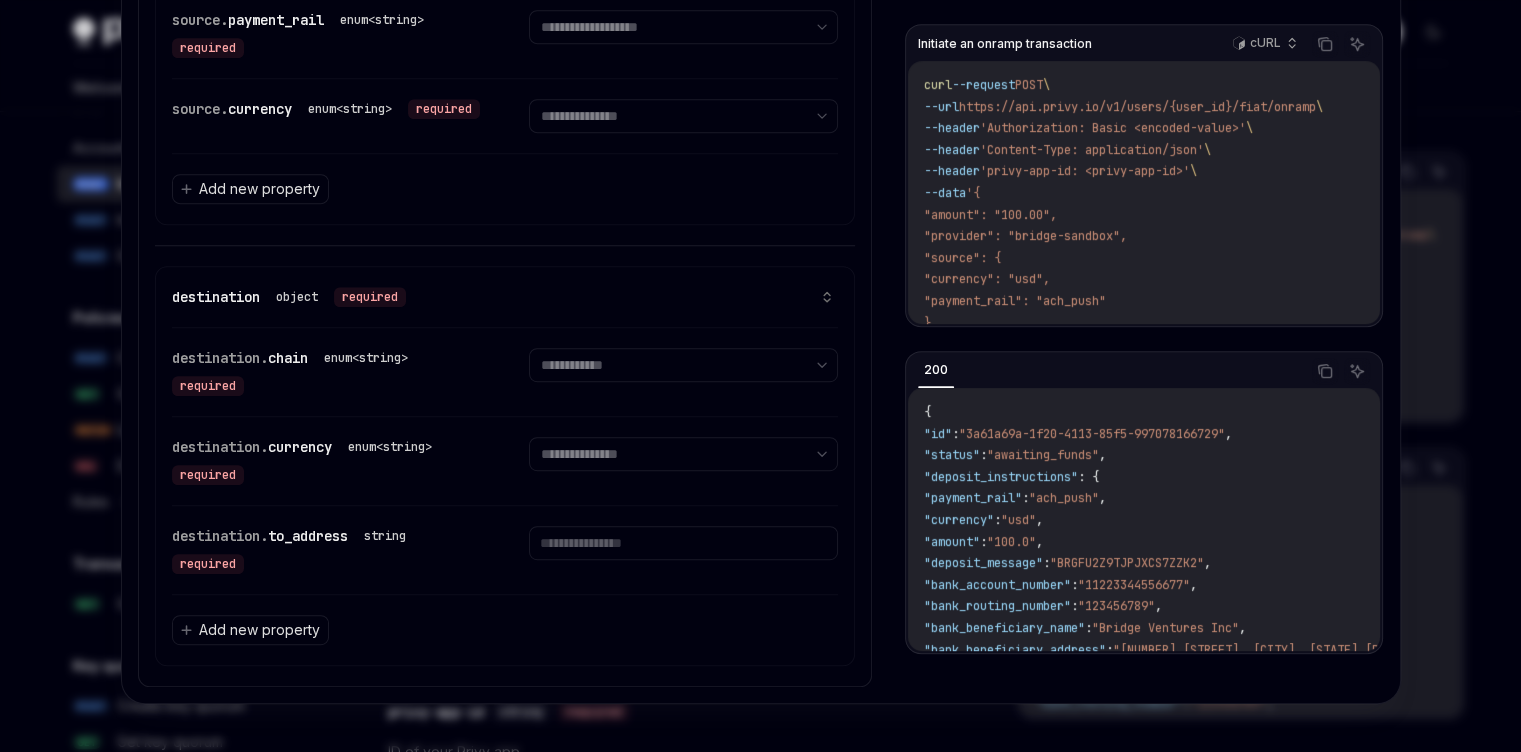 click at bounding box center (760, 376) 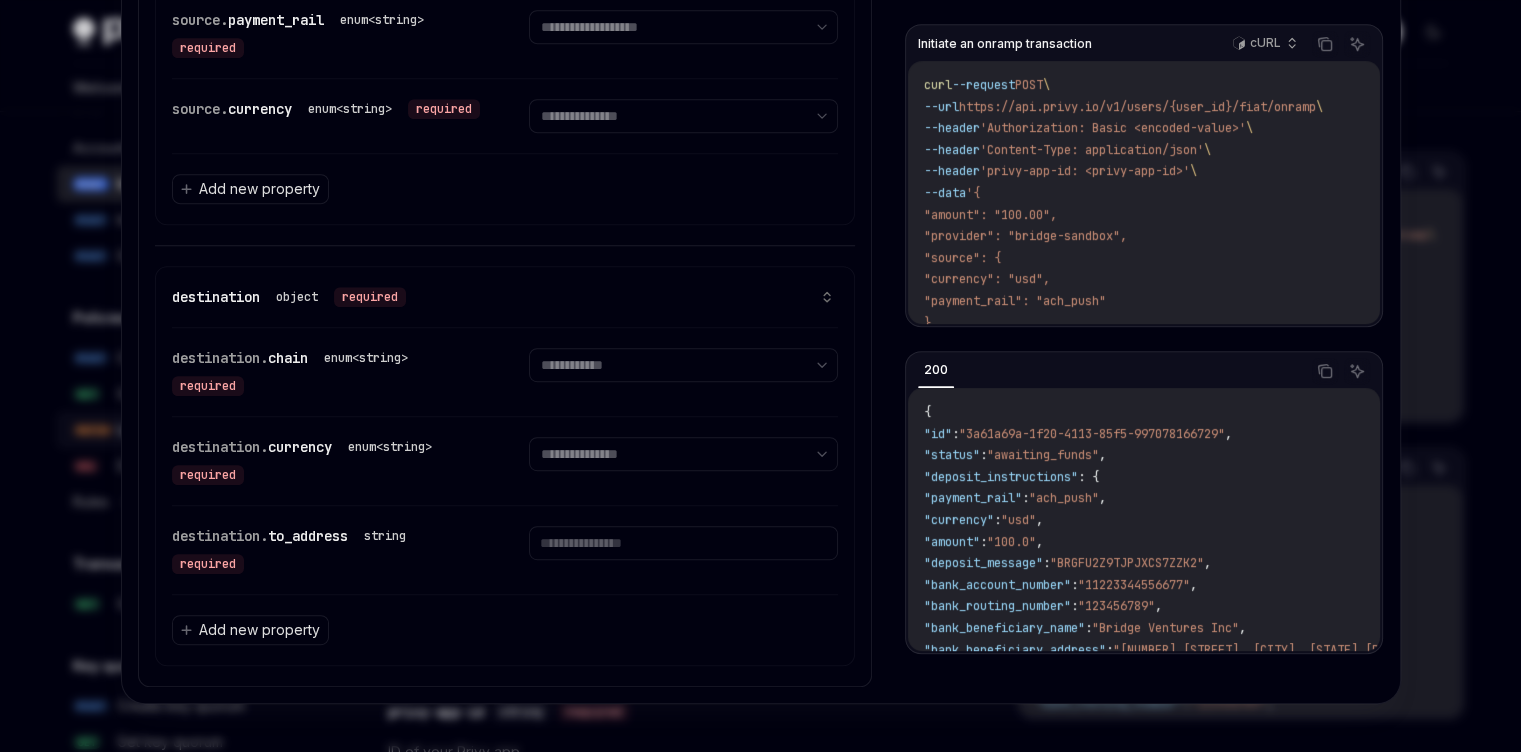 scroll, scrollTop: 0, scrollLeft: 0, axis: both 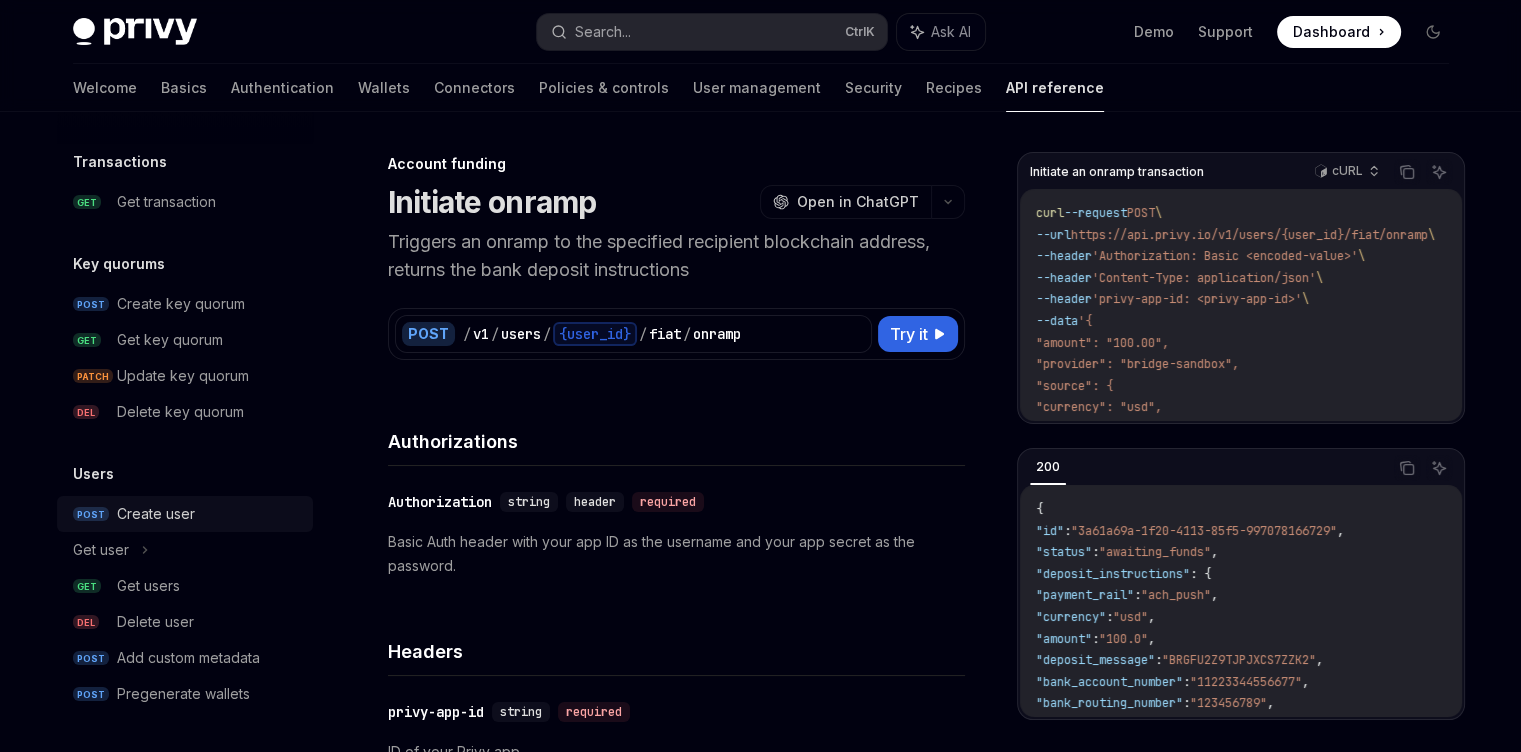 click on "Create user" at bounding box center (156, 514) 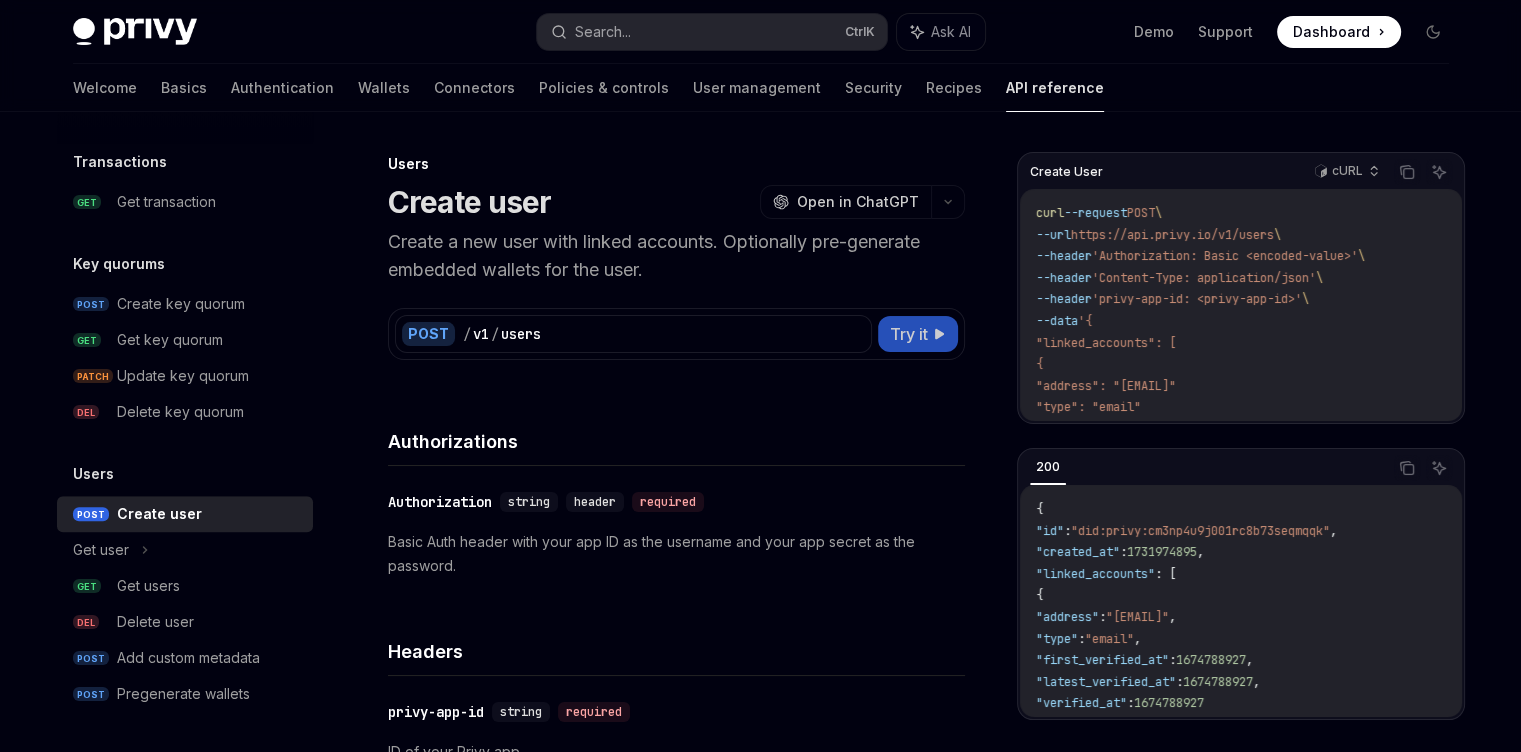 click on "Try it" at bounding box center (918, 334) 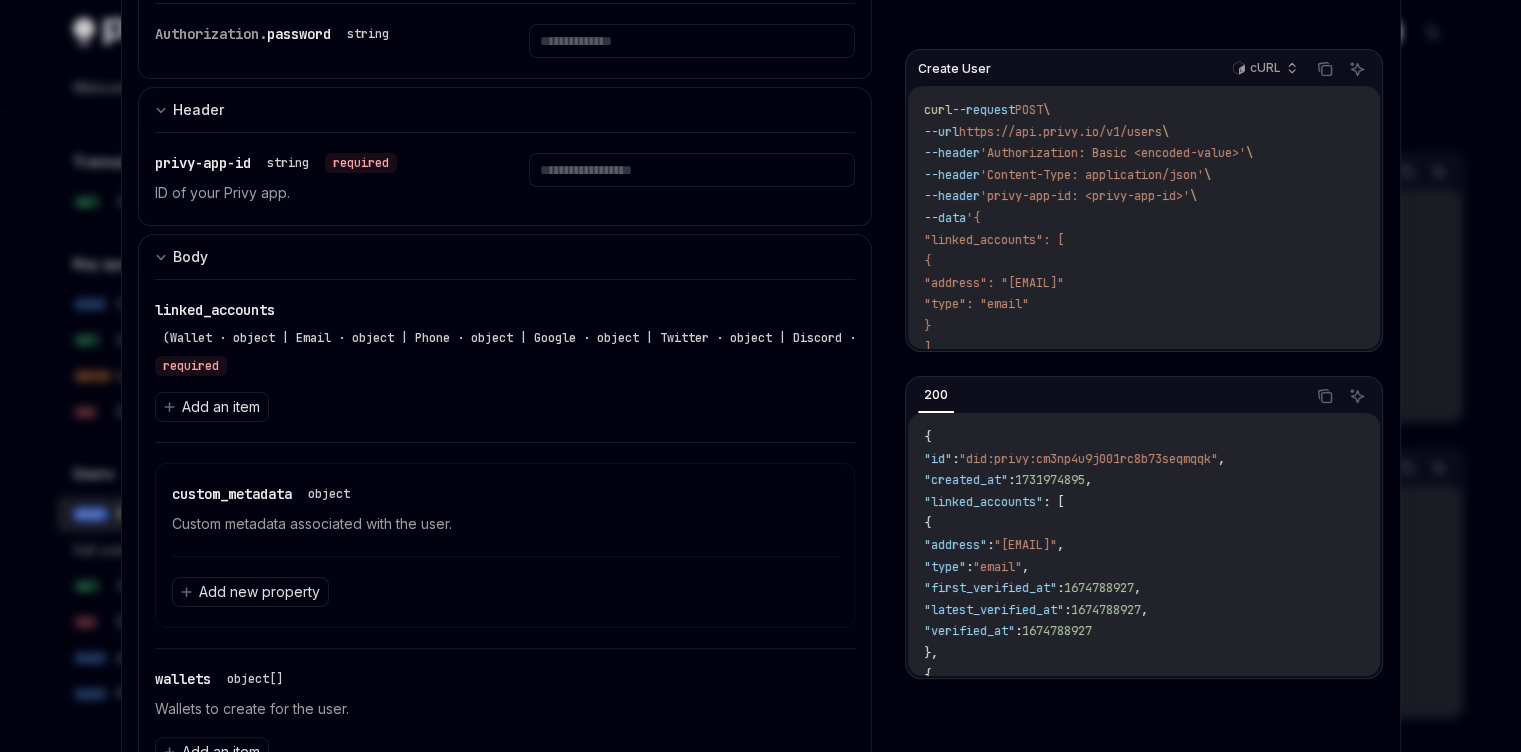 scroll, scrollTop: 411, scrollLeft: 0, axis: vertical 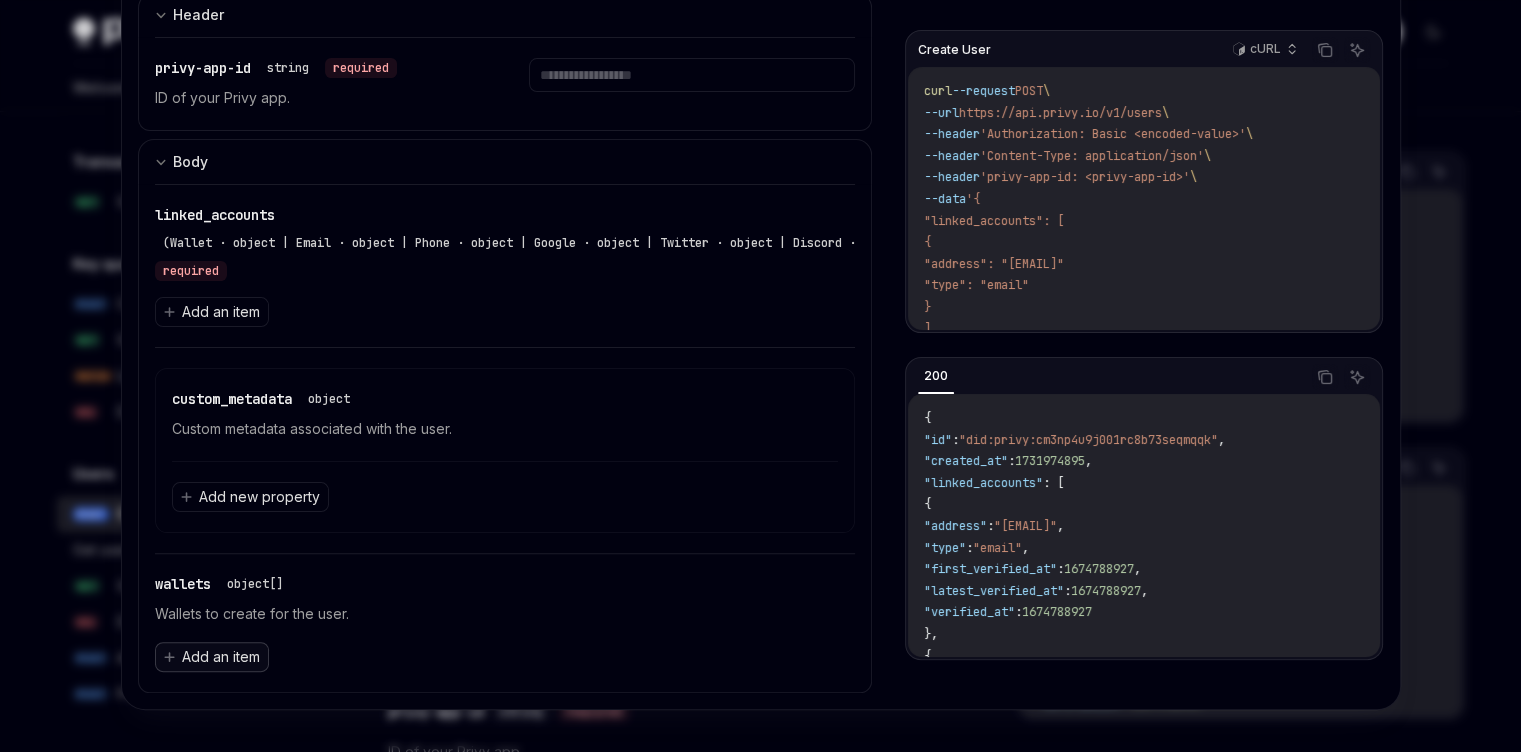click on "Add an item" at bounding box center (221, 657) 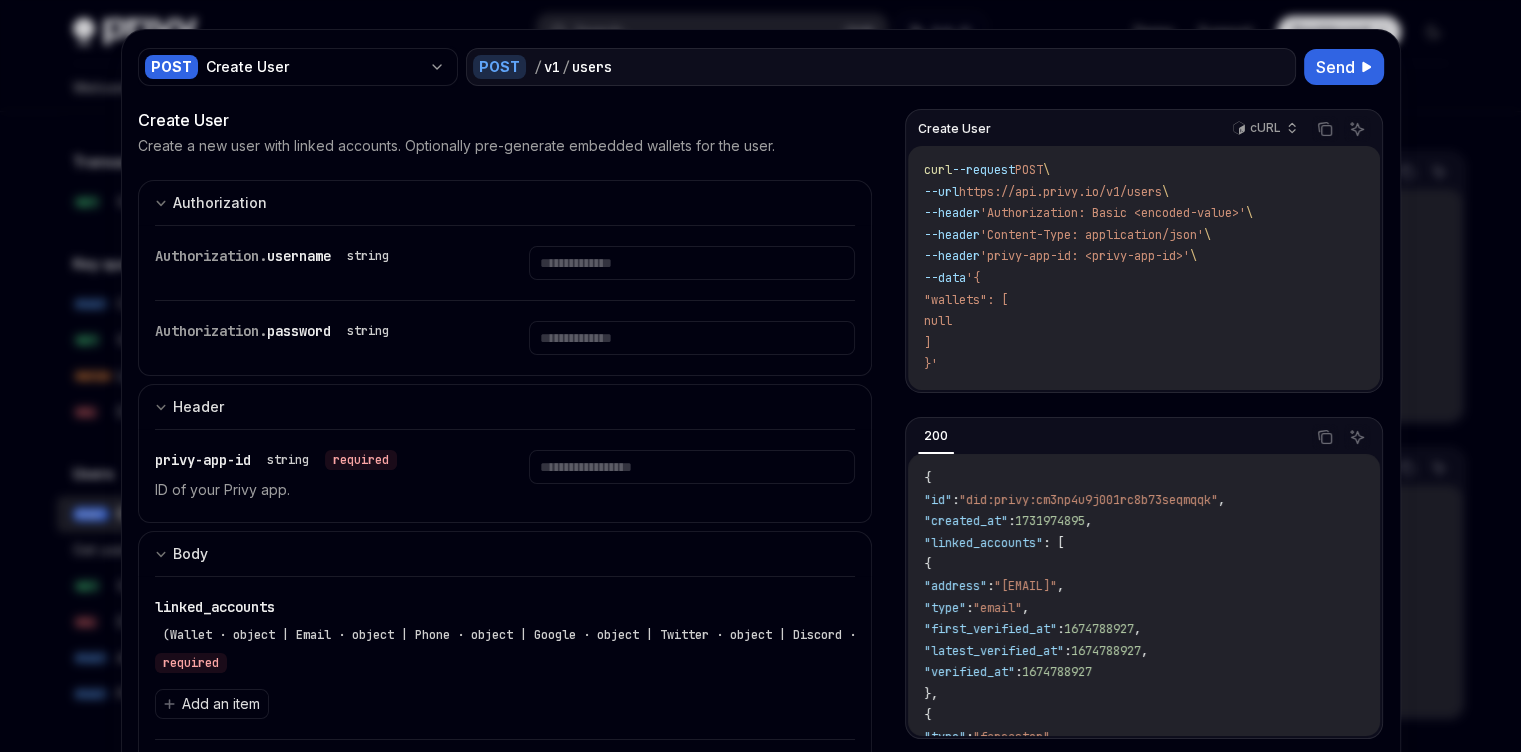 scroll, scrollTop: 0, scrollLeft: 0, axis: both 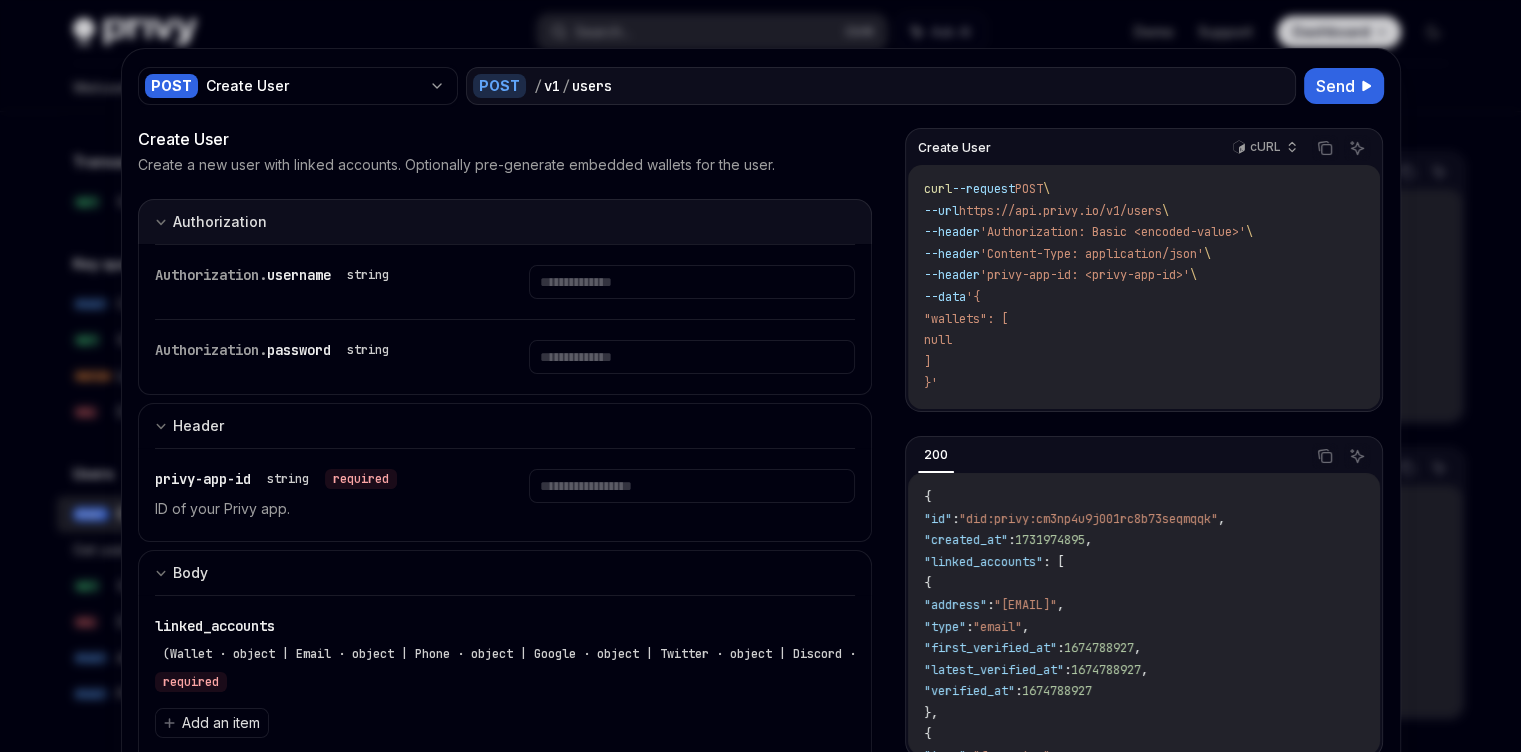 click on "Authorization" at bounding box center (220, 222) 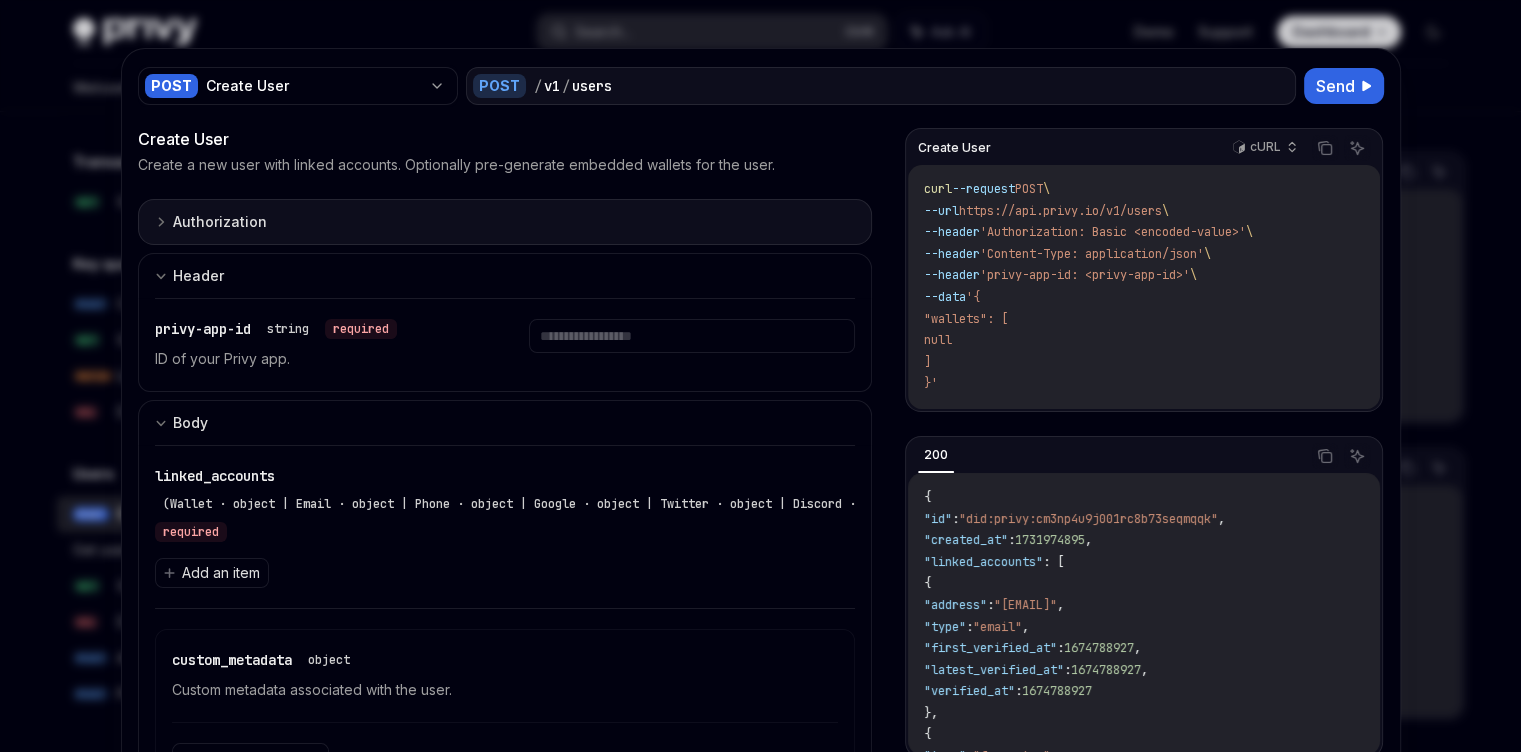 click on "Authorization" at bounding box center (220, 222) 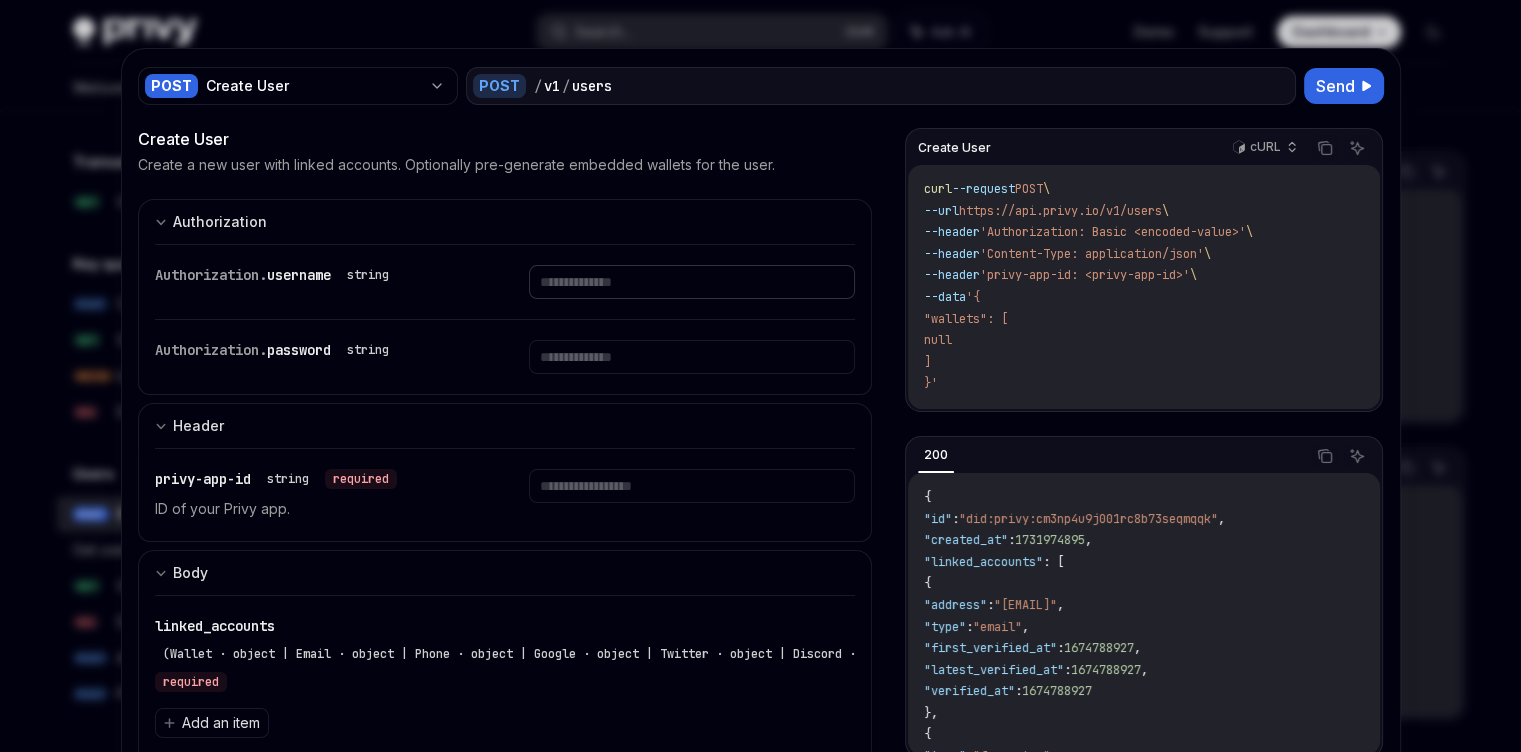 click at bounding box center (692, 282) 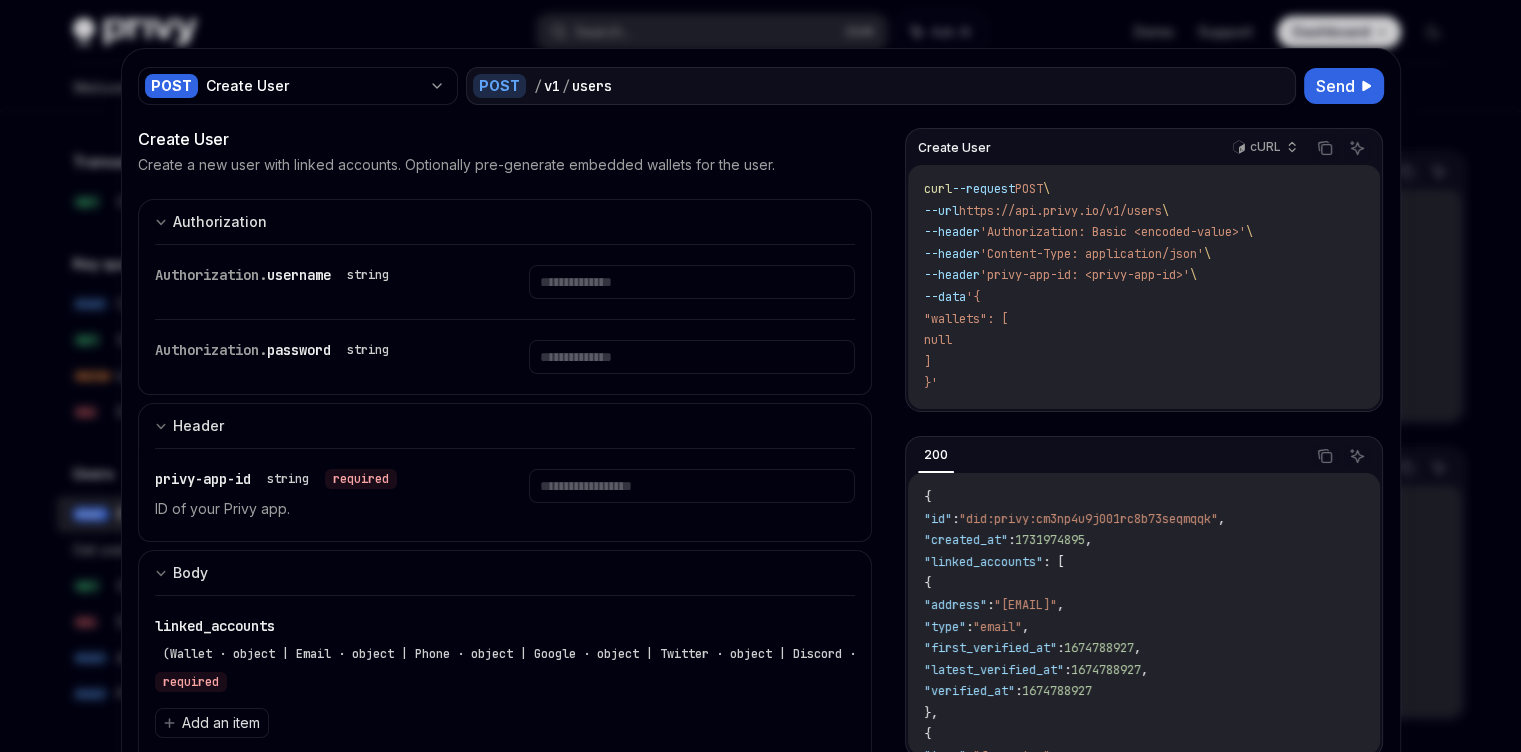 click on "Authorization. username string" at bounding box center [505, 282] 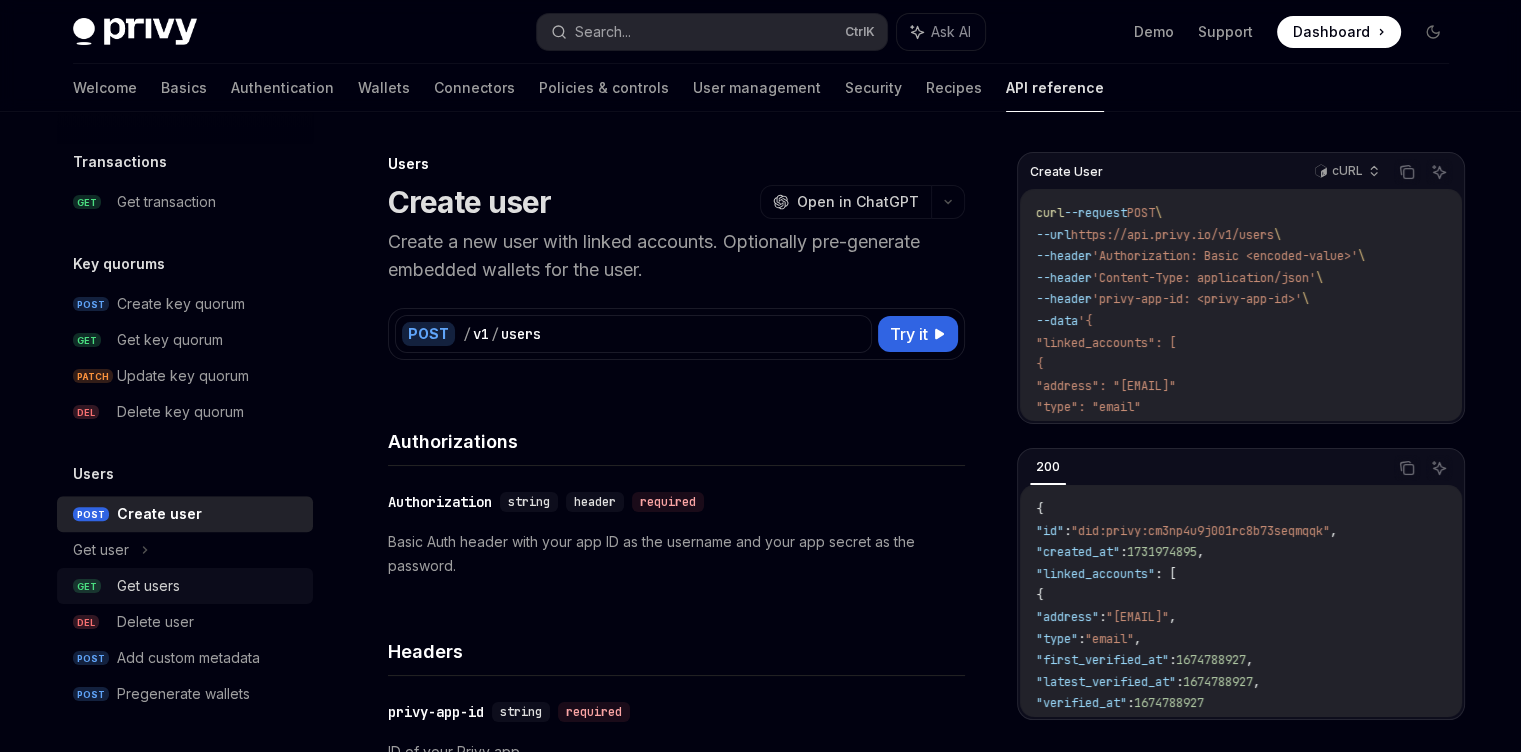 scroll, scrollTop: 120, scrollLeft: 0, axis: vertical 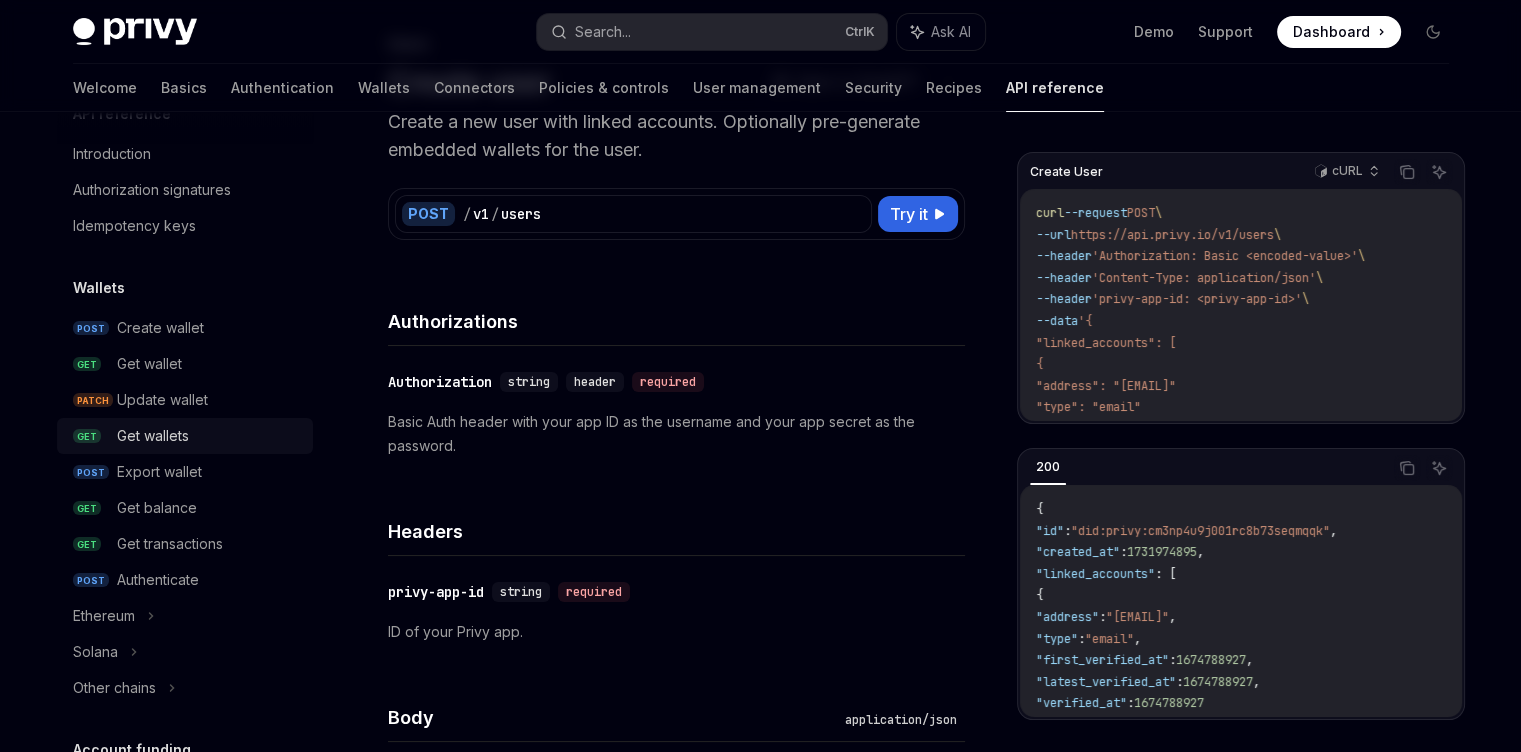 click on "Get wallets" at bounding box center [153, 436] 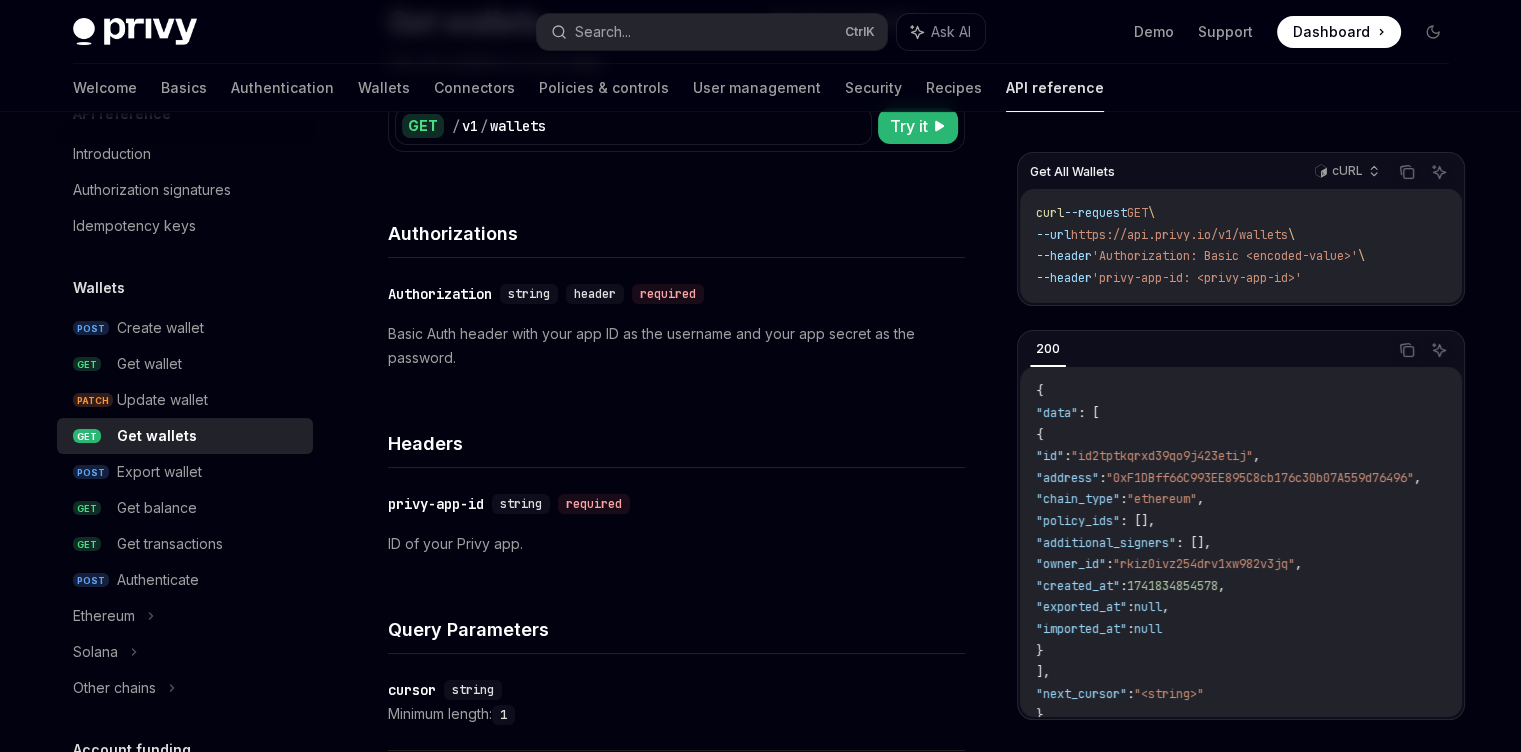 scroll, scrollTop: 120, scrollLeft: 0, axis: vertical 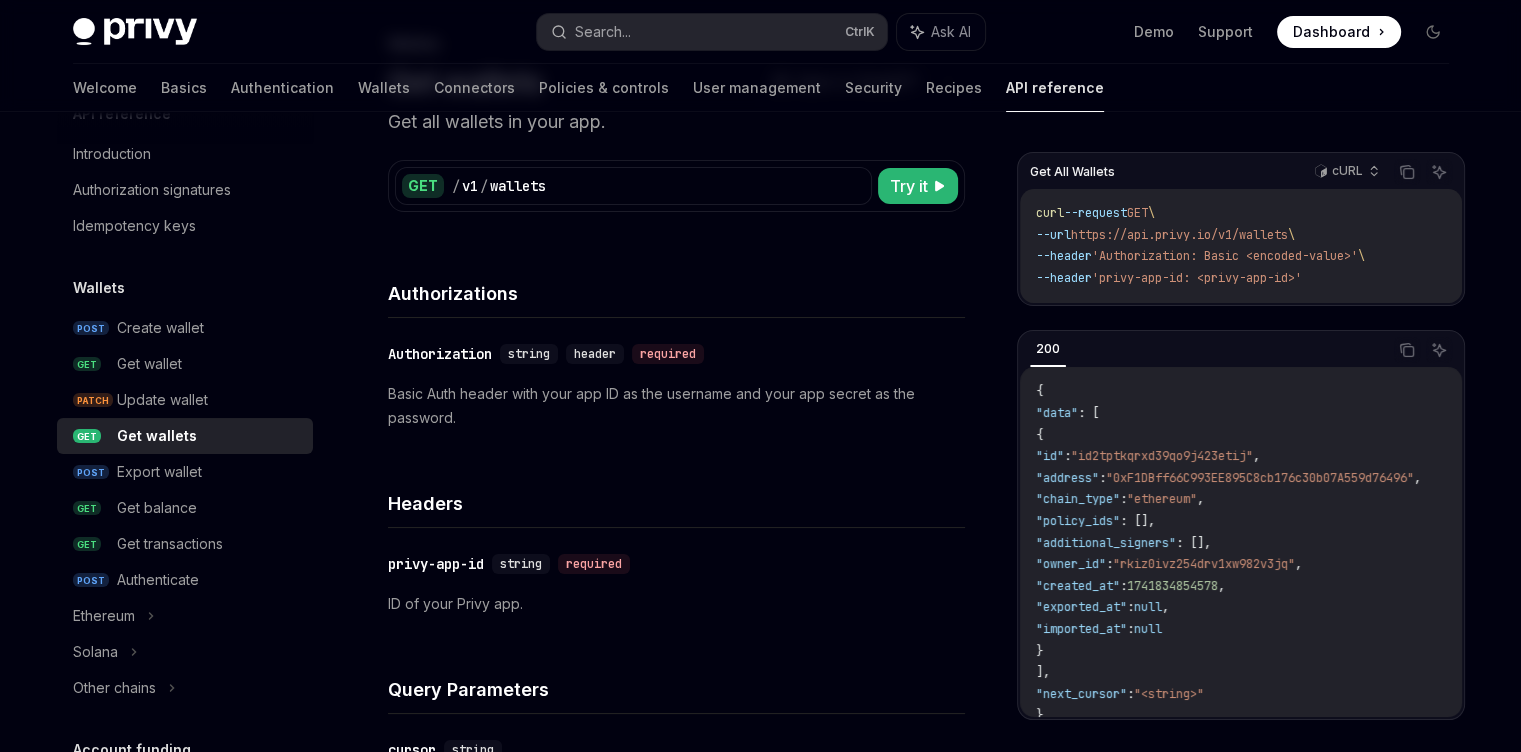 click on "Basic Auth header with your app ID as the username and your app secret as the password." at bounding box center (676, 406) 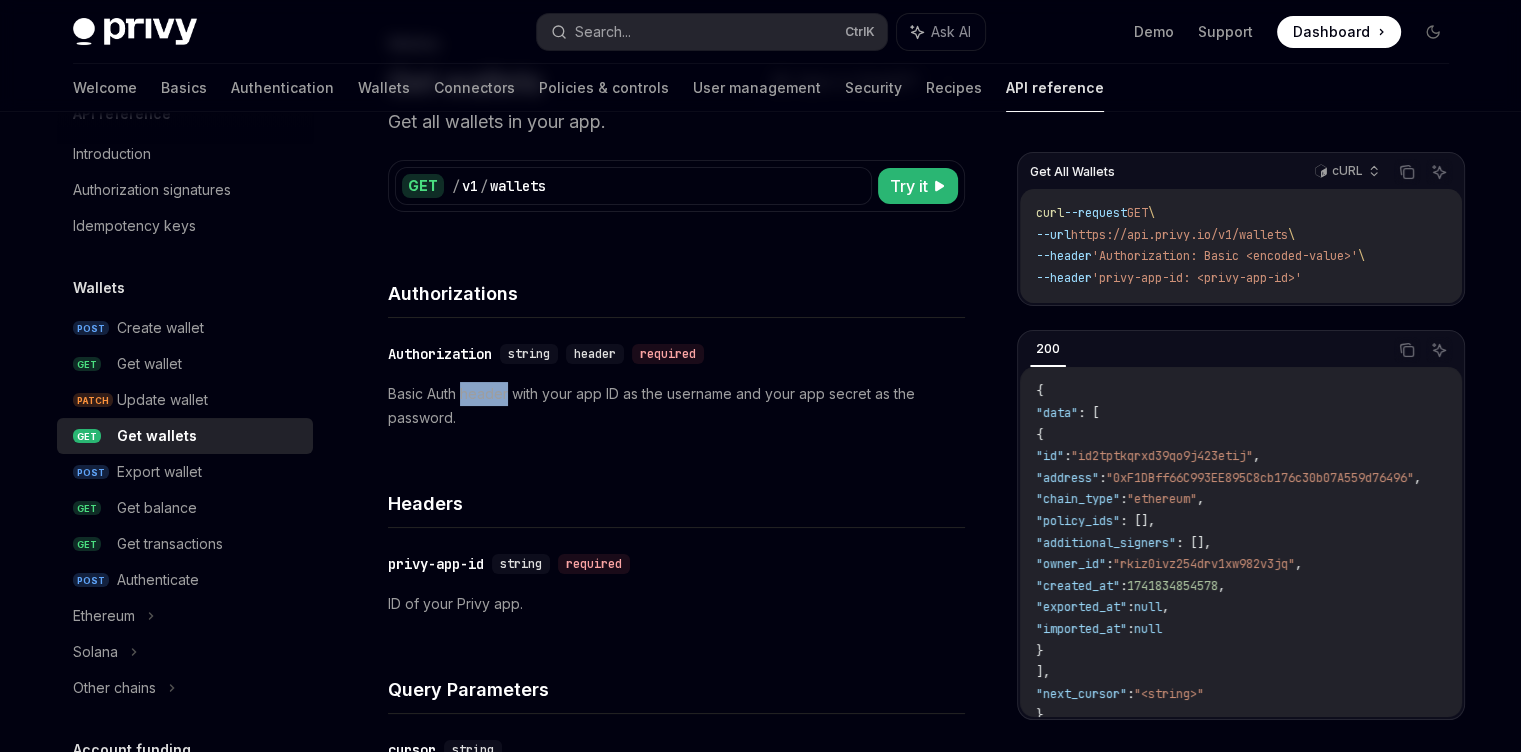 click on "Basic Auth header with your app ID as the username and your app secret as the password." at bounding box center (676, 406) 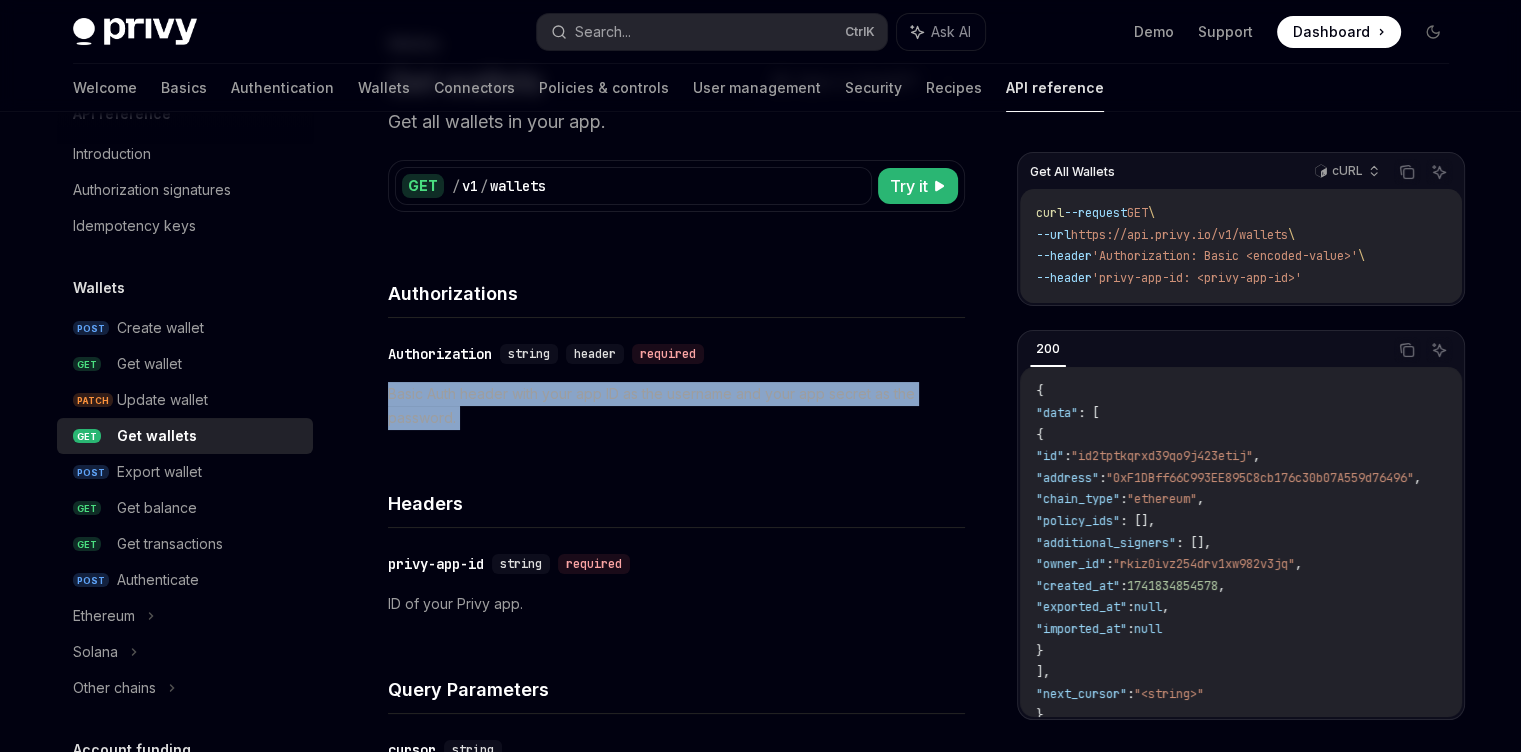 click on "Basic Auth header with your app ID as the username and your app secret as the password." at bounding box center (676, 406) 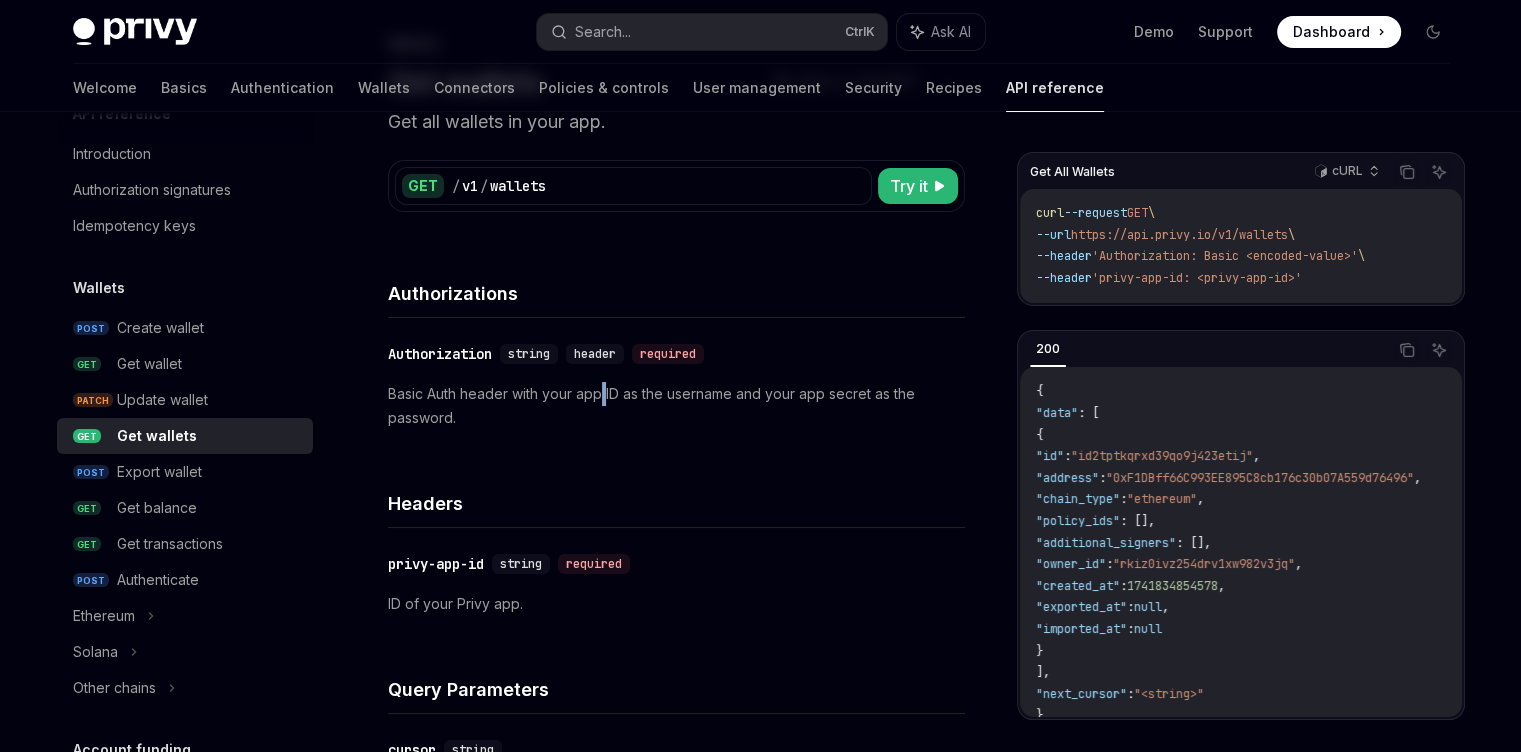 click on "Basic Auth header with your app ID as the username and your app secret as the password." at bounding box center (676, 406) 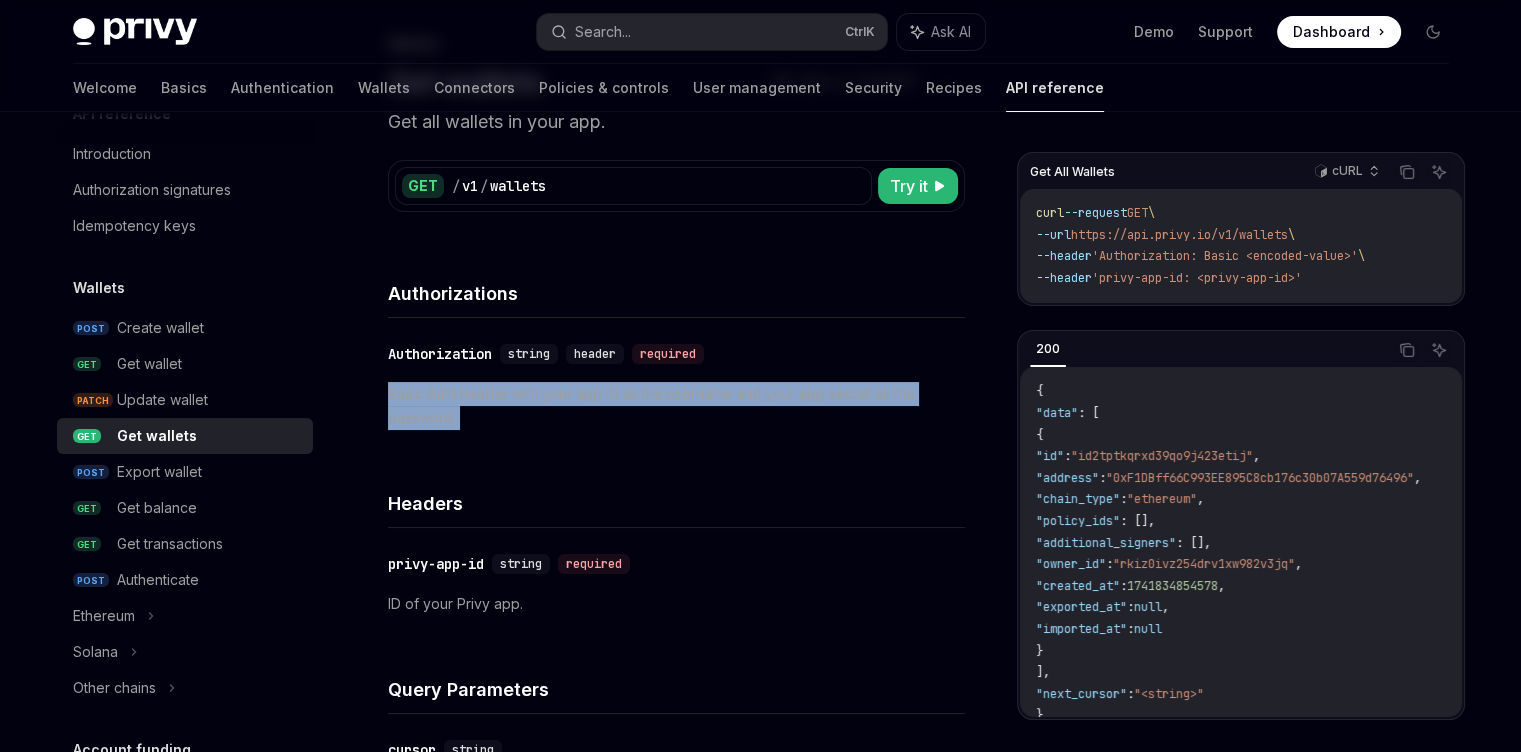 click on "Basic Auth header with your app ID as the username and your app secret as the password." at bounding box center [676, 406] 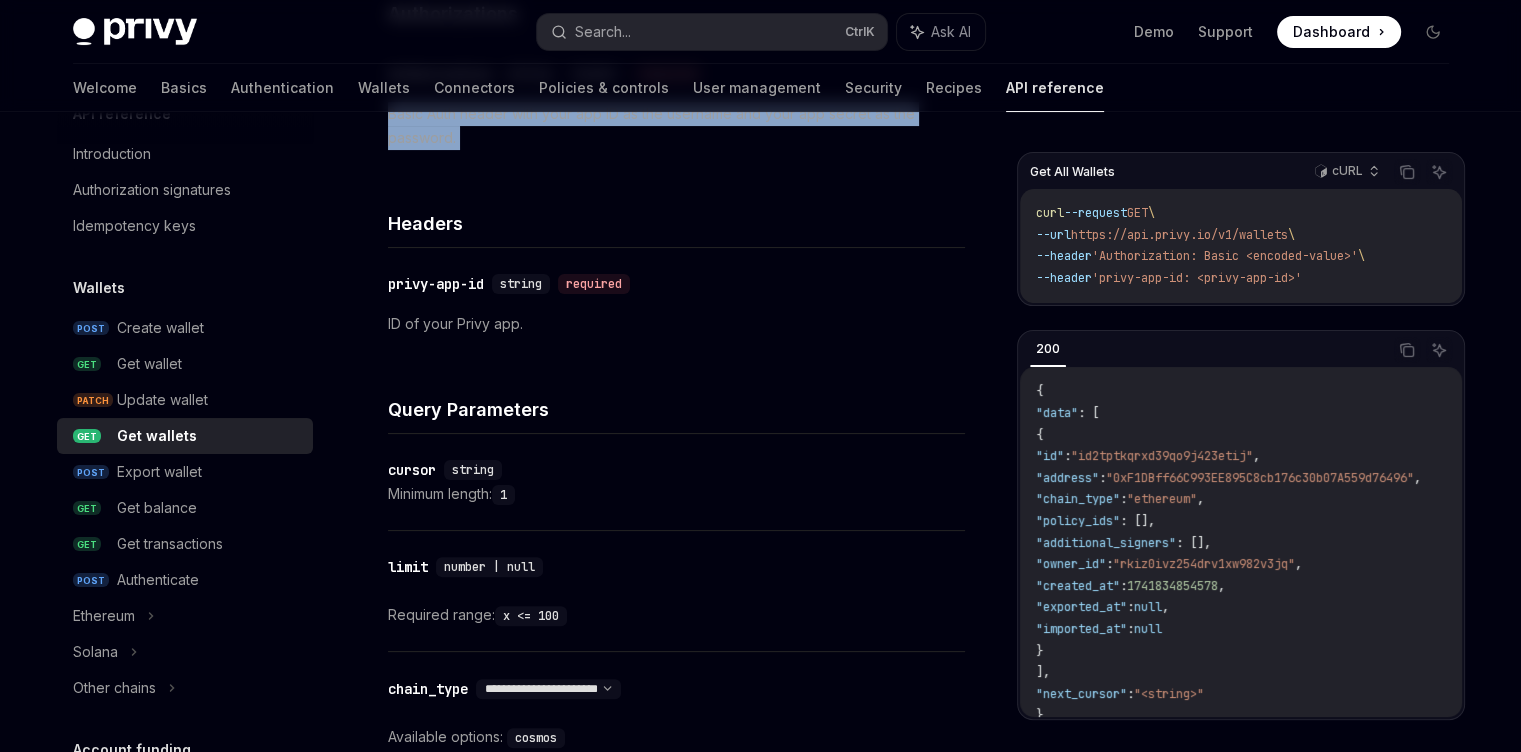 scroll, scrollTop: 393, scrollLeft: 0, axis: vertical 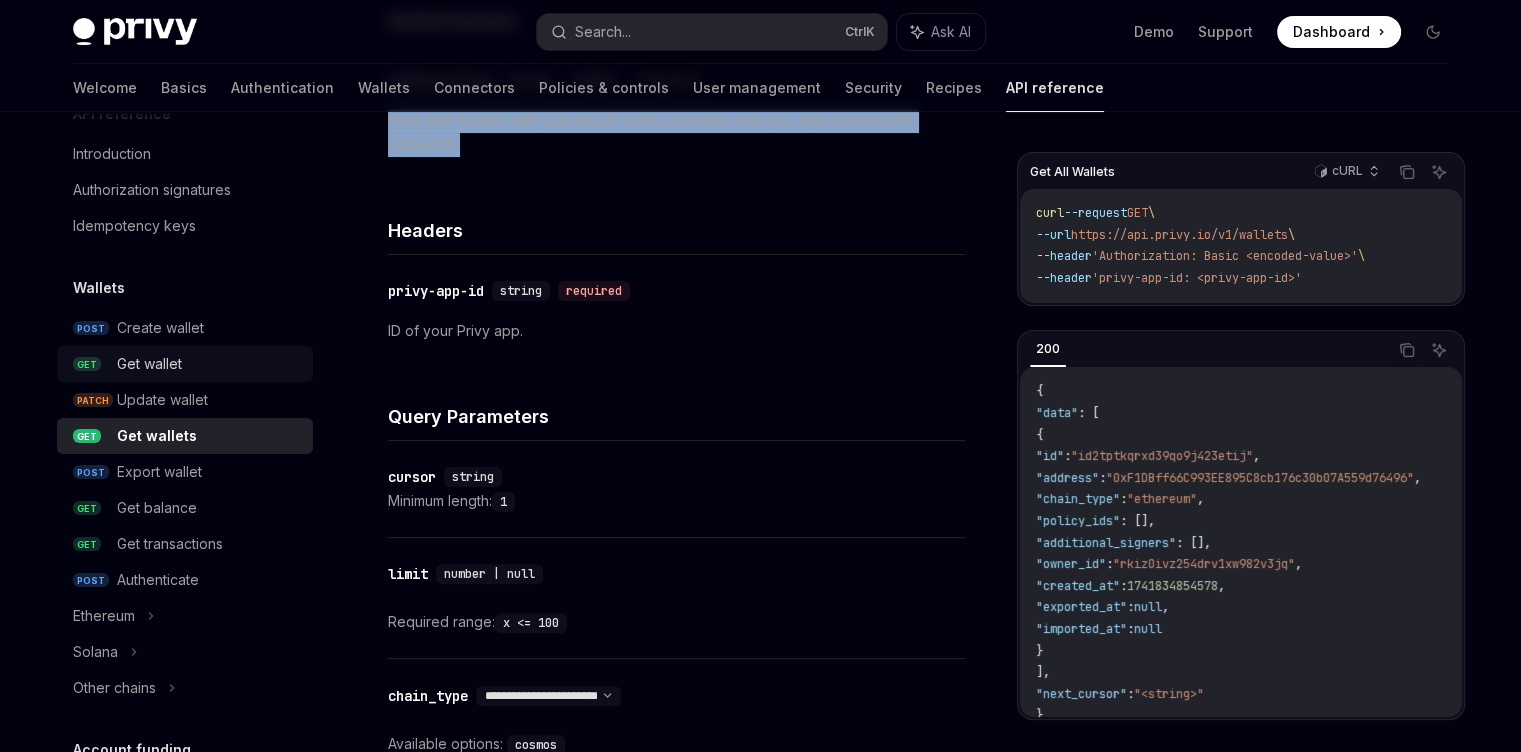 click on "Get wallet" at bounding box center (209, 364) 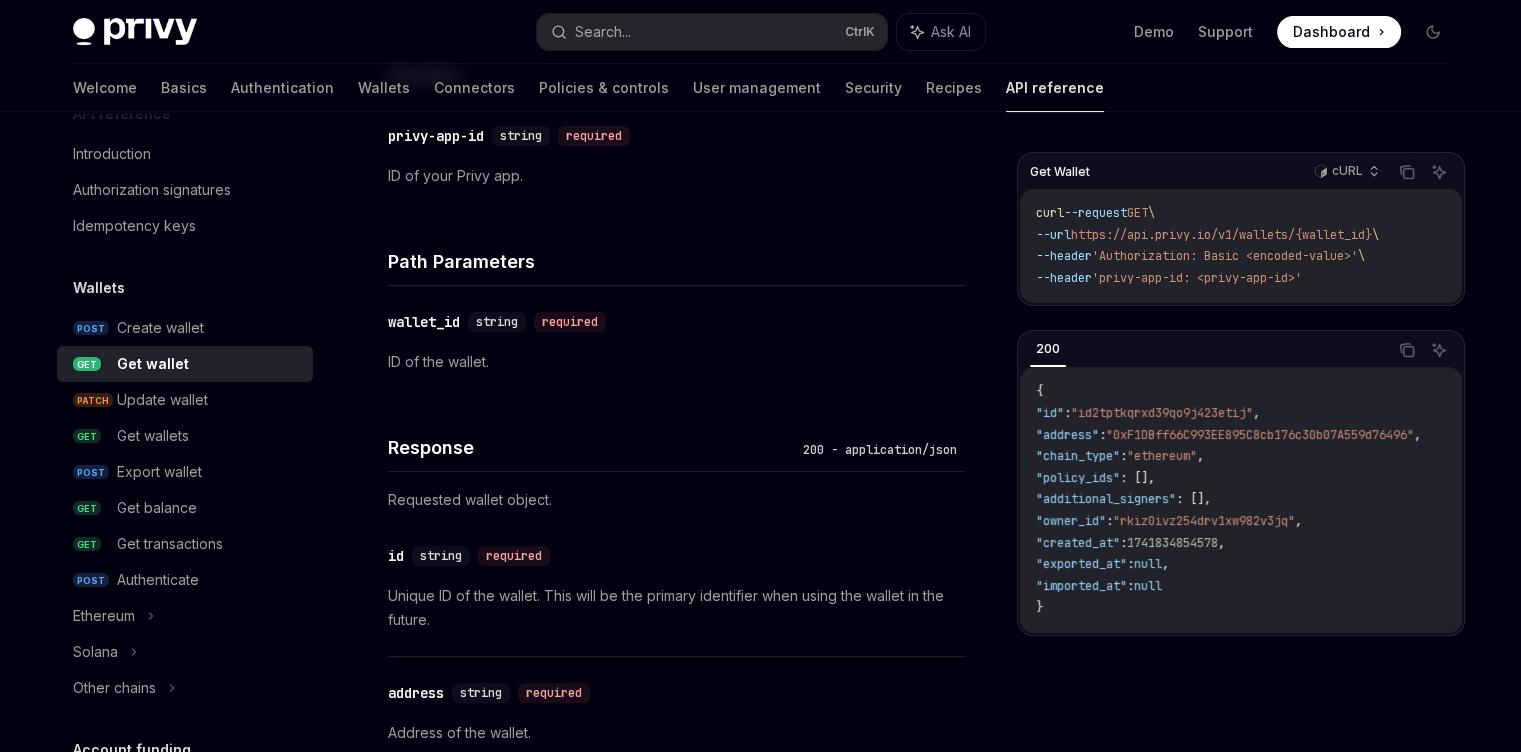scroll, scrollTop: 600, scrollLeft: 0, axis: vertical 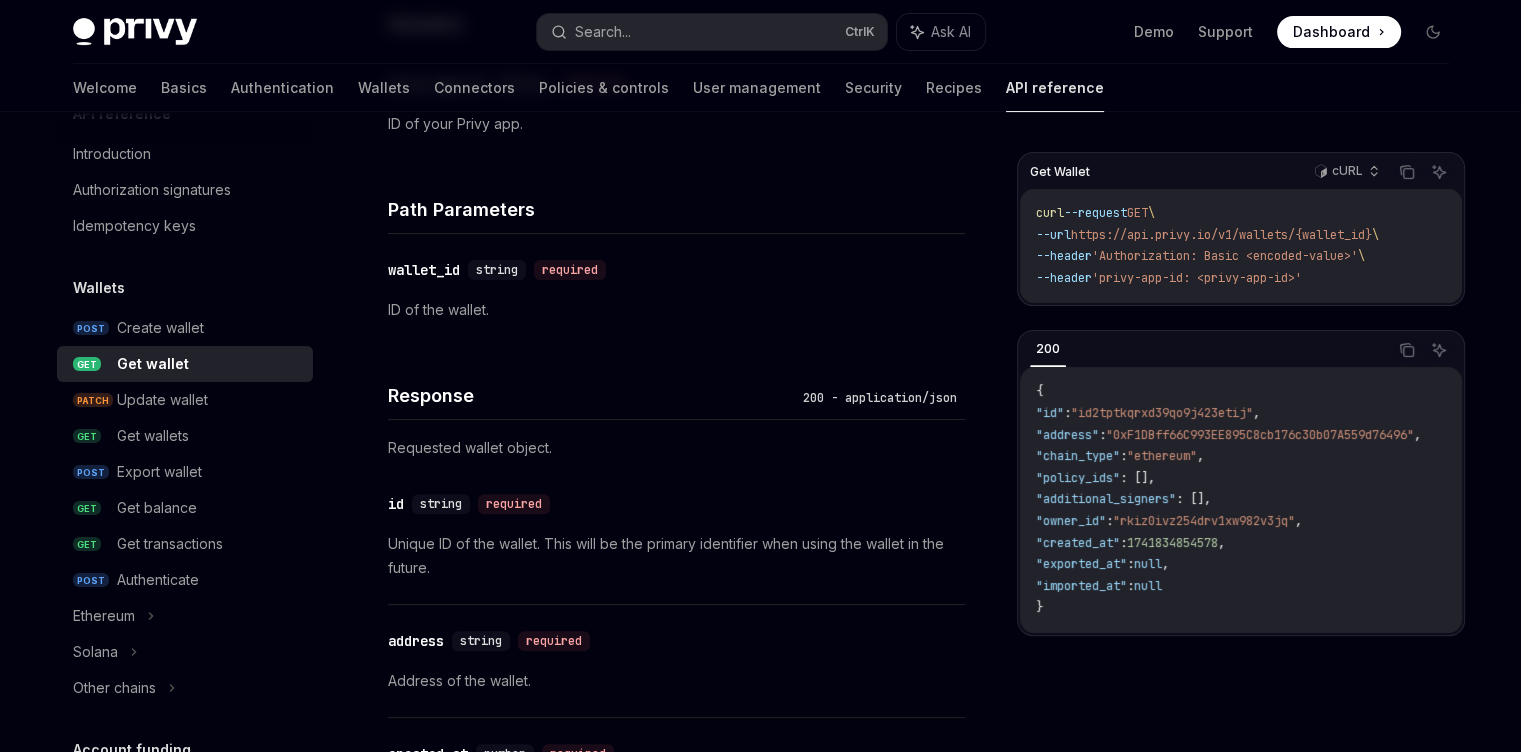 click on "Unique ID of the wallet. This will be the primary identifier when using the wallet in the future." at bounding box center (676, 556) 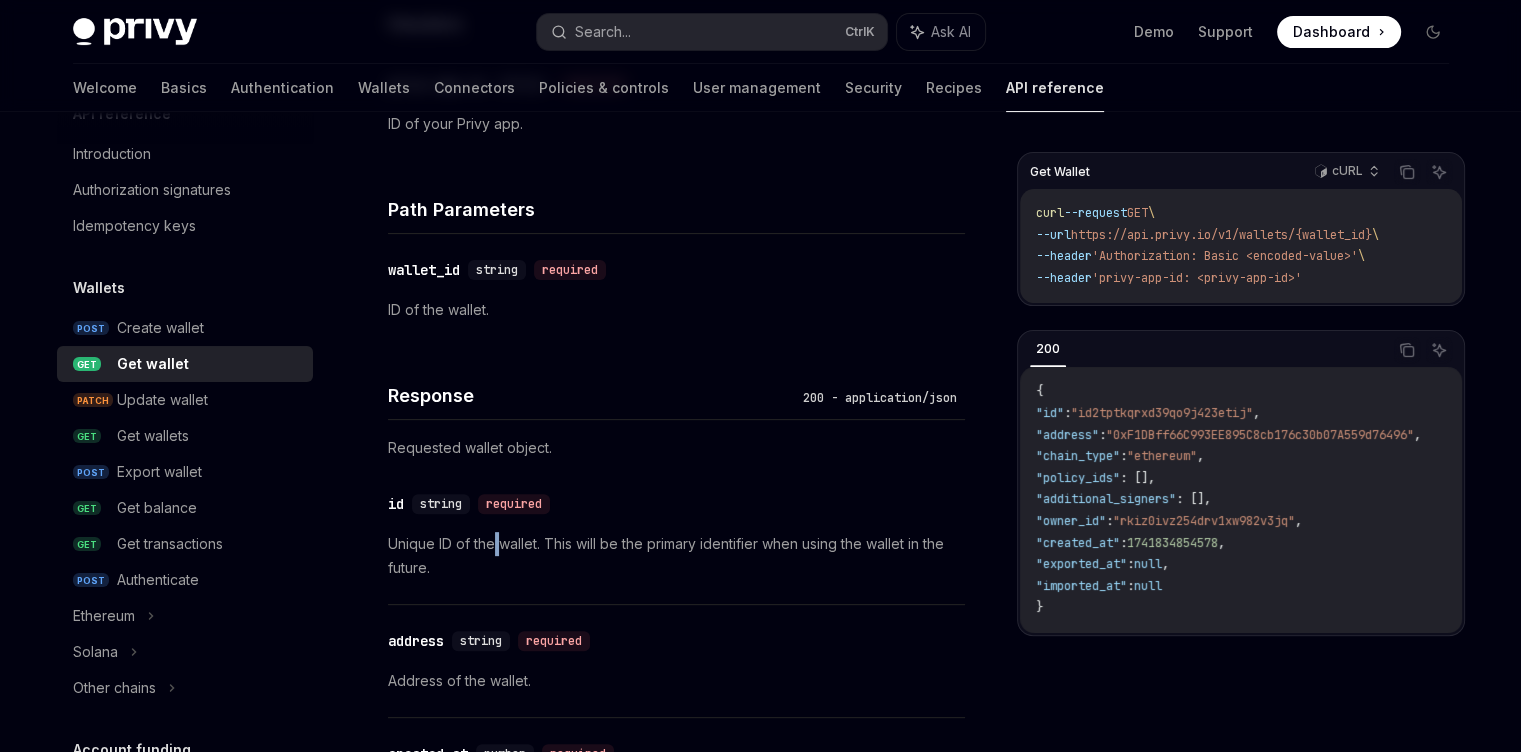 click on "Unique ID of the wallet. This will be the primary identifier when using the wallet in the future." at bounding box center (676, 556) 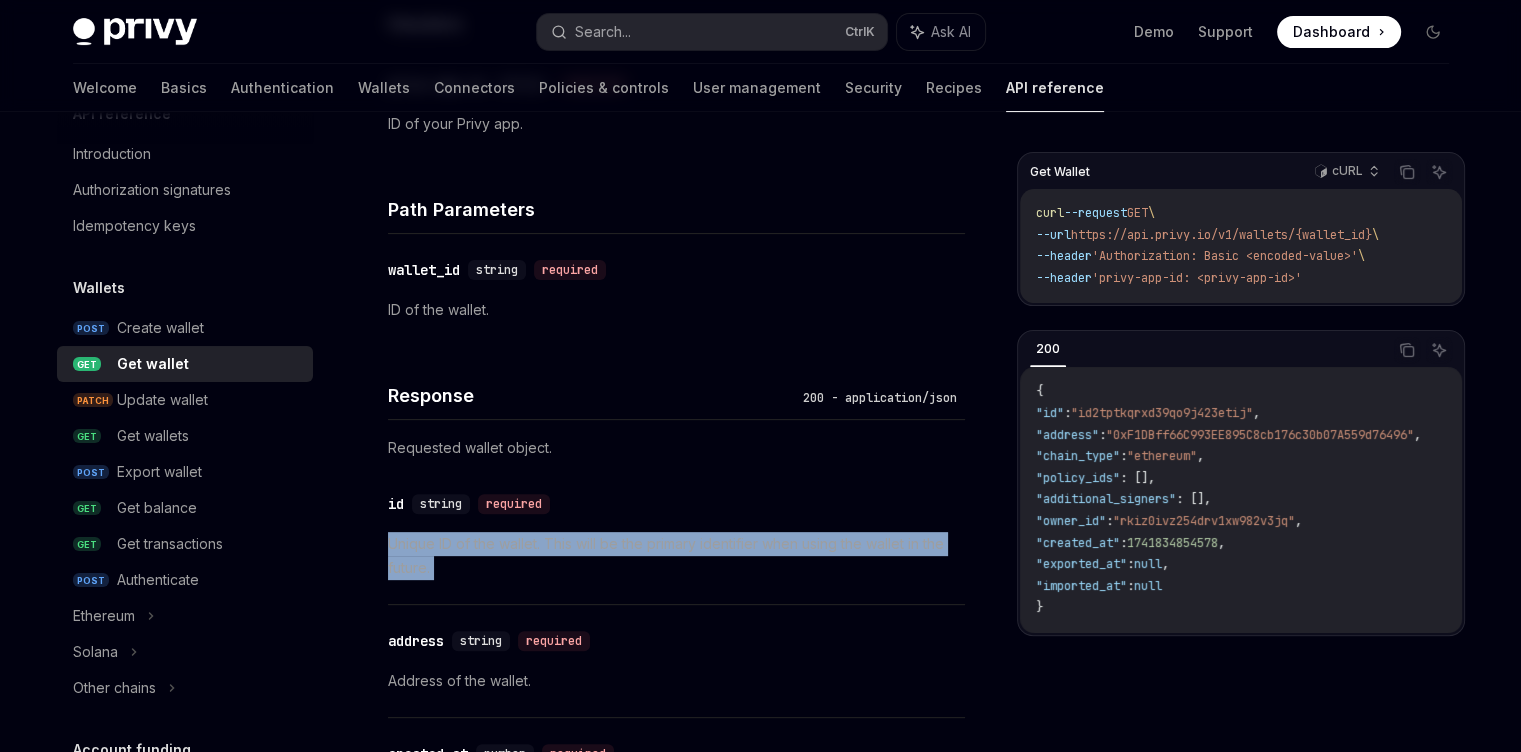 click on "Unique ID of the wallet. This will be the primary identifier when using the wallet in the future." at bounding box center (676, 556) 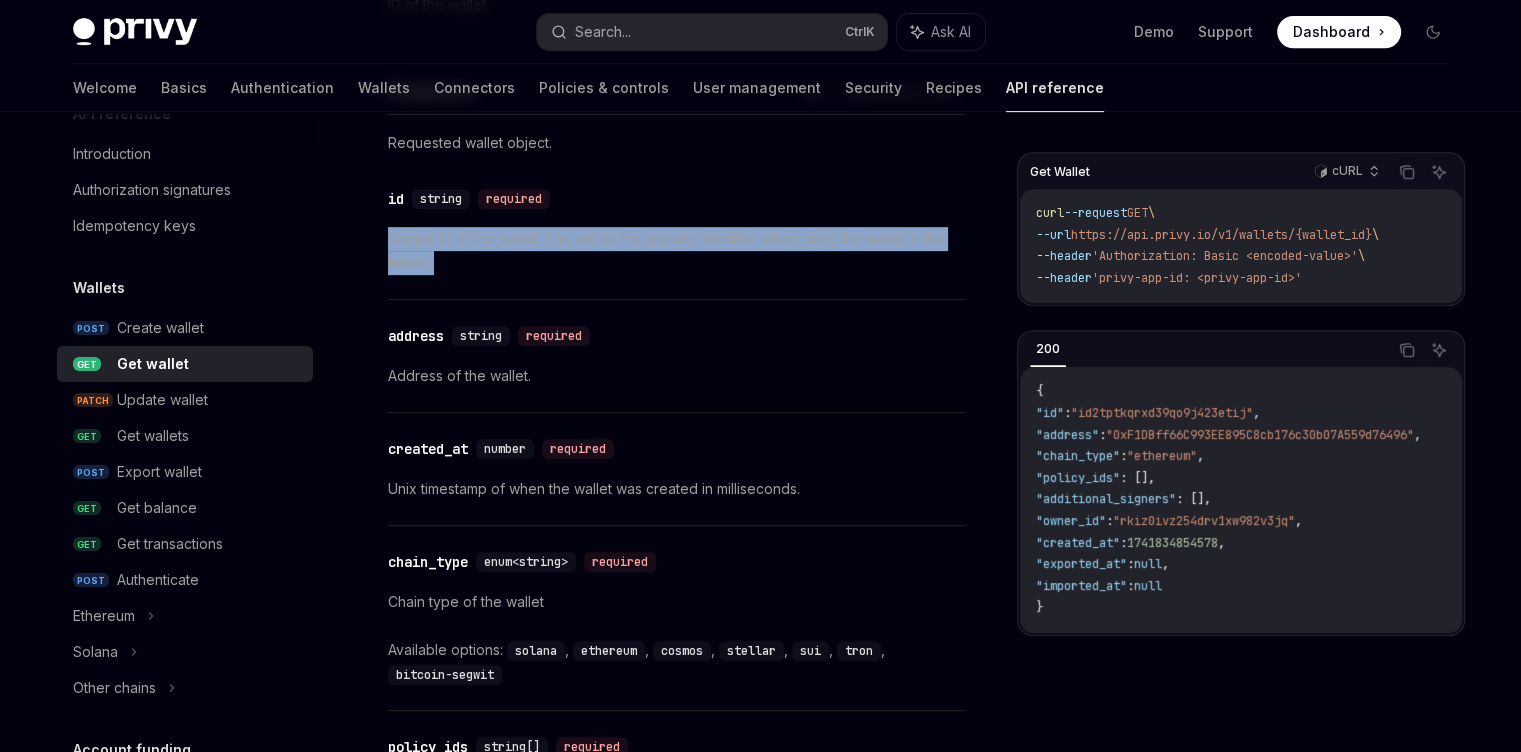 scroll, scrollTop: 960, scrollLeft: 0, axis: vertical 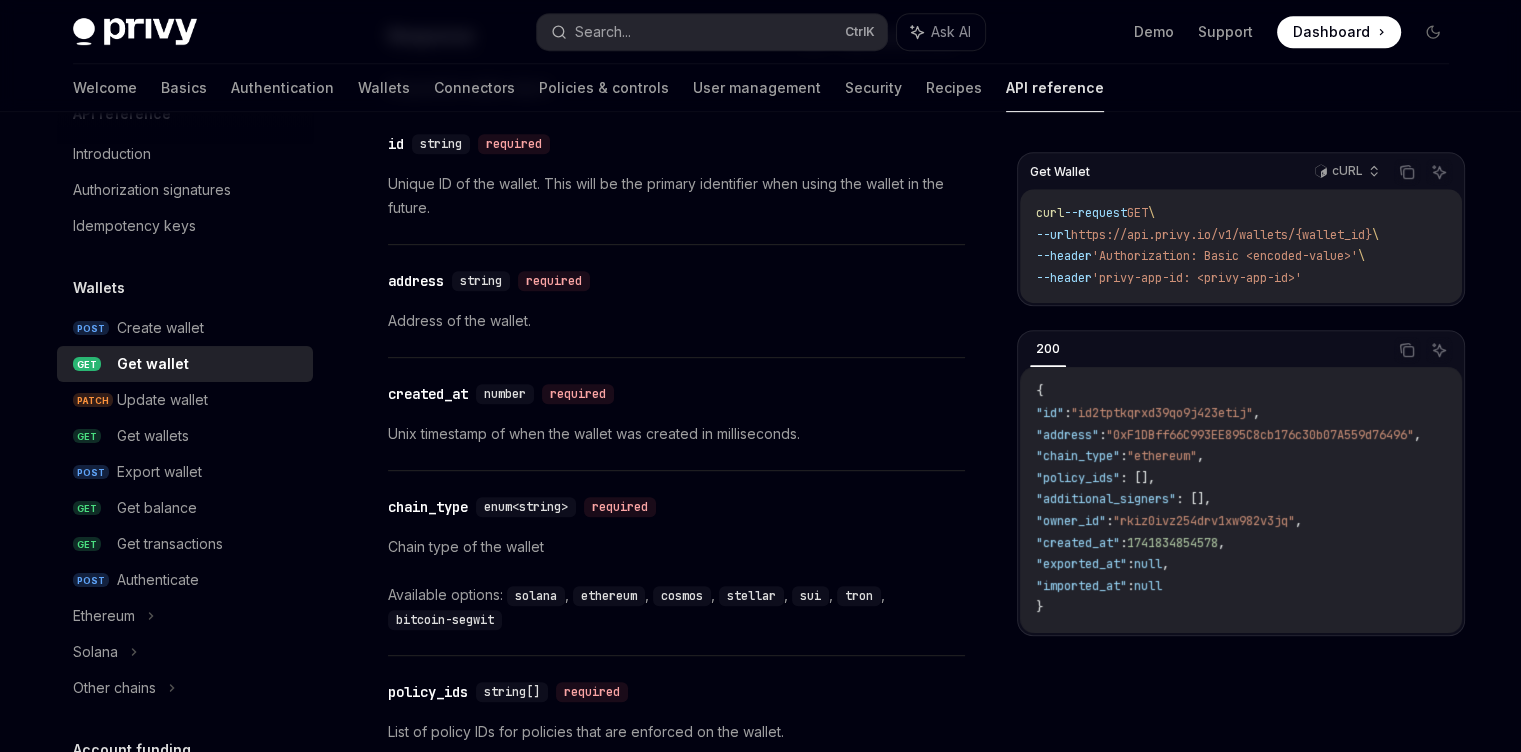 click on "Address of the wallet." at bounding box center (676, 321) 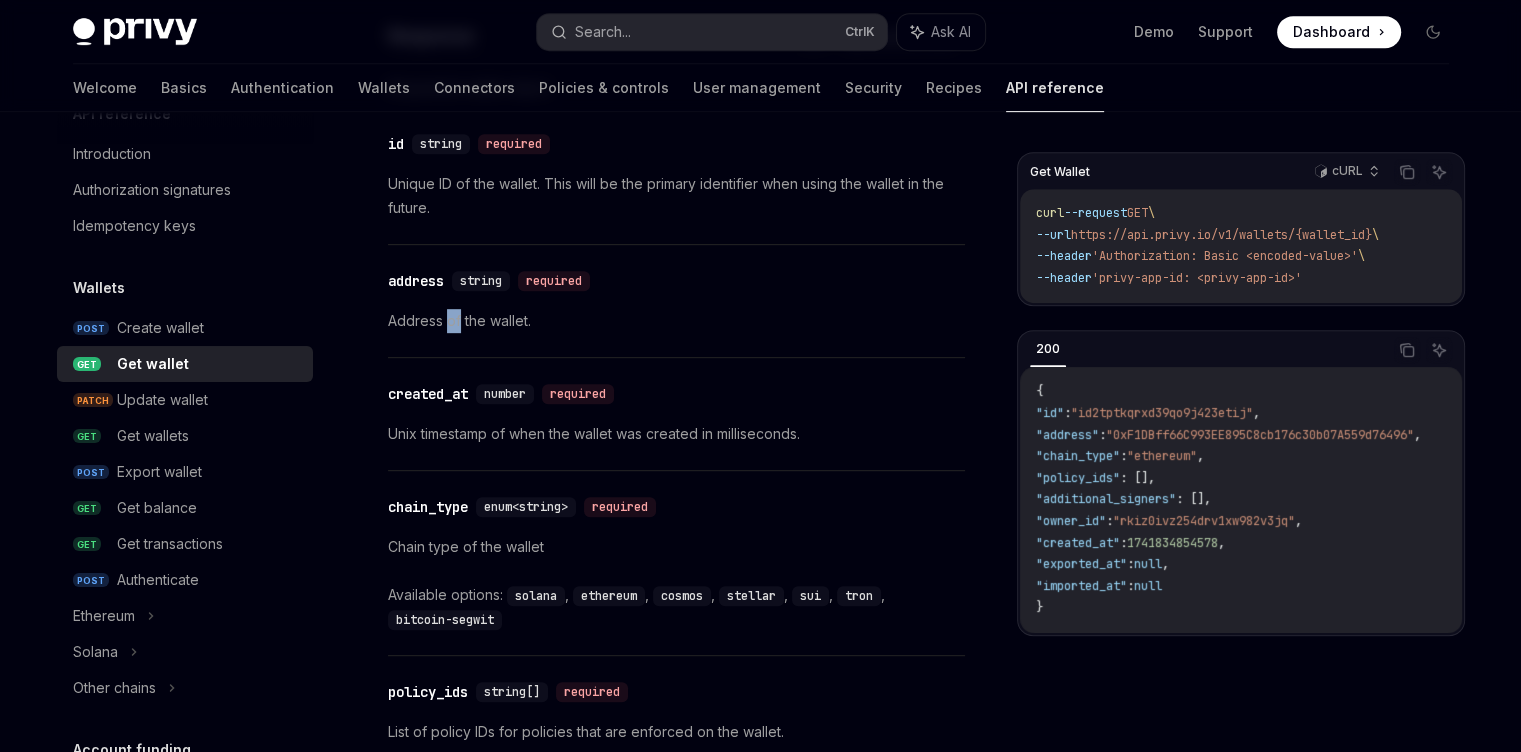 click on "Address of the wallet." at bounding box center (676, 321) 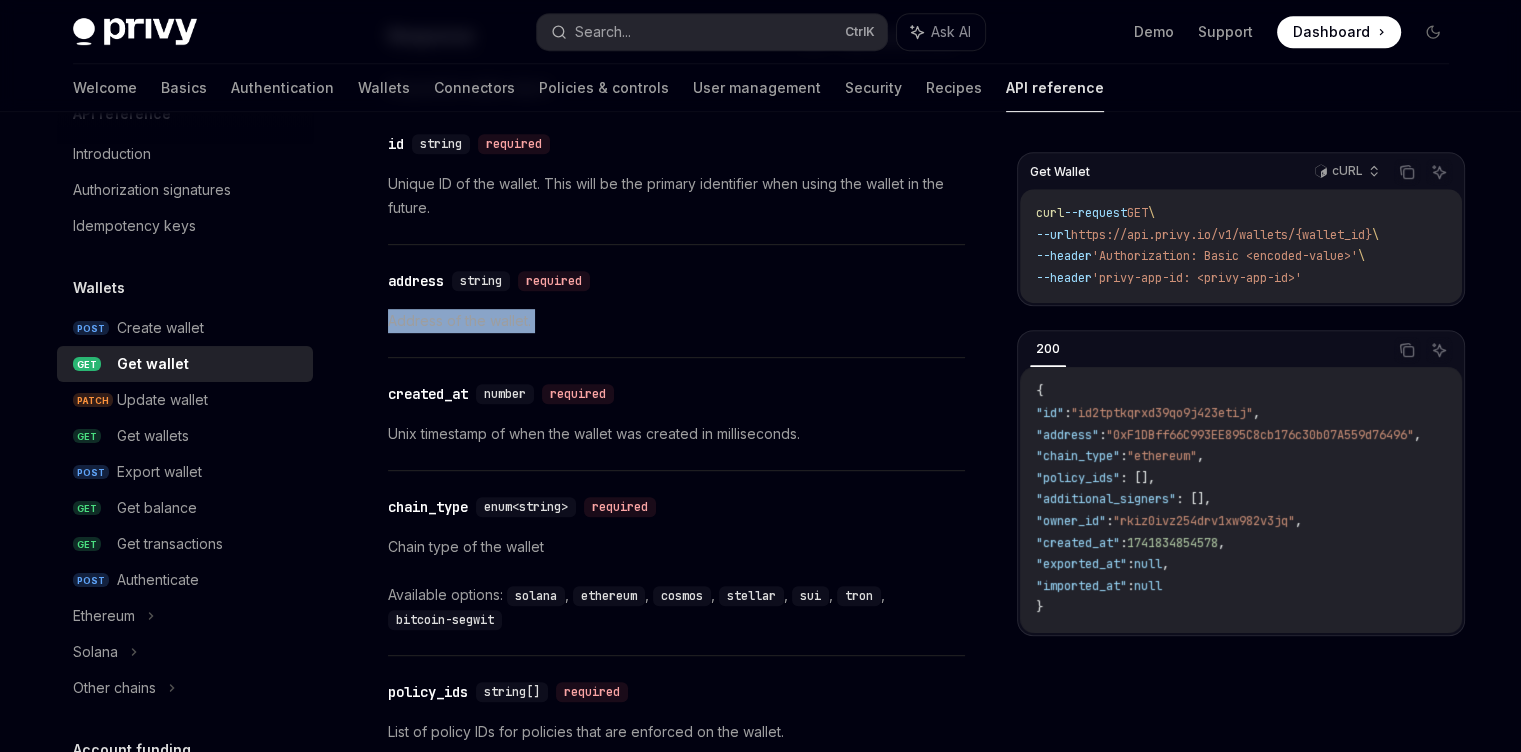 click on "Address of the wallet." at bounding box center [676, 321] 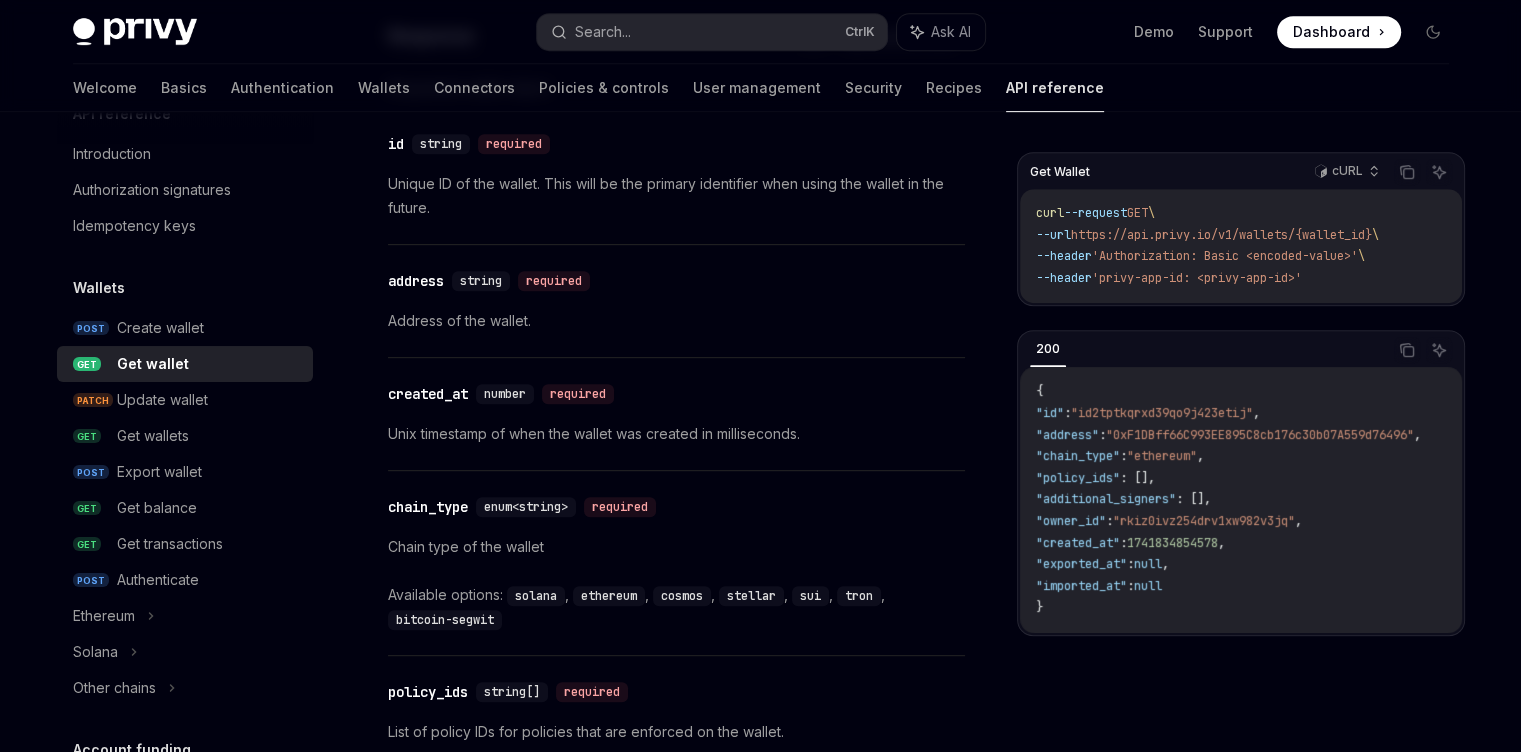 click on "created_at number required Unix timestamp of when the wallet was created in milliseconds." at bounding box center (676, 414) 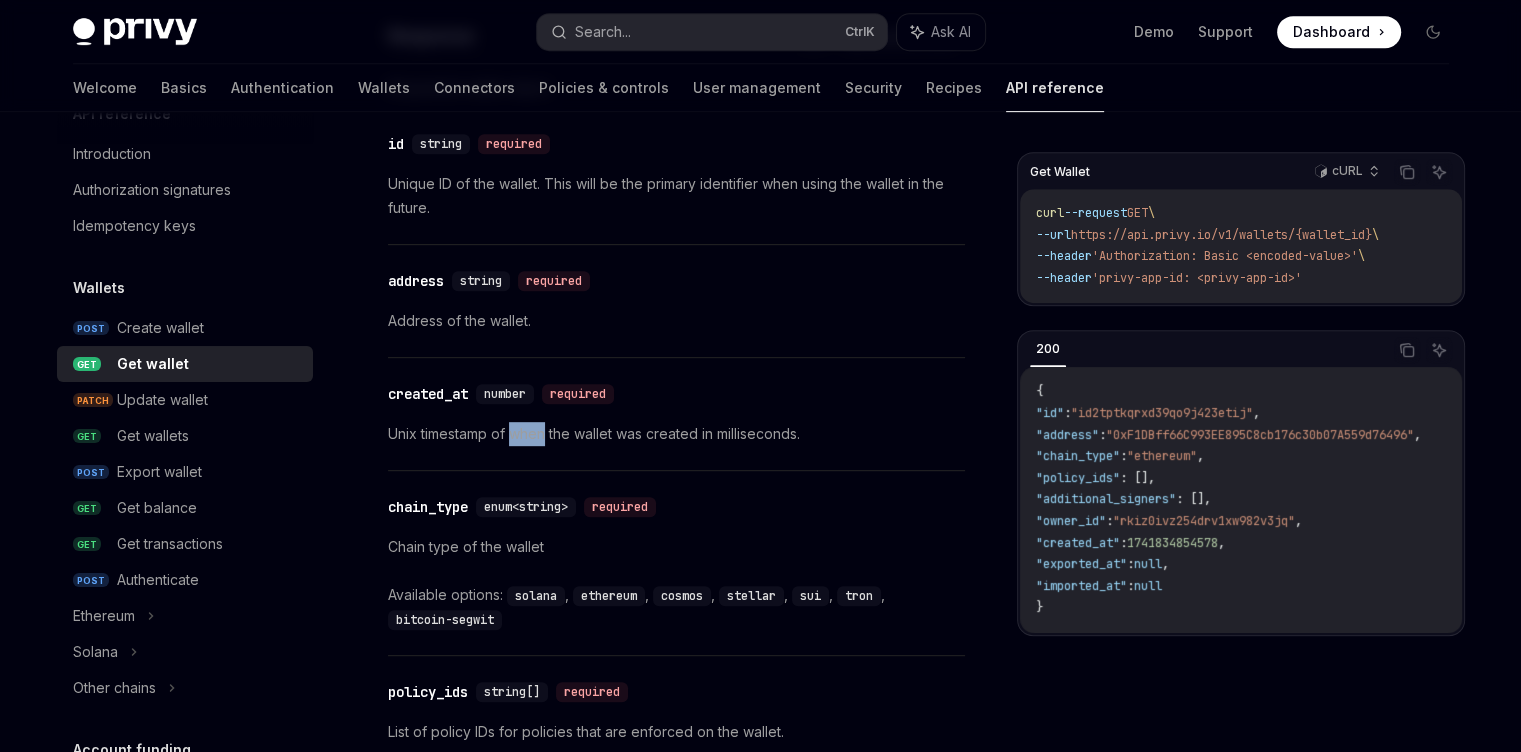 click on "Unix timestamp of when the wallet was created in milliseconds." at bounding box center (676, 434) 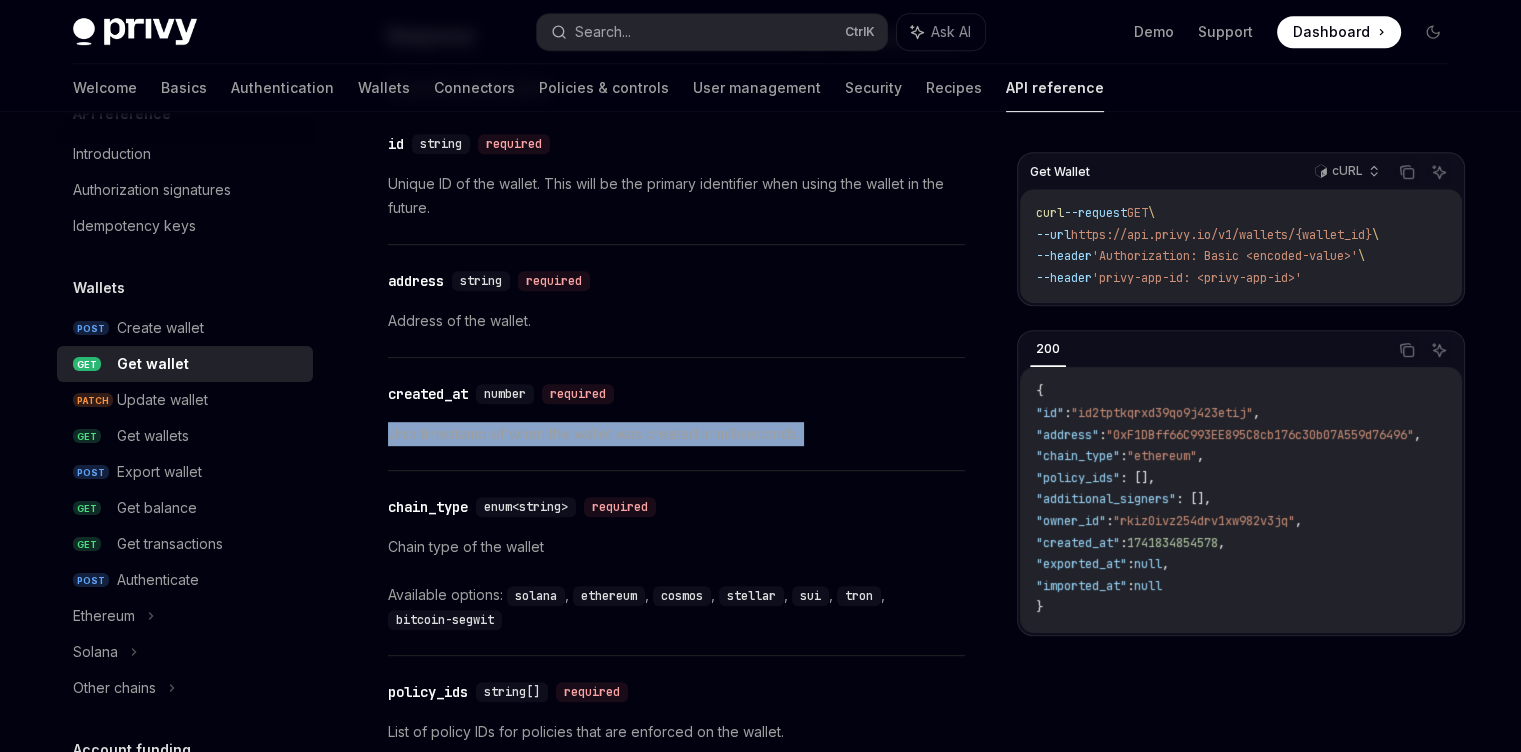 click on "Unix timestamp of when the wallet was created in milliseconds." at bounding box center (676, 434) 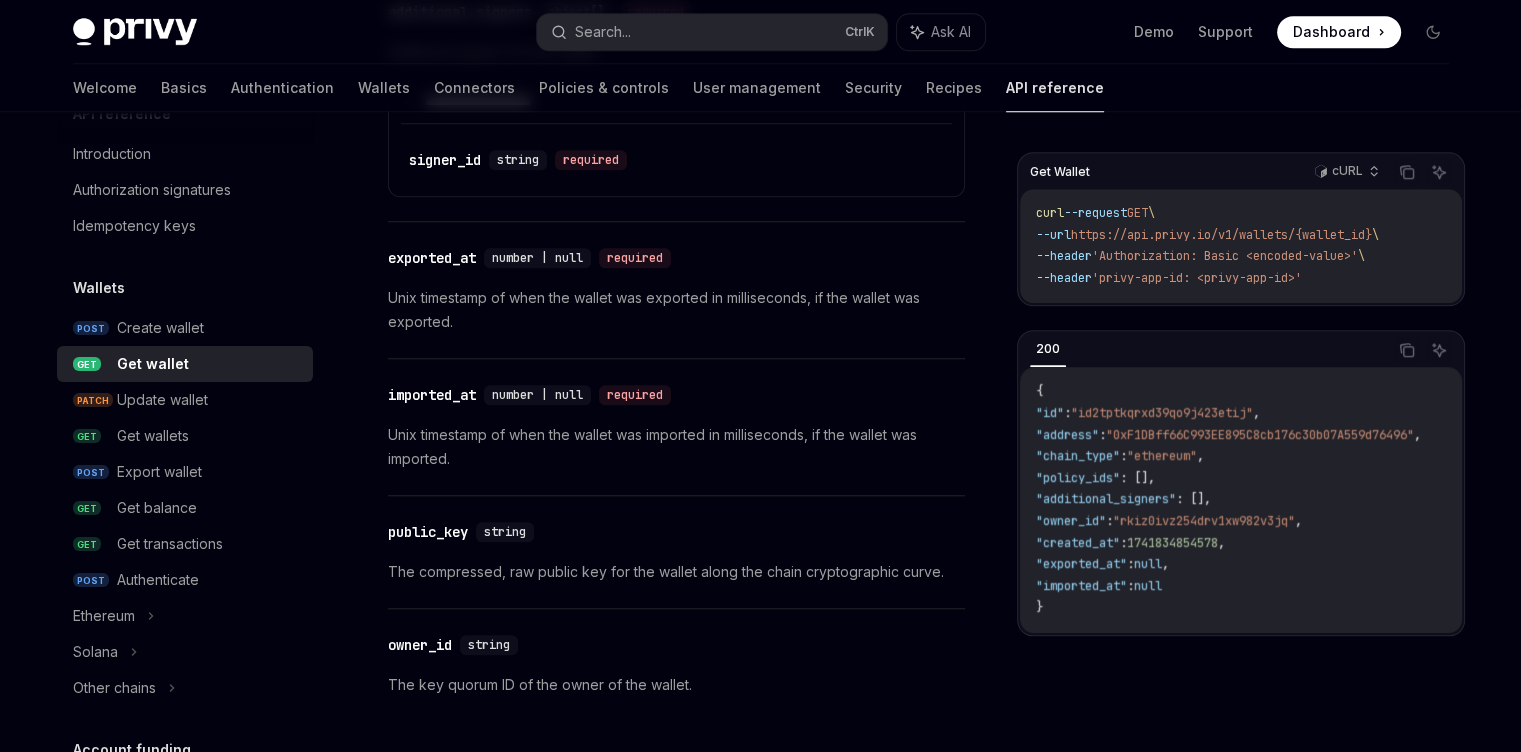 scroll, scrollTop: 1920, scrollLeft: 0, axis: vertical 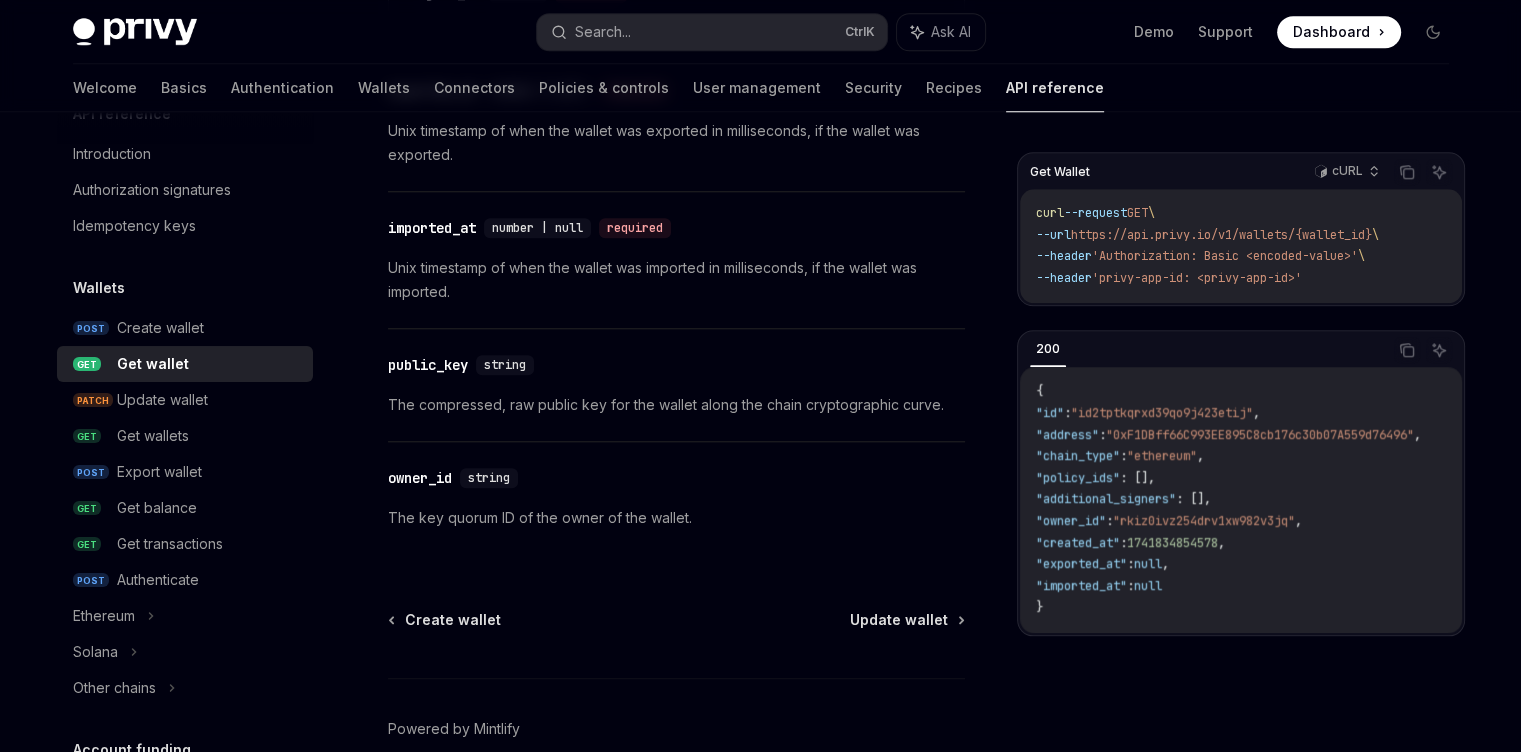 click on "The compressed, raw public key for the wallet along the chain cryptographic curve." at bounding box center [676, 405] 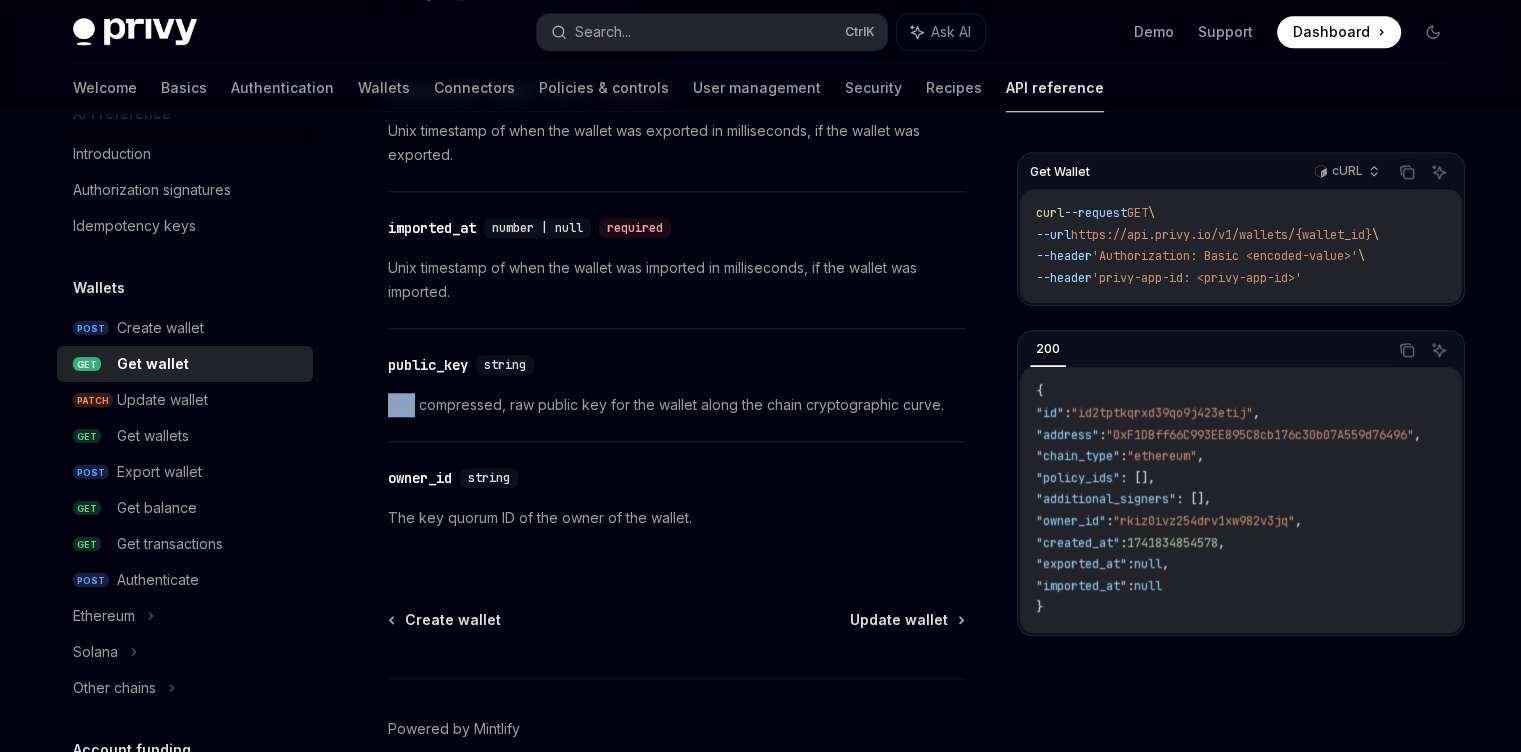 click on "The compressed, raw public key for the wallet along the chain cryptographic curve." at bounding box center (676, 405) 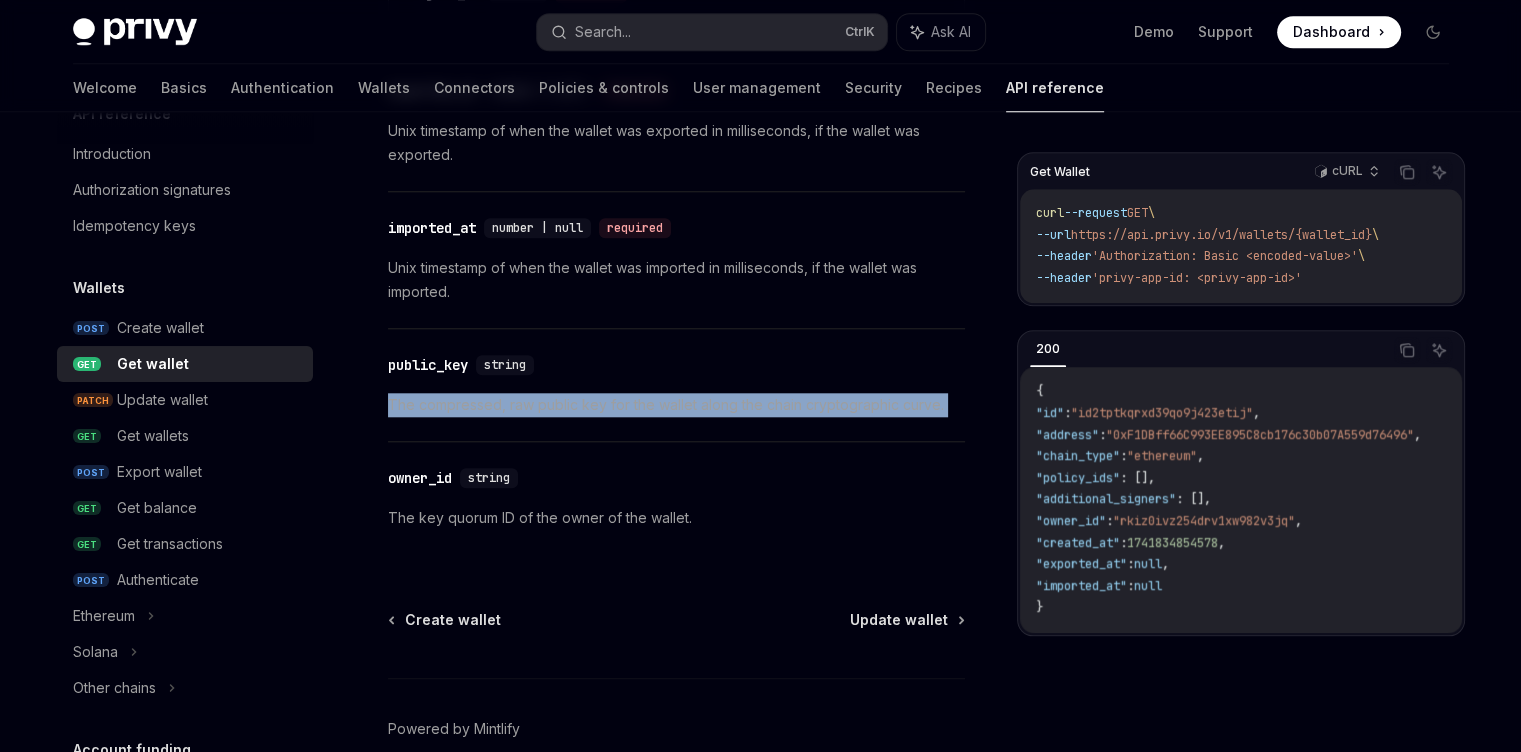 click on "The compressed, raw public key for the wallet along the chain cryptographic curve." at bounding box center [676, 405] 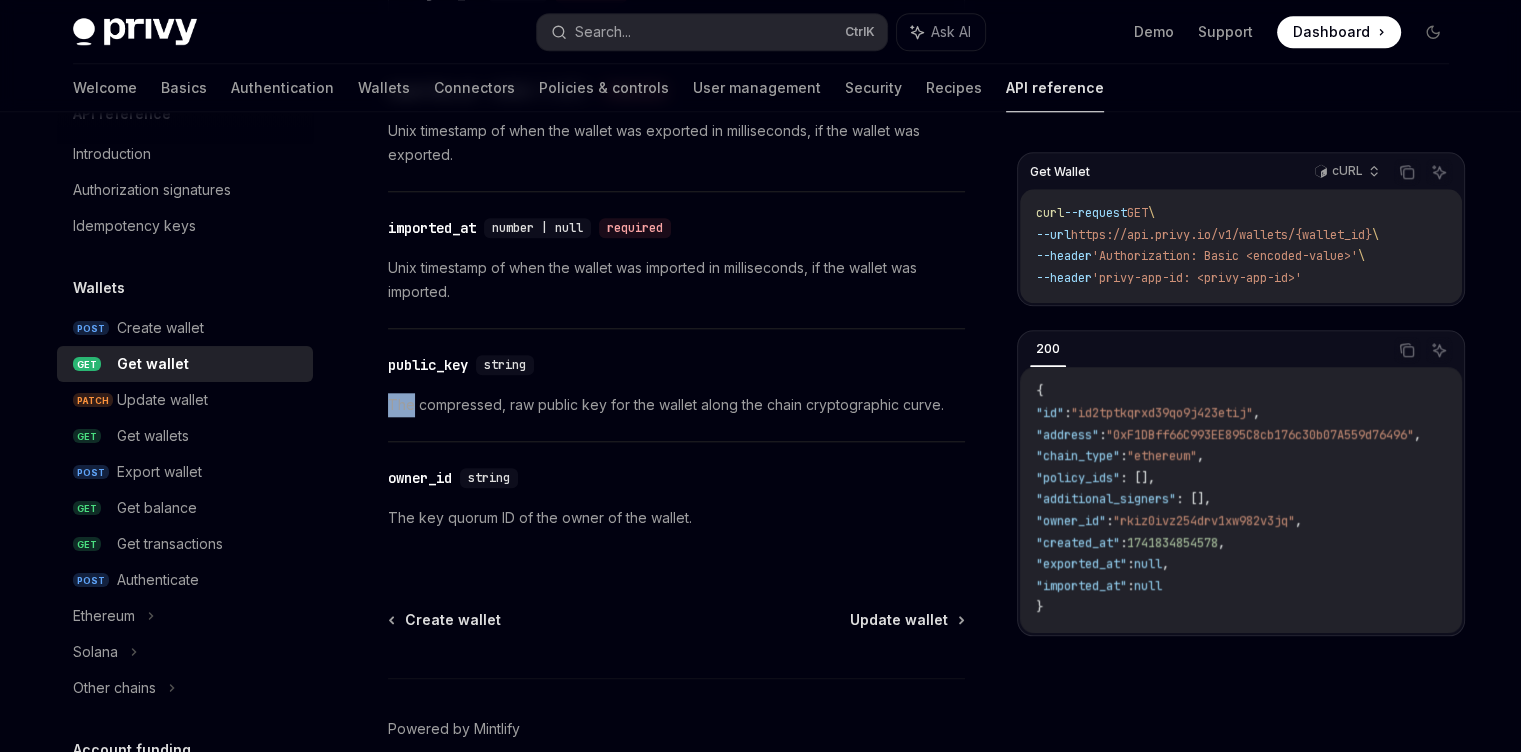 click on "The compressed, raw public key for the wallet along the chain cryptographic curve." at bounding box center (676, 405) 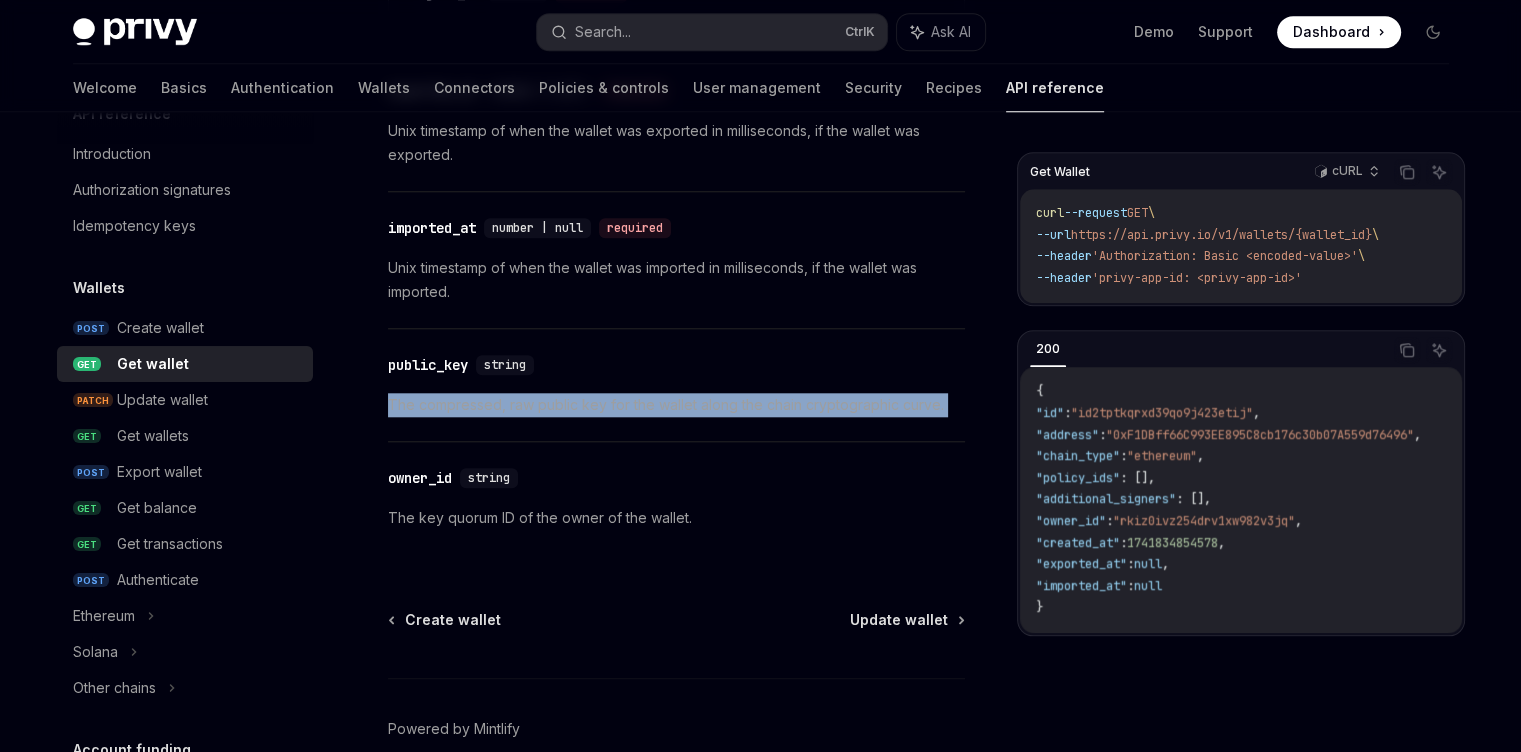 click on "The compressed, raw public key for the wallet along the chain cryptographic curve." at bounding box center [676, 405] 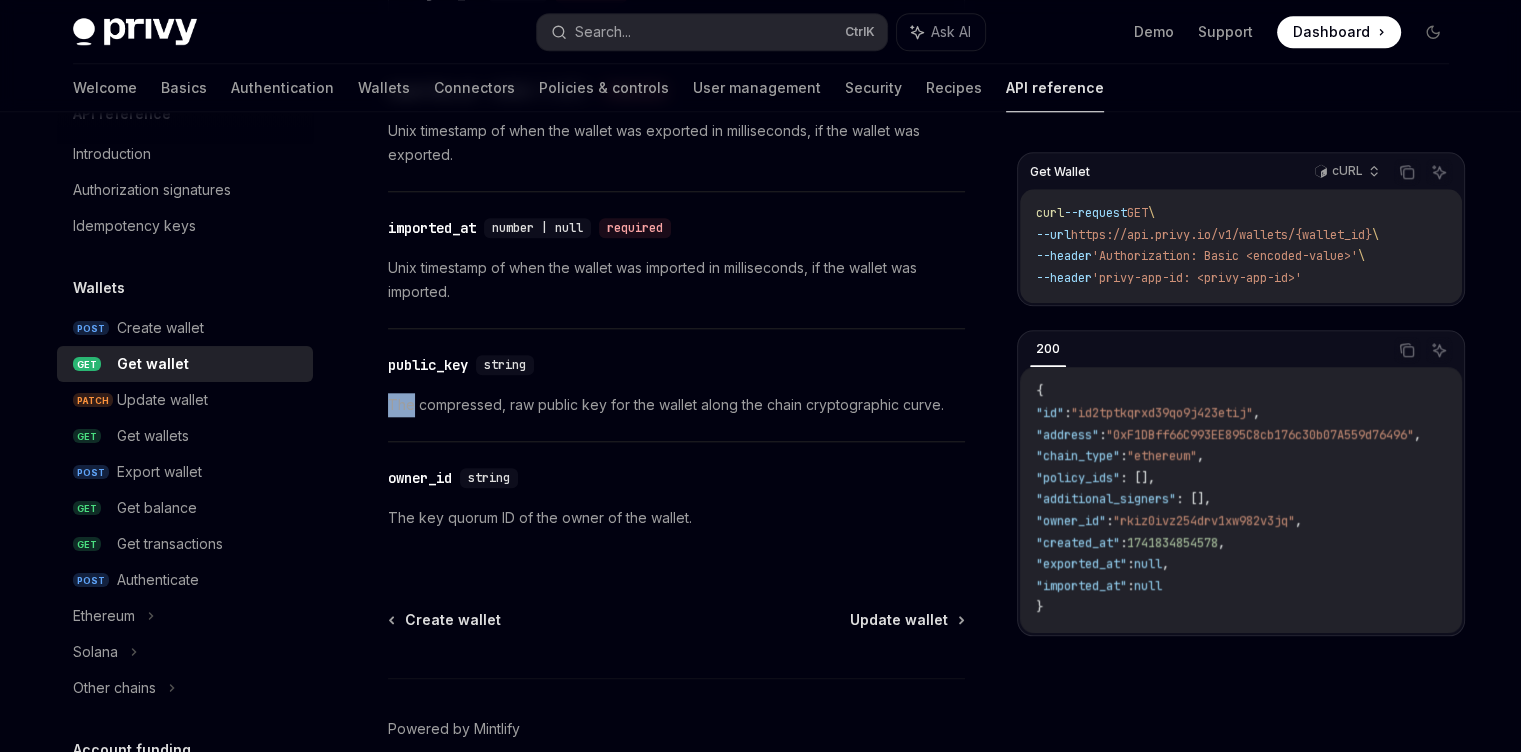 click on "The compressed, raw public key for the wallet along the chain cryptographic curve." at bounding box center [676, 405] 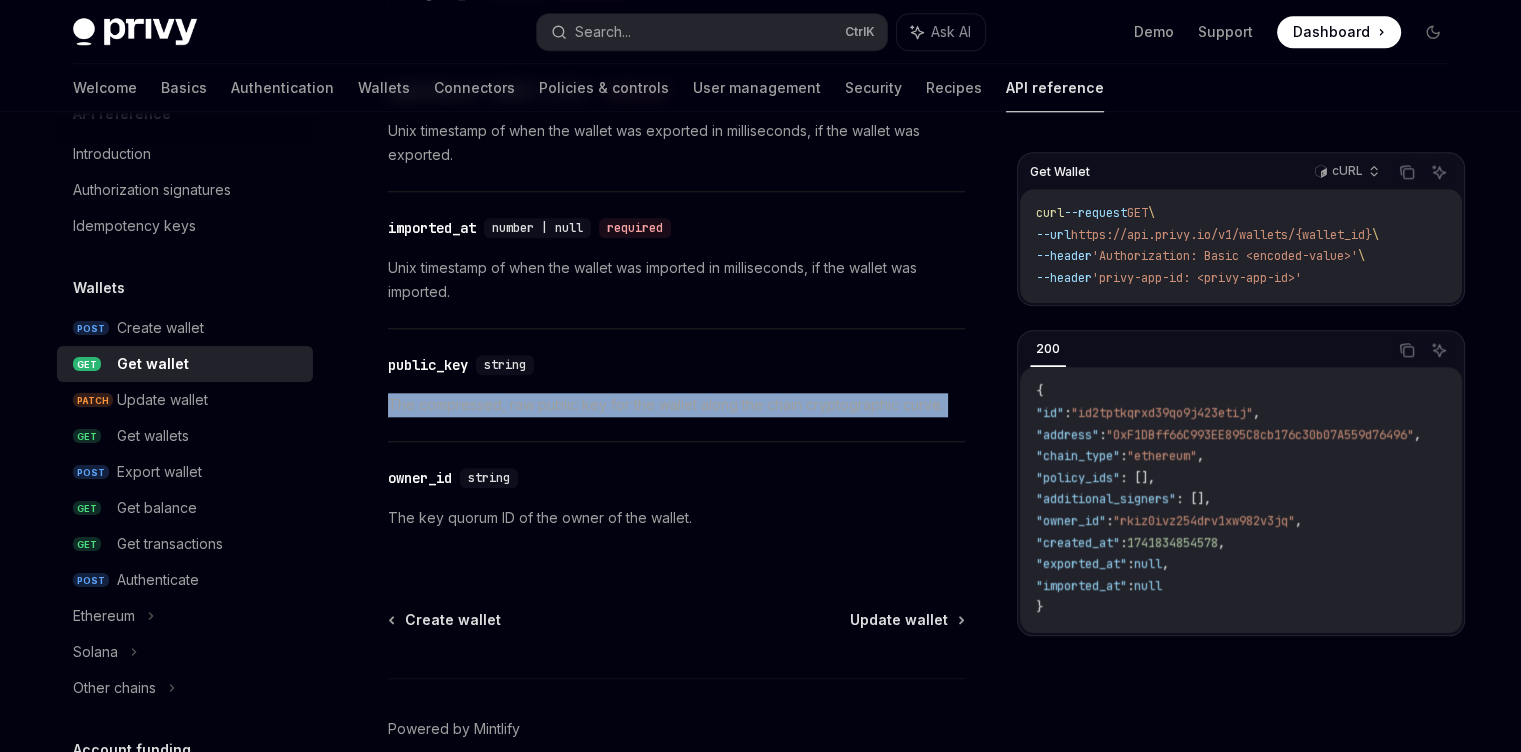 click on "The compressed, raw public key for the wallet along the chain cryptographic curve." at bounding box center (676, 405) 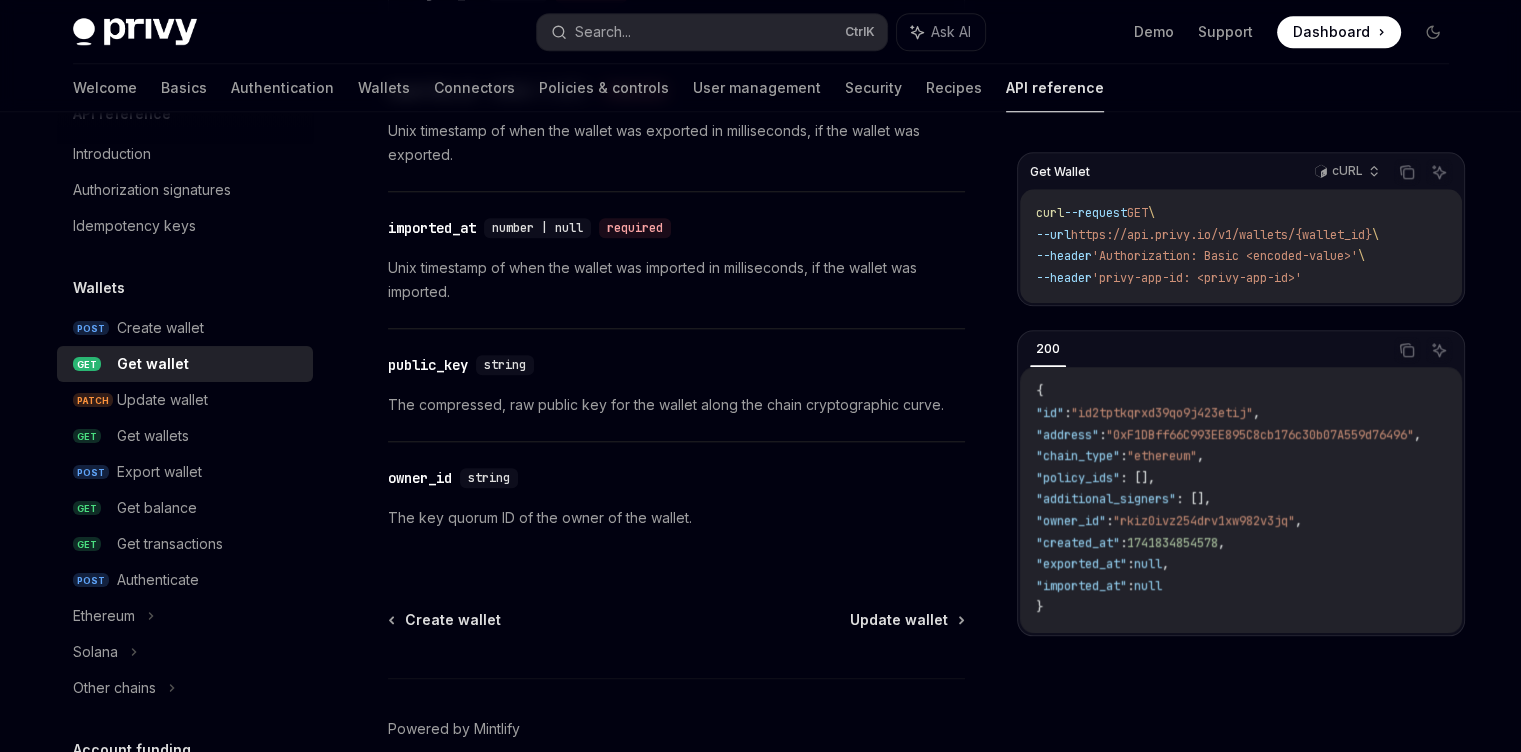 click on "The compressed, raw public key for the wallet along the chain cryptographic curve." at bounding box center [676, 405] 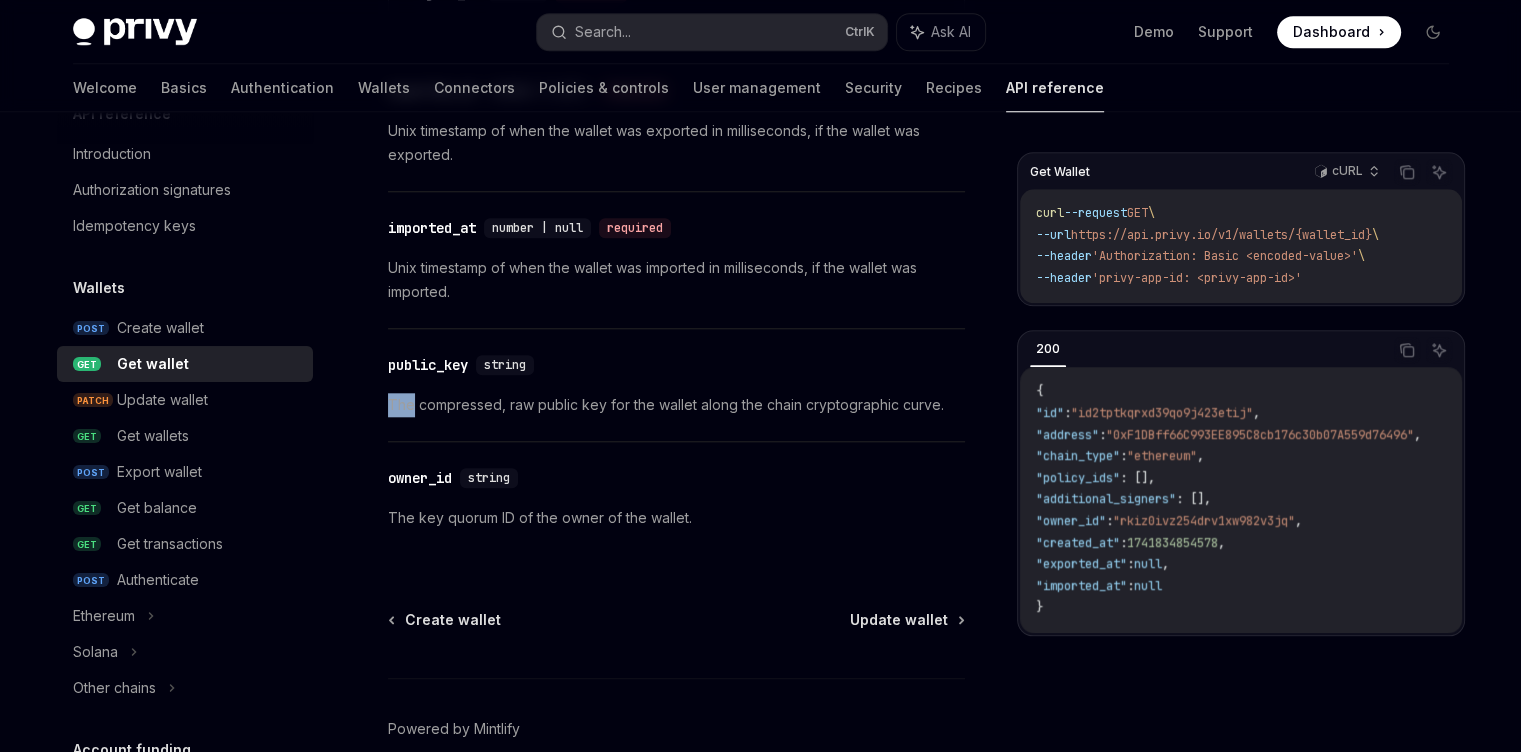 click on "The compressed, raw public key for the wallet along the chain cryptographic curve." at bounding box center (676, 405) 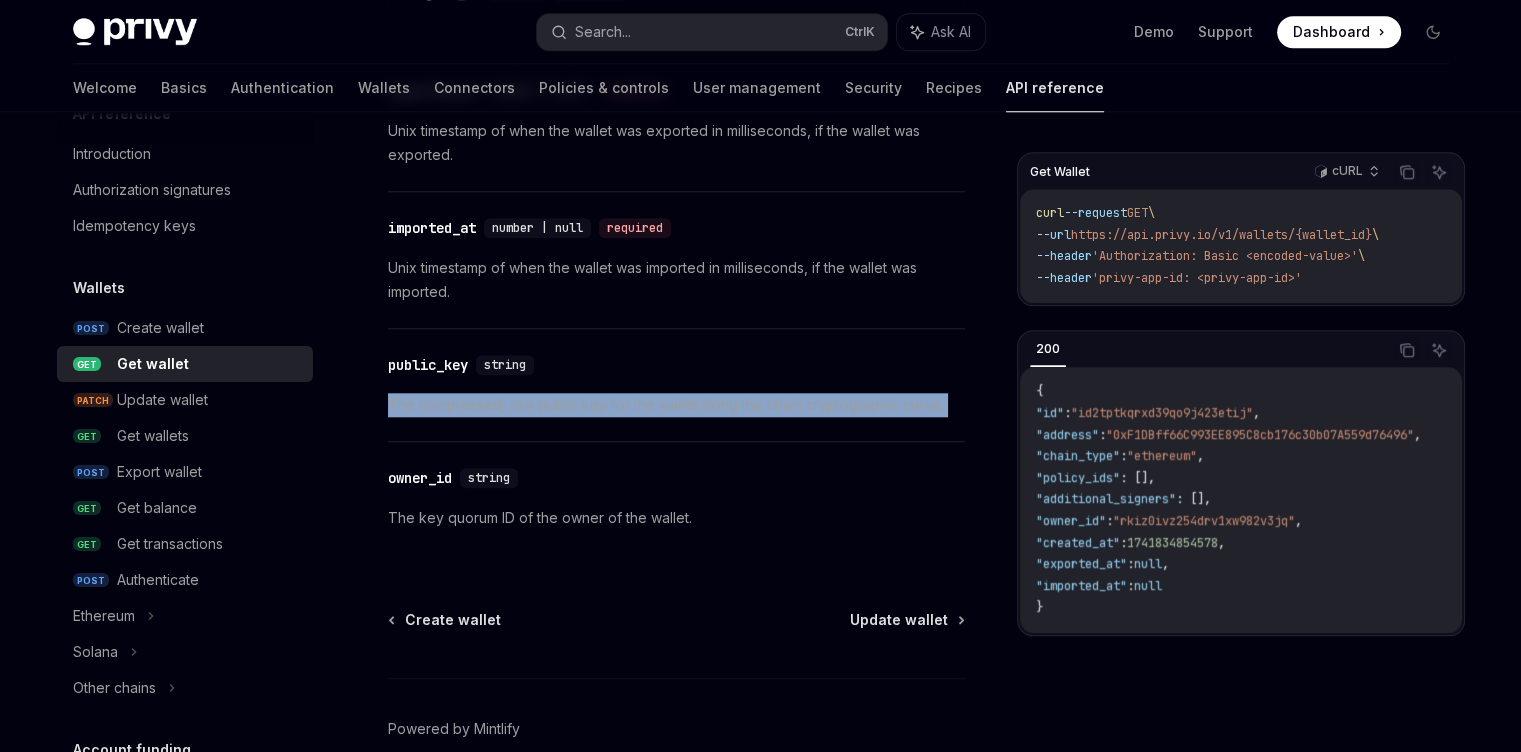click on "The compressed, raw public key for the wallet along the chain cryptographic curve." at bounding box center [676, 405] 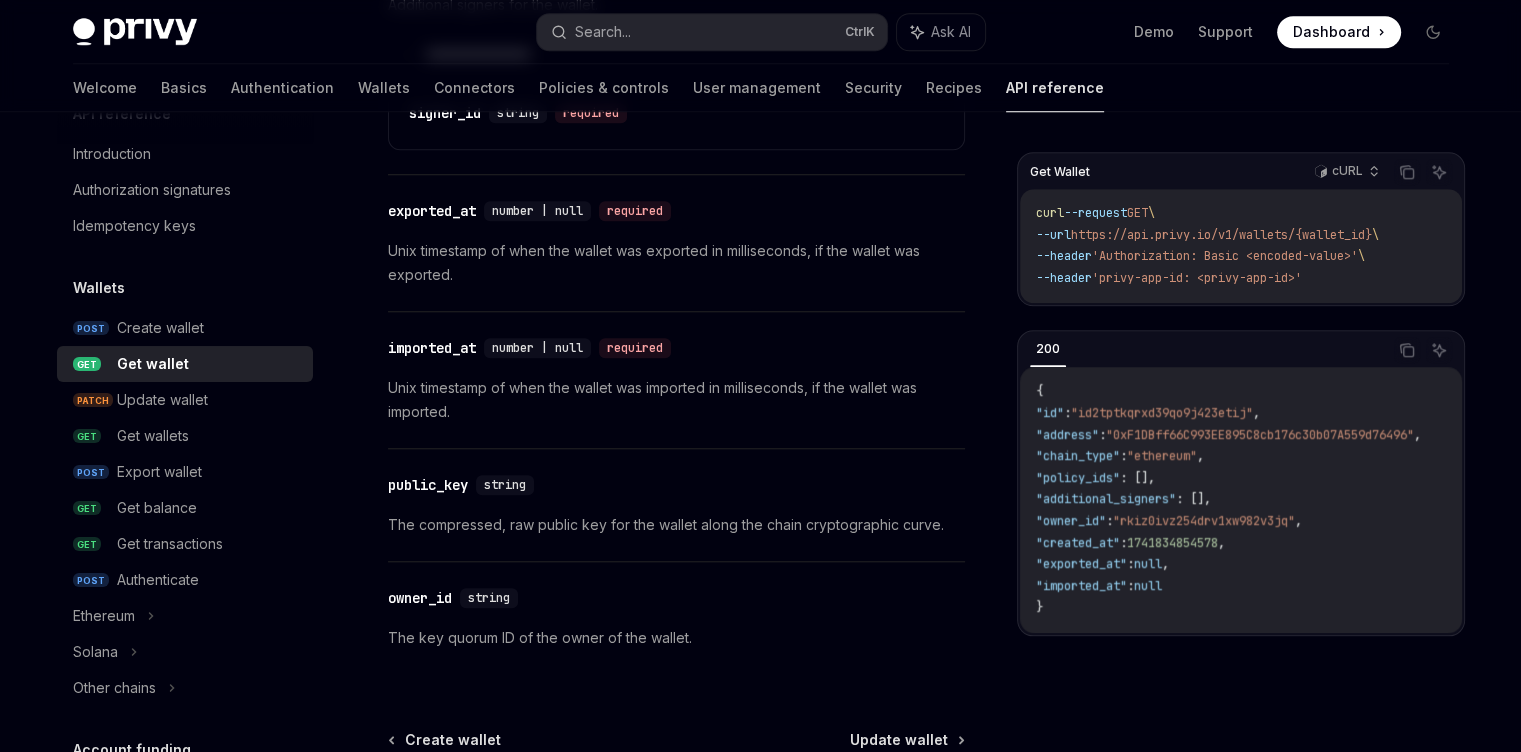 click on "Unix timestamp of when the wallet was imported in milliseconds, if the wallet was imported." at bounding box center (676, 400) 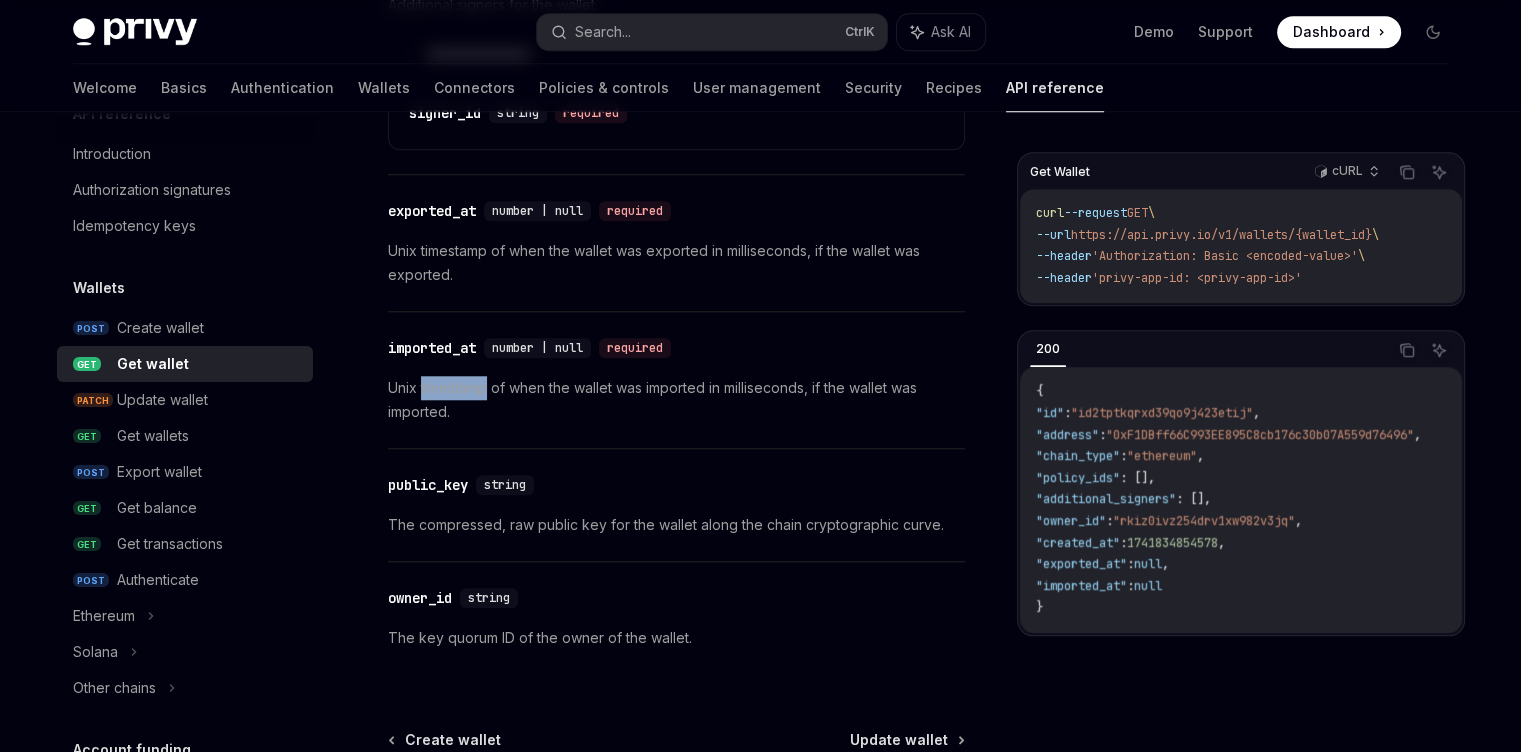 click on "Unix timestamp of when the wallet was imported in milliseconds, if the wallet was imported." at bounding box center (676, 400) 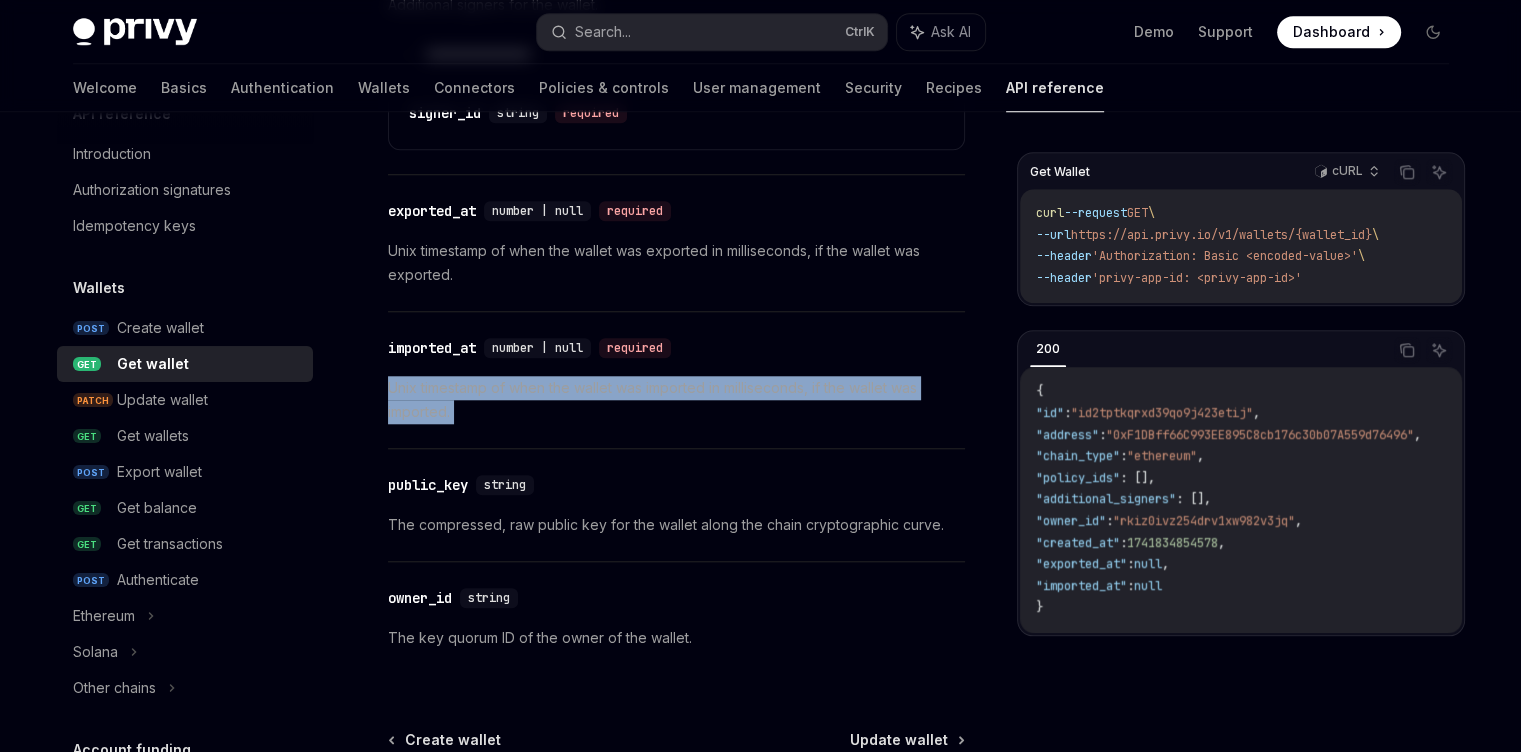 click on "Unix timestamp of when the wallet was imported in milliseconds, if the wallet was imported." at bounding box center (676, 400) 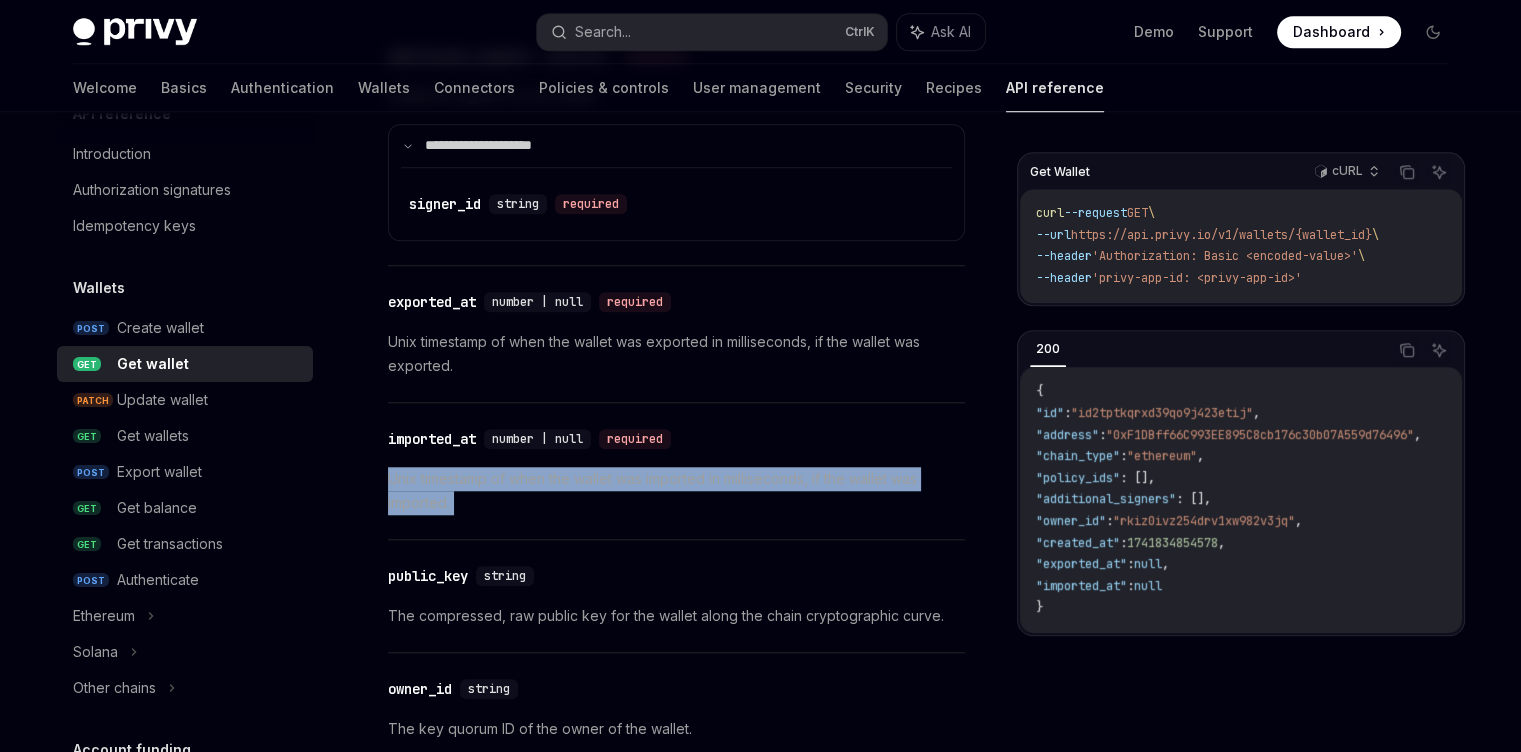 scroll, scrollTop: 1560, scrollLeft: 0, axis: vertical 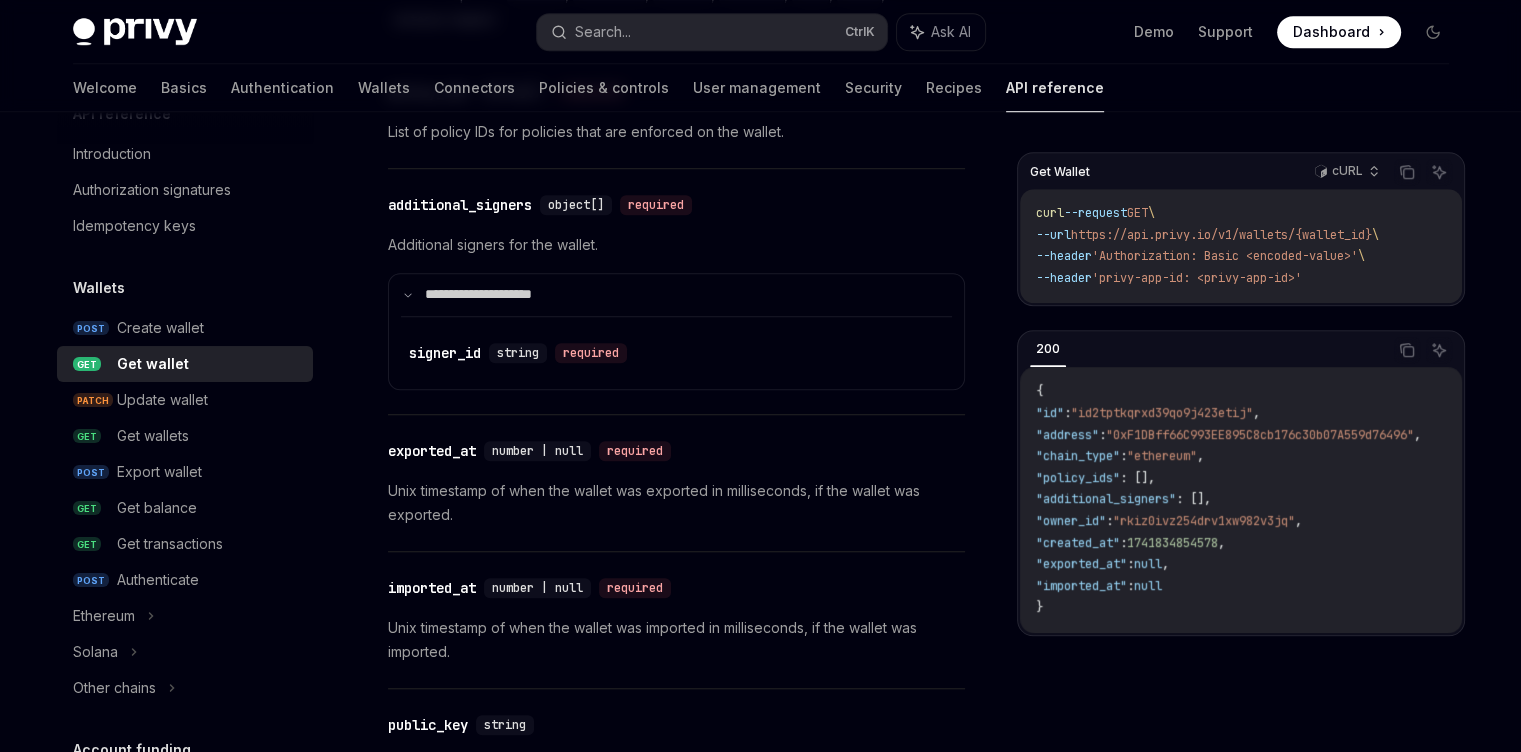 click on "Unix timestamp of when the wallet was exported in milliseconds, if the wallet was exported." at bounding box center (676, 503) 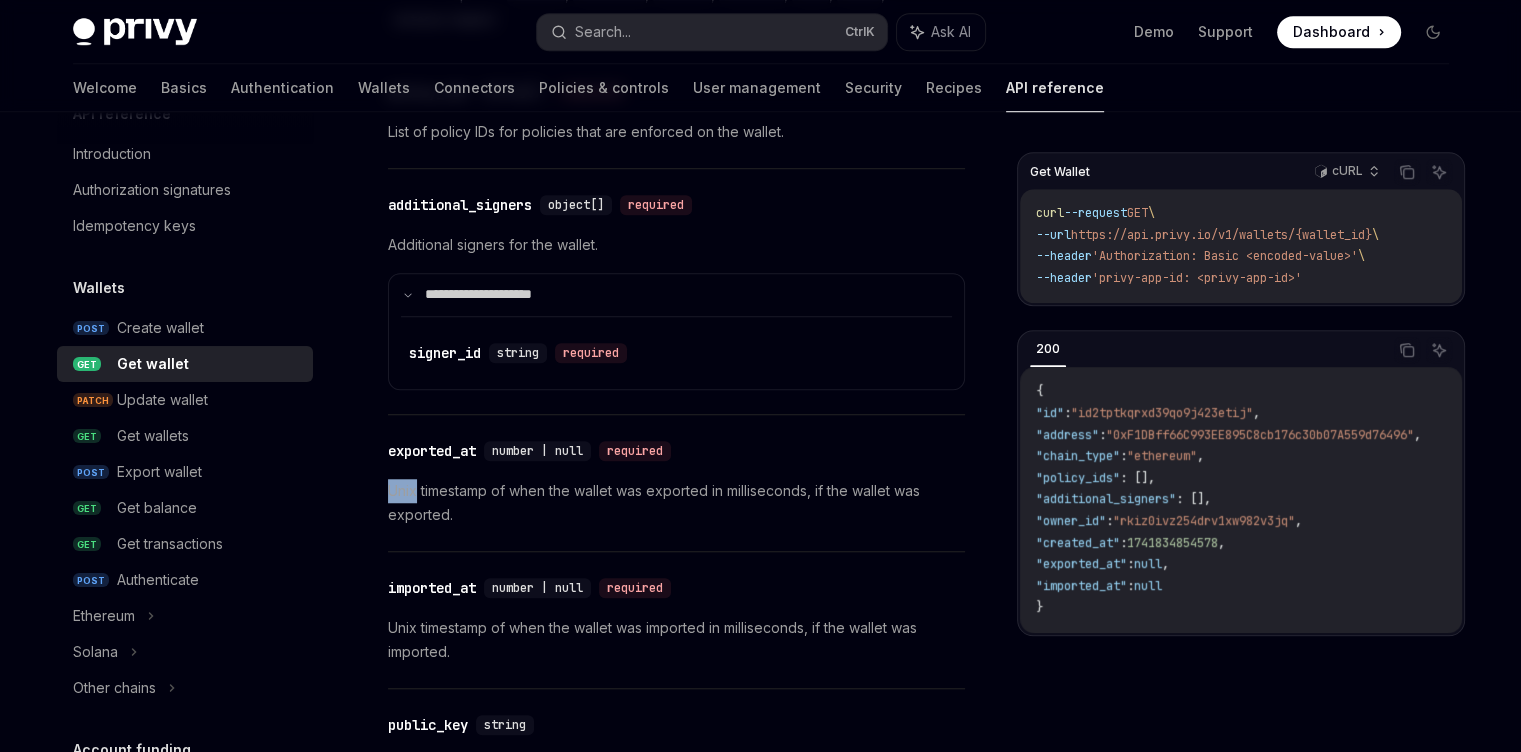 click on "Unix timestamp of when the wallet was exported in milliseconds, if the wallet was exported." at bounding box center [676, 503] 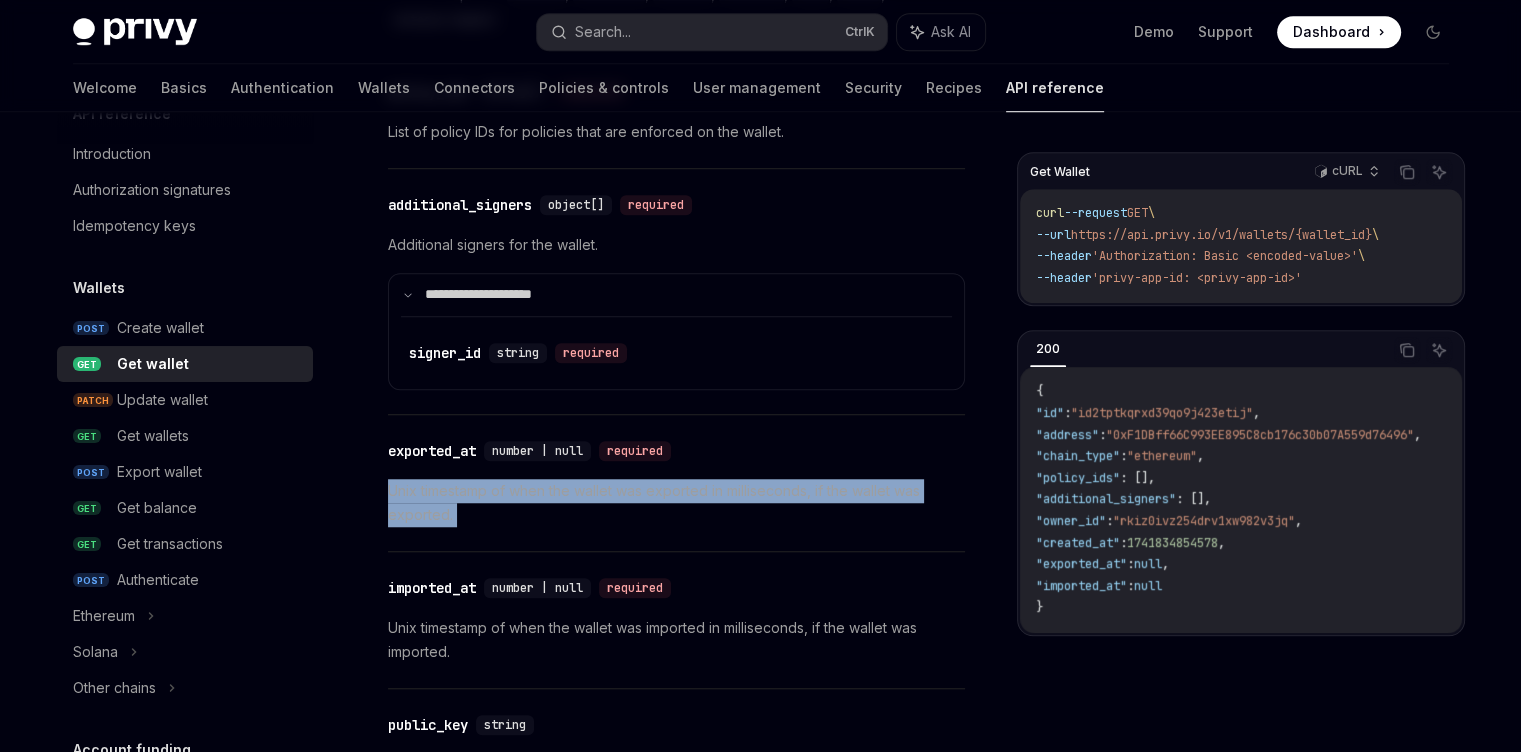 click on "Unix timestamp of when the wallet was exported in milliseconds, if the wallet was exported." at bounding box center [676, 503] 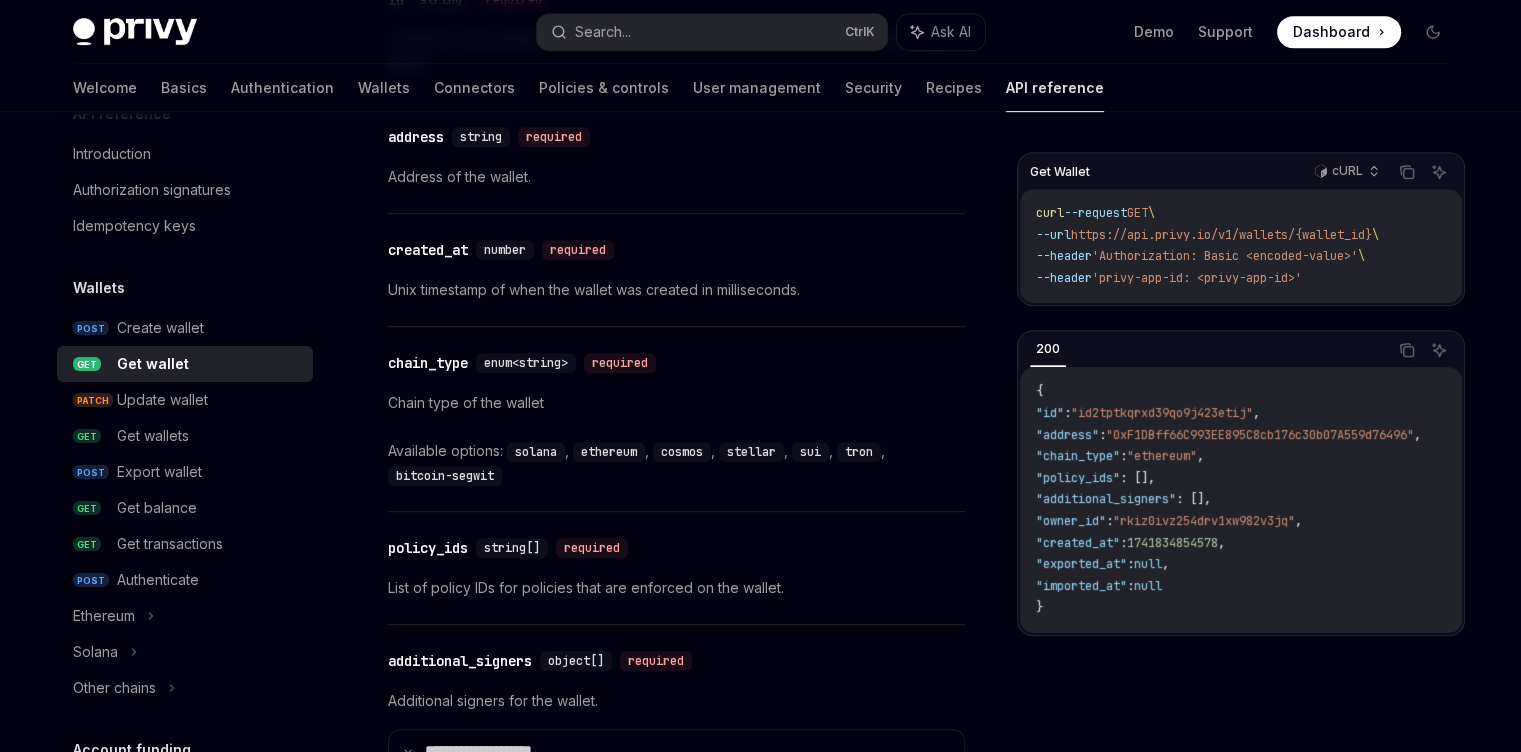 scroll, scrollTop: 960, scrollLeft: 0, axis: vertical 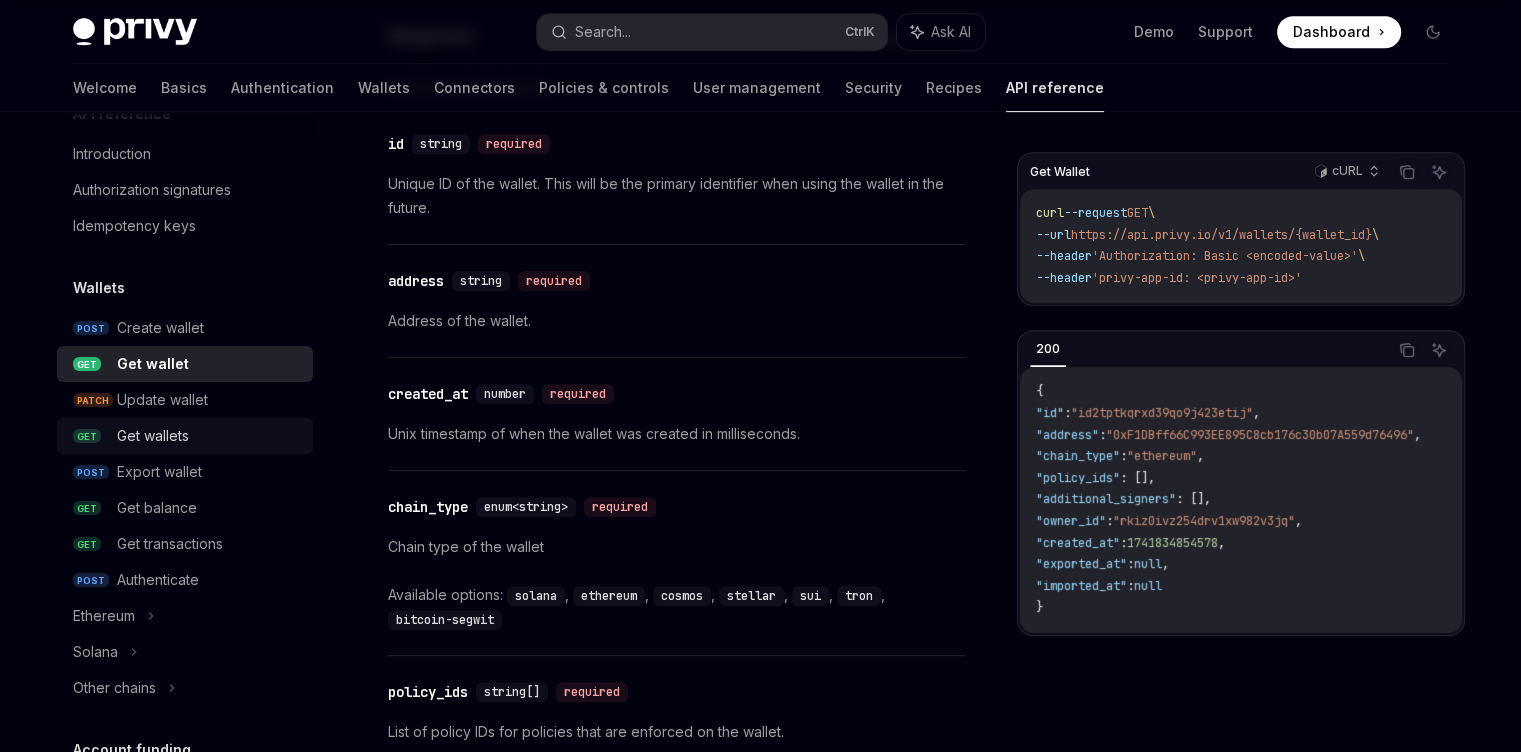 click on "Get wallets" at bounding box center (209, 436) 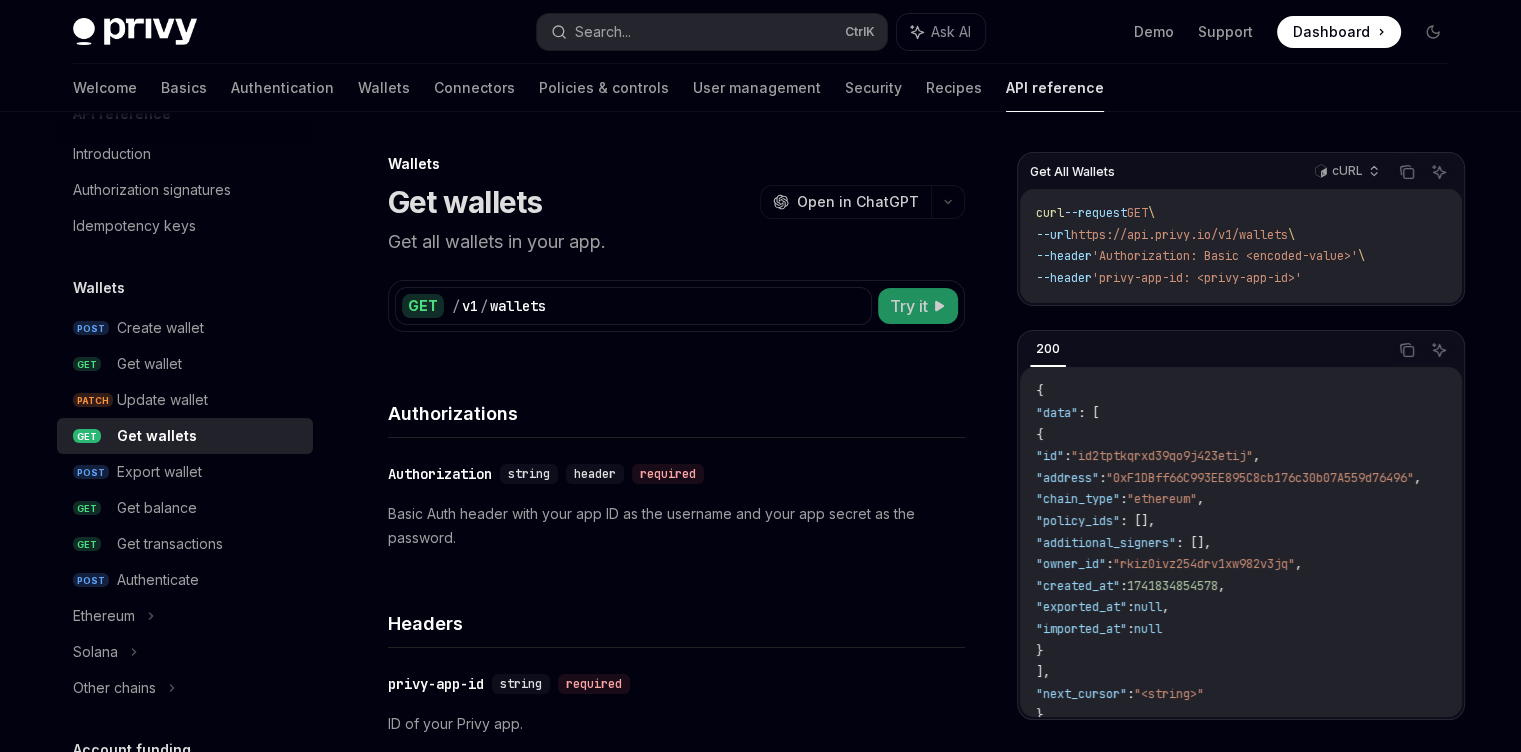 click on "Try it" at bounding box center (909, 306) 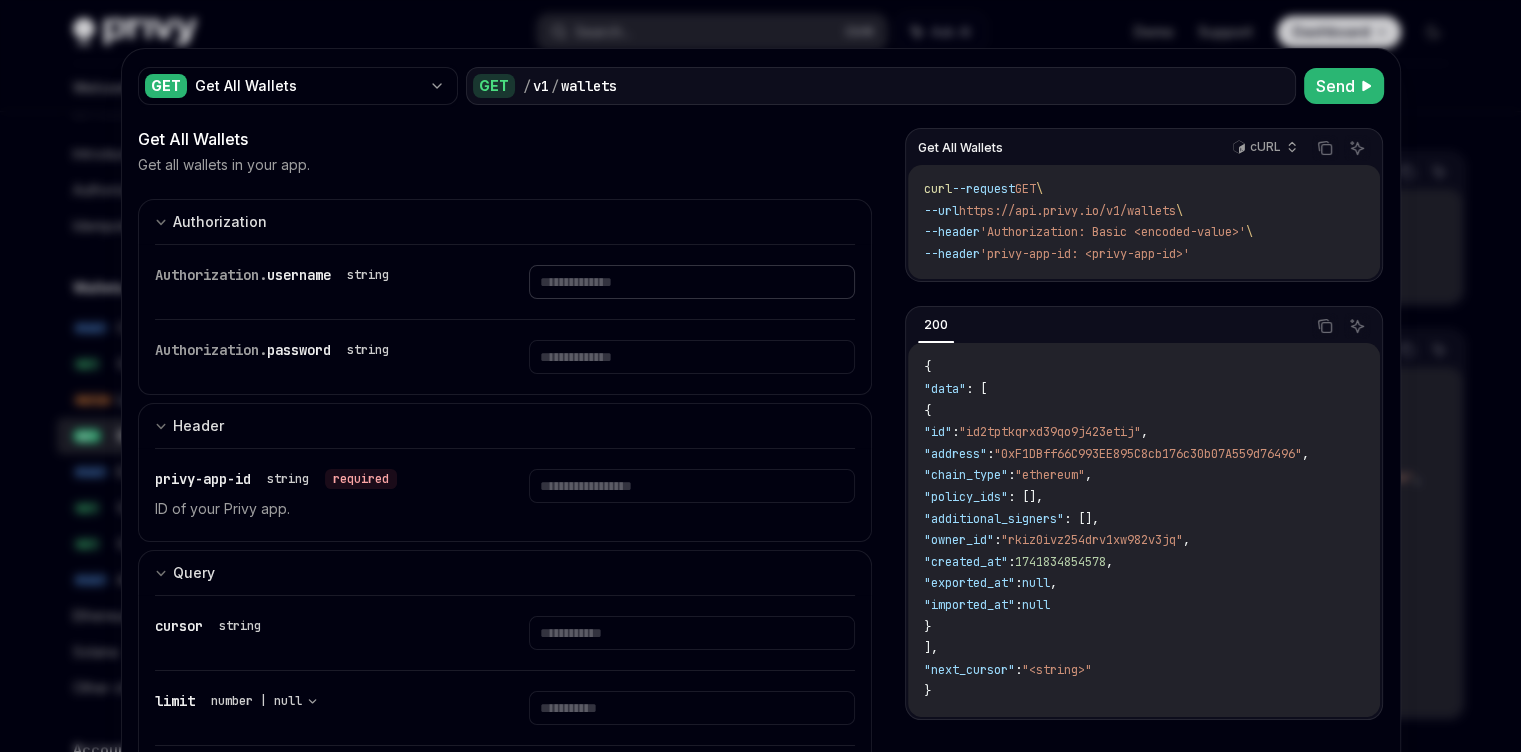 click at bounding box center [692, 282] 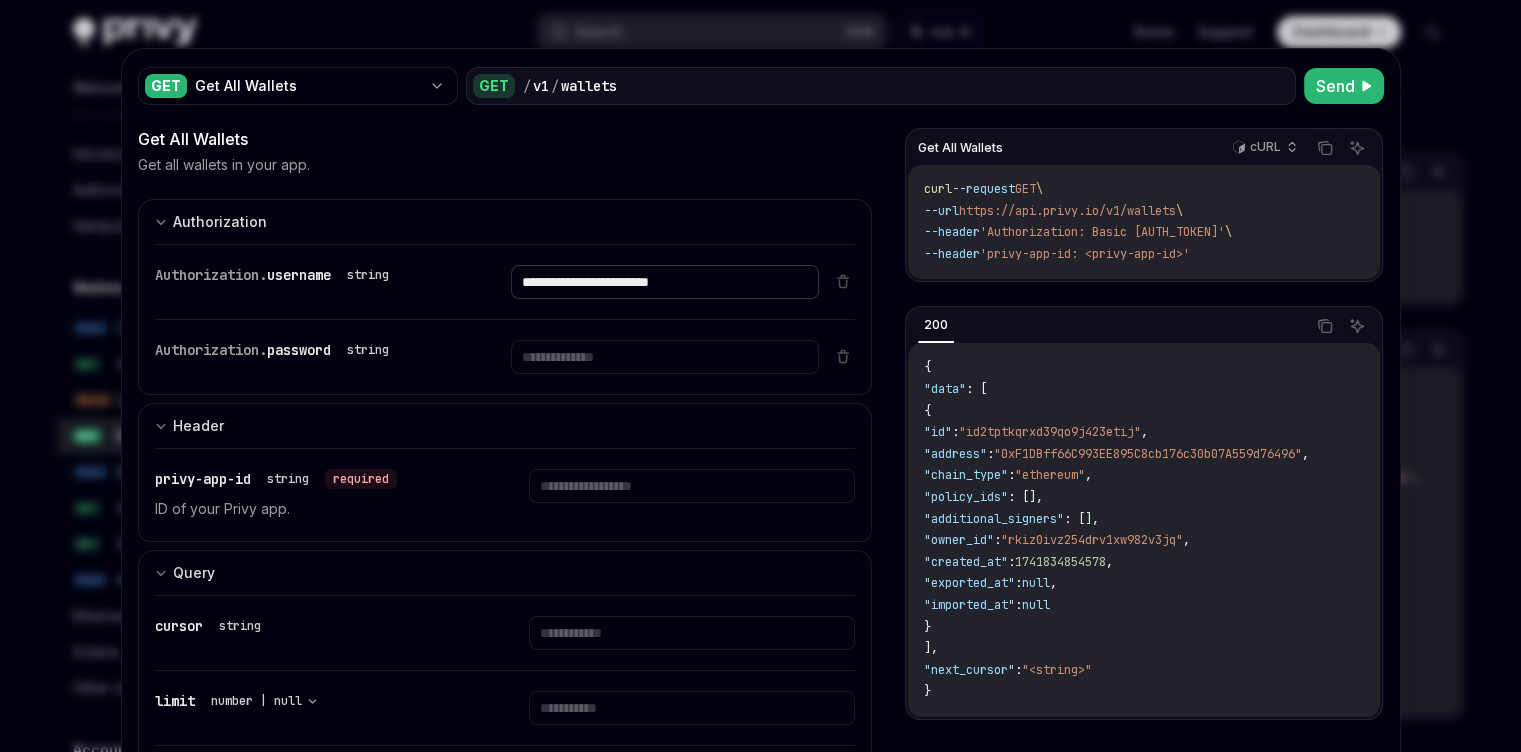 type on "**********" 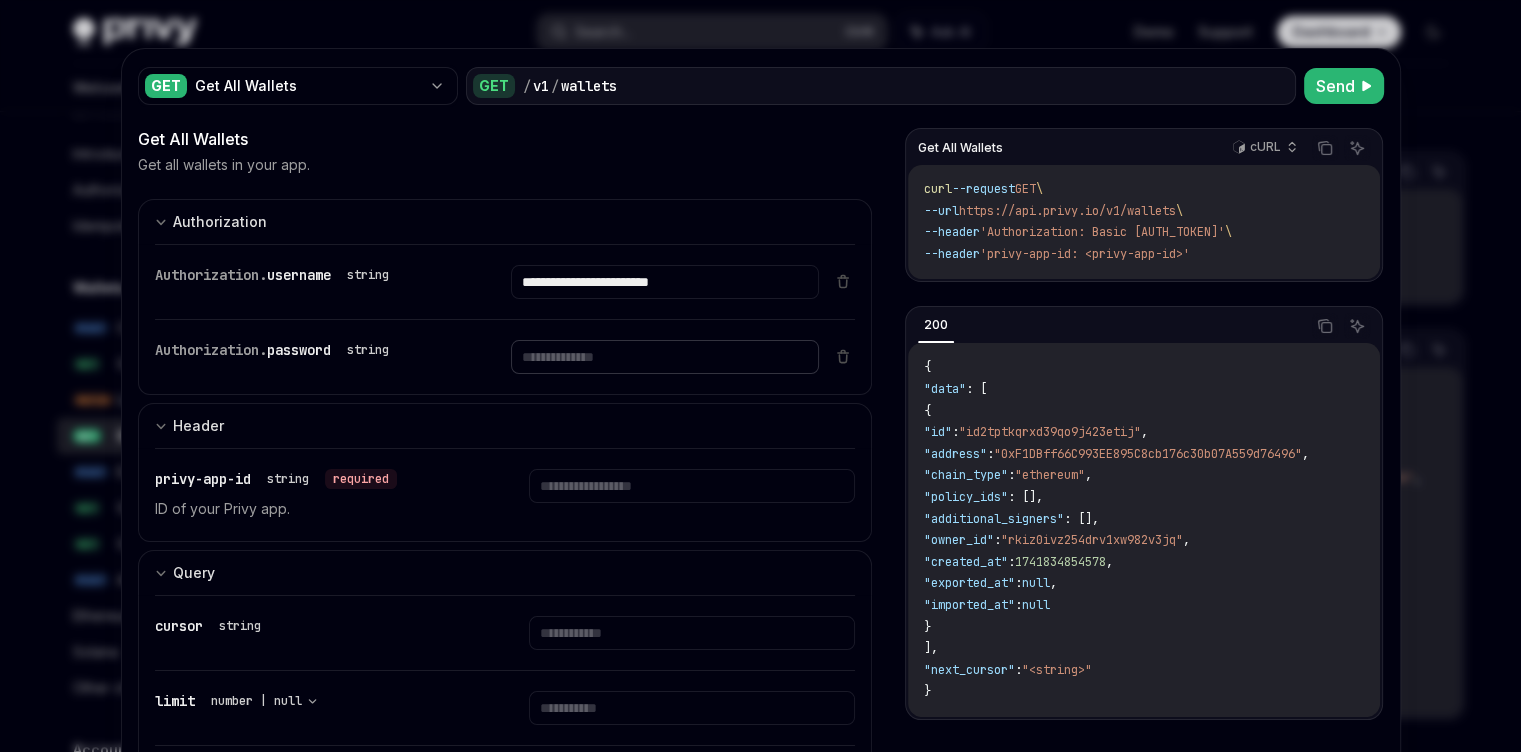 click at bounding box center [665, 282] 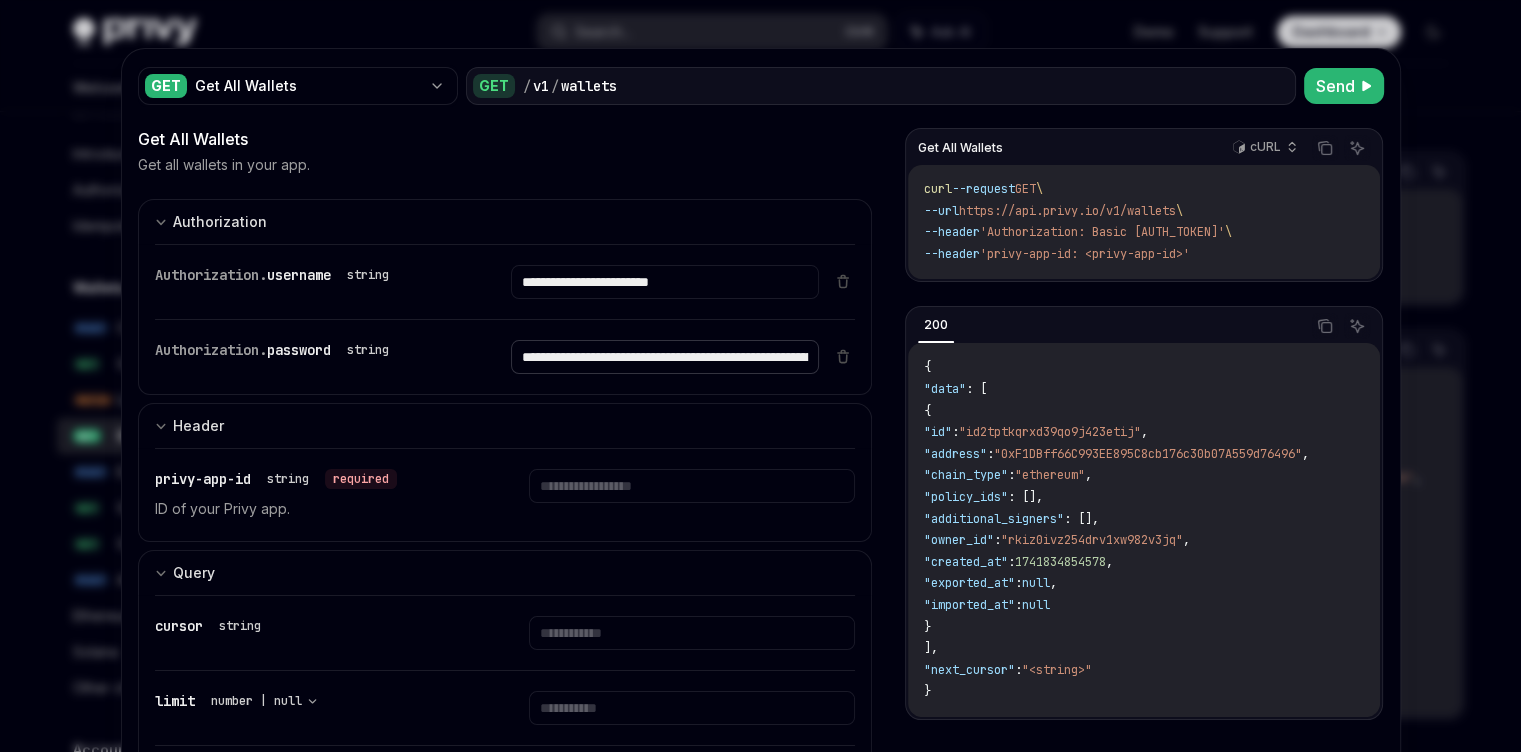 scroll, scrollTop: 0, scrollLeft: 488, axis: horizontal 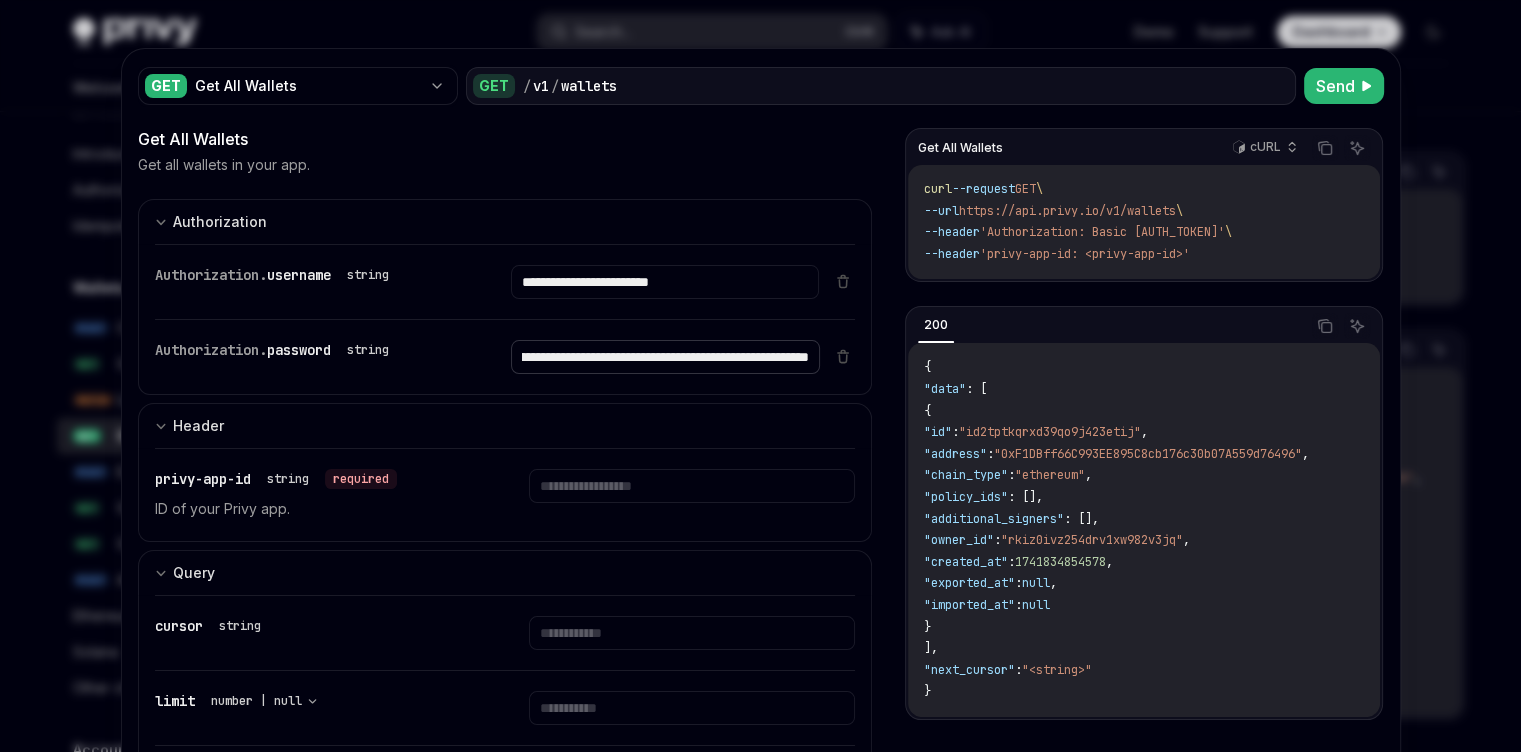 type on "**********" 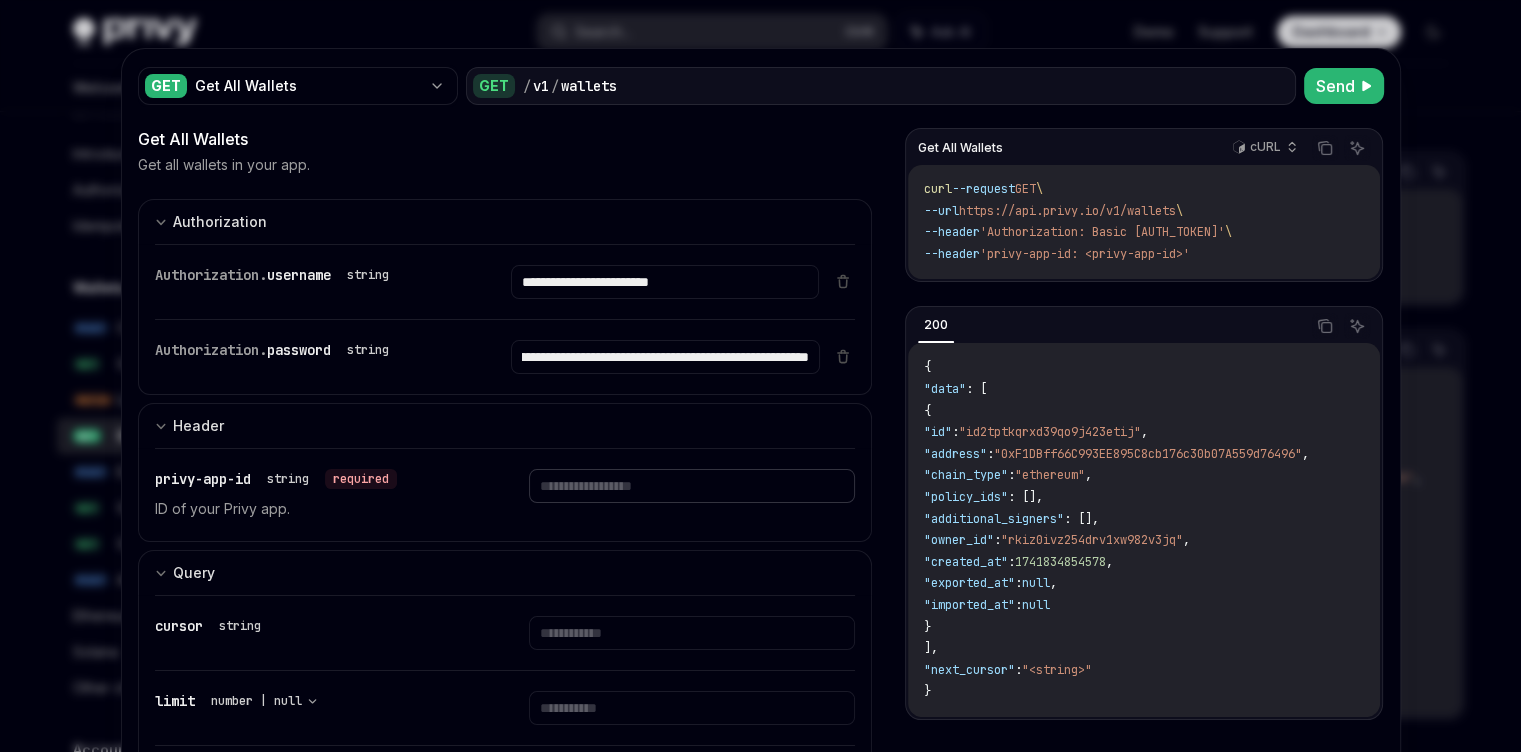 scroll, scrollTop: 0, scrollLeft: 0, axis: both 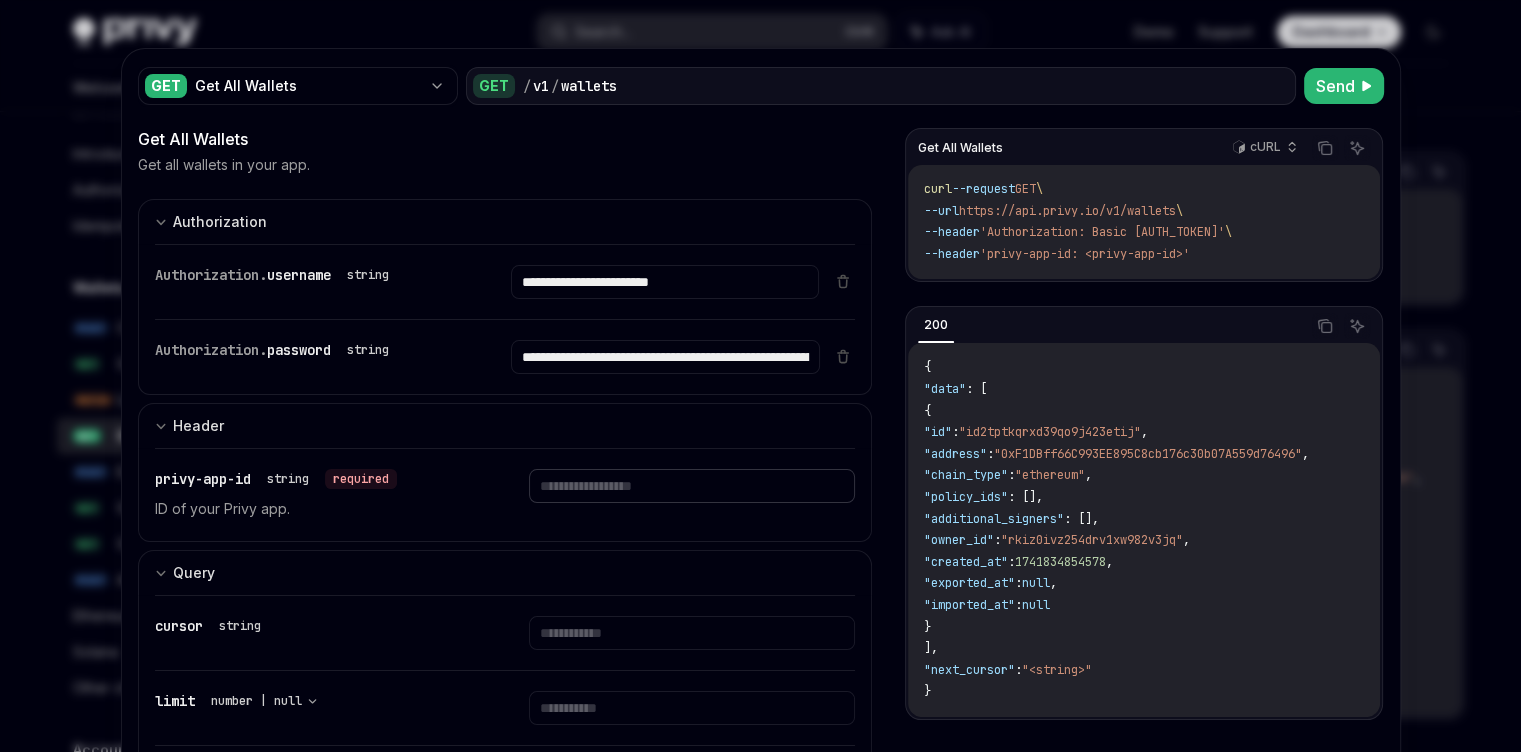 click at bounding box center (665, 282) 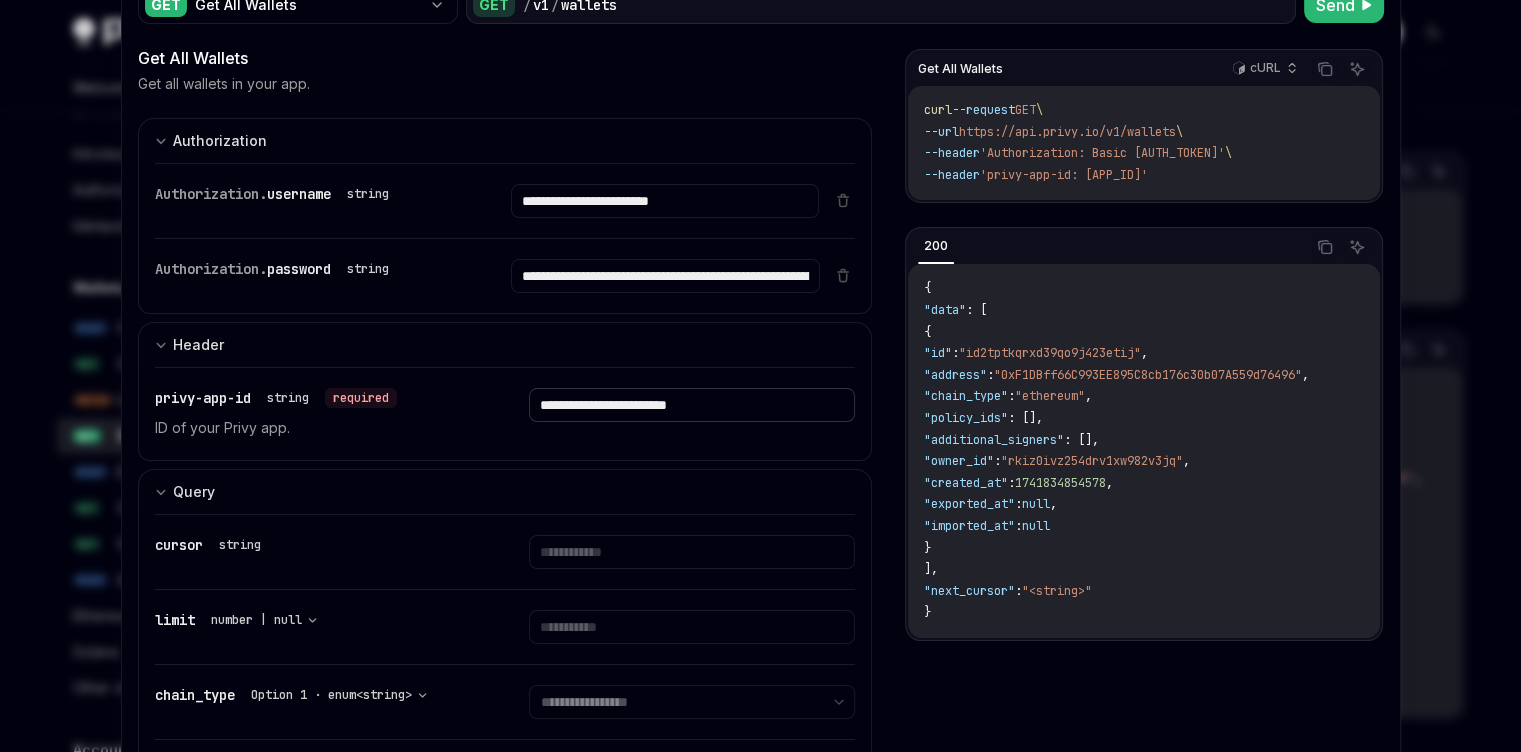 scroll, scrollTop: 0, scrollLeft: 0, axis: both 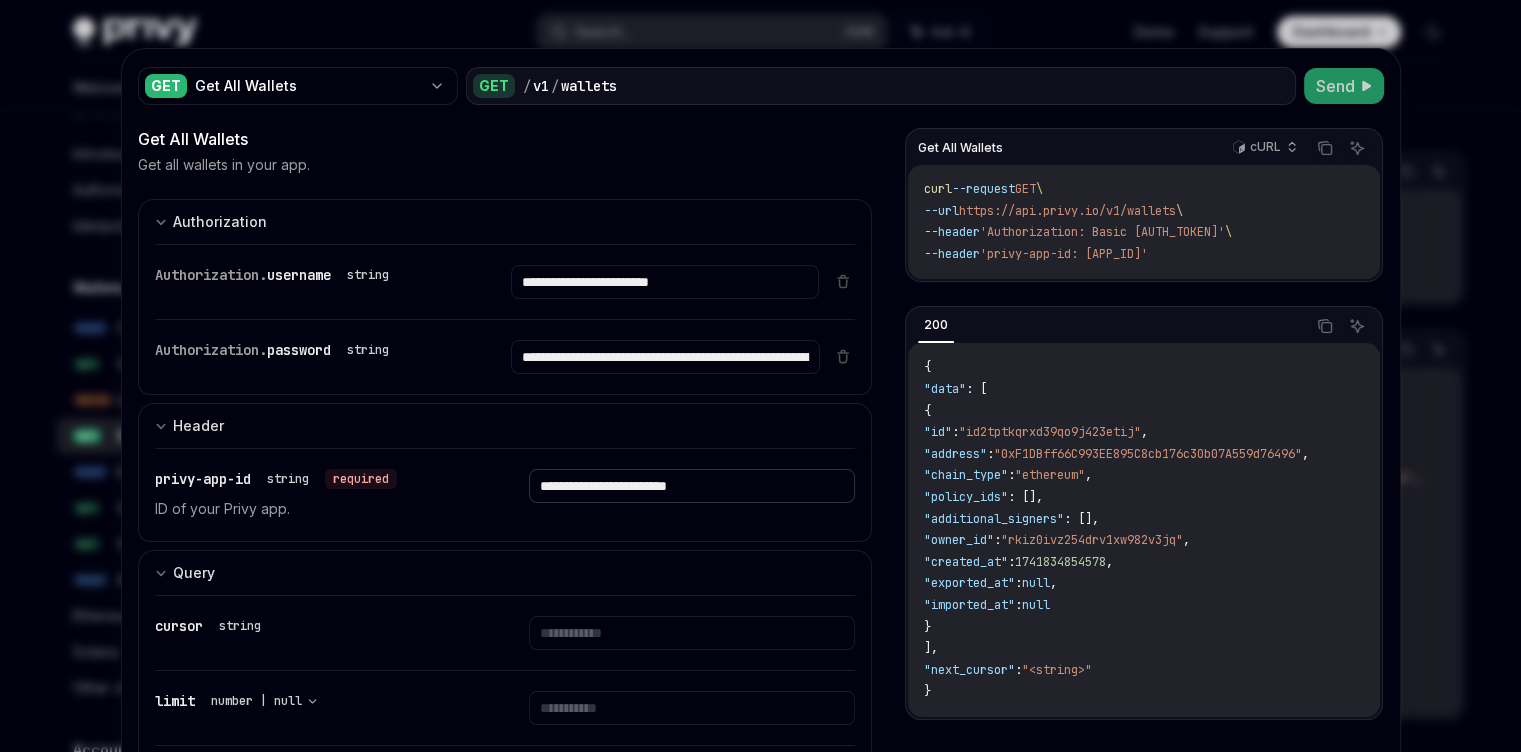 type on "**********" 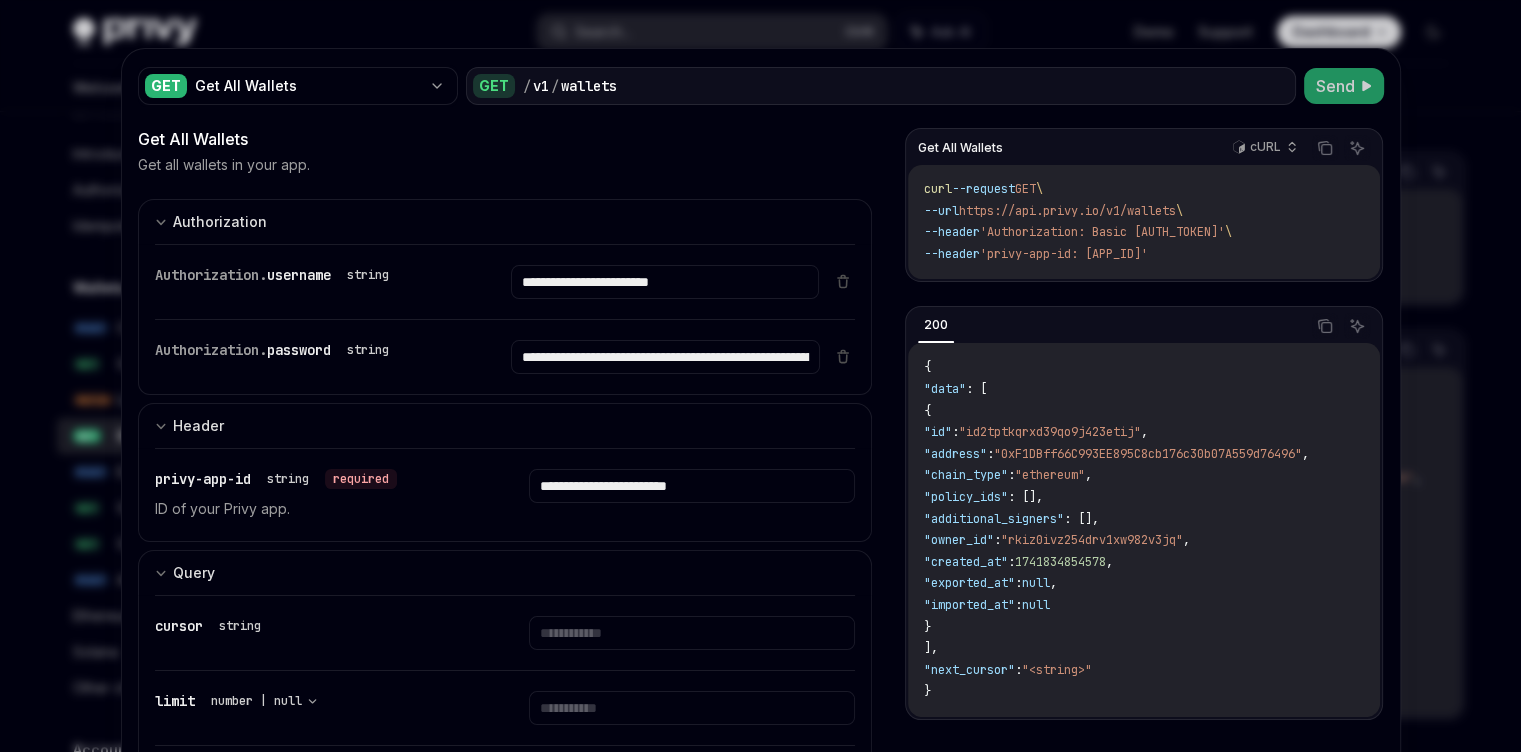 click 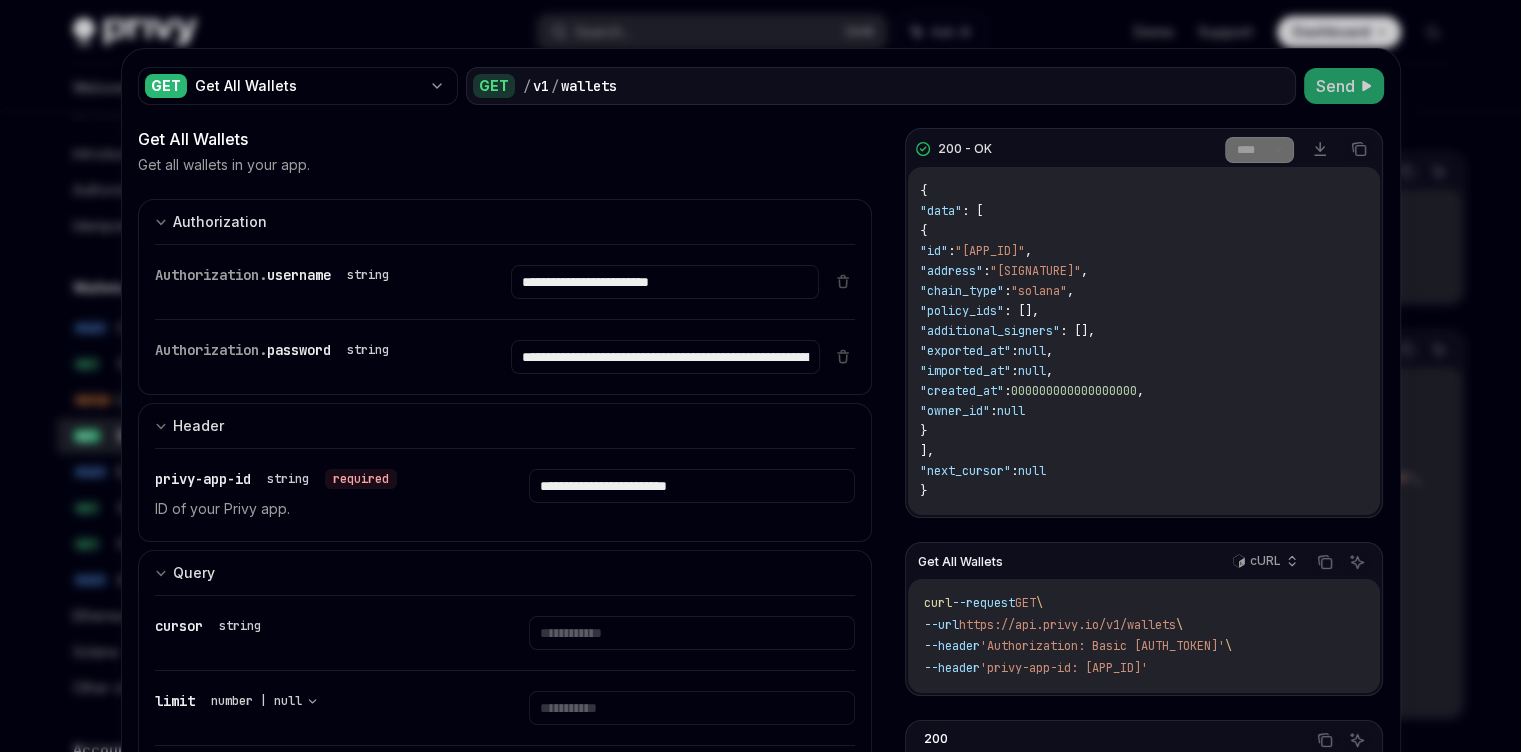 click on ""[APP_ID]"" at bounding box center (990, 251) 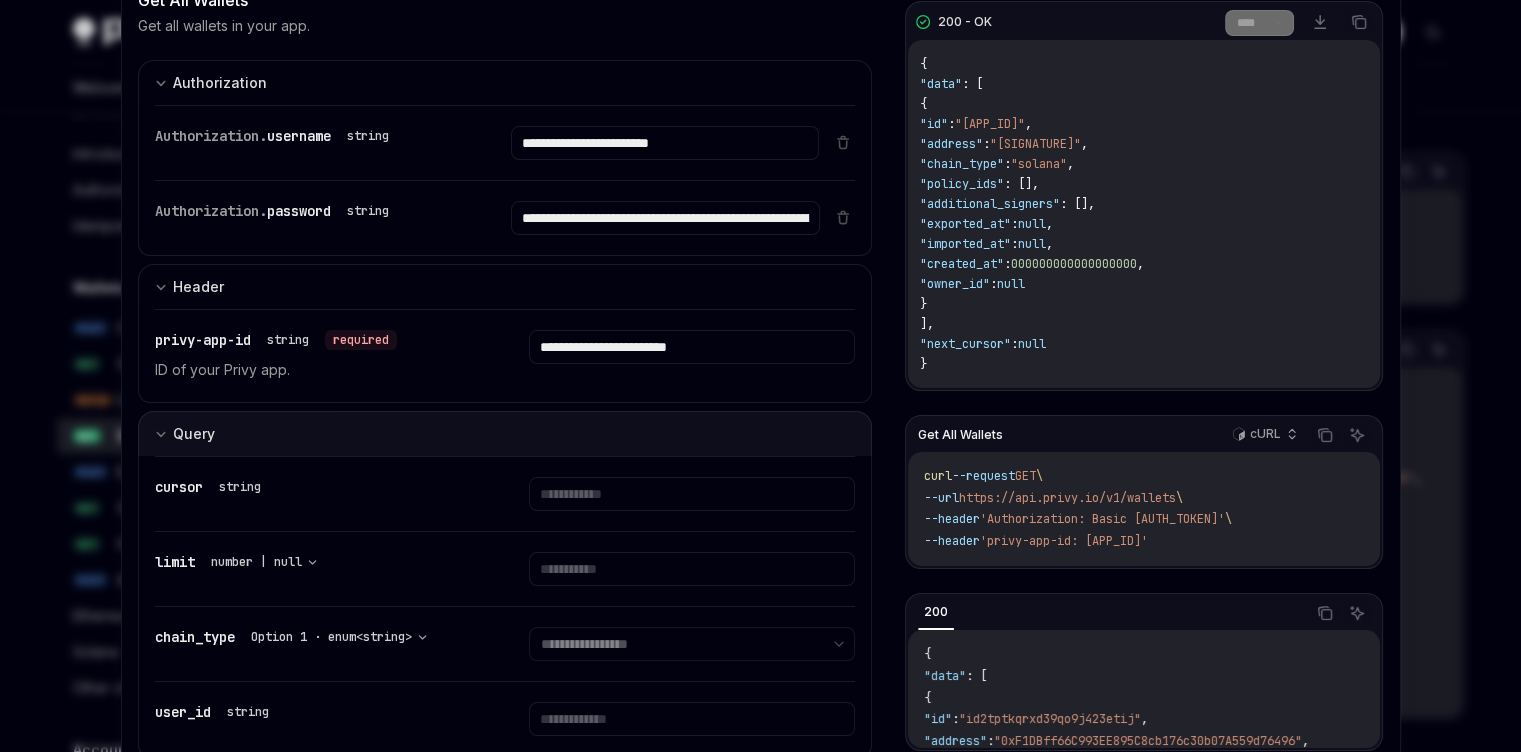 scroll, scrollTop: 203, scrollLeft: 0, axis: vertical 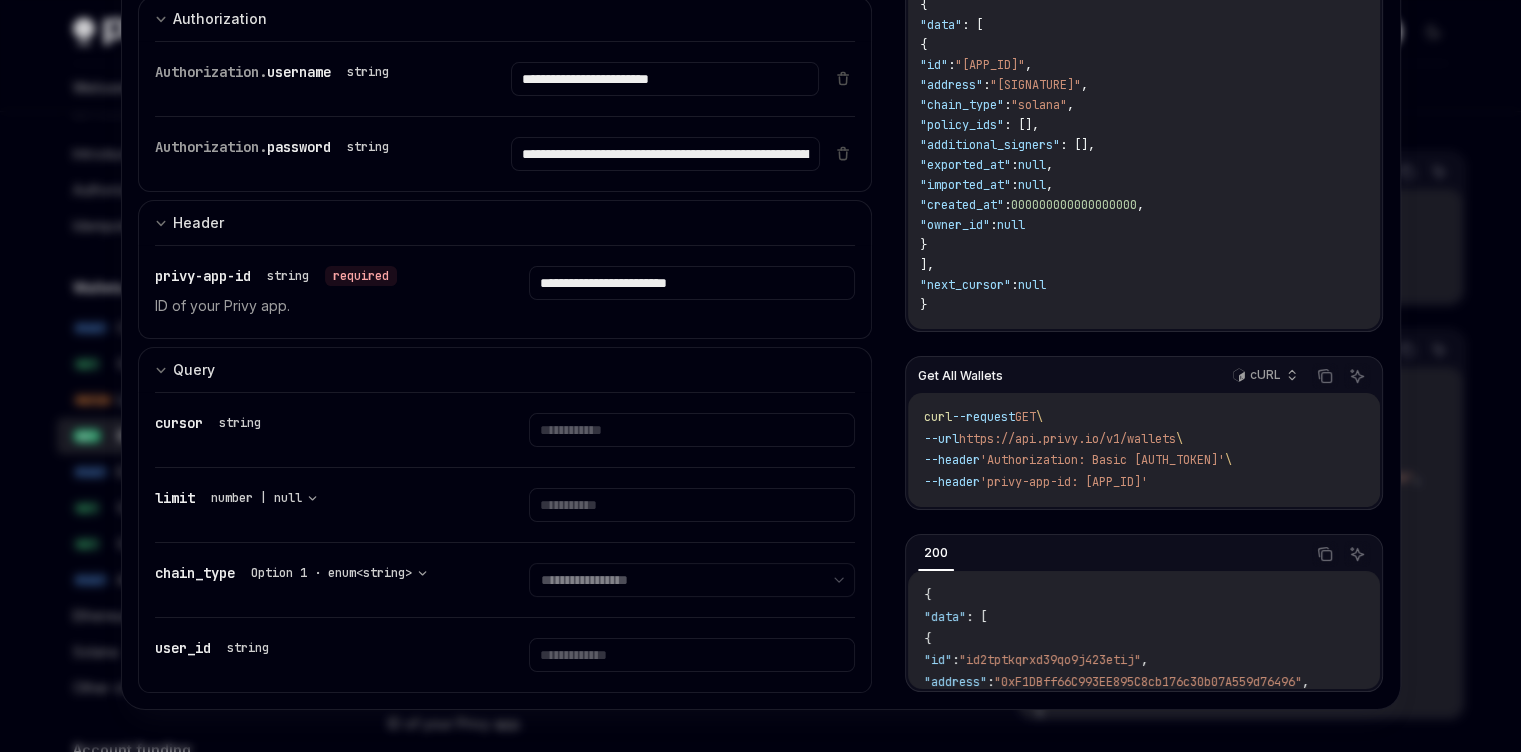 click at bounding box center [760, 376] 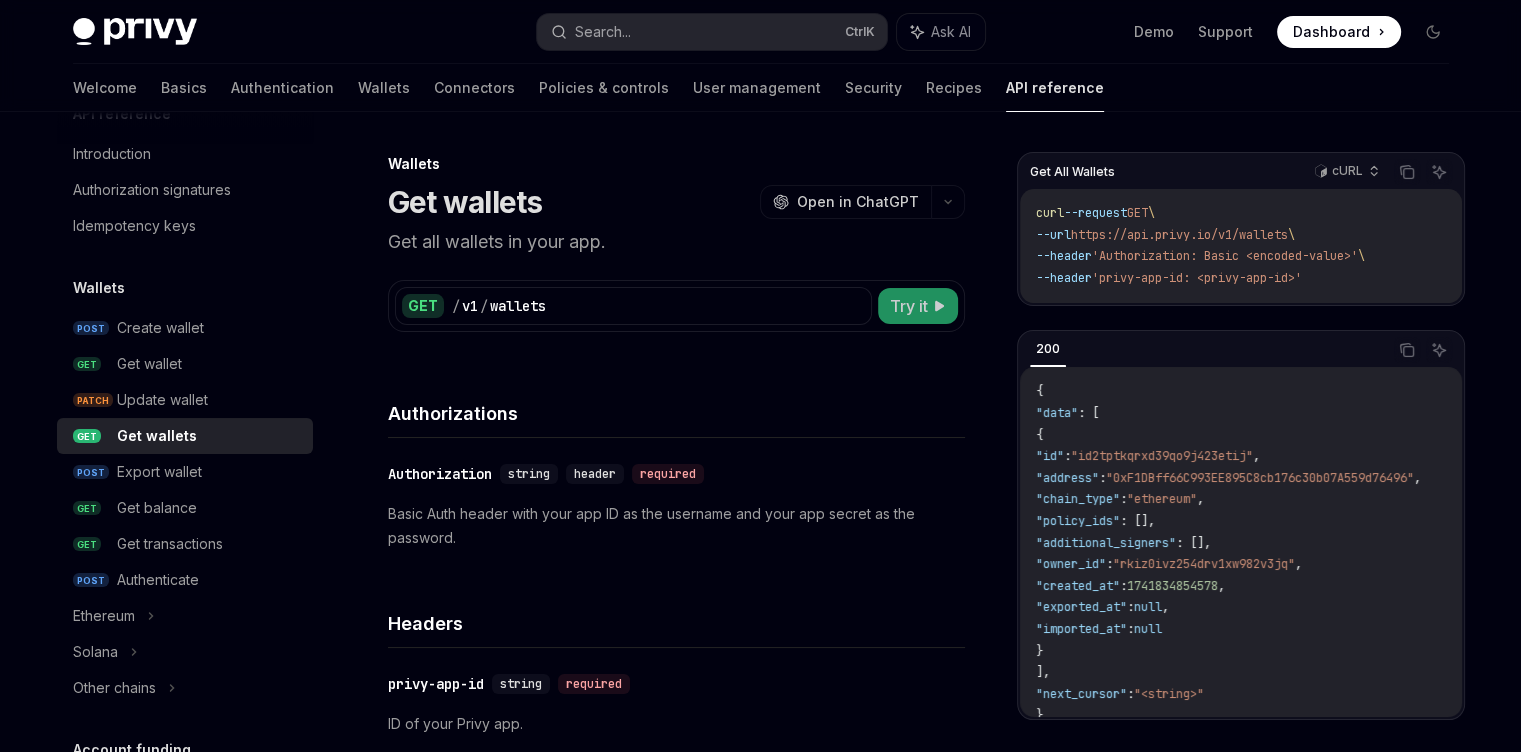 click on "Try it" at bounding box center (909, 306) 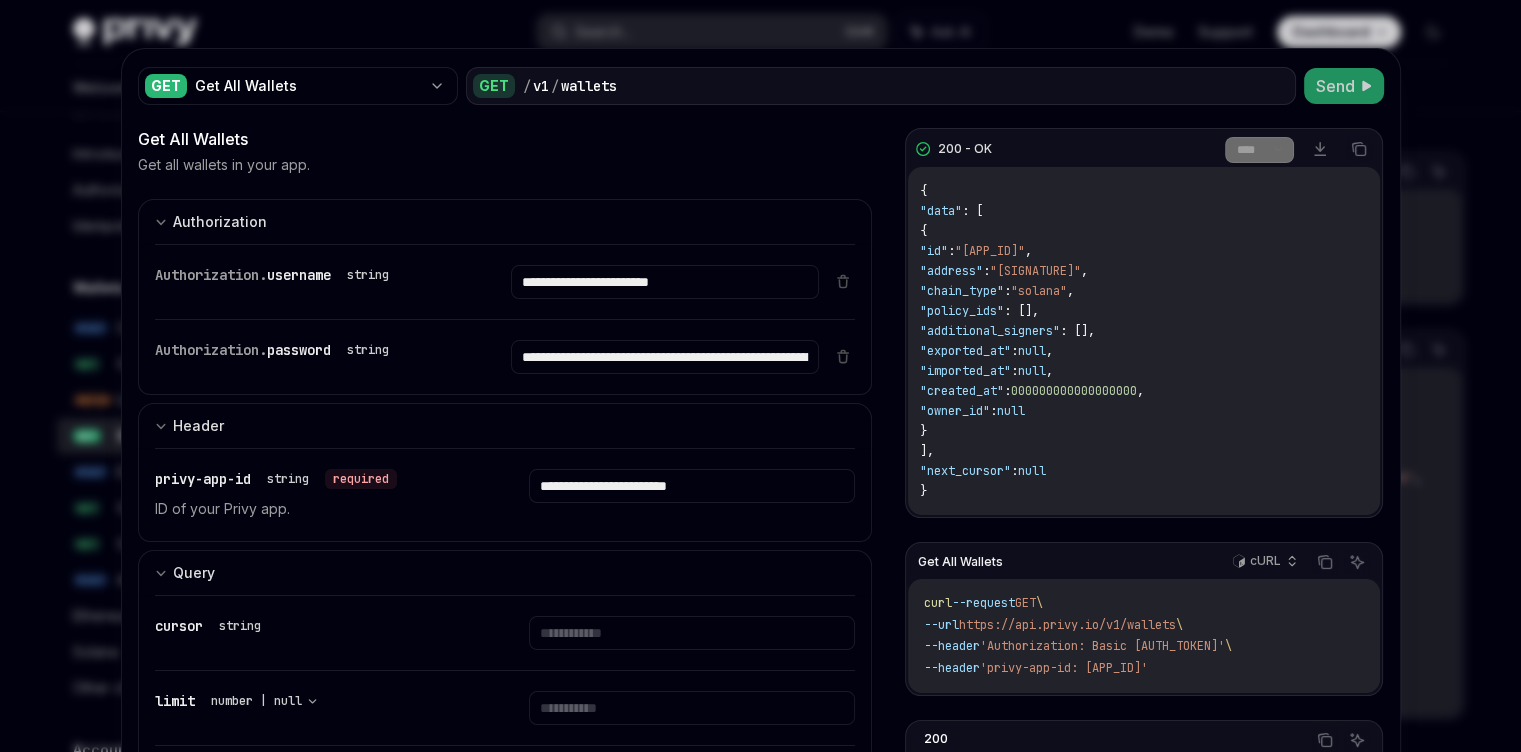 click on "Send" at bounding box center (1335, 86) 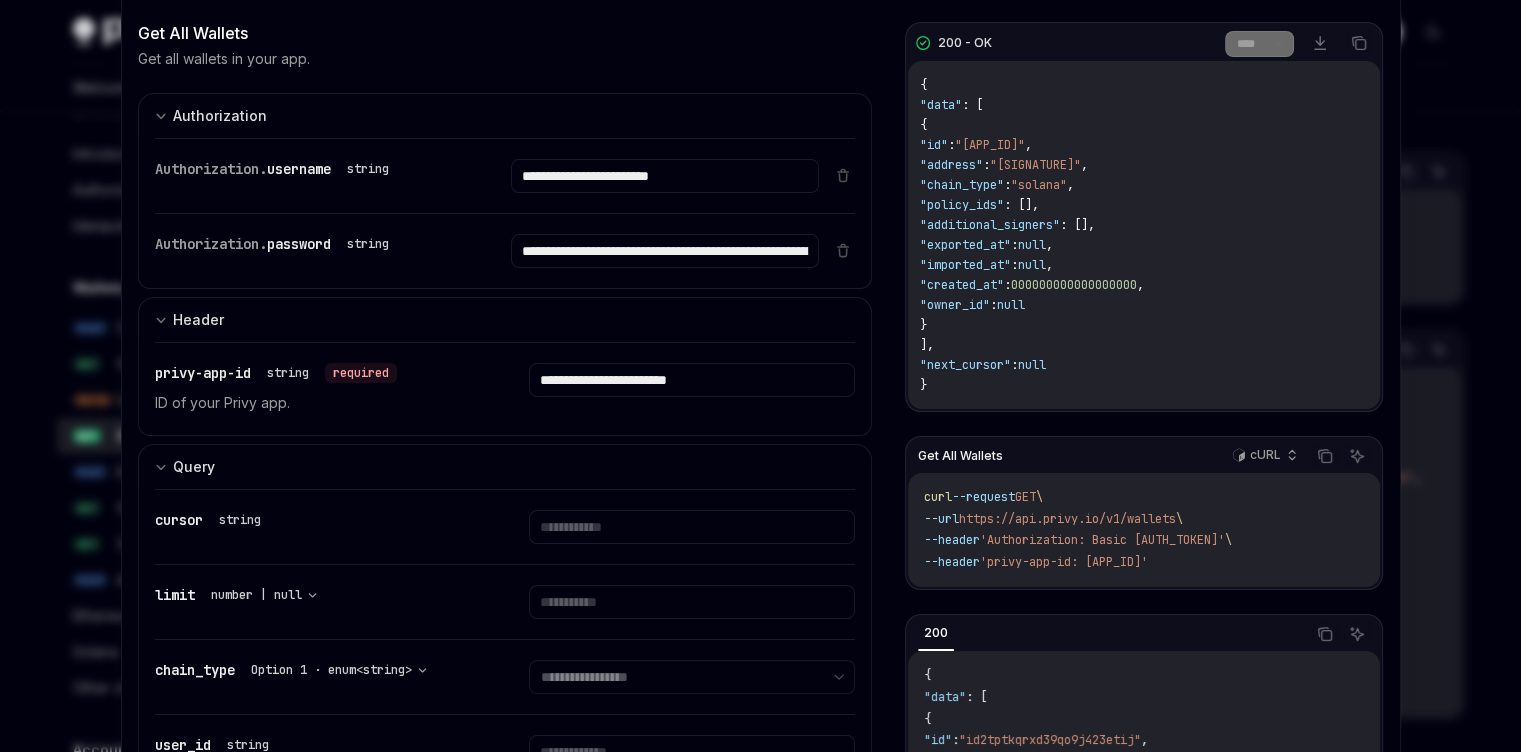 scroll, scrollTop: 0, scrollLeft: 0, axis: both 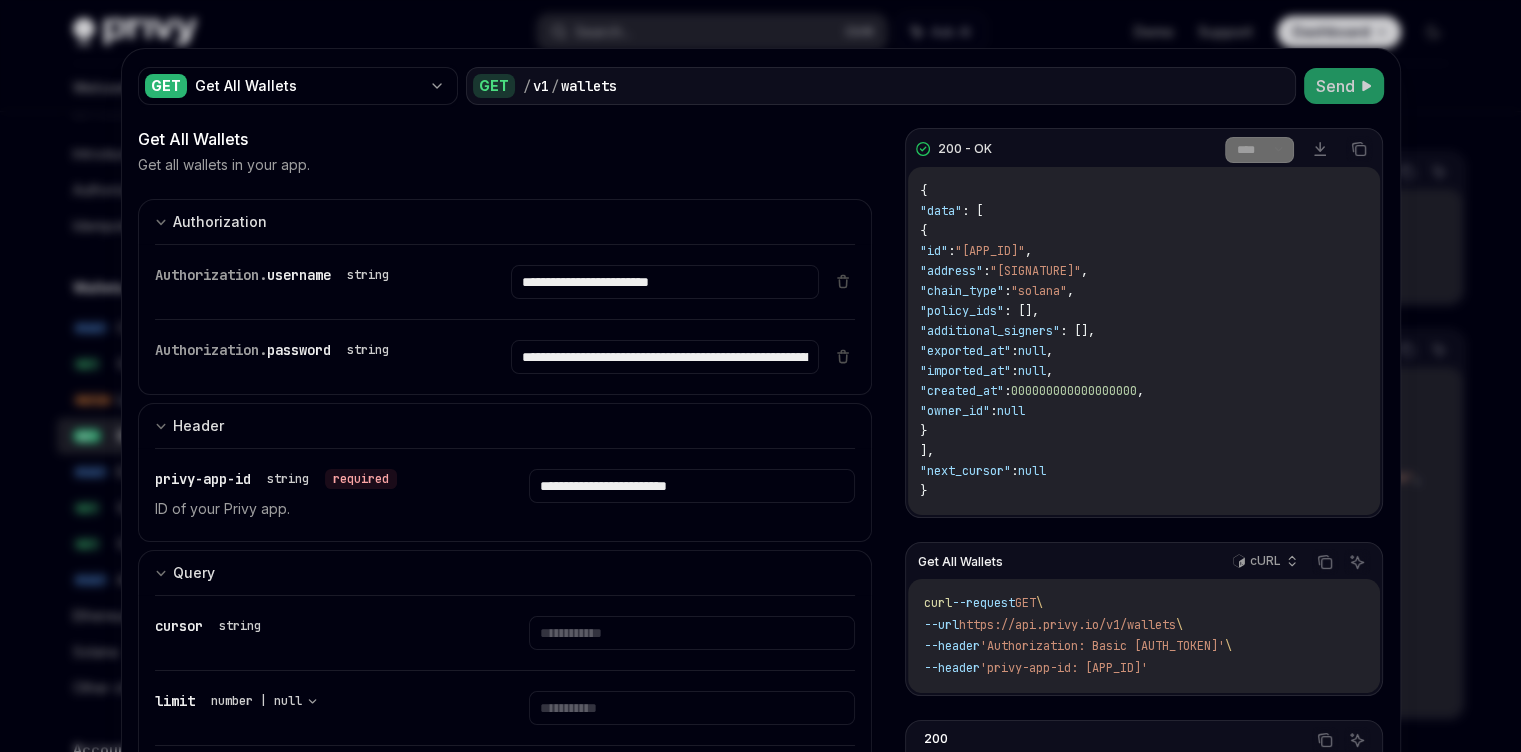 click at bounding box center [760, 376] 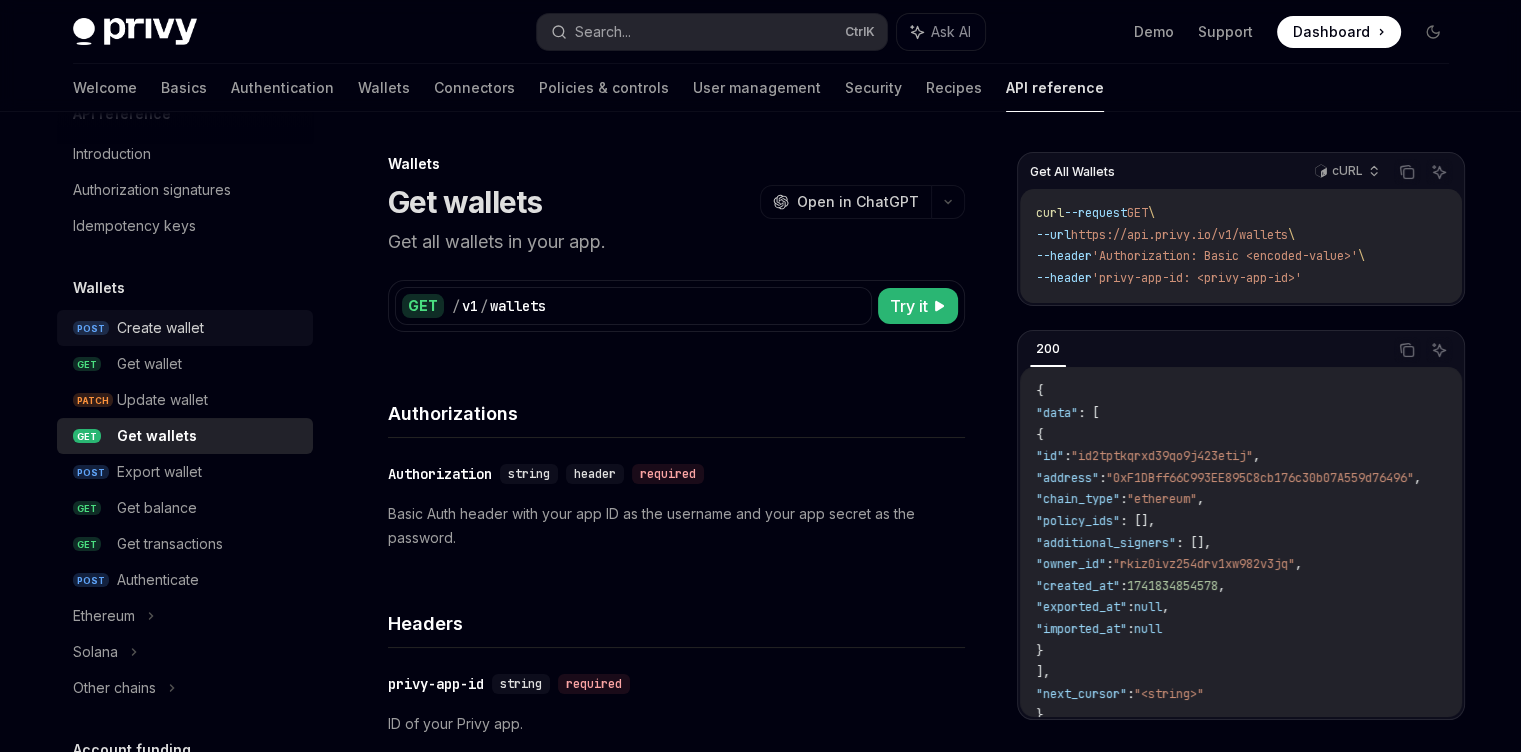 click on "Create wallet" at bounding box center (160, 328) 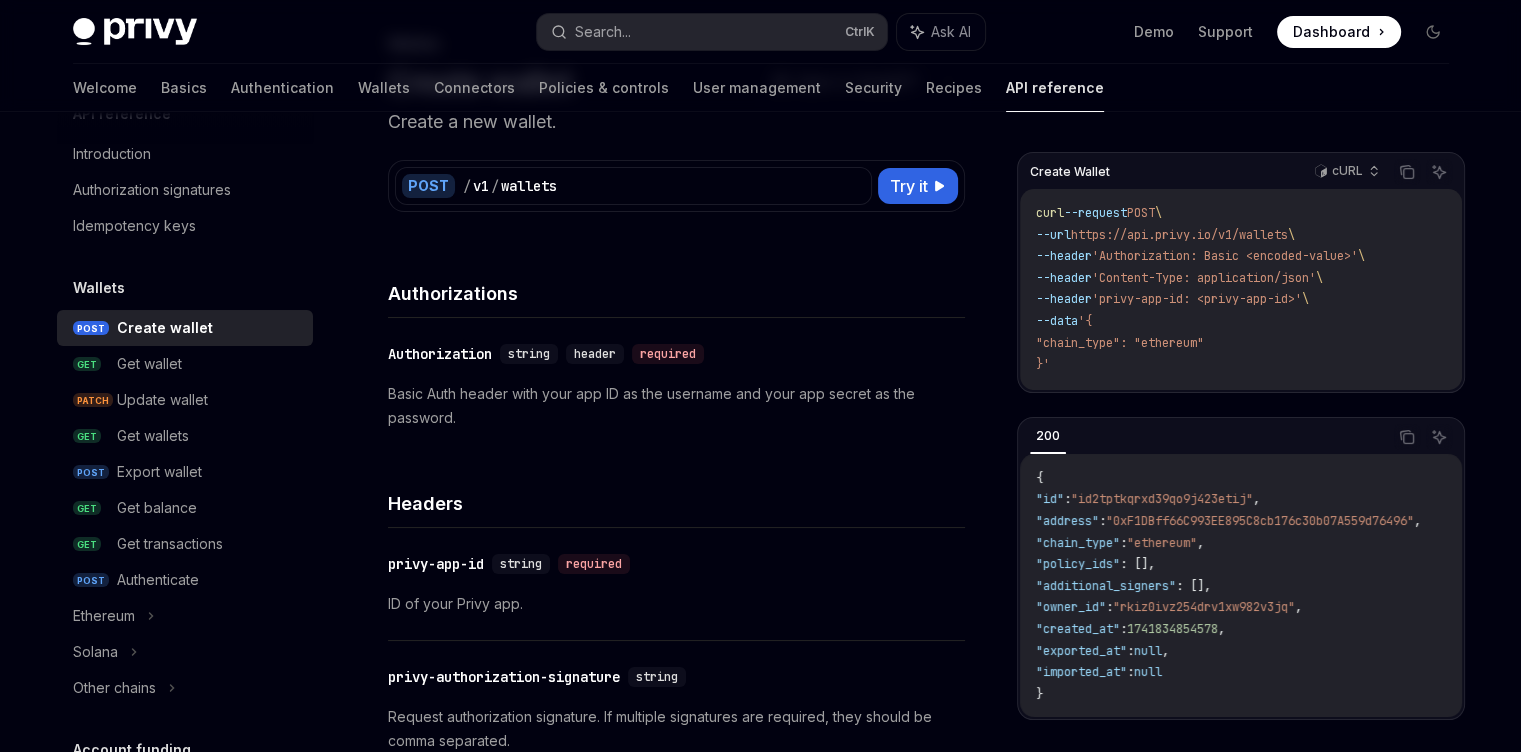 scroll, scrollTop: 0, scrollLeft: 0, axis: both 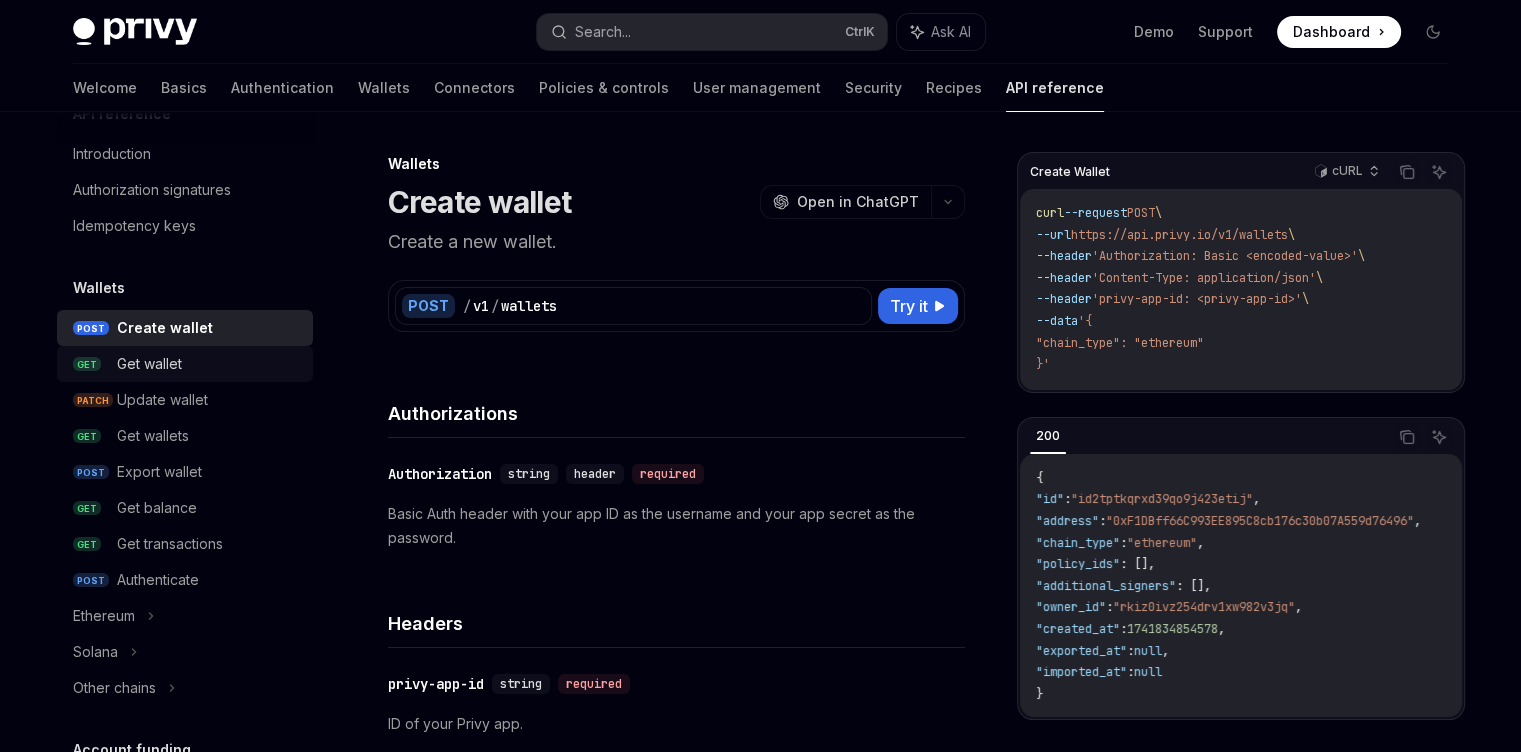 click on "Get wallet" at bounding box center [149, 364] 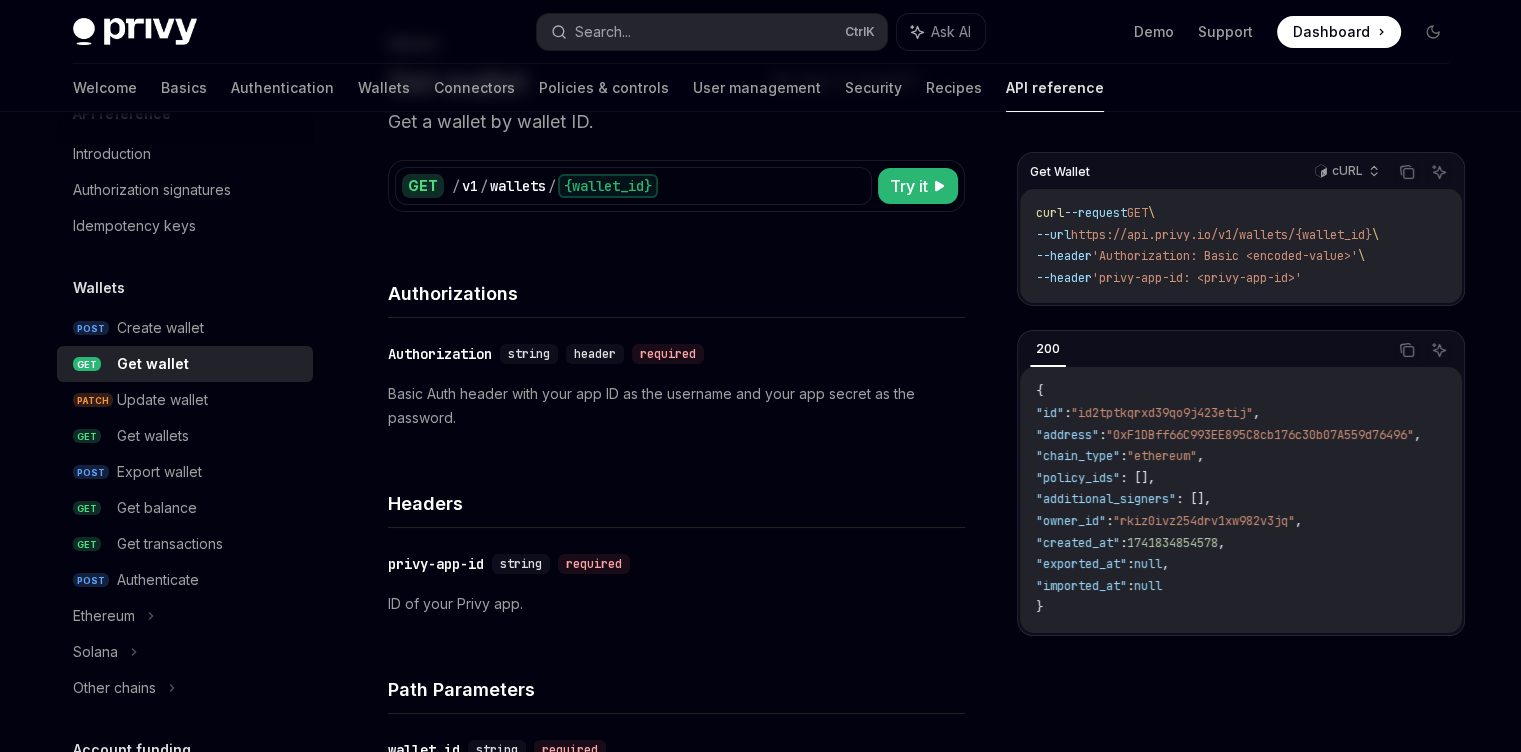 scroll, scrollTop: 0, scrollLeft: 0, axis: both 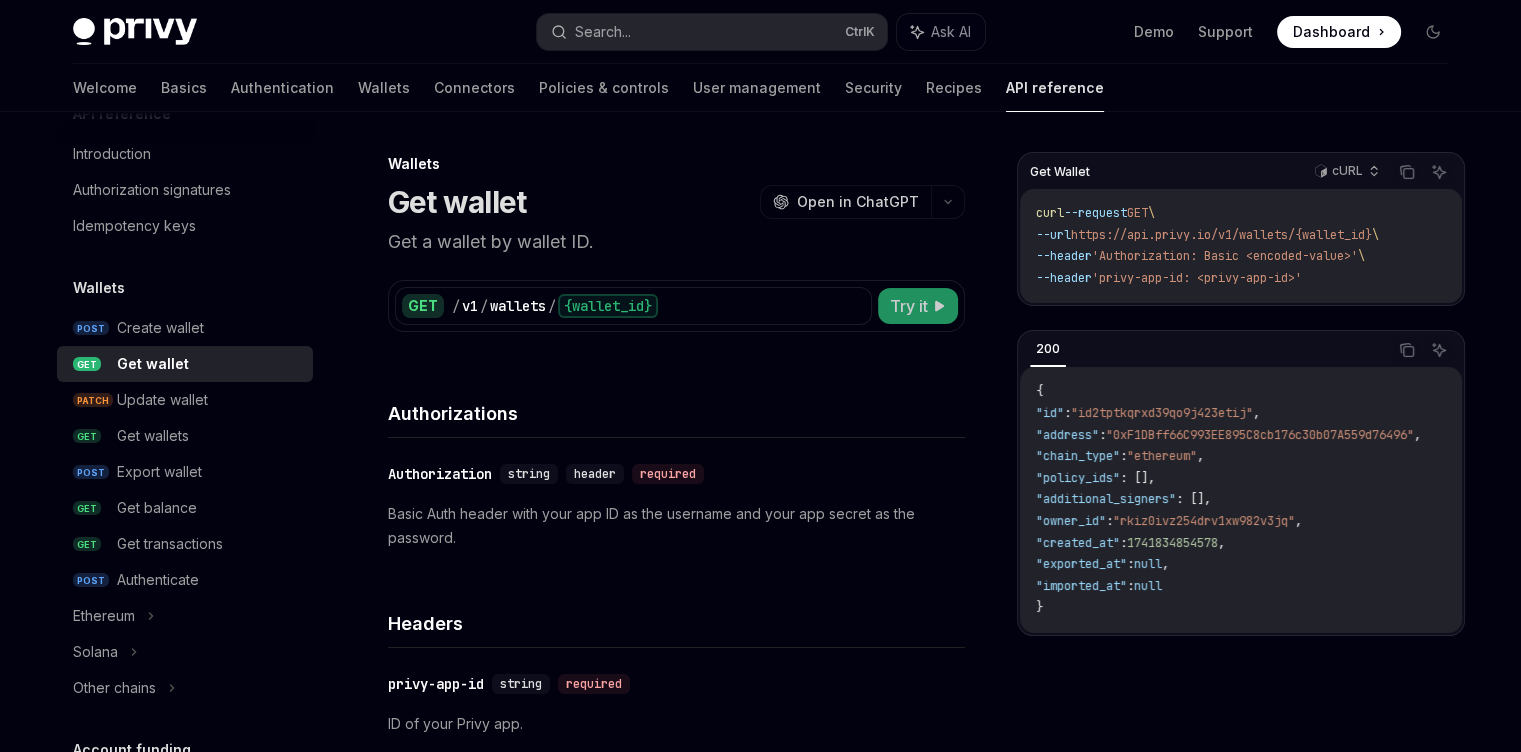click on "Try it" at bounding box center [909, 306] 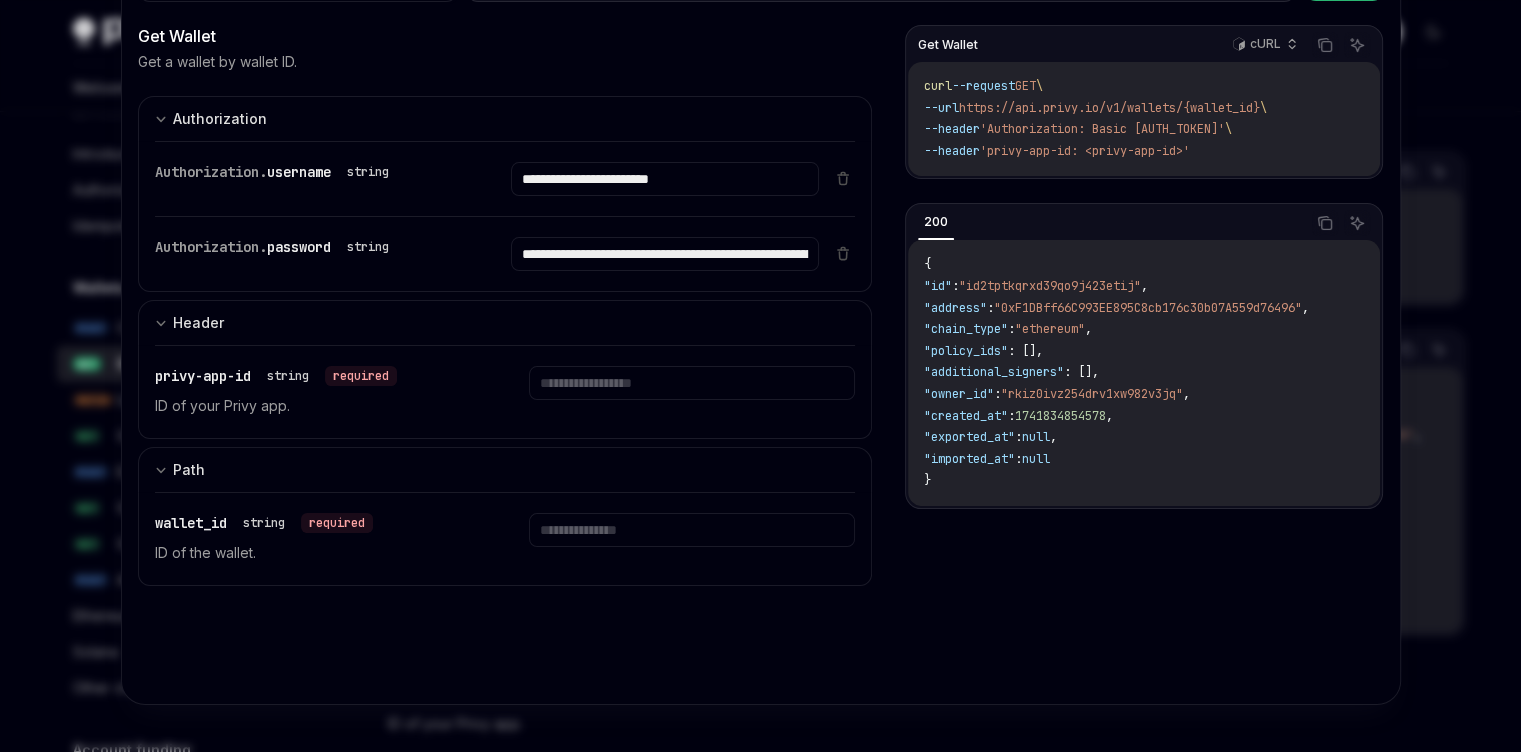 scroll, scrollTop: 0, scrollLeft: 0, axis: both 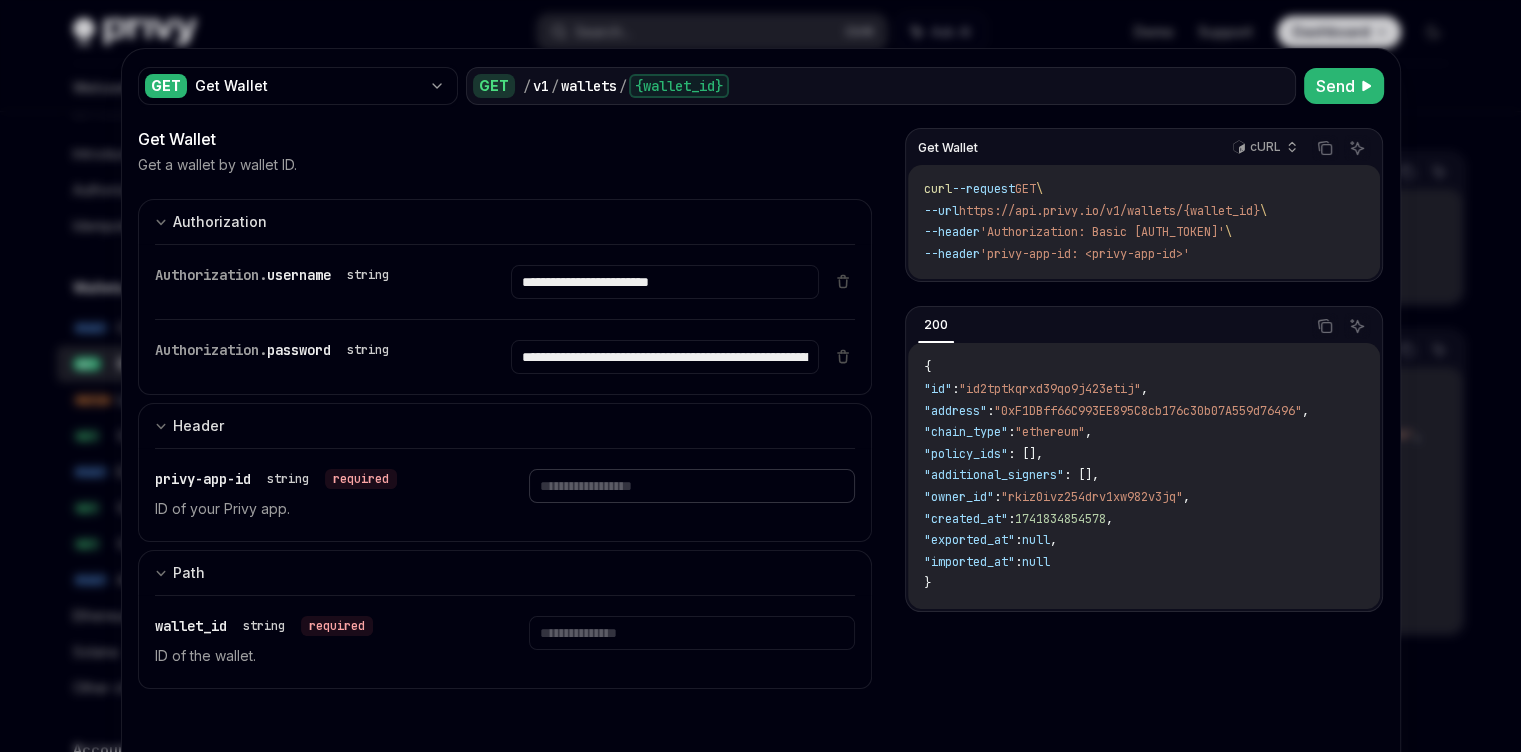click at bounding box center [665, 282] 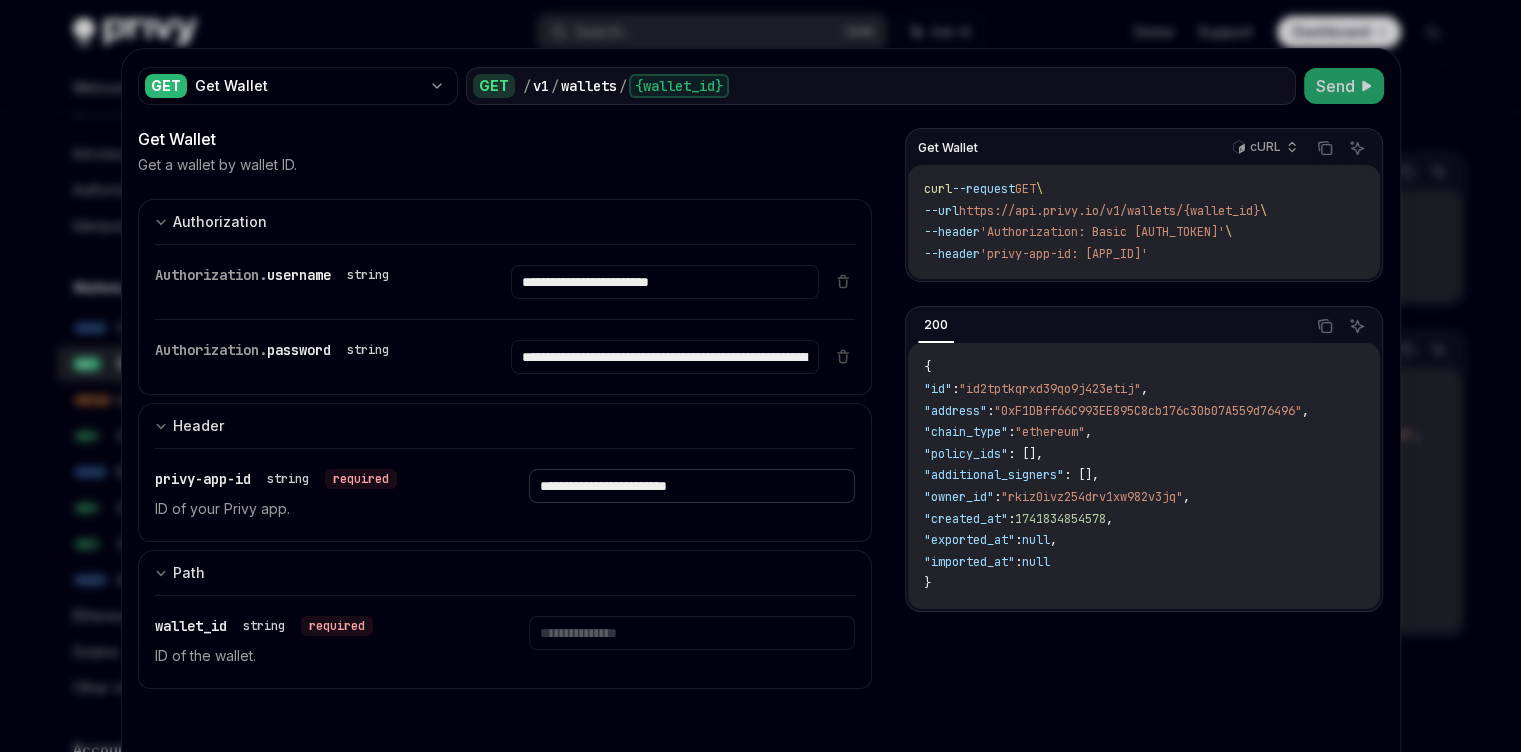 type on "**********" 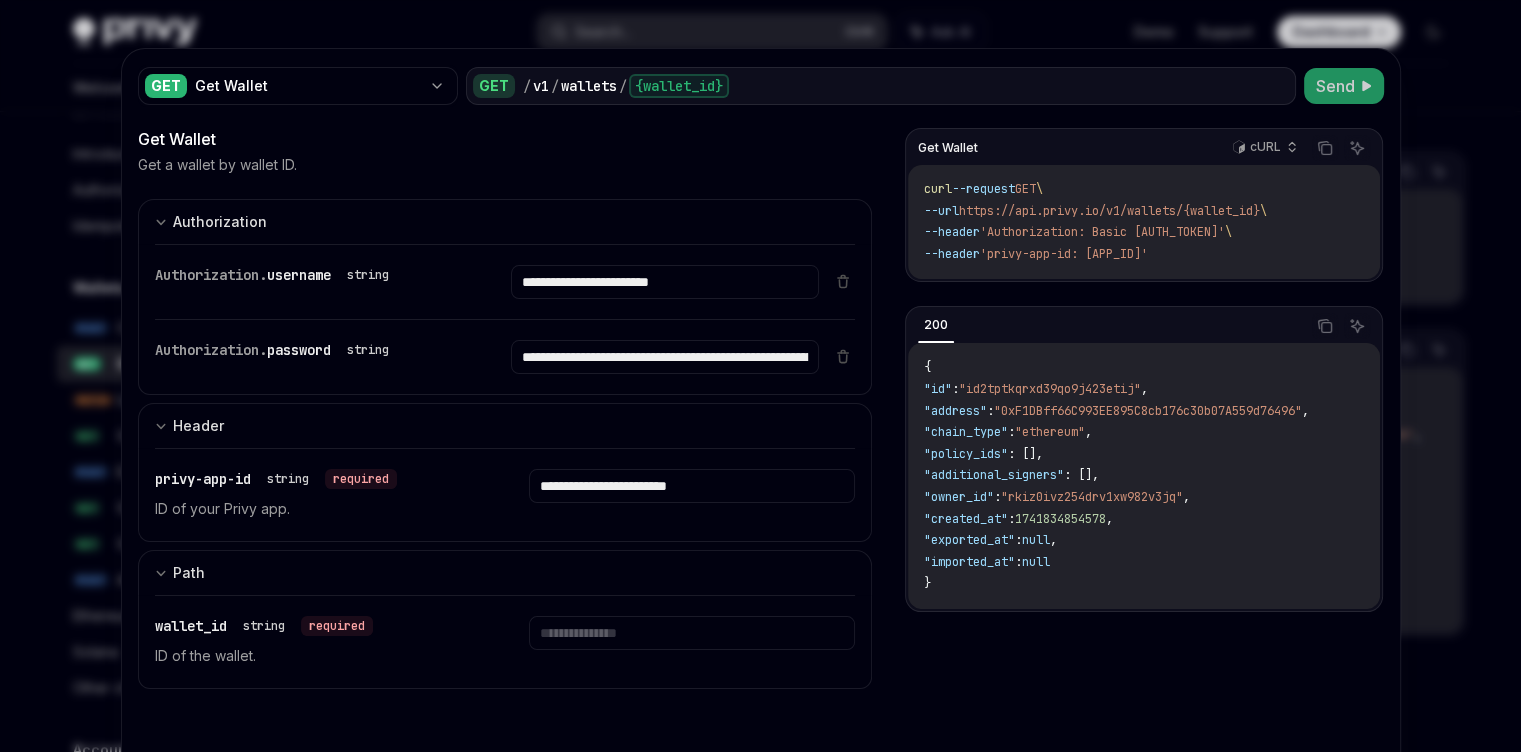 click on "Send" at bounding box center [1344, 86] 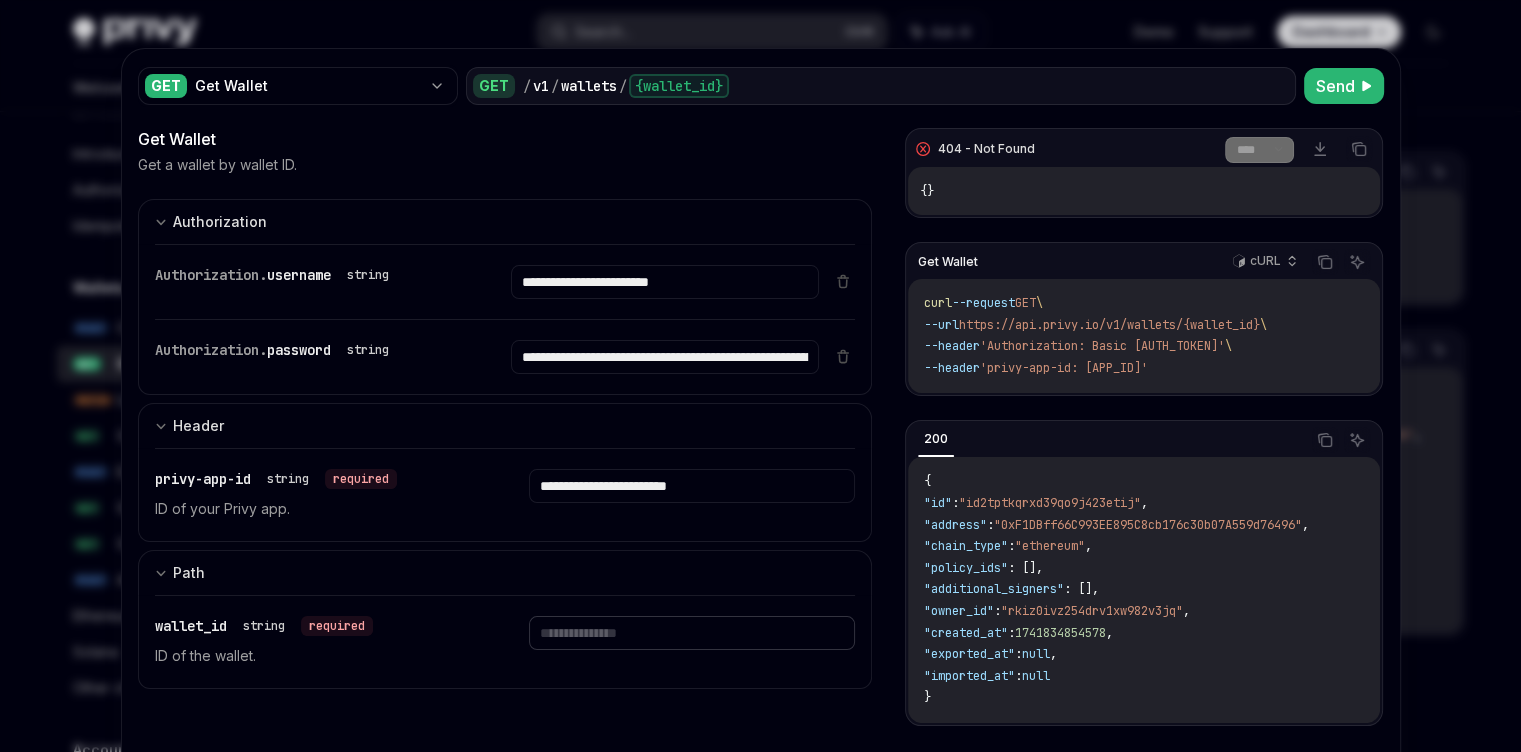 click at bounding box center [665, 282] 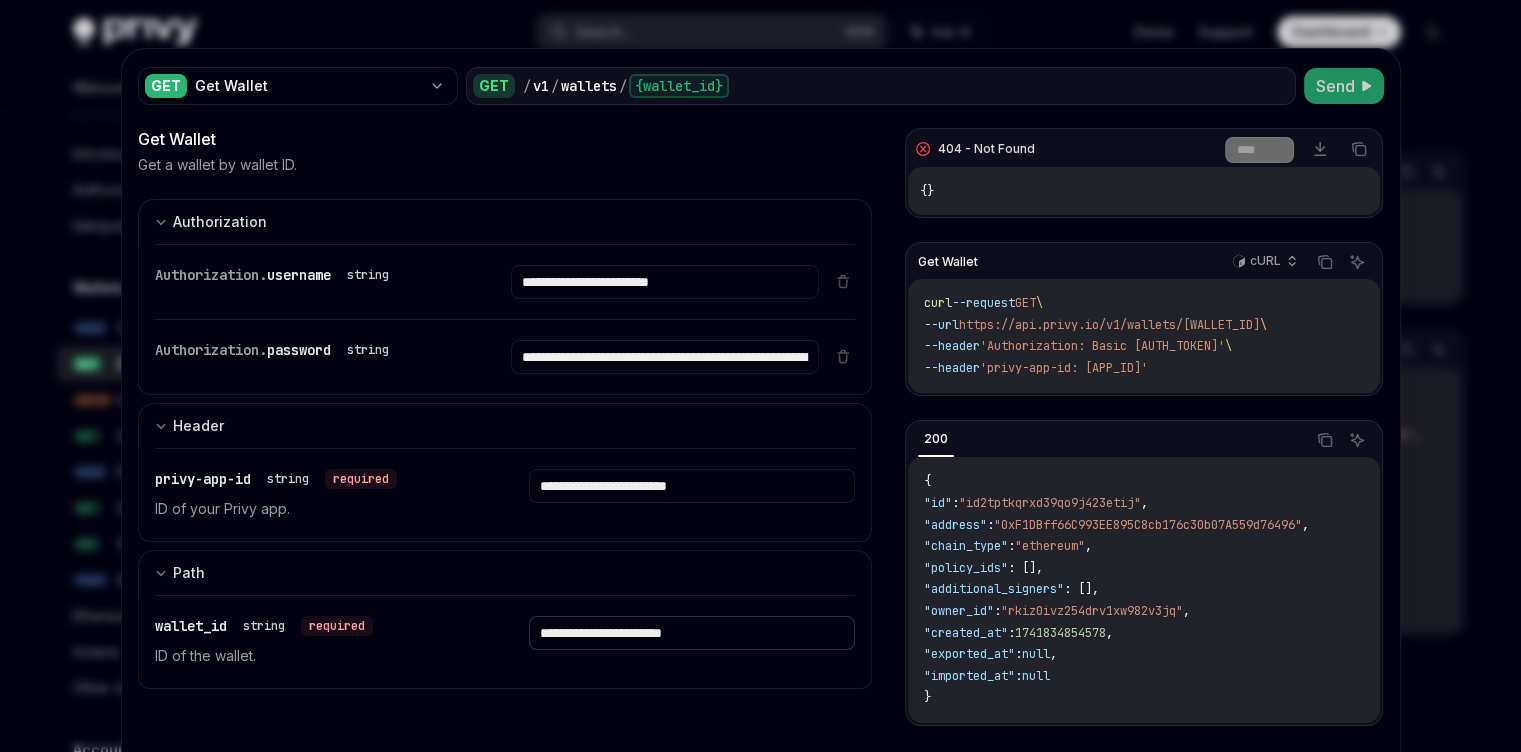 type on "**********" 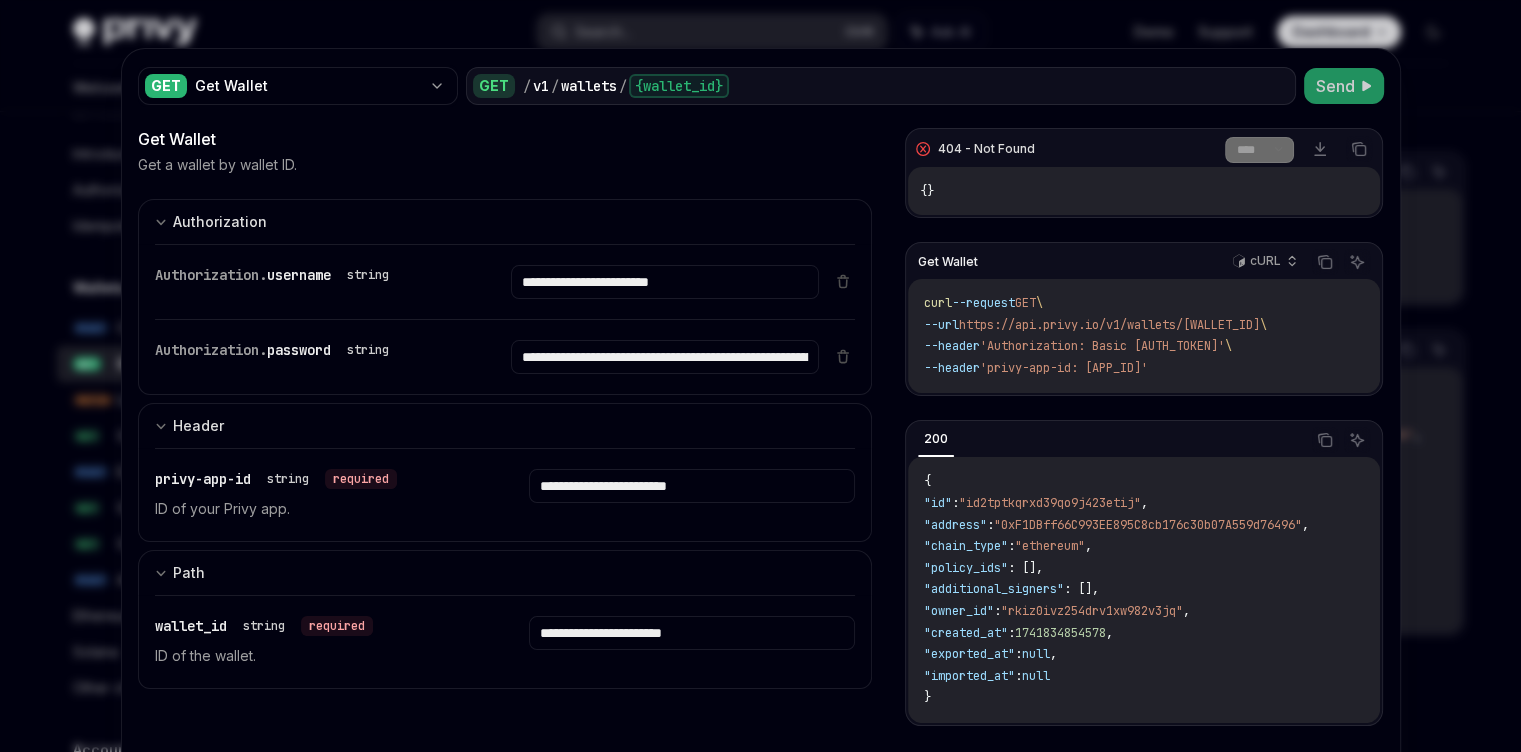 click on "Send" at bounding box center [1335, 86] 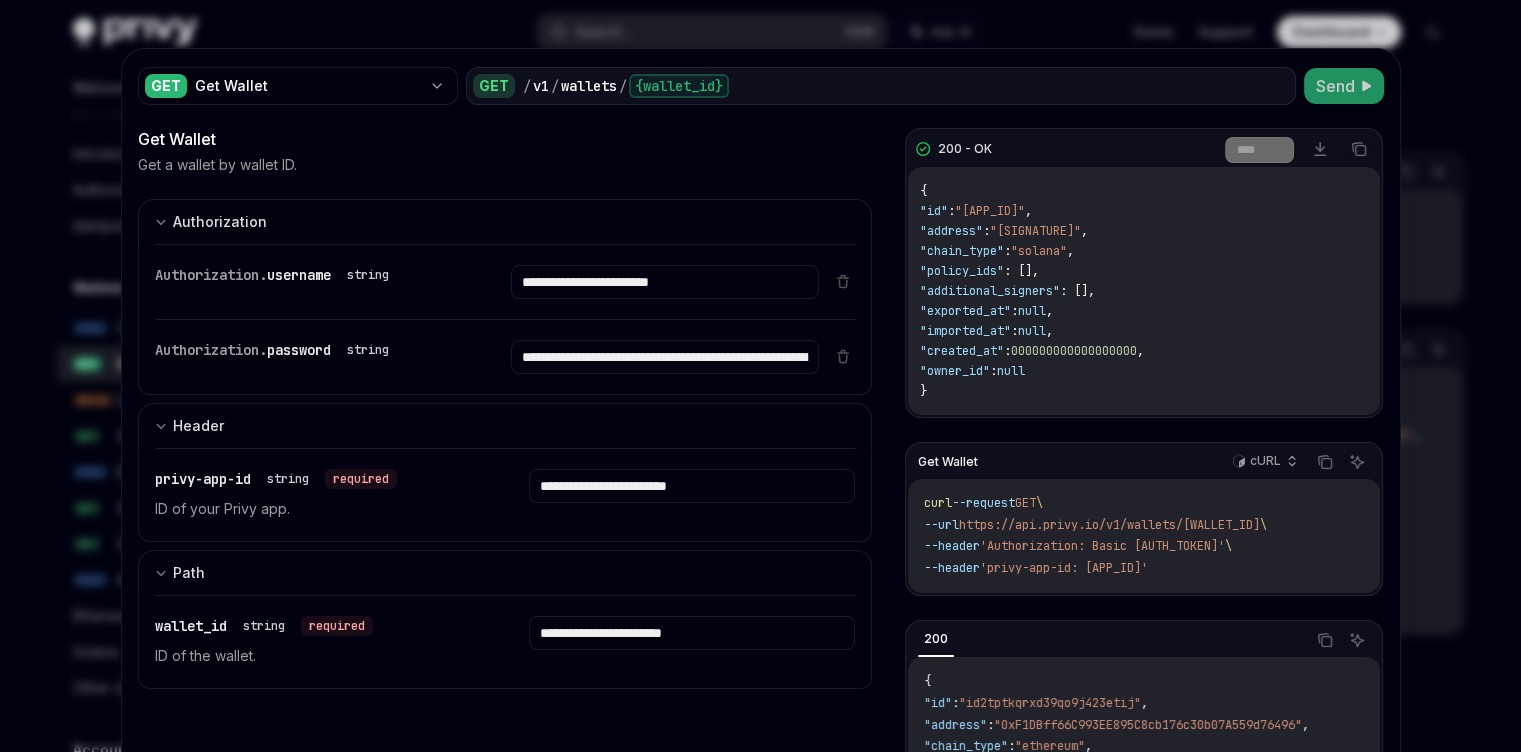 click on "000000000000000000" at bounding box center [1074, 351] 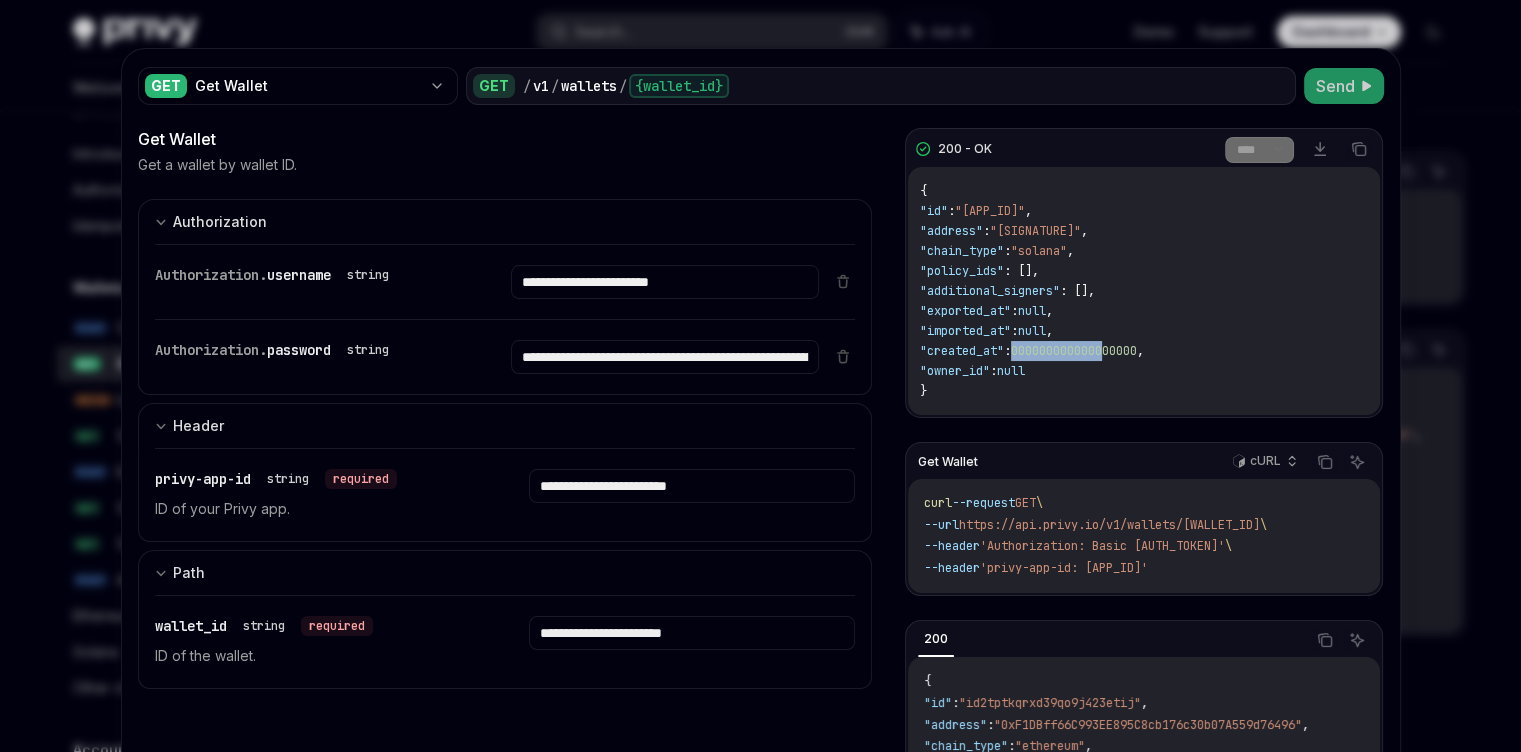 click on "000000000000000000" at bounding box center [1074, 351] 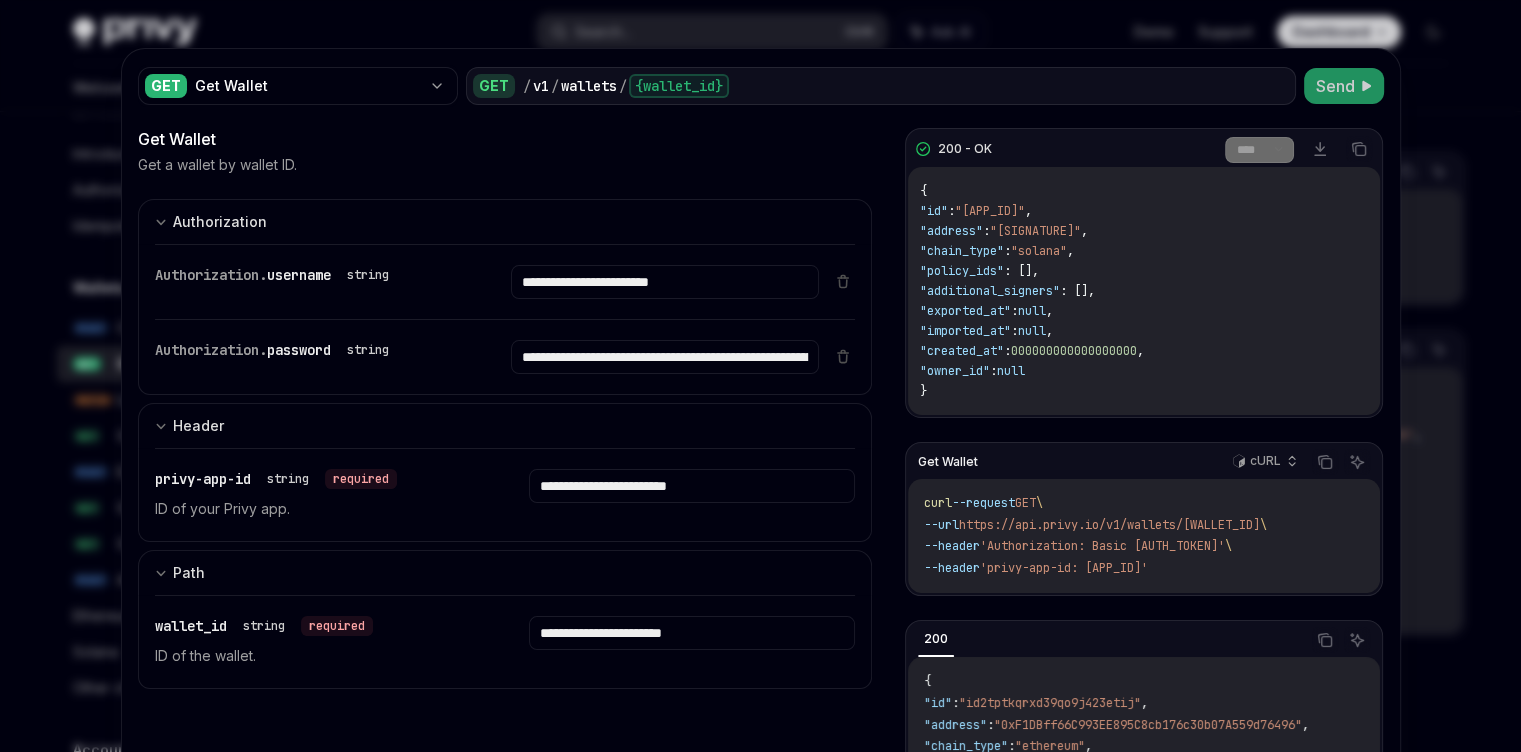click on ""owner_id"" at bounding box center (955, 371) 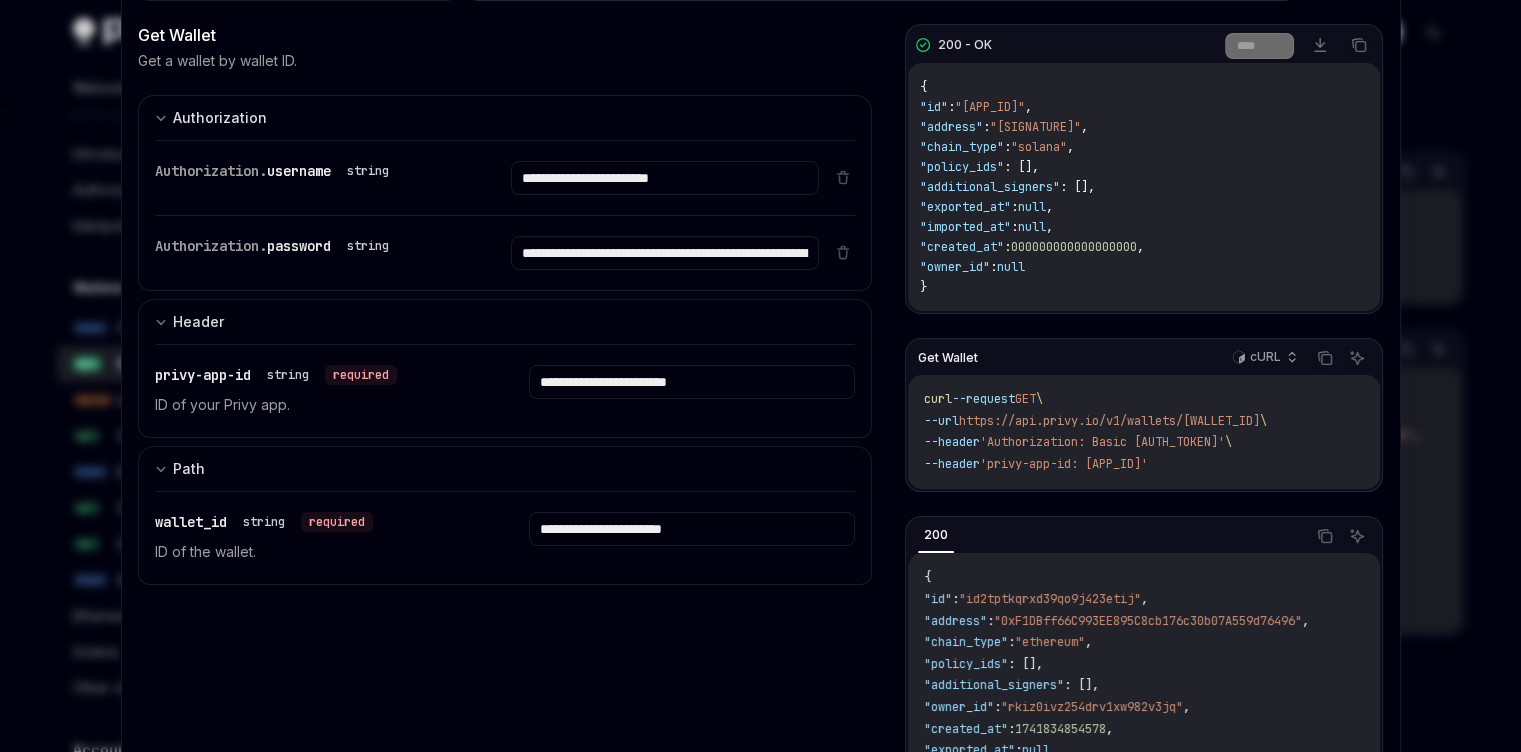 scroll, scrollTop: 0, scrollLeft: 0, axis: both 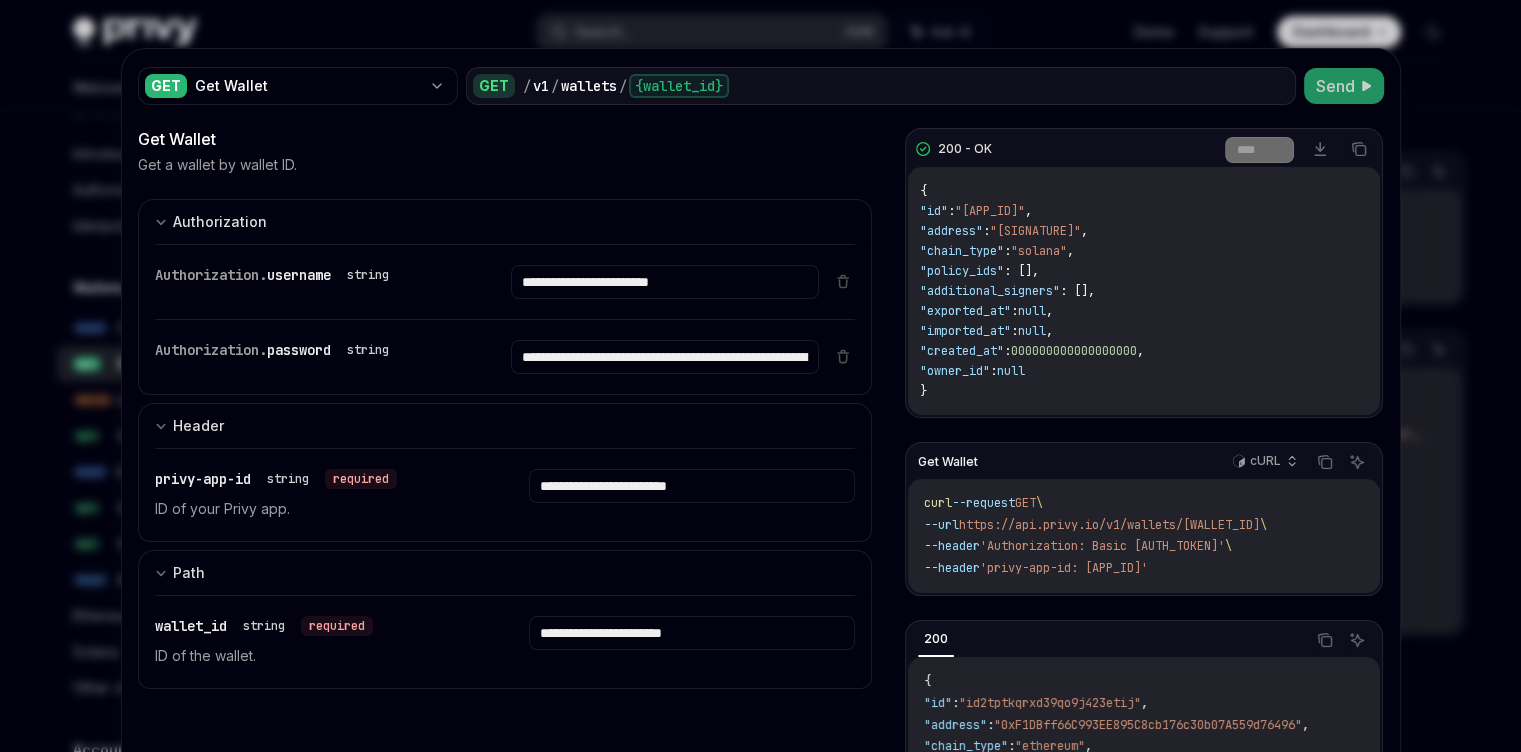 click on ""[SIGNATURE]"" at bounding box center (1035, 231) 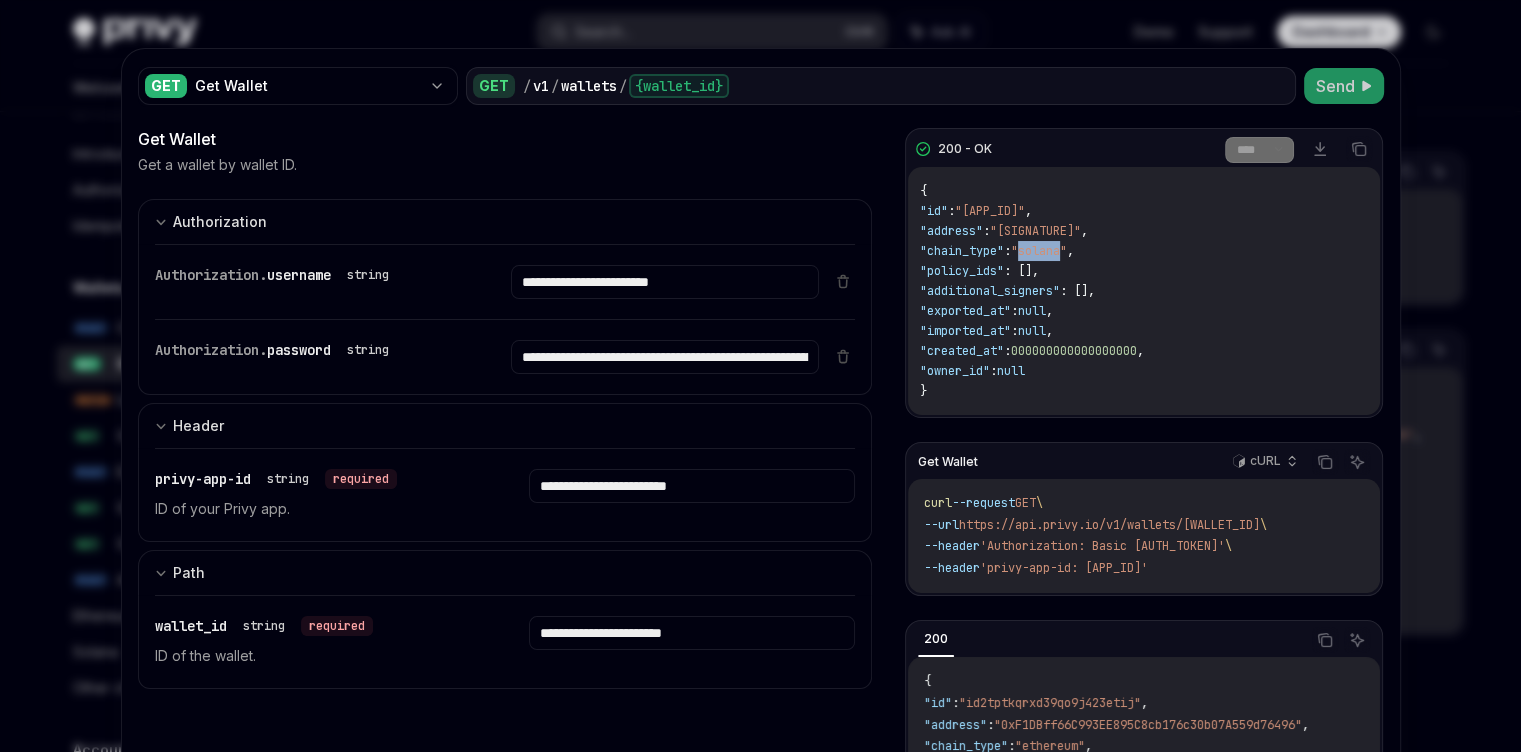 click on ""solana"" at bounding box center (1039, 251) 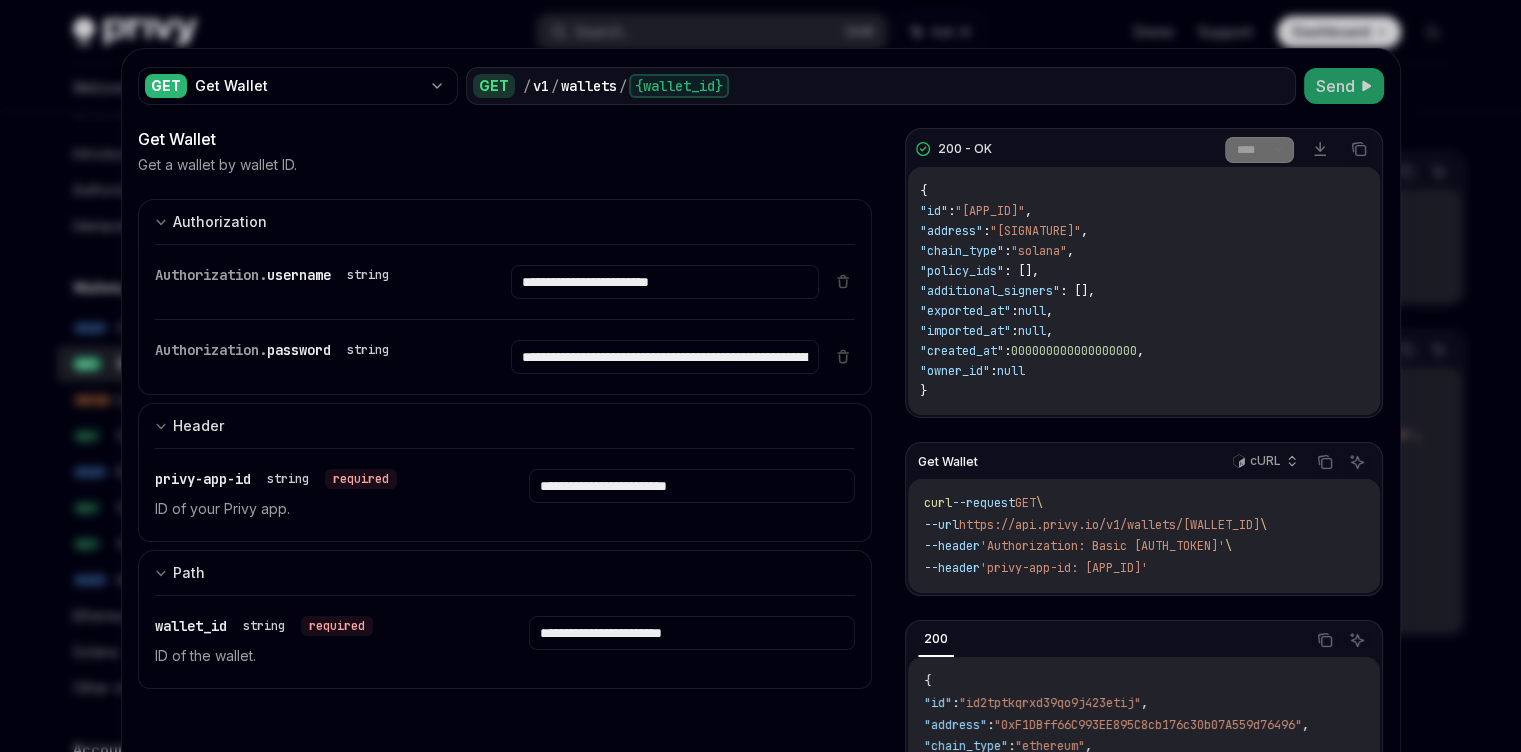 click at bounding box center (760, 376) 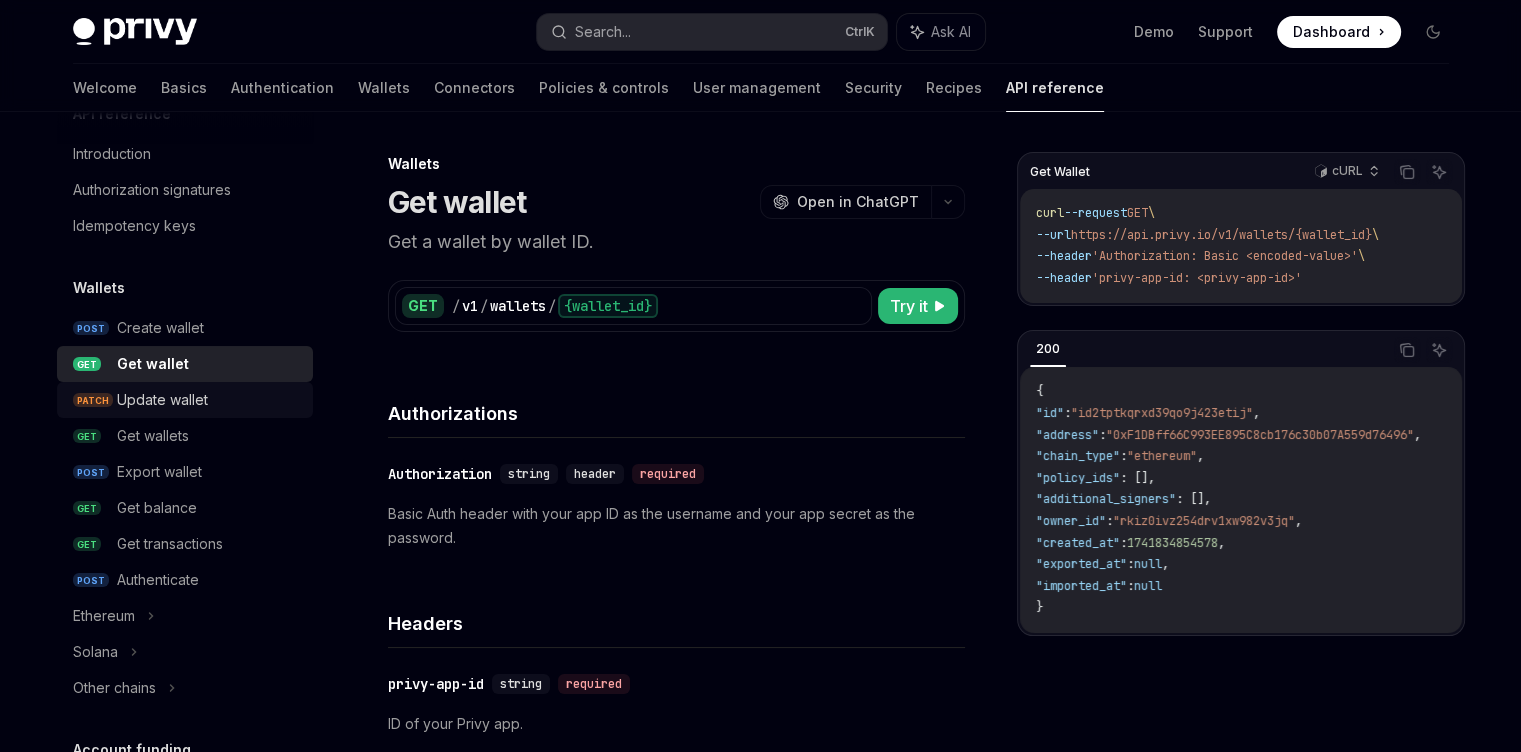 click on "Update wallet" at bounding box center [162, 400] 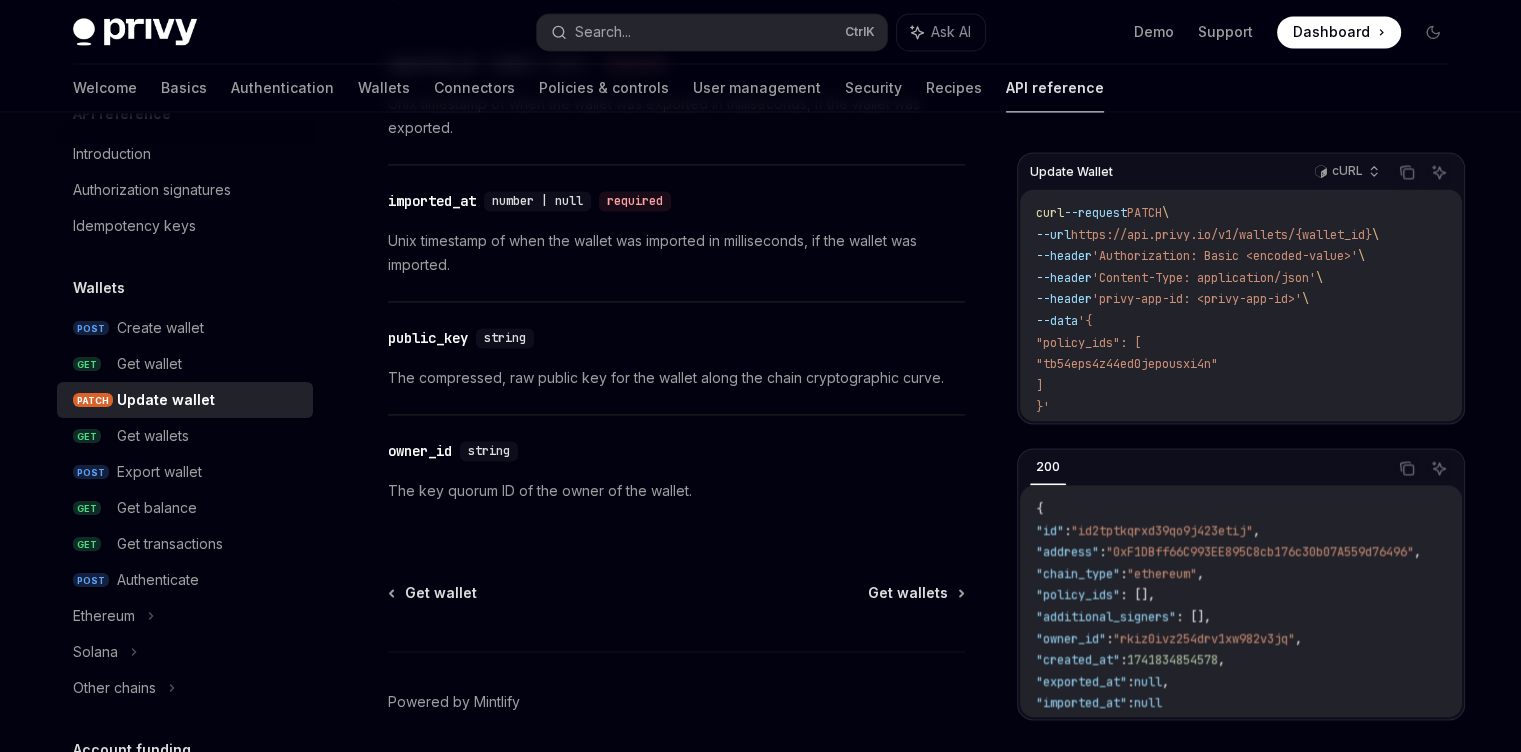 scroll, scrollTop: 2985, scrollLeft: 0, axis: vertical 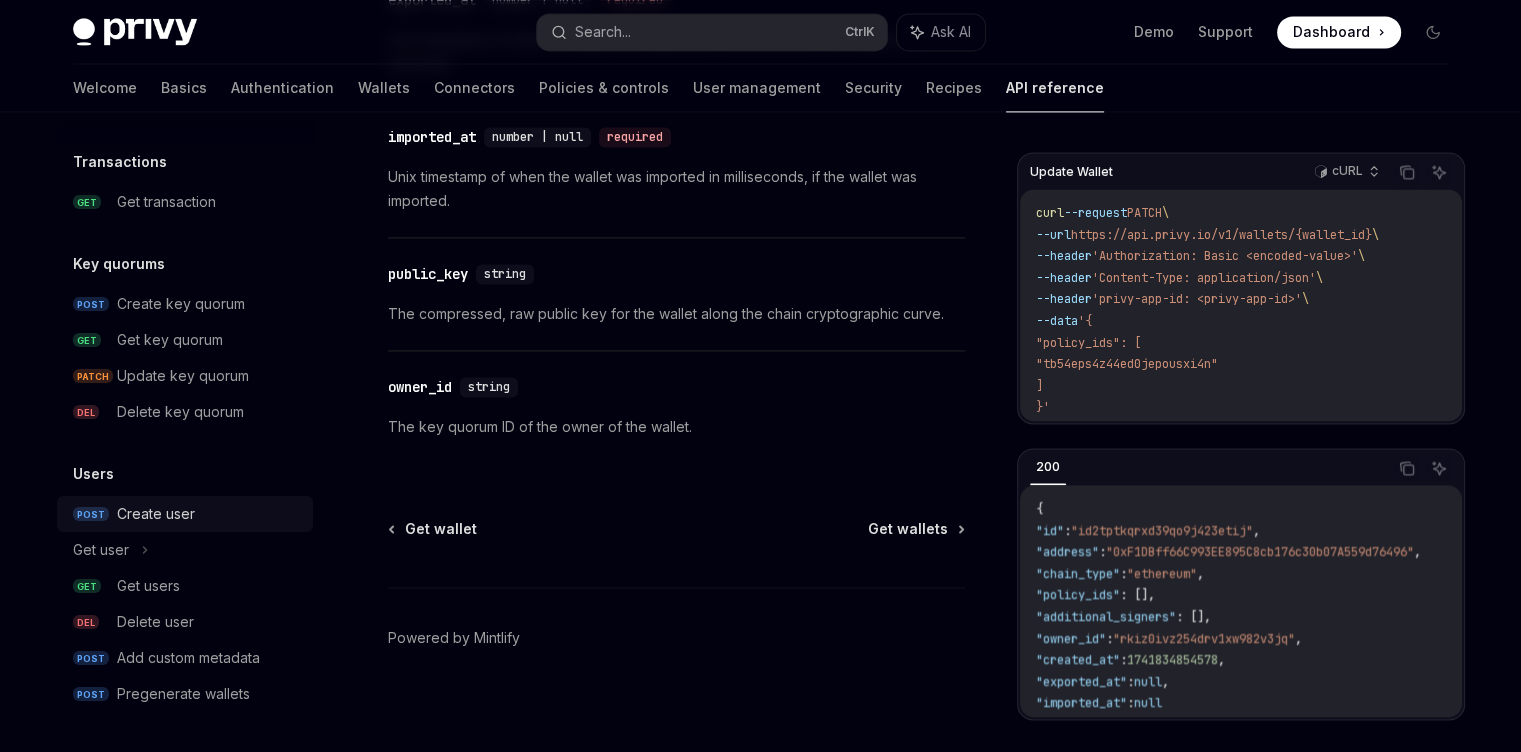 click on "POST Create user" at bounding box center (185, 514) 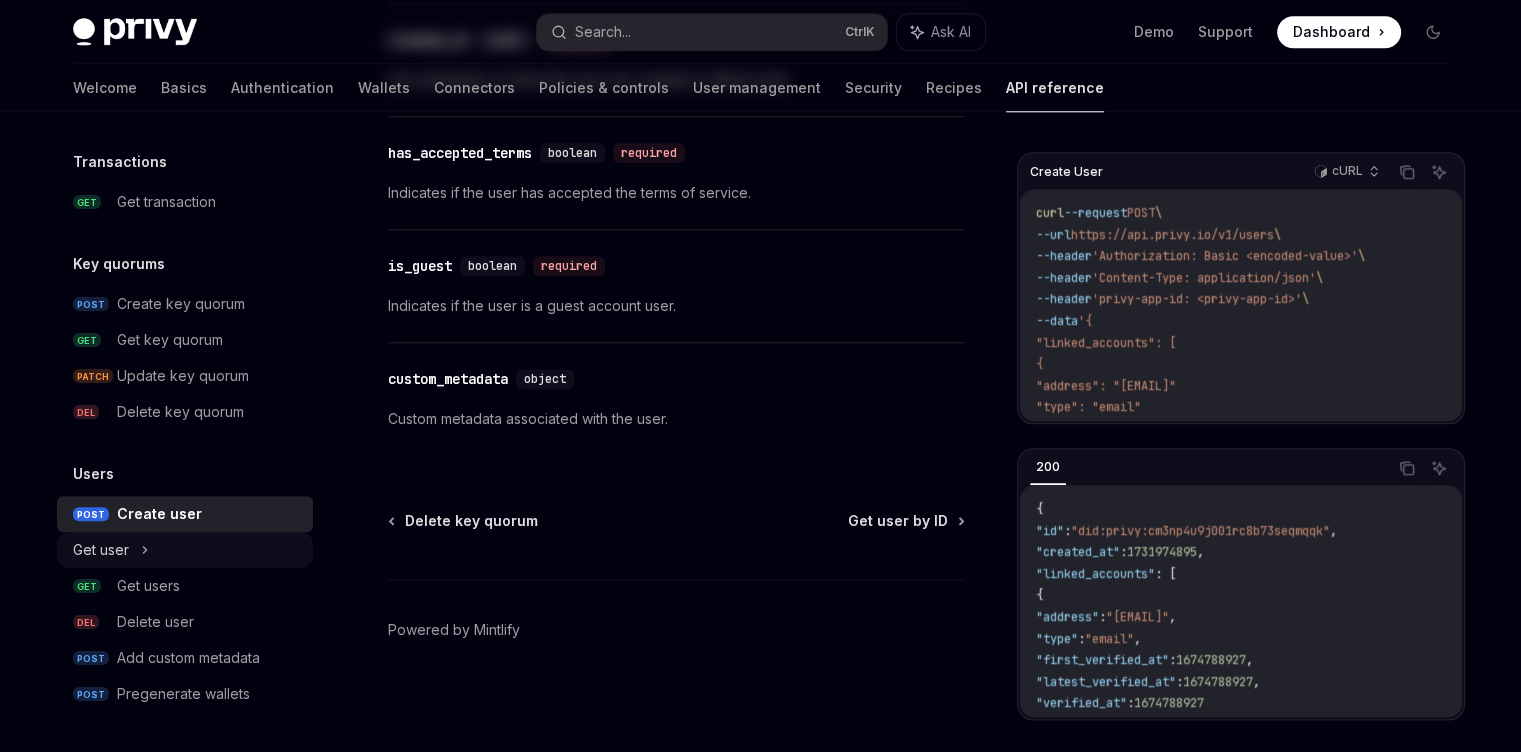 scroll, scrollTop: 0, scrollLeft: 0, axis: both 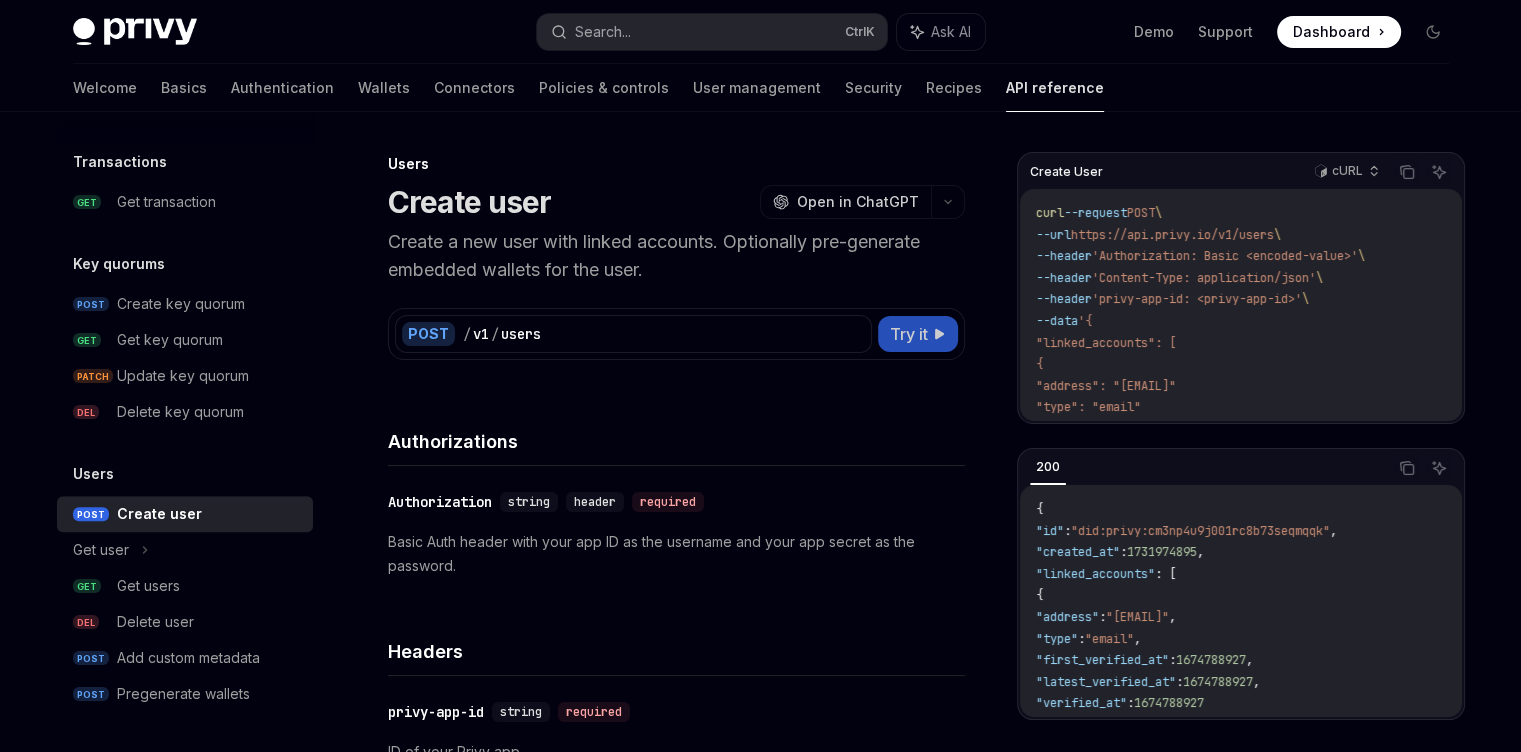 click on "Try it" at bounding box center (909, 334) 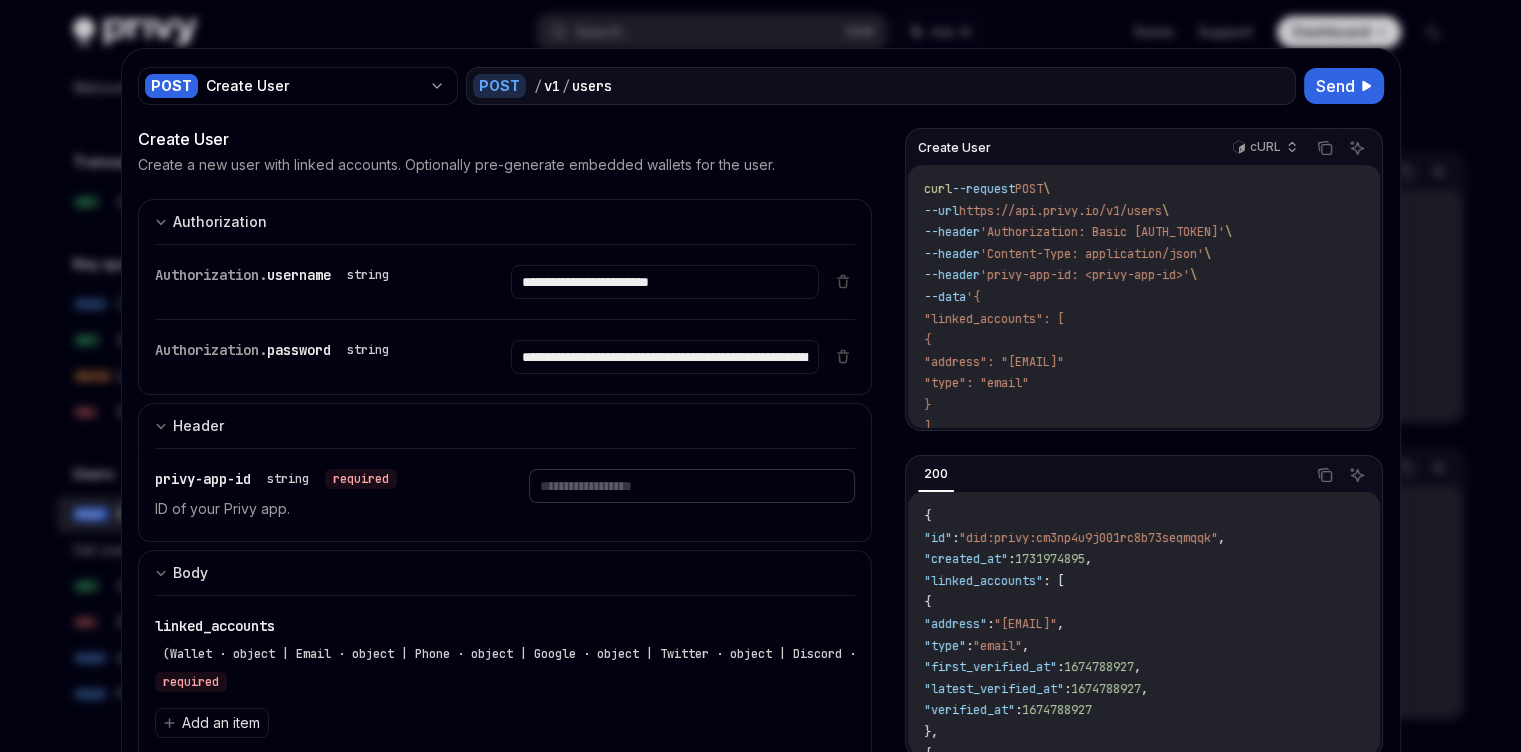 click at bounding box center [665, 282] 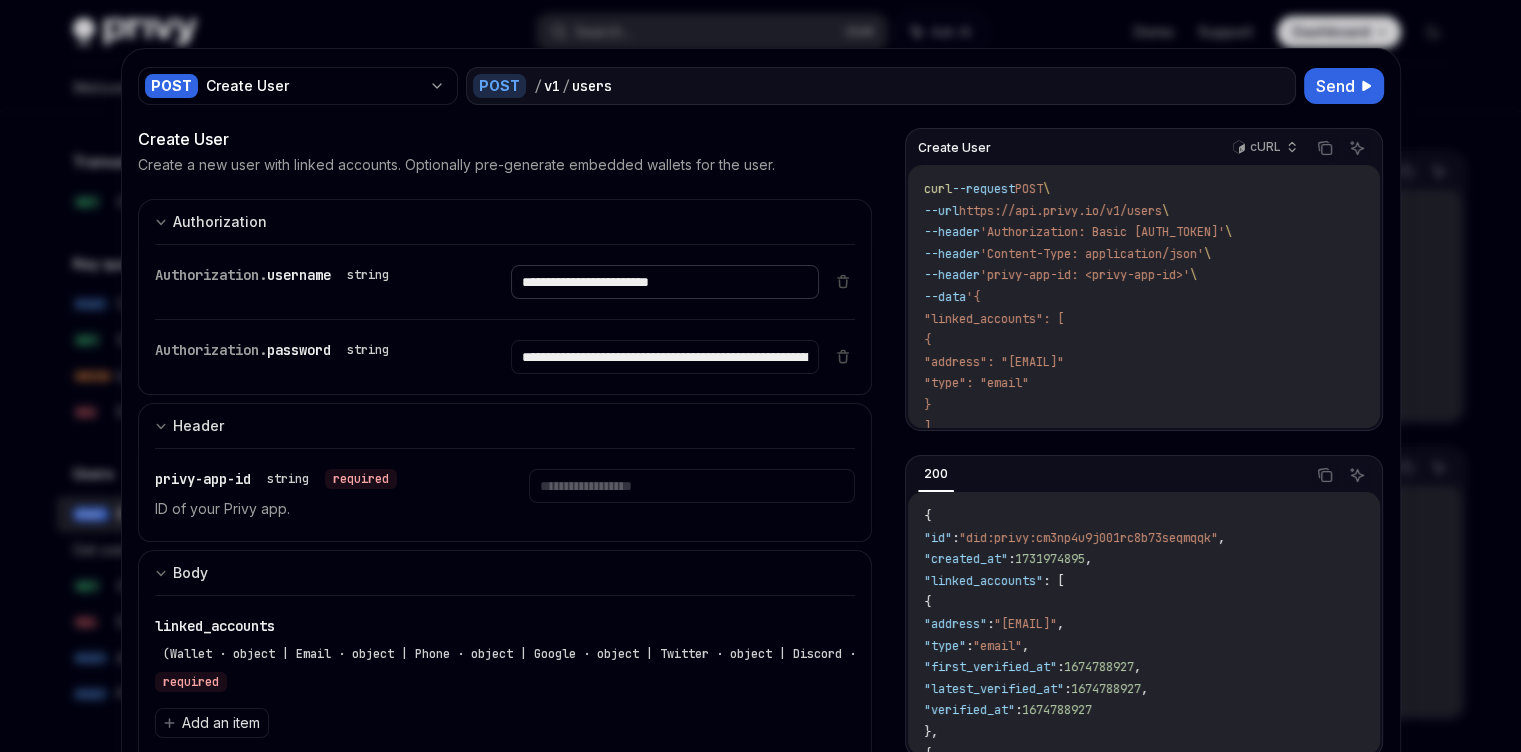 click on "**********" at bounding box center (665, 282) 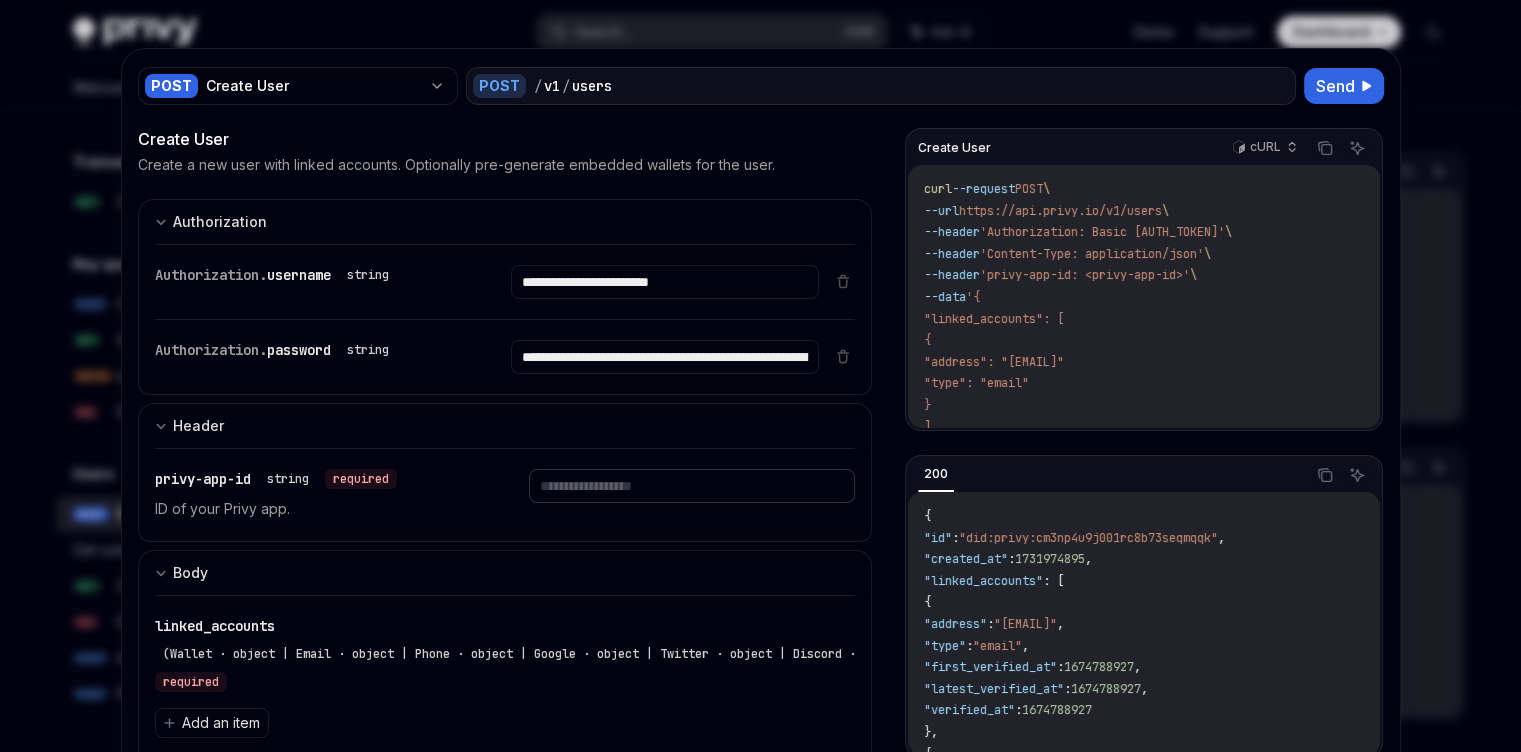 click at bounding box center [665, 282] 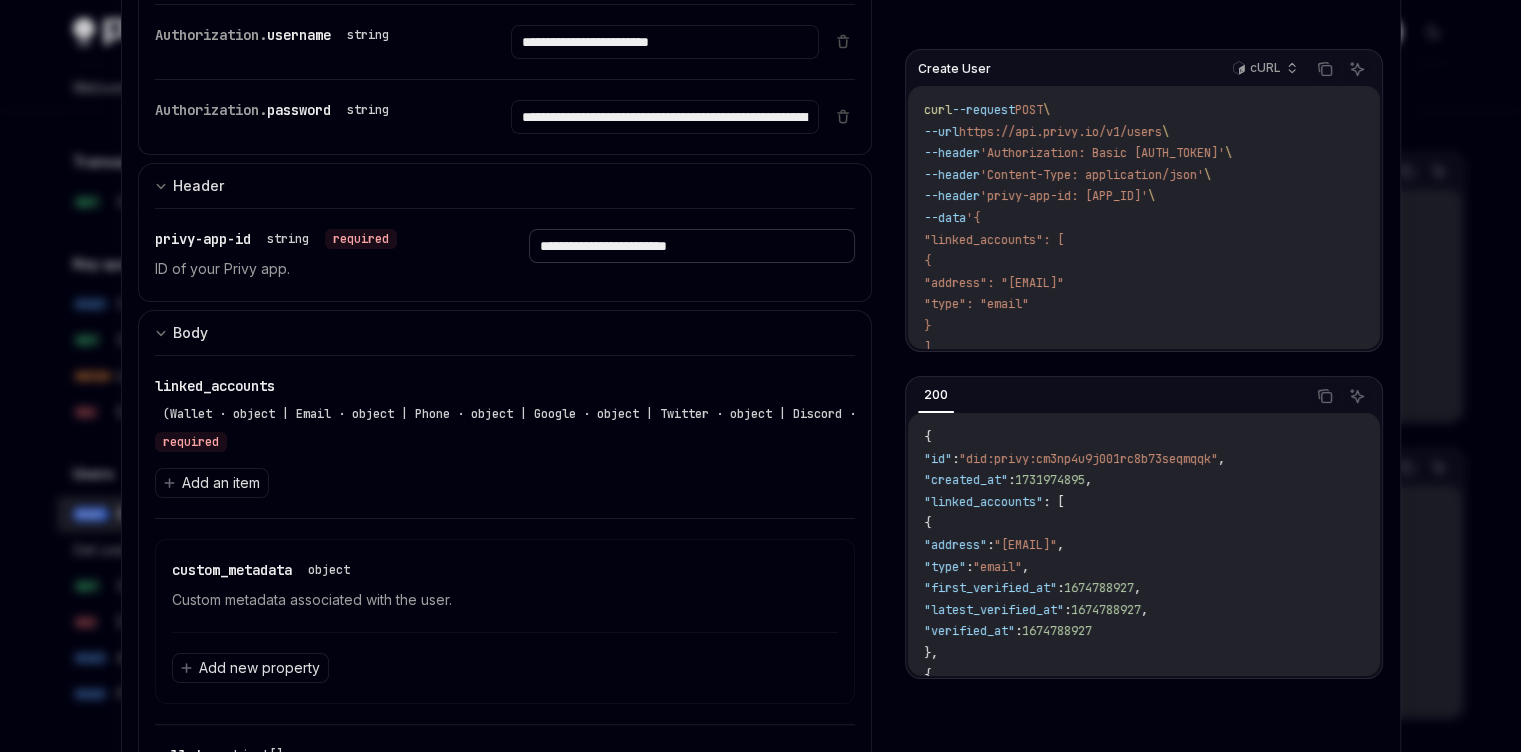 scroll, scrollTop: 360, scrollLeft: 0, axis: vertical 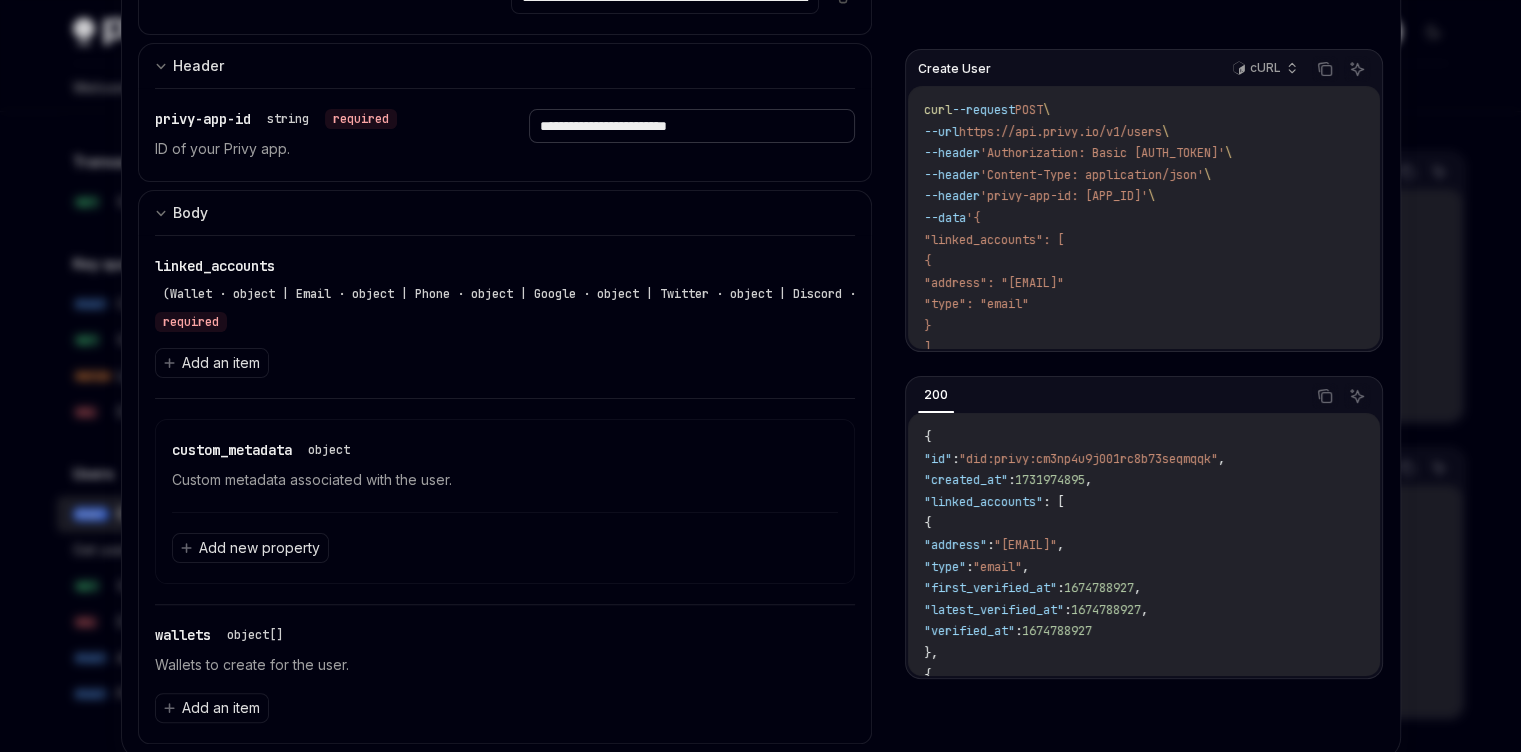 type on "**********" 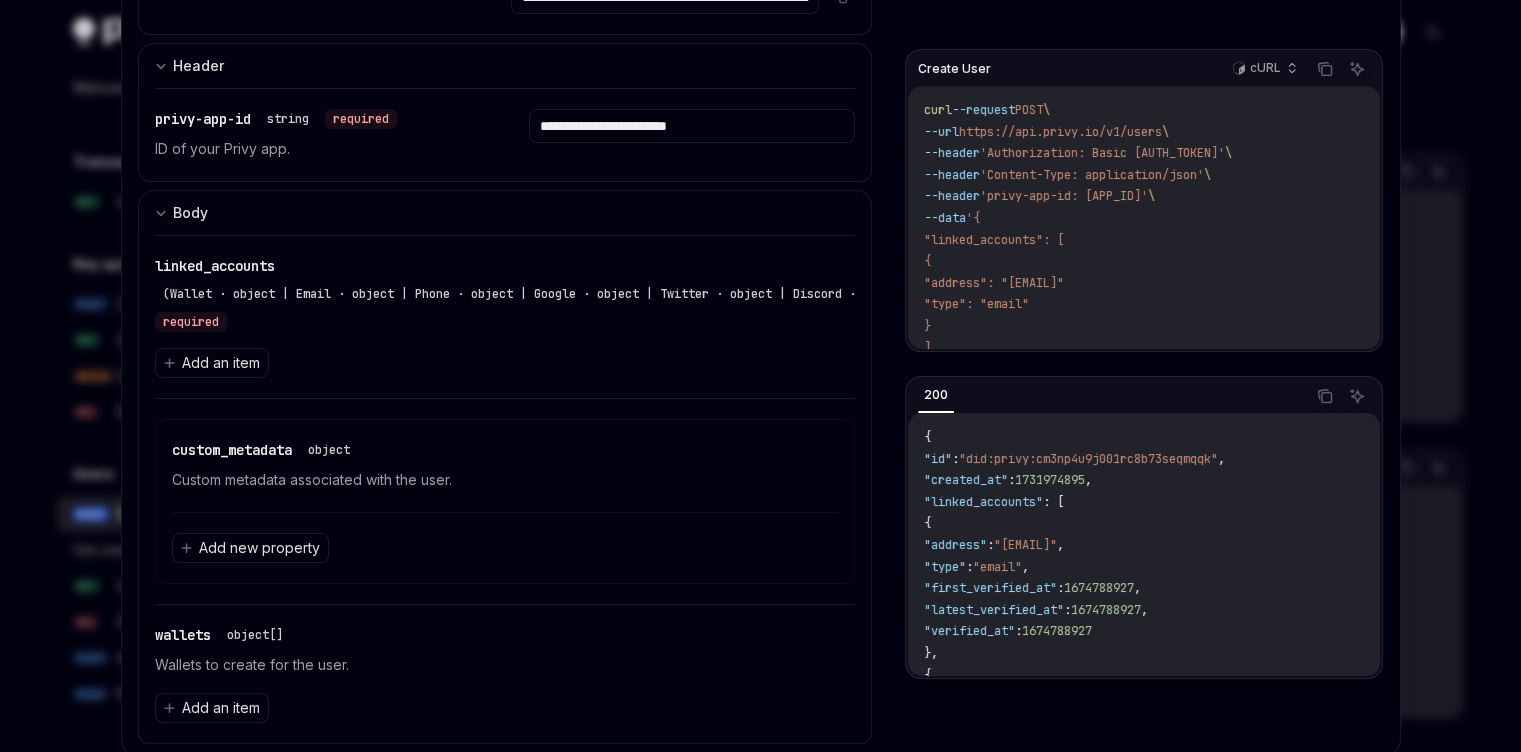 click on "**********" at bounding box center [505, 317] 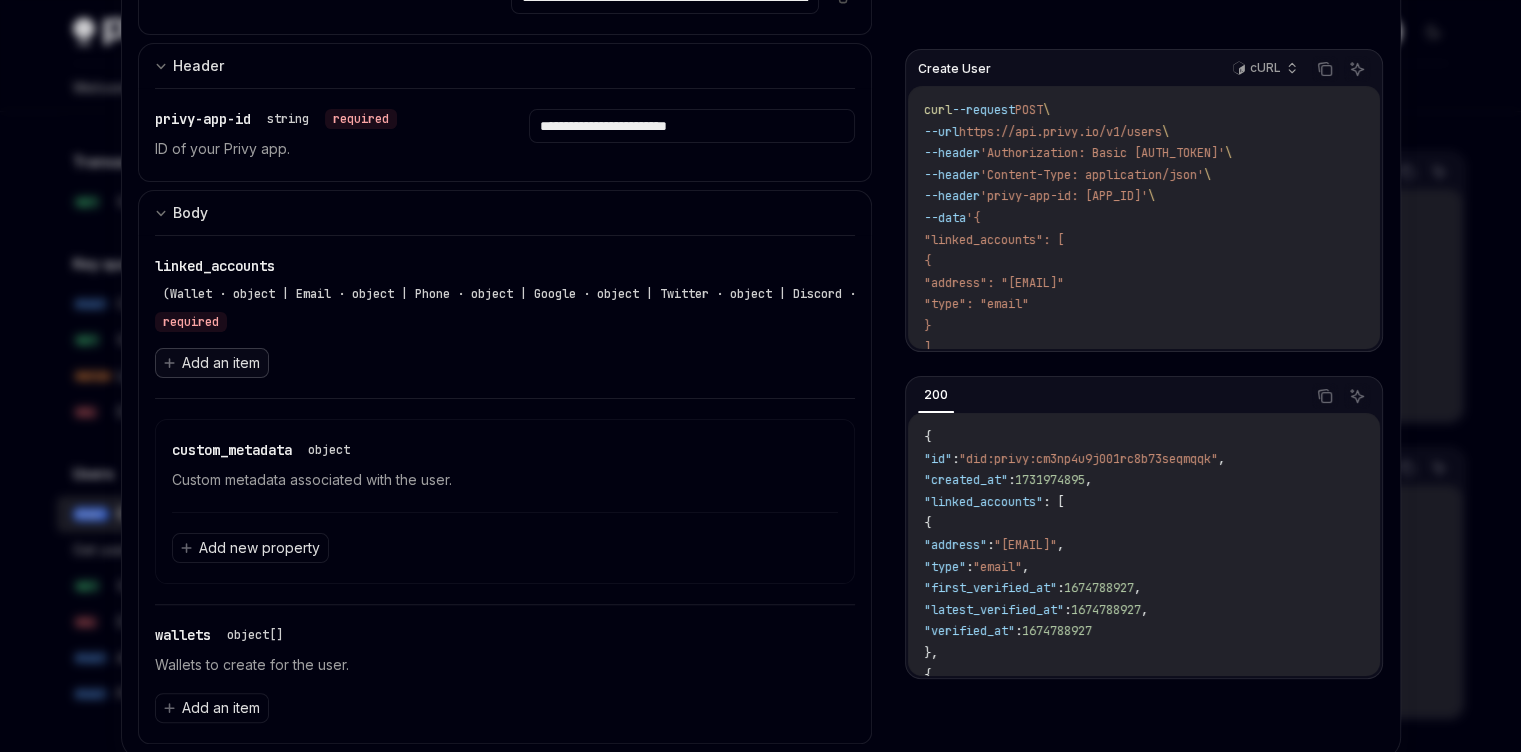 click on "Add an item" at bounding box center (221, 363) 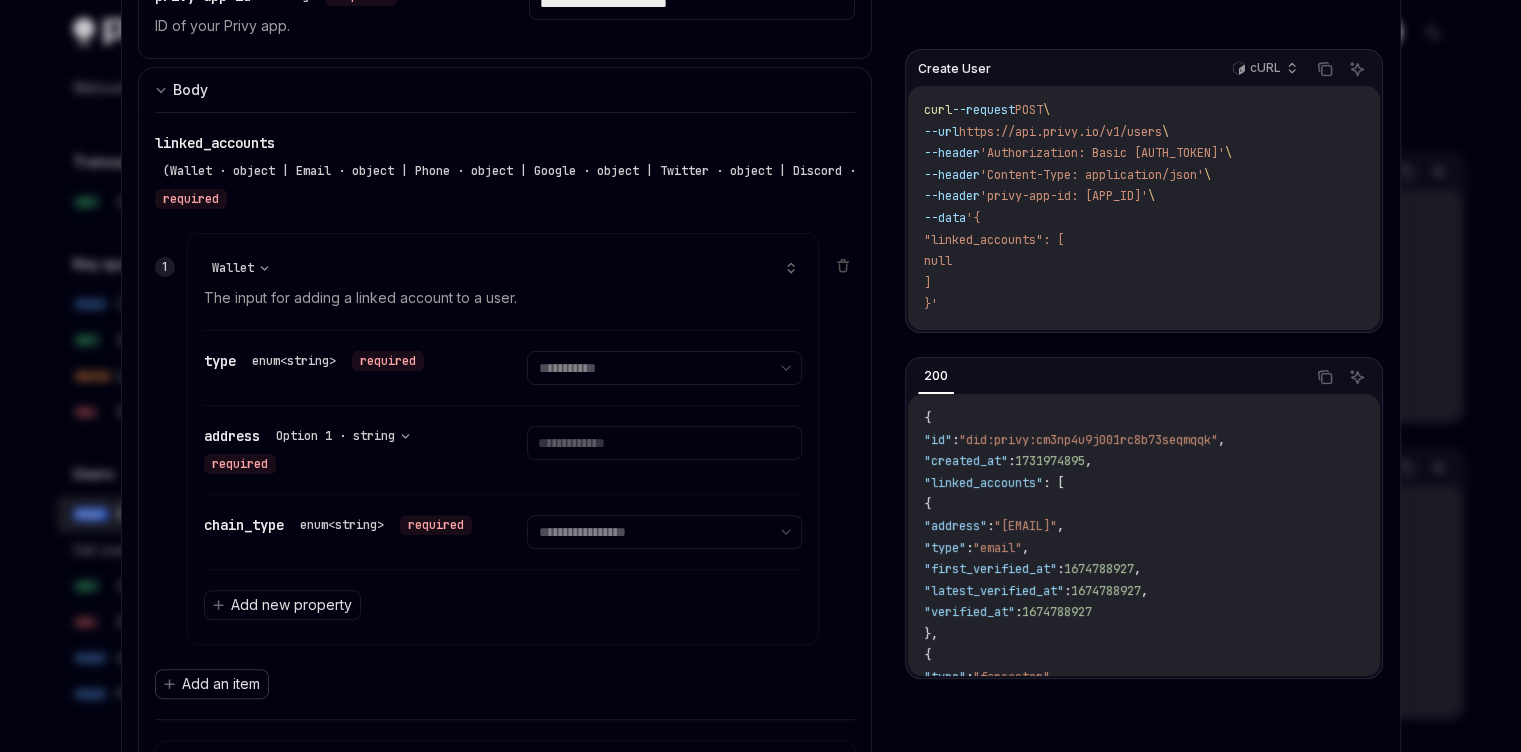scroll, scrollTop: 600, scrollLeft: 0, axis: vertical 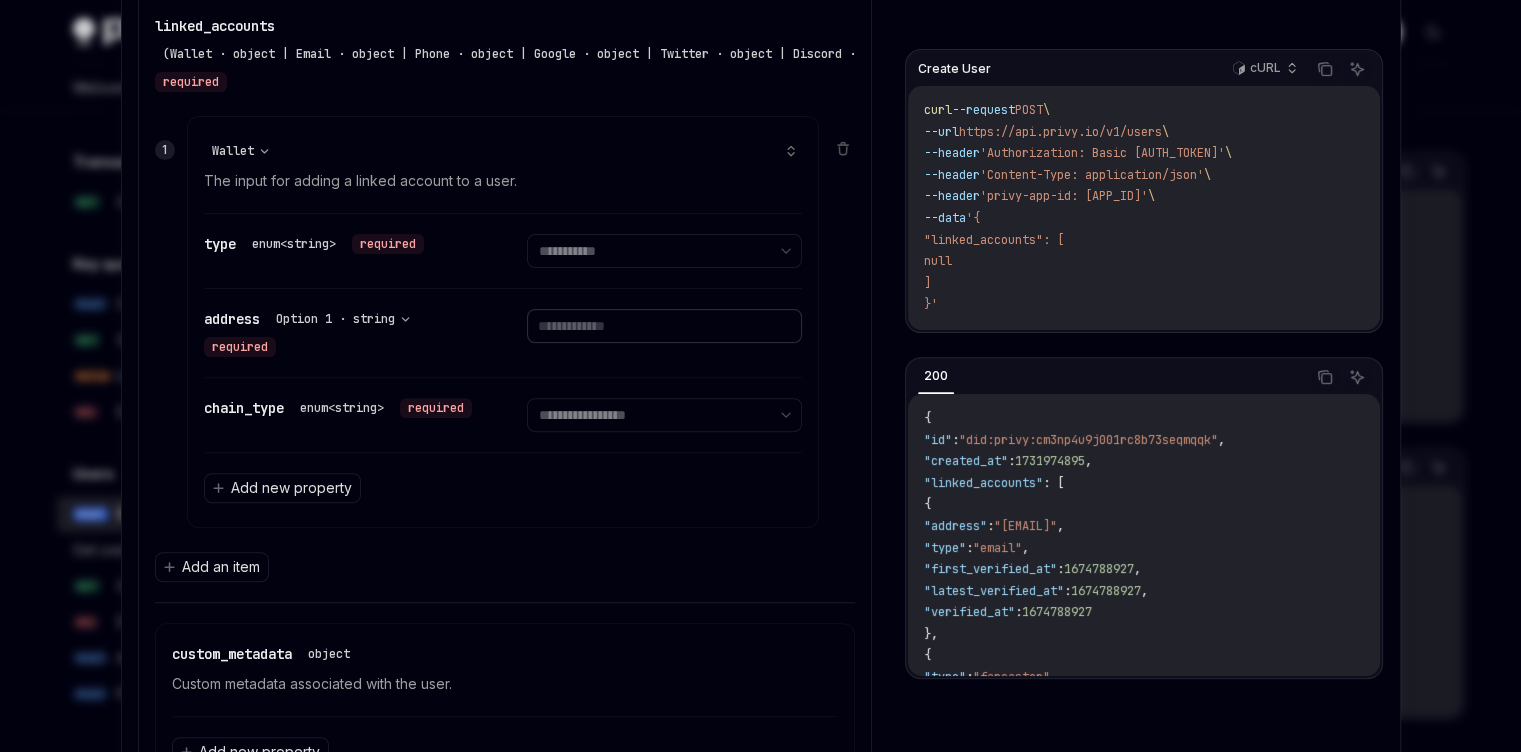 click at bounding box center (664, 326) 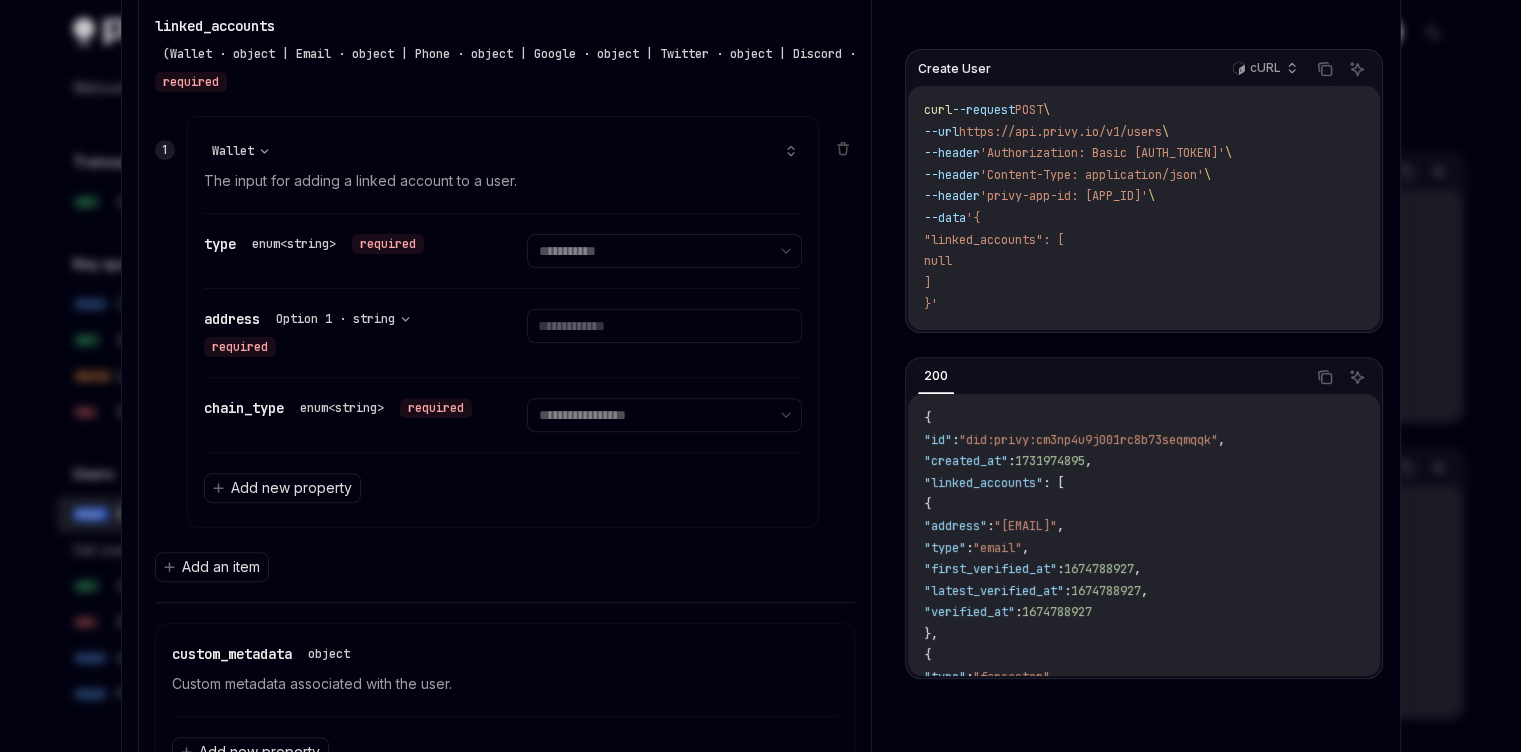 click on "required" at bounding box center [240, 347] 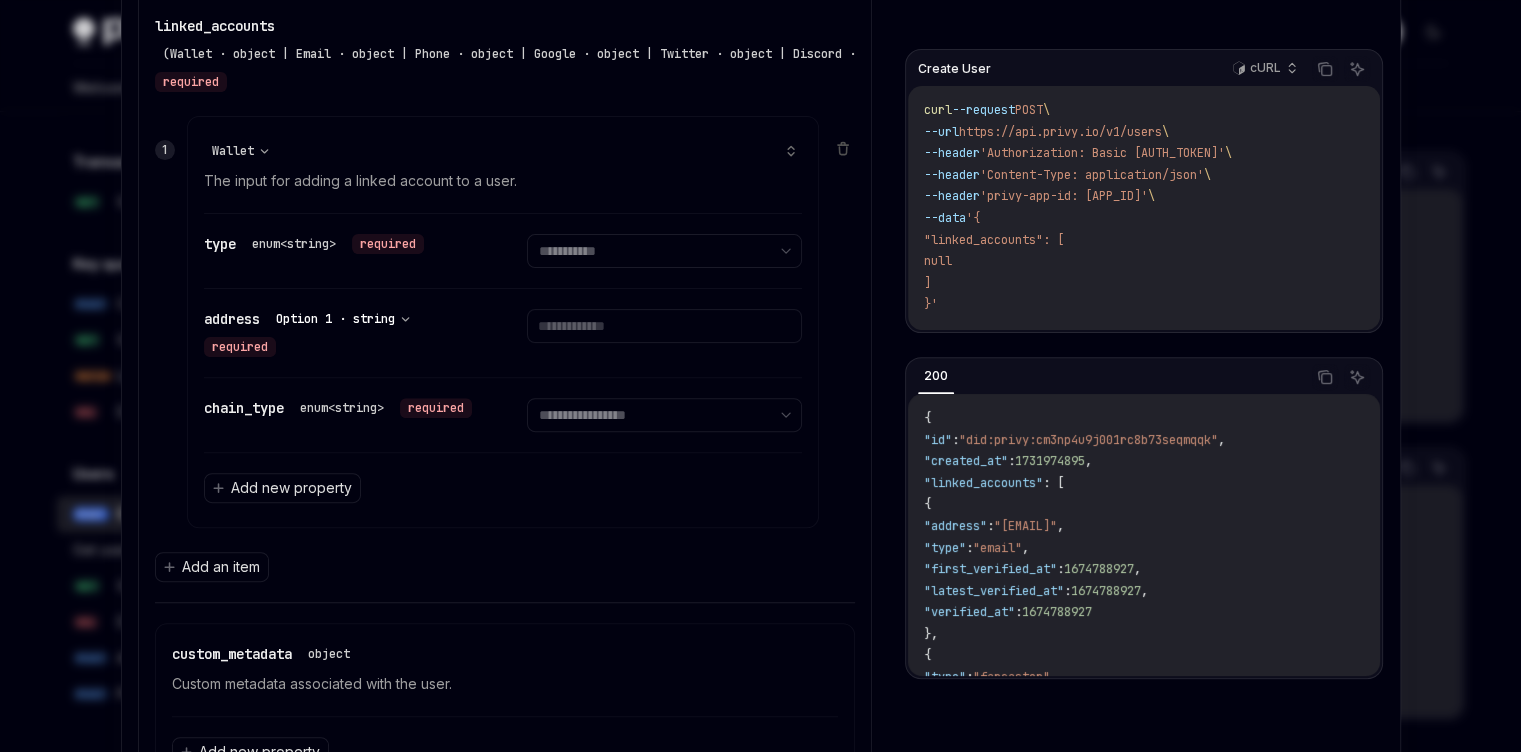 click on "**********" at bounding box center (343, 319) 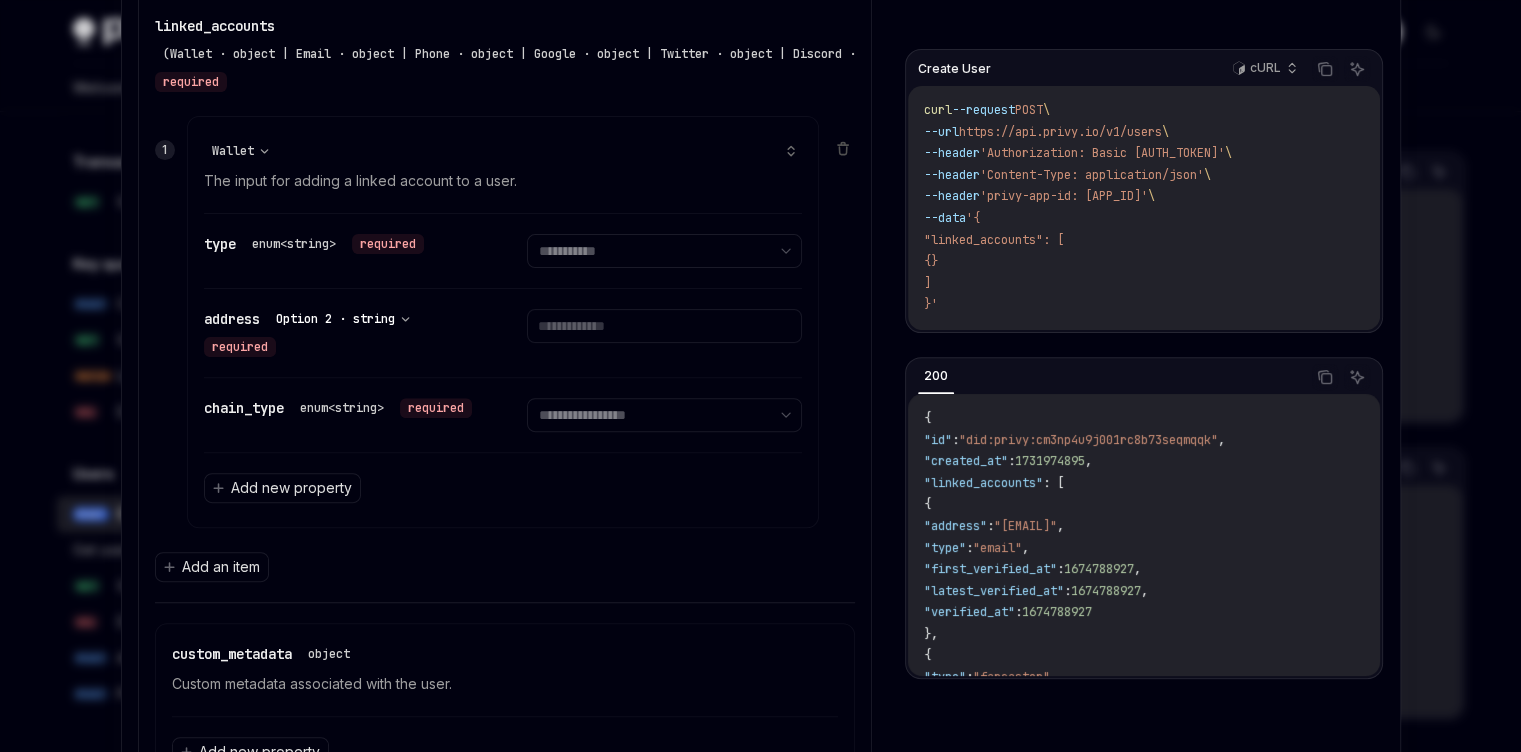 select on "*" 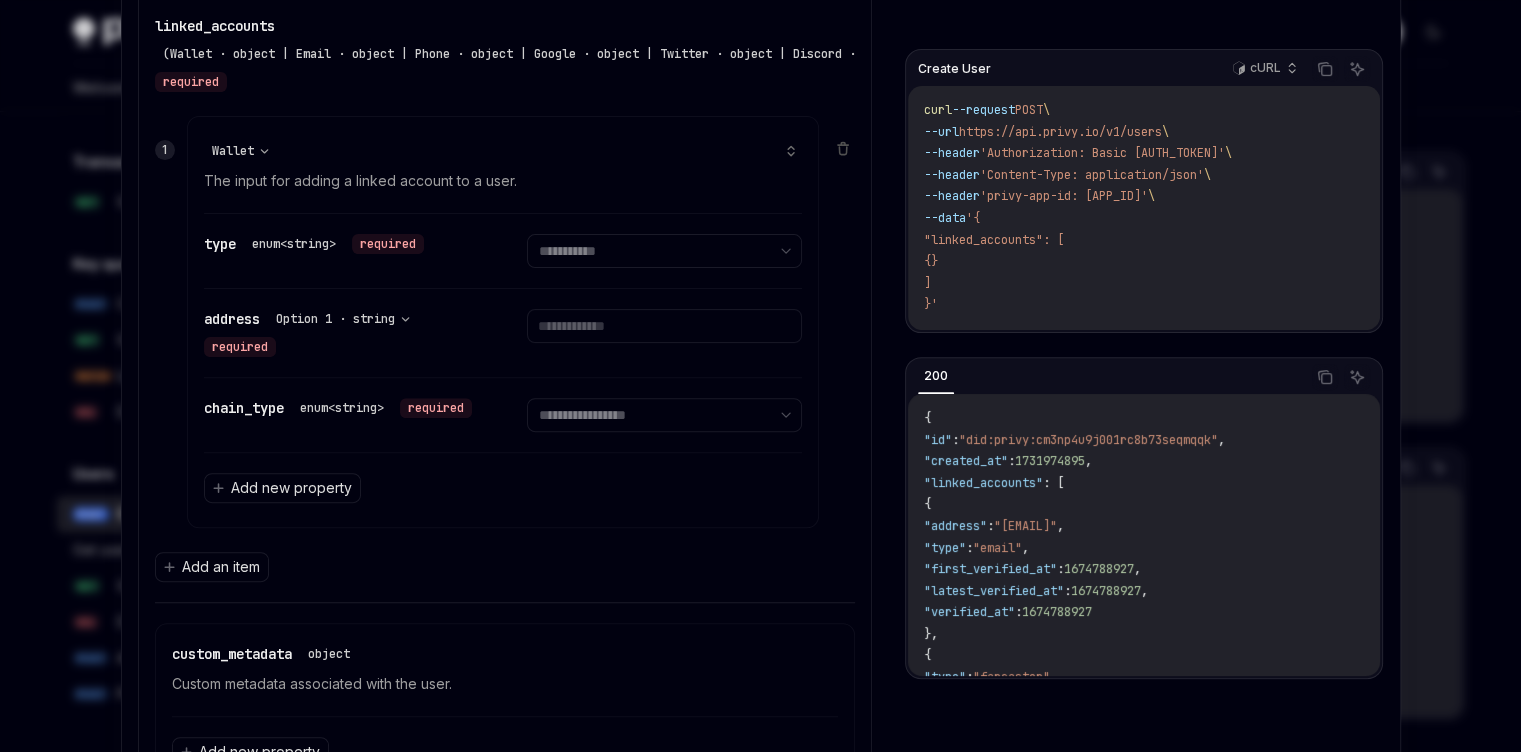 scroll, scrollTop: 480, scrollLeft: 0, axis: vertical 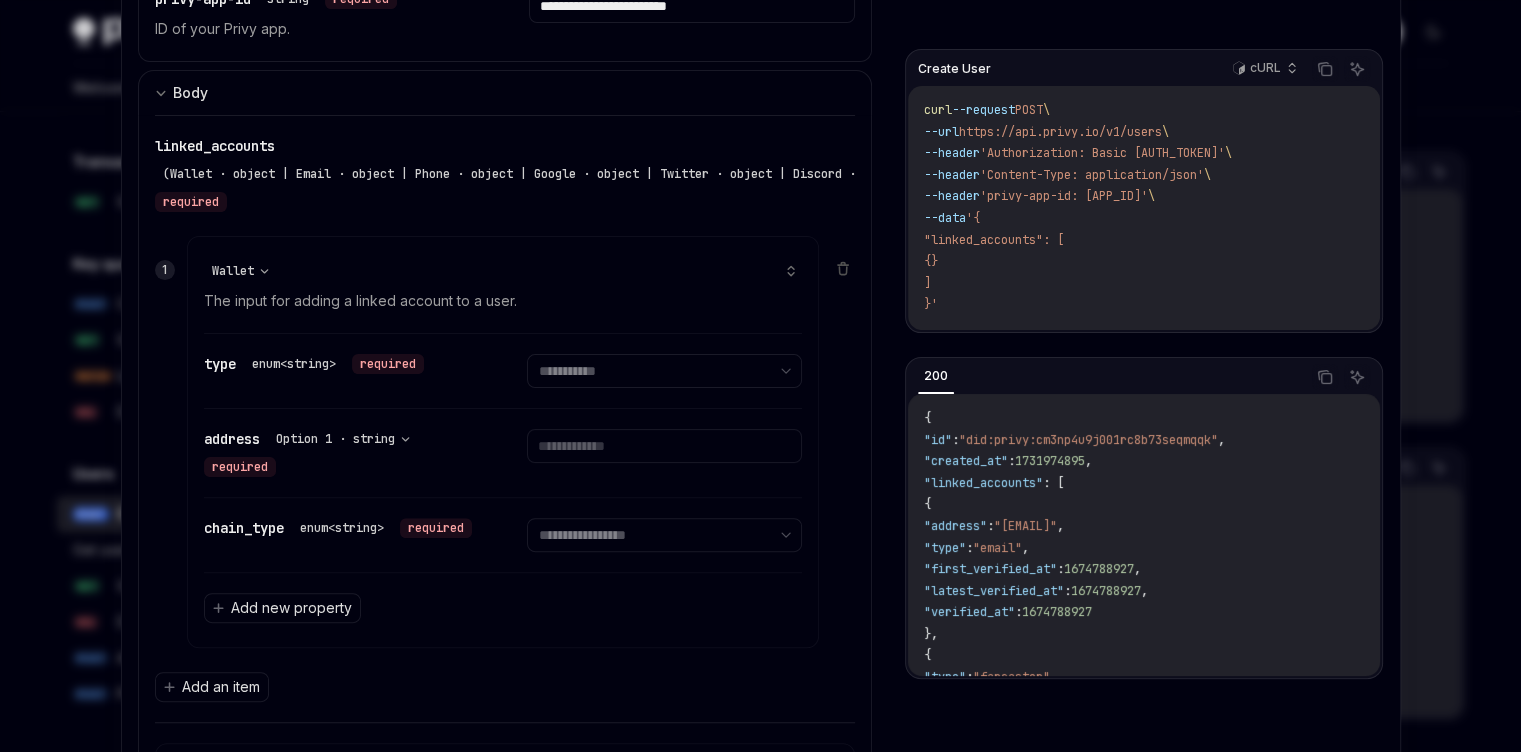 click on "**********" at bounding box center [505, 591] 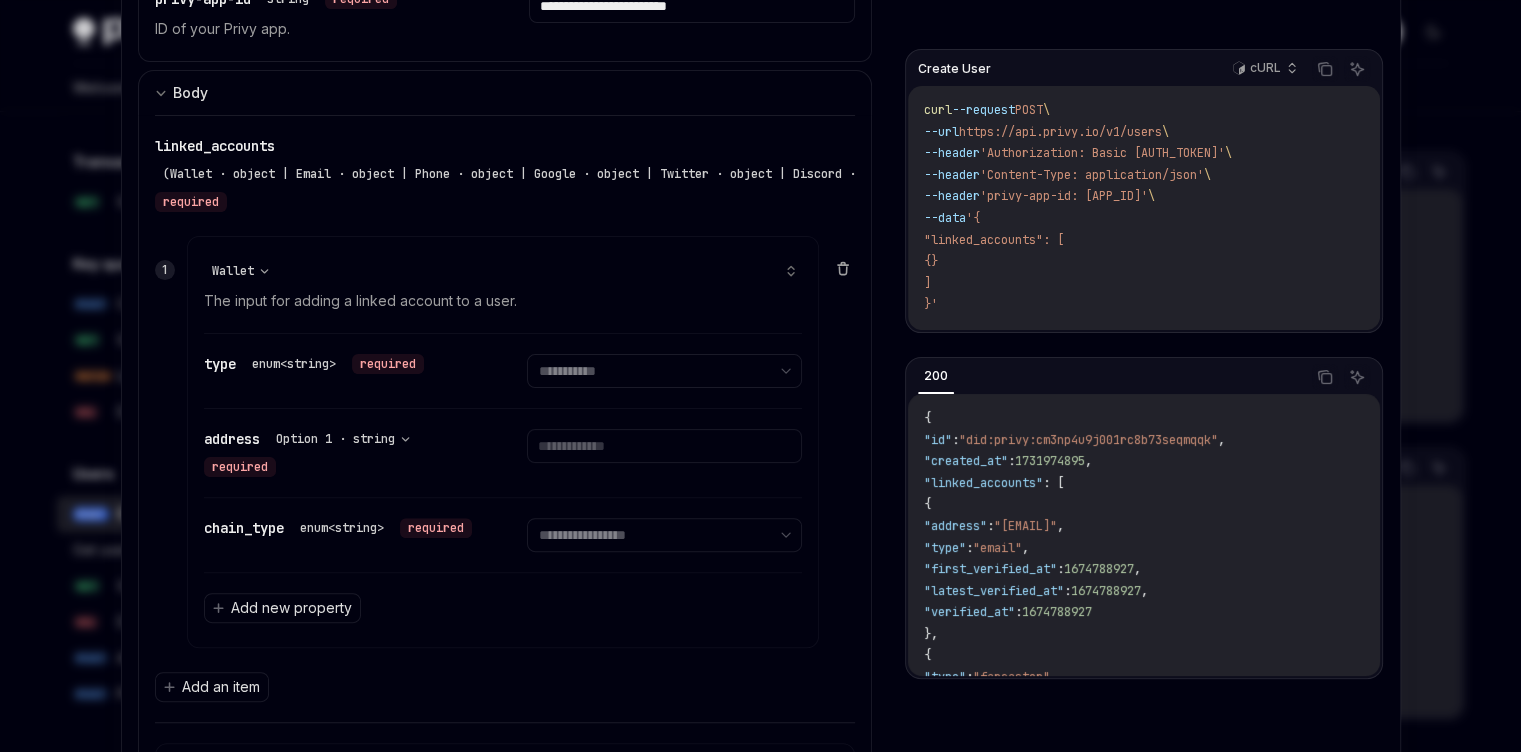 click 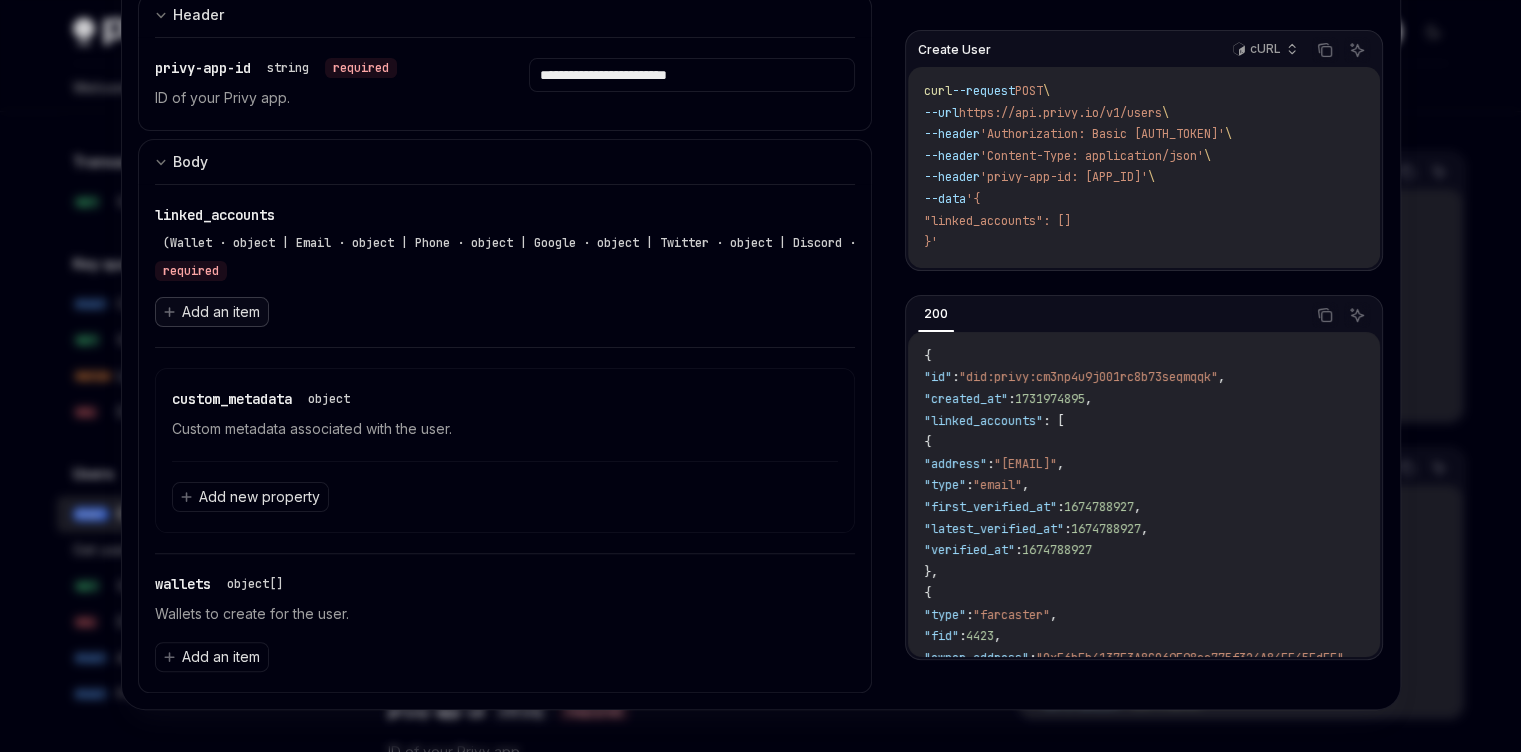 click on "Add an item" at bounding box center [221, 312] 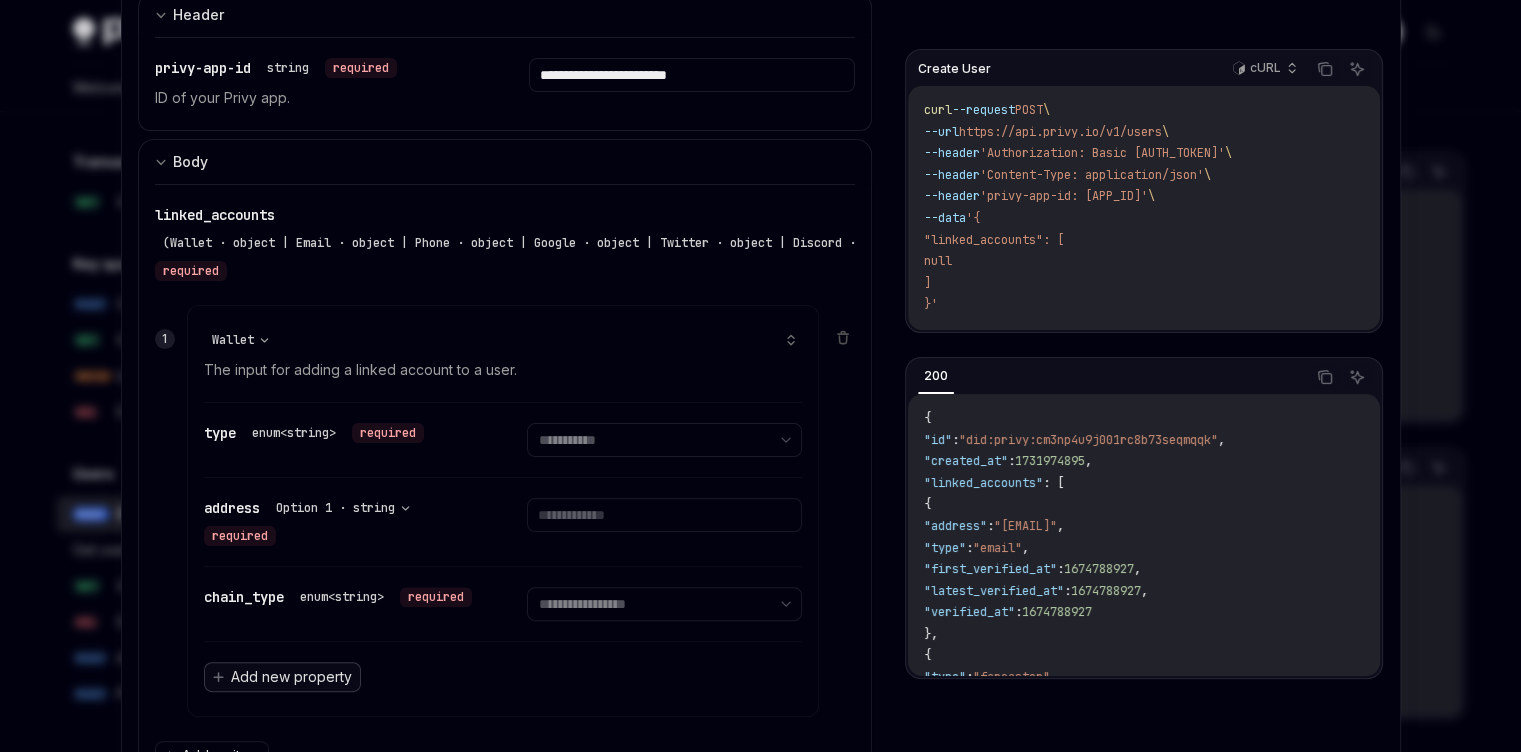 click on "Add new property" at bounding box center (291, 677) 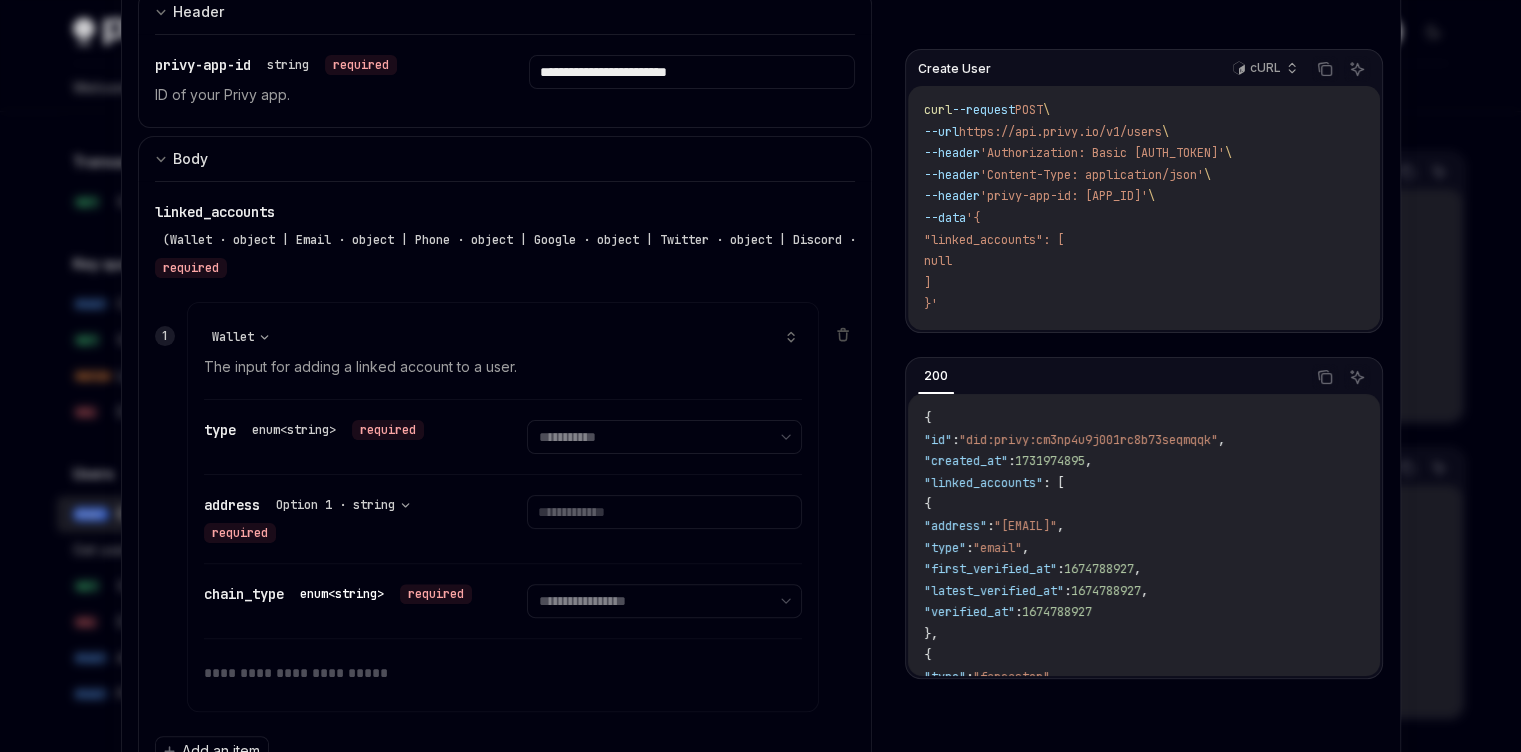 scroll, scrollTop: 411, scrollLeft: 0, axis: vertical 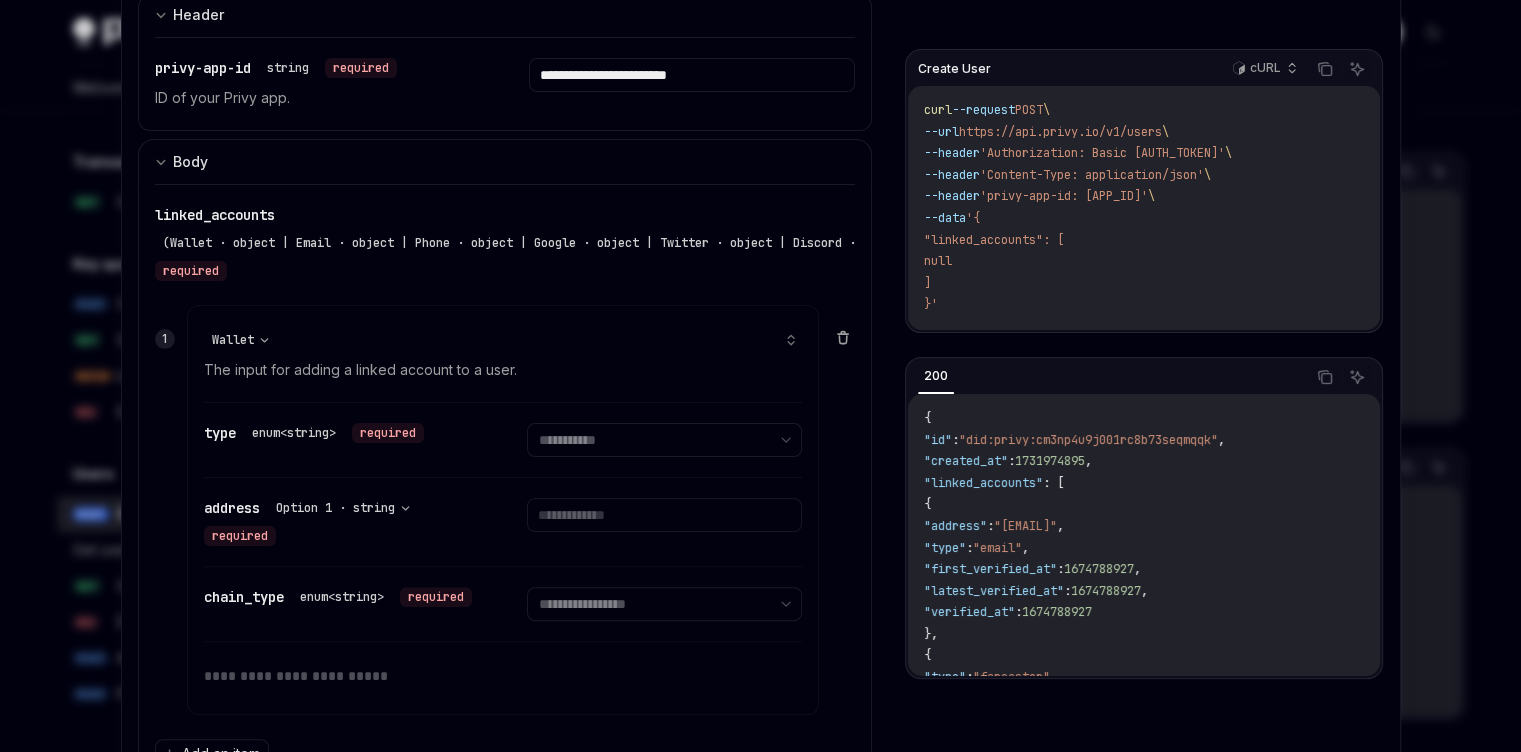 click 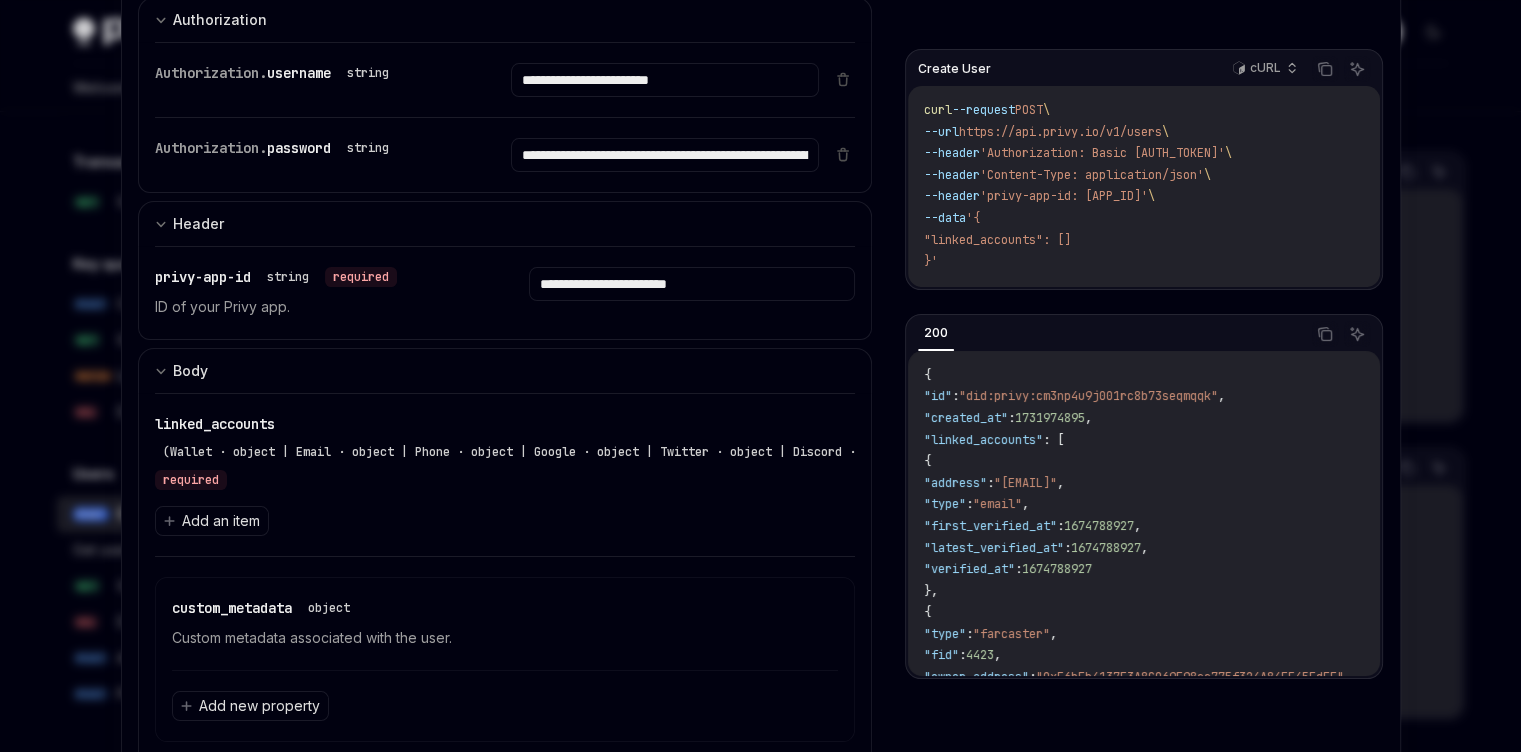 scroll, scrollTop: 171, scrollLeft: 0, axis: vertical 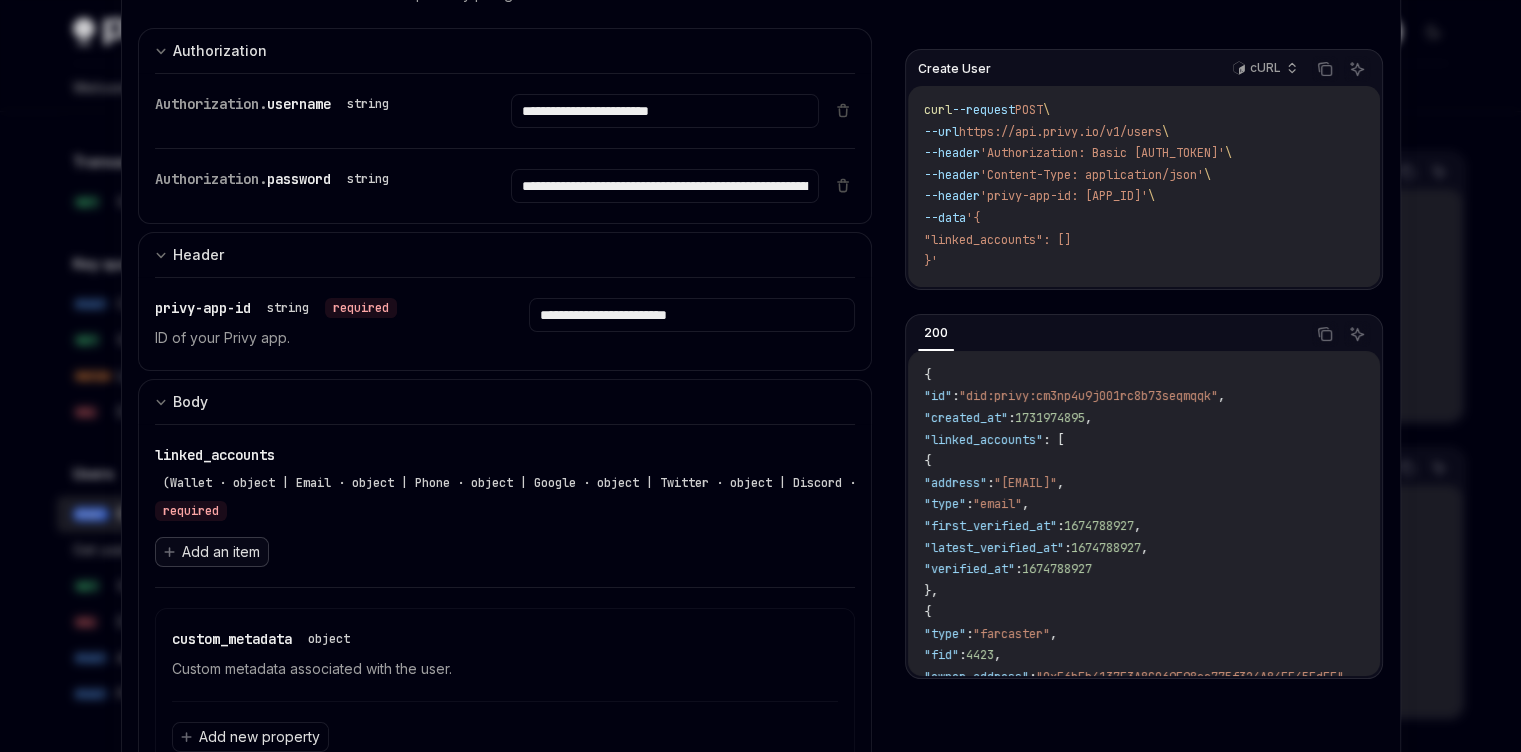 click on "Add an item" at bounding box center [221, 552] 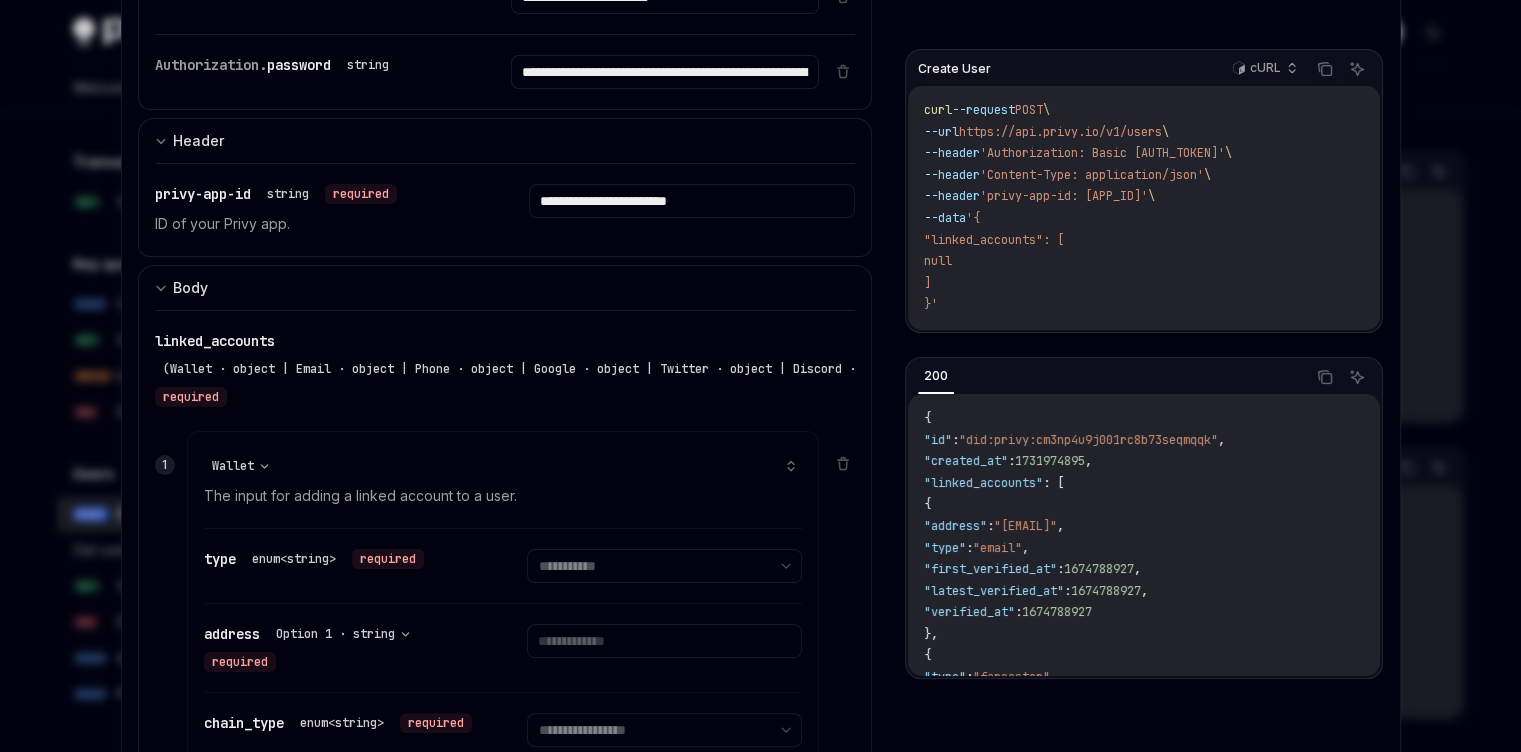 scroll, scrollTop: 411, scrollLeft: 0, axis: vertical 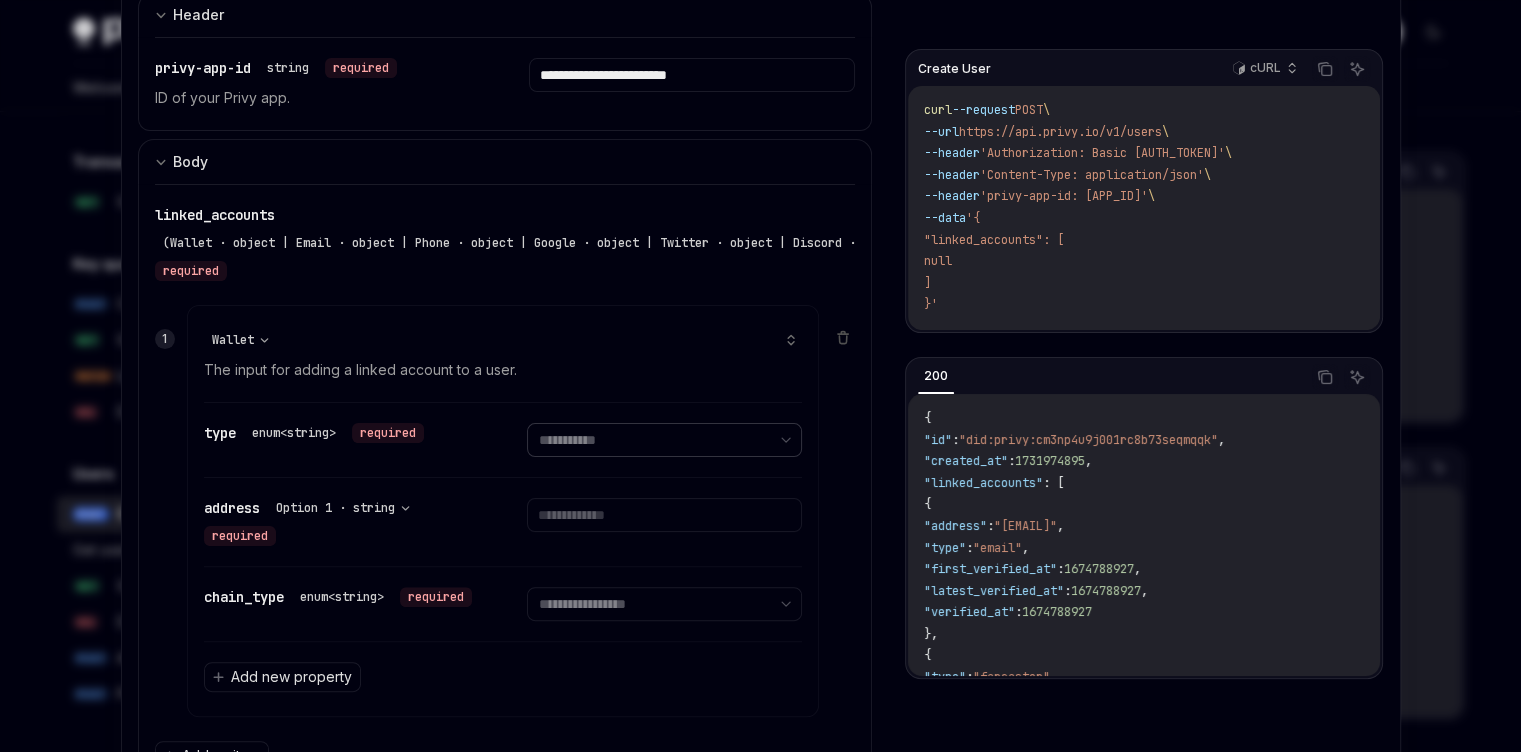 select on "******" 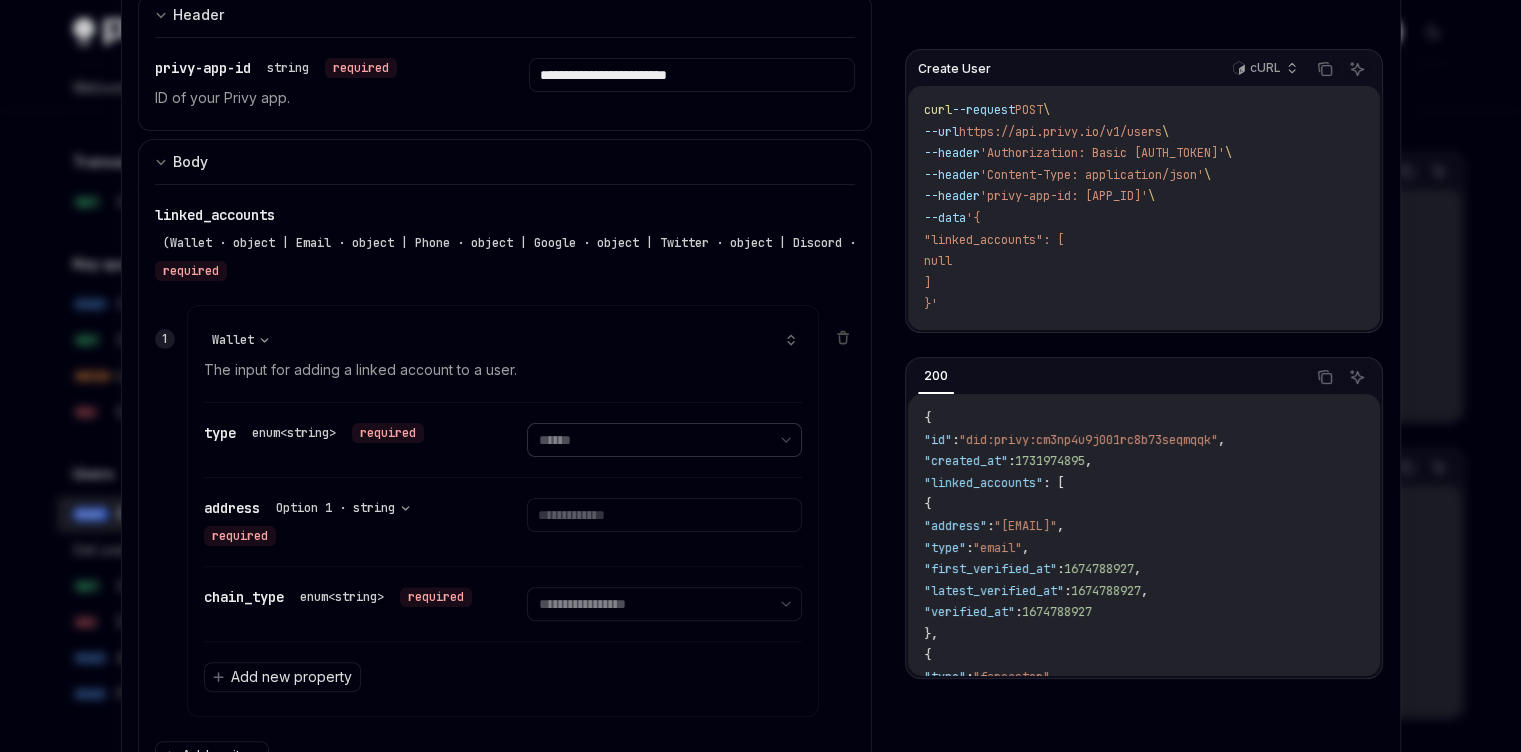 click on "**********" at bounding box center (664, 440) 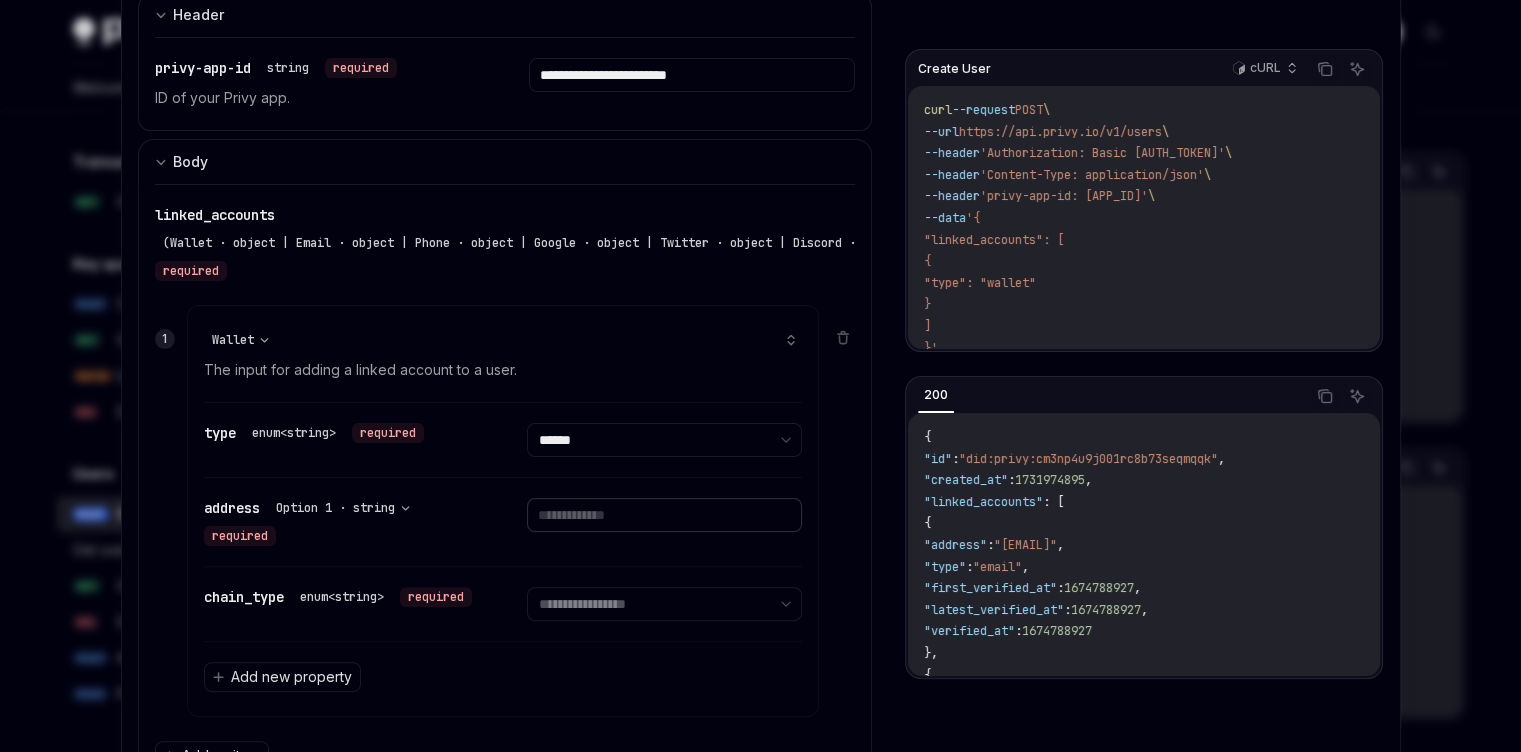 click at bounding box center [664, 515] 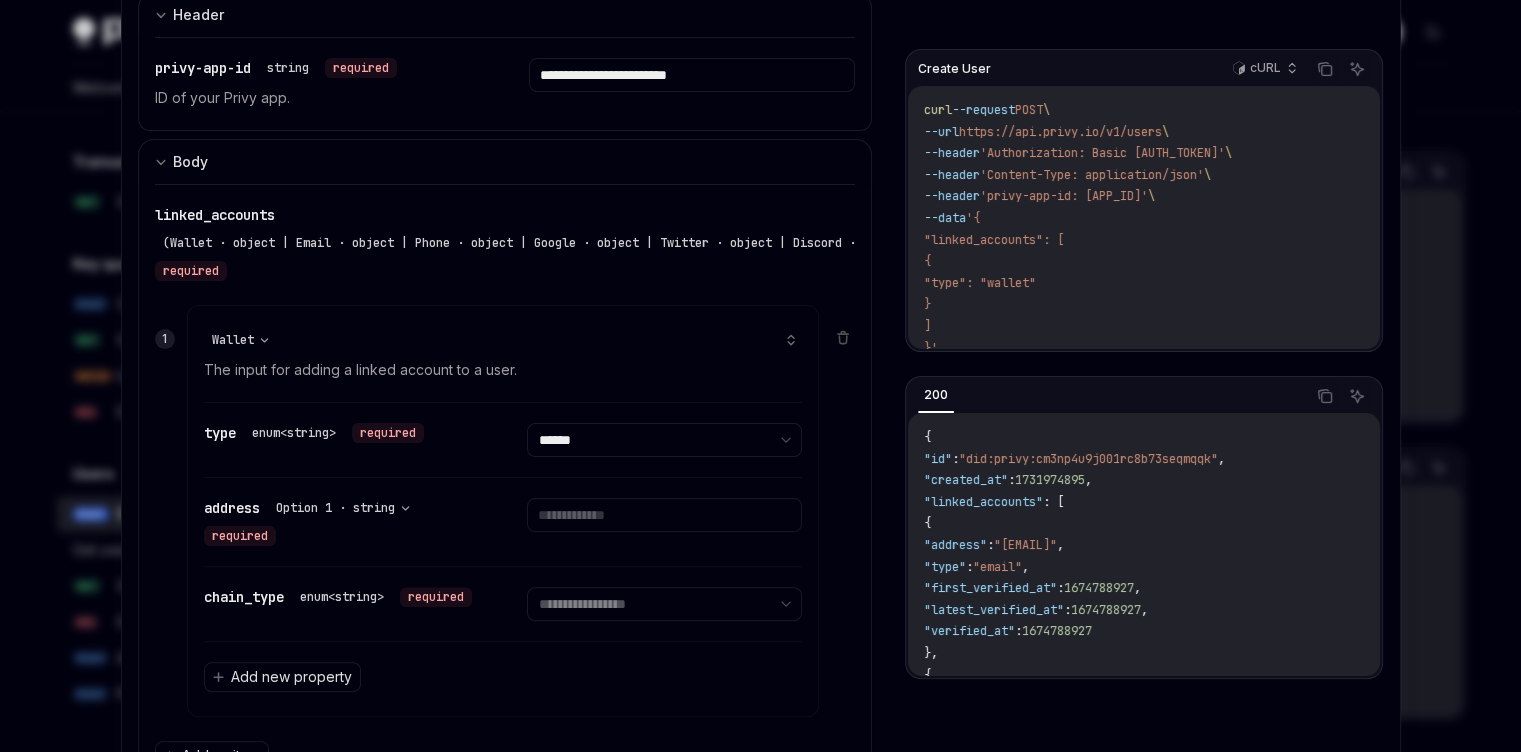 click on "**********" at bounding box center [503, 522] 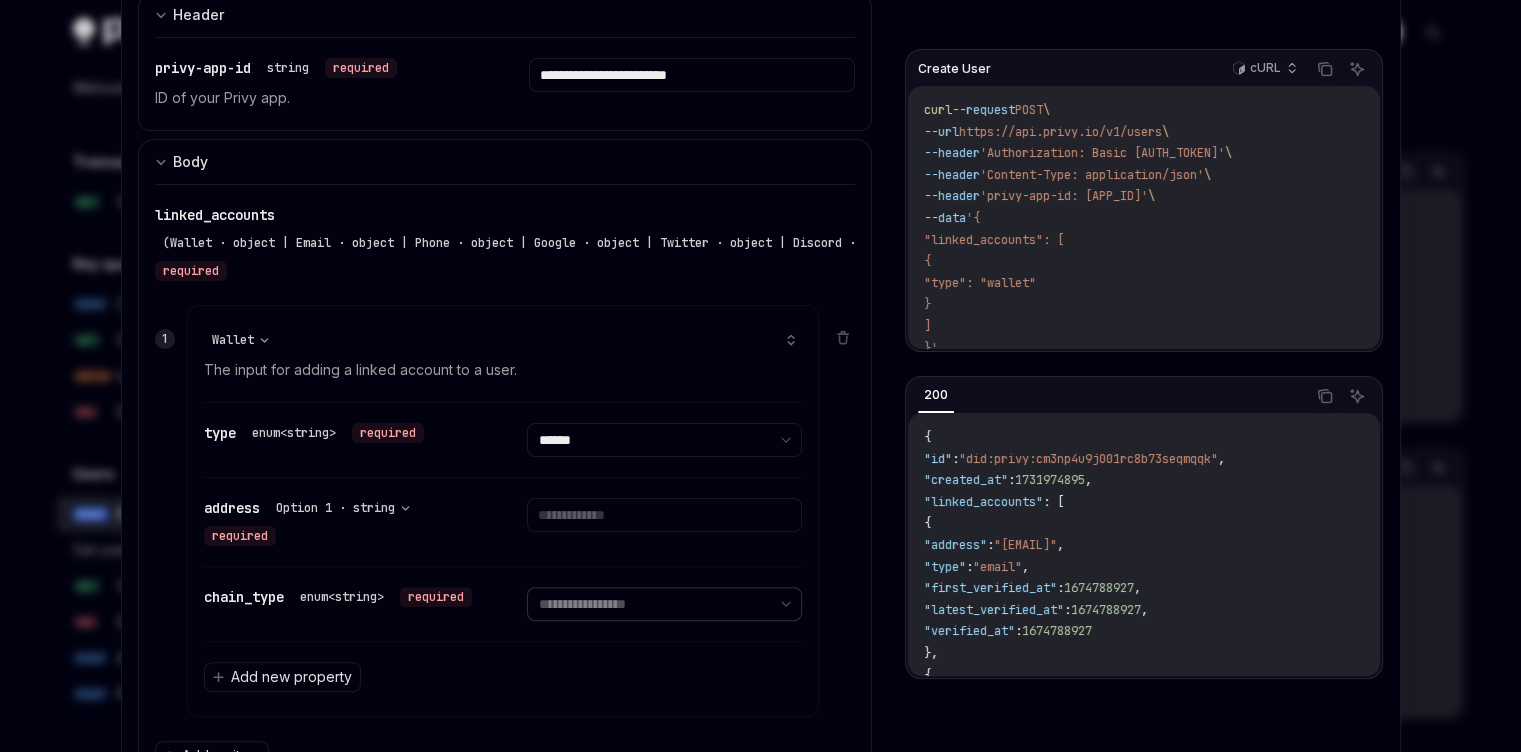 drag, startPoint x: 552, startPoint y: 595, endPoint x: 486, endPoint y: 611, distance: 67.911705 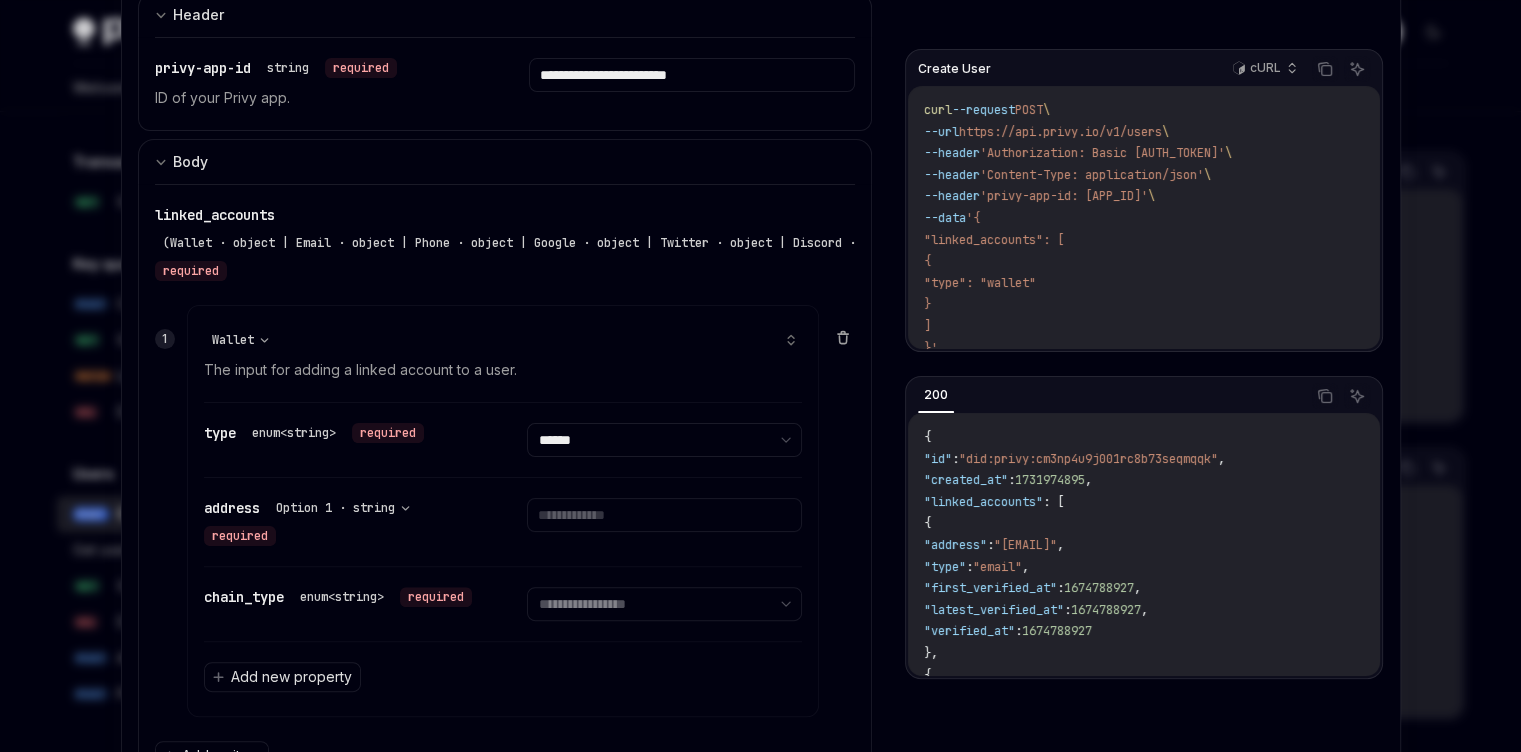 click 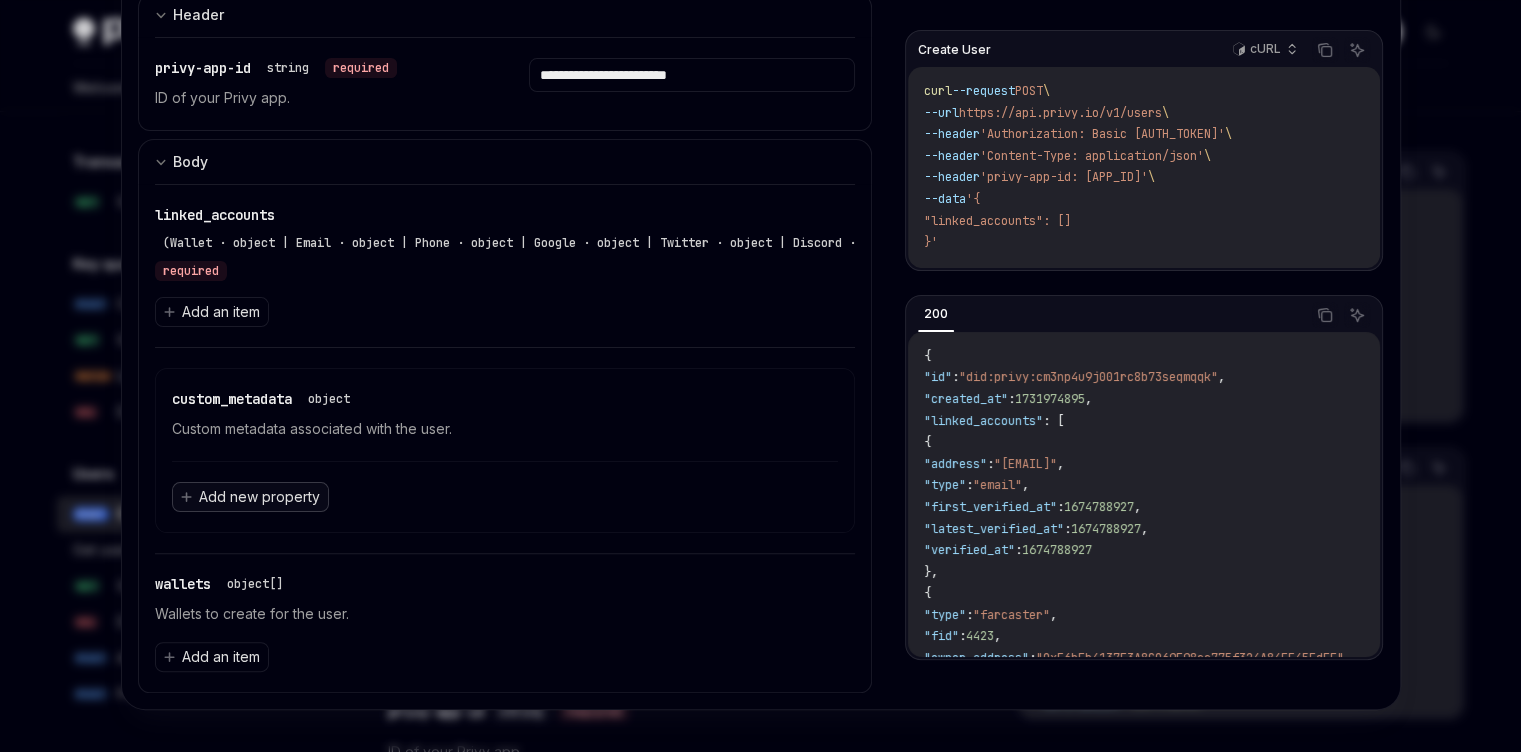 click on "Add new property" at bounding box center [259, 497] 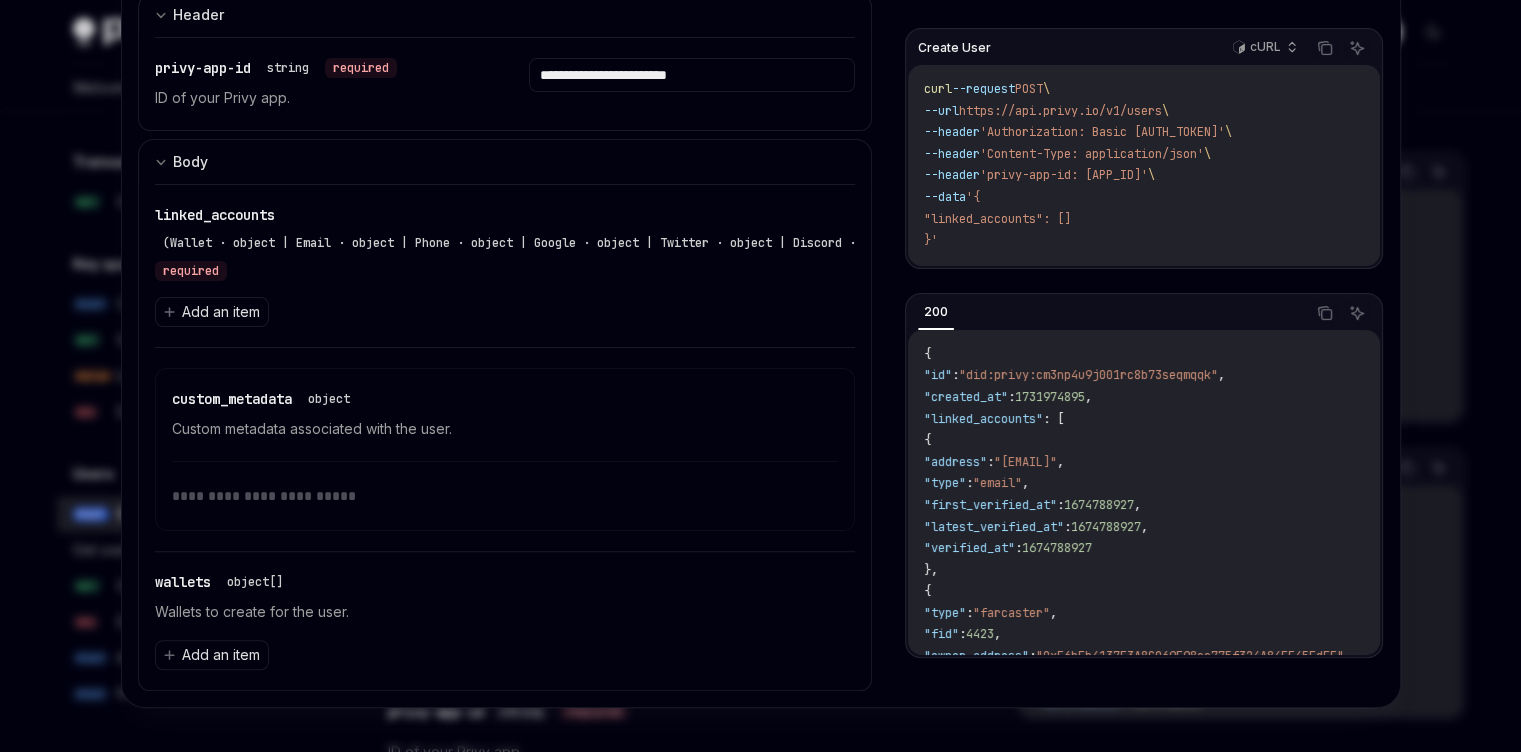 scroll, scrollTop: 409, scrollLeft: 0, axis: vertical 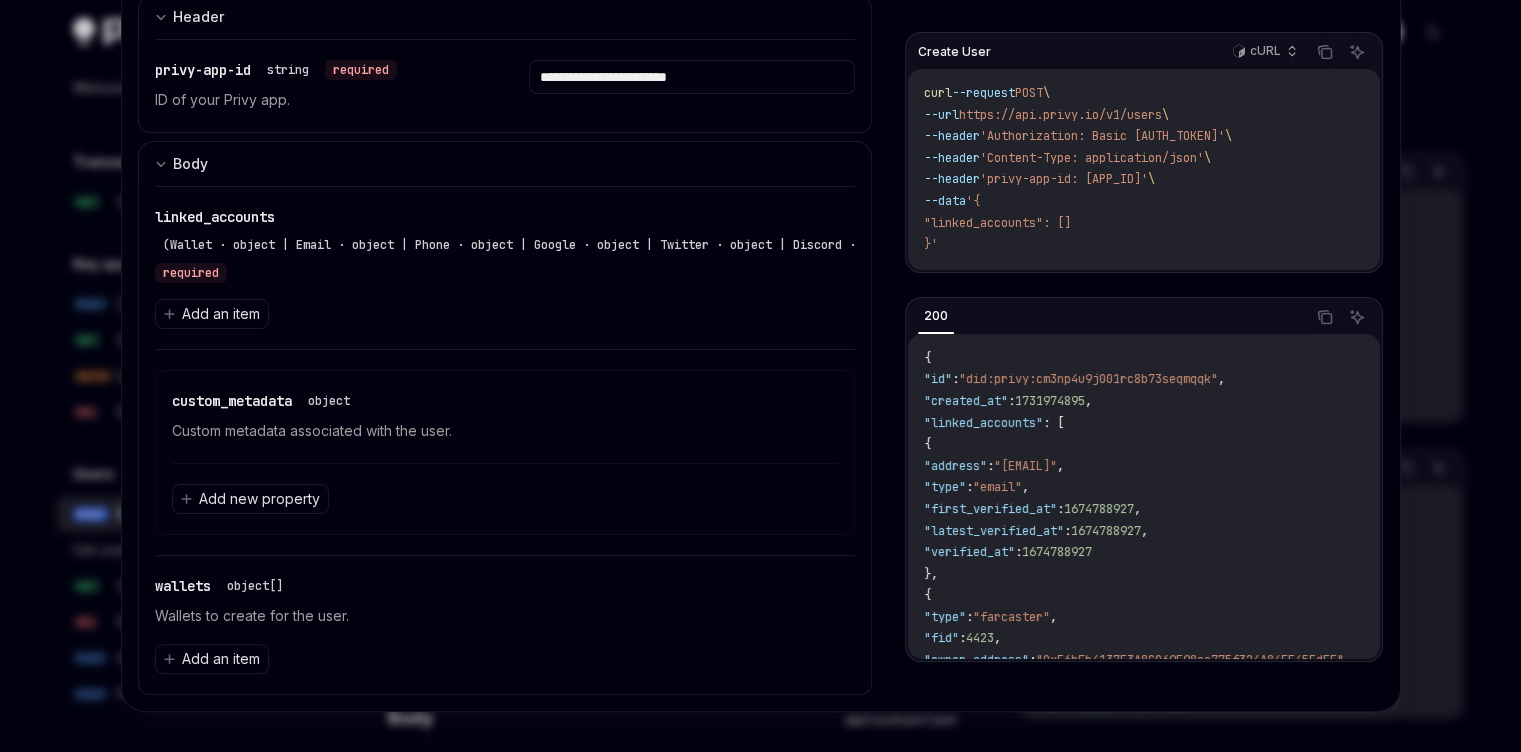 click on "Wallets to create for the user." at bounding box center (505, 616) 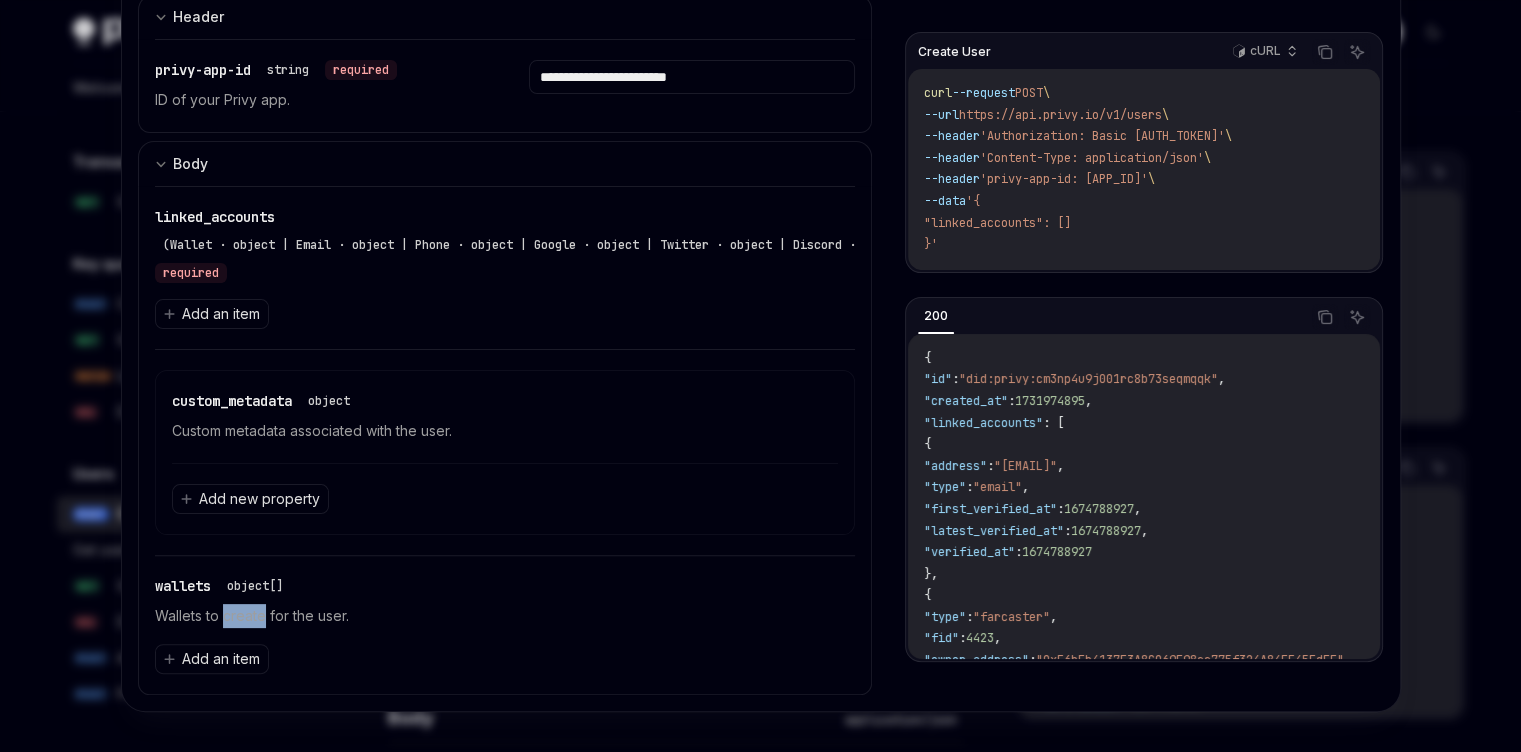 click on "Wallets to create for the user." at bounding box center [505, 616] 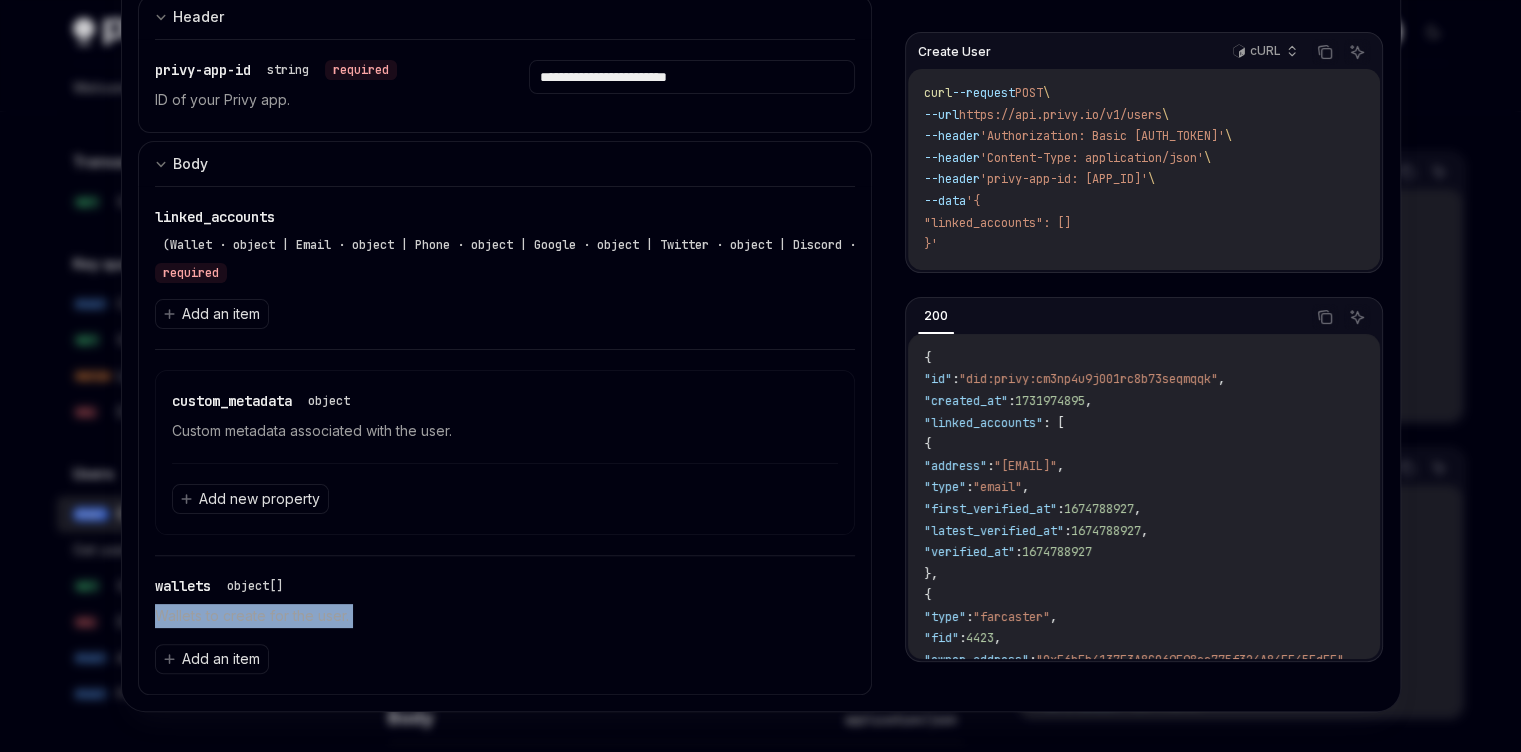 click on "Wallets to create for the user." at bounding box center [505, 616] 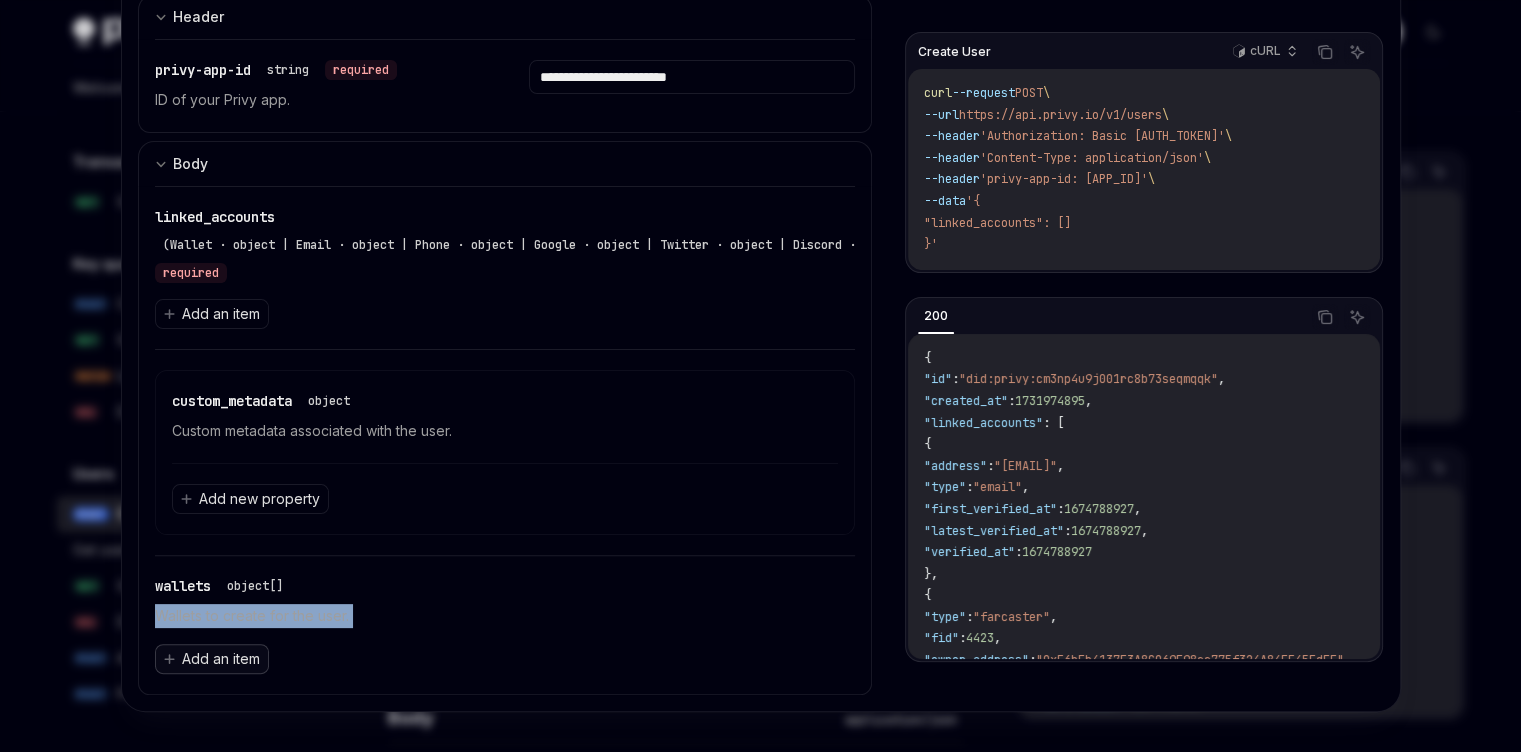 click on "Add an item" at bounding box center (221, 659) 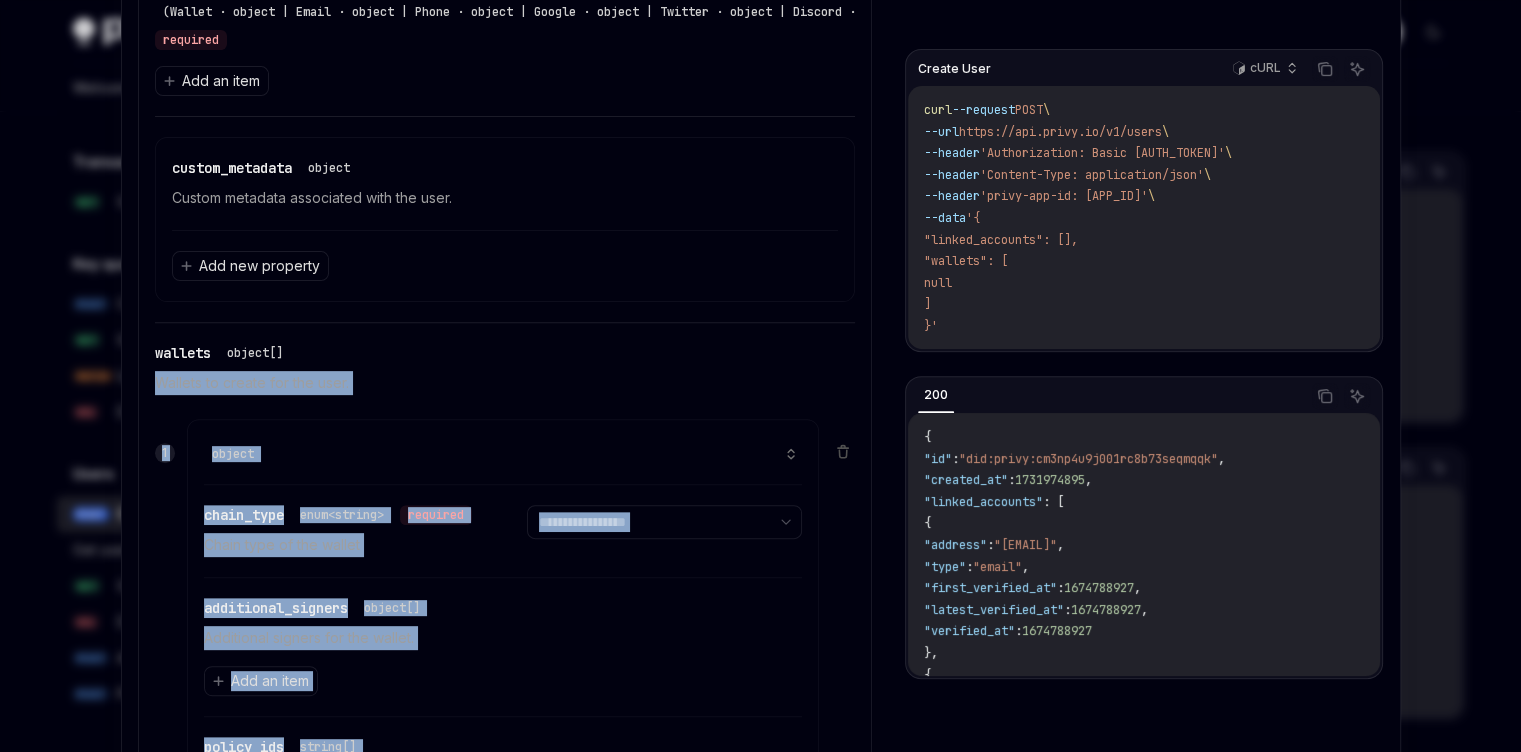 scroll, scrollTop: 529, scrollLeft: 0, axis: vertical 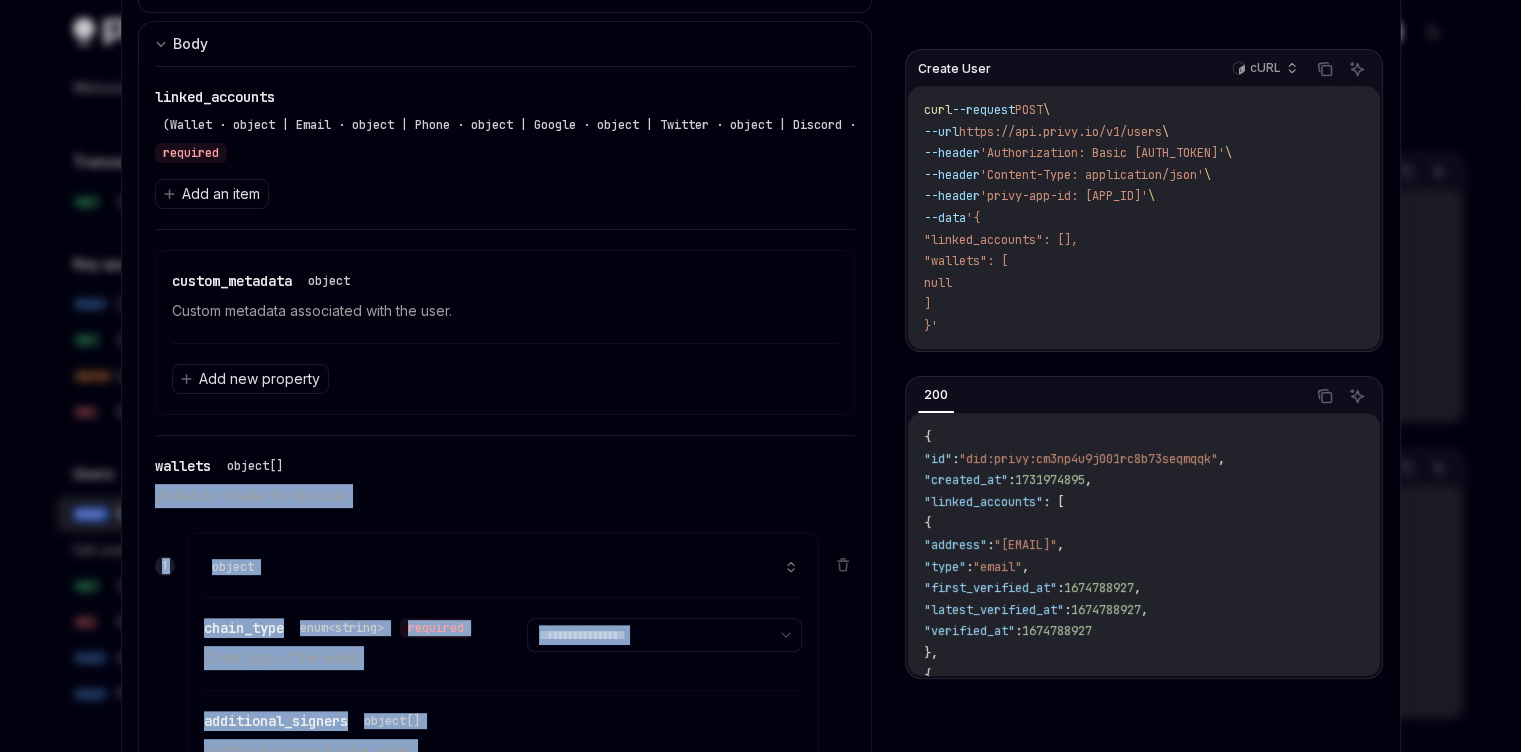 click on "object" at bounding box center [503, 567] 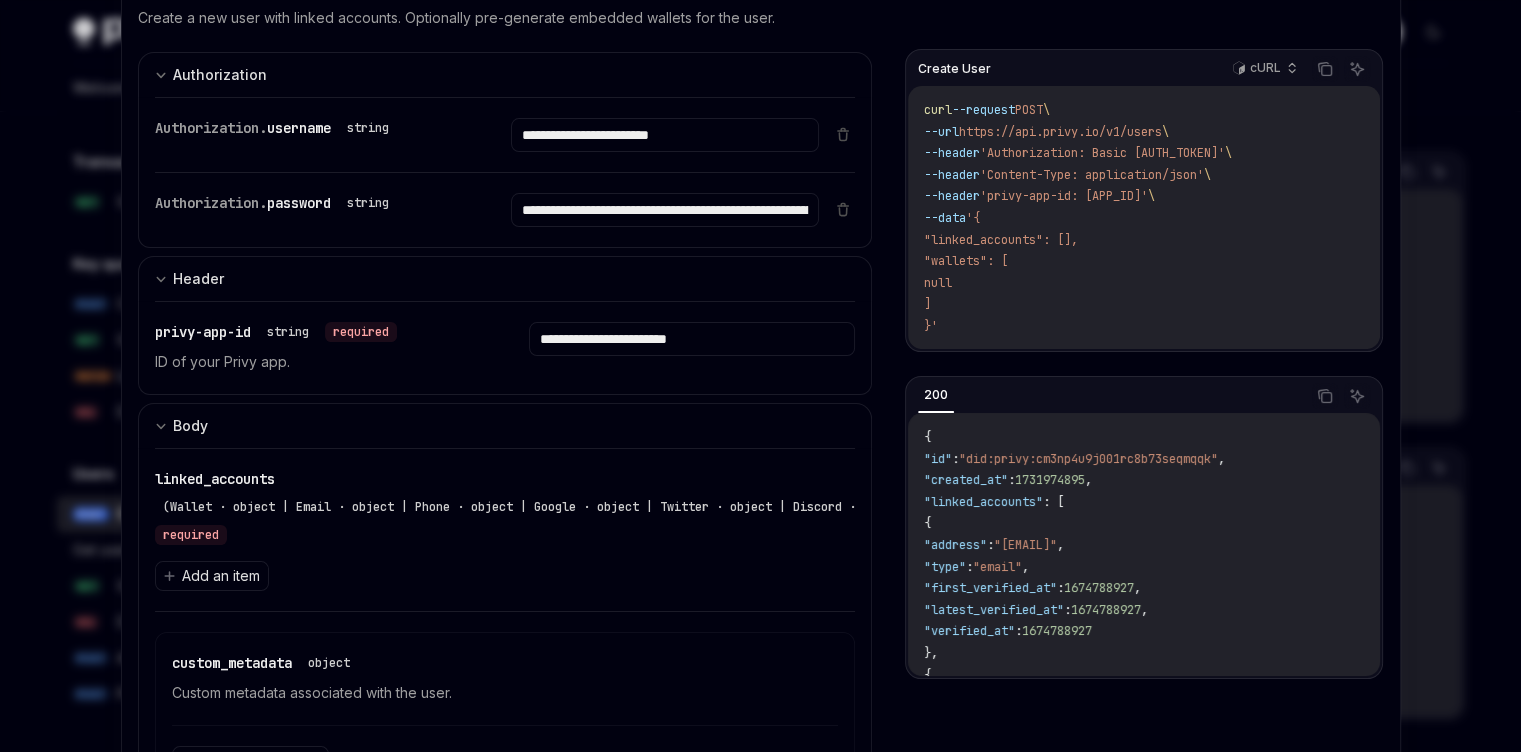 scroll, scrollTop: 0, scrollLeft: 0, axis: both 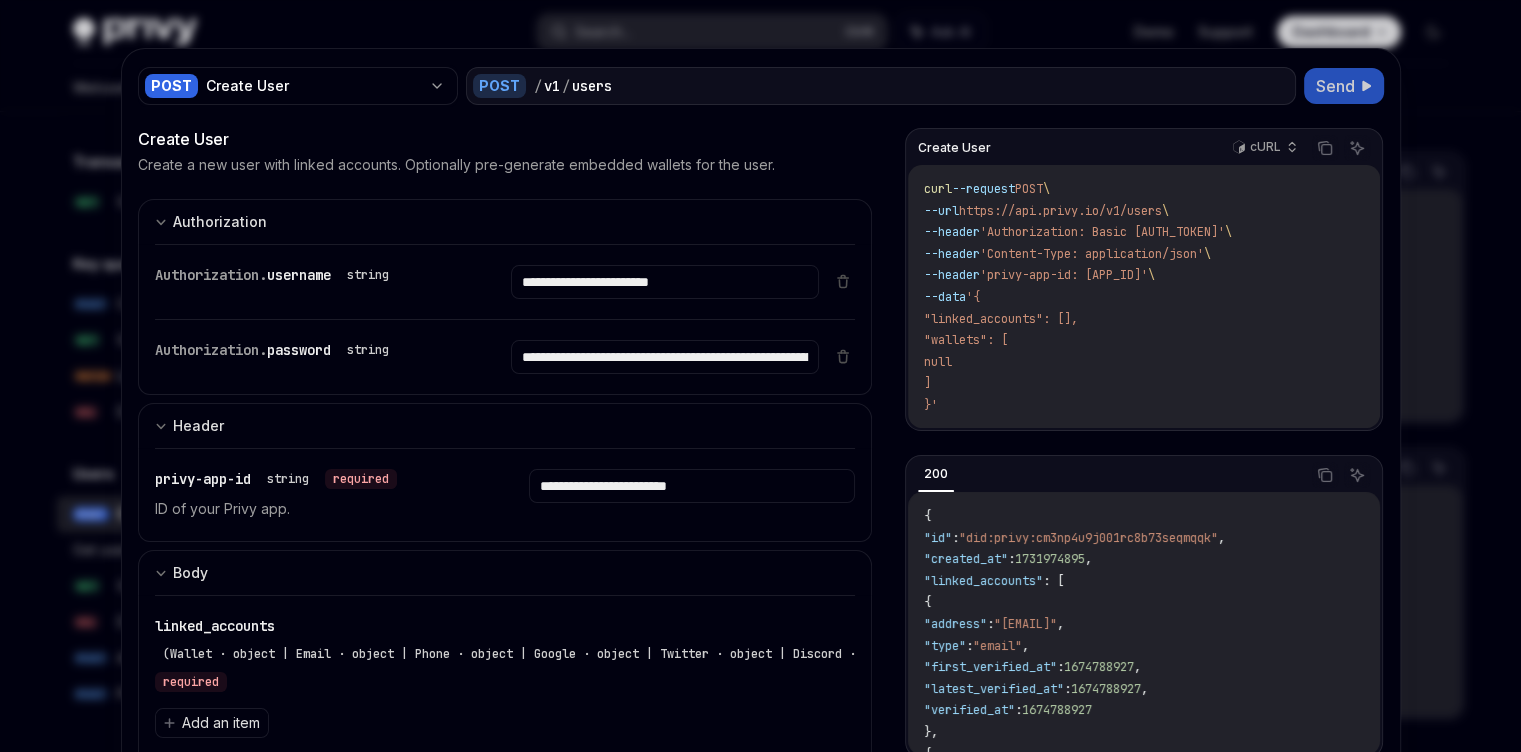 click on "Send" at bounding box center (1335, 86) 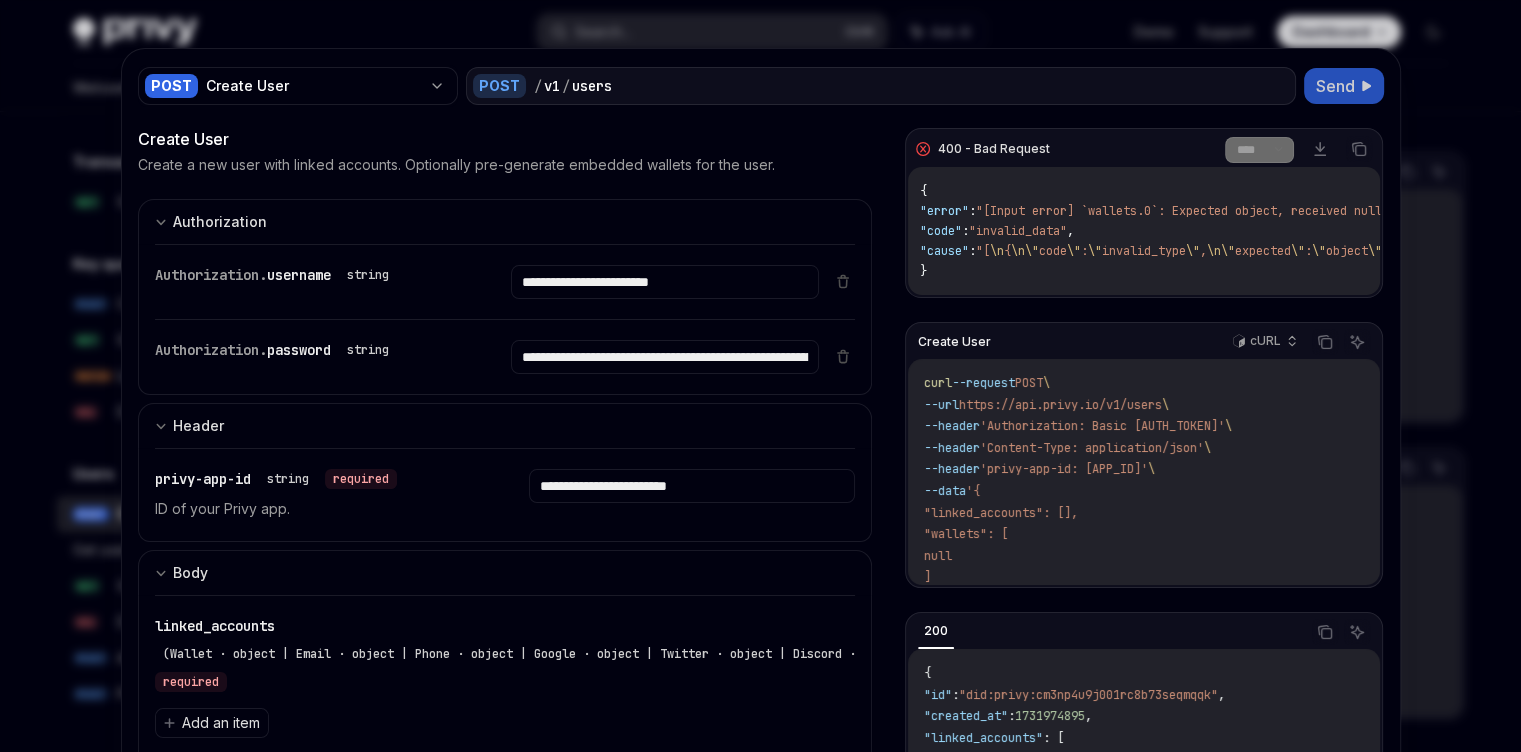 drag, startPoint x: 952, startPoint y: 289, endPoint x: 1070, endPoint y: 292, distance: 118.03813 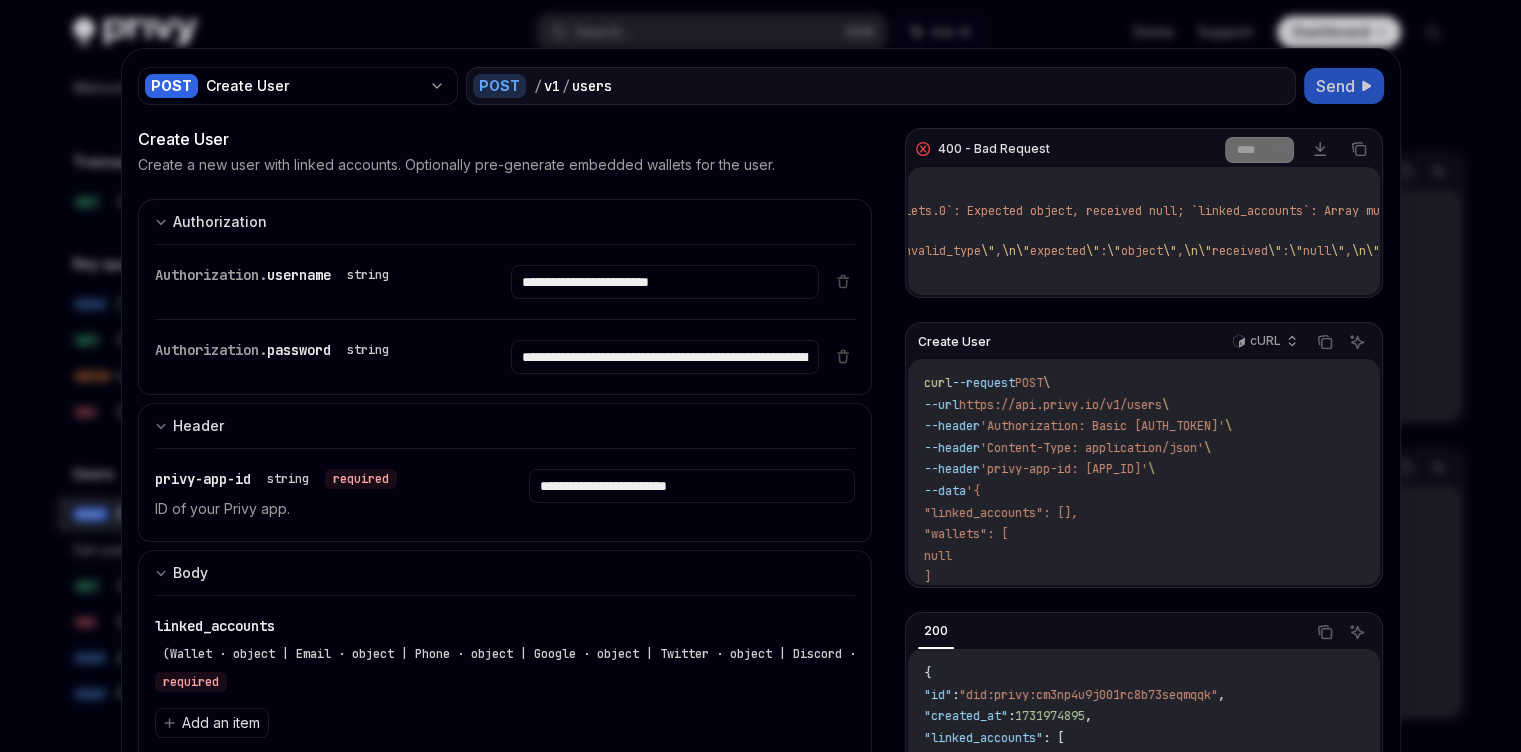 scroll, scrollTop: 0, scrollLeft: 0, axis: both 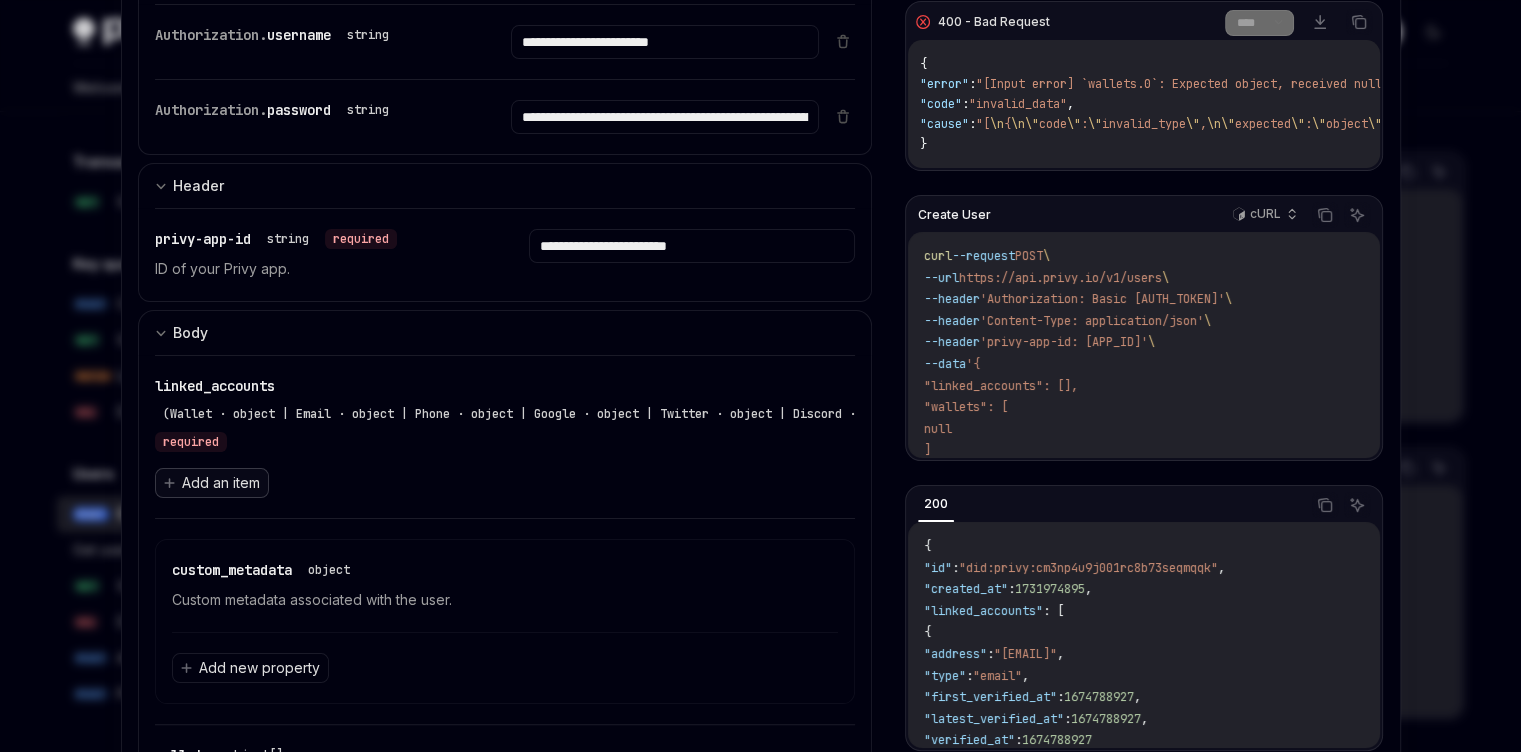 click on "Add an item" at bounding box center [221, 483] 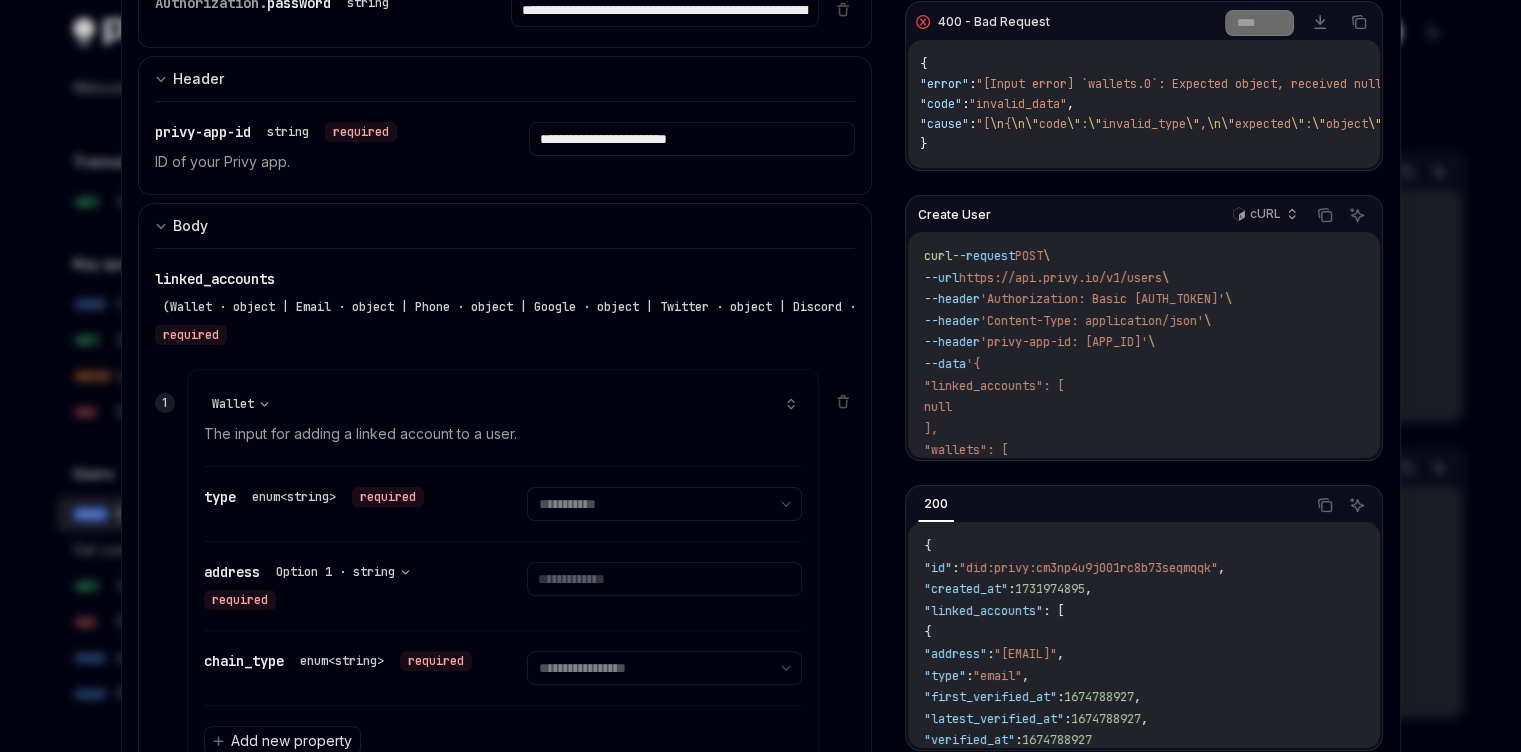 scroll, scrollTop: 480, scrollLeft: 0, axis: vertical 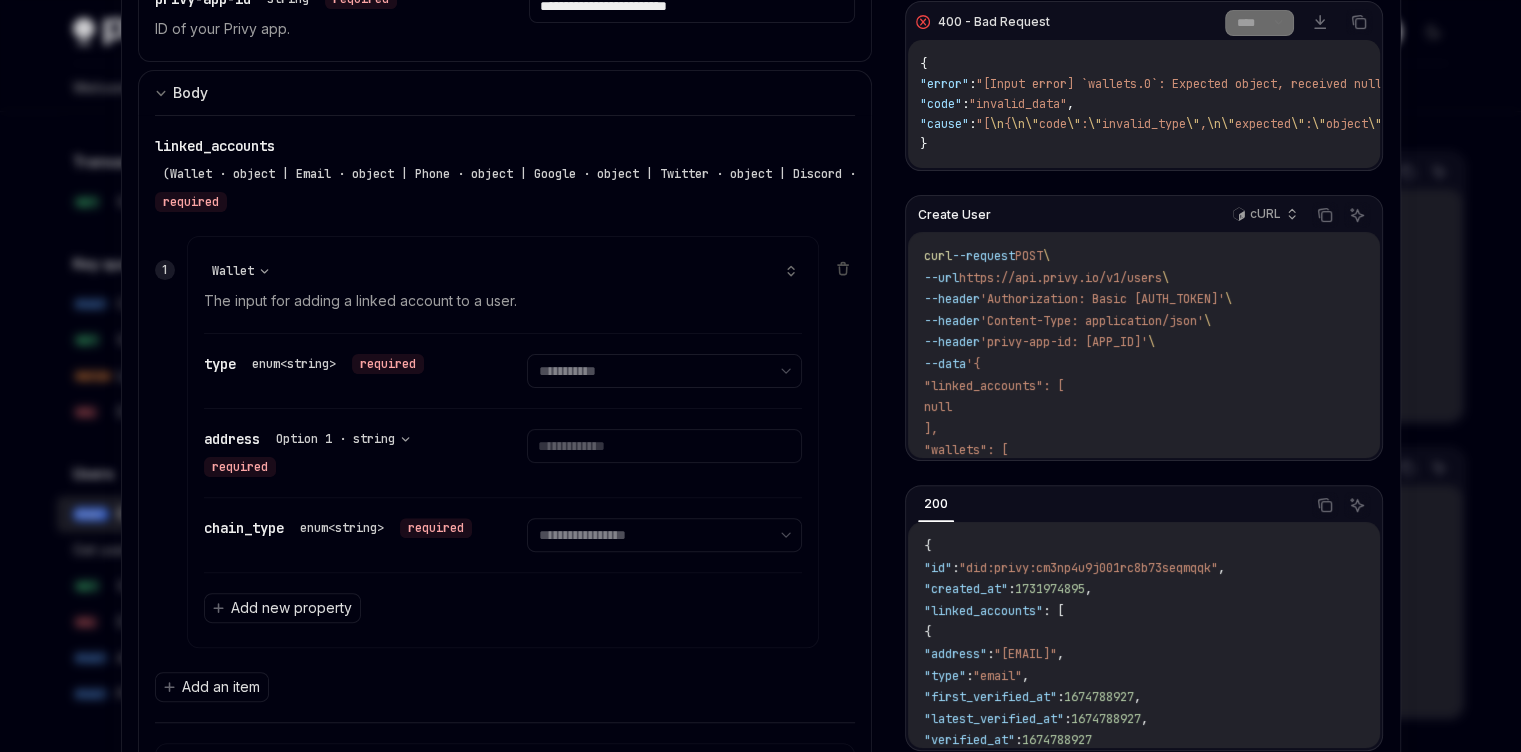 click on "The input for adding a linked account to a user." at bounding box center [503, 301] 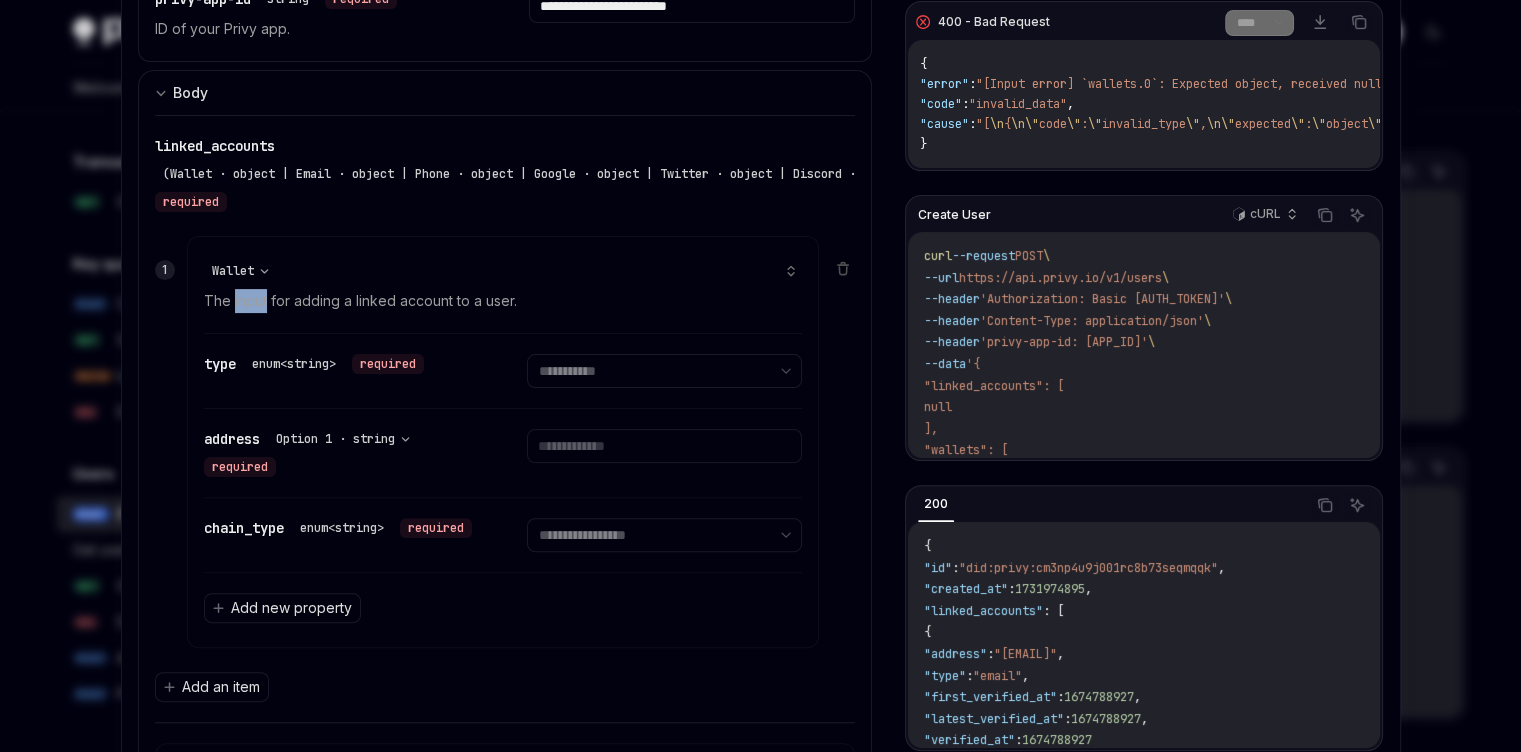 click on "The input for adding a linked account to a user." at bounding box center (503, 301) 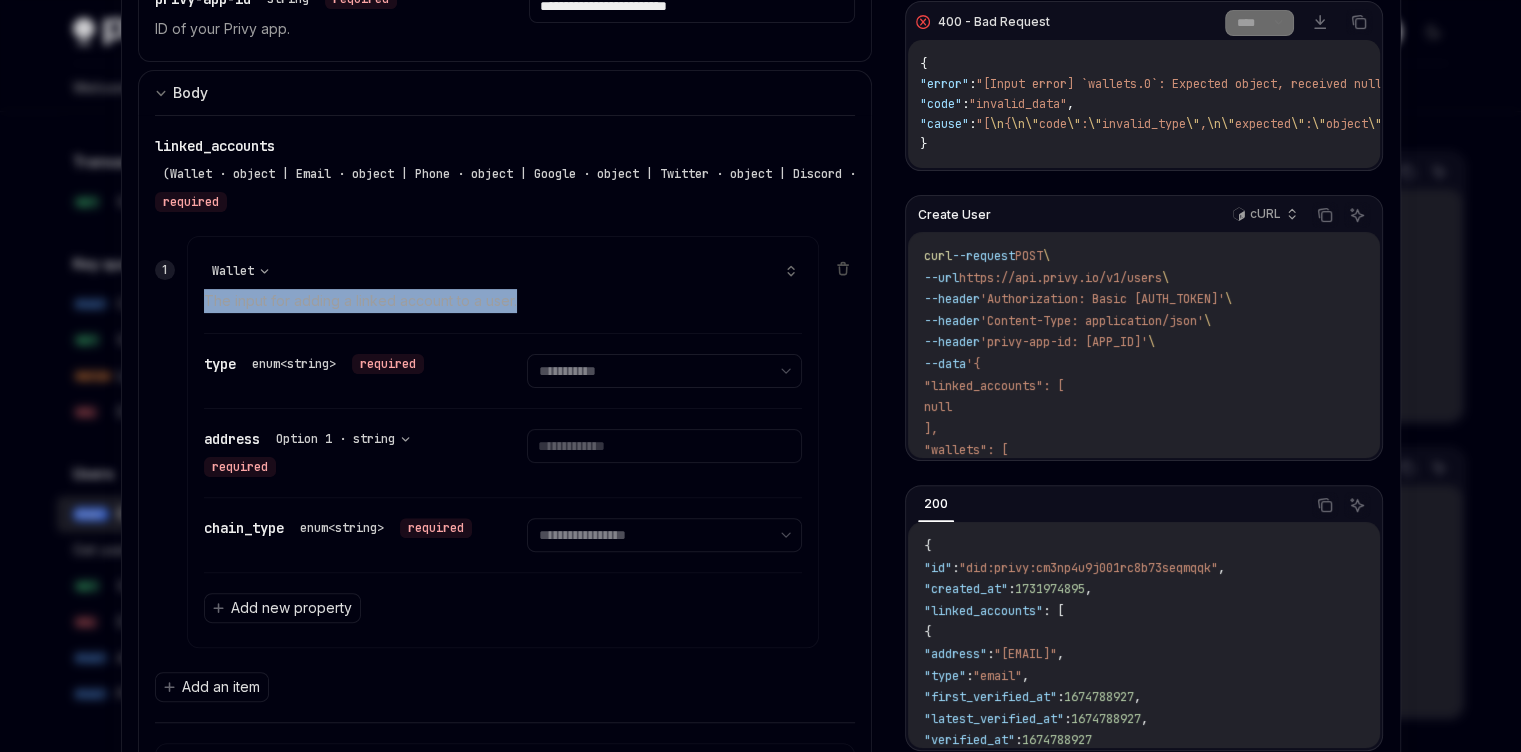 click on "The input for adding a linked account to a user." at bounding box center [503, 301] 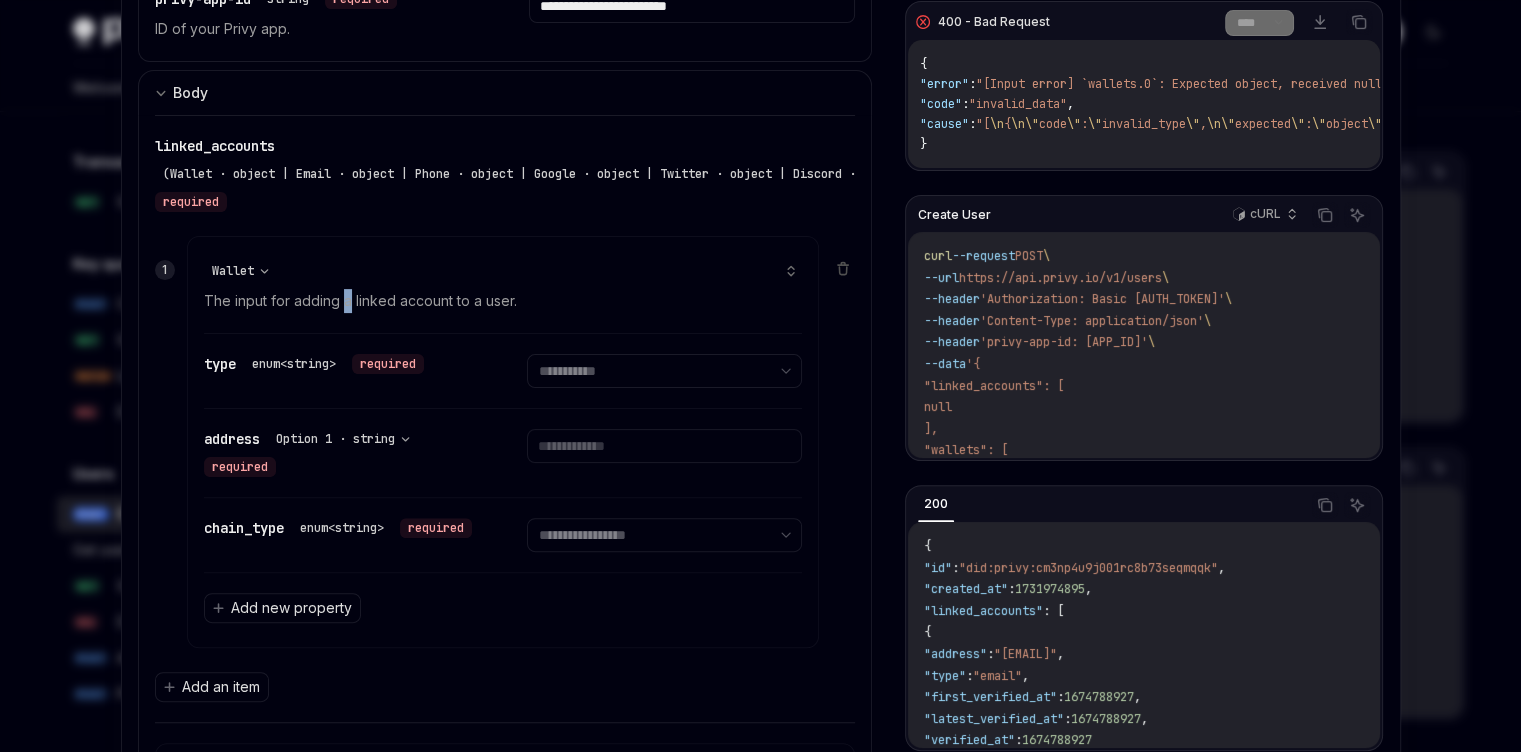 click on "The input for adding a linked account to a user." at bounding box center [503, 301] 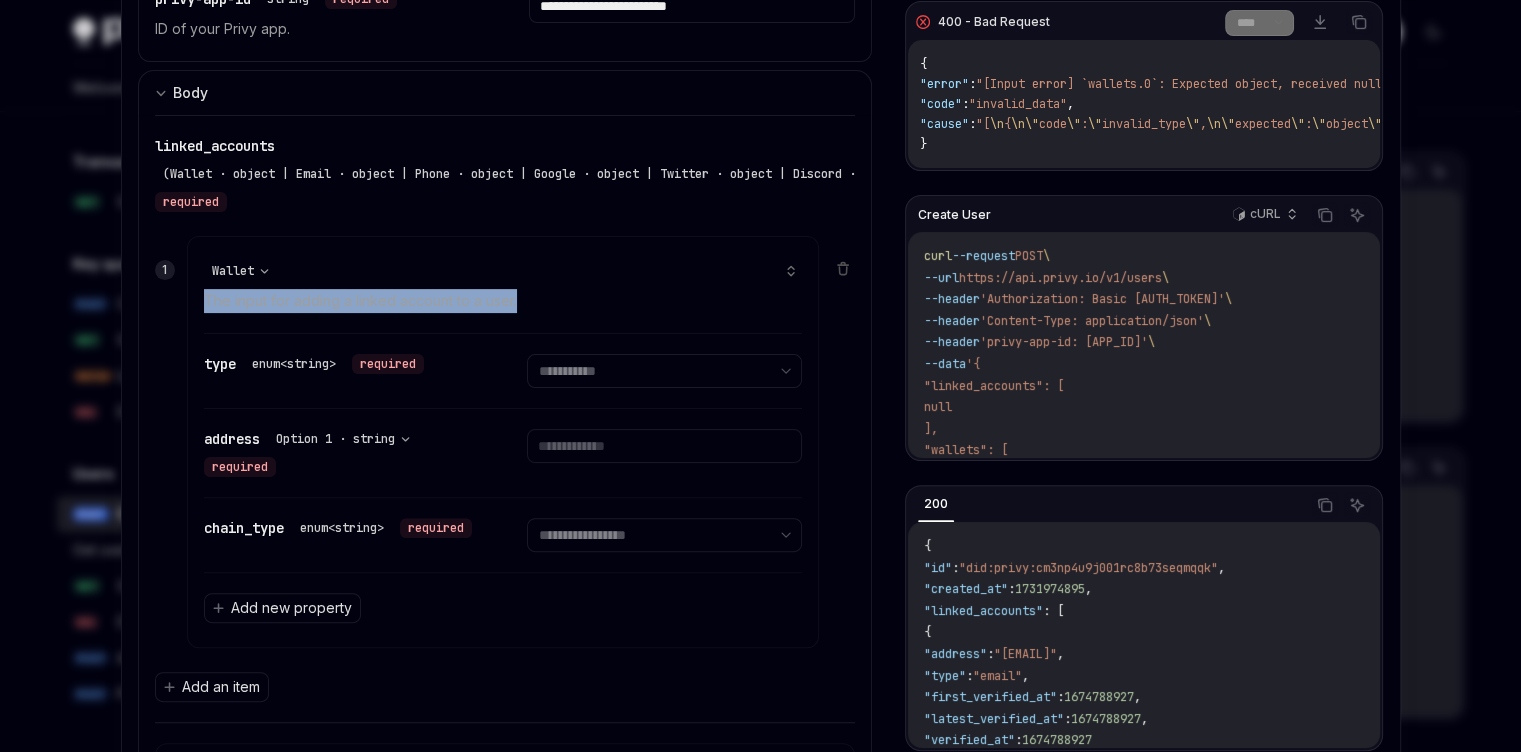 click on "The input for adding a linked account to a user." at bounding box center (503, 301) 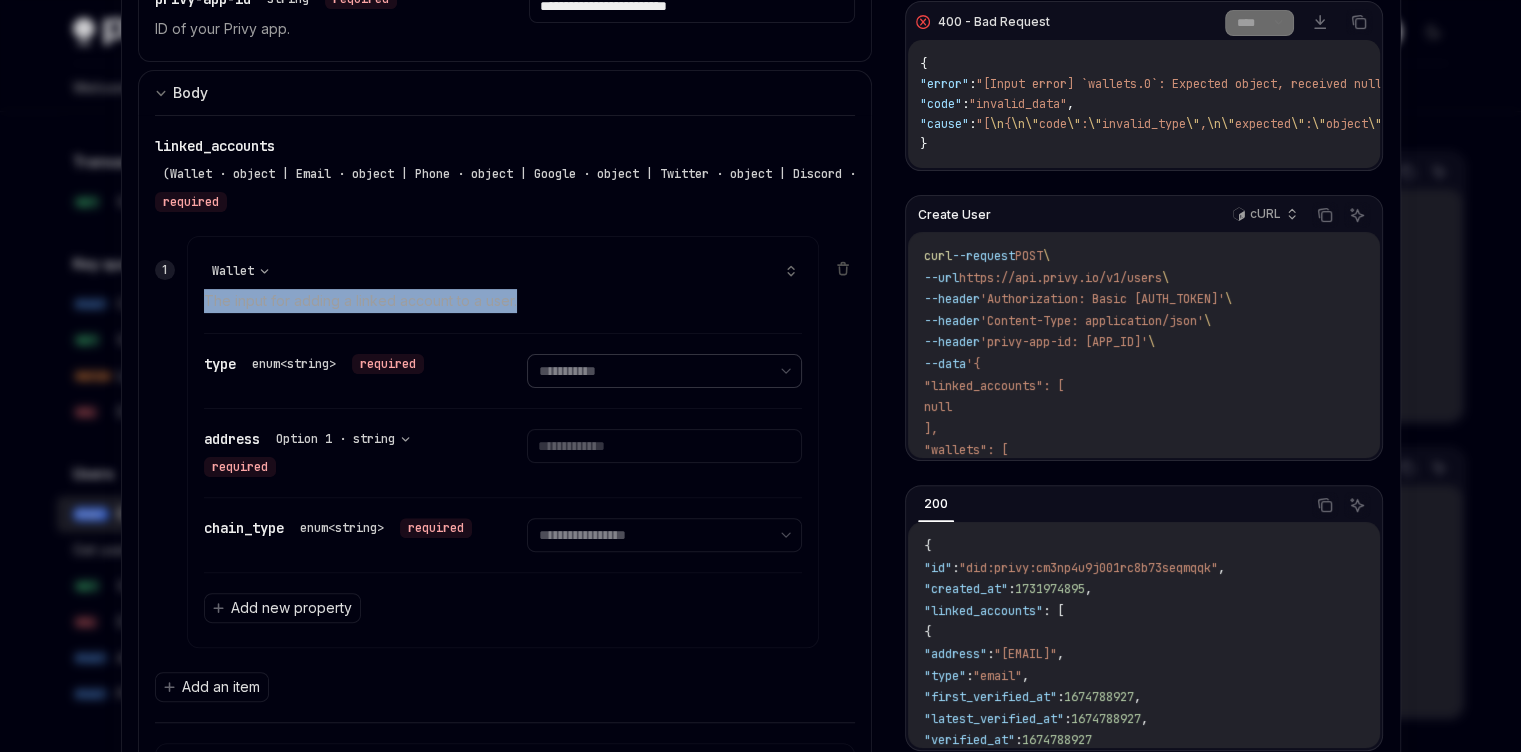 select on "******" 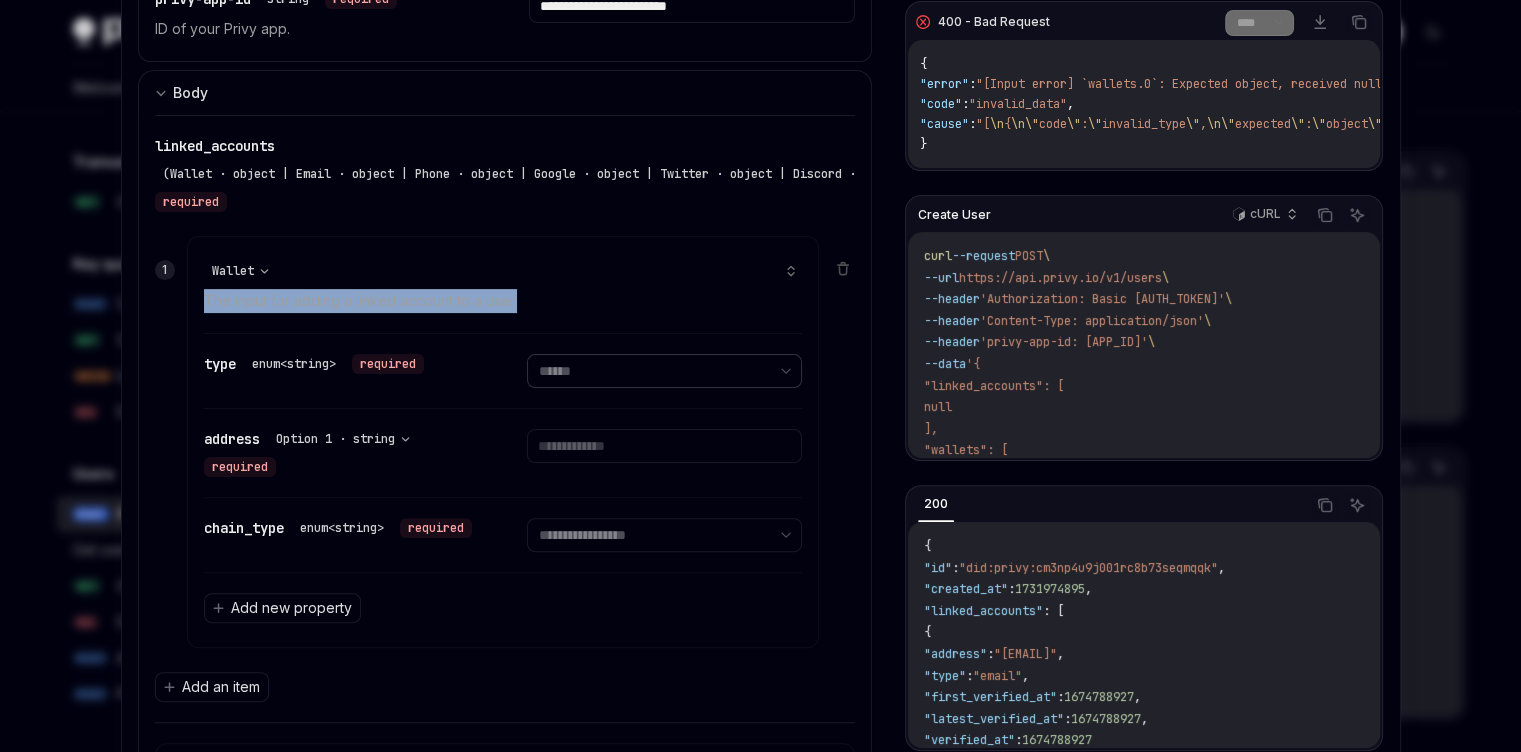 click on "**********" at bounding box center [664, 371] 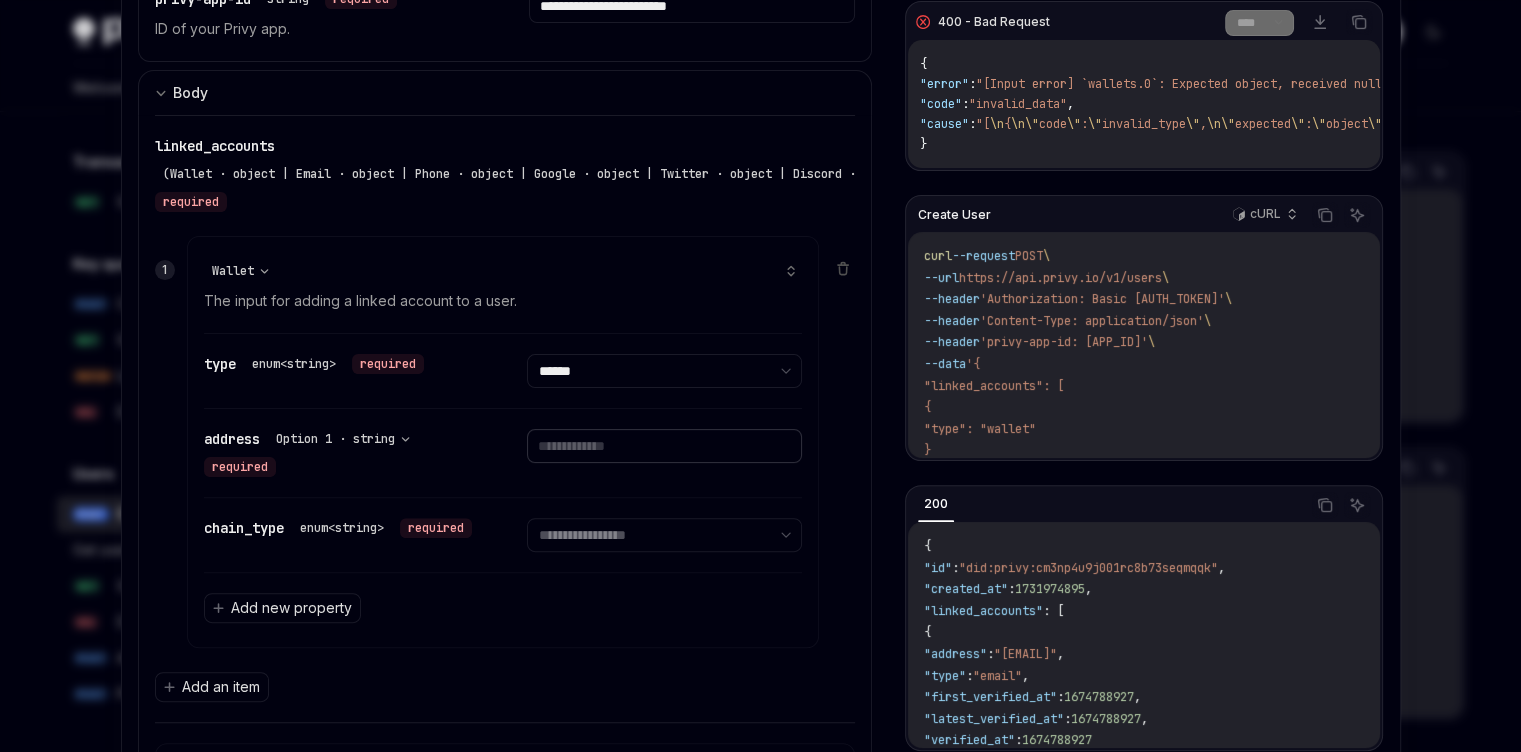 click at bounding box center (664, 446) 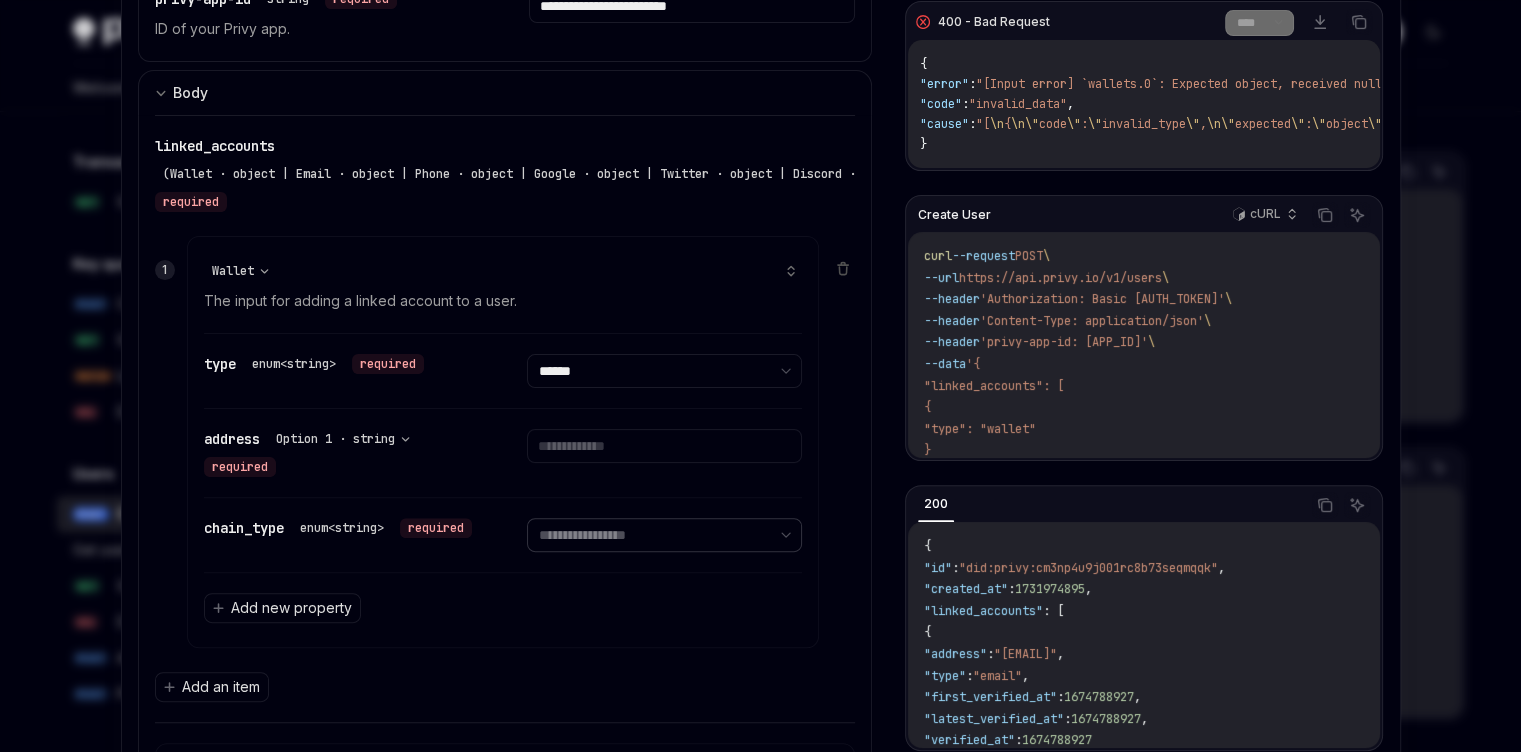 drag, startPoint x: 565, startPoint y: 524, endPoint x: 529, endPoint y: 453, distance: 79.60528 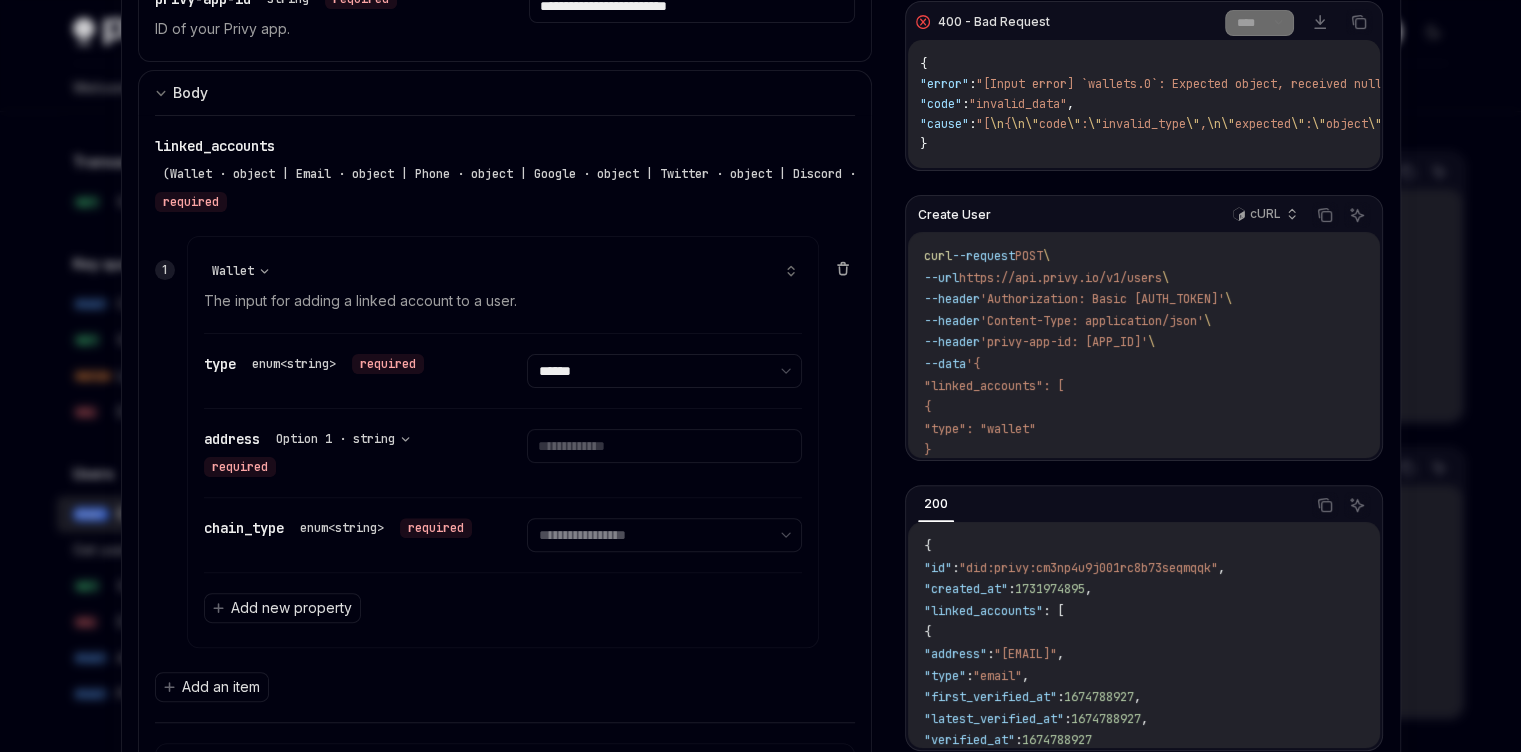 click 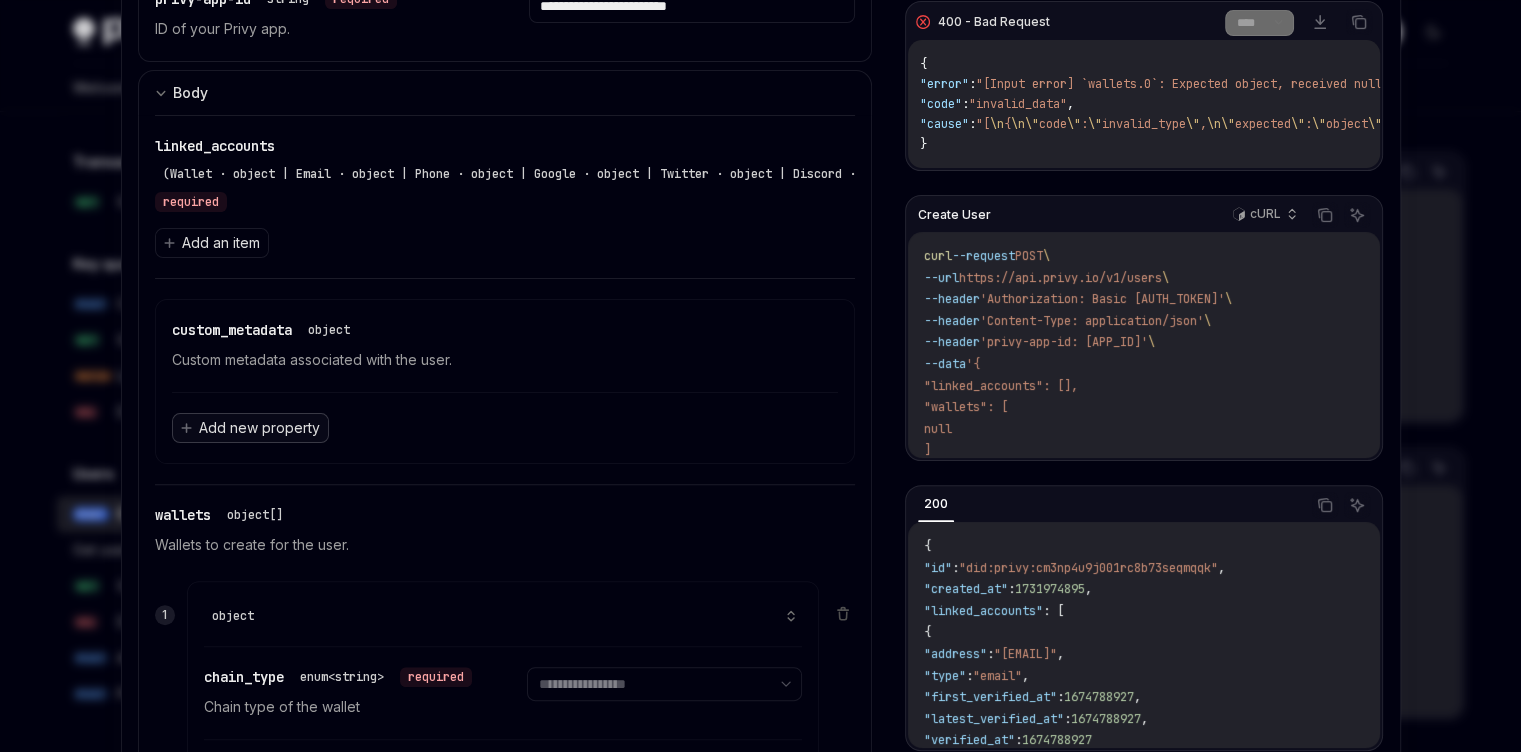 click on "Add new property" at bounding box center [250, 428] 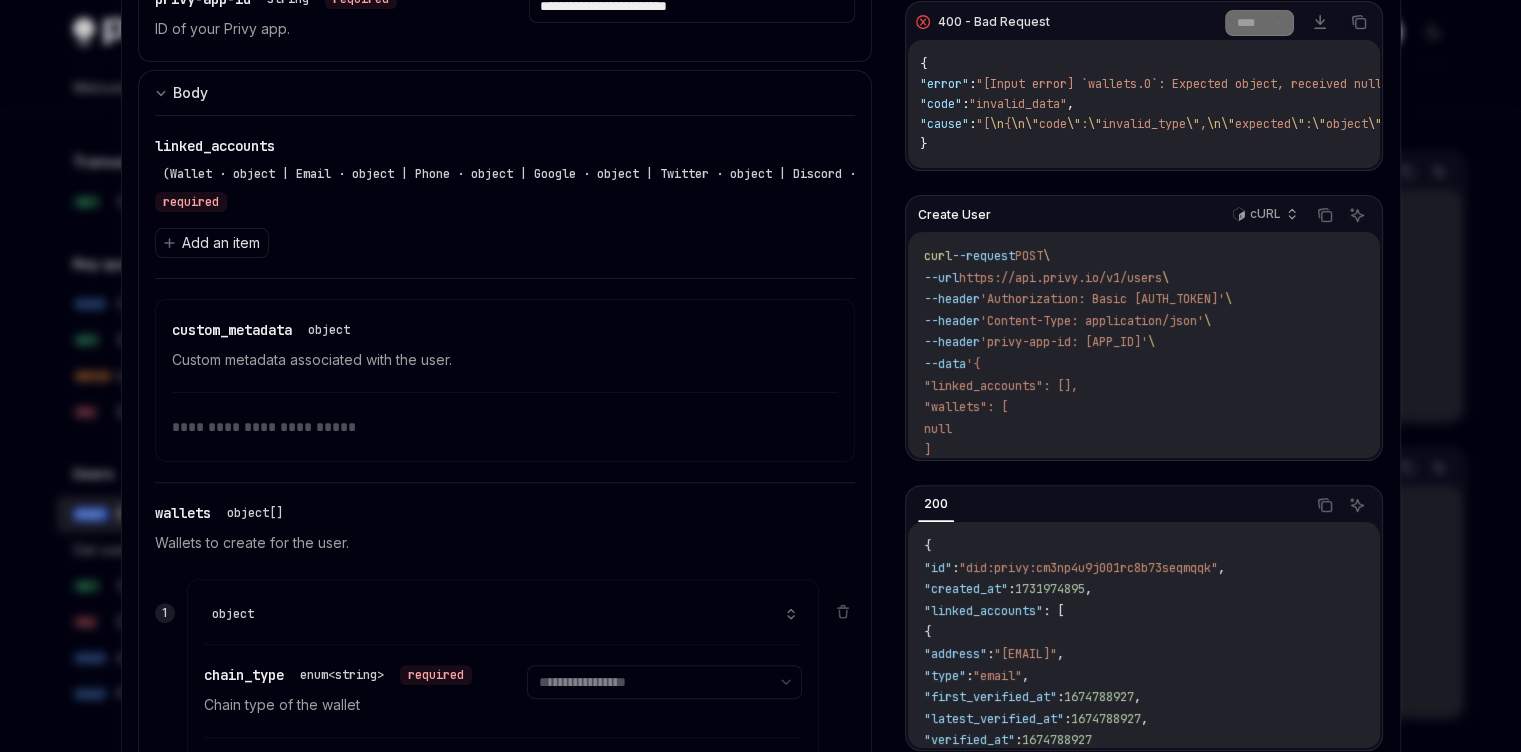 click at bounding box center (505, 427) 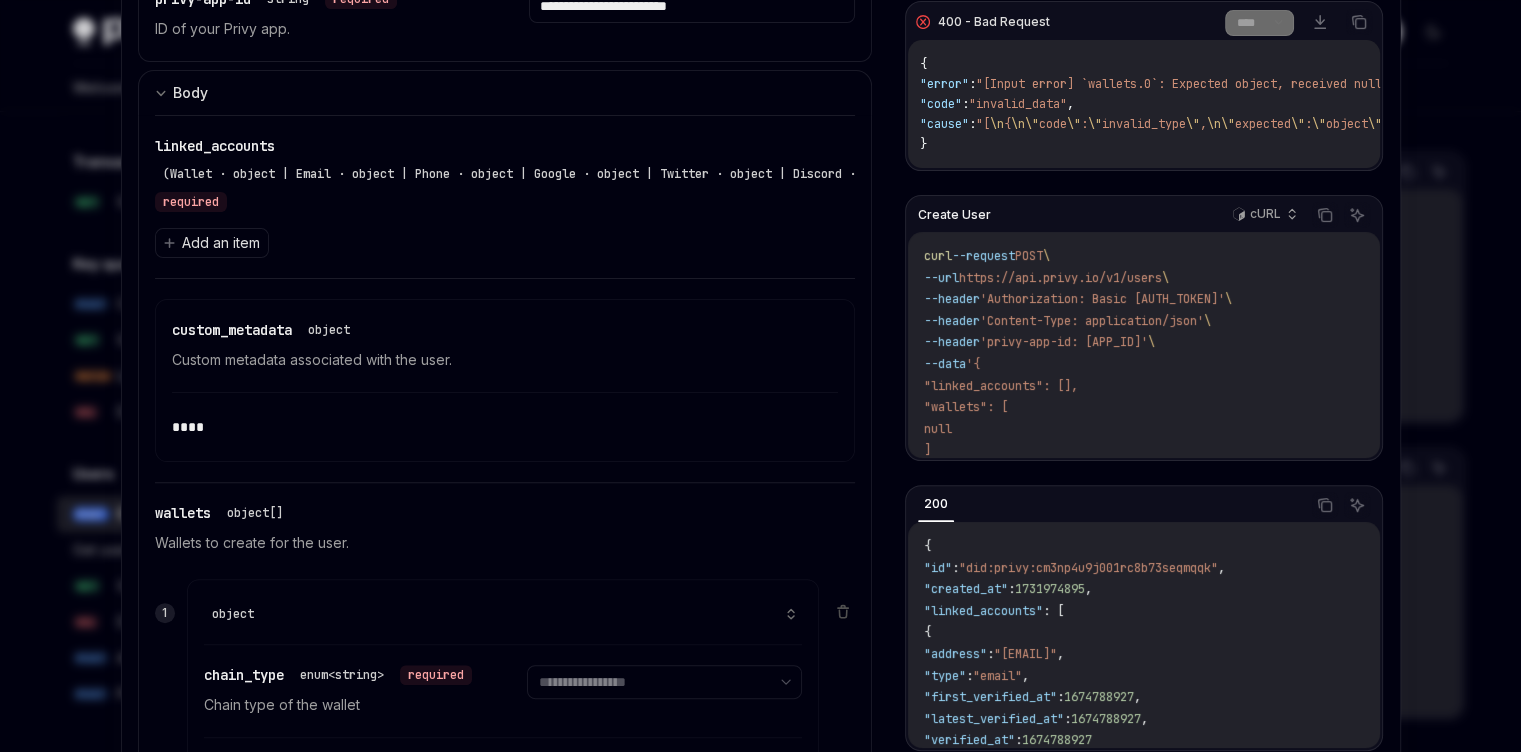 type on "*****" 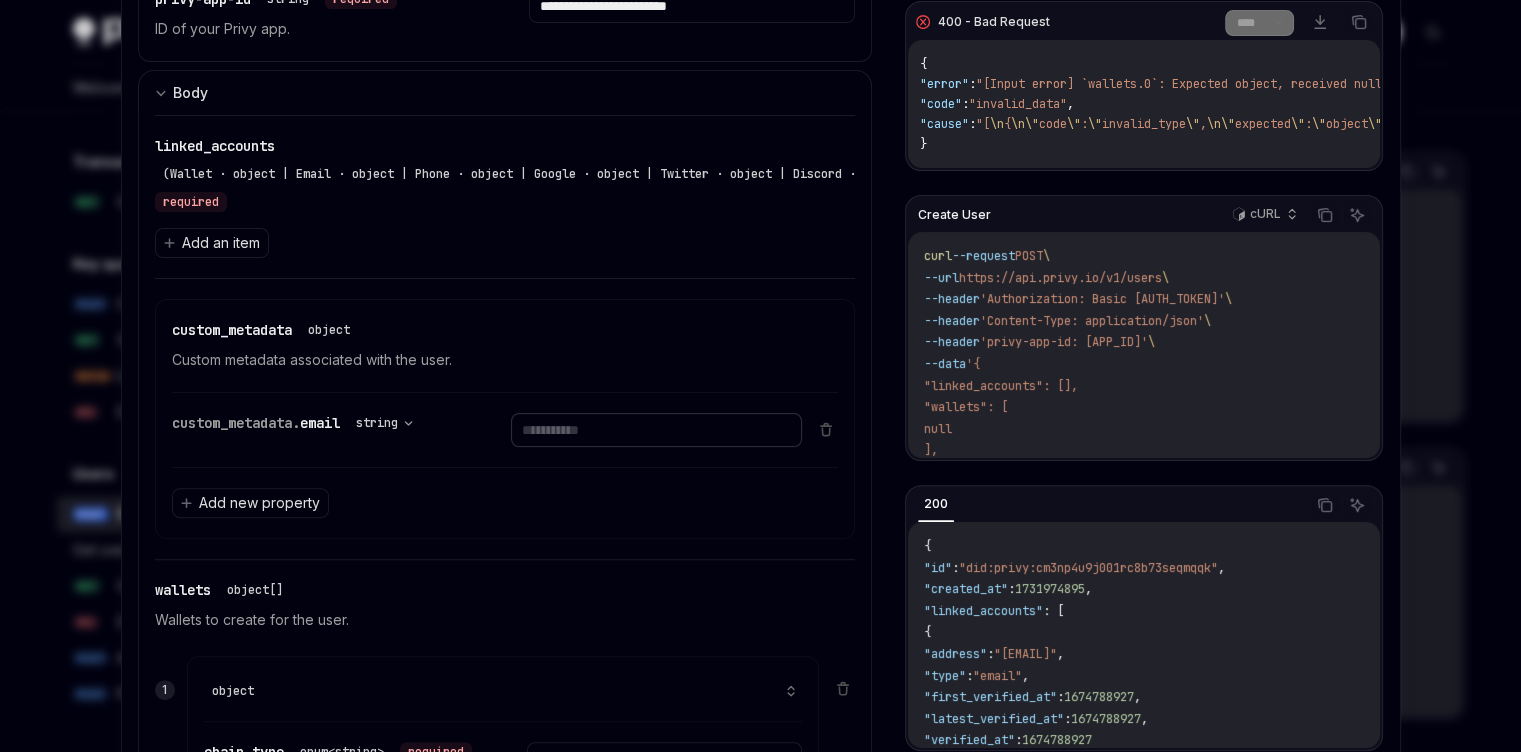 click at bounding box center [656, 430] 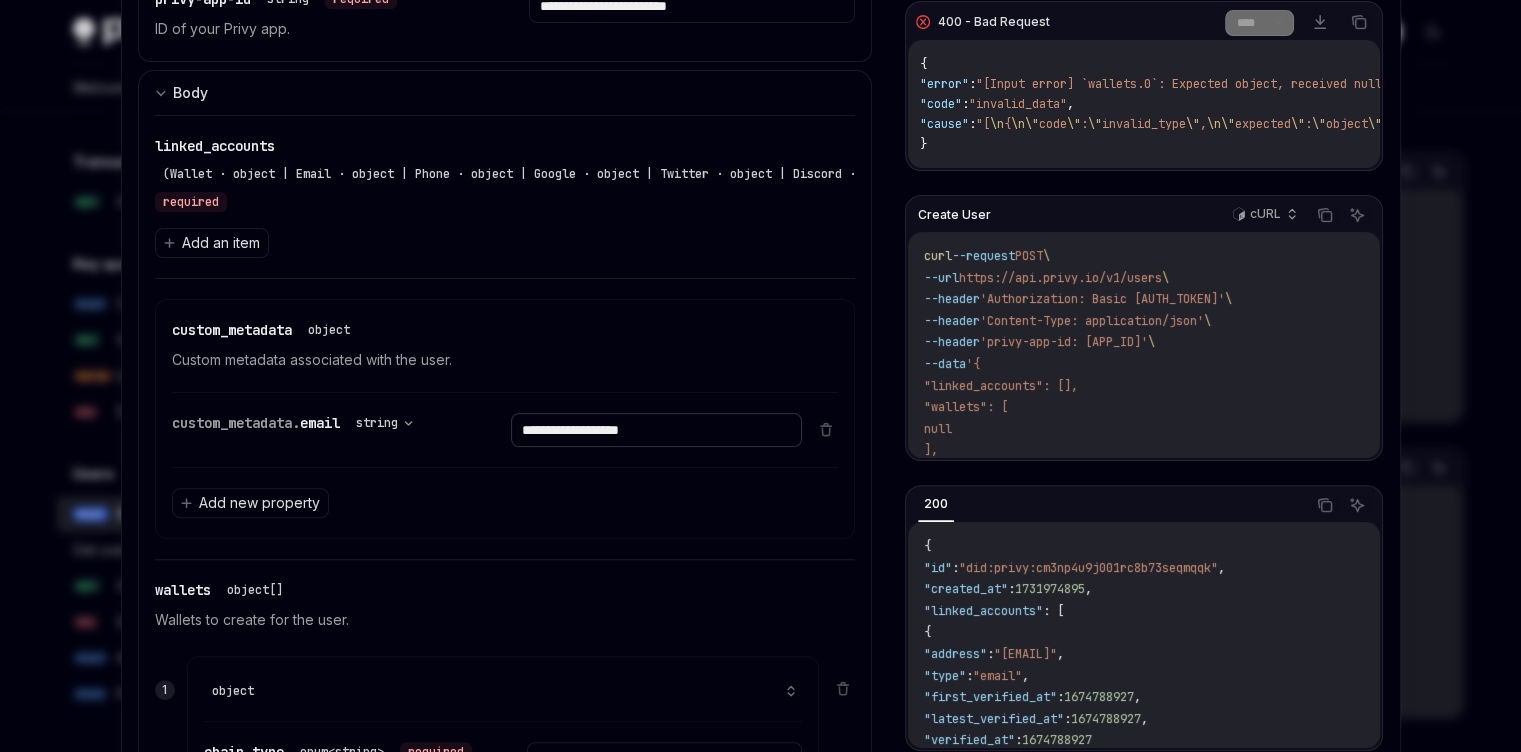 scroll, scrollTop: 720, scrollLeft: 0, axis: vertical 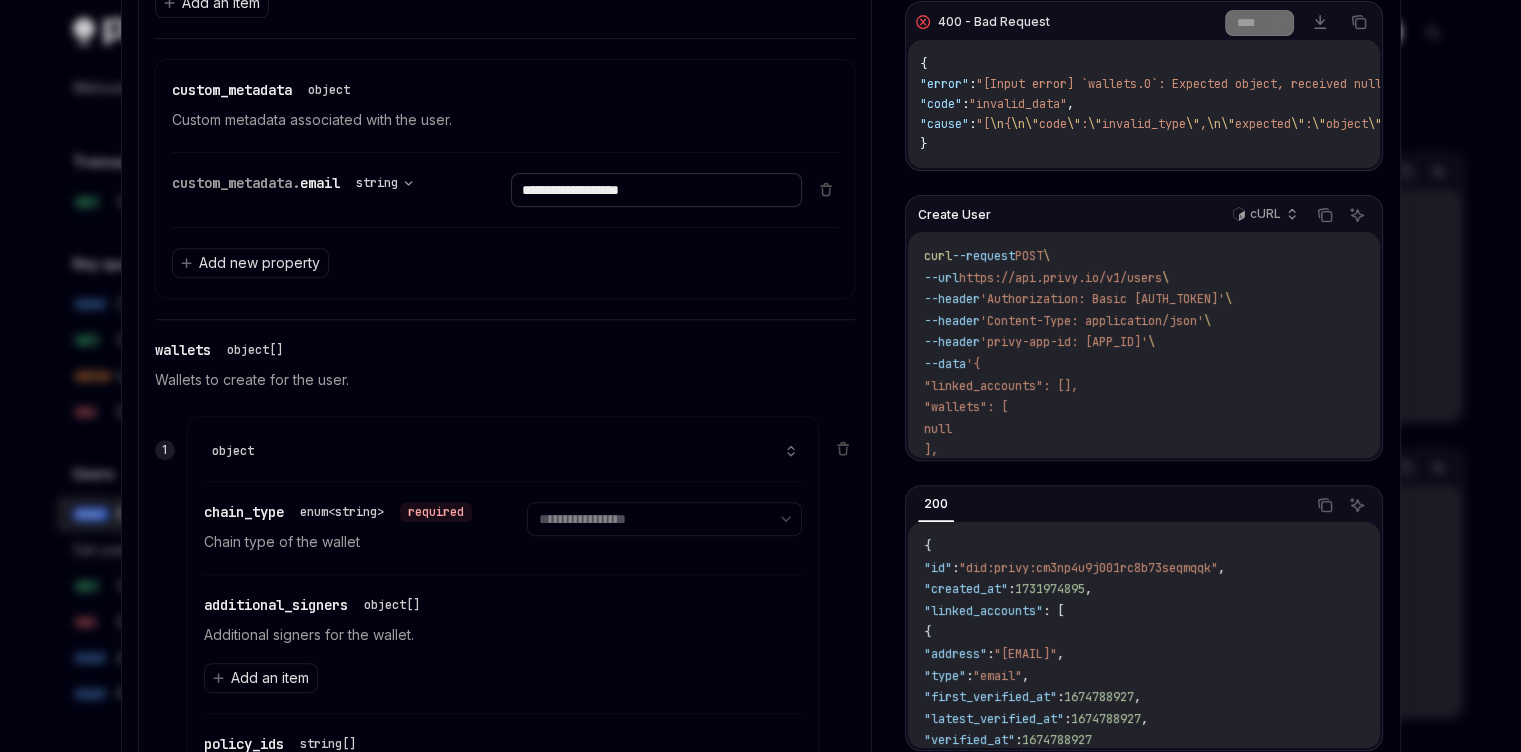 type on "**********" 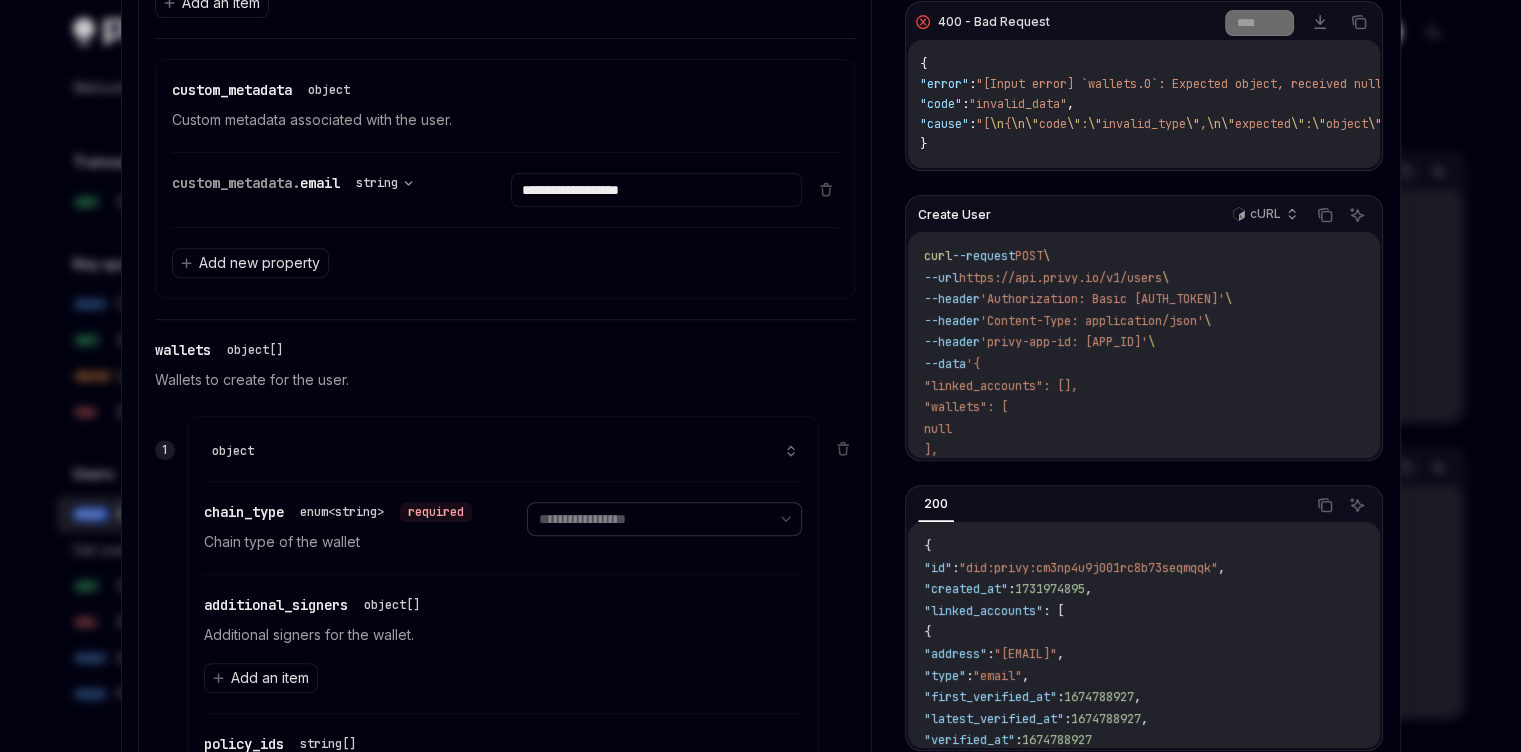 select on "******" 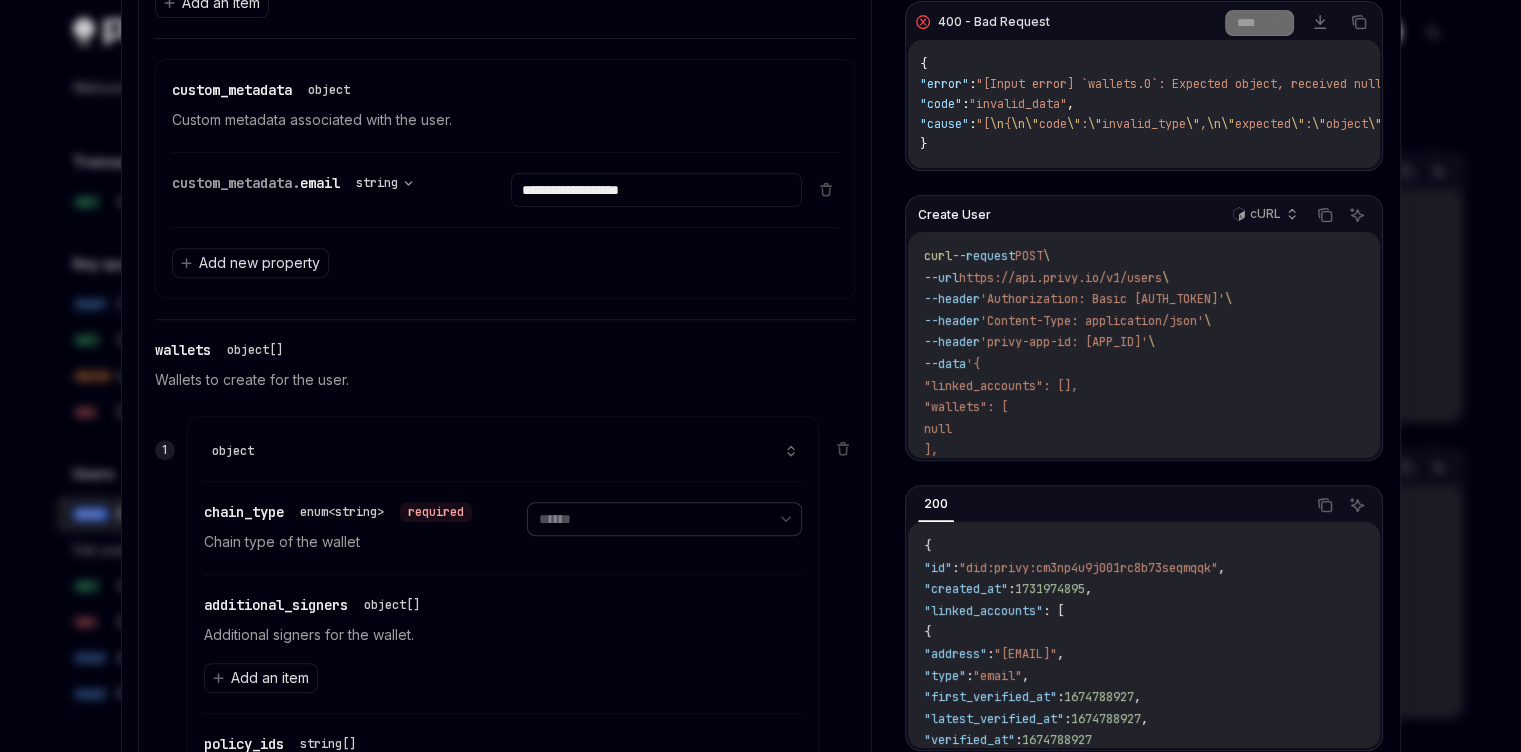 click on "**********" at bounding box center (664, 519) 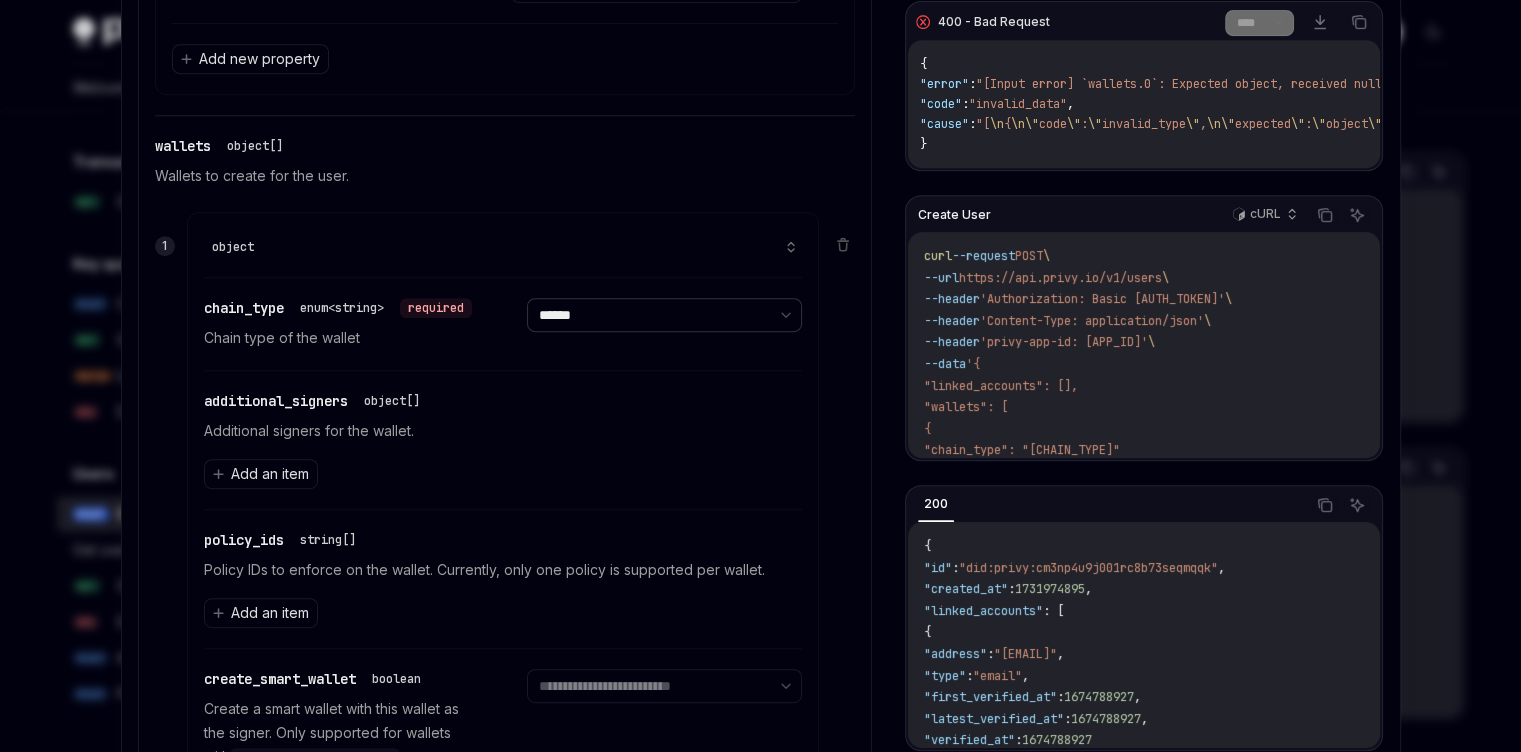 scroll, scrollTop: 960, scrollLeft: 0, axis: vertical 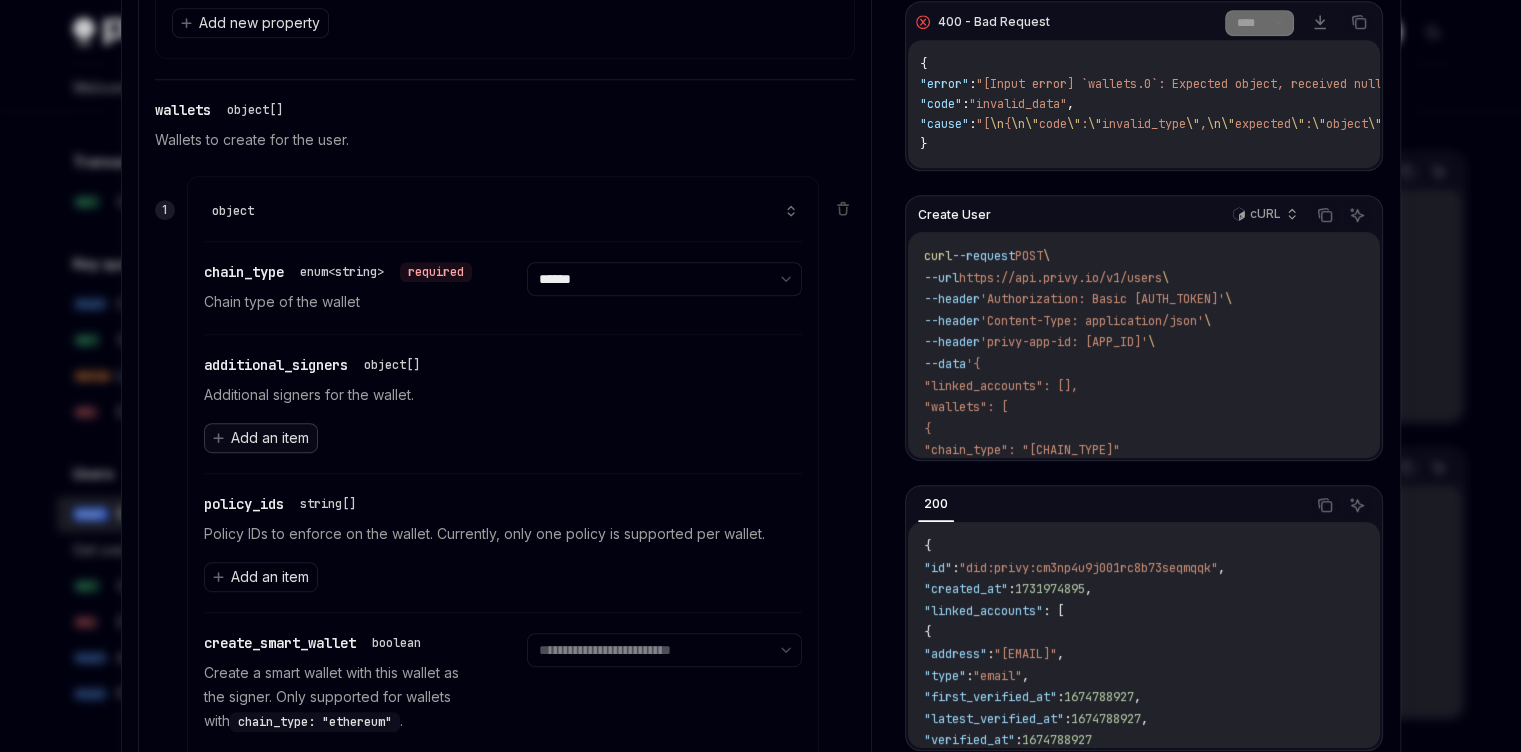 click on "Add an item" at bounding box center (270, 438) 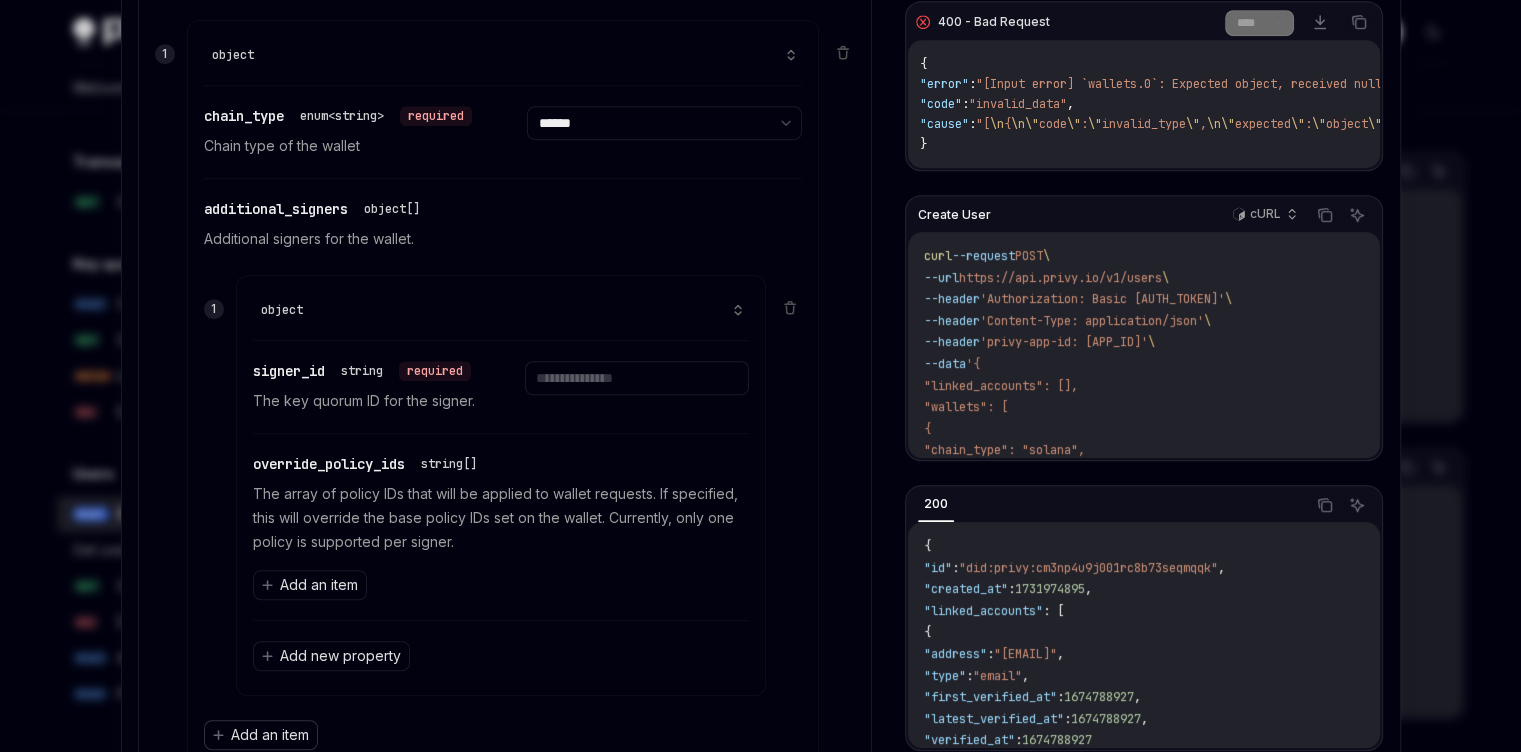 scroll, scrollTop: 1080, scrollLeft: 0, axis: vertical 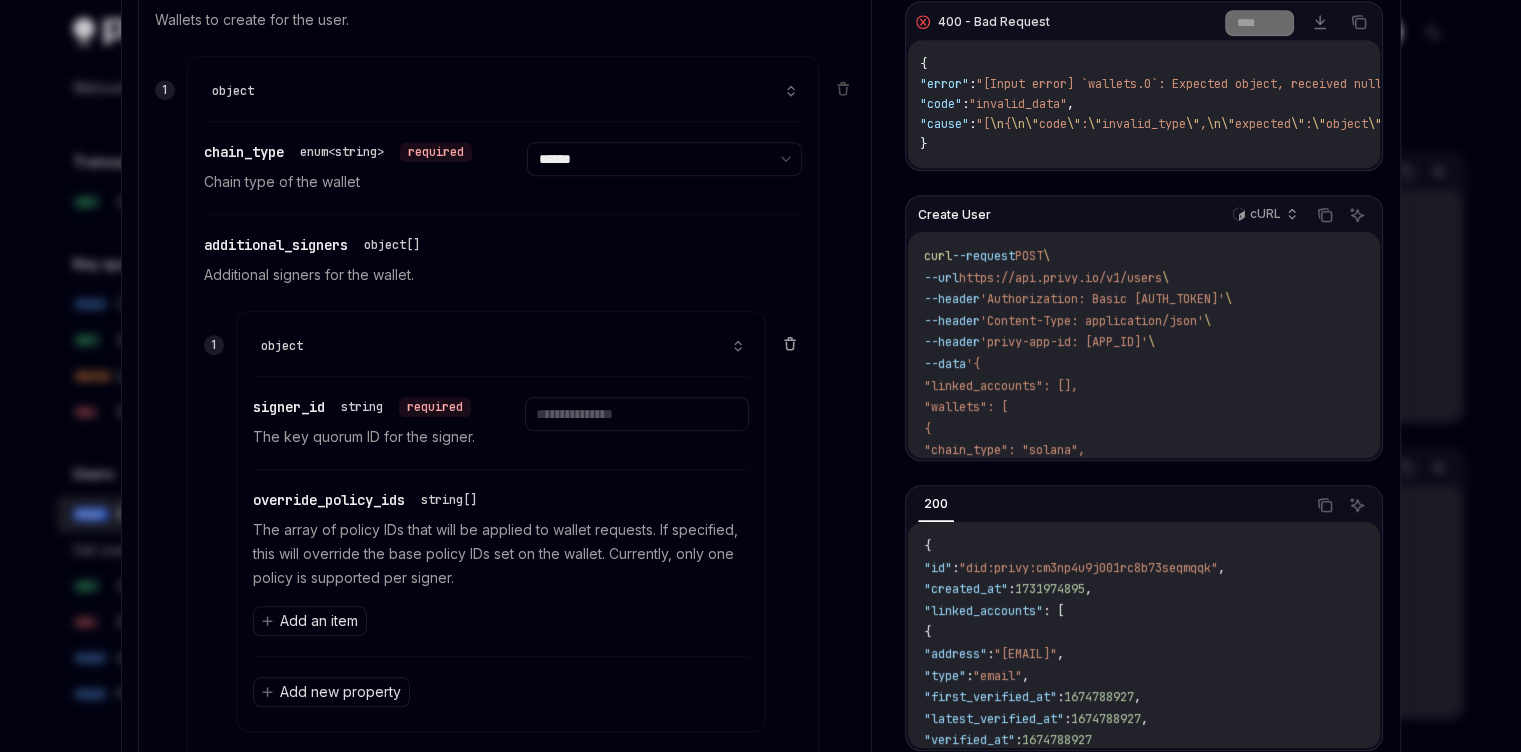 click 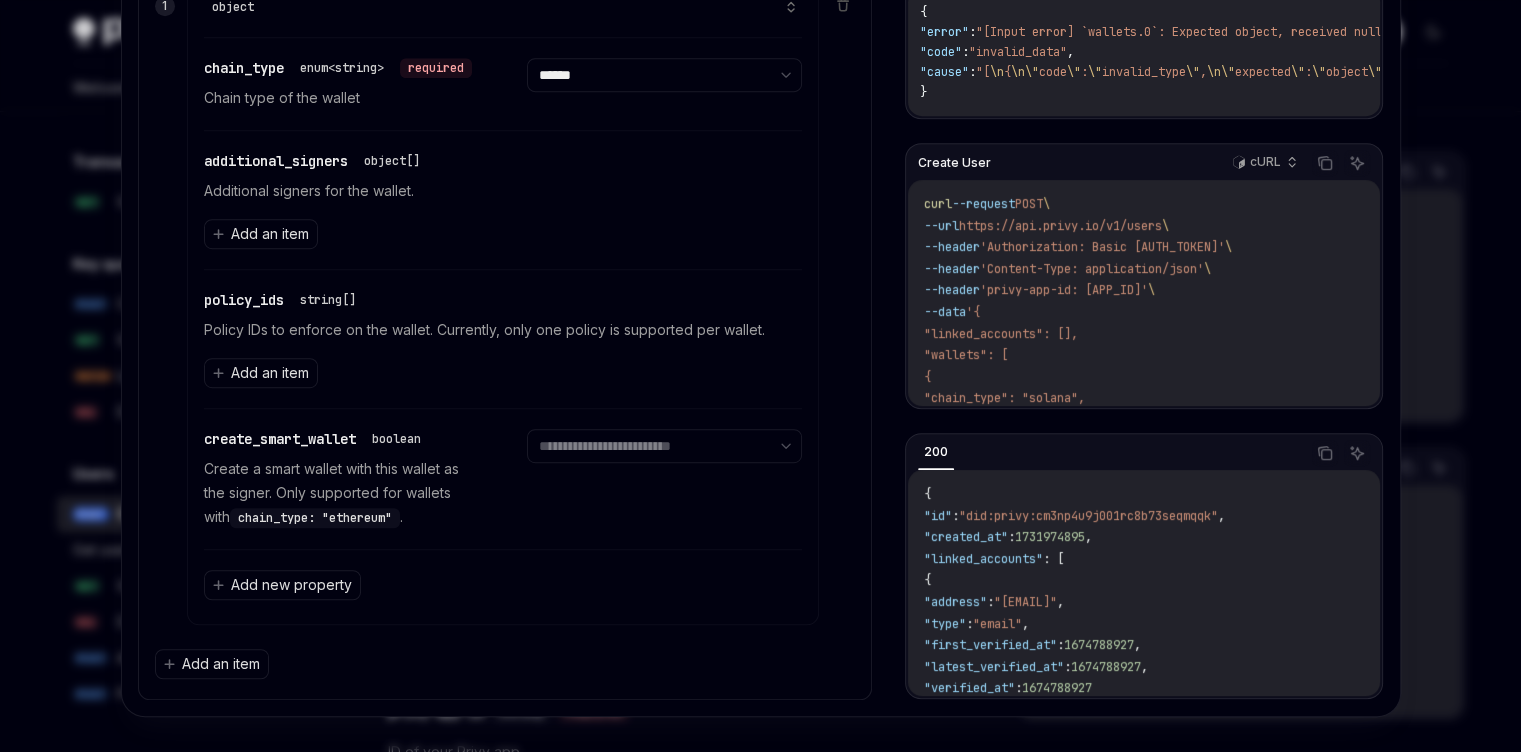 scroll, scrollTop: 1196, scrollLeft: 0, axis: vertical 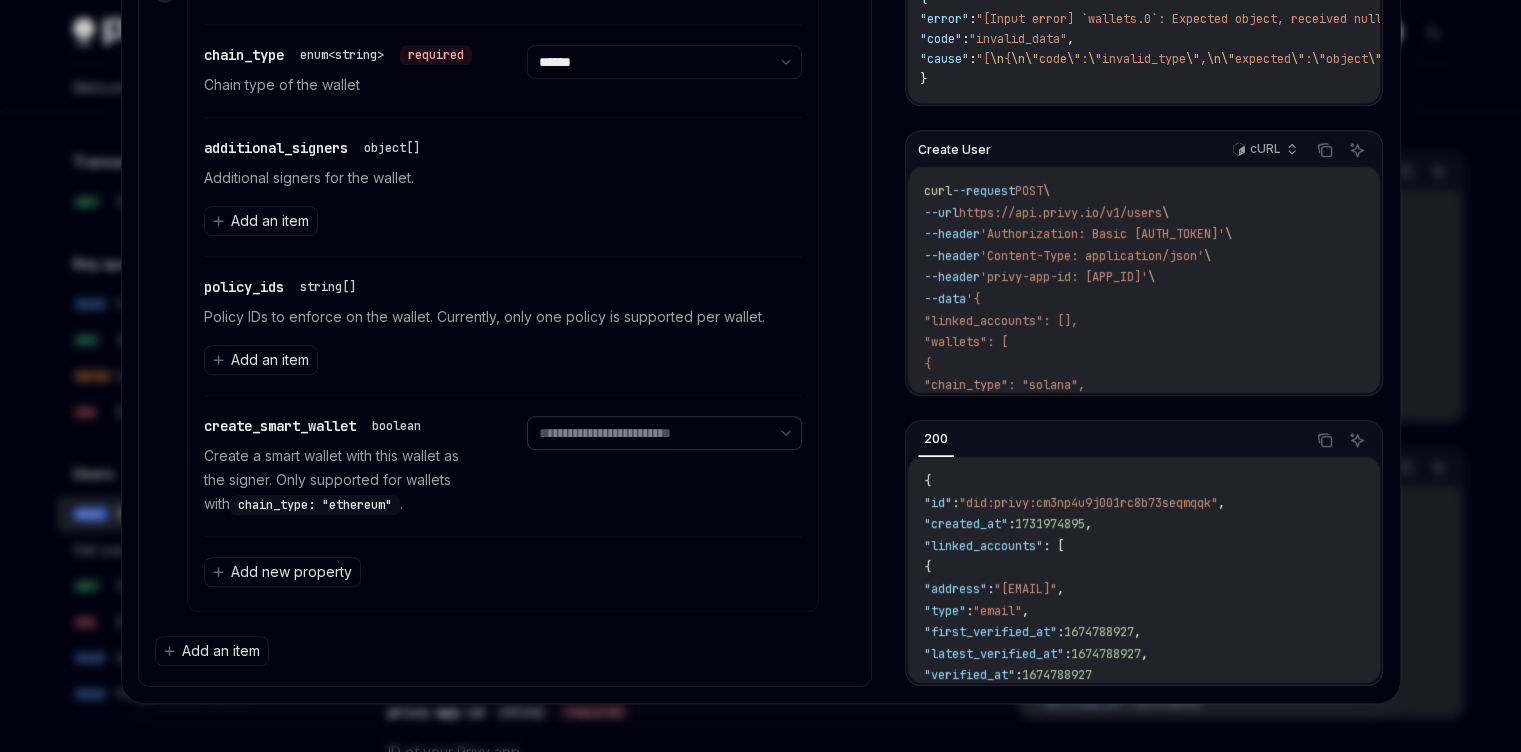 drag, startPoint x: 584, startPoint y: 425, endPoint x: 360, endPoint y: 461, distance: 226.87442 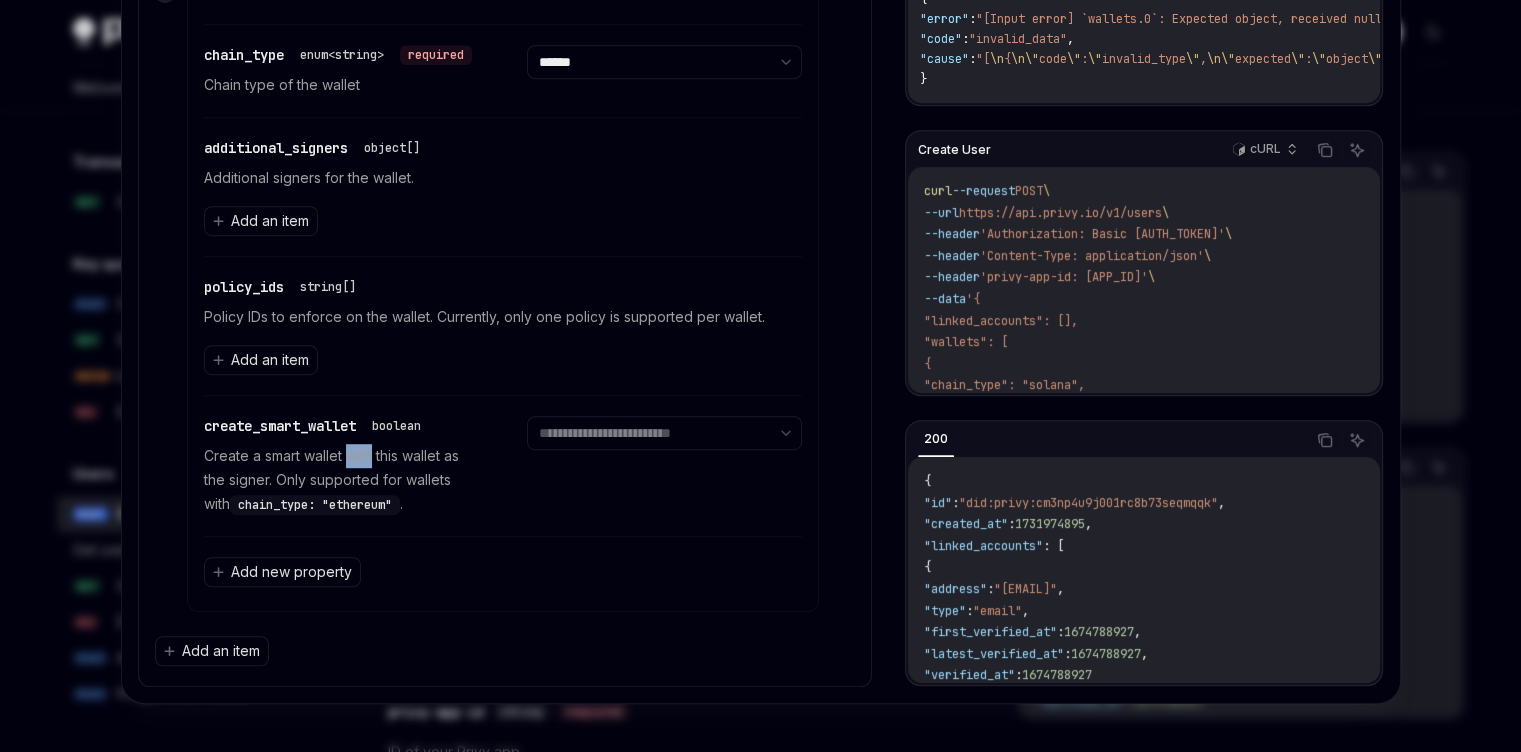 click on "Create a smart wallet with this wallet as the signer. Only supported for wallets with  chain_type: "ethereum" ." at bounding box center (341, 480) 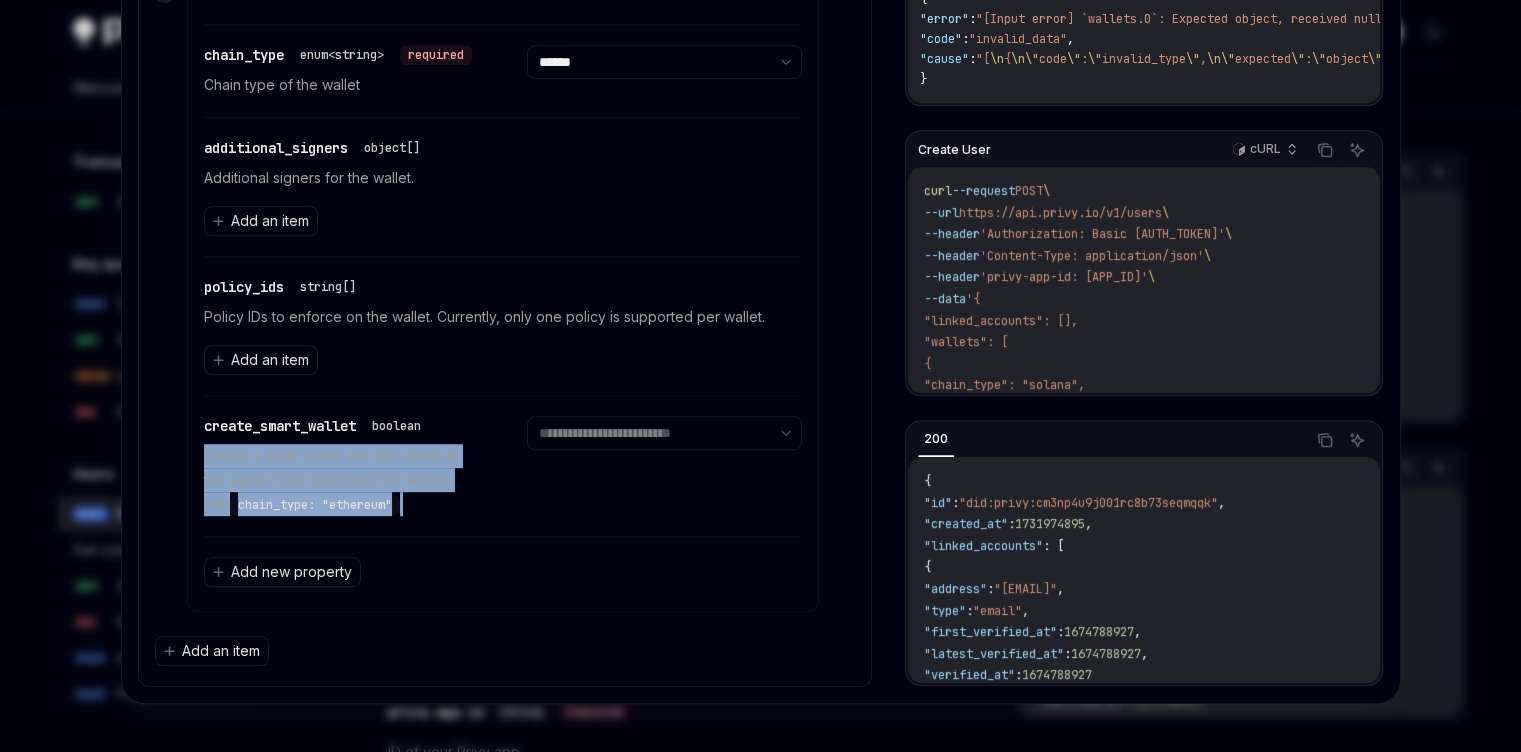 click on "Create a smart wallet with this wallet as the signer. Only supported for wallets with  chain_type: "ethereum" ." at bounding box center (341, 480) 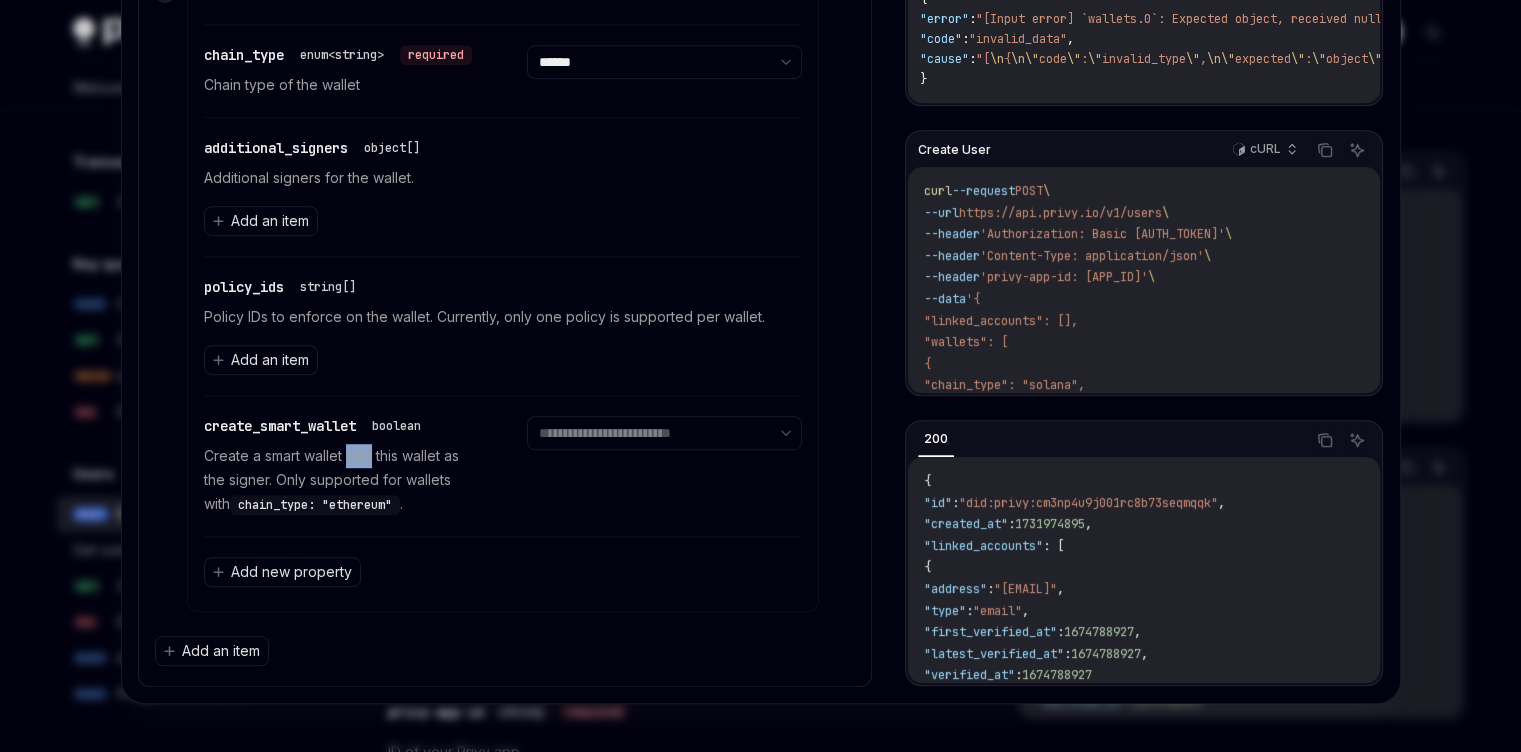 click on "Create a smart wallet with this wallet as the signer. Only supported for wallets with  chain_type: "ethereum" ." at bounding box center [341, 480] 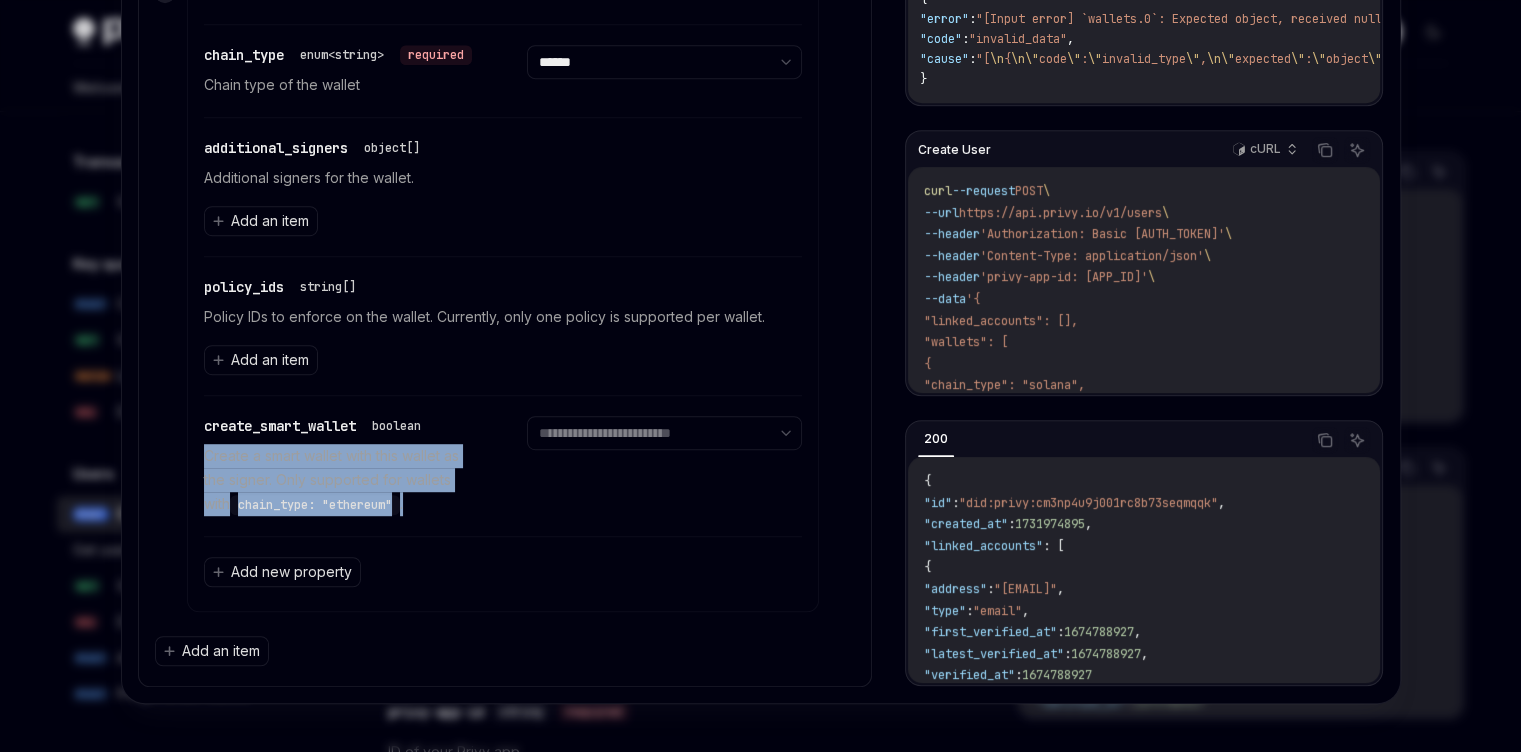 click on "Create a smart wallet with this wallet as the signer. Only supported for wallets with  chain_type: "ethereum" ." at bounding box center (341, 480) 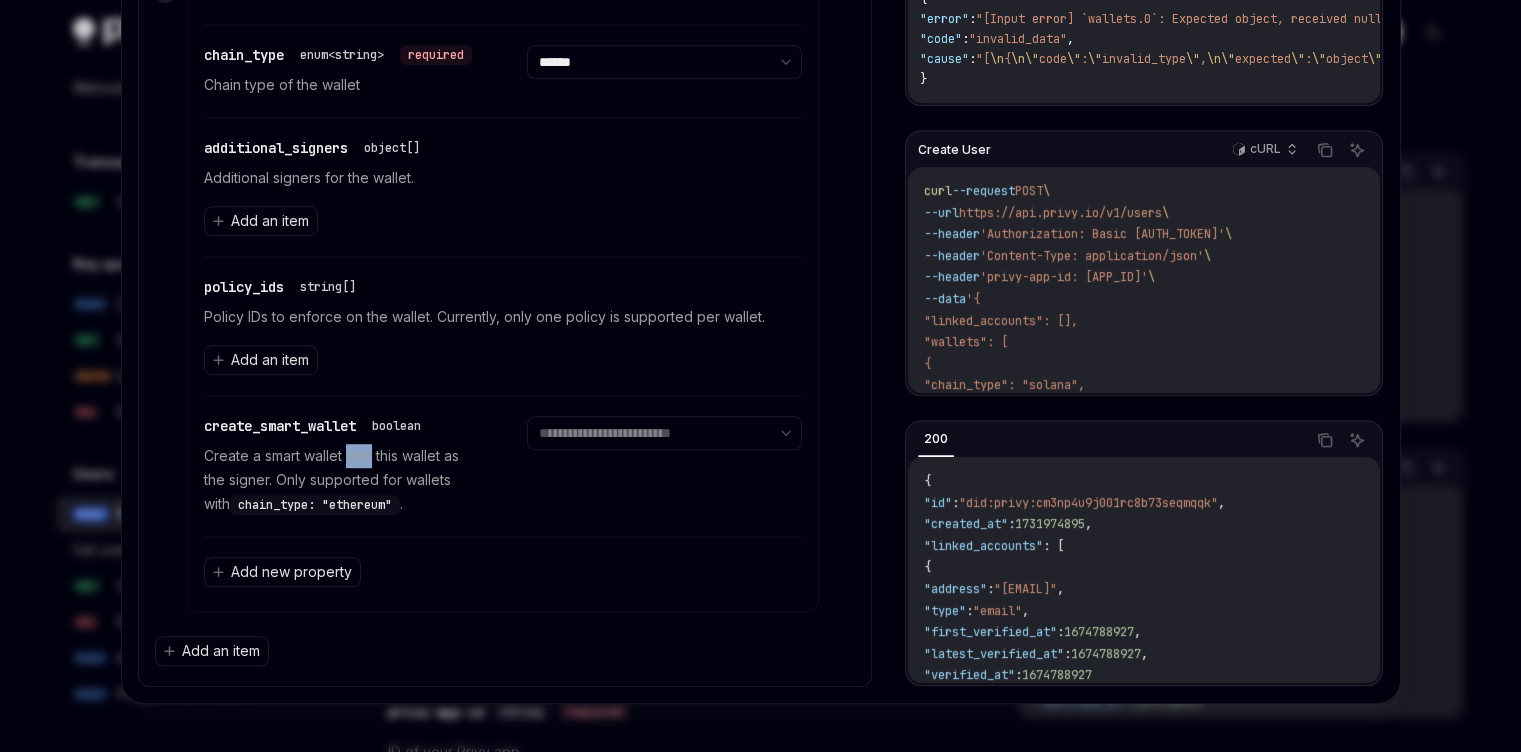 click on "Create a smart wallet with this wallet as the signer. Only supported for wallets with  chain_type: "ethereum" ." at bounding box center (341, 480) 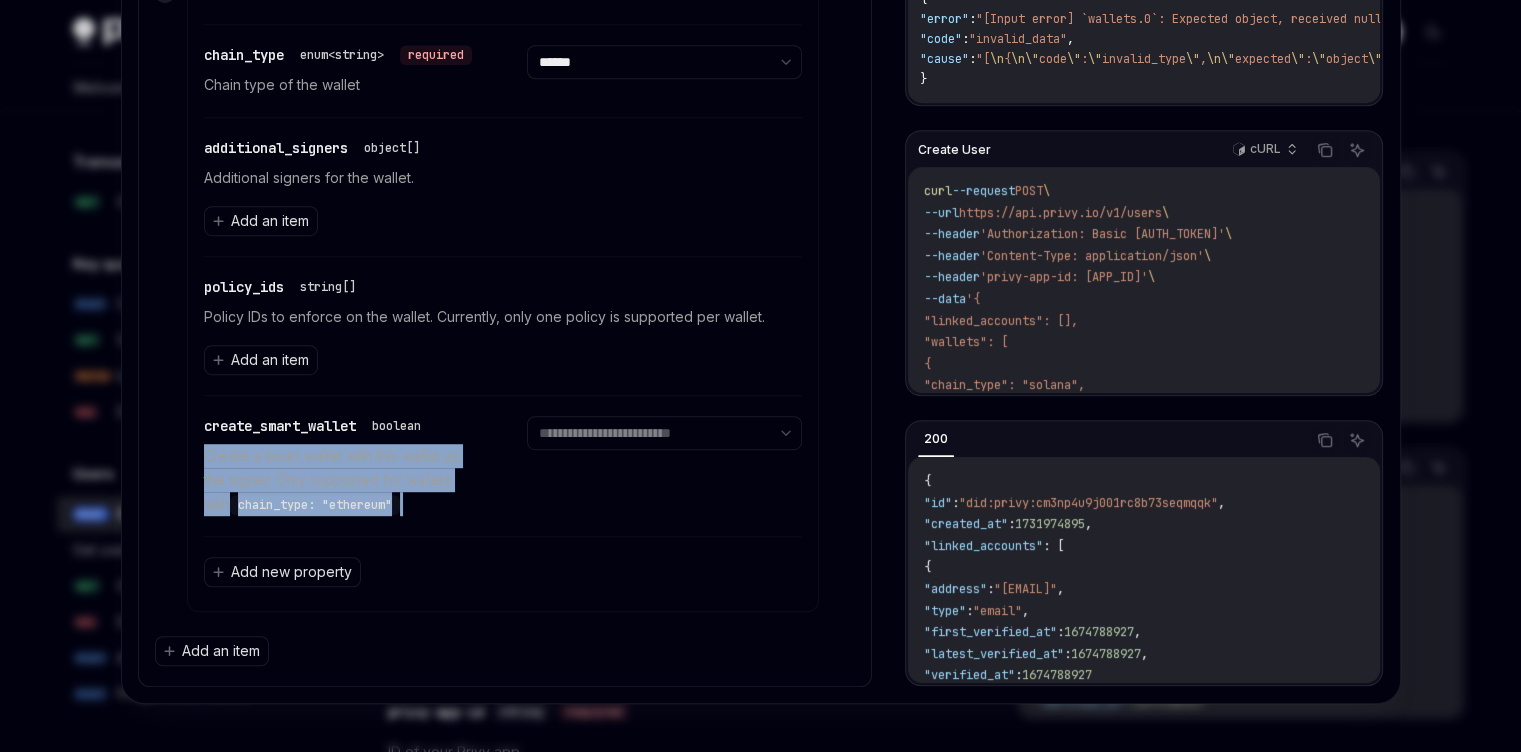 click on "Create a smart wallet with this wallet as the signer. Only supported for wallets with  chain_type: "ethereum" ." at bounding box center (341, 480) 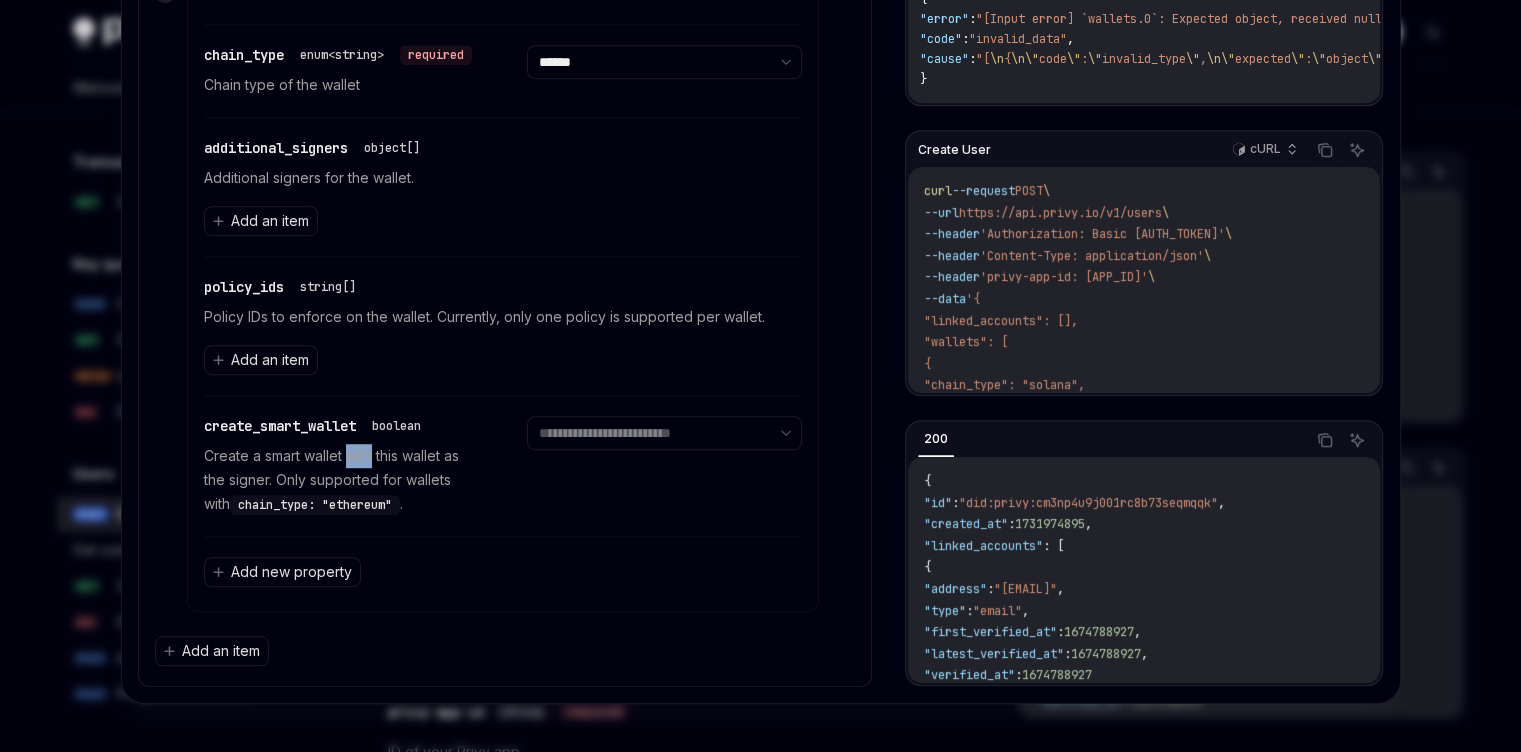 click on "Create a smart wallet with this wallet as the signer. Only supported for wallets with  chain_type: "ethereum" ." at bounding box center (341, 480) 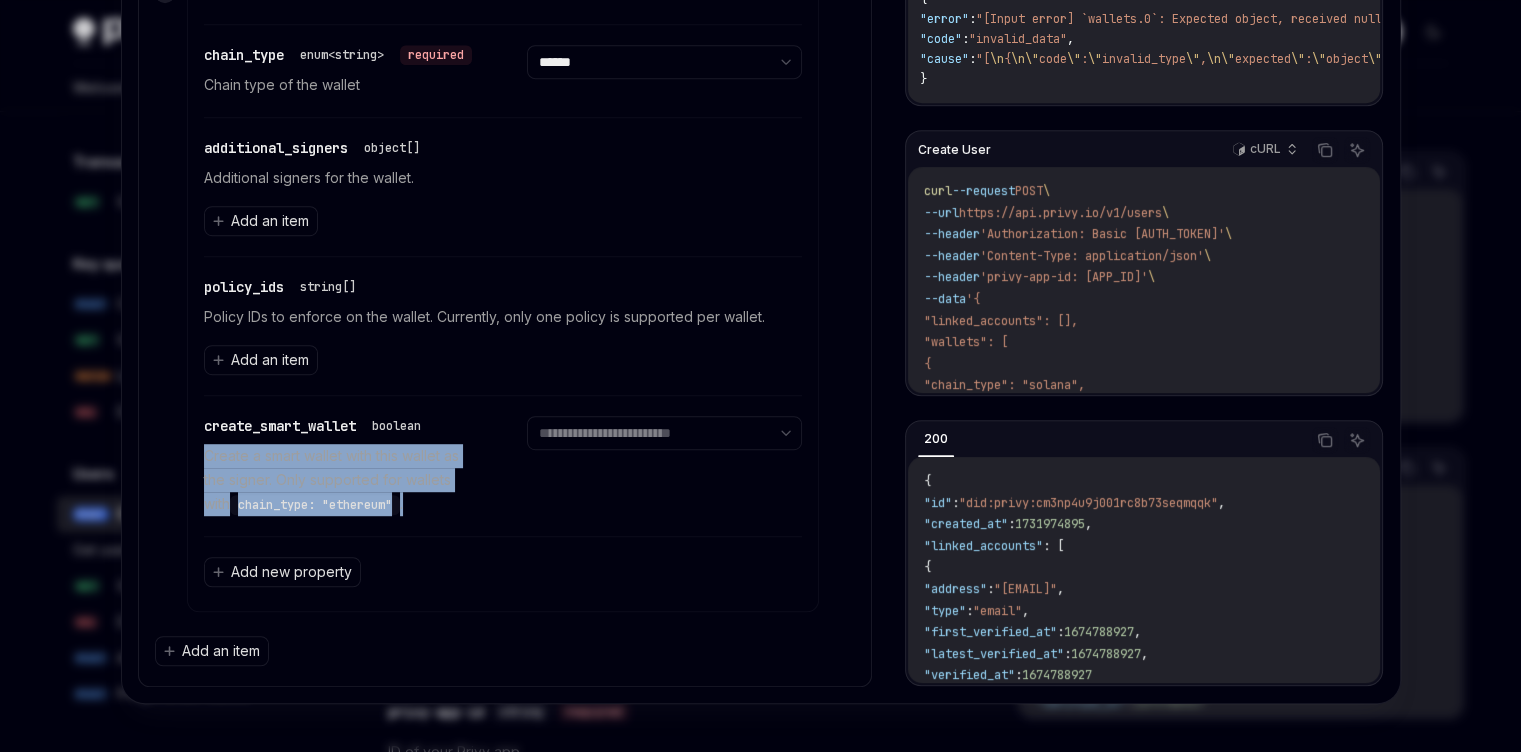 click on "Create a smart wallet with this wallet as the signer. Only supported for wallets with  chain_type: "ethereum" ." at bounding box center (341, 480) 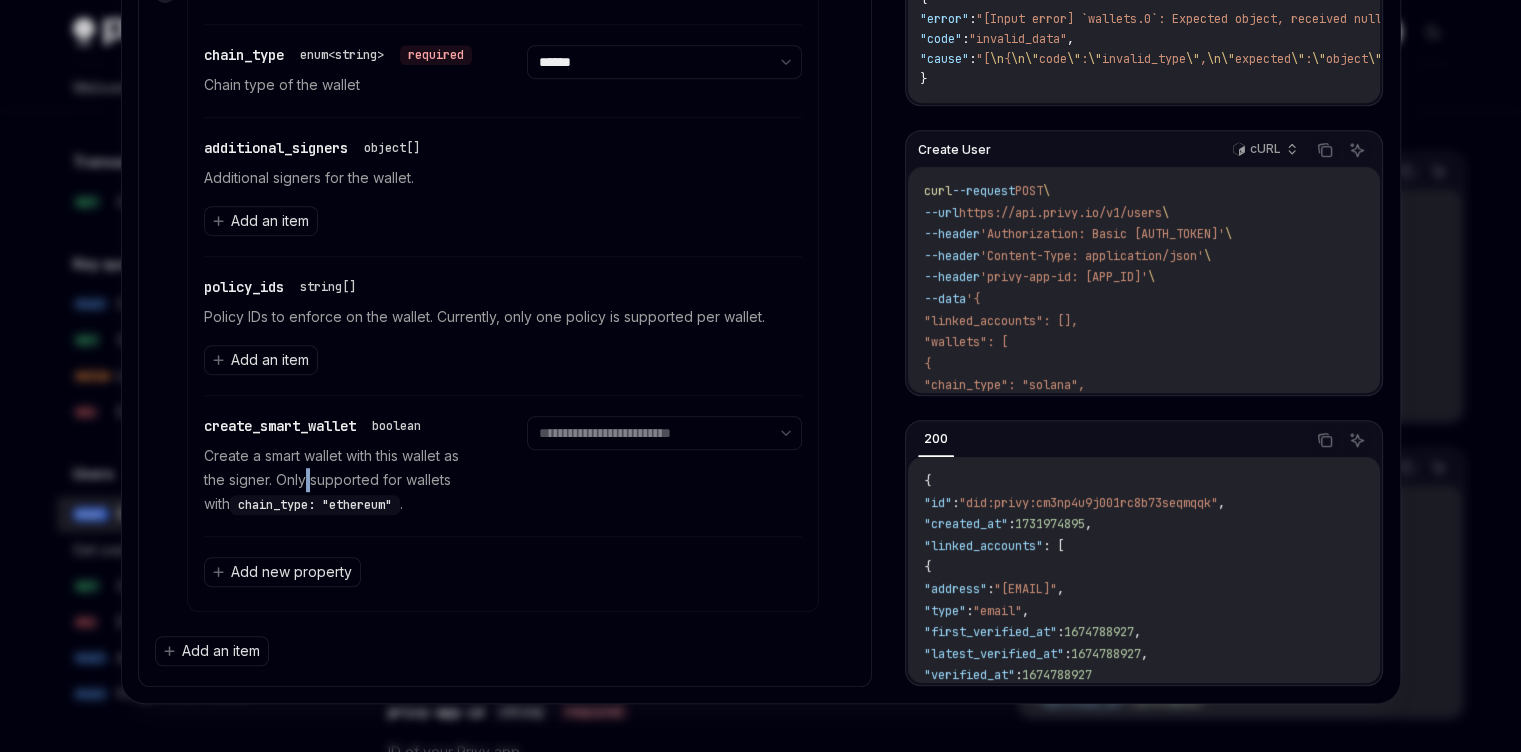 click on "Create a smart wallet with this wallet as the signer. Only supported for wallets with  chain_type: "ethereum" ." at bounding box center [341, 480] 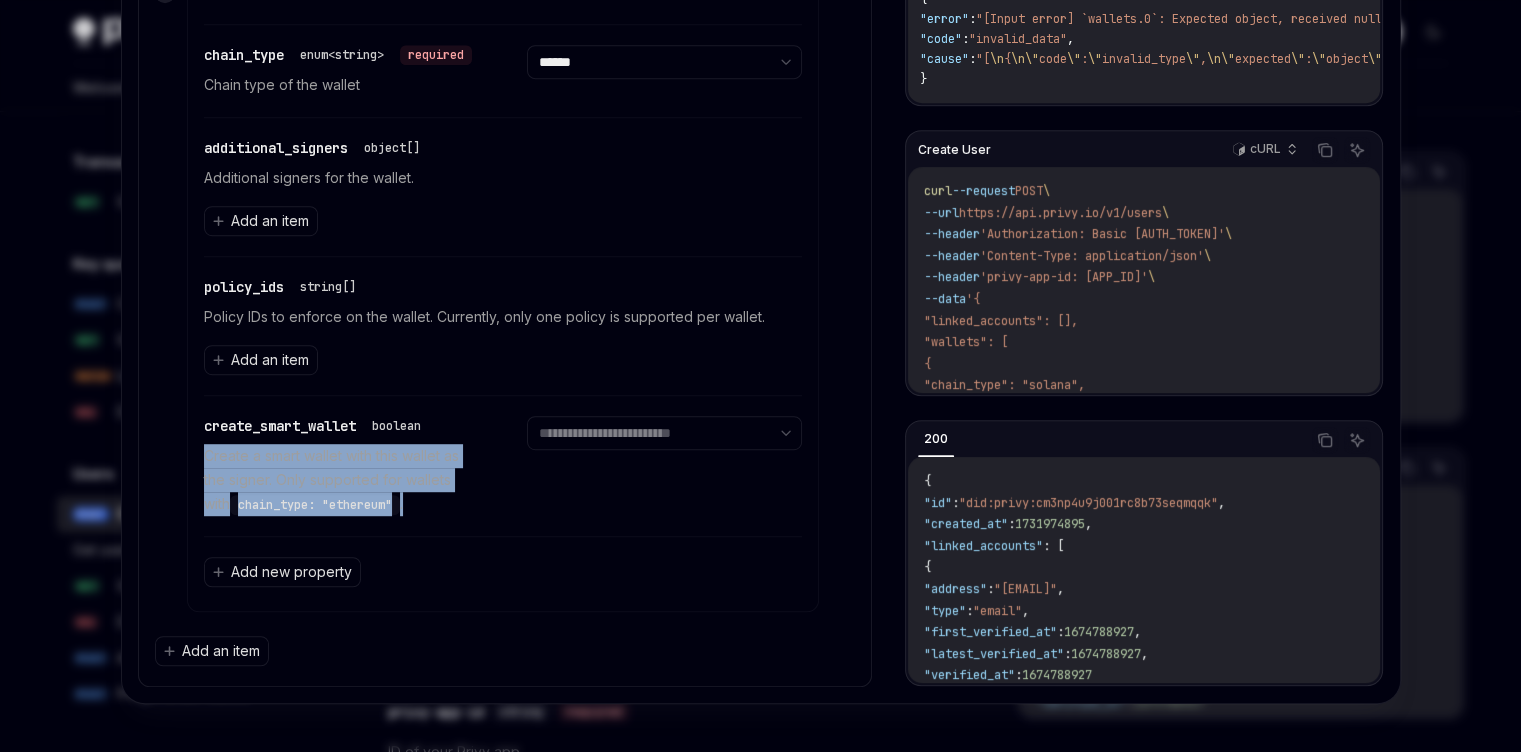 click on "Create a smart wallet with this wallet as the signer. Only supported for wallets with  chain_type: "ethereum" ." at bounding box center (341, 480) 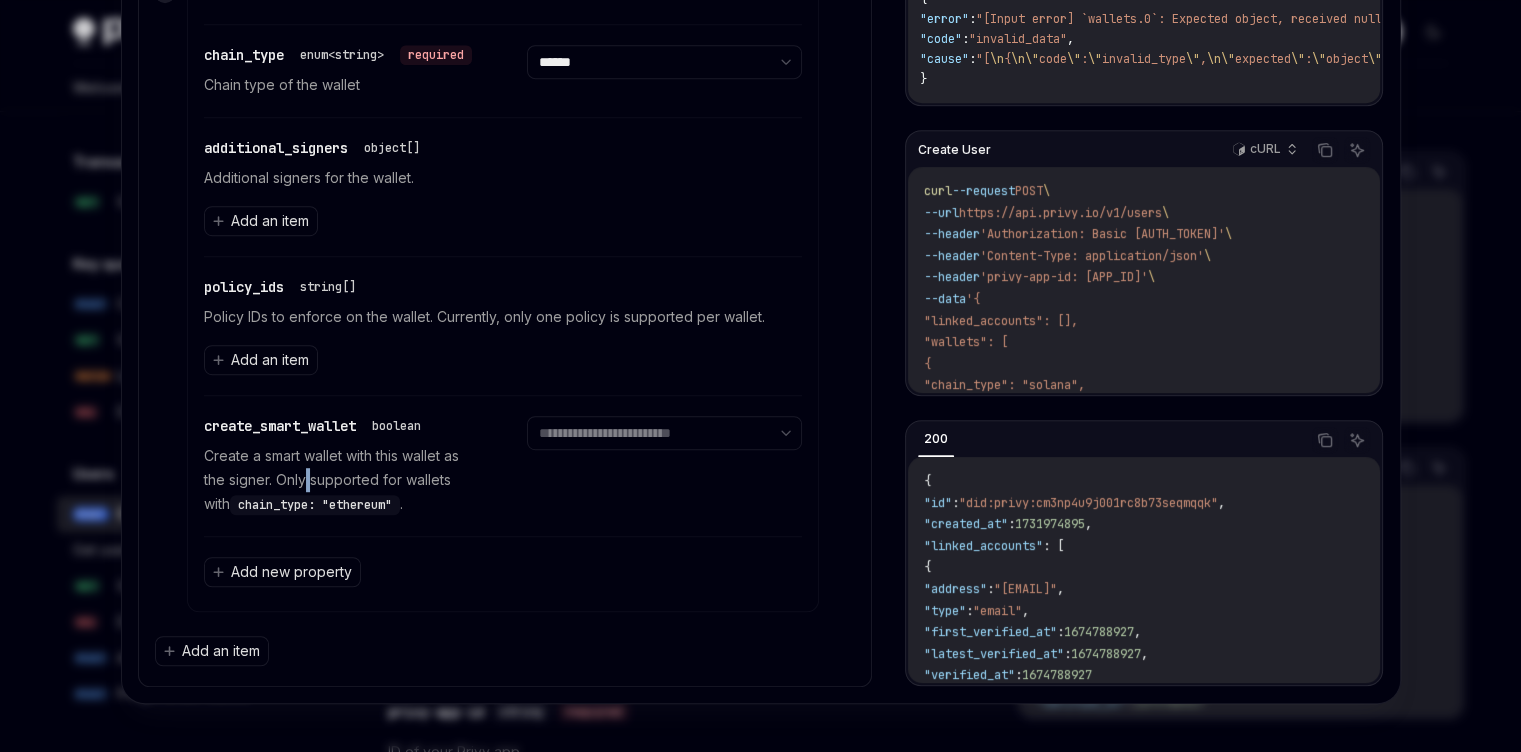 click on "Create a smart wallet with this wallet as the signer. Only supported for wallets with  chain_type: "ethereum" ." at bounding box center (341, 480) 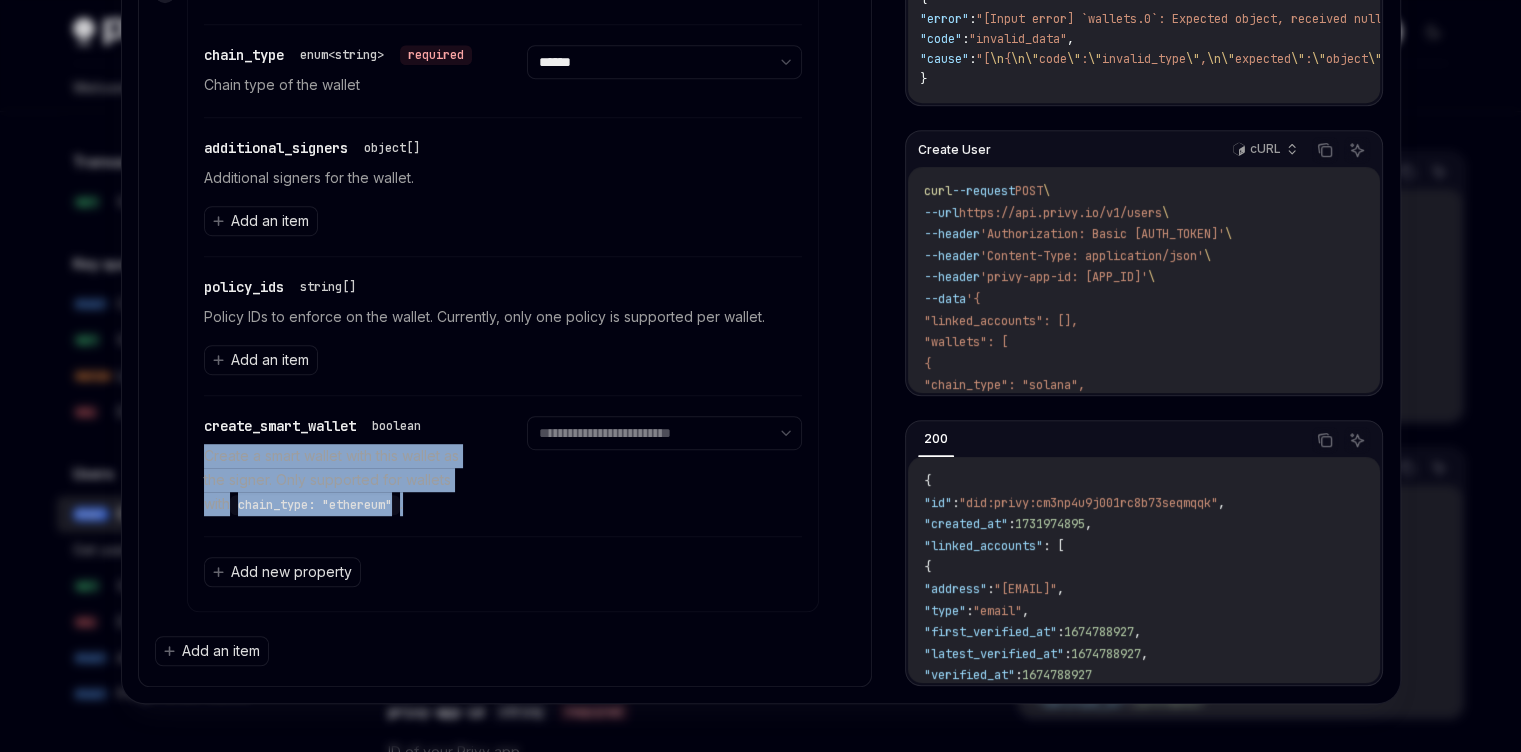 click on "Create a smart wallet with this wallet as the signer. Only supported for wallets with  chain_type: "ethereum" ." at bounding box center (341, 480) 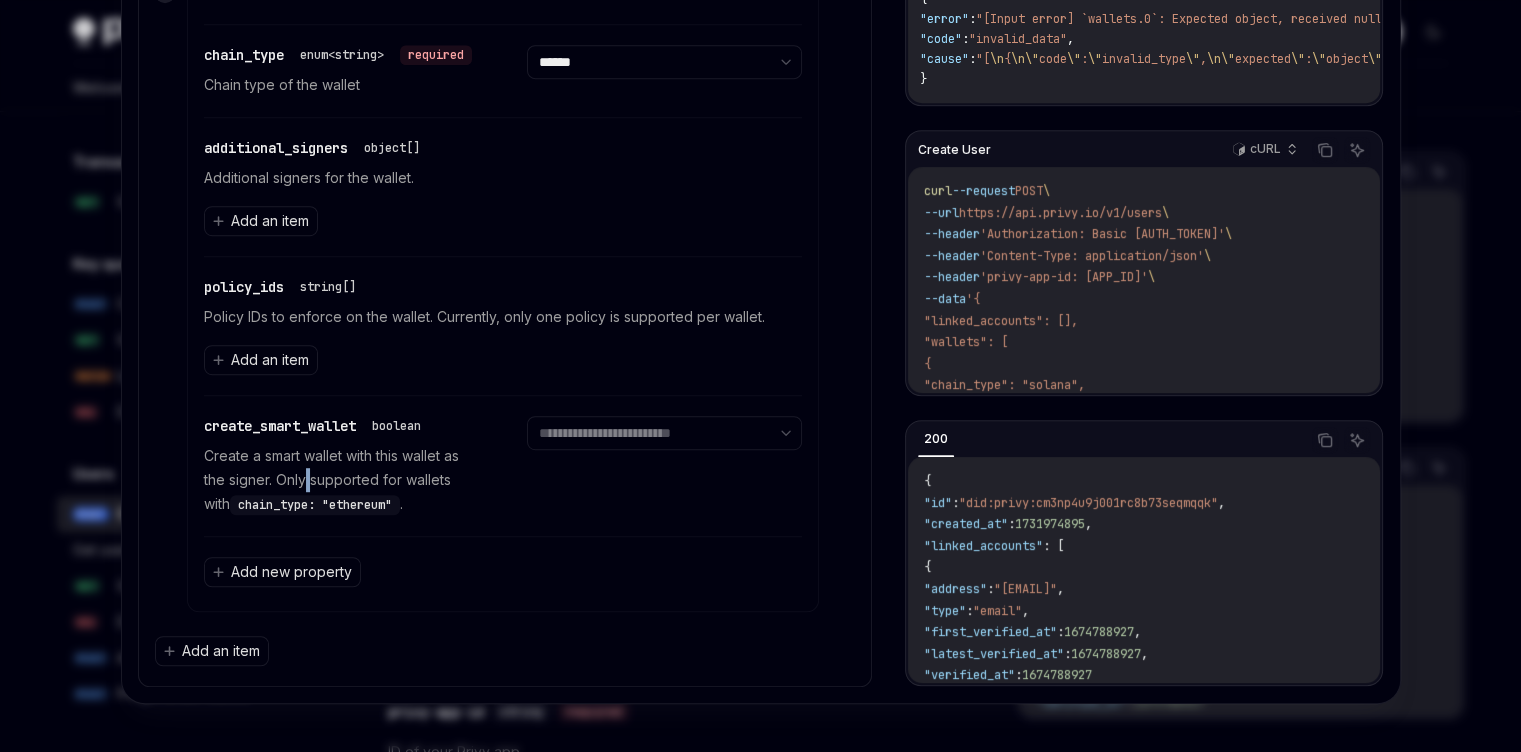 click on "Create a smart wallet with this wallet as the signer. Only supported for wallets with  chain_type: "ethereum" ." at bounding box center [341, 480] 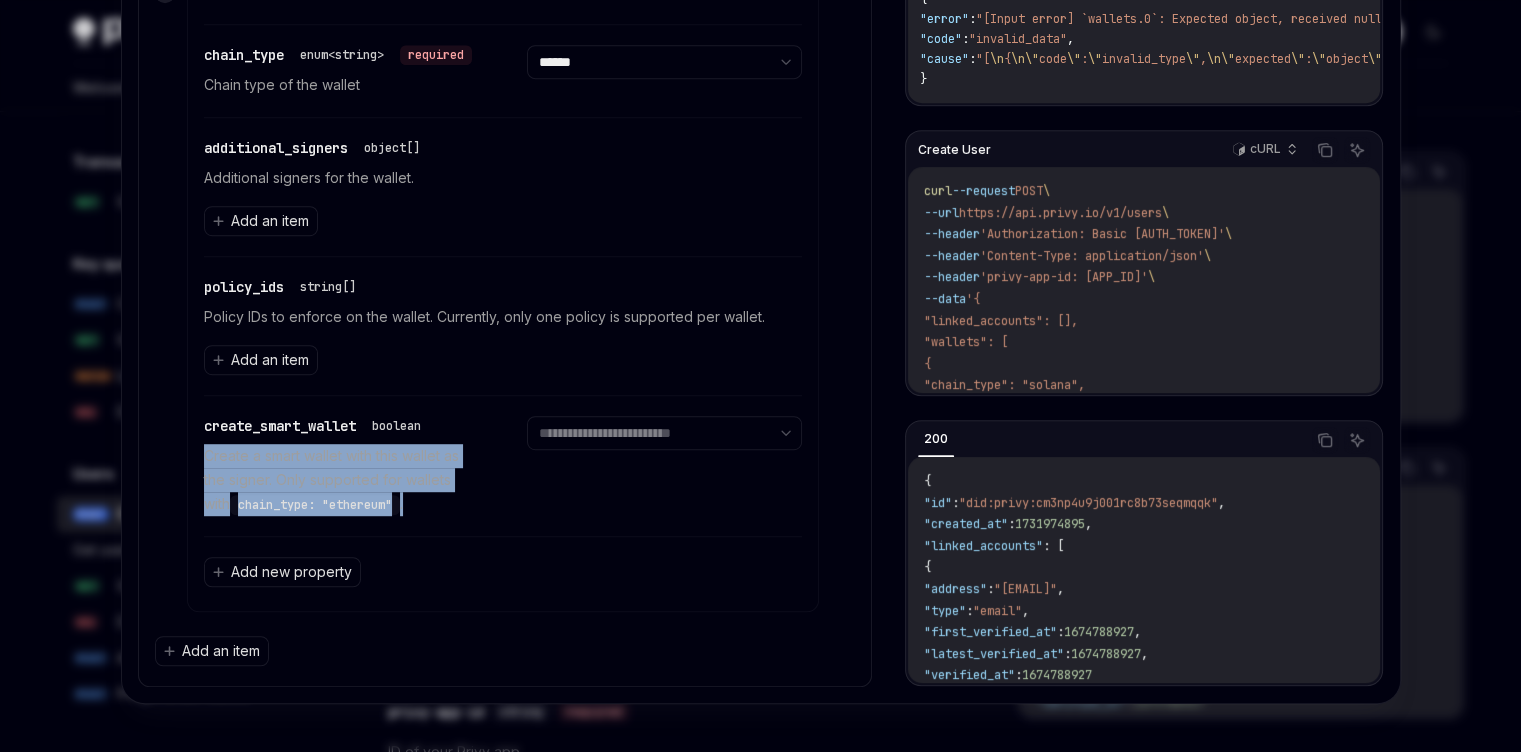 click on "Create a smart wallet with this wallet as the signer. Only supported for wallets with  chain_type: "ethereum" ." at bounding box center (341, 480) 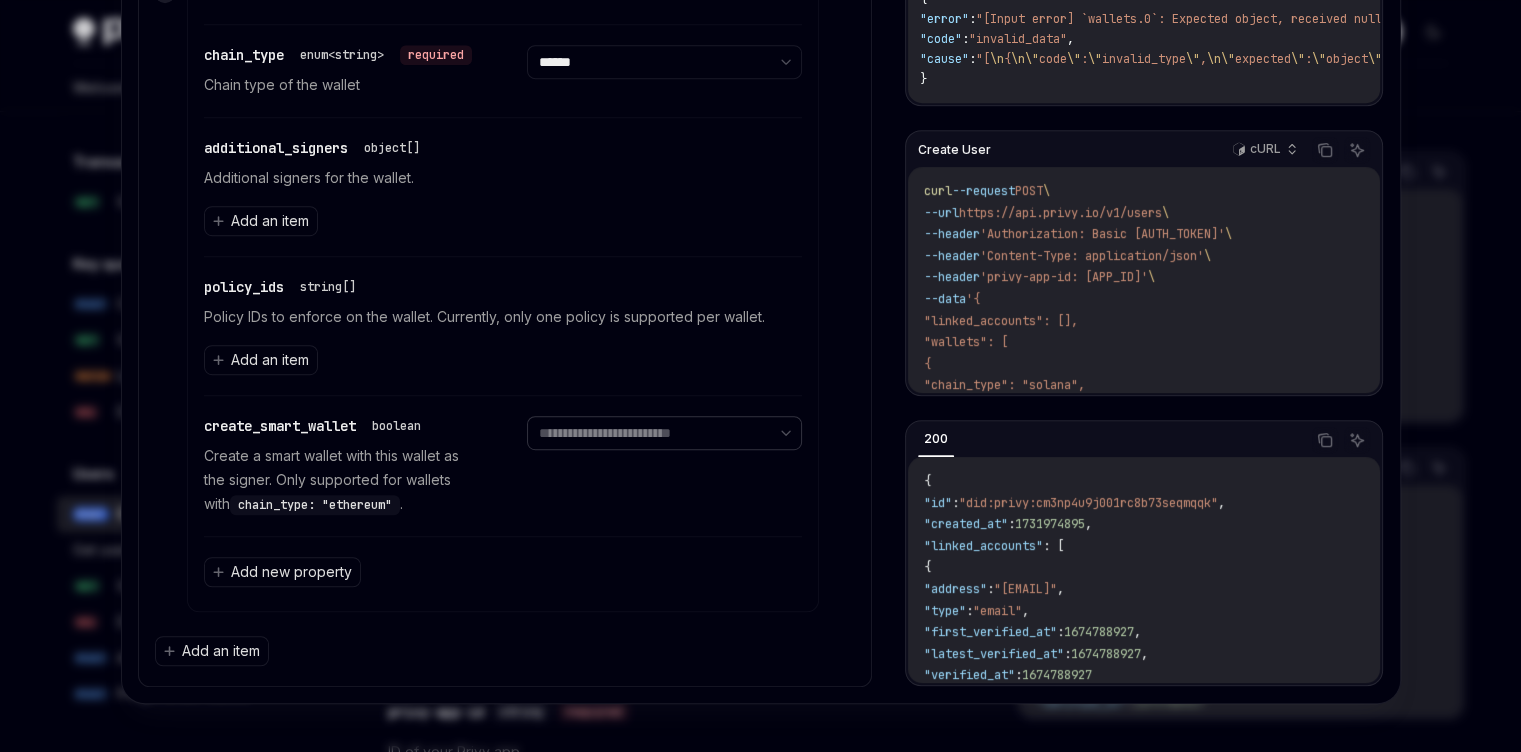 select on "*****" 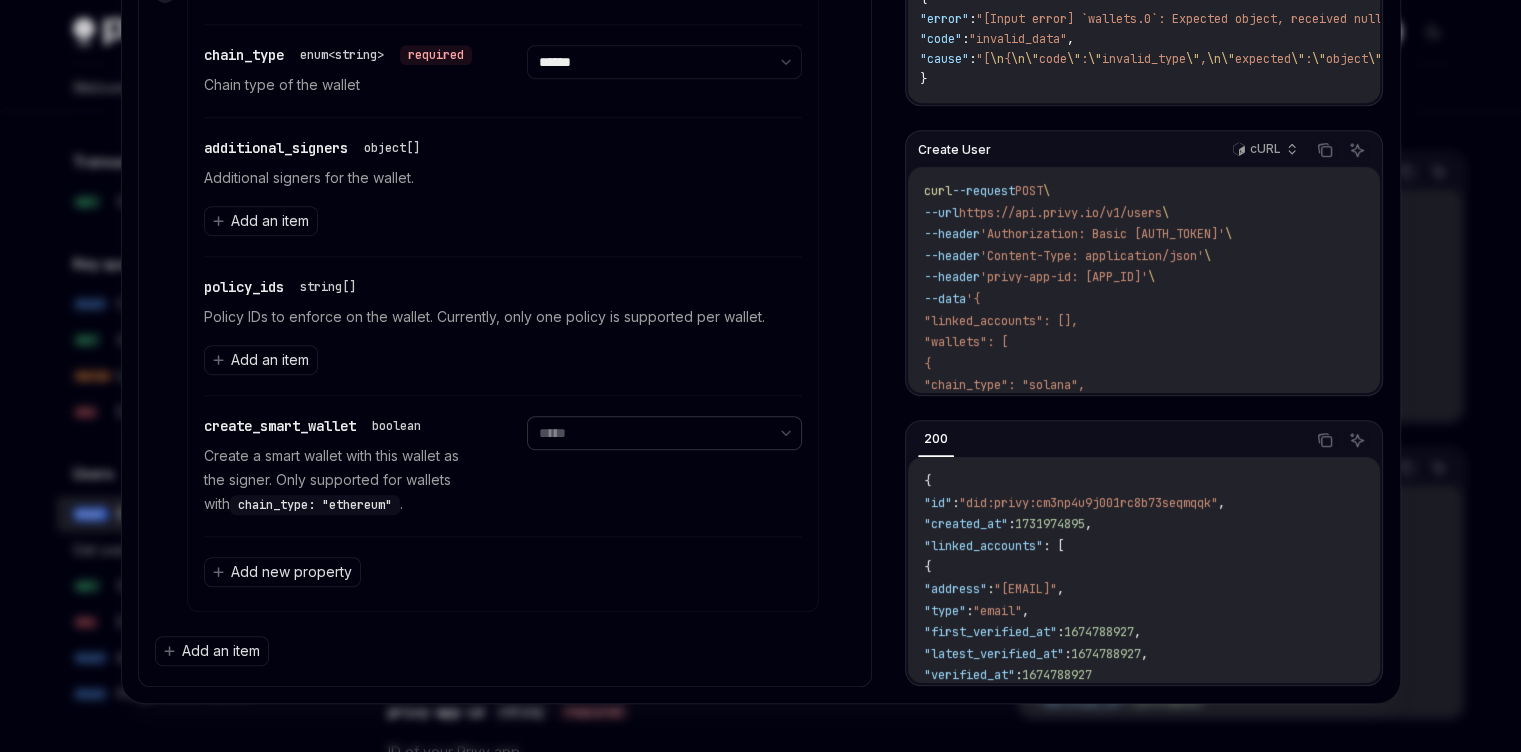 click on "**********" at bounding box center [664, 433] 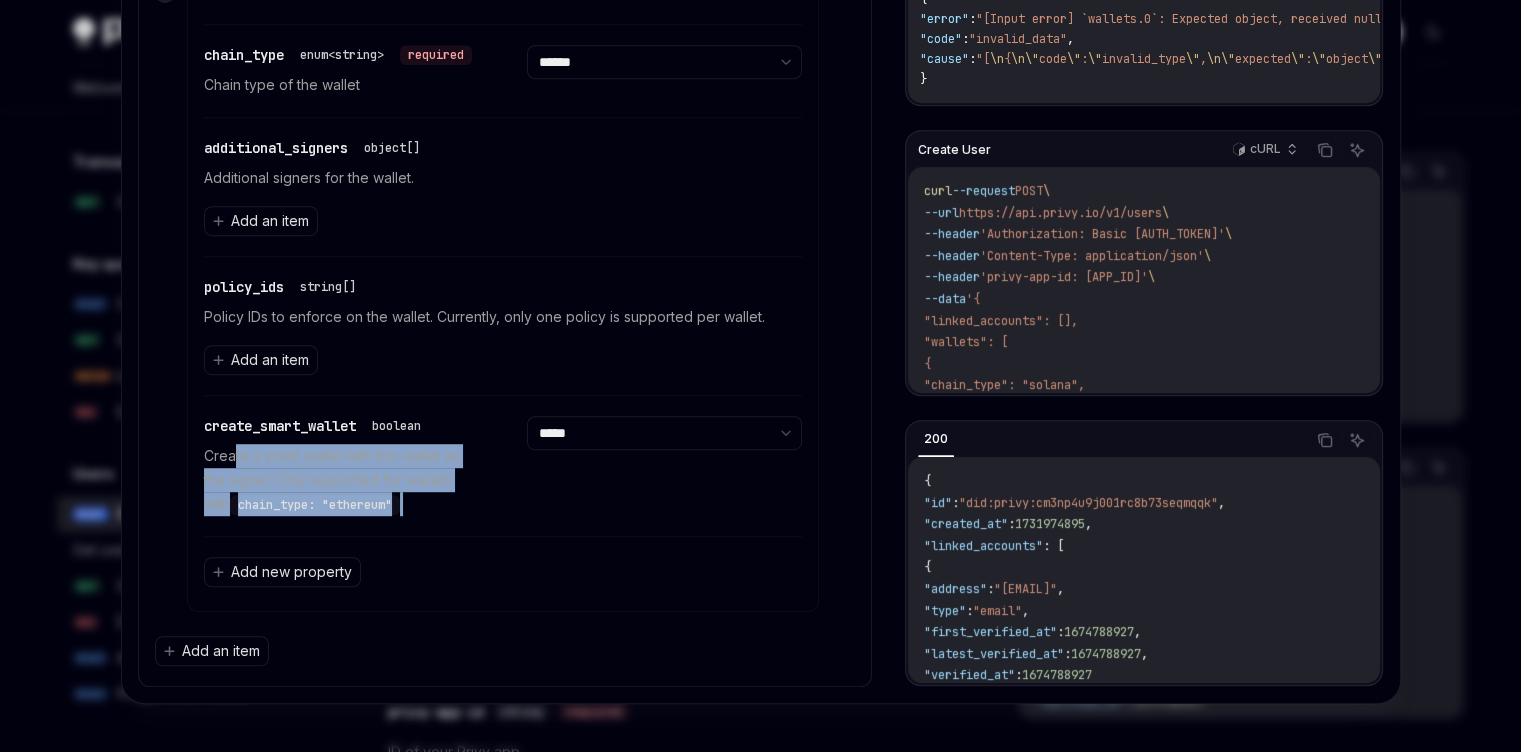 drag, startPoint x: 224, startPoint y: 456, endPoint x: 463, endPoint y: 510, distance: 245.02449 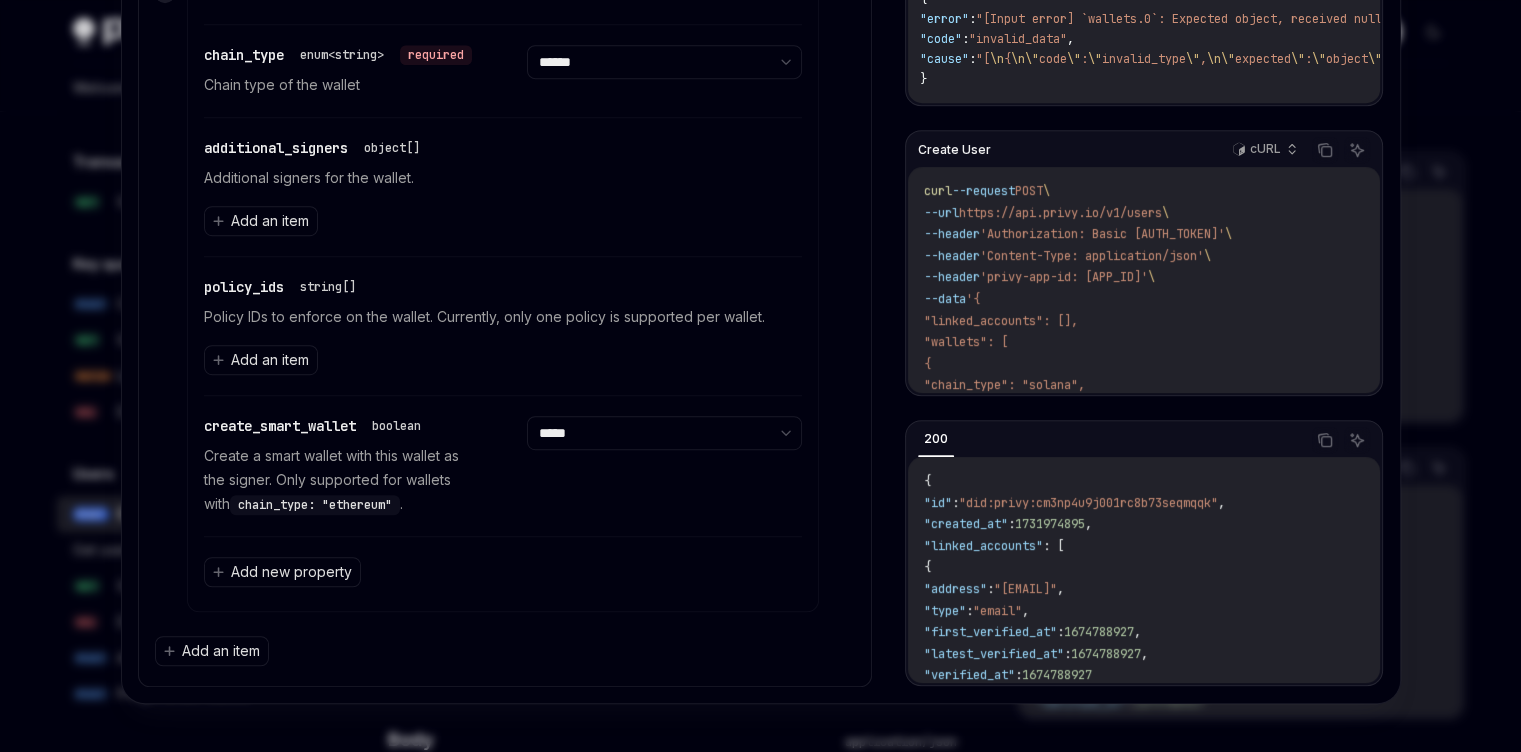 scroll, scrollTop: 120, scrollLeft: 0, axis: vertical 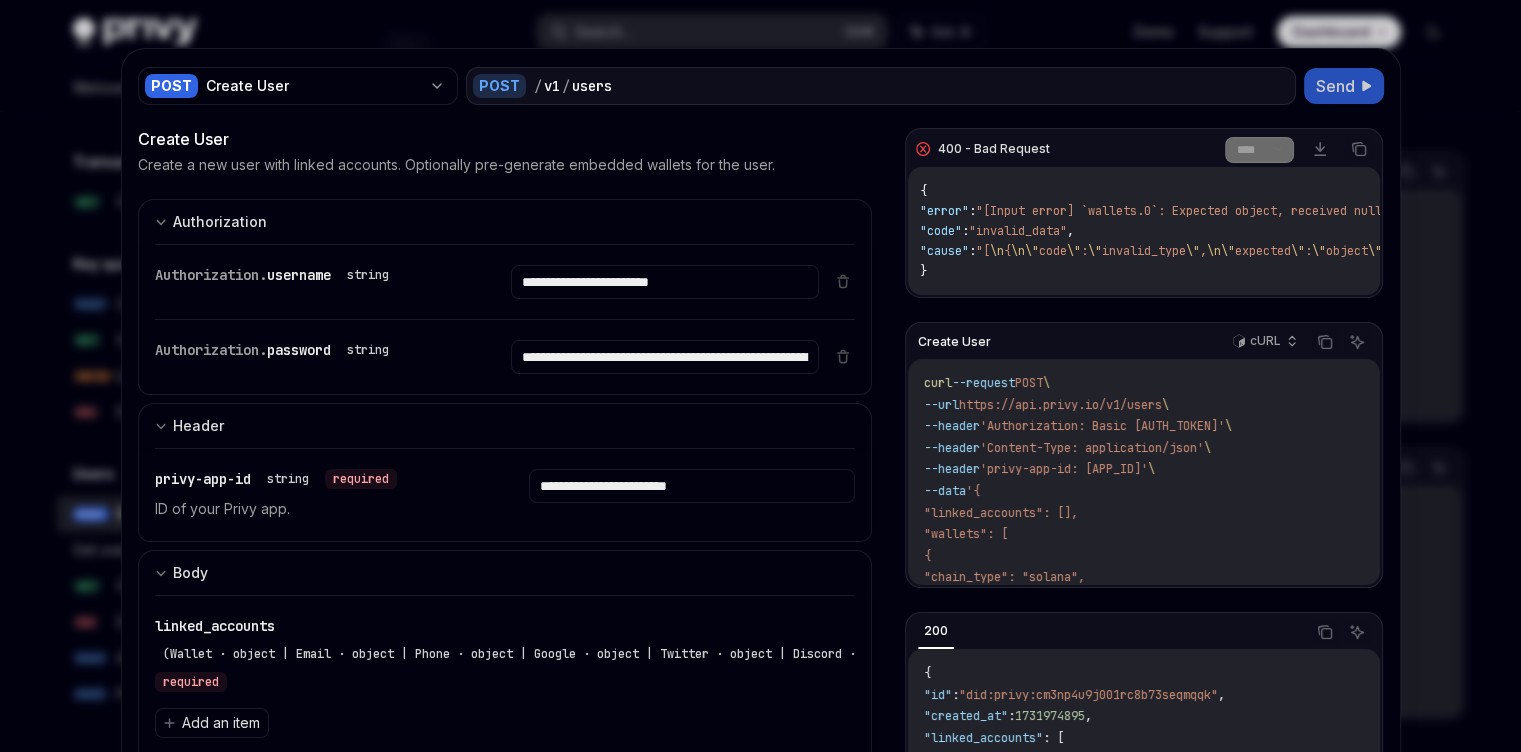 click on "Send" at bounding box center (1335, 86) 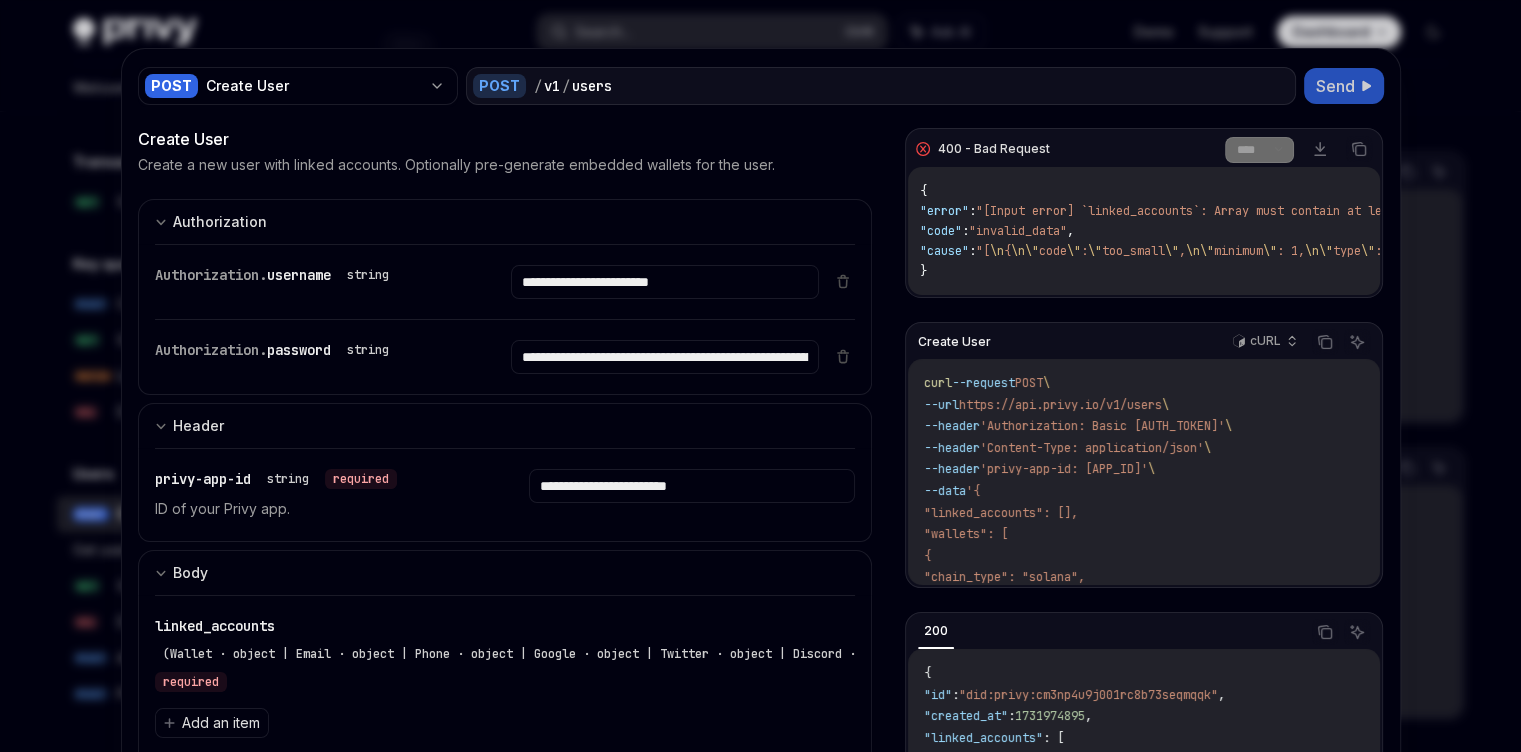 click on "Send" at bounding box center [1335, 86] 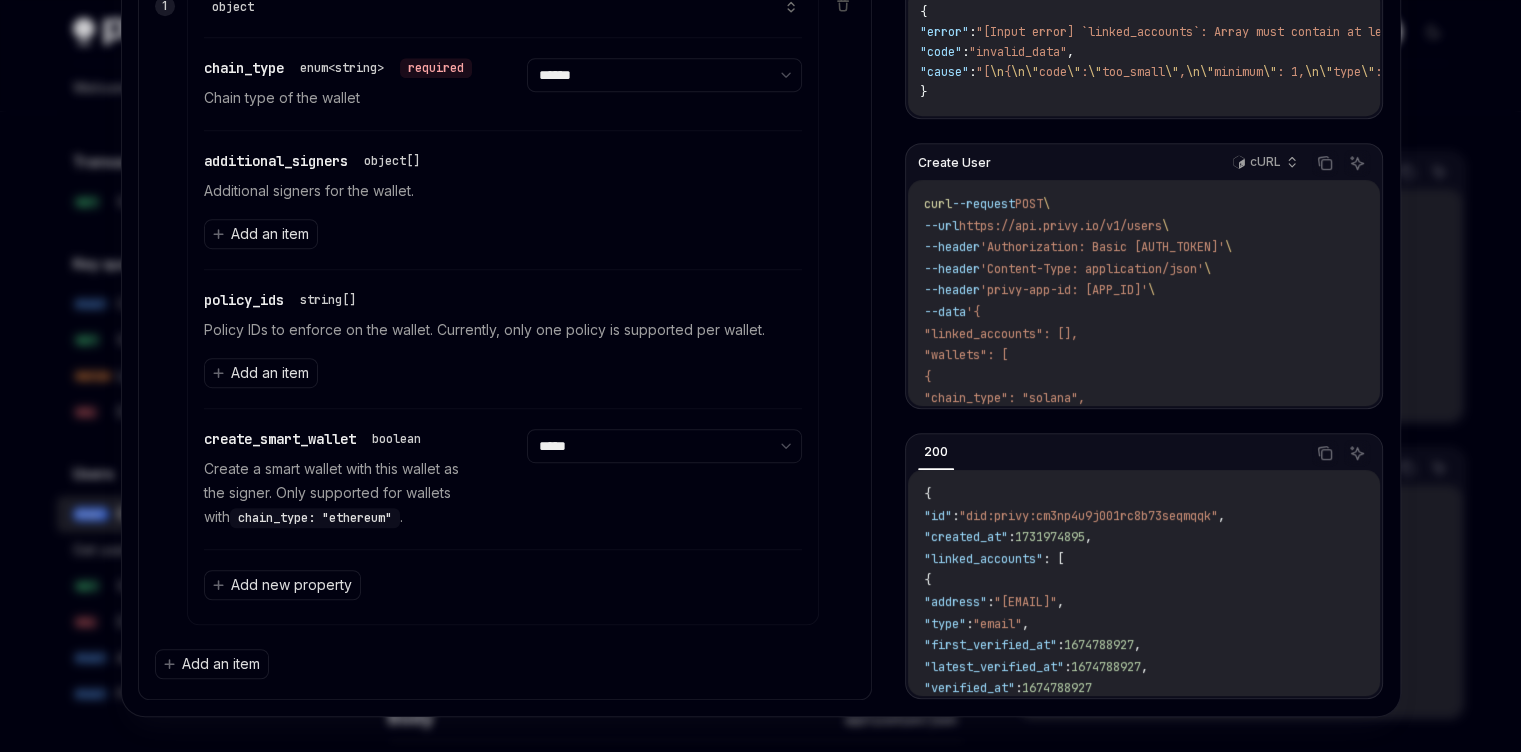 scroll, scrollTop: 1196, scrollLeft: 0, axis: vertical 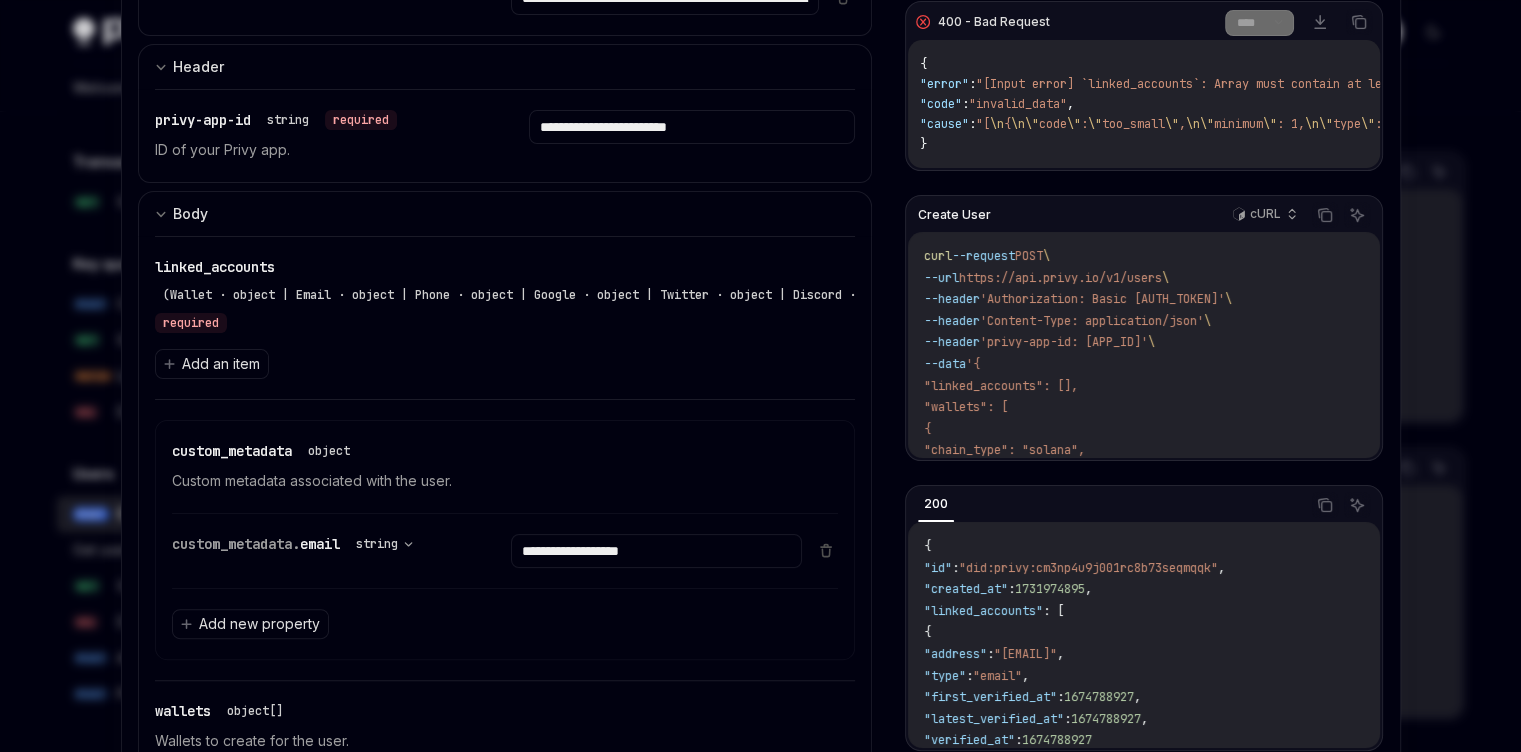 click on "**********" at bounding box center [505, 870] 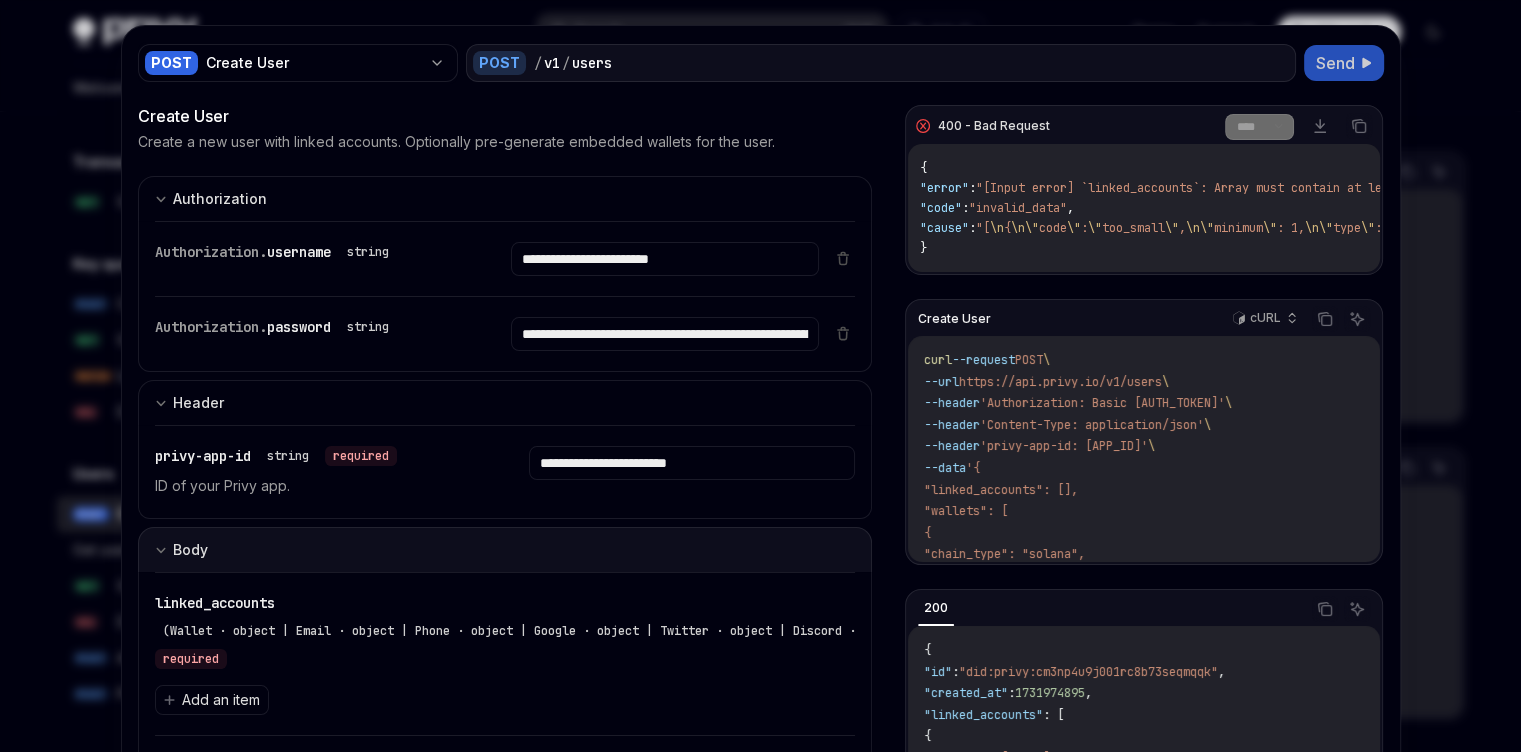 scroll, scrollTop: 0, scrollLeft: 0, axis: both 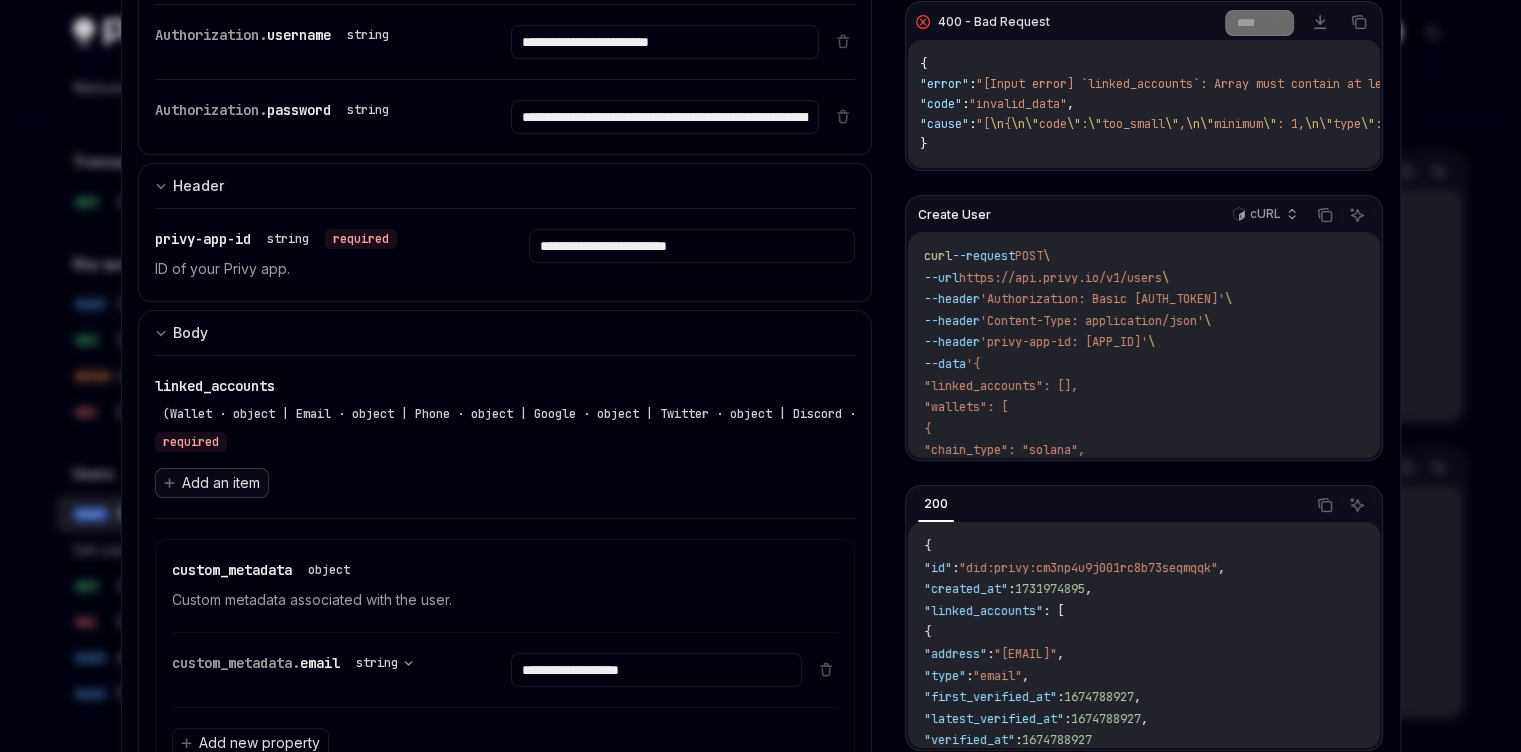 click on "Add an item" at bounding box center (221, 483) 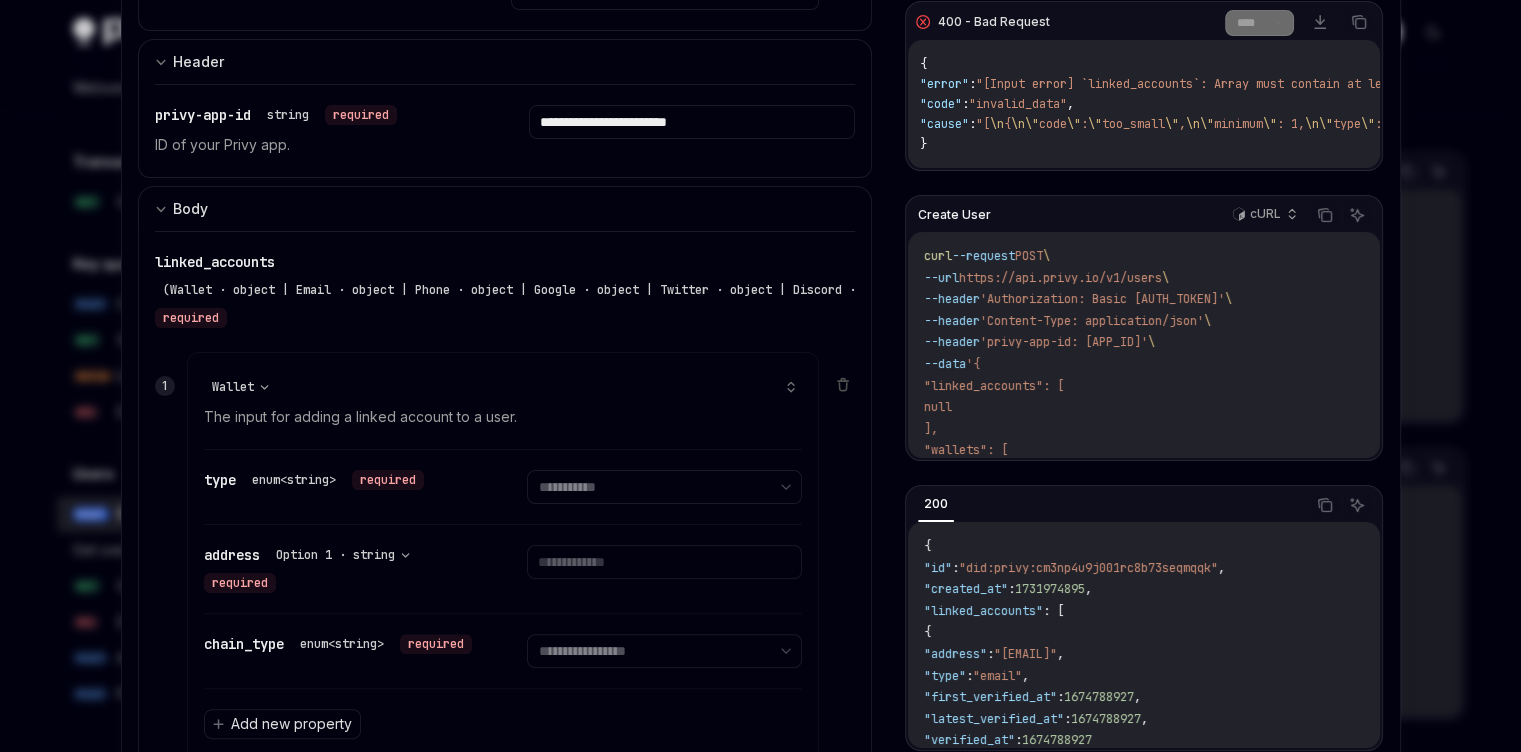 scroll, scrollTop: 480, scrollLeft: 0, axis: vertical 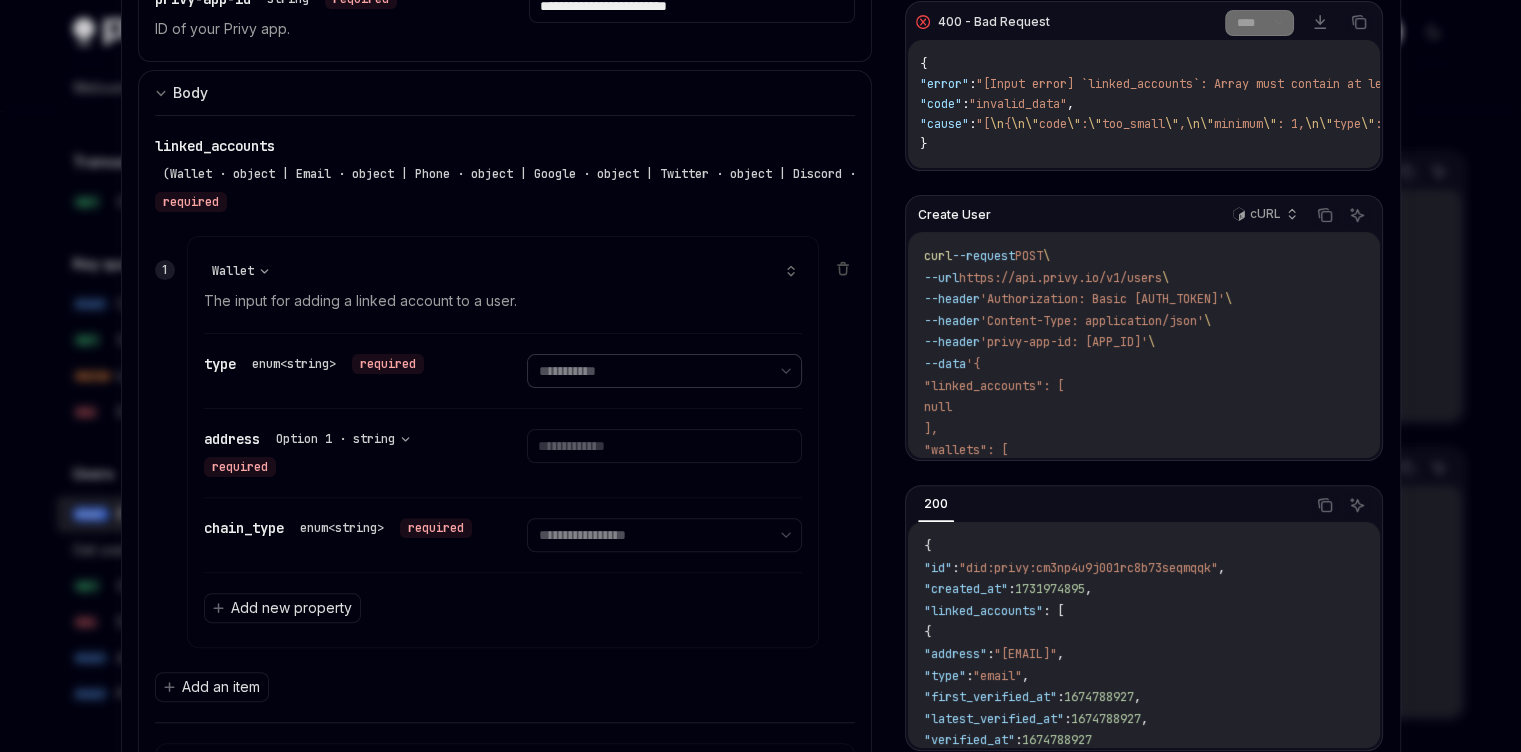 drag, startPoint x: 641, startPoint y: 357, endPoint x: 430, endPoint y: 385, distance: 212.84972 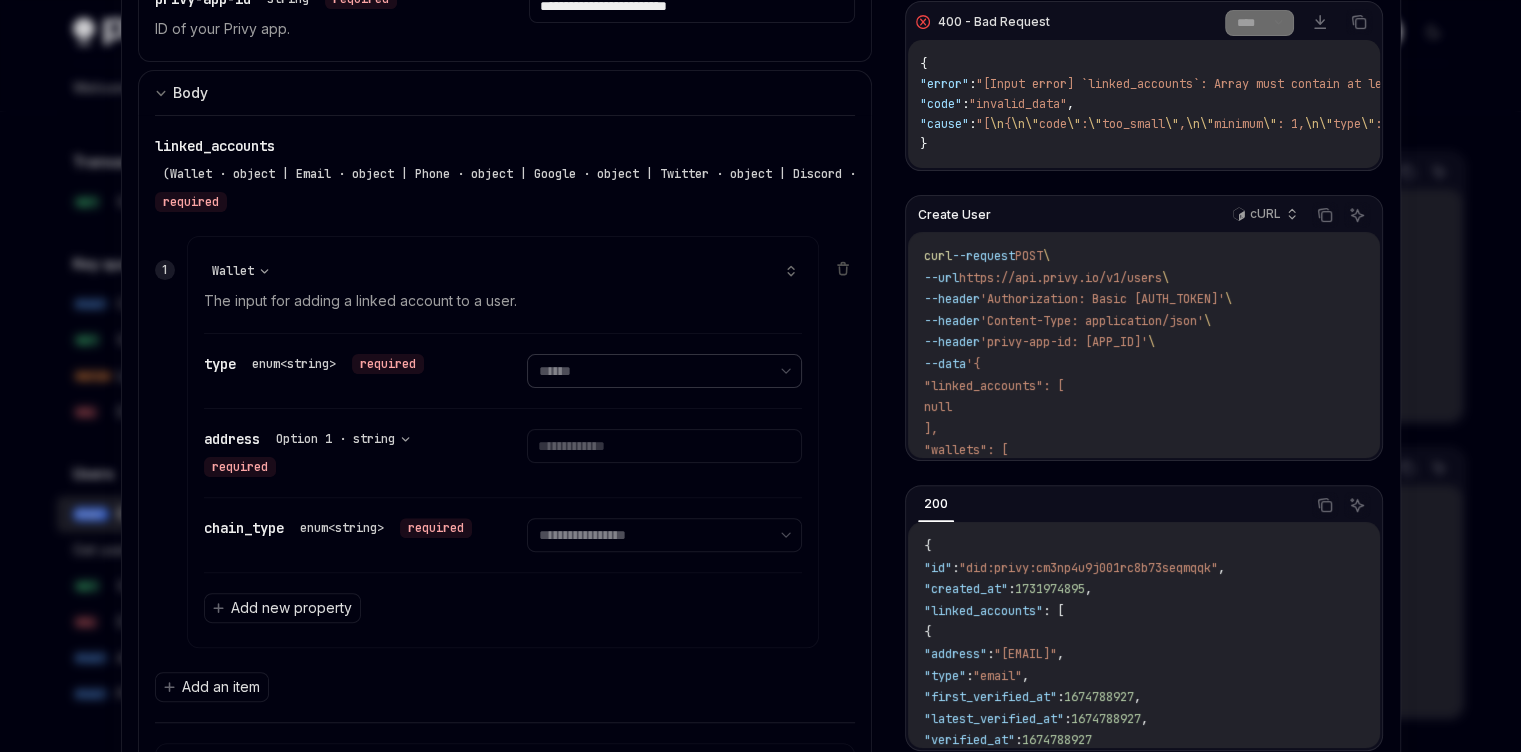 click on "**********" at bounding box center (664, 371) 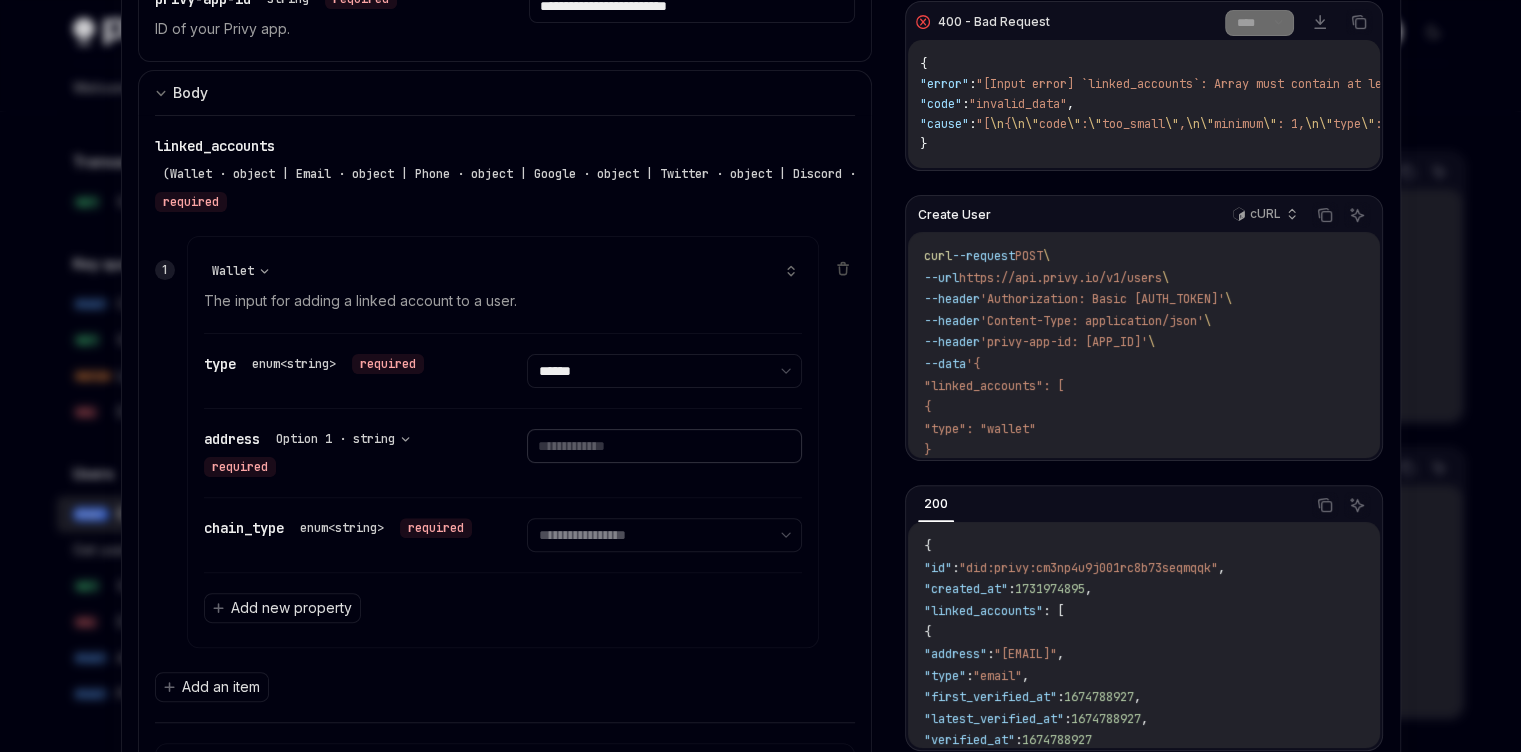 click at bounding box center (664, 446) 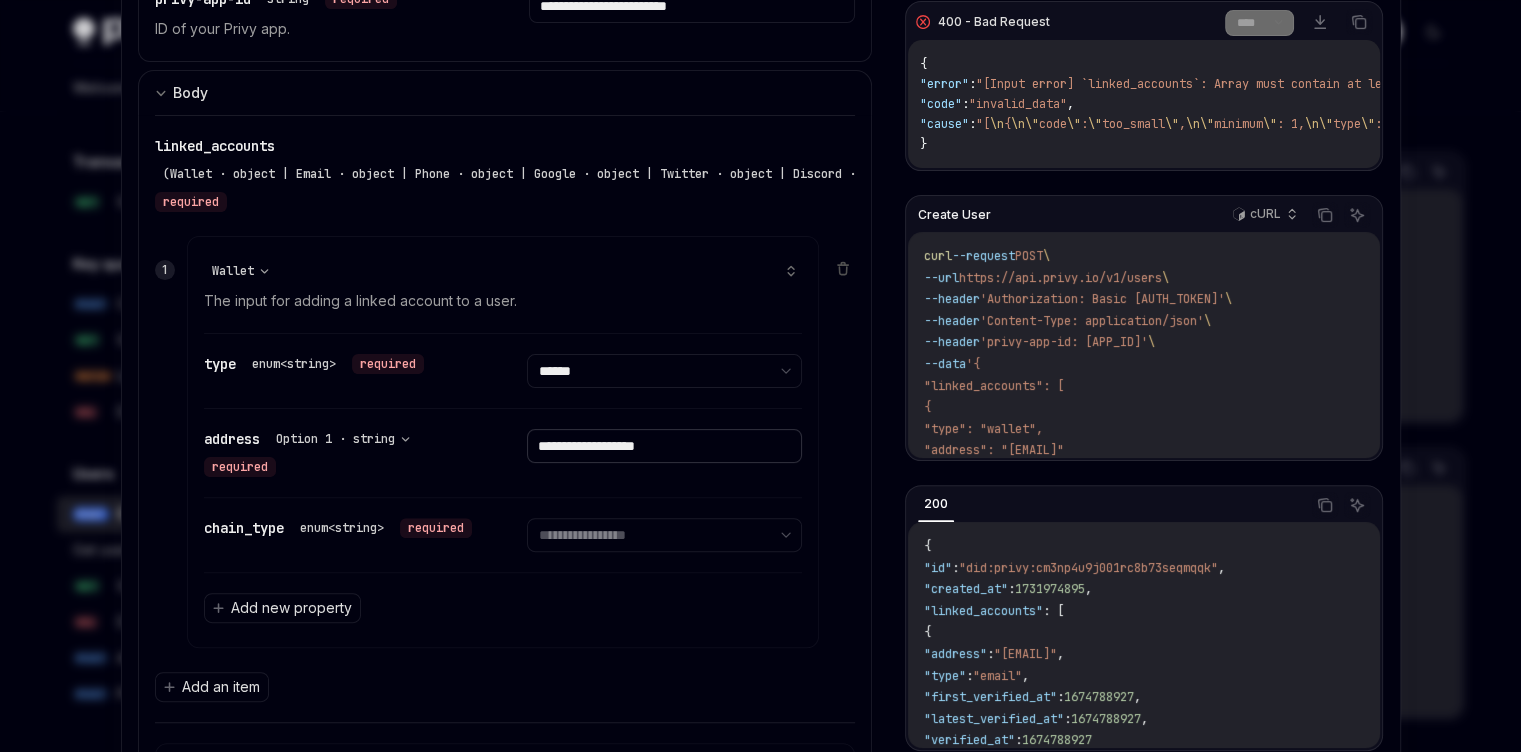 type on "**********" 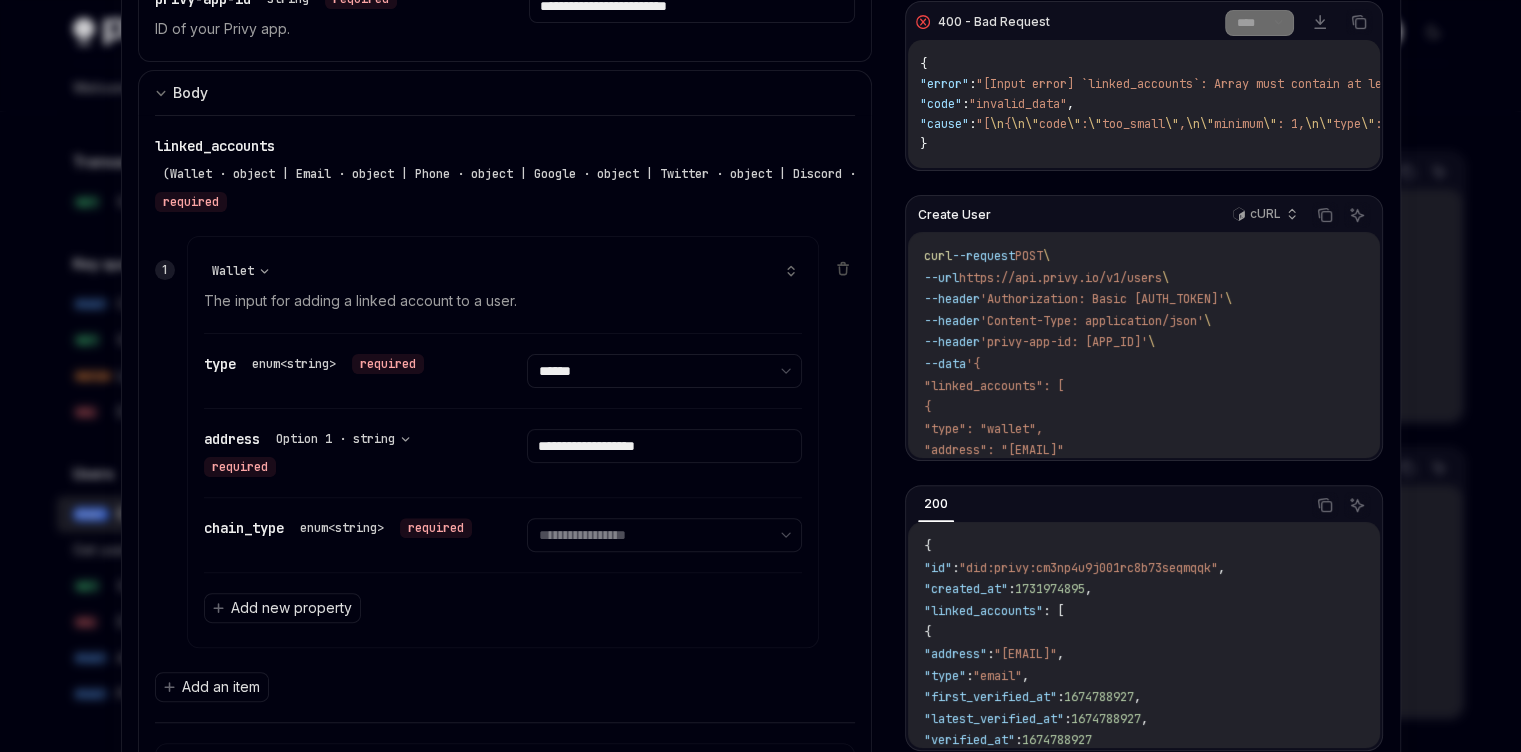 click on "**********" at bounding box center [664, 535] 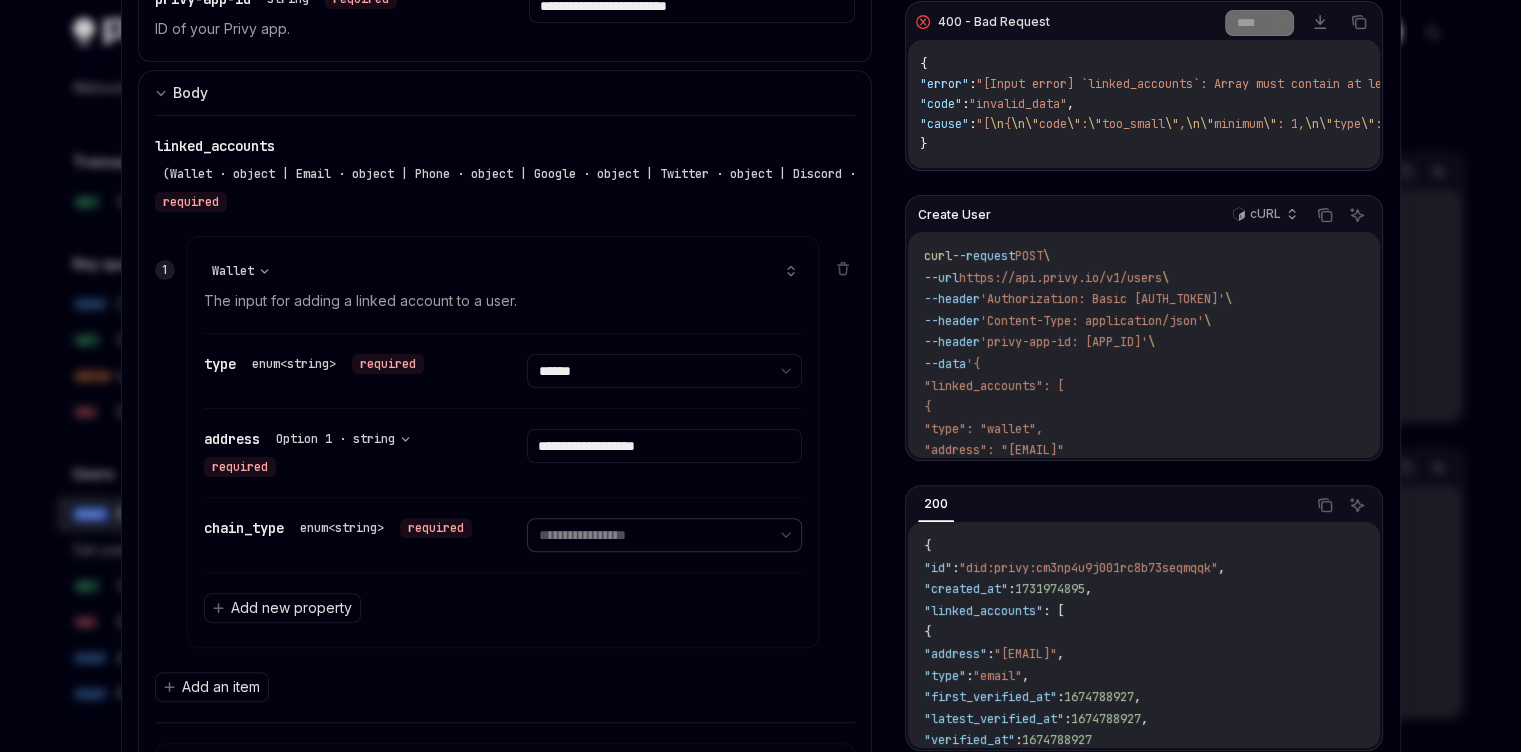 select on "******" 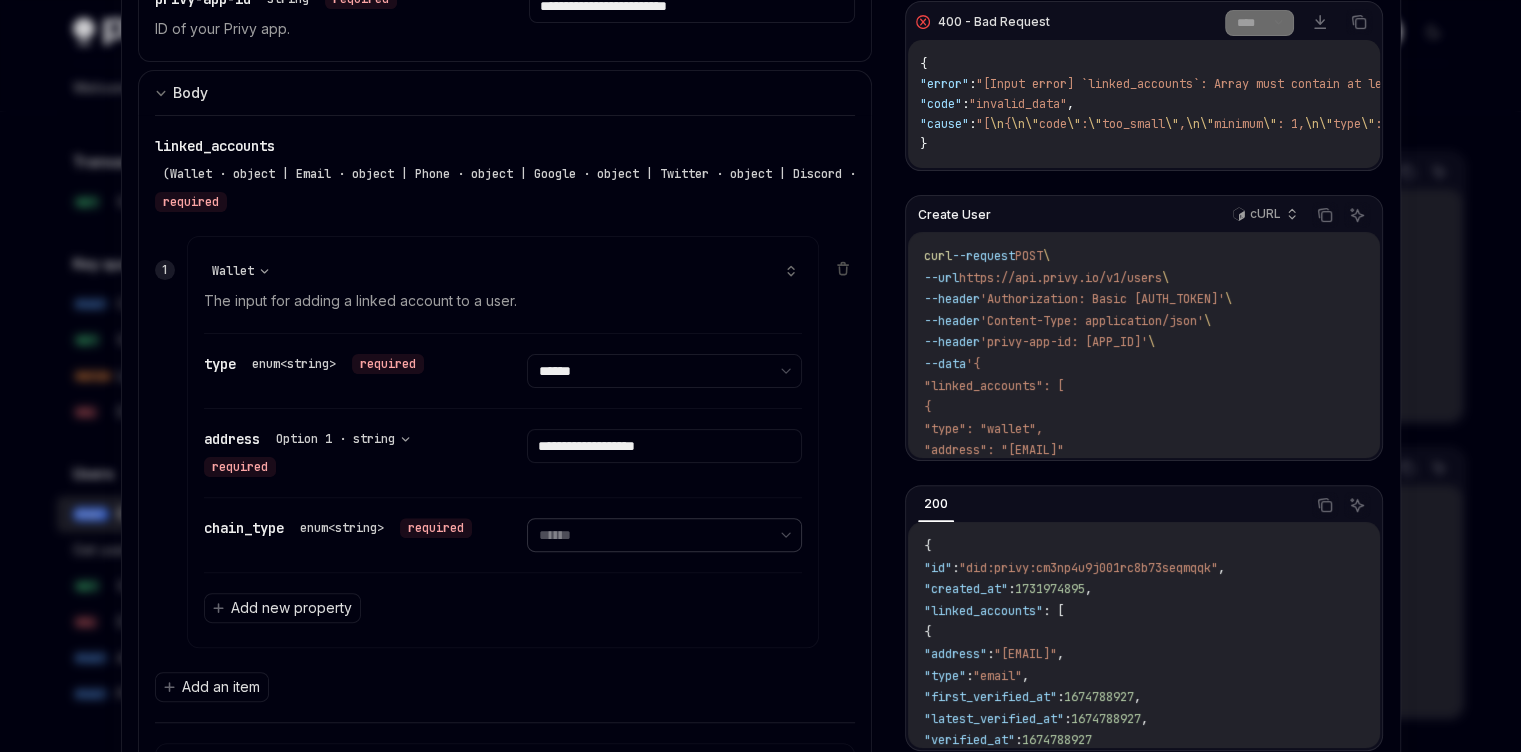 click on "**********" at bounding box center (664, 535) 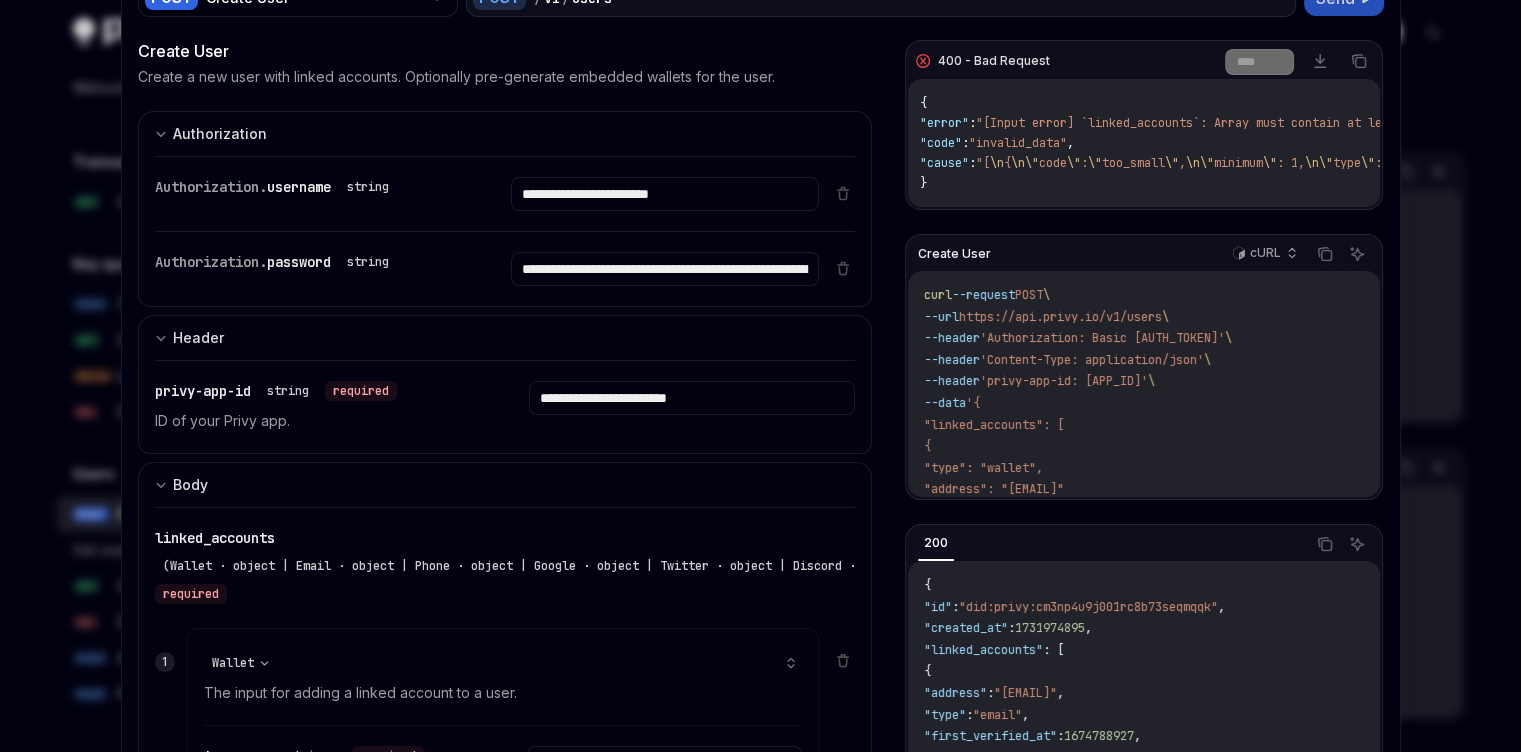 scroll, scrollTop: 0, scrollLeft: 0, axis: both 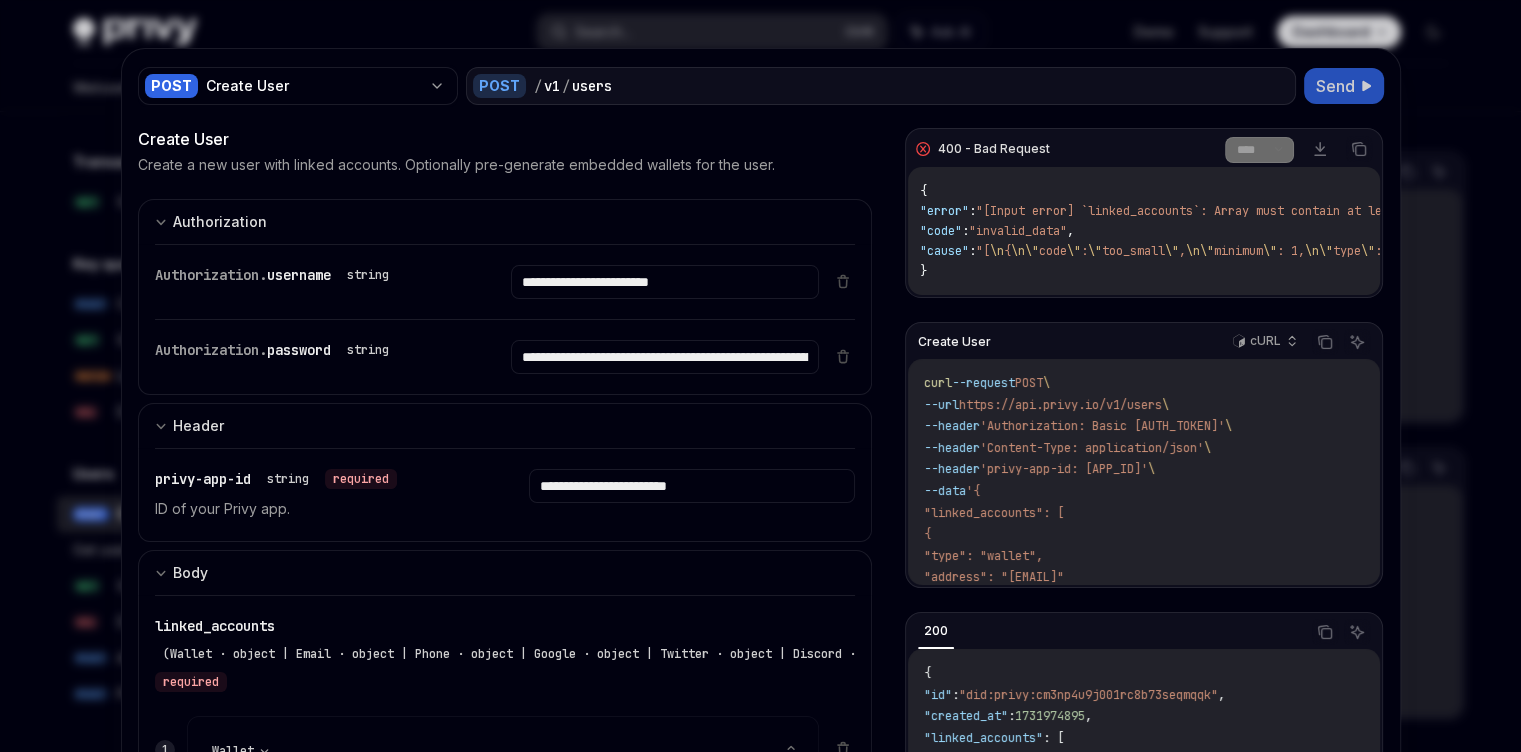 click on "Send" at bounding box center (1335, 86) 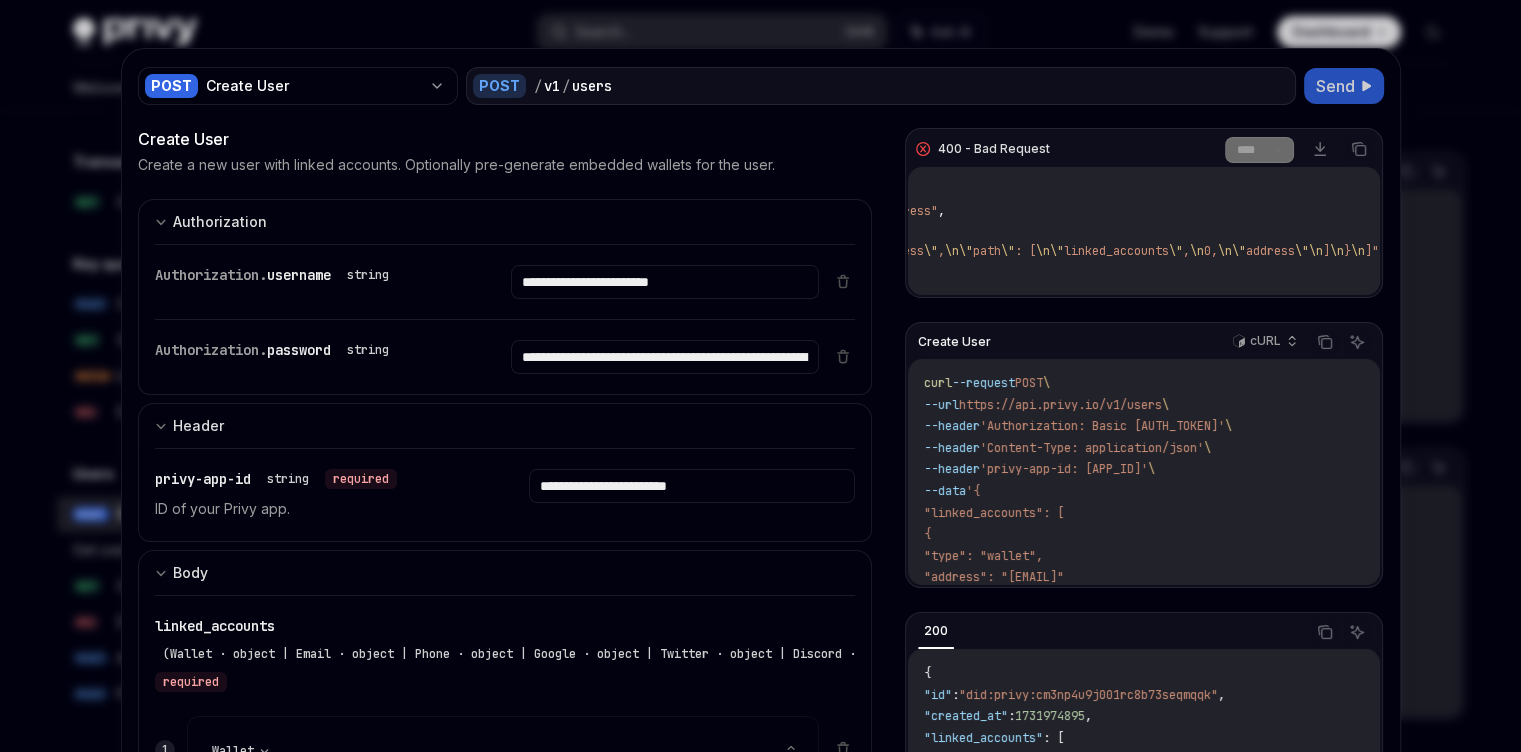 scroll, scrollTop: 0, scrollLeft: 858, axis: horizontal 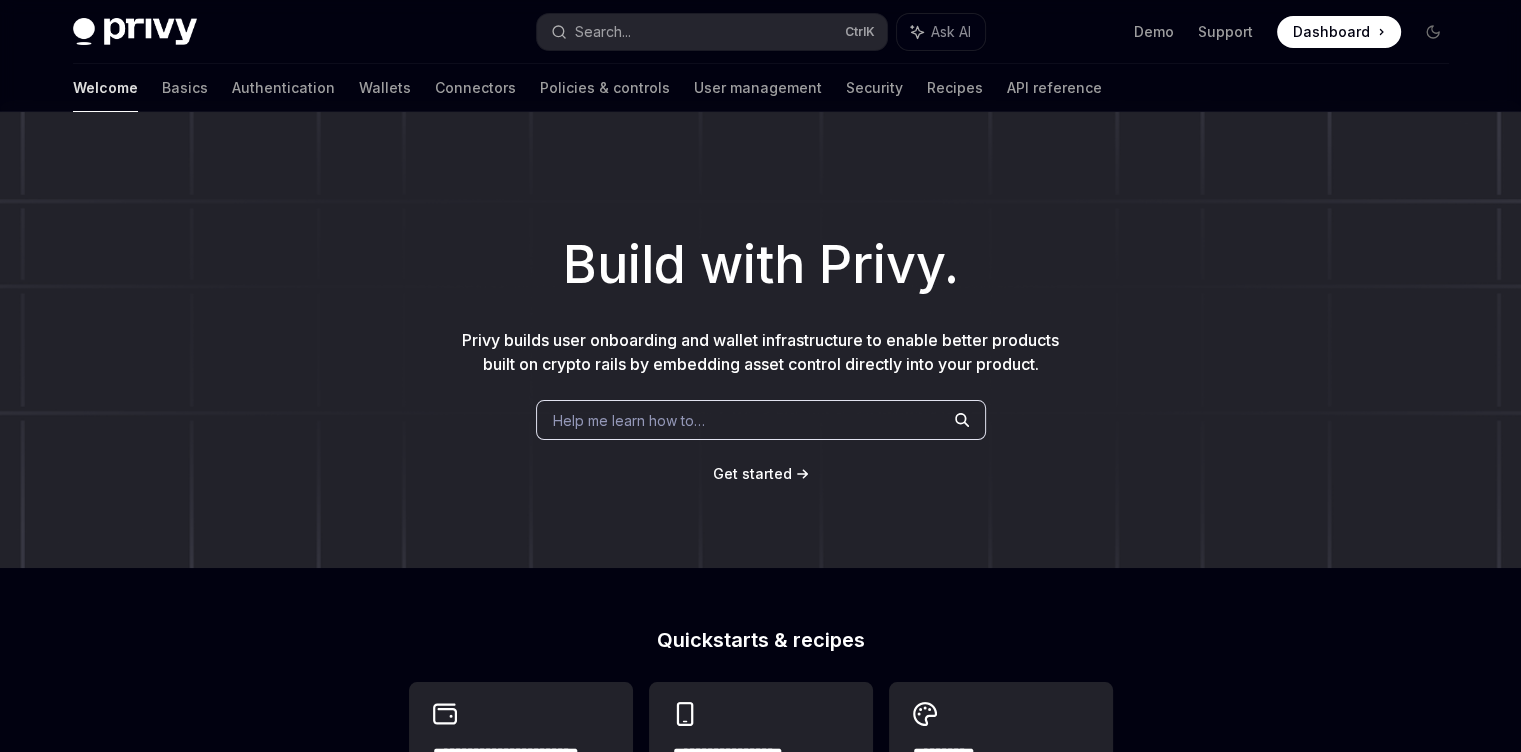 click on "API reference" at bounding box center [1054, 88] 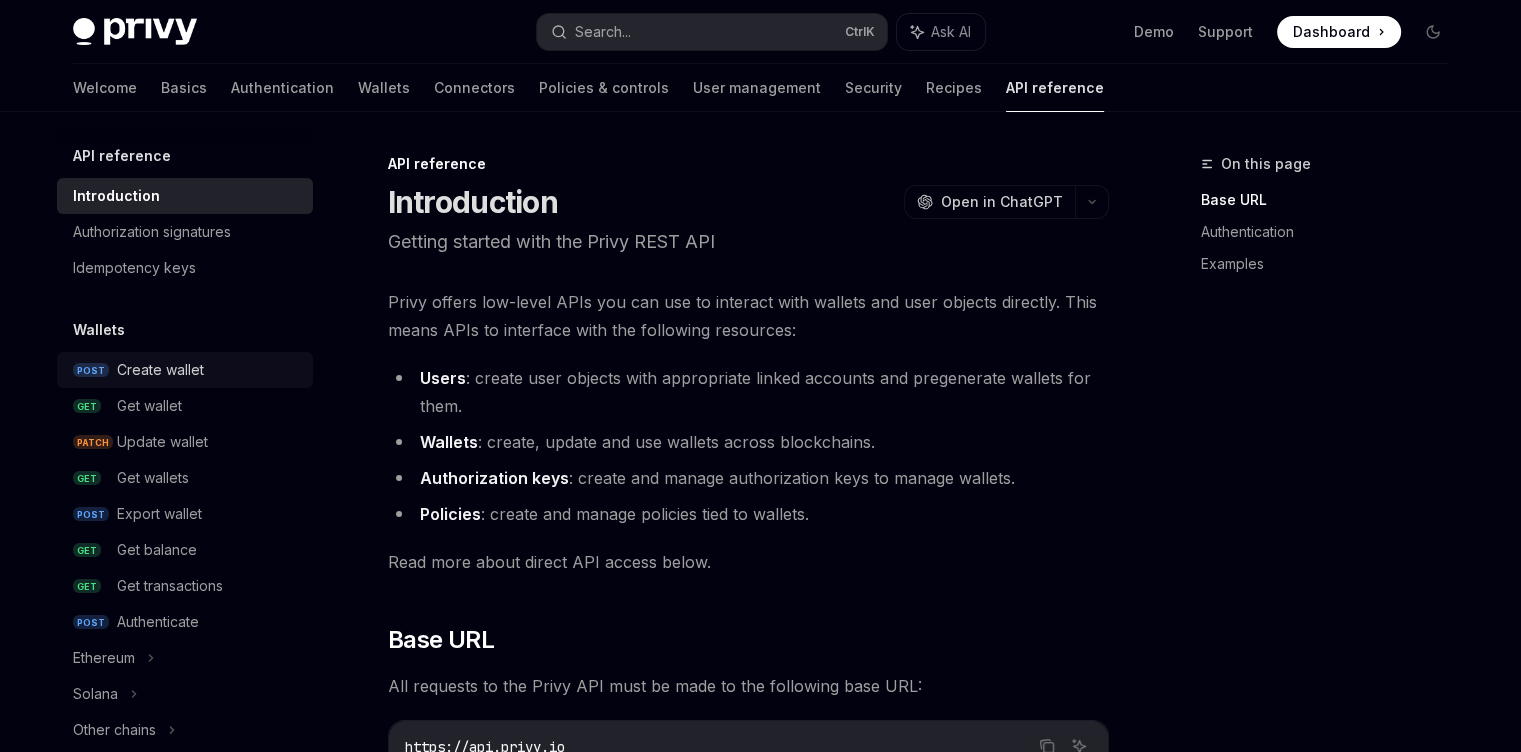 click on "POST Create wallet" at bounding box center (185, 370) 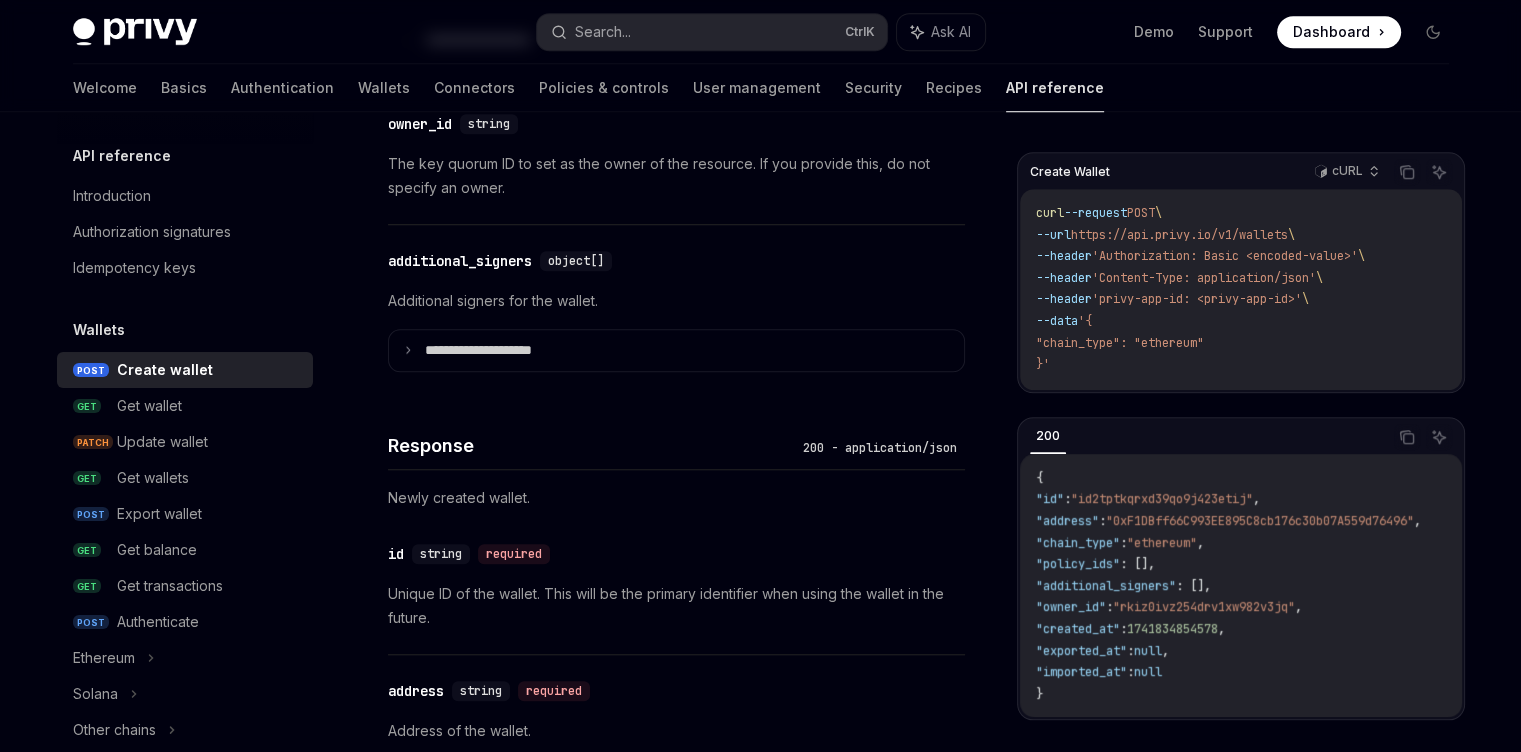 scroll, scrollTop: 1608, scrollLeft: 0, axis: vertical 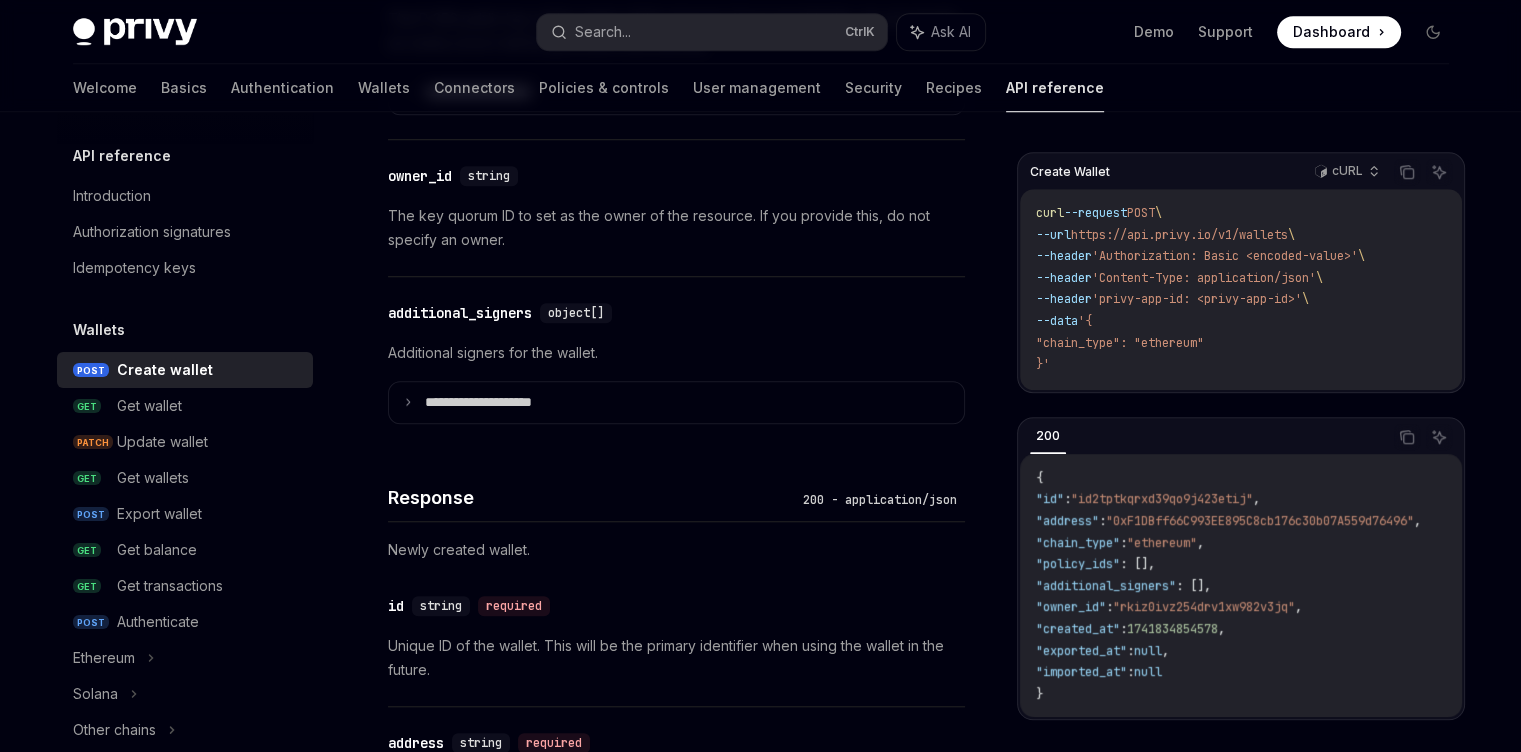 click on "Unique ID of the wallet. This will be the primary identifier when using the wallet in the future." at bounding box center (676, 658) 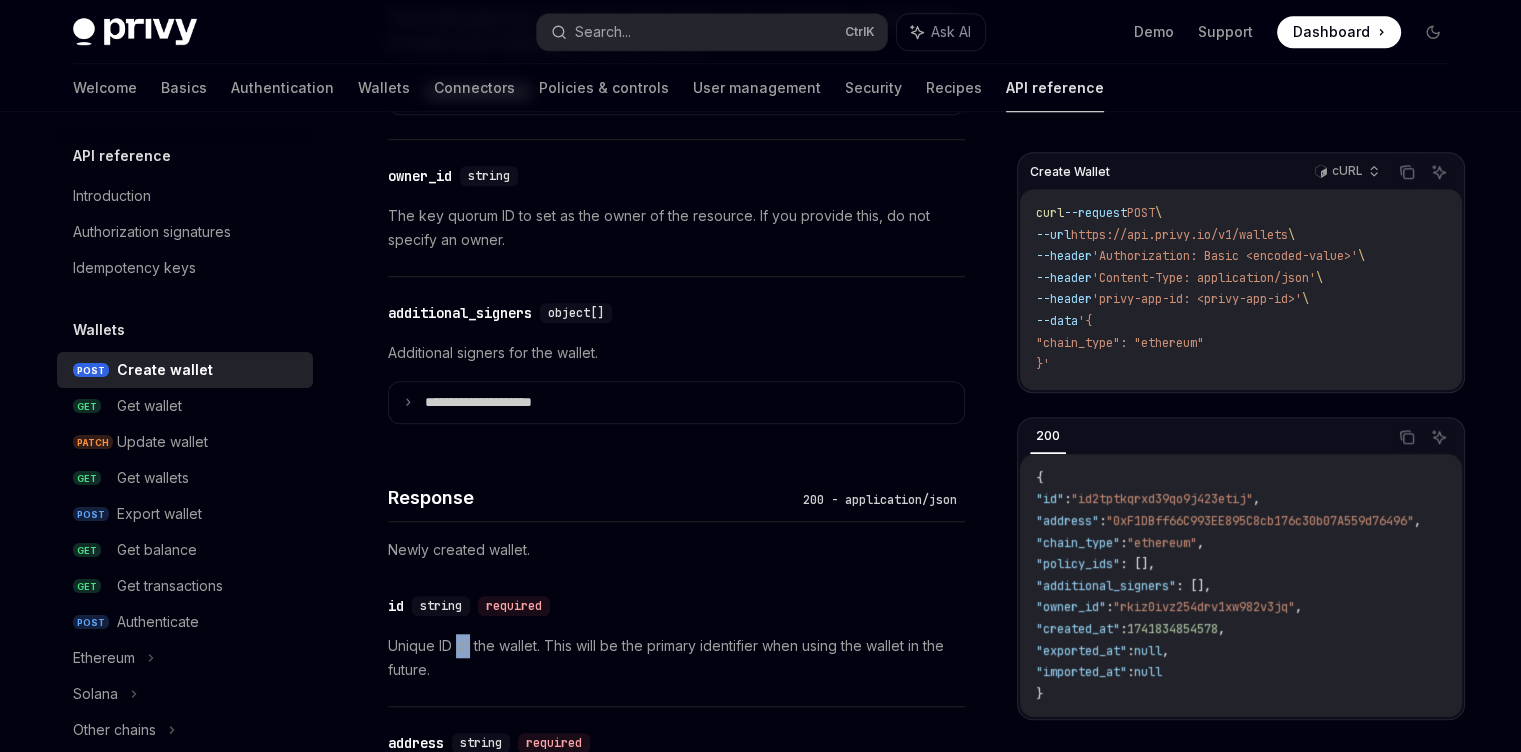 click on "Unique ID of the wallet. This will be the primary identifier when using the wallet in the future." at bounding box center (676, 658) 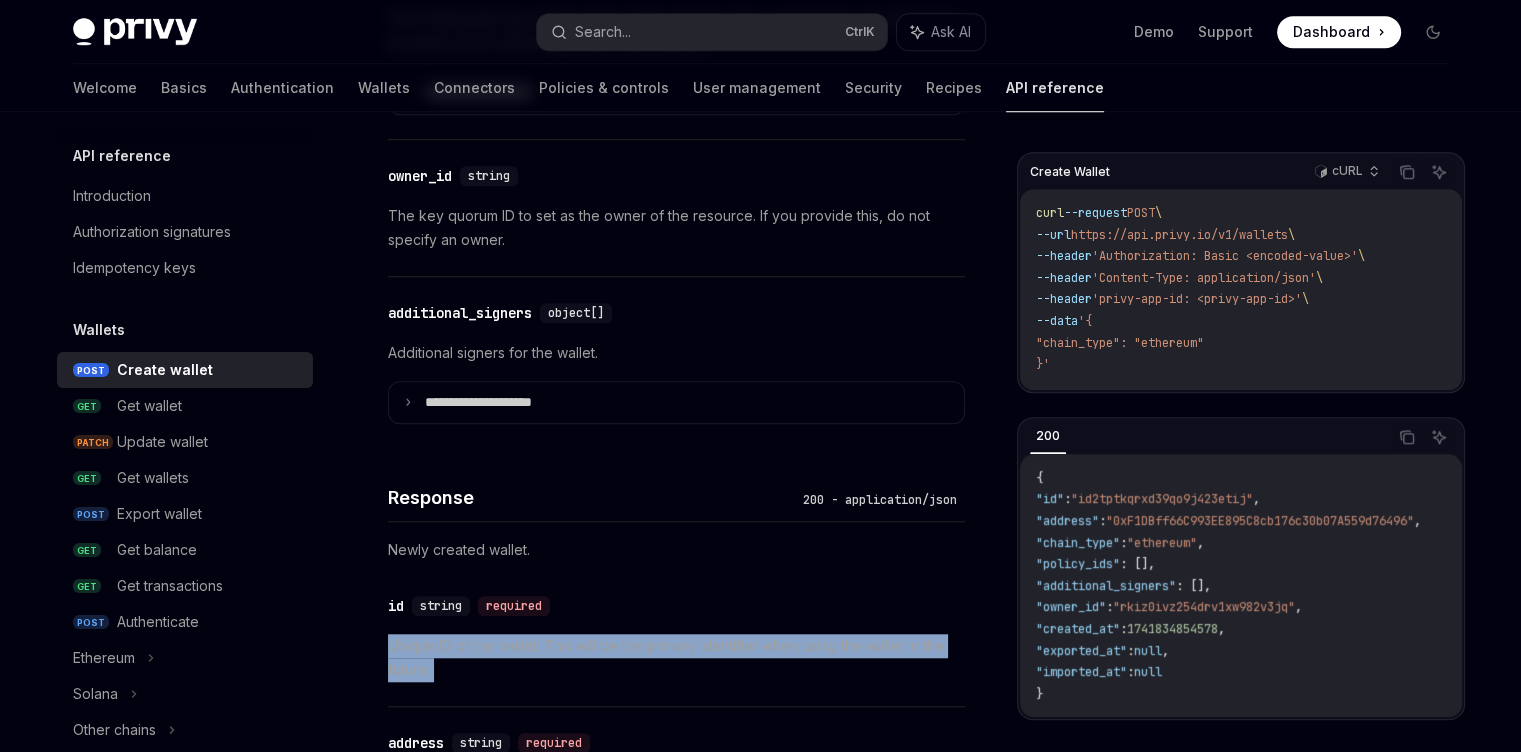 click on "Unique ID of the wallet. This will be the primary identifier when using the wallet in the future." at bounding box center [676, 658] 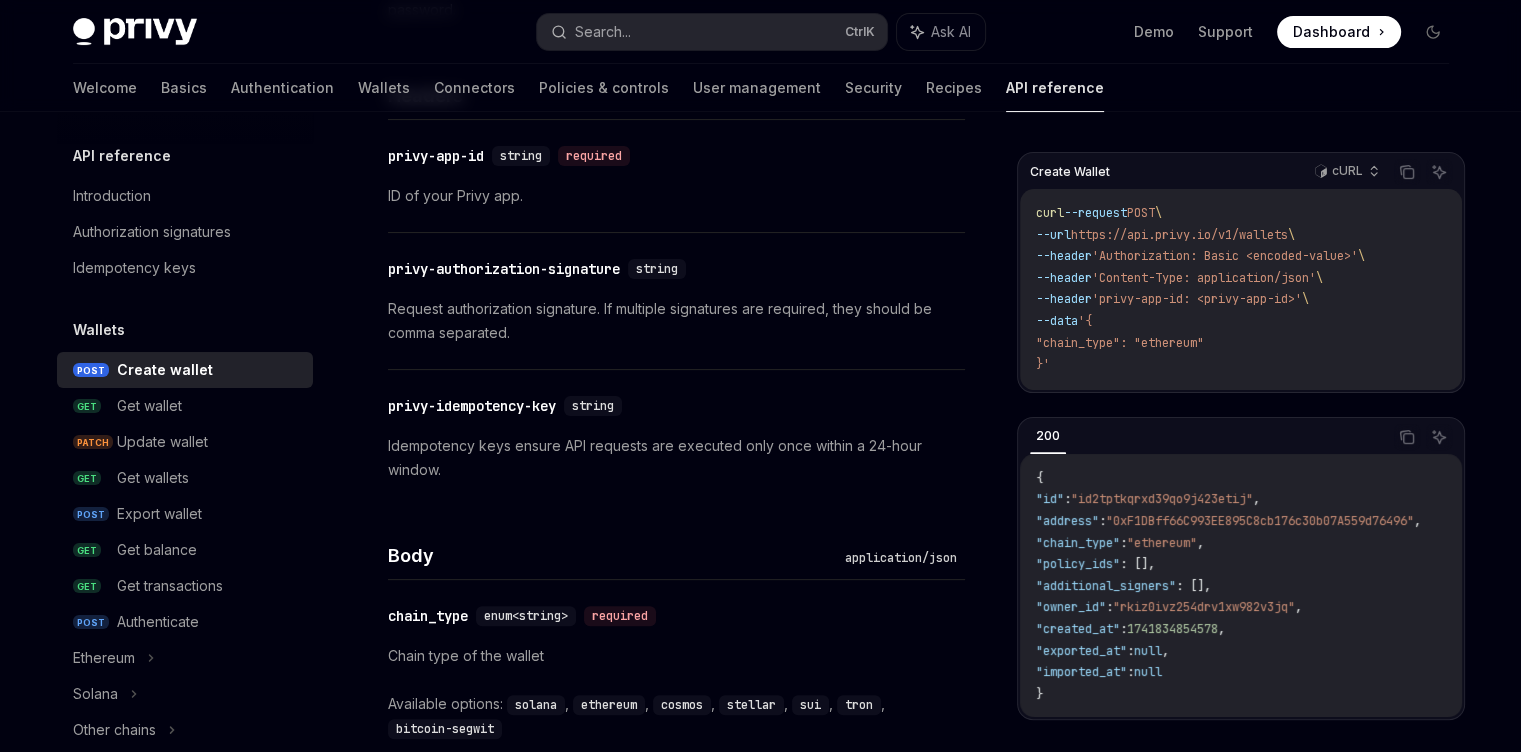 scroll, scrollTop: 768, scrollLeft: 0, axis: vertical 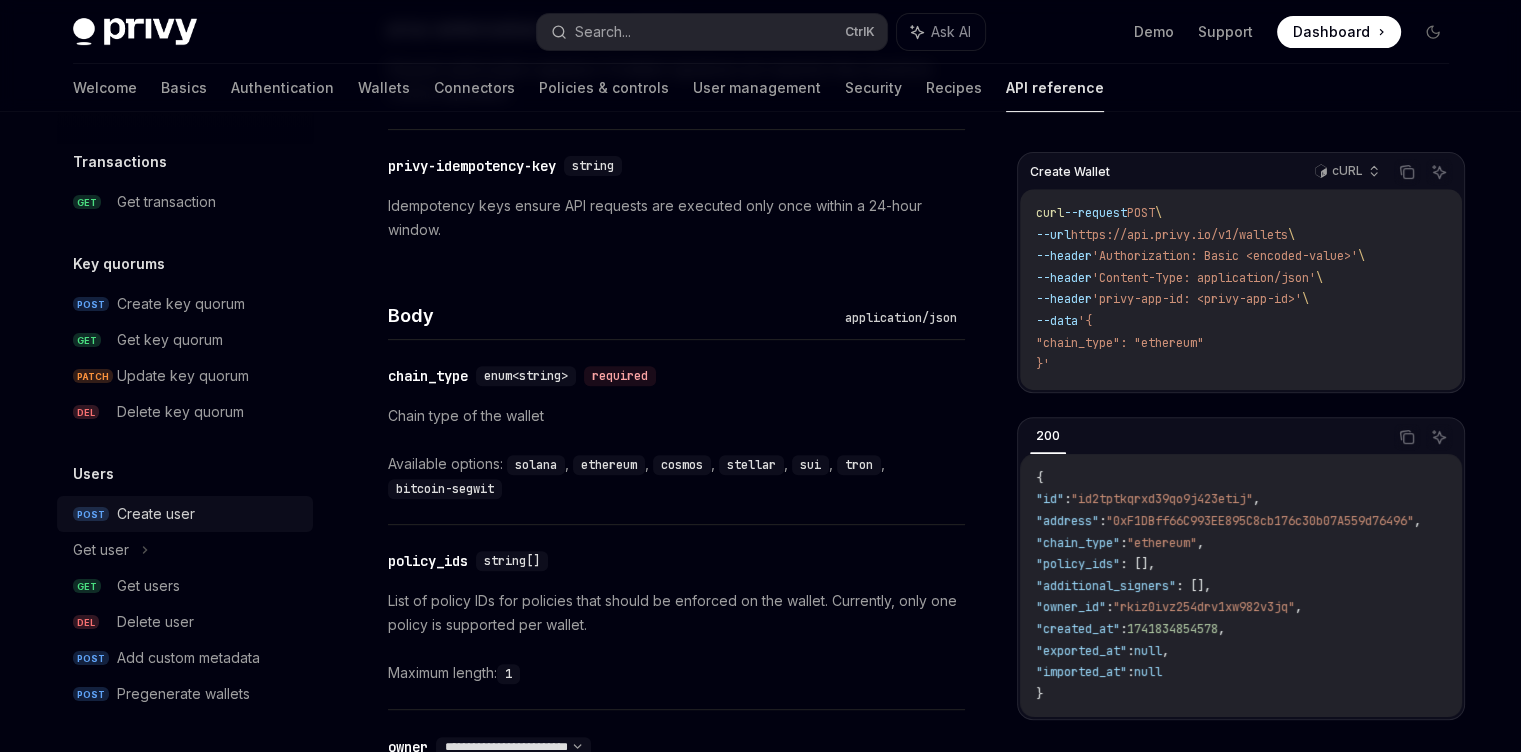 click on "Create user" at bounding box center [156, 514] 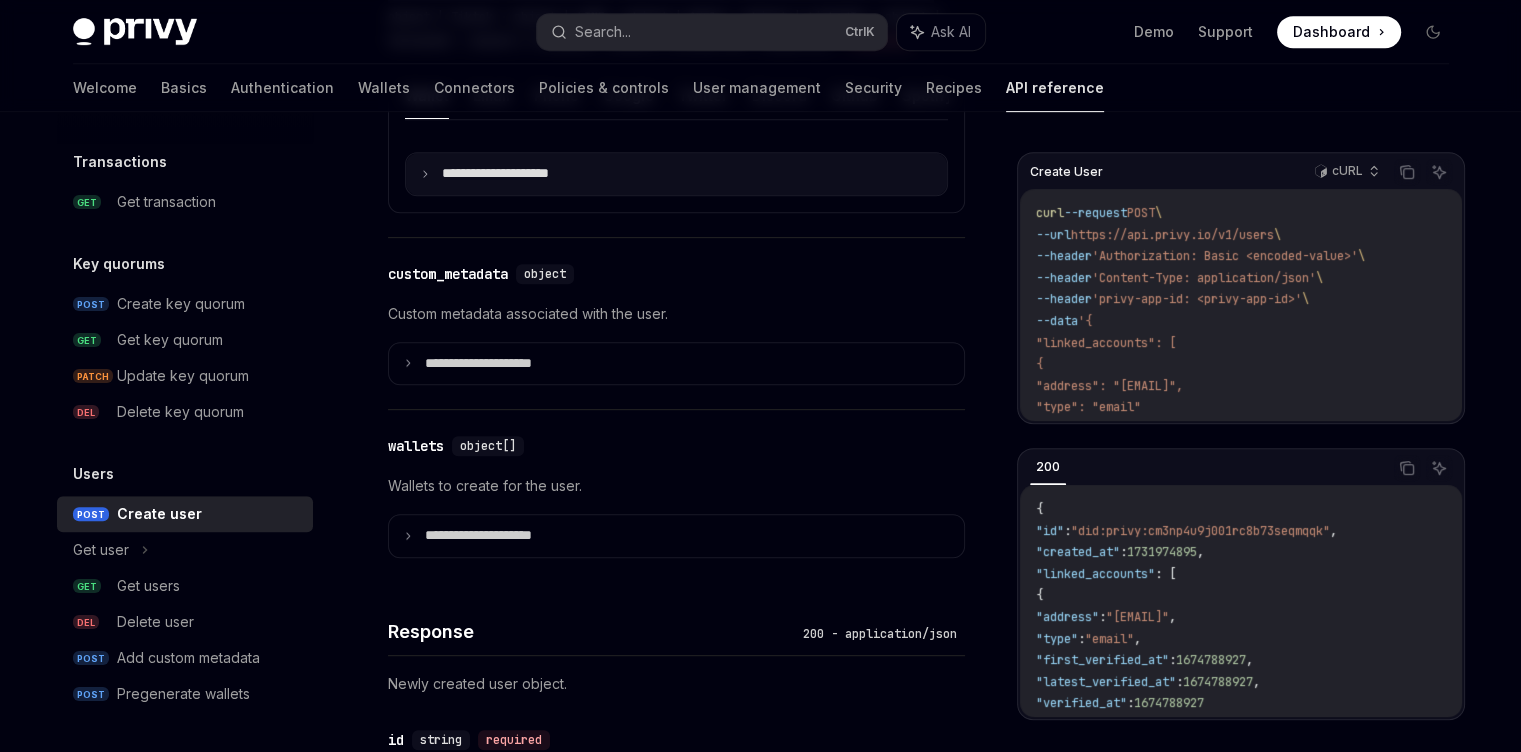 scroll, scrollTop: 720, scrollLeft: 0, axis: vertical 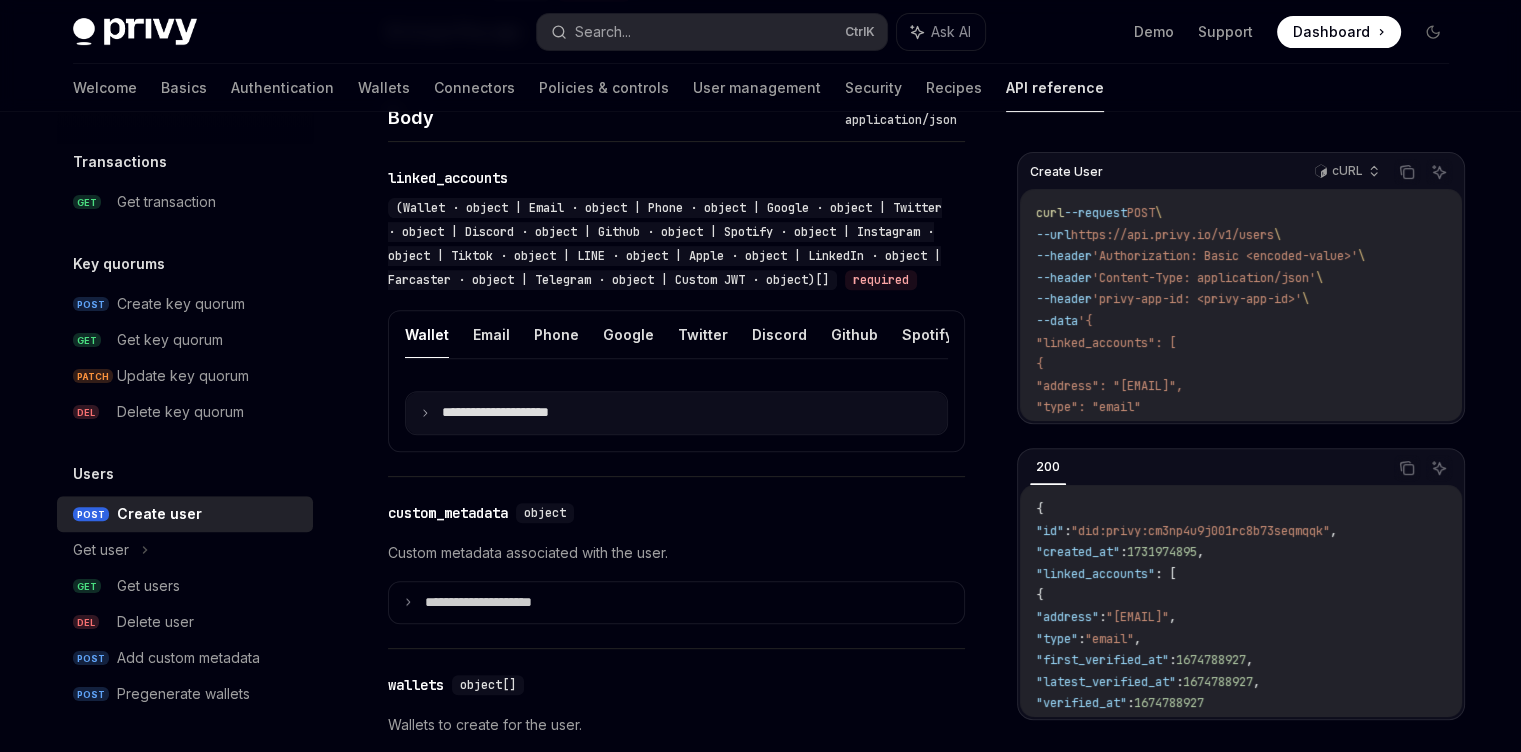 click on "**********" at bounding box center (511, 413) 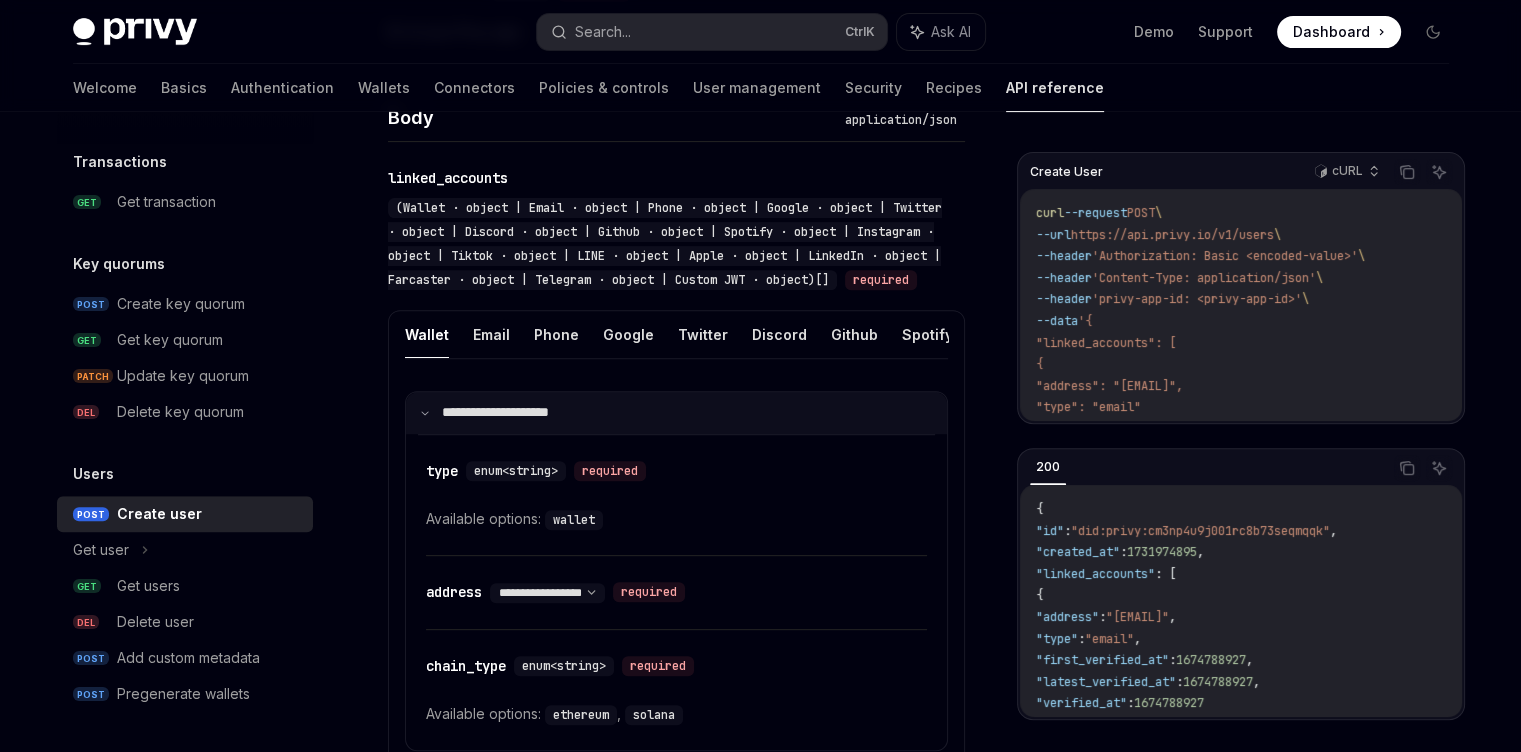 click on "**********" at bounding box center (508, 413) 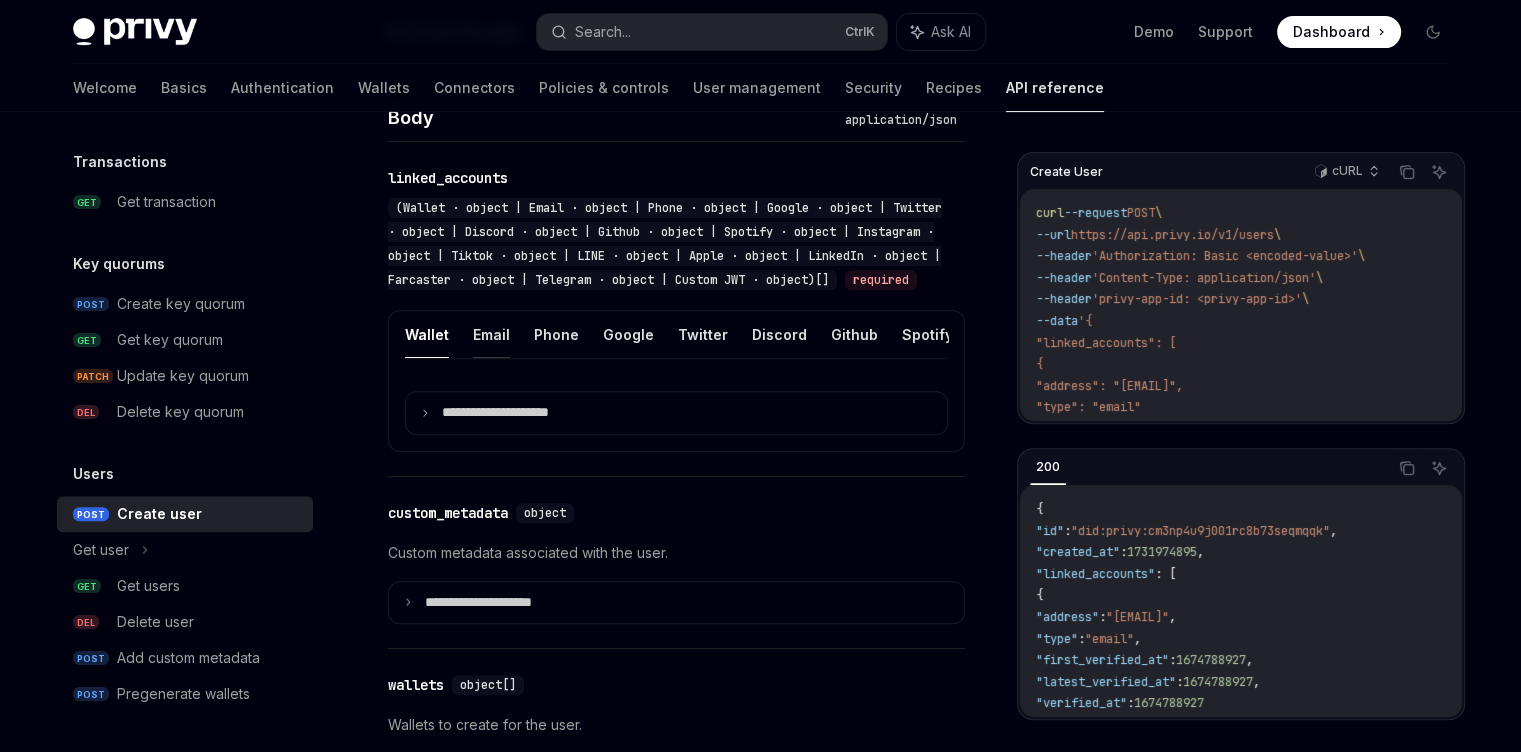 click on "Email" at bounding box center [491, 334] 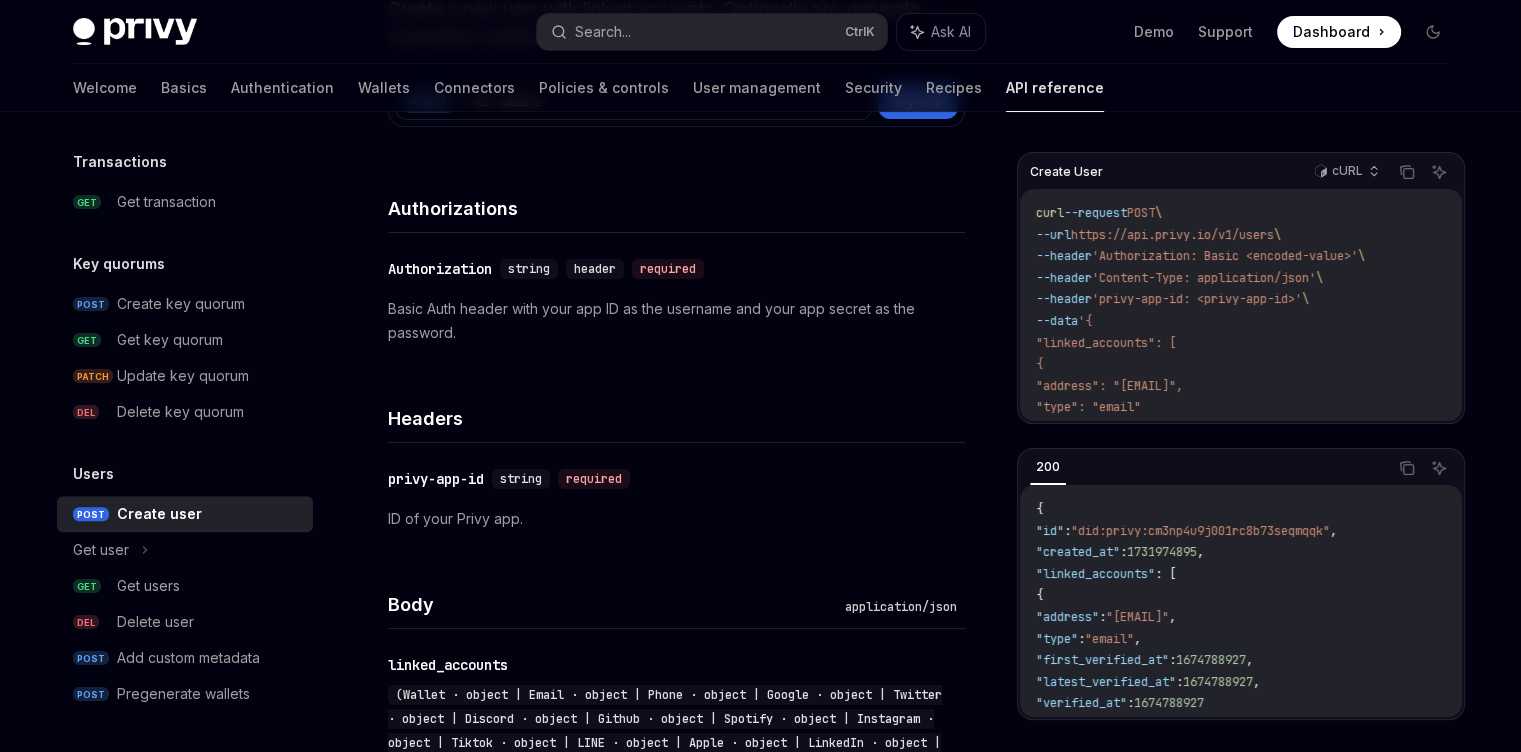 scroll, scrollTop: 0, scrollLeft: 0, axis: both 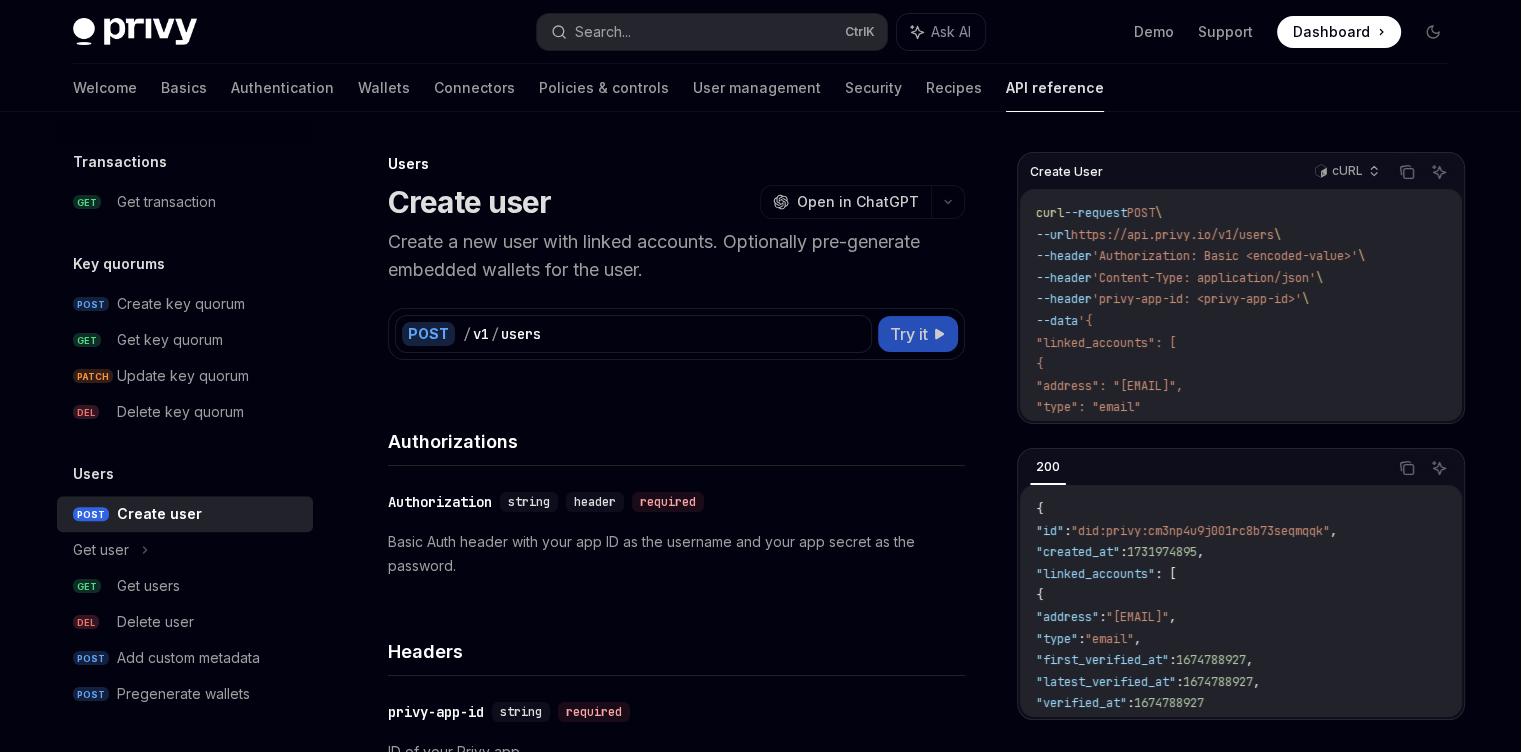 click on "Try it" at bounding box center [909, 334] 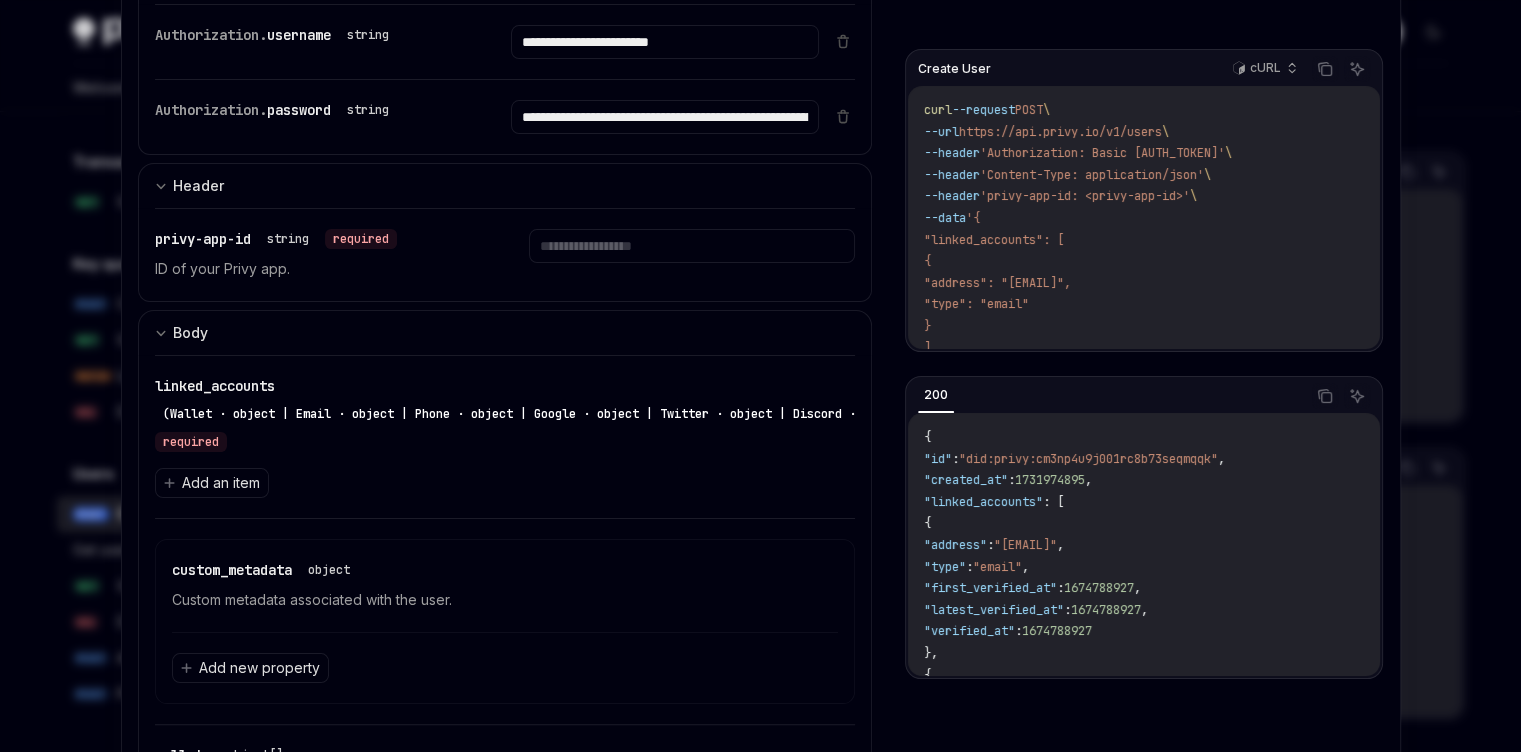 scroll, scrollTop: 360, scrollLeft: 0, axis: vertical 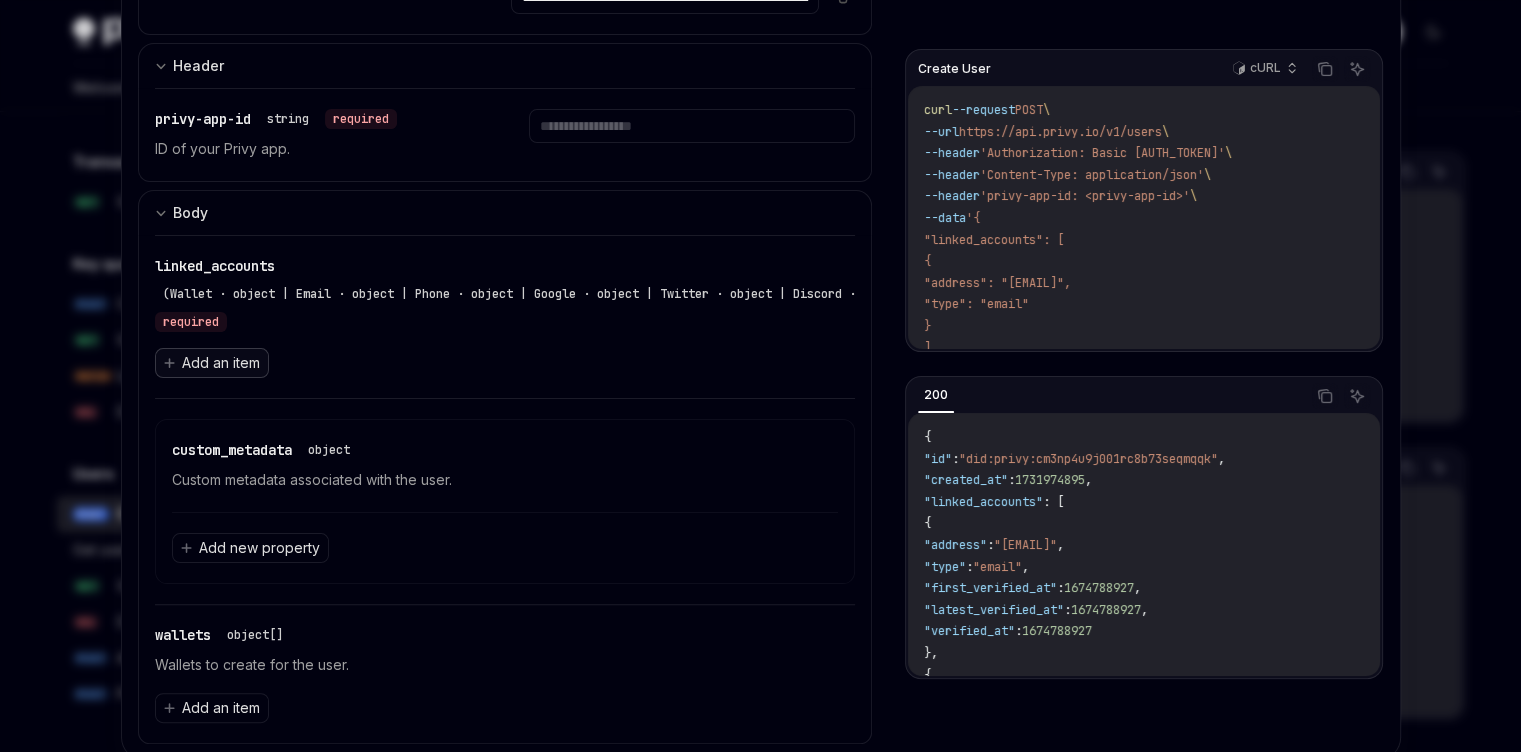 click on "Add an item" at bounding box center [212, 363] 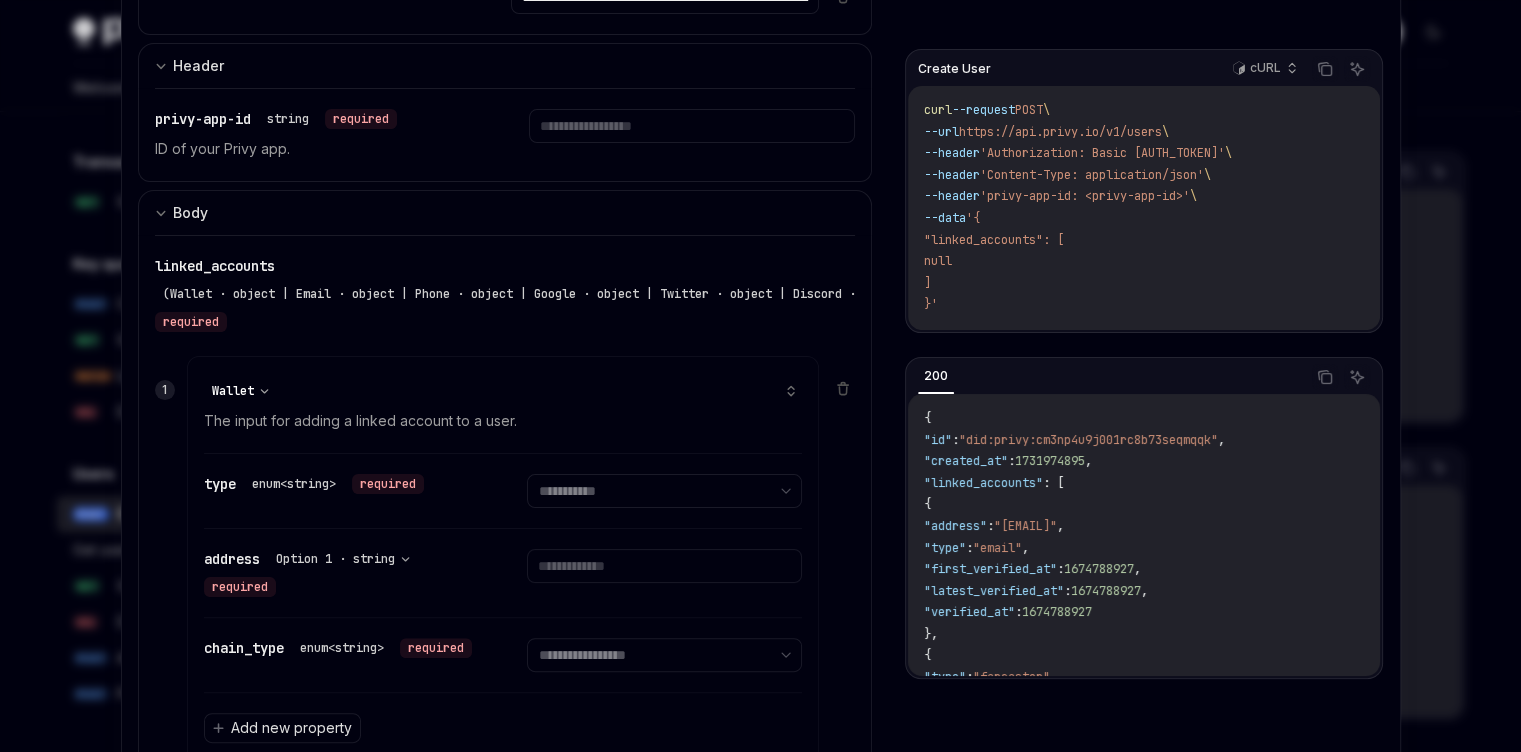 select on "*" 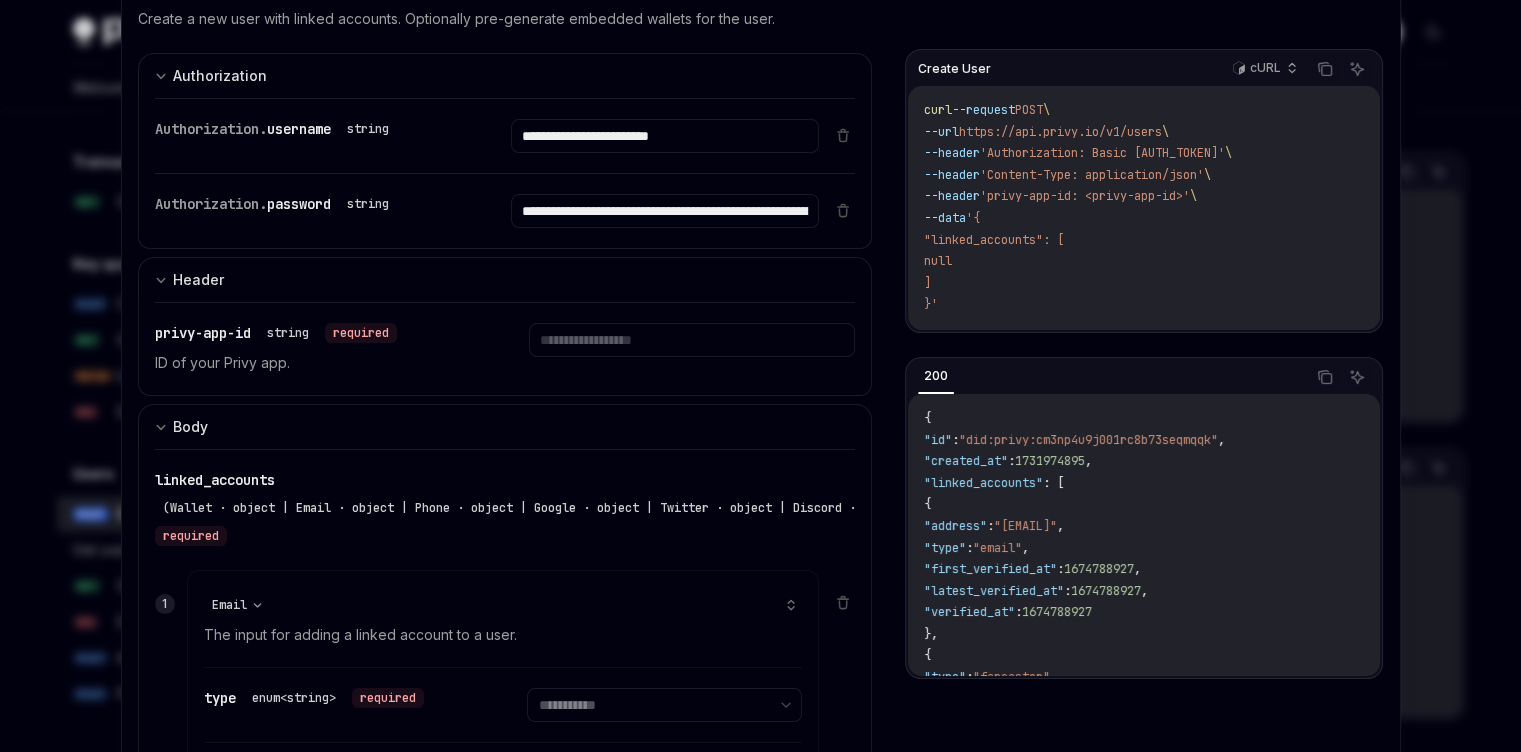 scroll, scrollTop: 0, scrollLeft: 0, axis: both 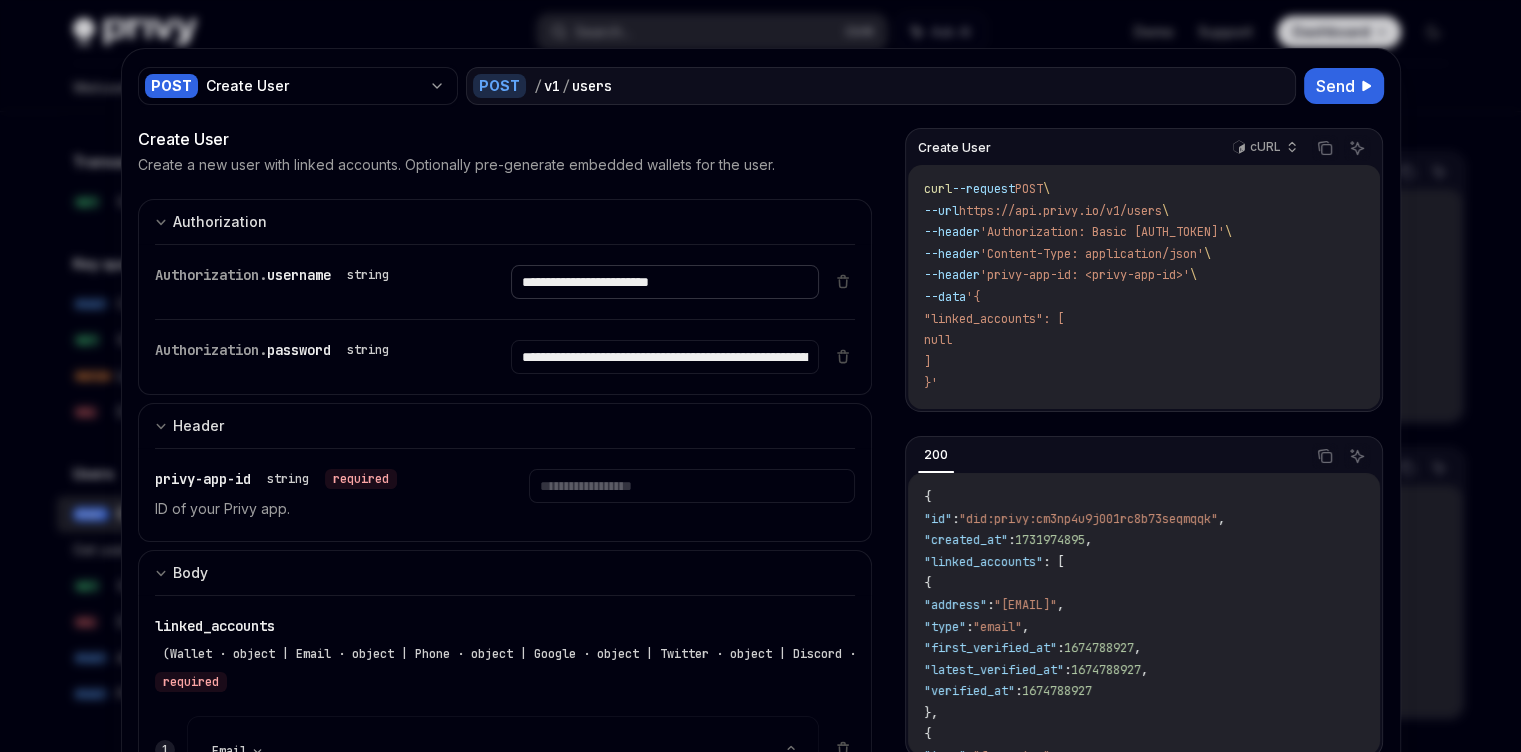 click on "**********" at bounding box center [665, 282] 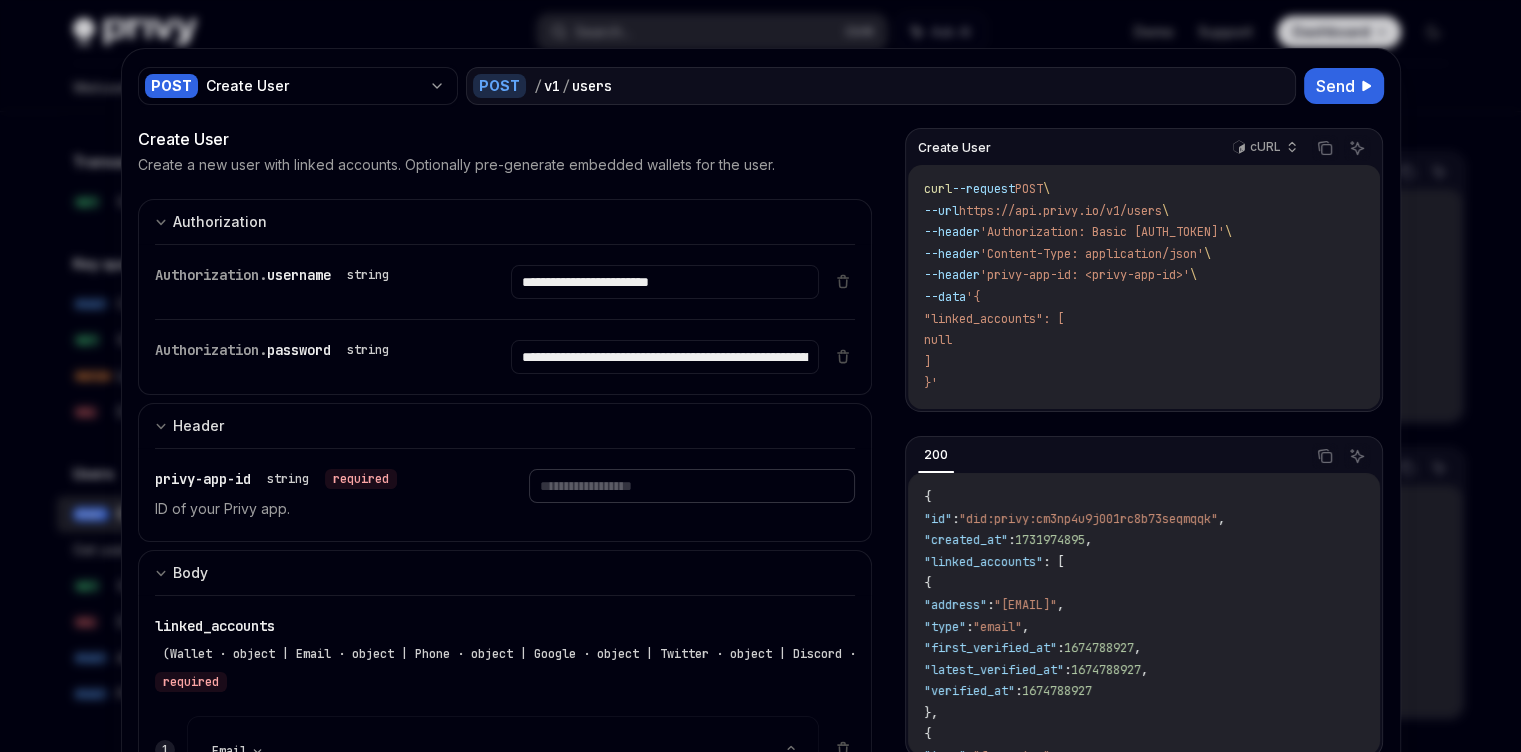 click at bounding box center [665, 282] 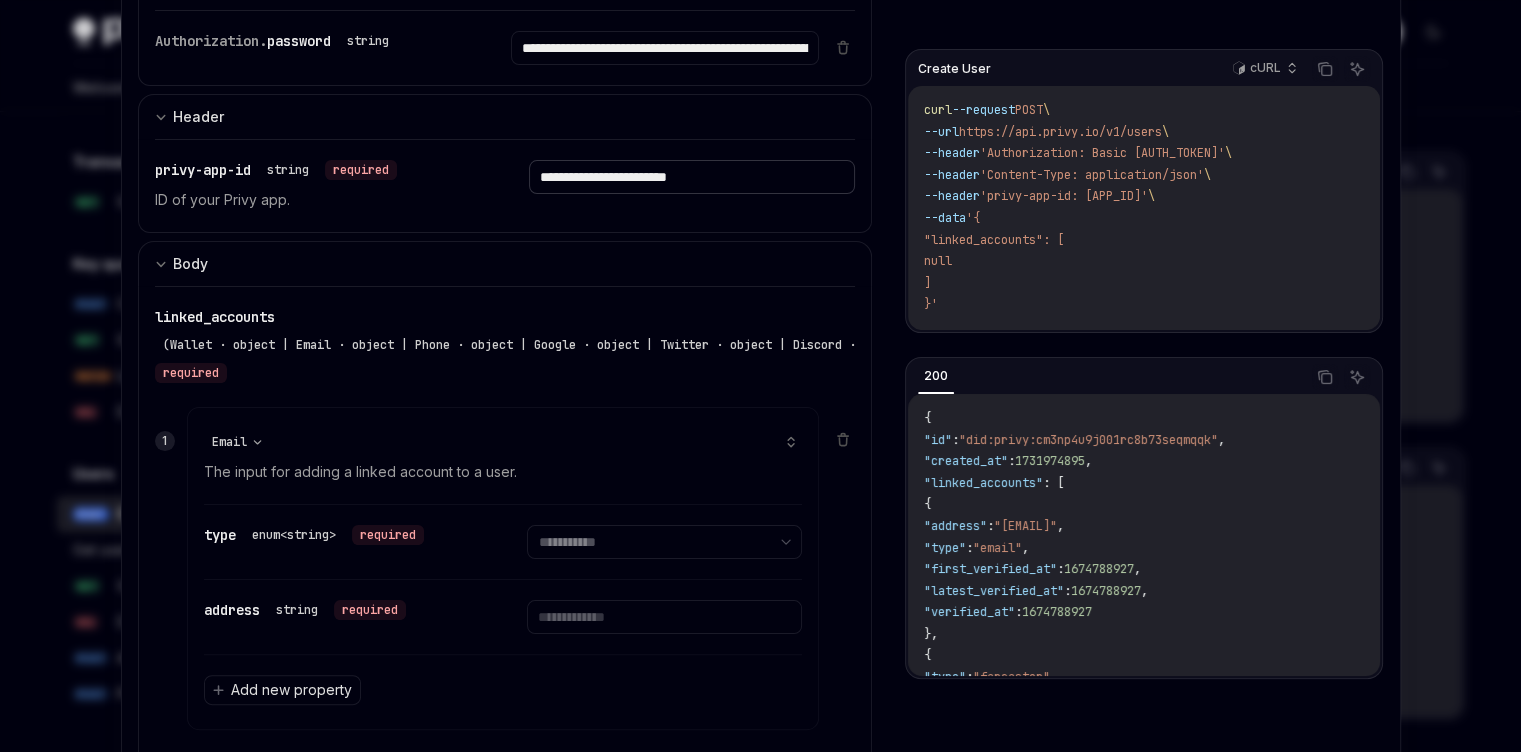 scroll, scrollTop: 360, scrollLeft: 0, axis: vertical 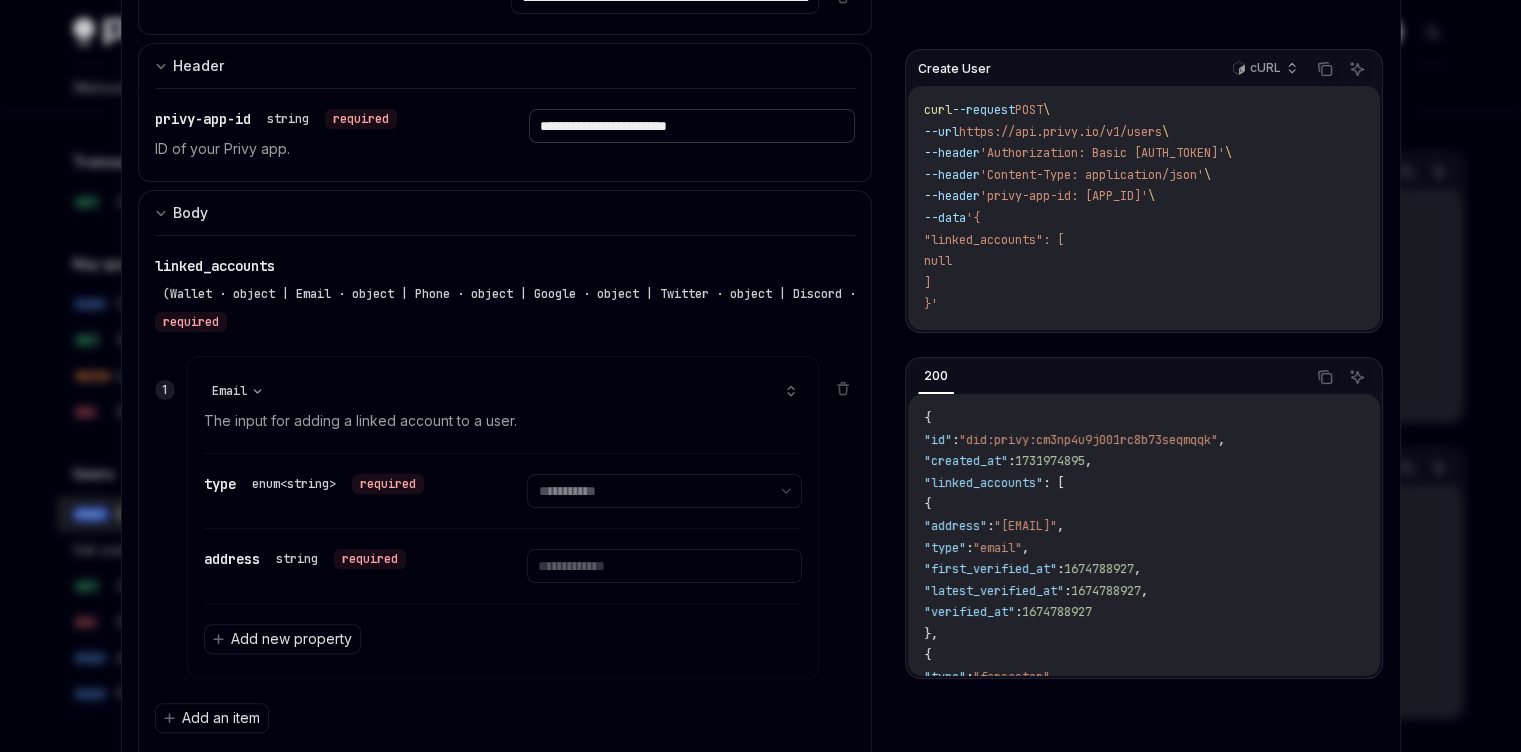 type on "**********" 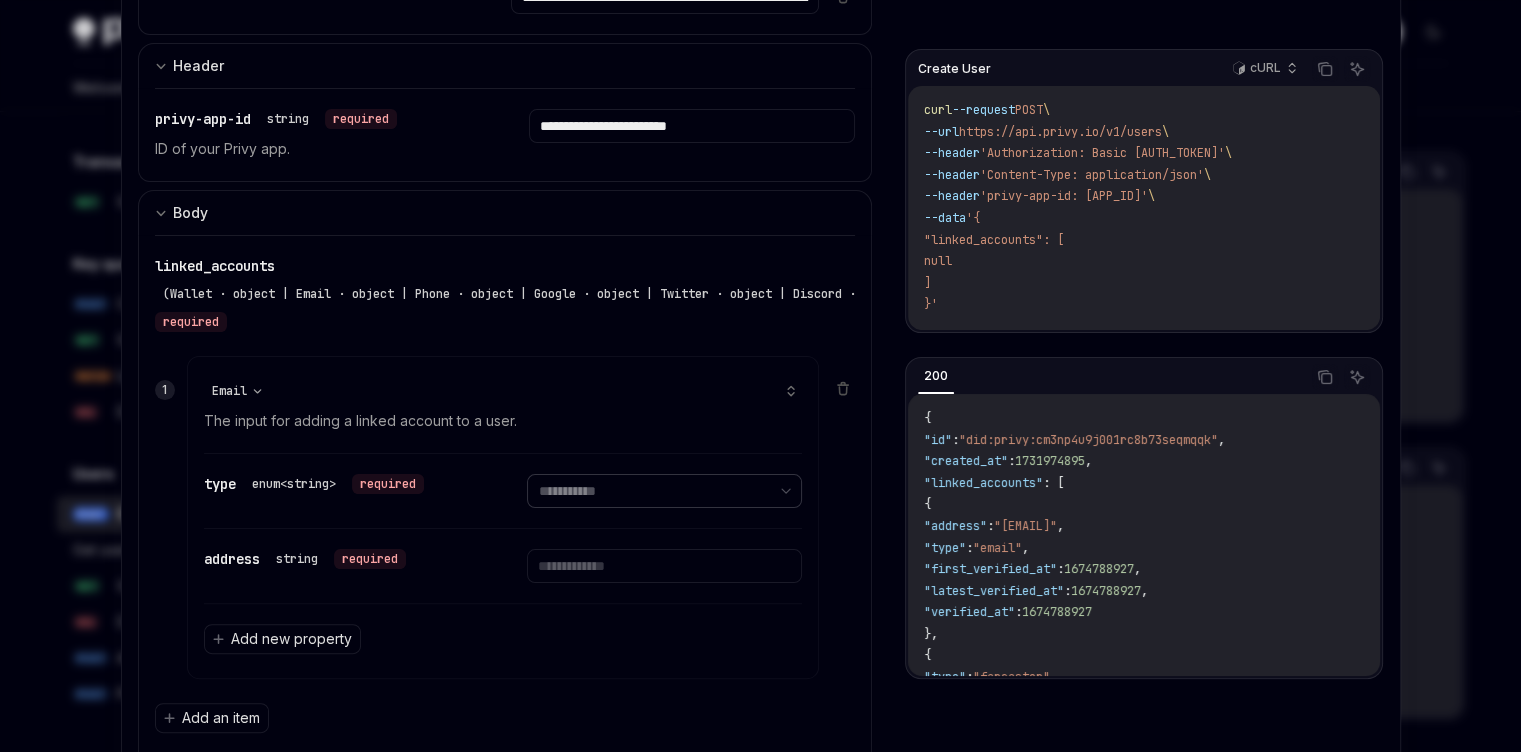 select on "*****" 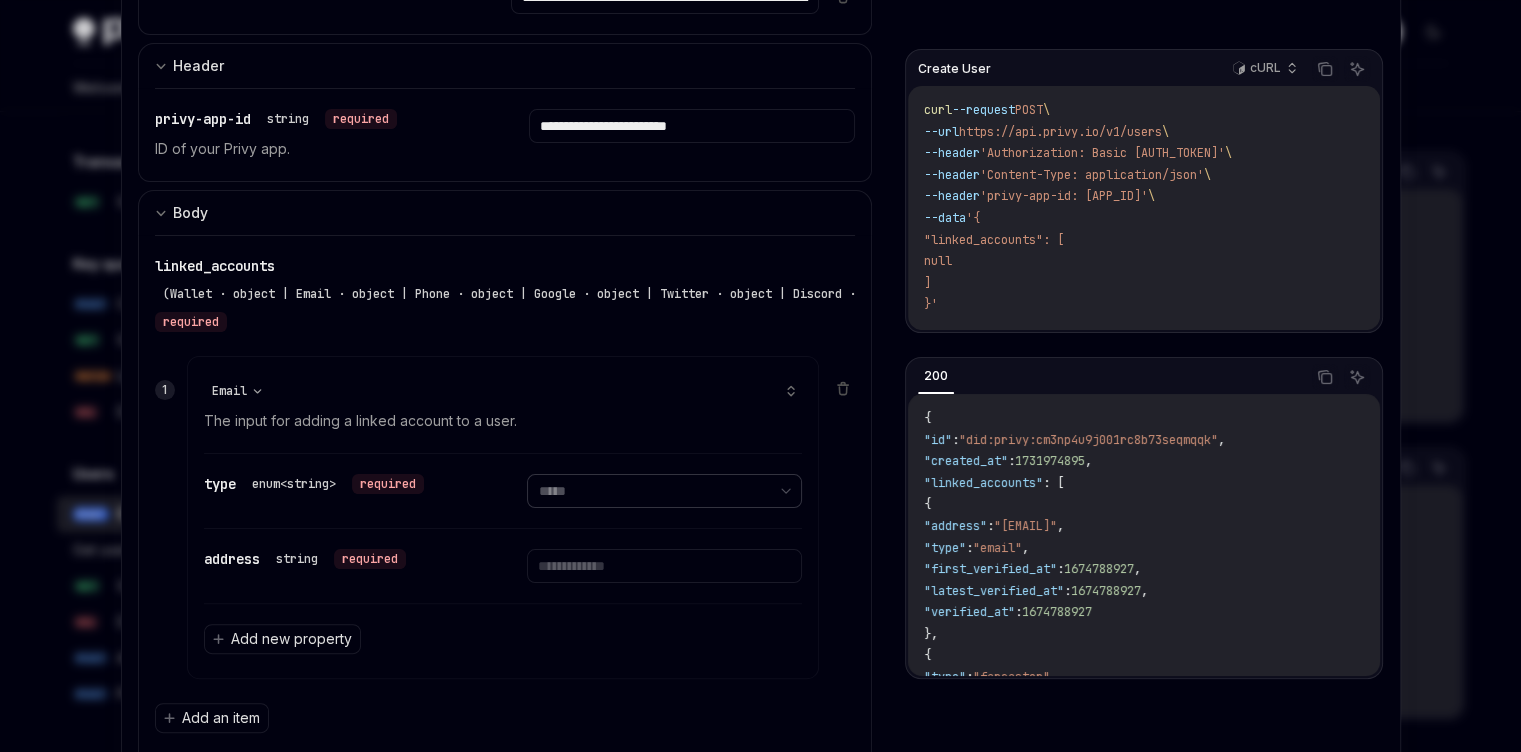 click on "**********" at bounding box center [664, 491] 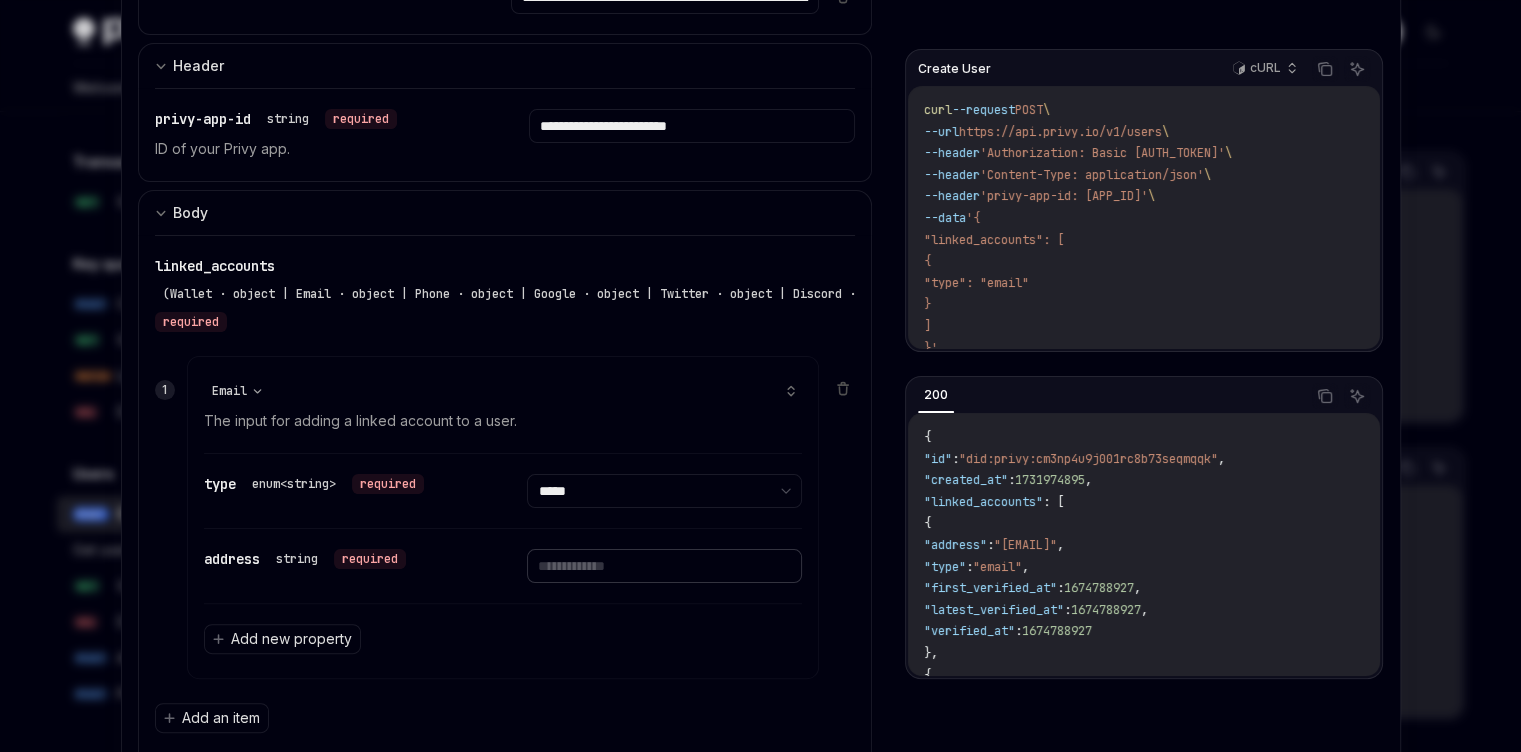 click at bounding box center (664, 566) 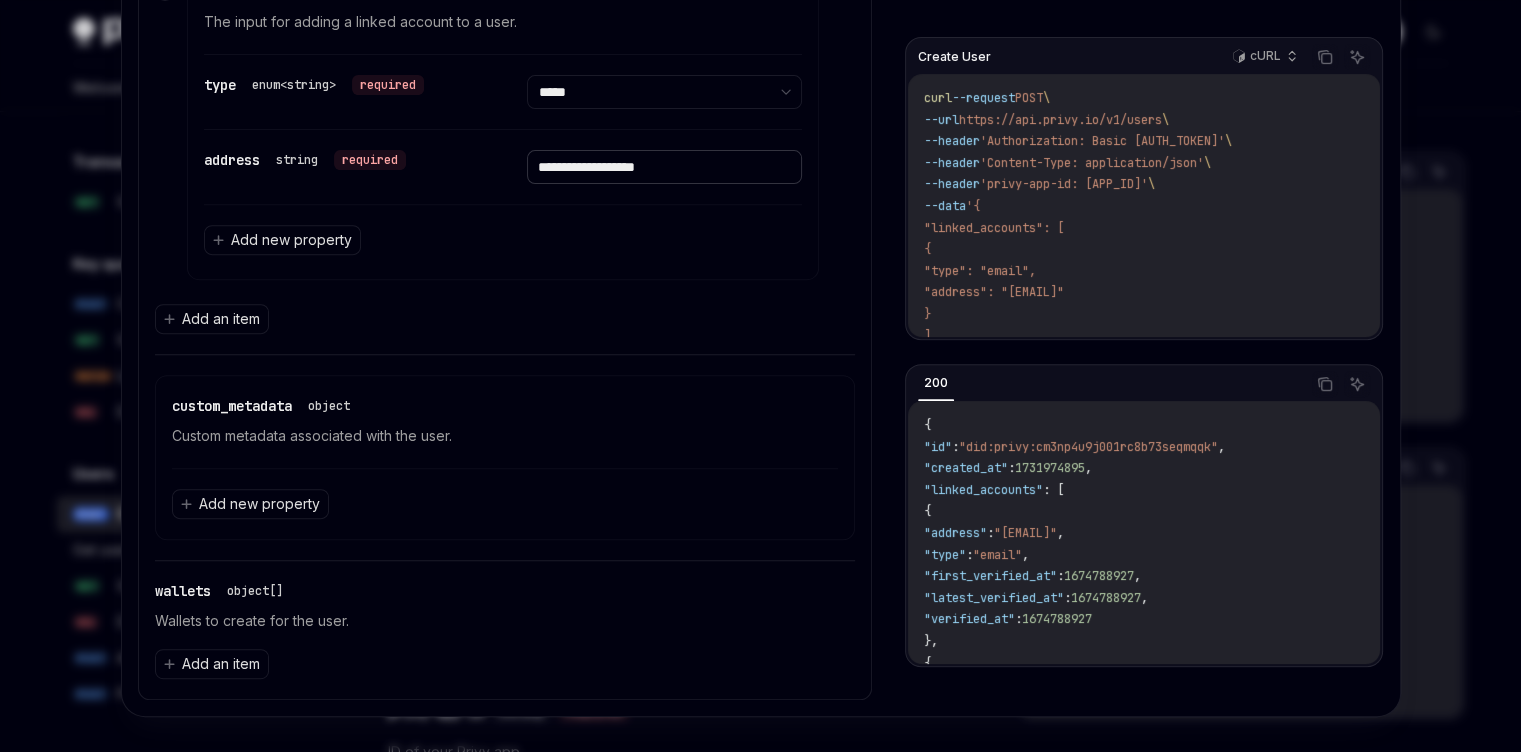 scroll, scrollTop: 764, scrollLeft: 0, axis: vertical 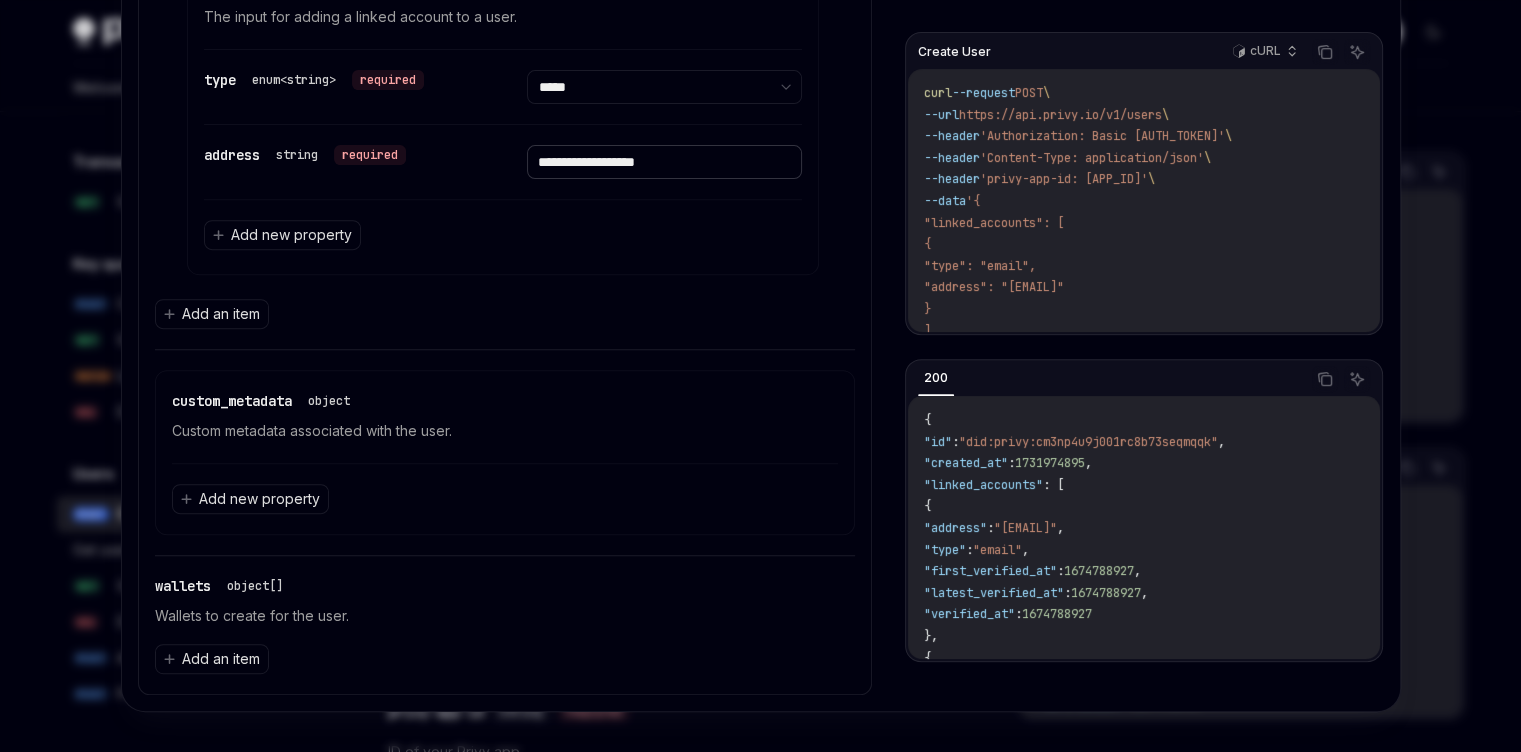 type on "**********" 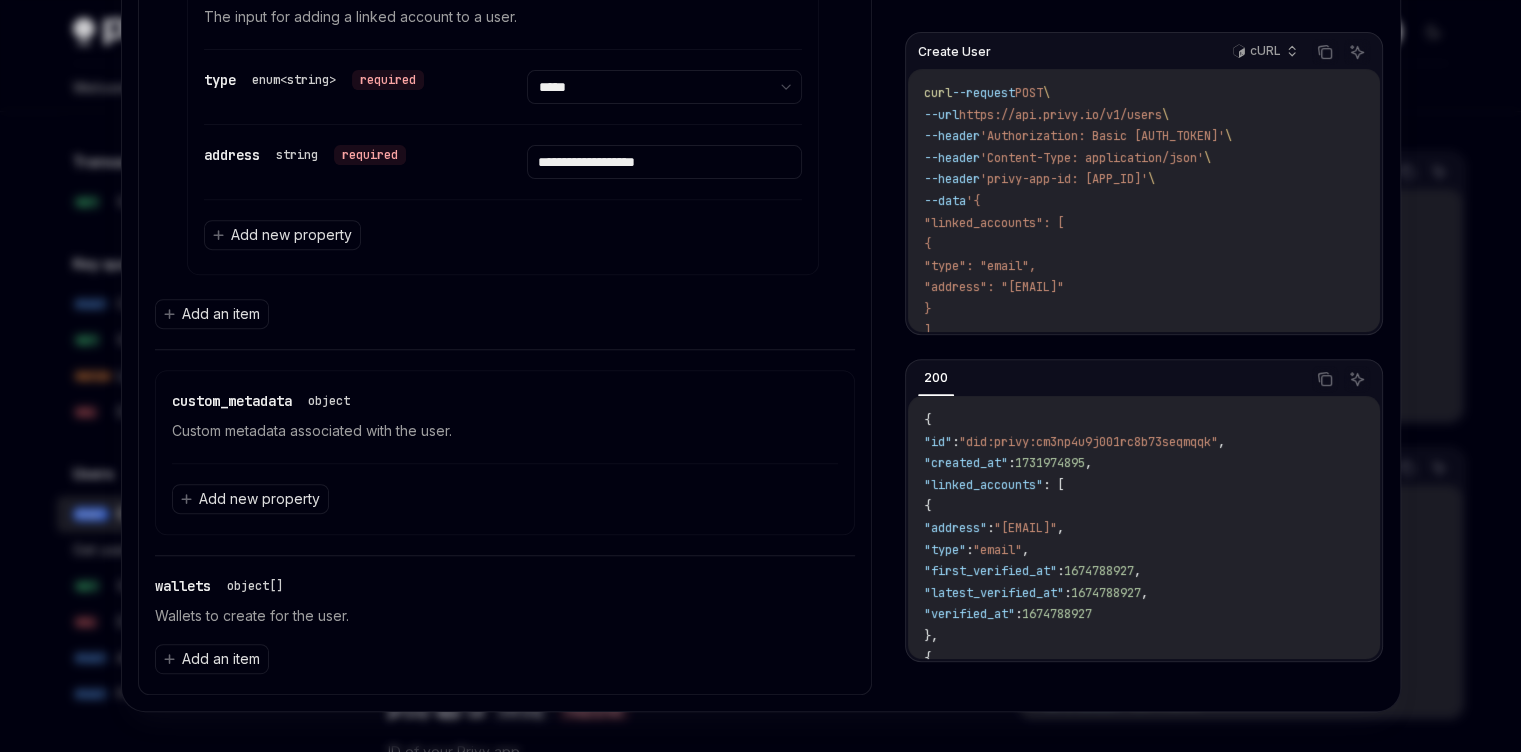 click on "custom_metadata" at bounding box center (232, 401) 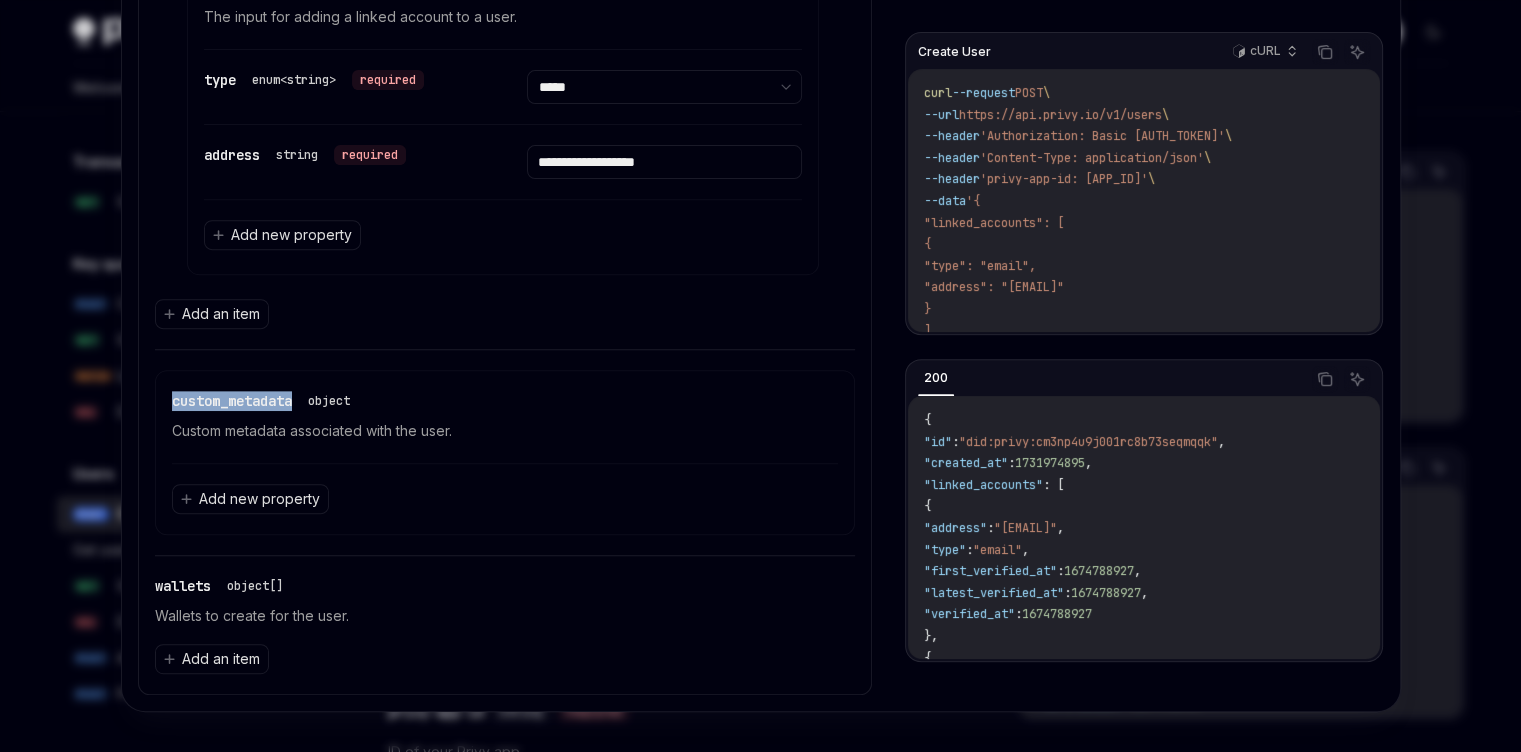 click on "custom_metadata" at bounding box center (232, 401) 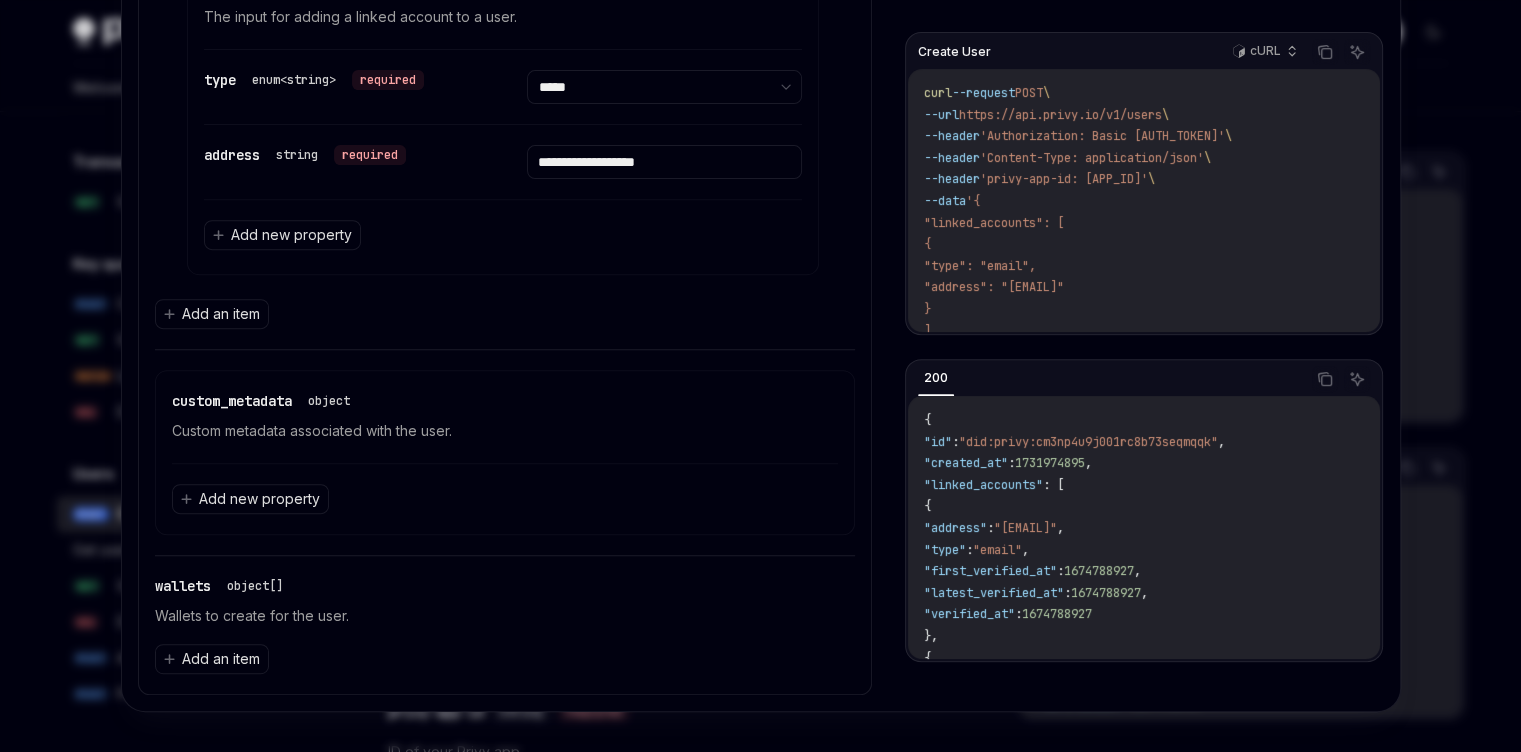 click on "Custom metadata associated with the user." at bounding box center (505, 431) 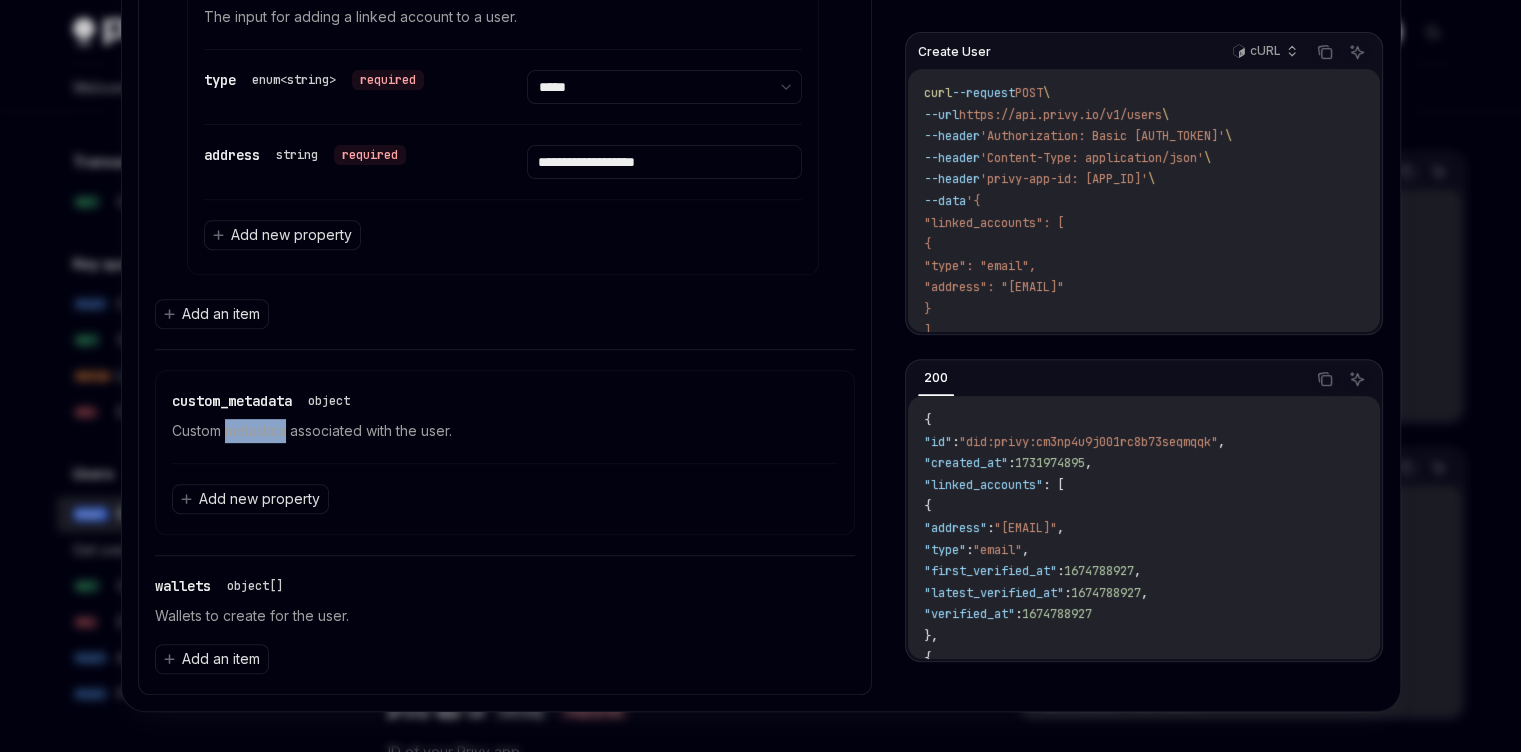 click on "Custom metadata associated with the user." at bounding box center [505, 431] 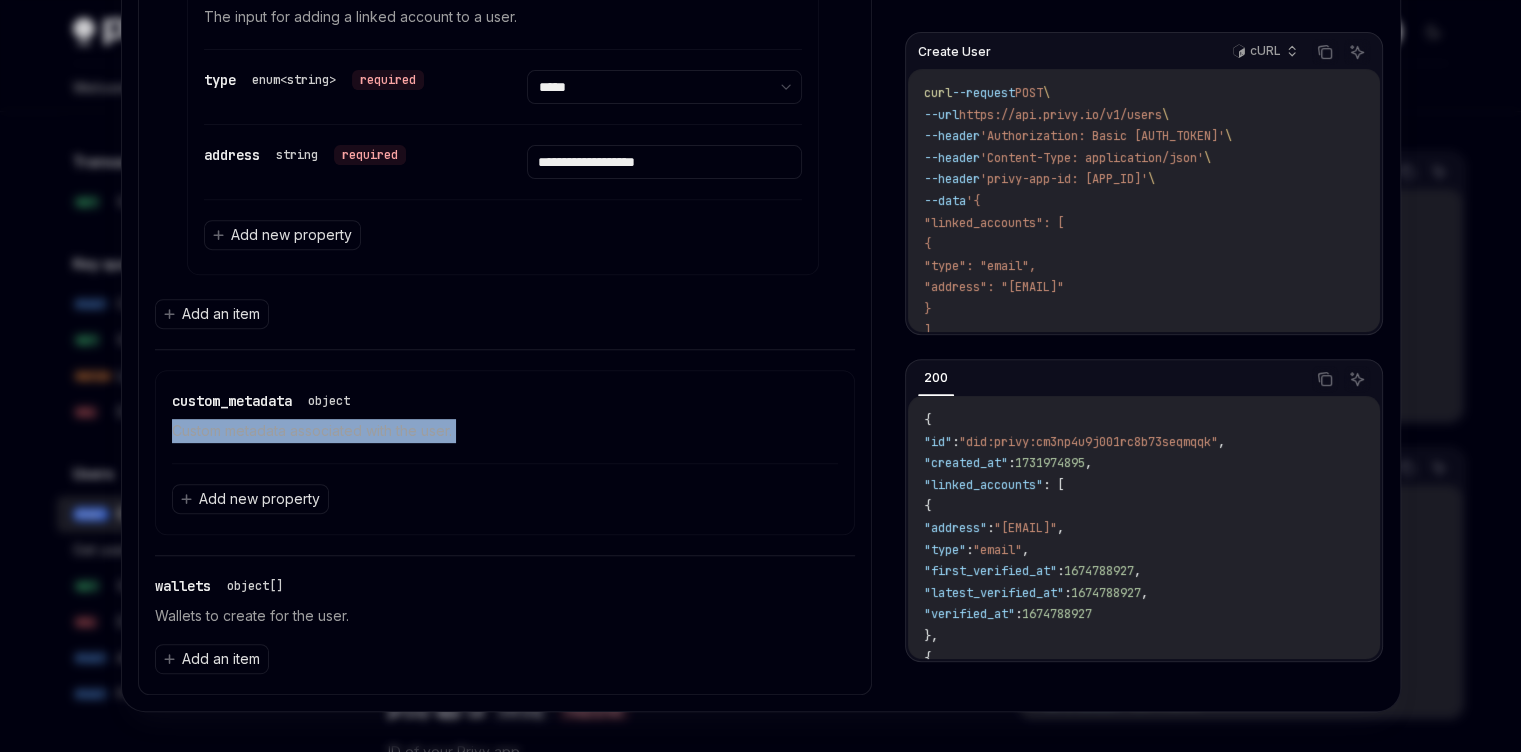 click on "Custom metadata associated with the user." at bounding box center (505, 431) 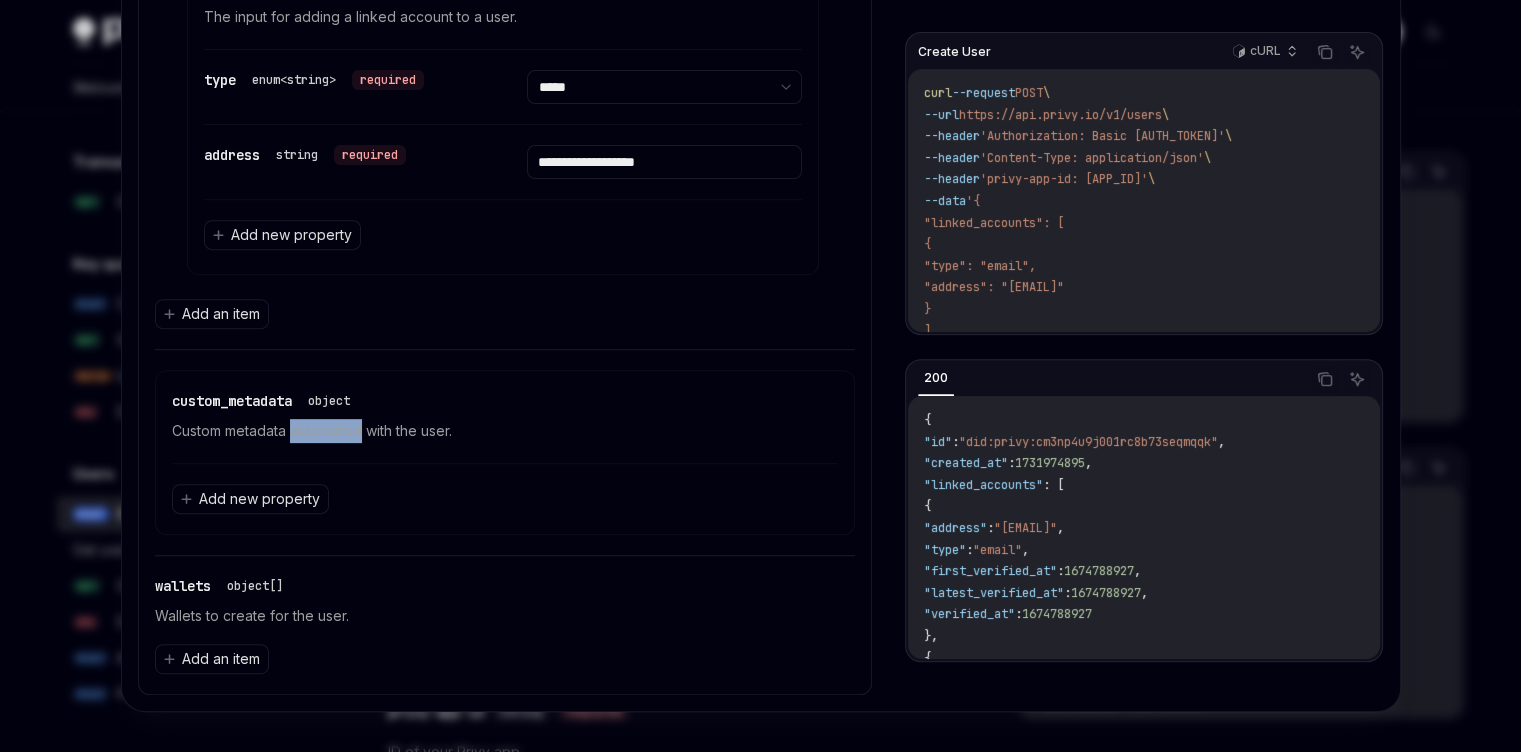 click on "Custom metadata associated with the user." at bounding box center (505, 431) 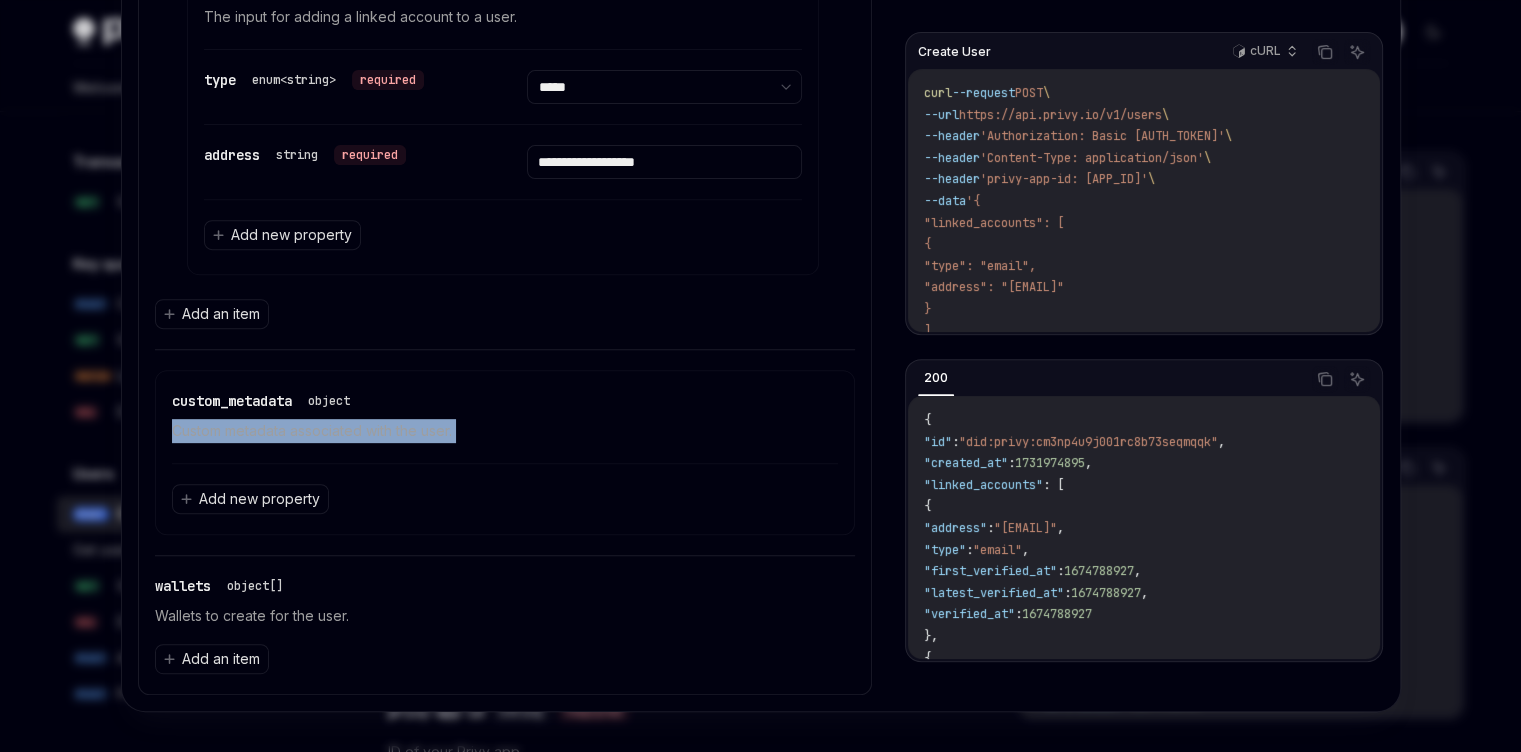 click on "Custom metadata associated with the user." at bounding box center (505, 431) 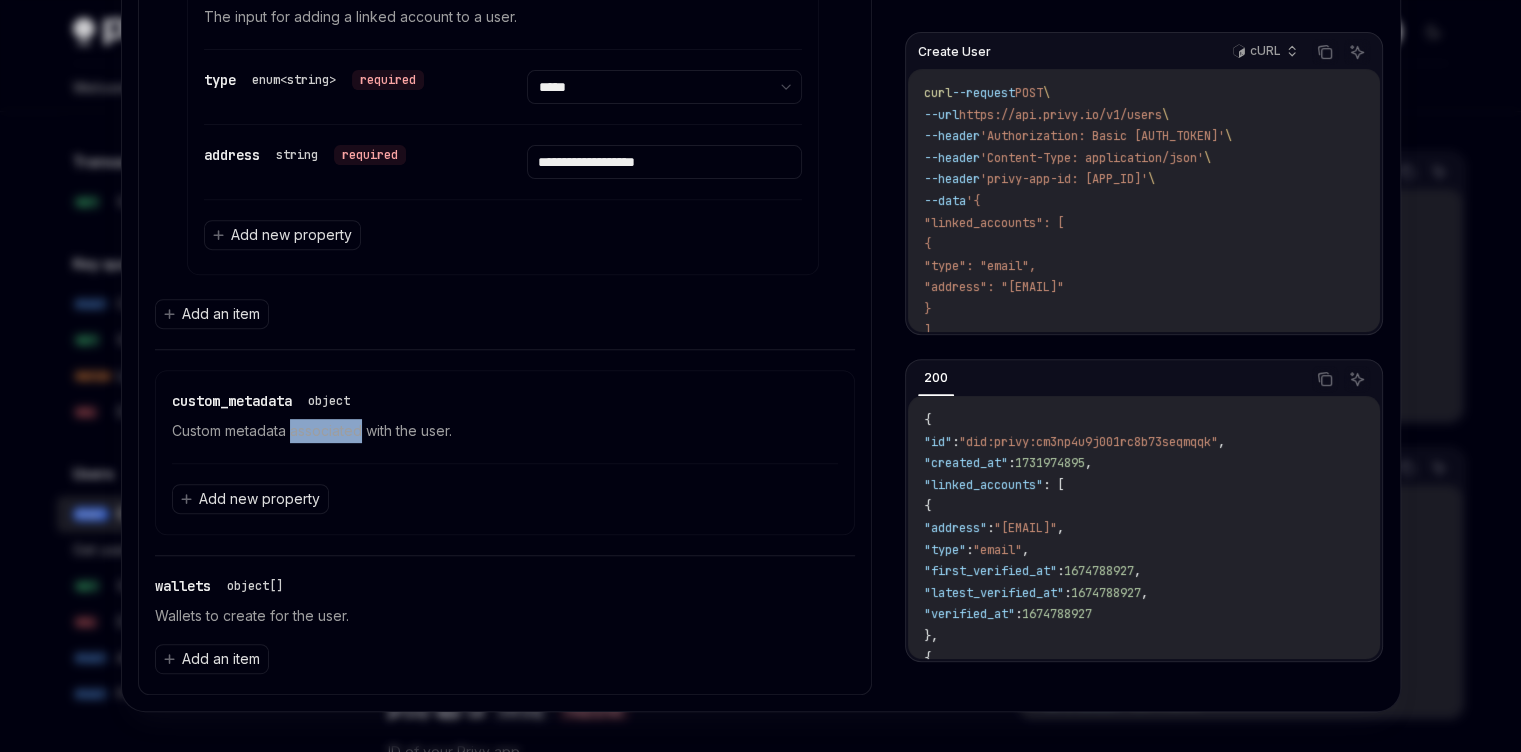 click on "Custom metadata associated with the user." at bounding box center (505, 431) 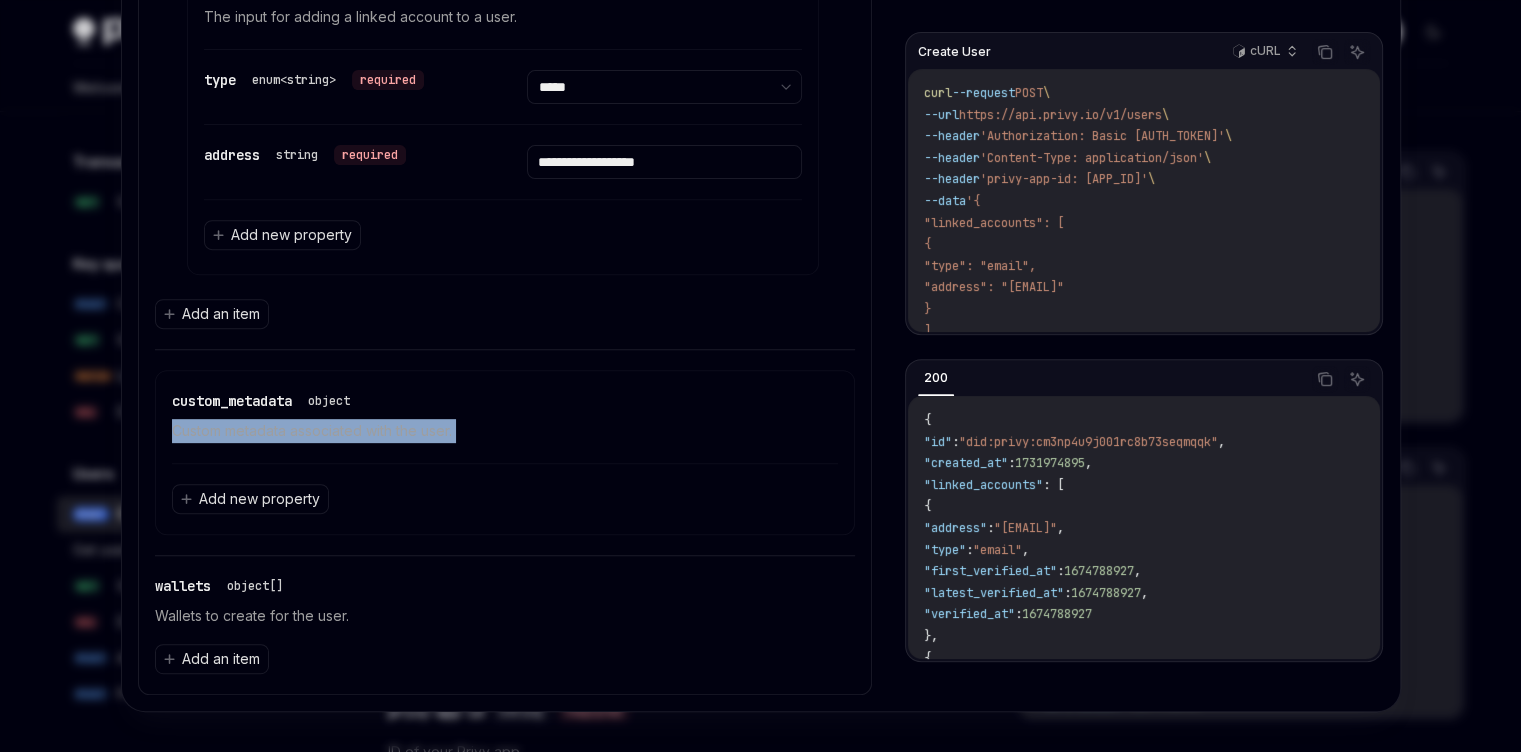 click on "Custom metadata associated with the user." at bounding box center [505, 431] 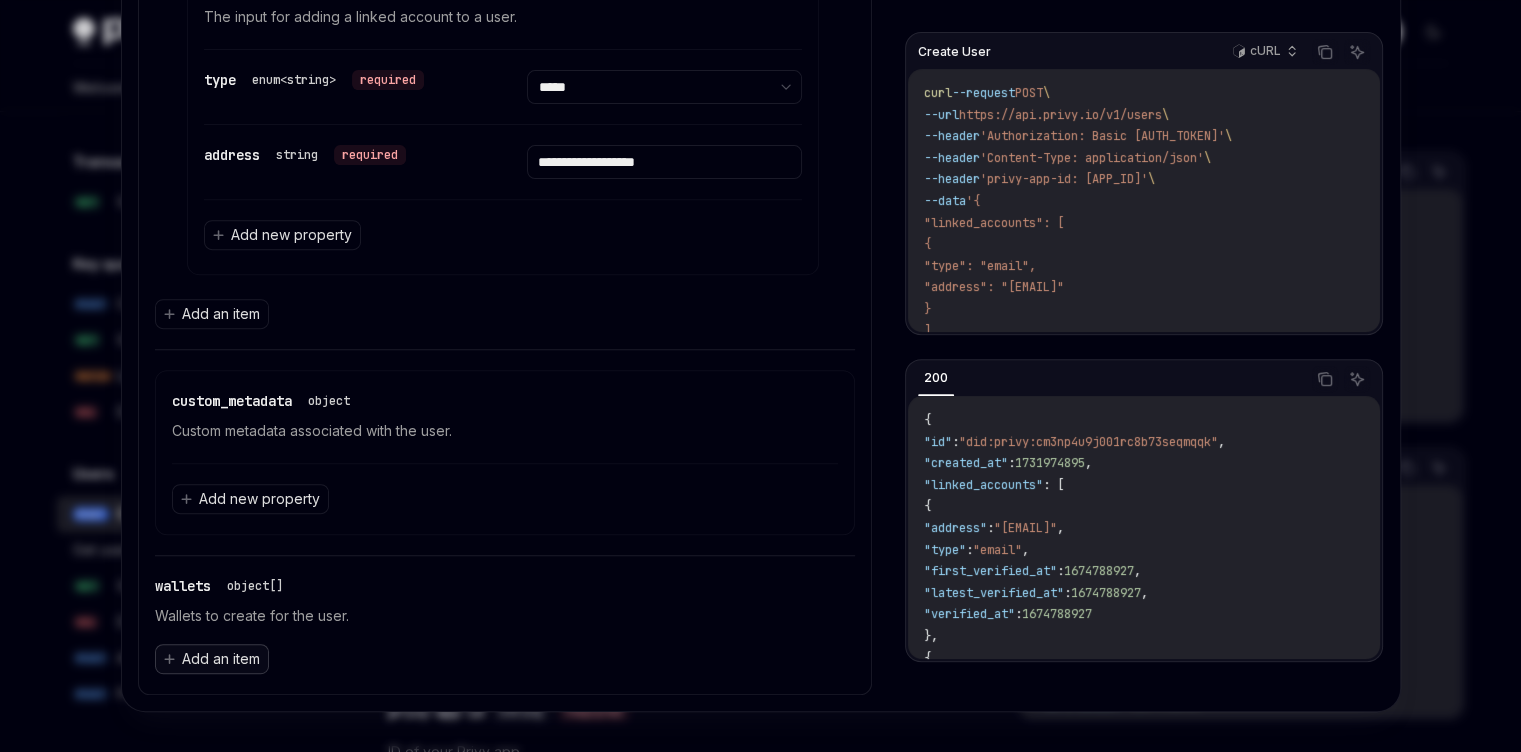 click on "Add an item" at bounding box center (221, 659) 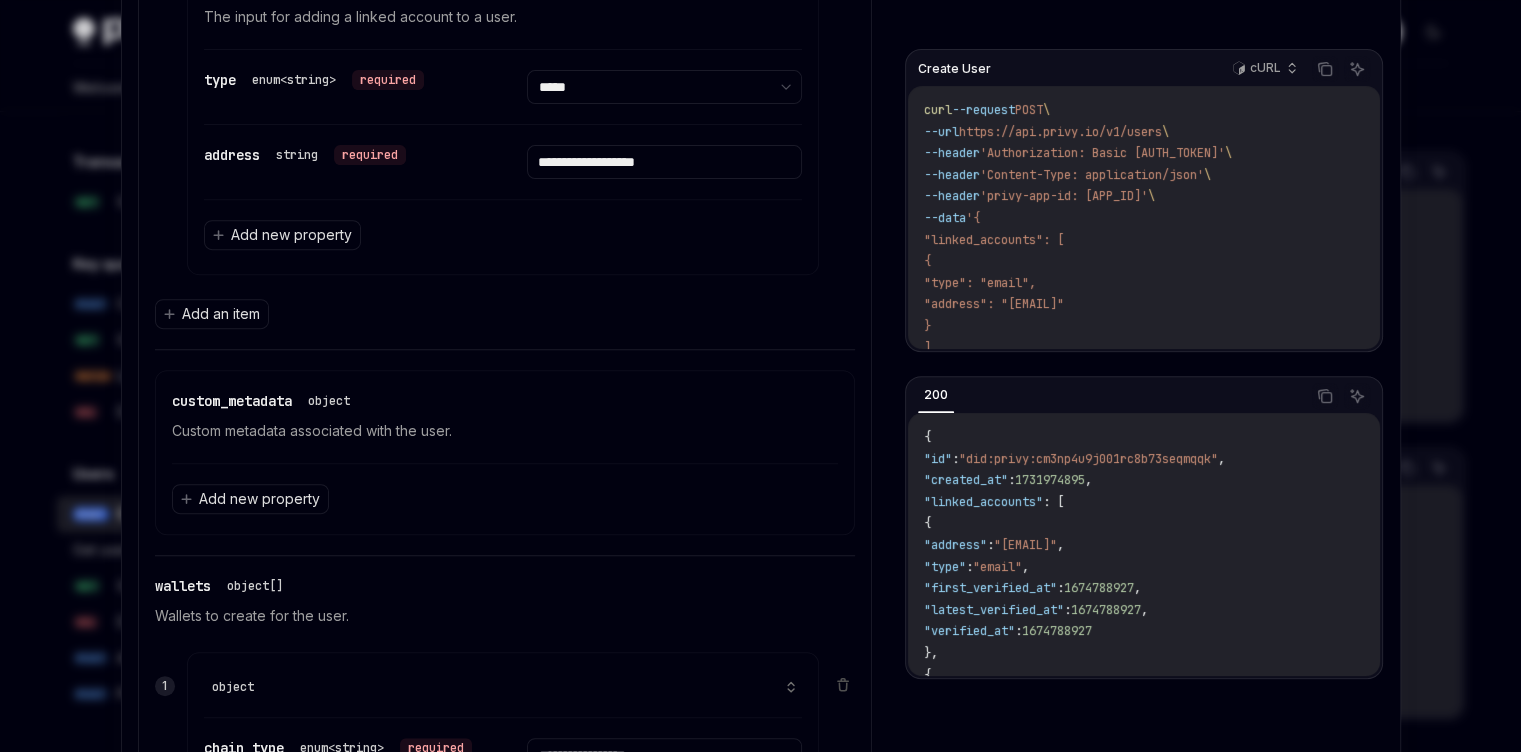 scroll, scrollTop: 1004, scrollLeft: 0, axis: vertical 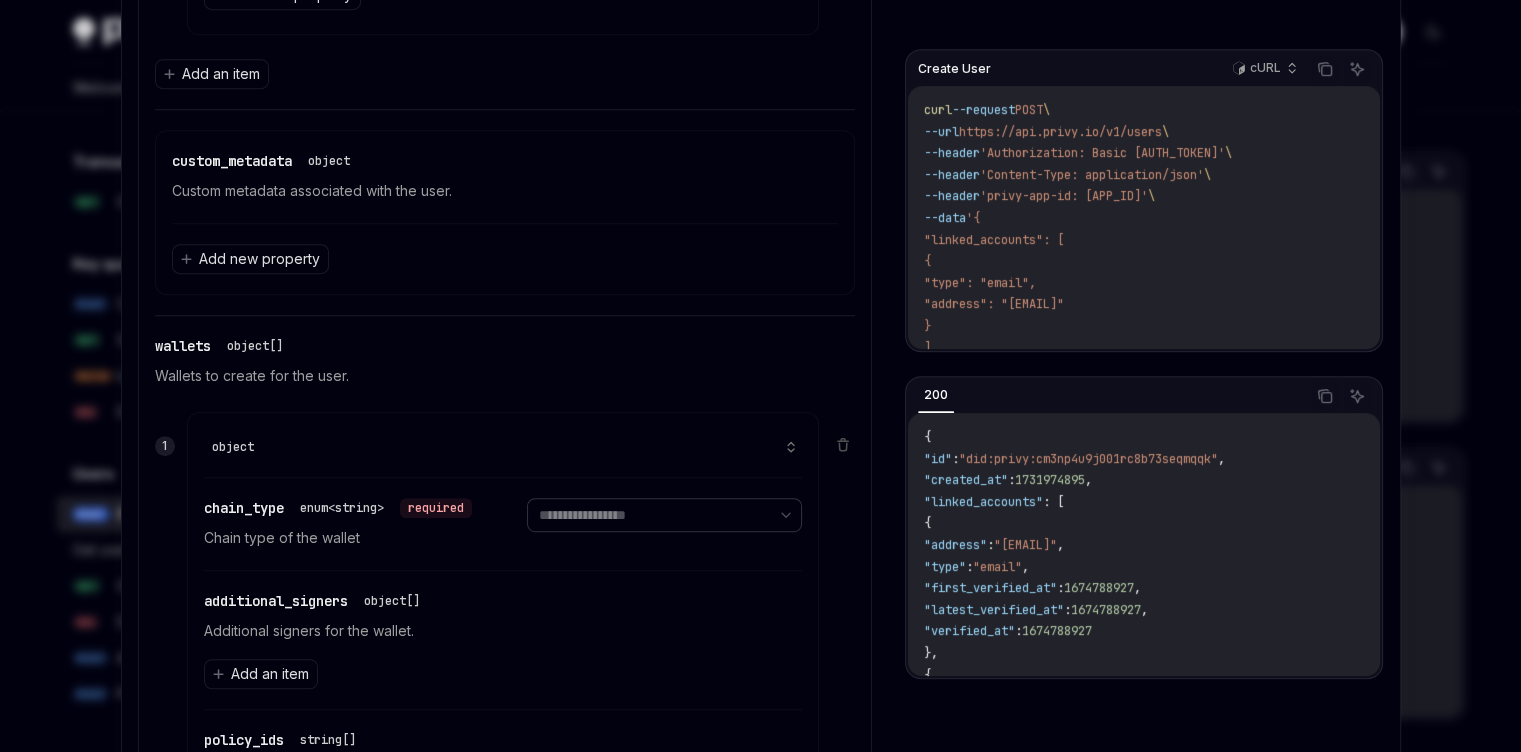 select on "******" 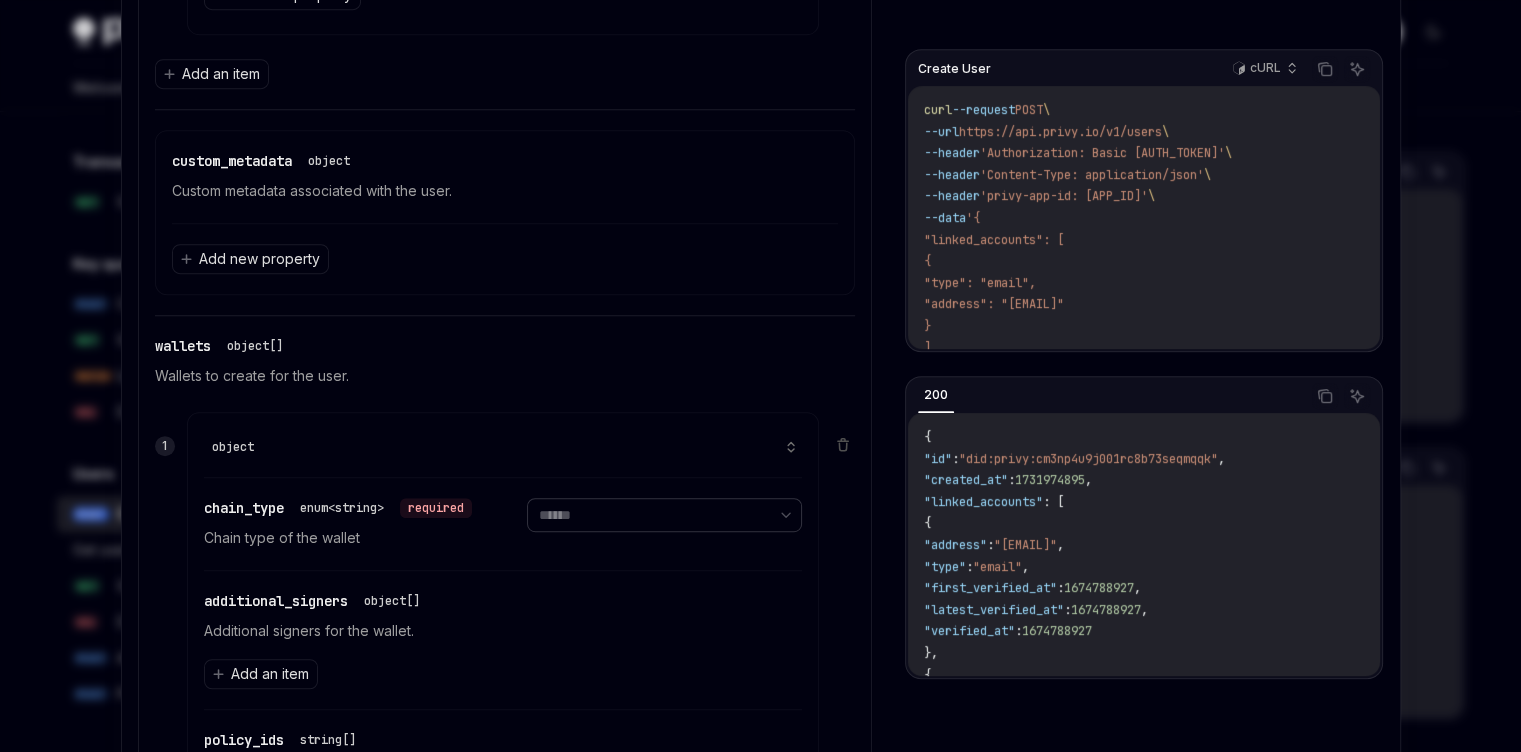 click on "**********" at bounding box center (664, 515) 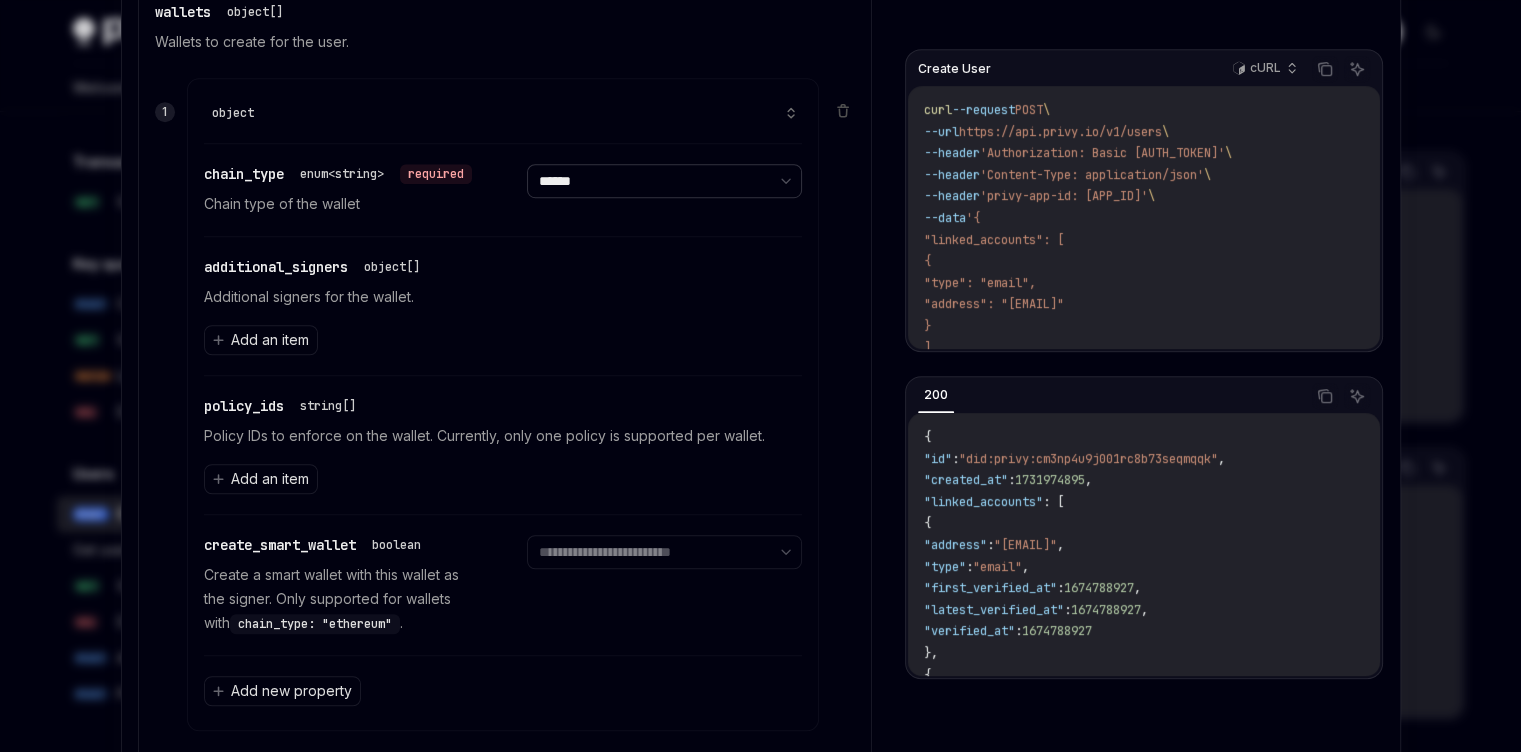scroll, scrollTop: 1474, scrollLeft: 0, axis: vertical 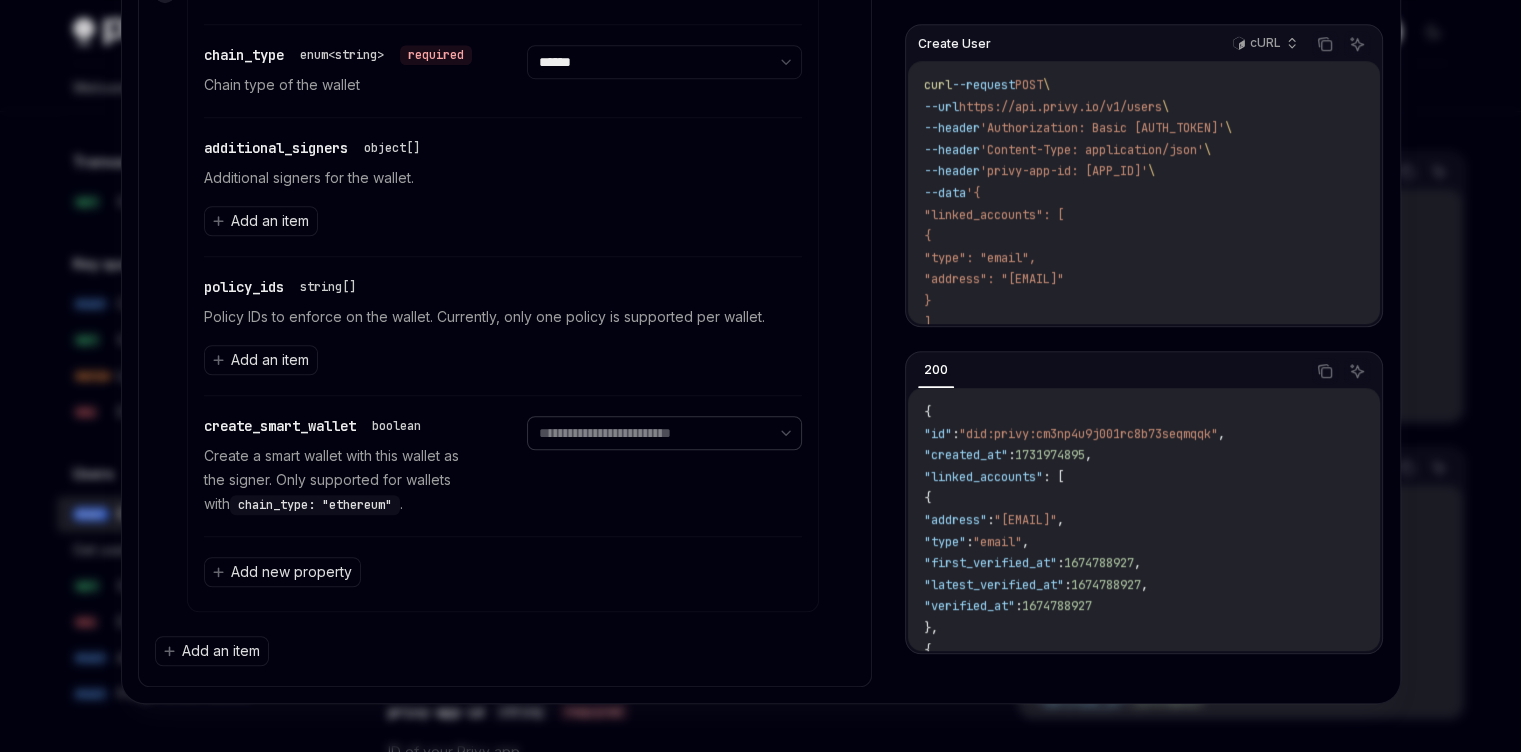 select on "*****" 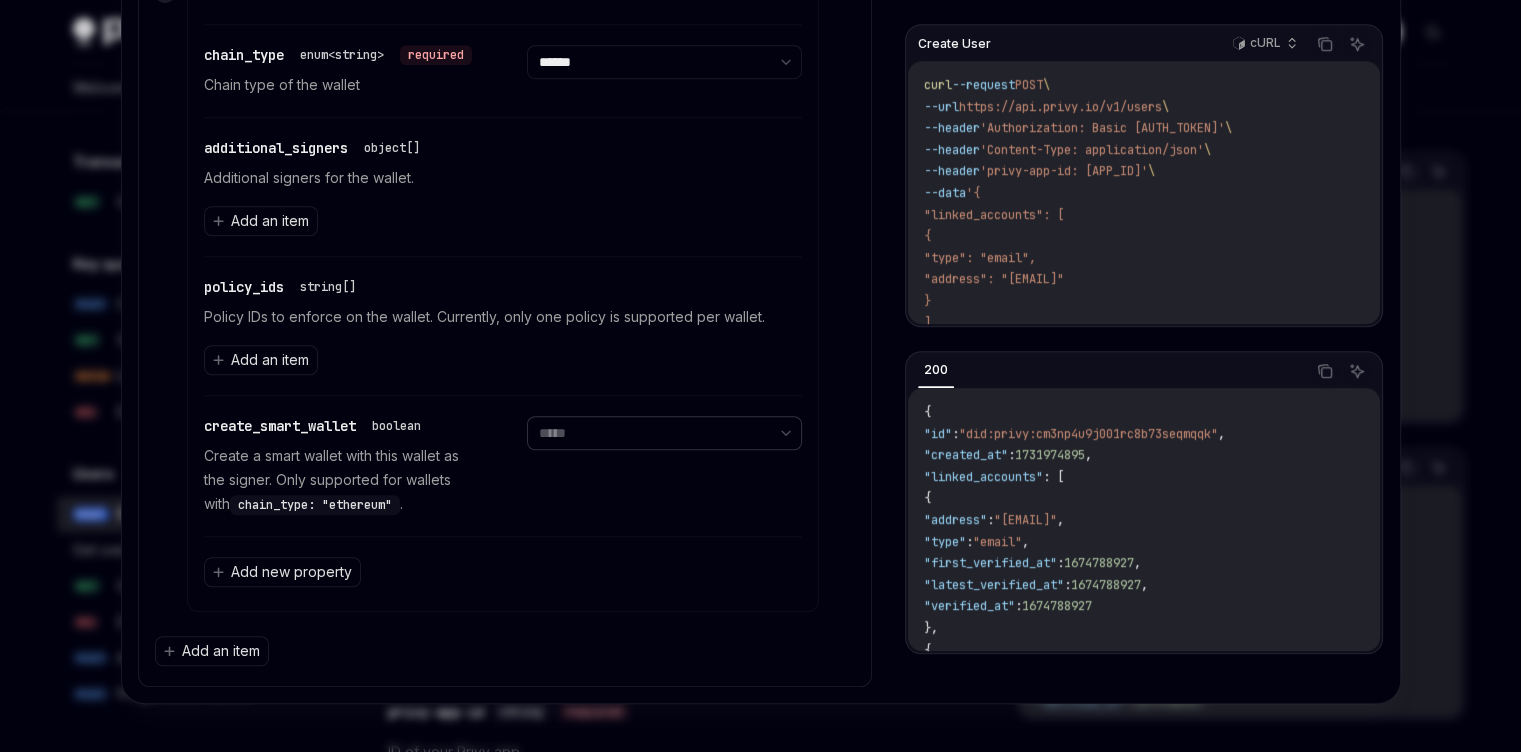 click on "**********" at bounding box center (664, 433) 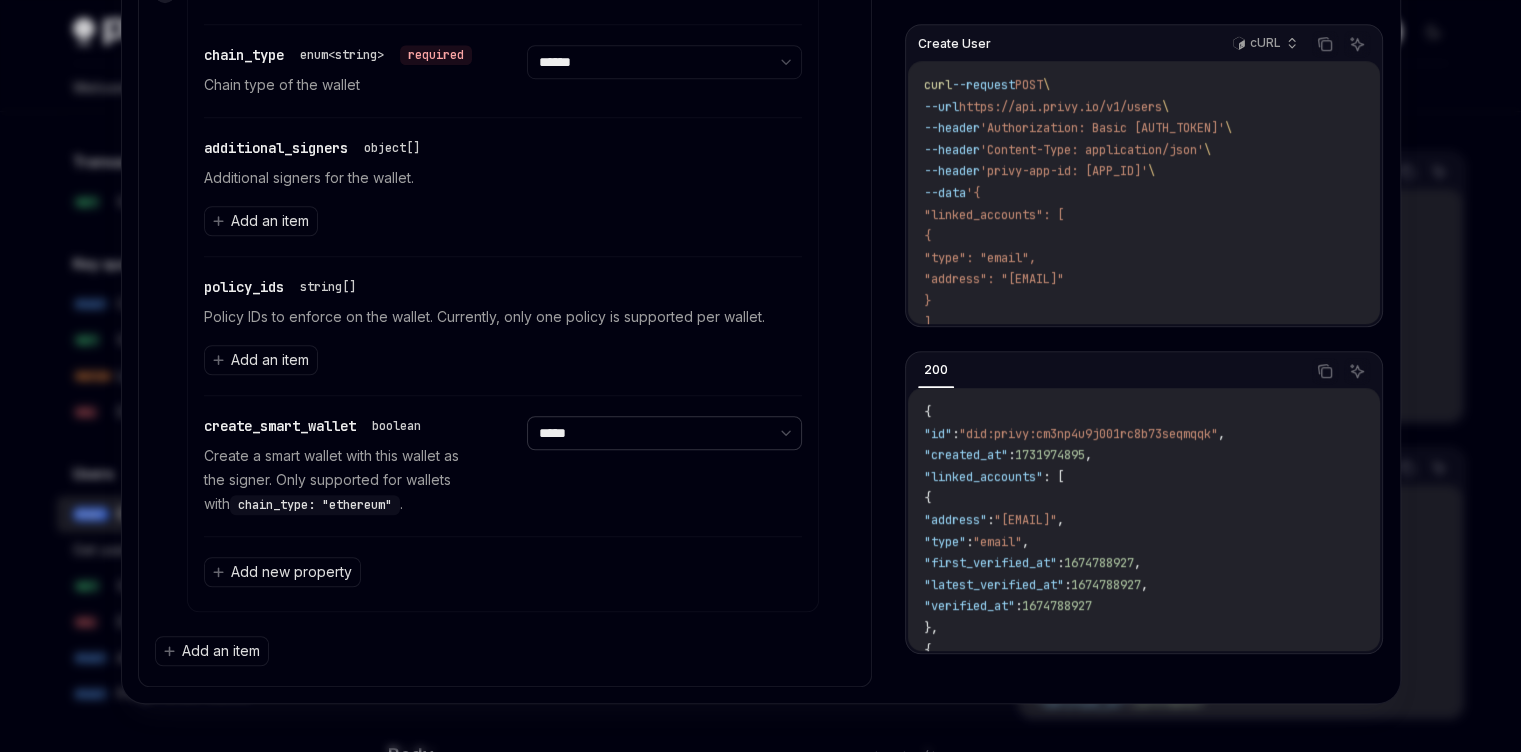 scroll, scrollTop: 0, scrollLeft: 0, axis: both 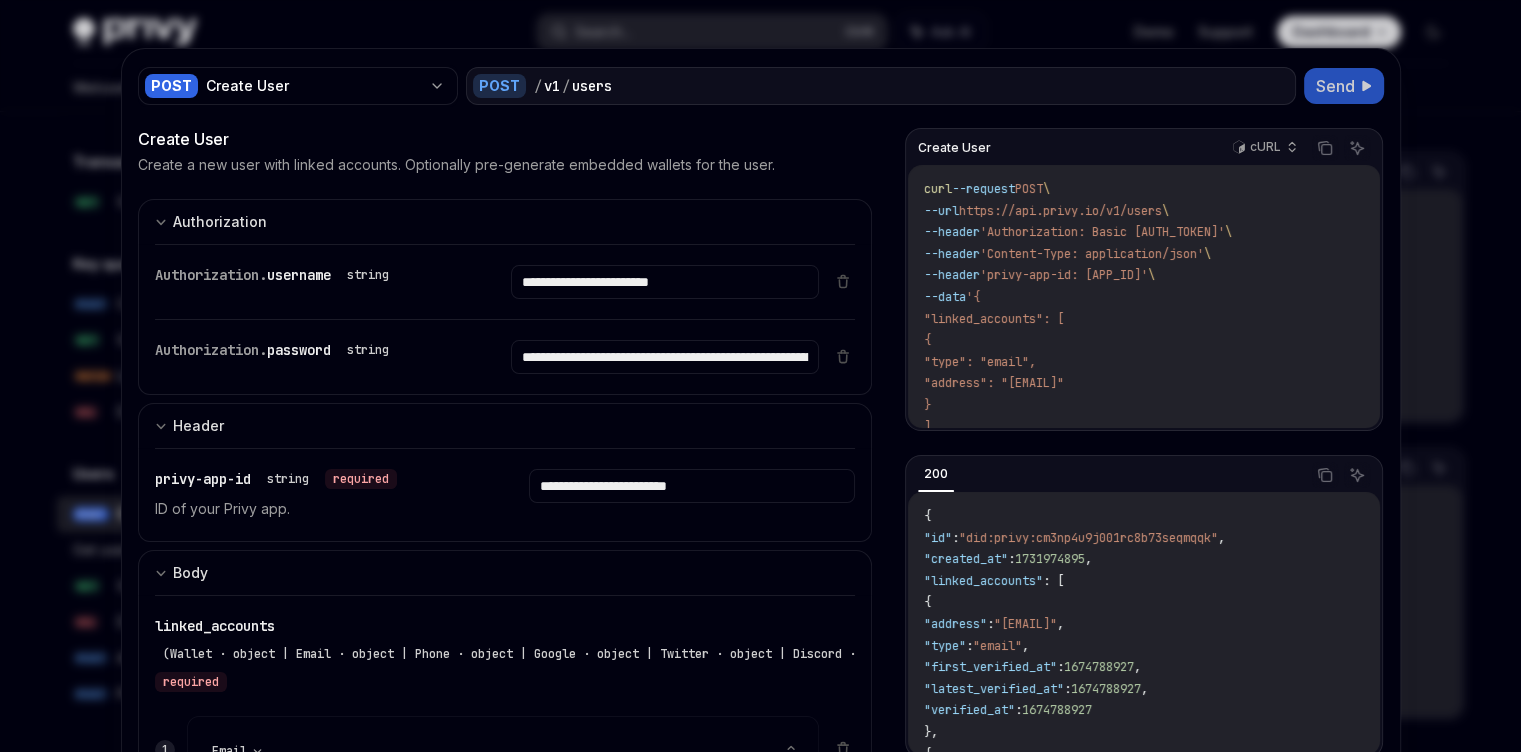 click on "Send" at bounding box center (1335, 86) 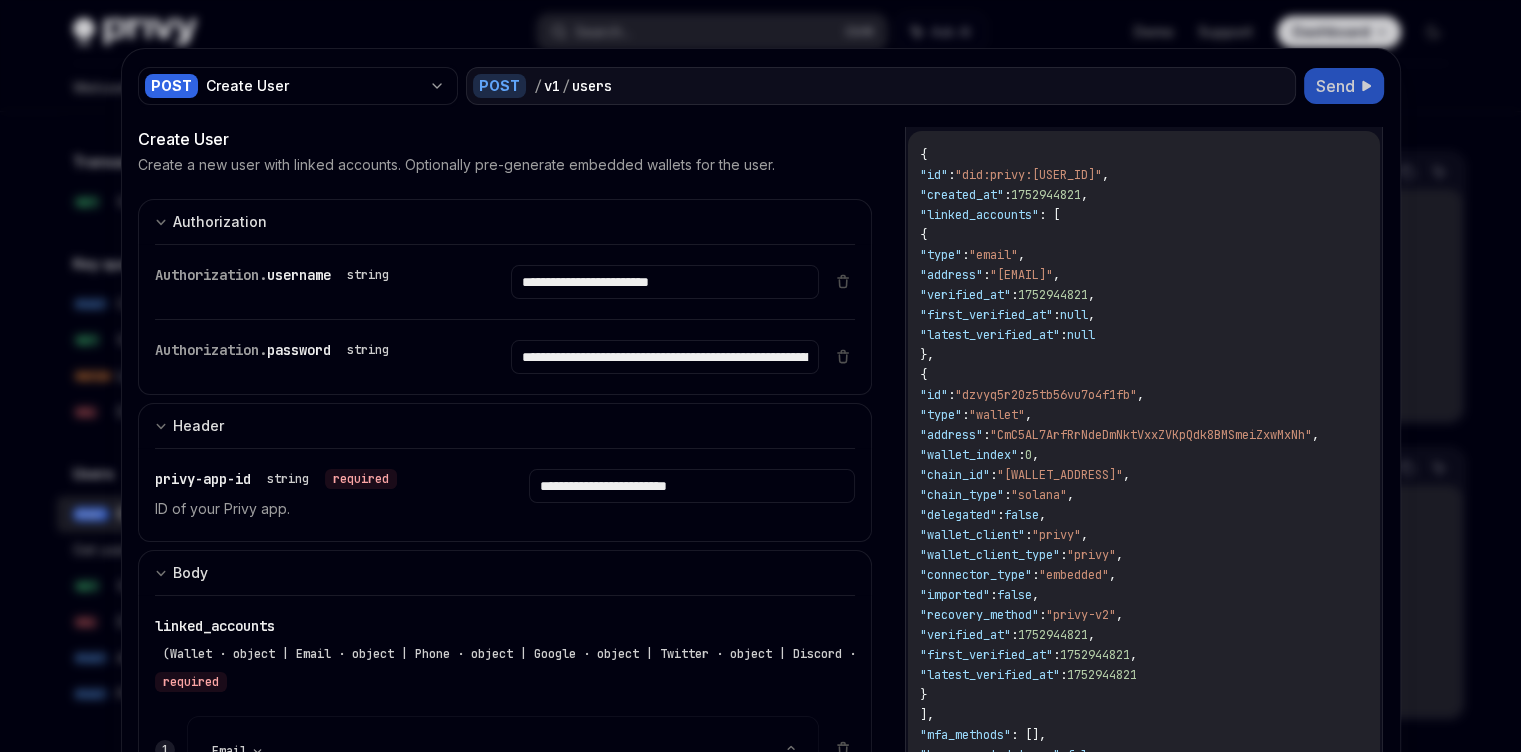 scroll, scrollTop: 0, scrollLeft: 0, axis: both 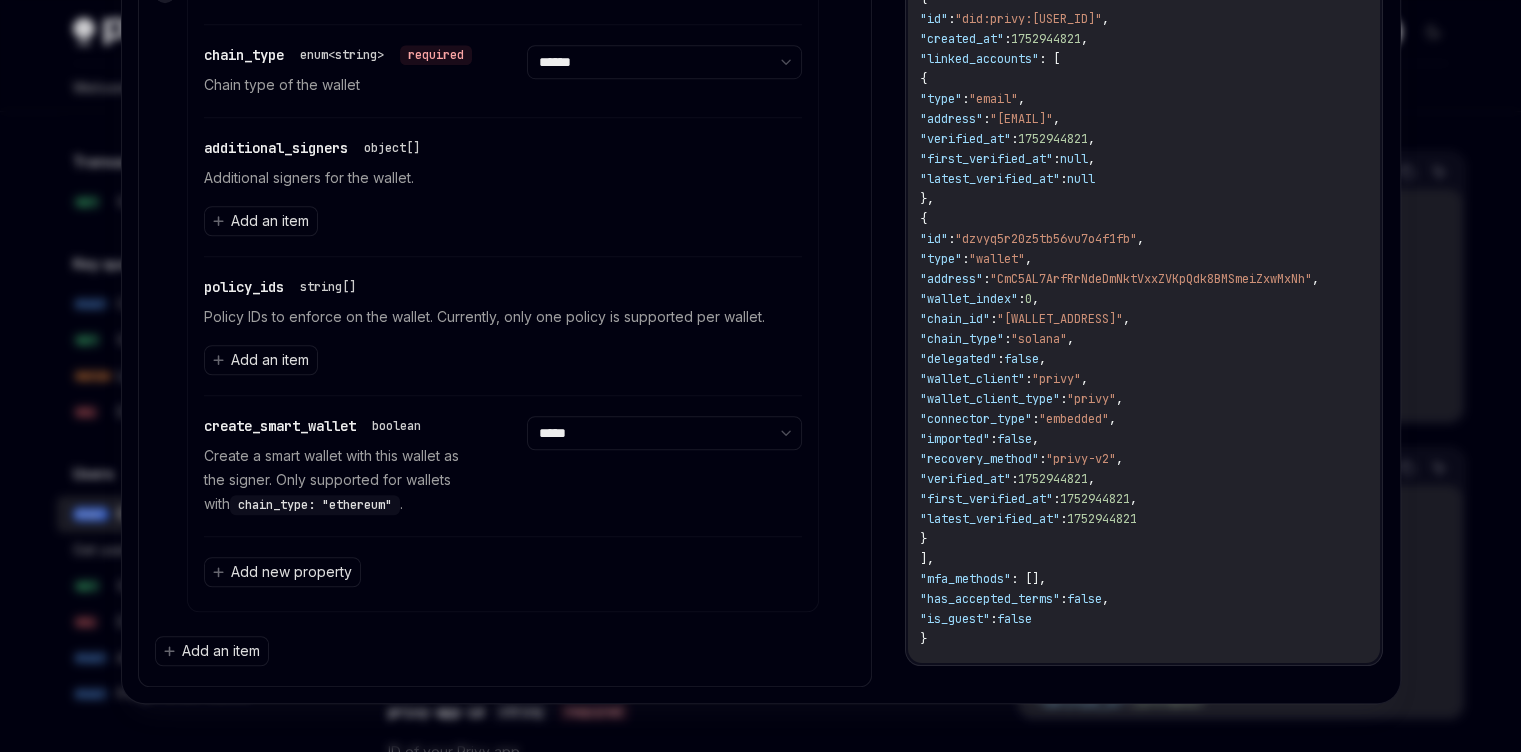 click on "**********" at bounding box center (503, 466) 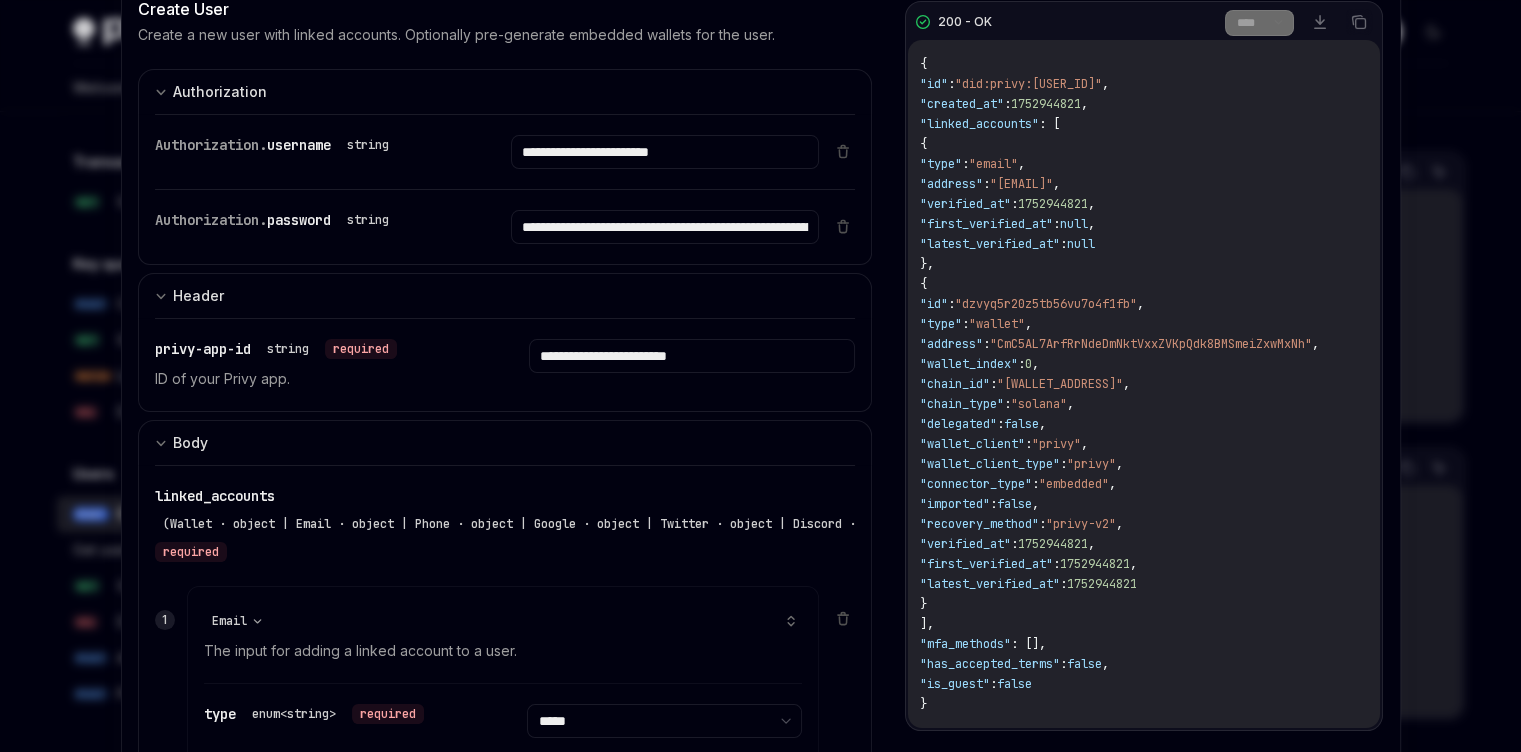 scroll, scrollTop: 0, scrollLeft: 0, axis: both 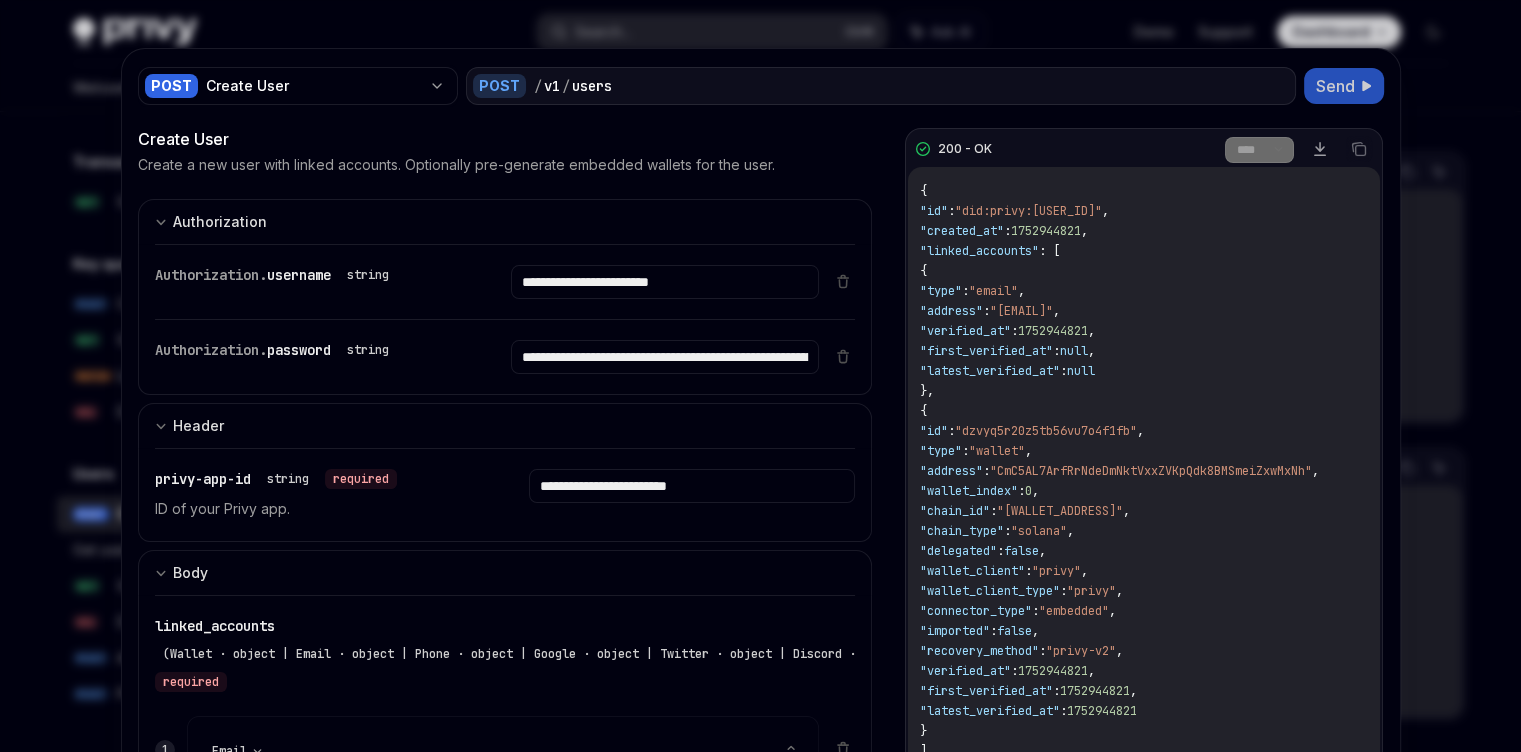 click 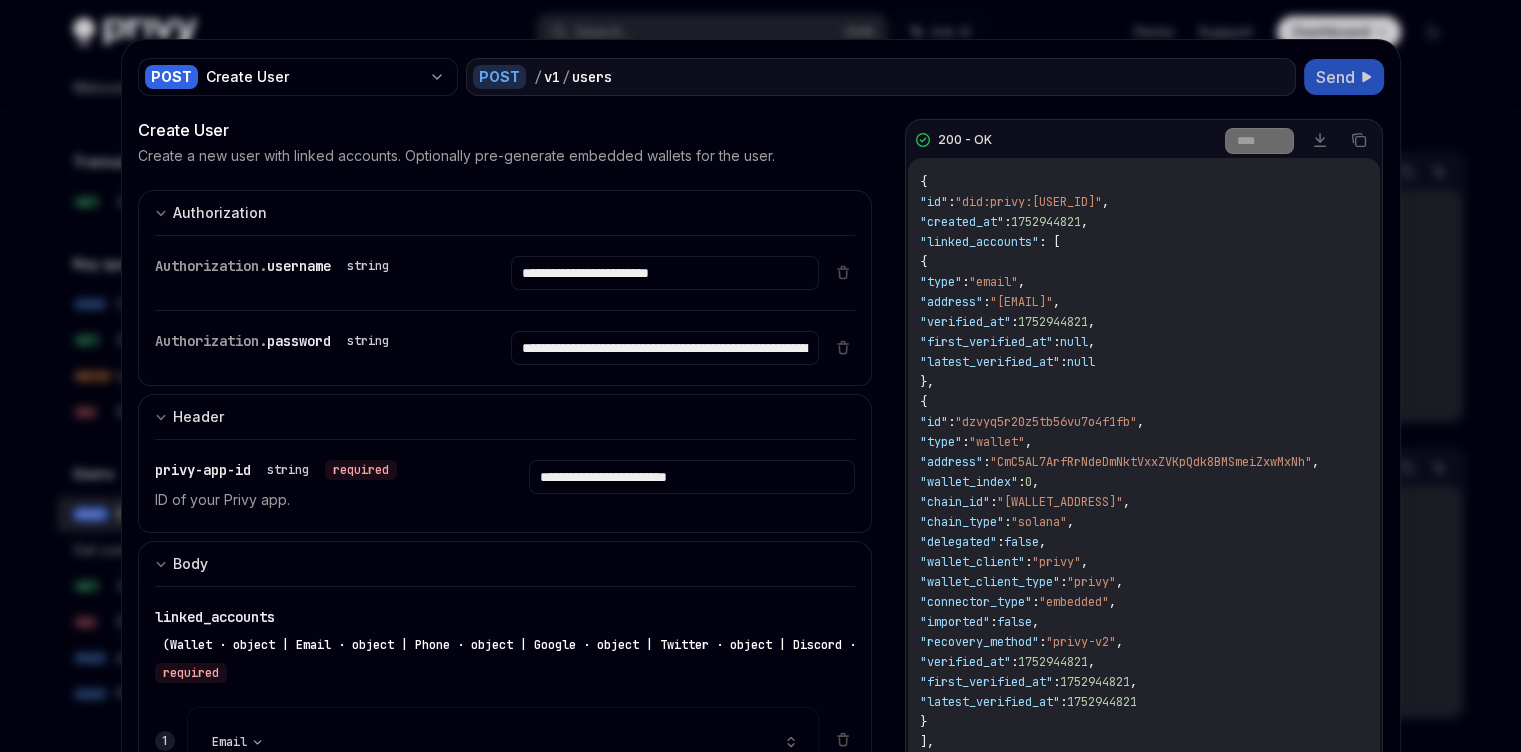 scroll, scrollTop: 0, scrollLeft: 0, axis: both 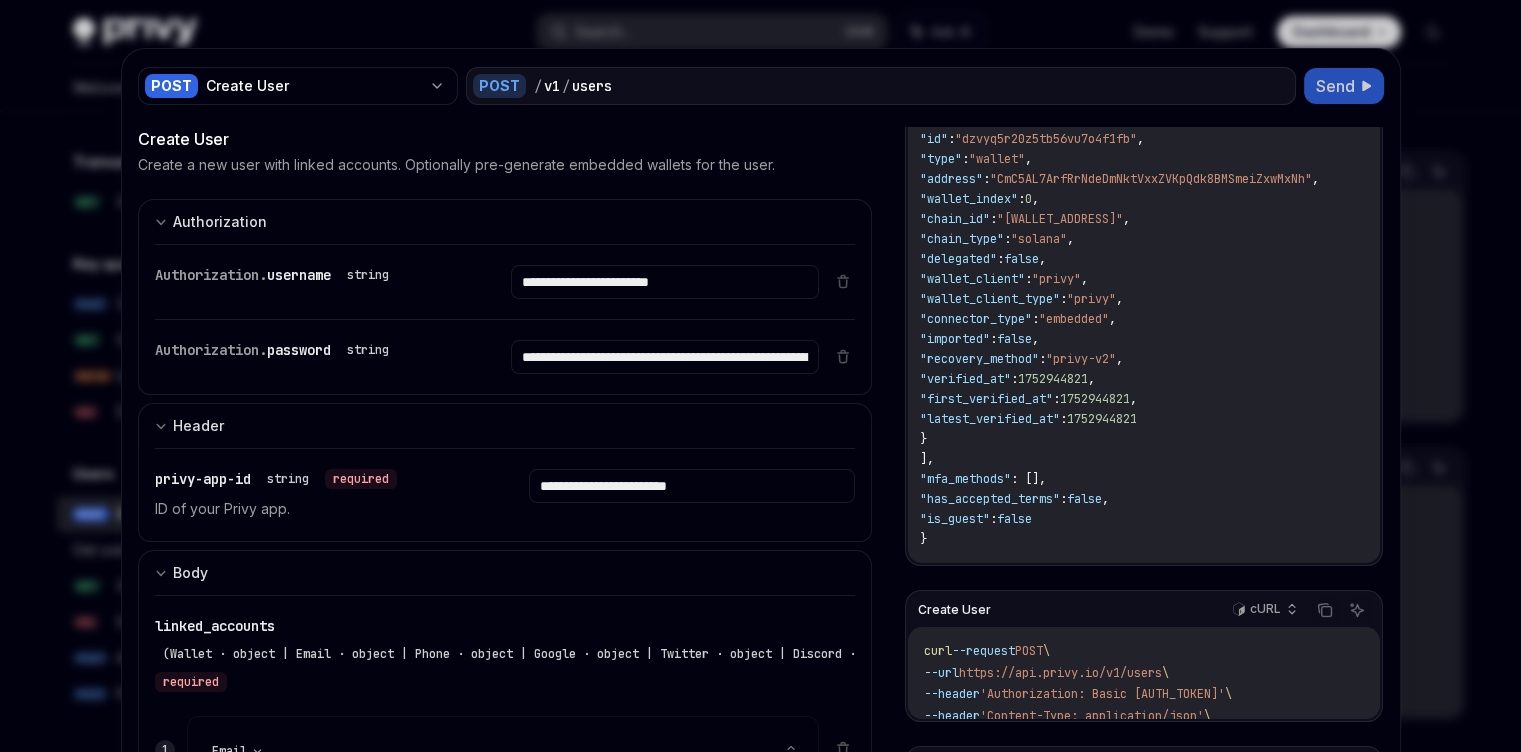 click at bounding box center (760, 376) 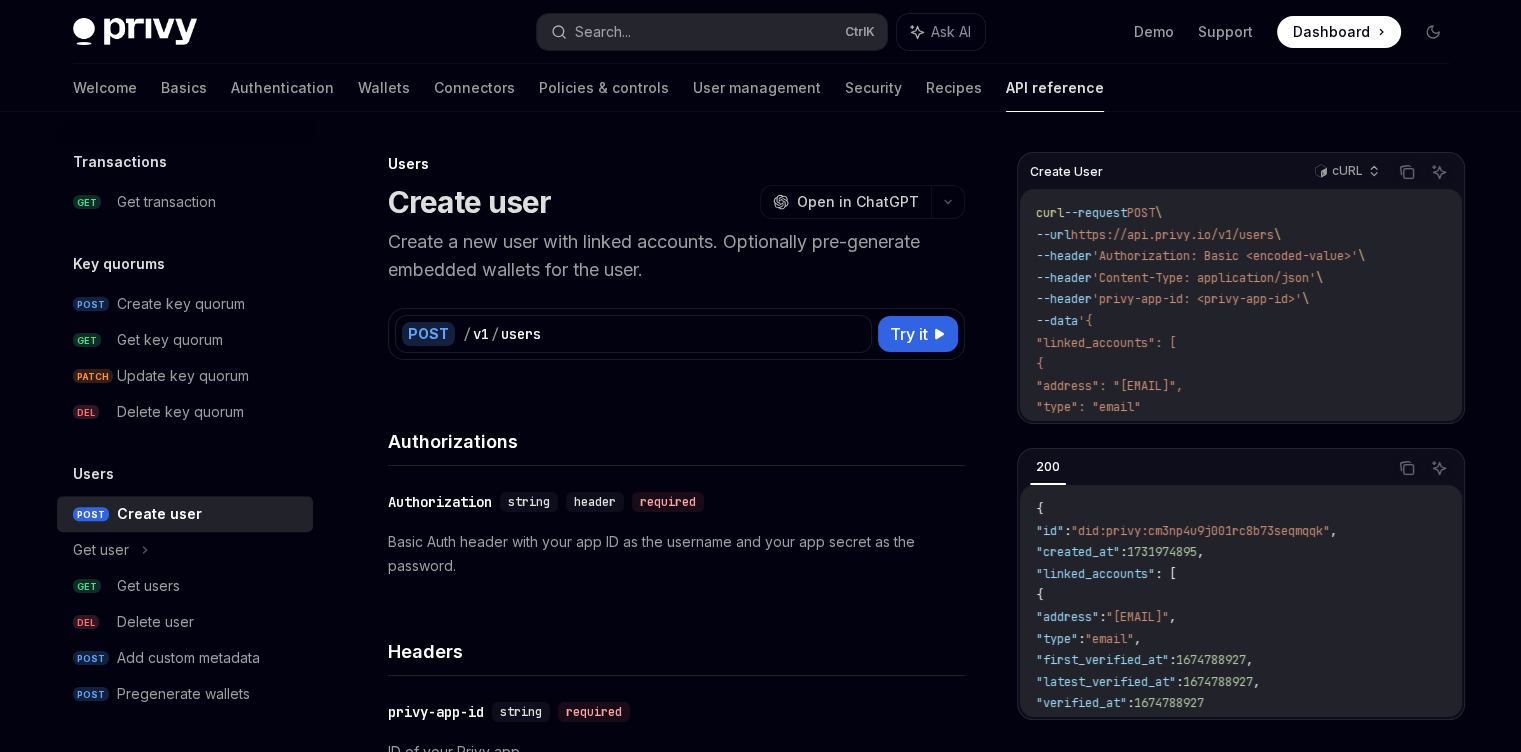 click on "Dashboard" at bounding box center [1331, 32] 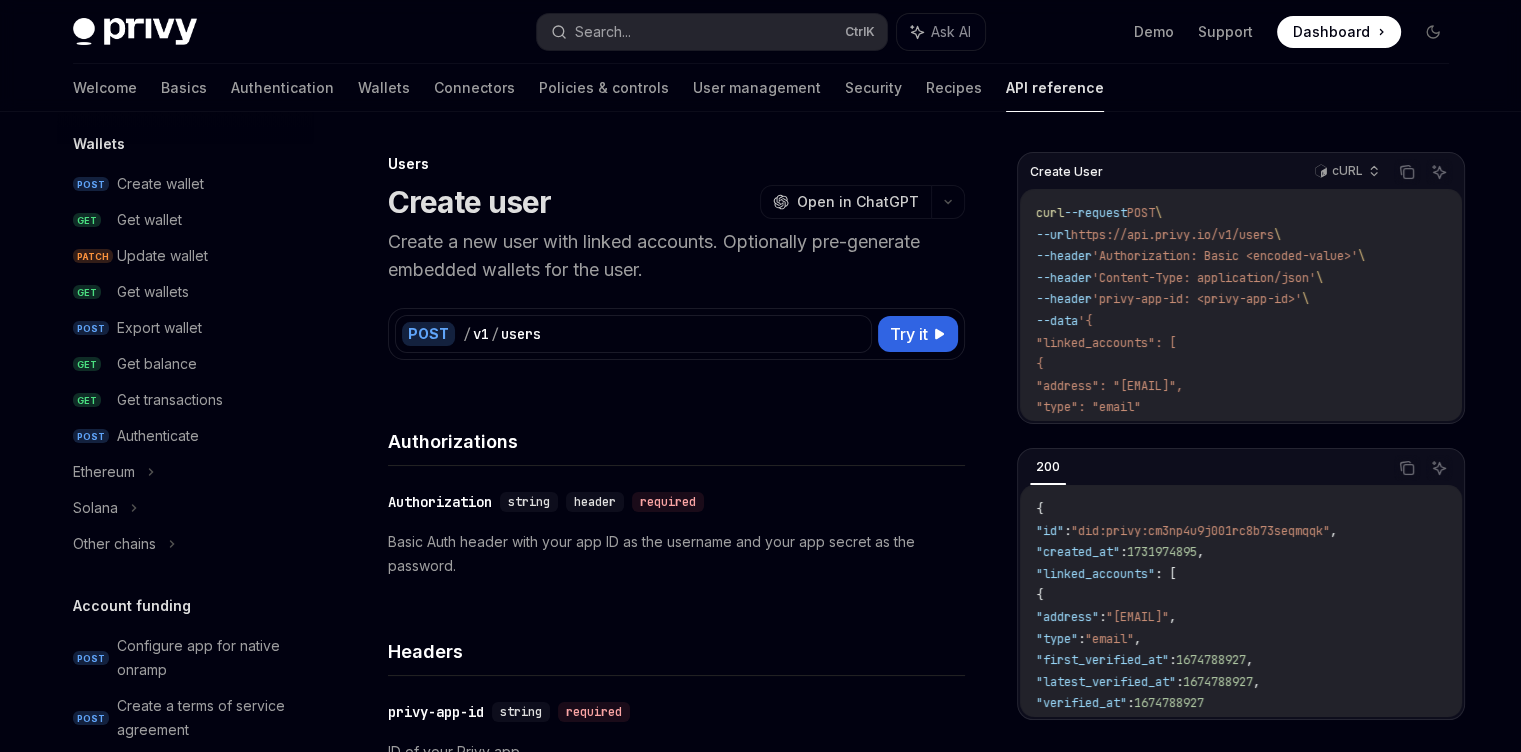scroll, scrollTop: 42, scrollLeft: 0, axis: vertical 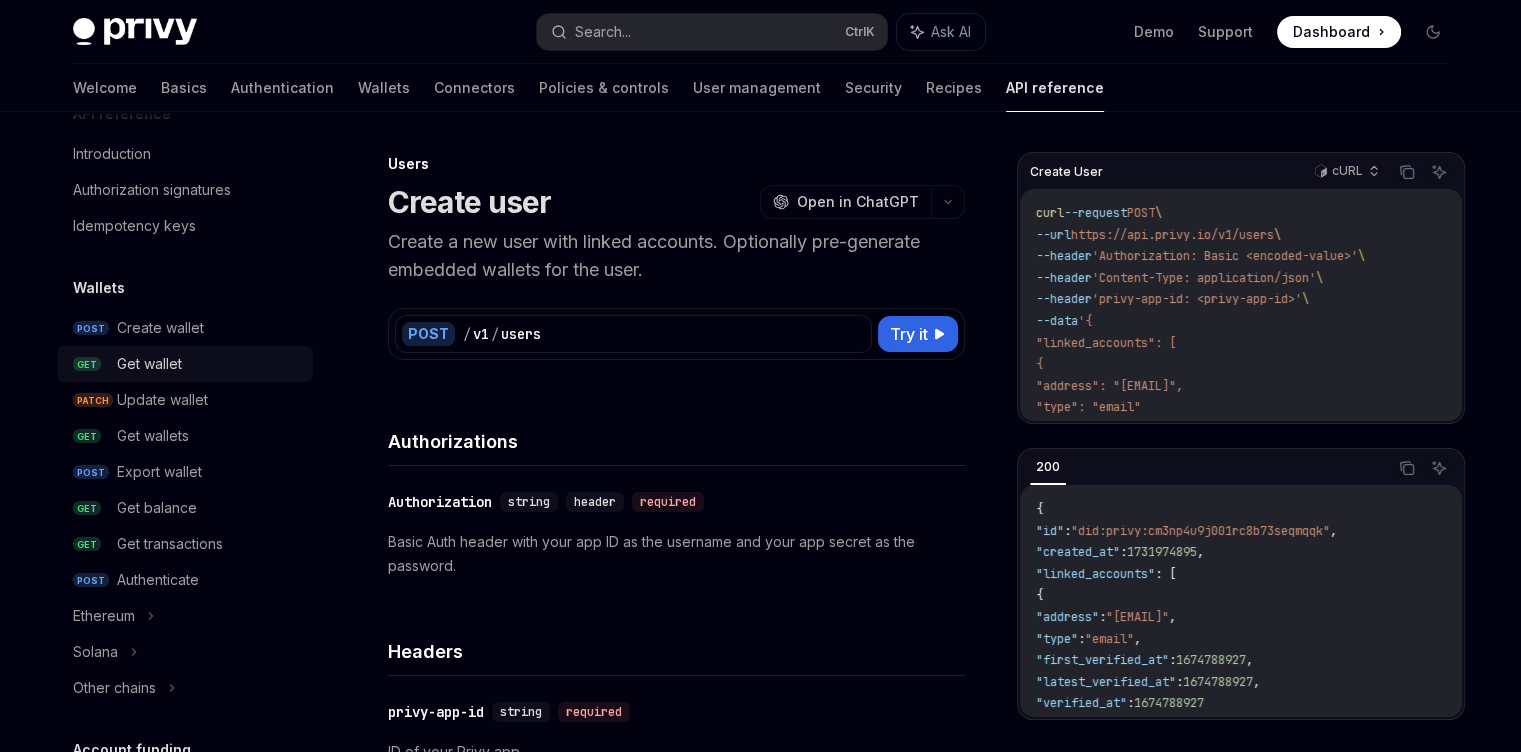 click on "Get wallet" at bounding box center (149, 364) 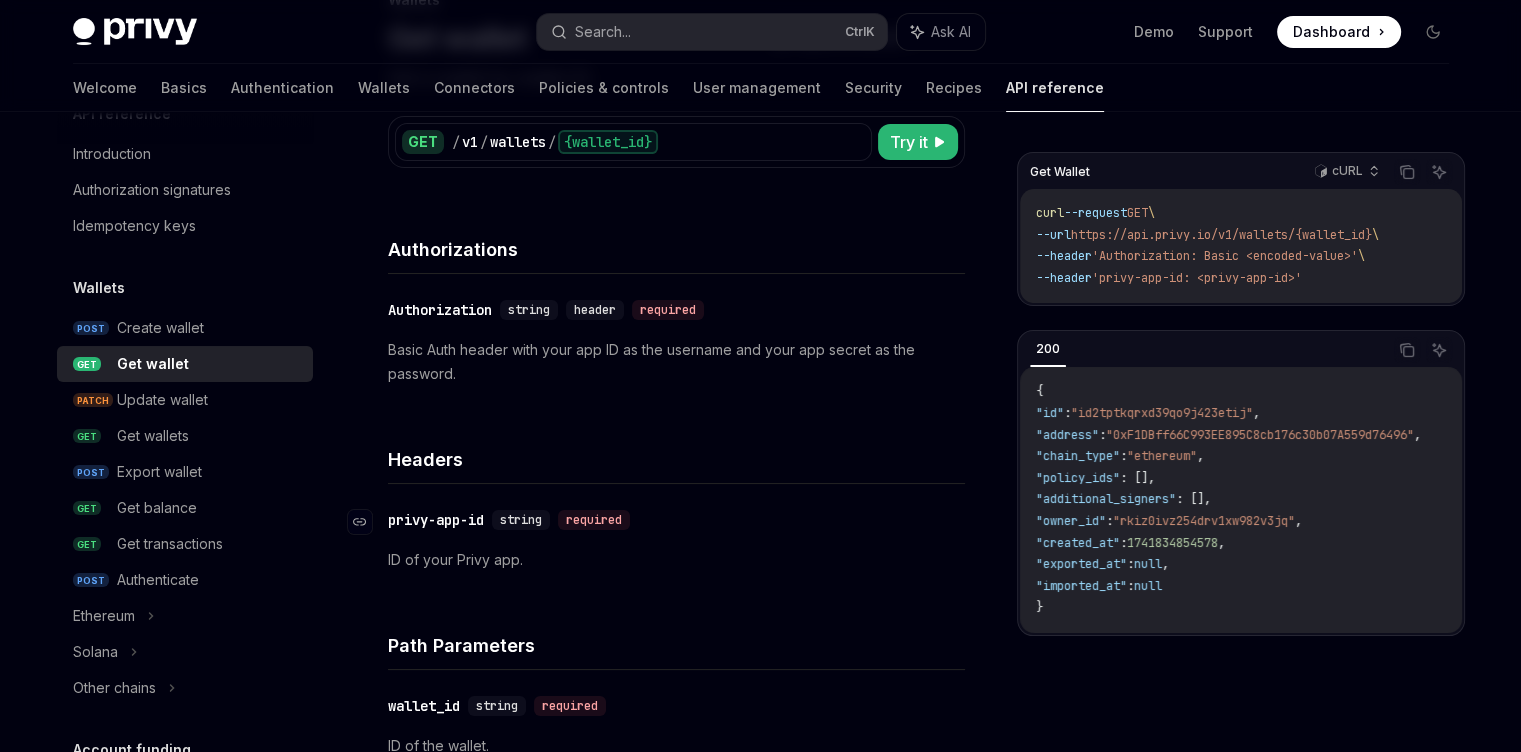 scroll, scrollTop: 120, scrollLeft: 0, axis: vertical 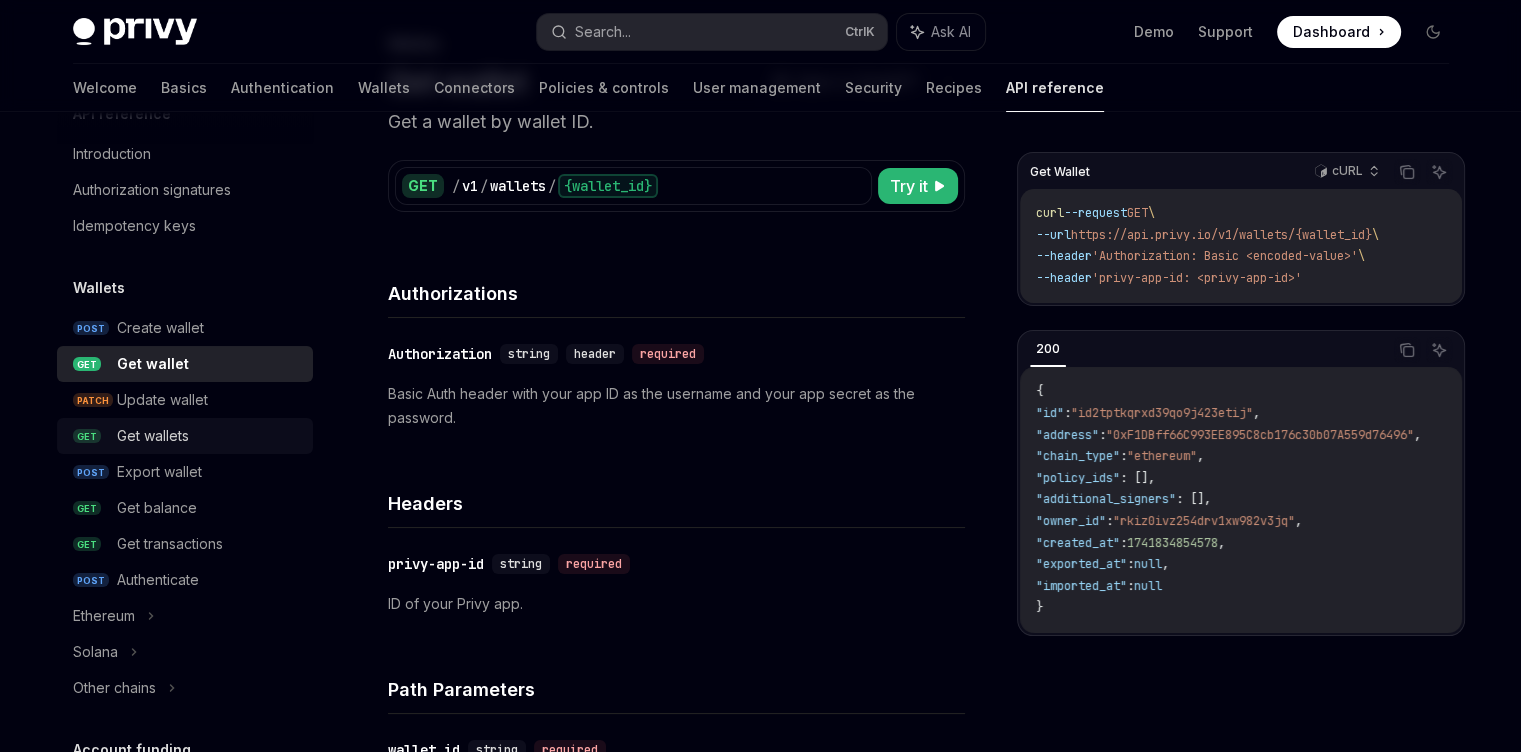 click on "GET Get wallets" at bounding box center (185, 436) 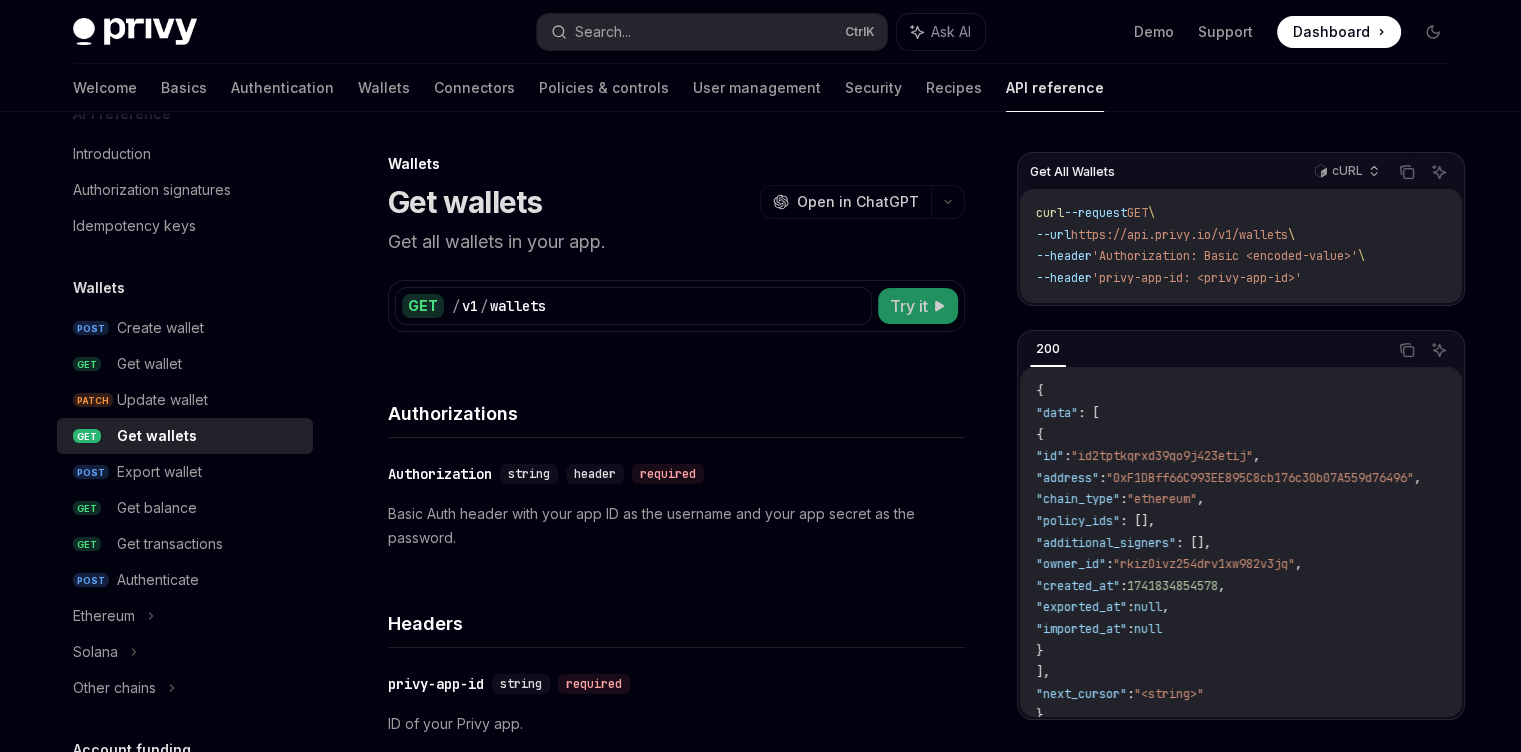 click on "Try it" at bounding box center (909, 306) 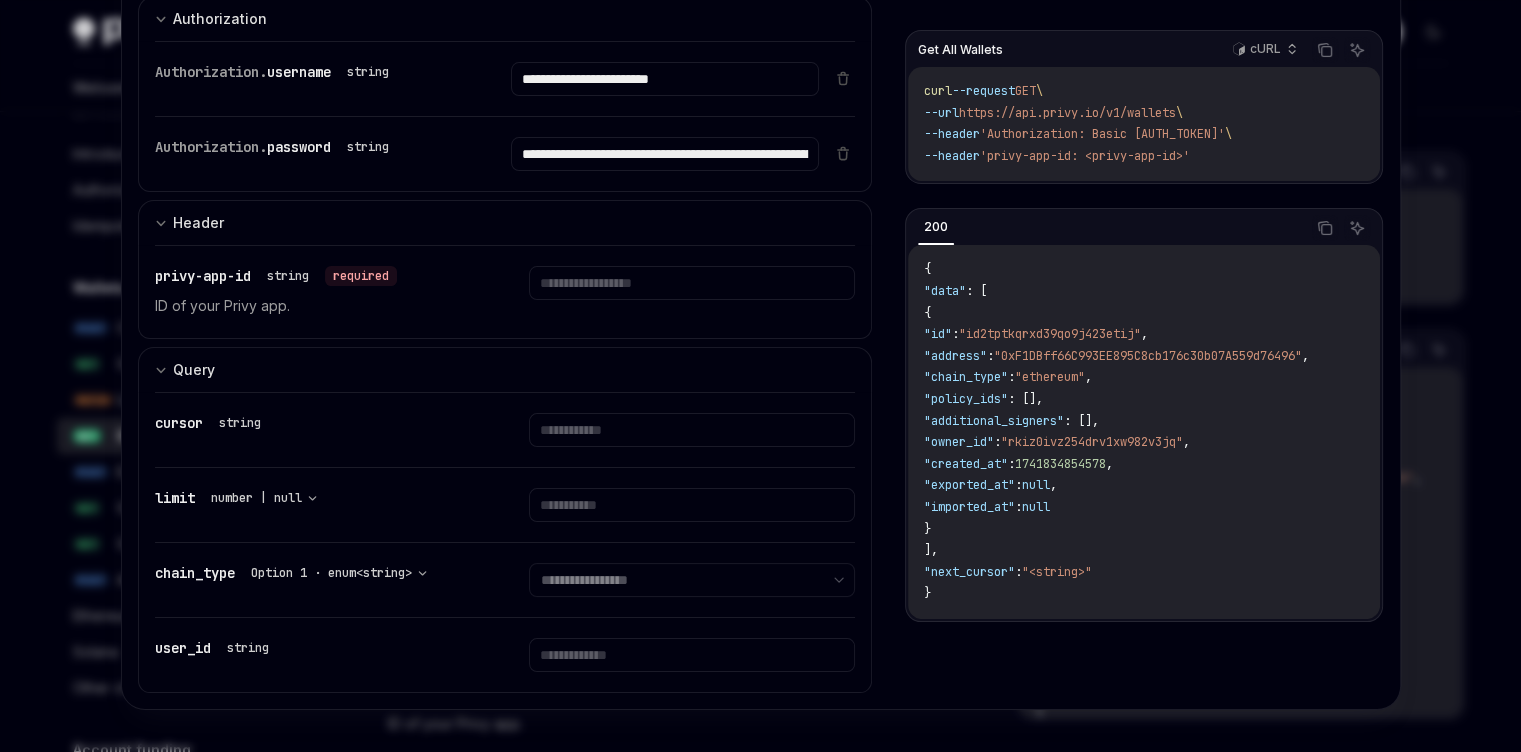 scroll, scrollTop: 0, scrollLeft: 0, axis: both 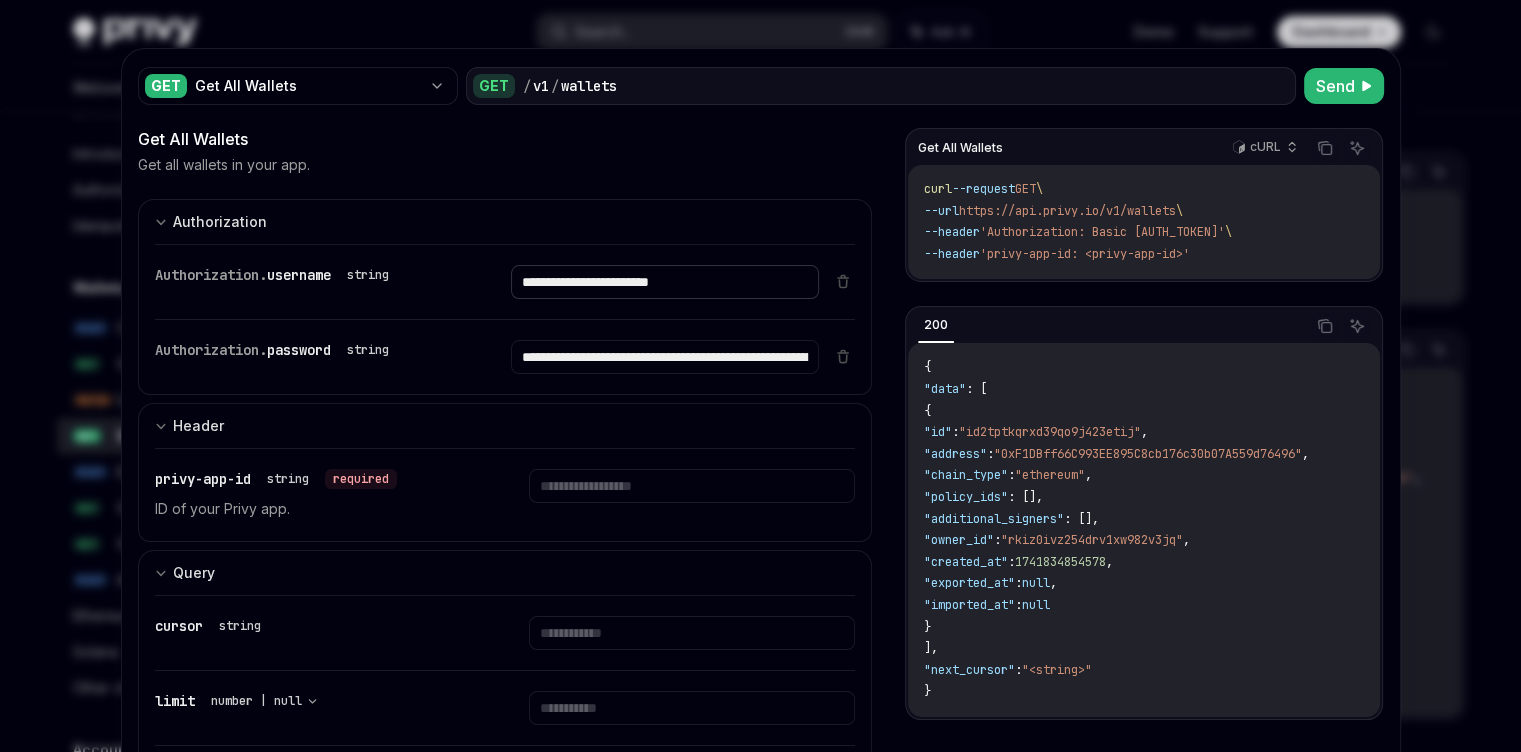 click on "**********" at bounding box center (665, 282) 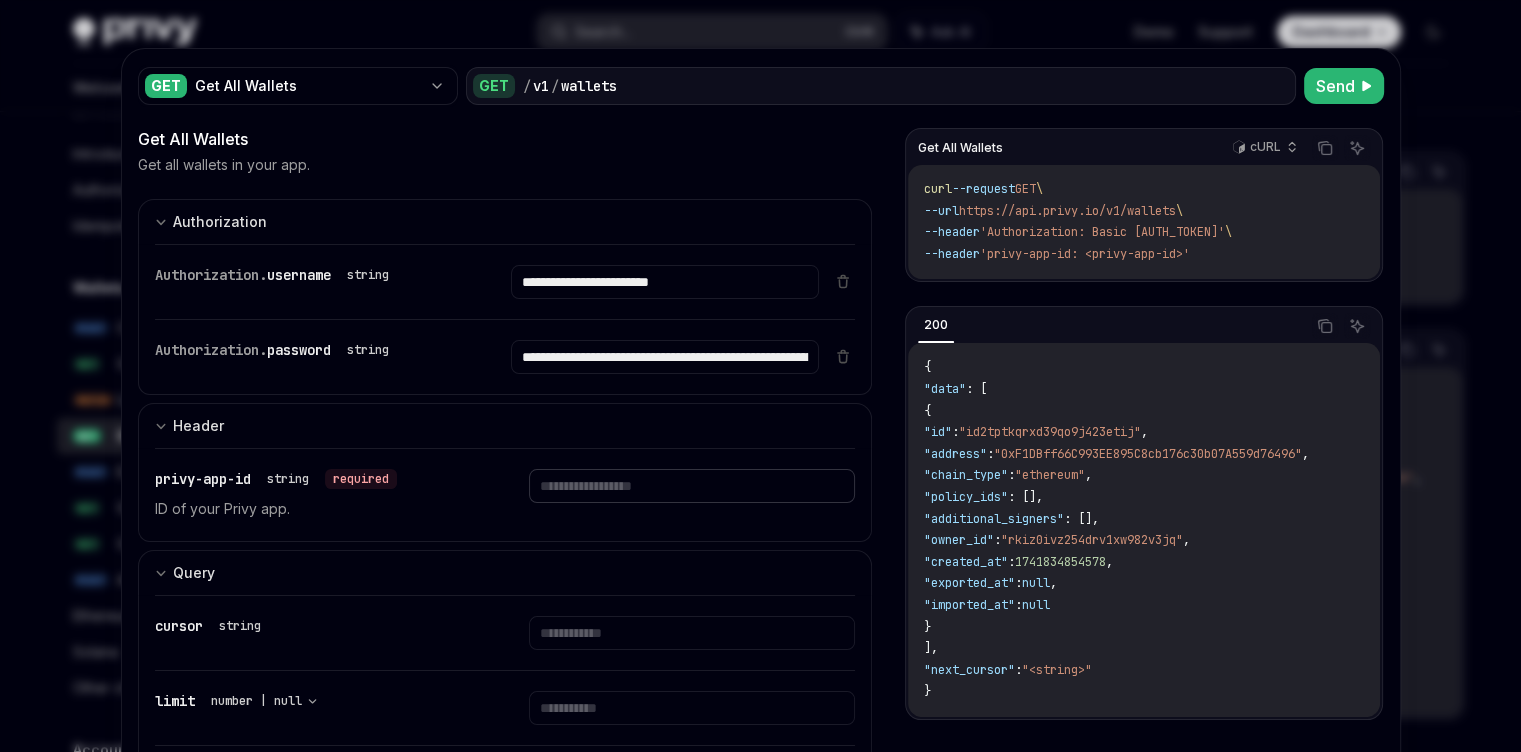 click at bounding box center (665, 282) 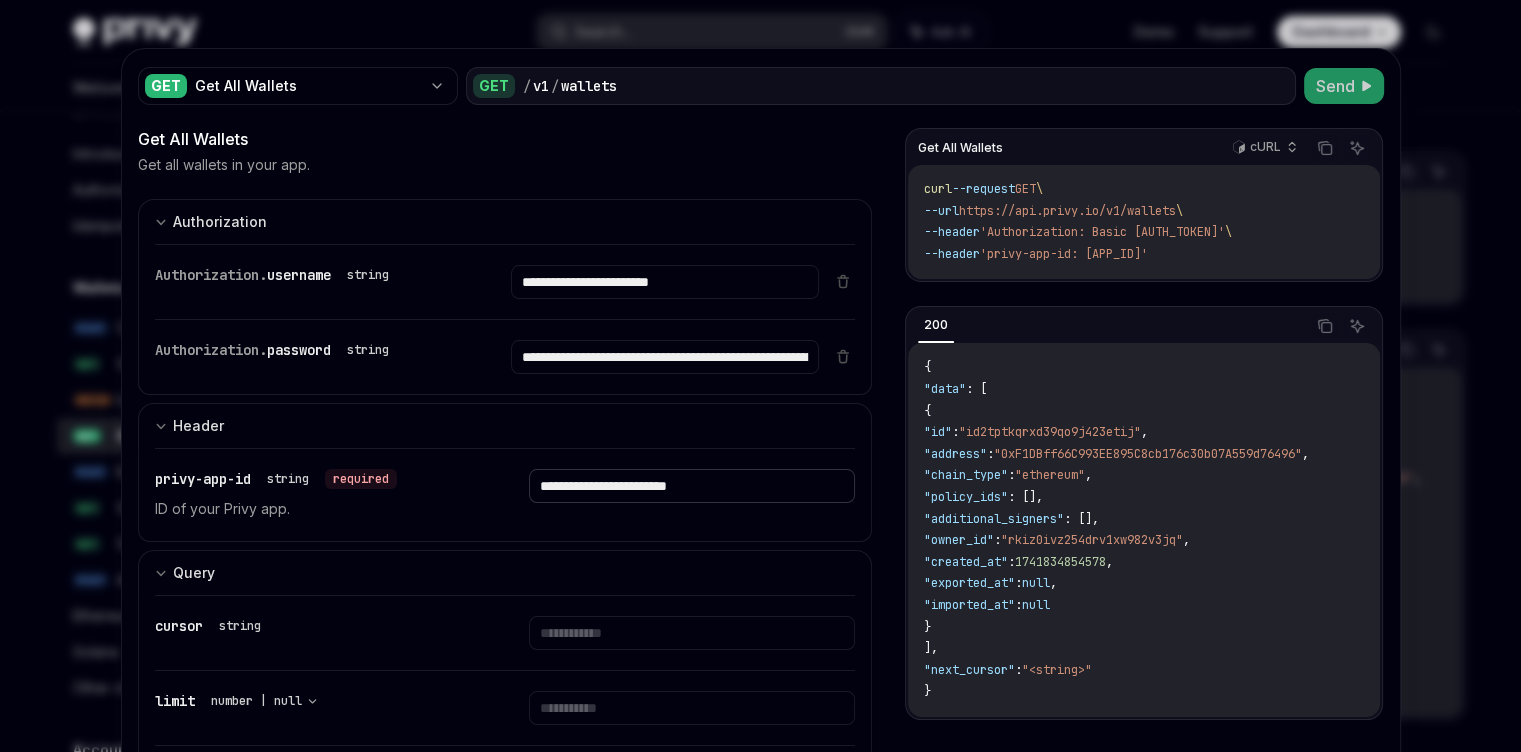 type on "**********" 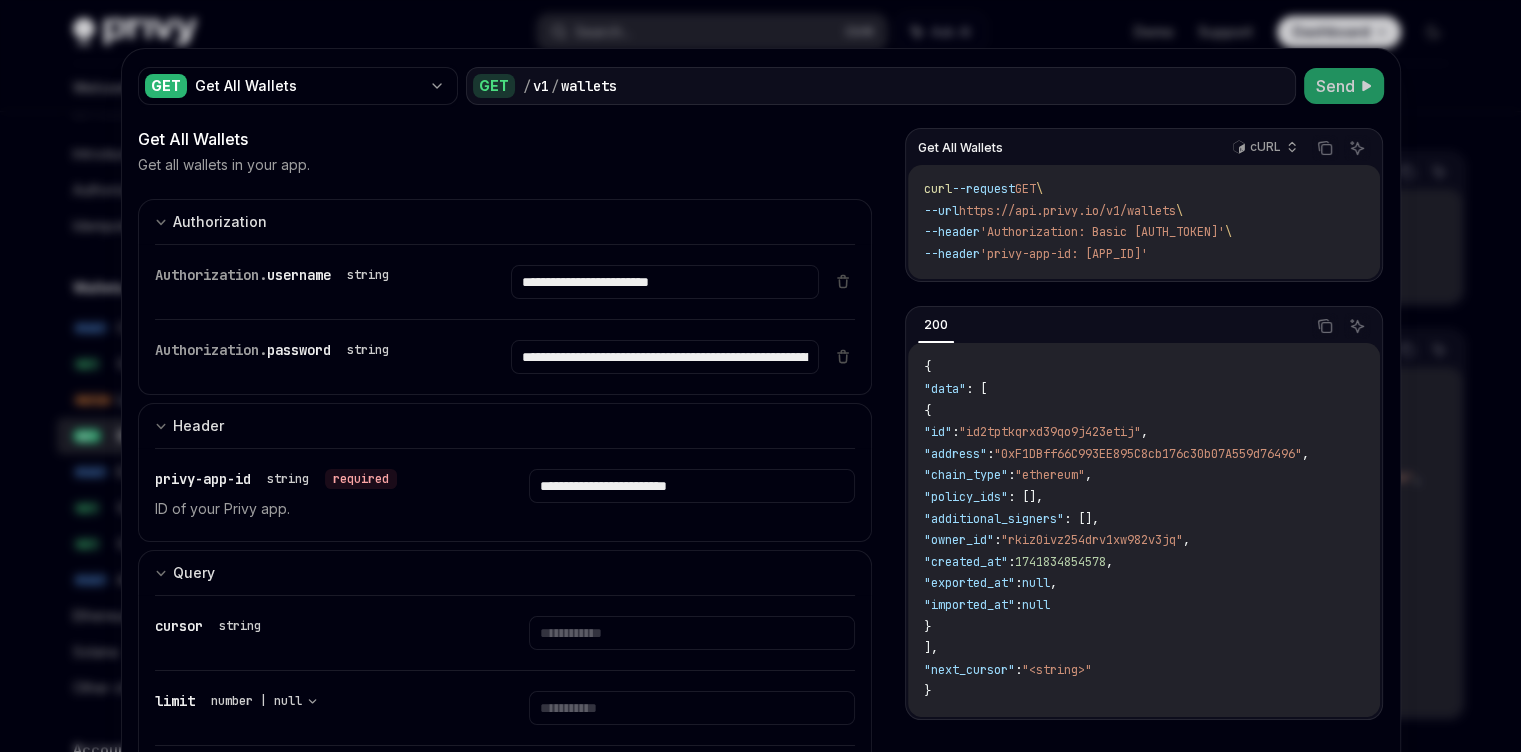 click on "Send" at bounding box center (1335, 86) 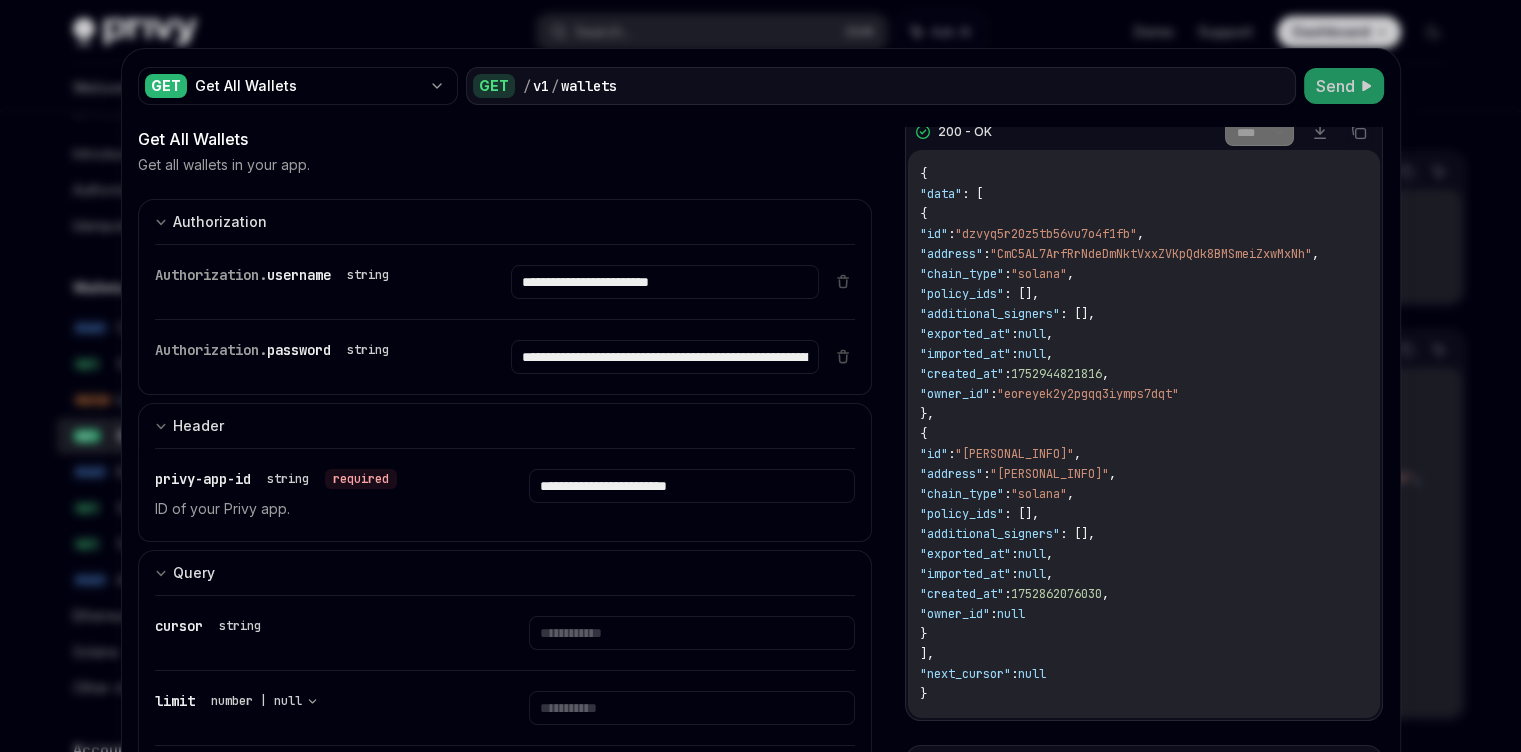 scroll, scrollTop: 0, scrollLeft: 0, axis: both 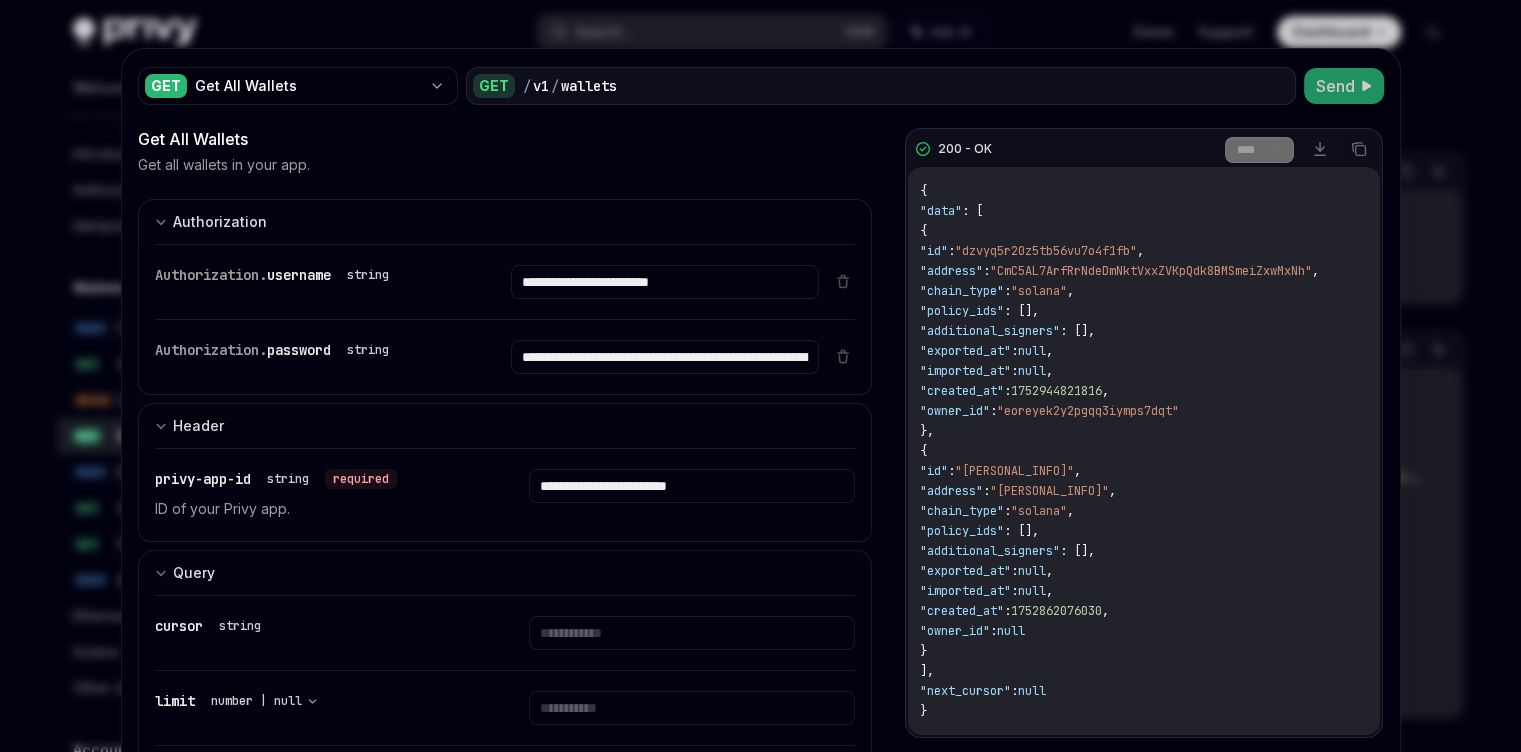 click at bounding box center [760, 376] 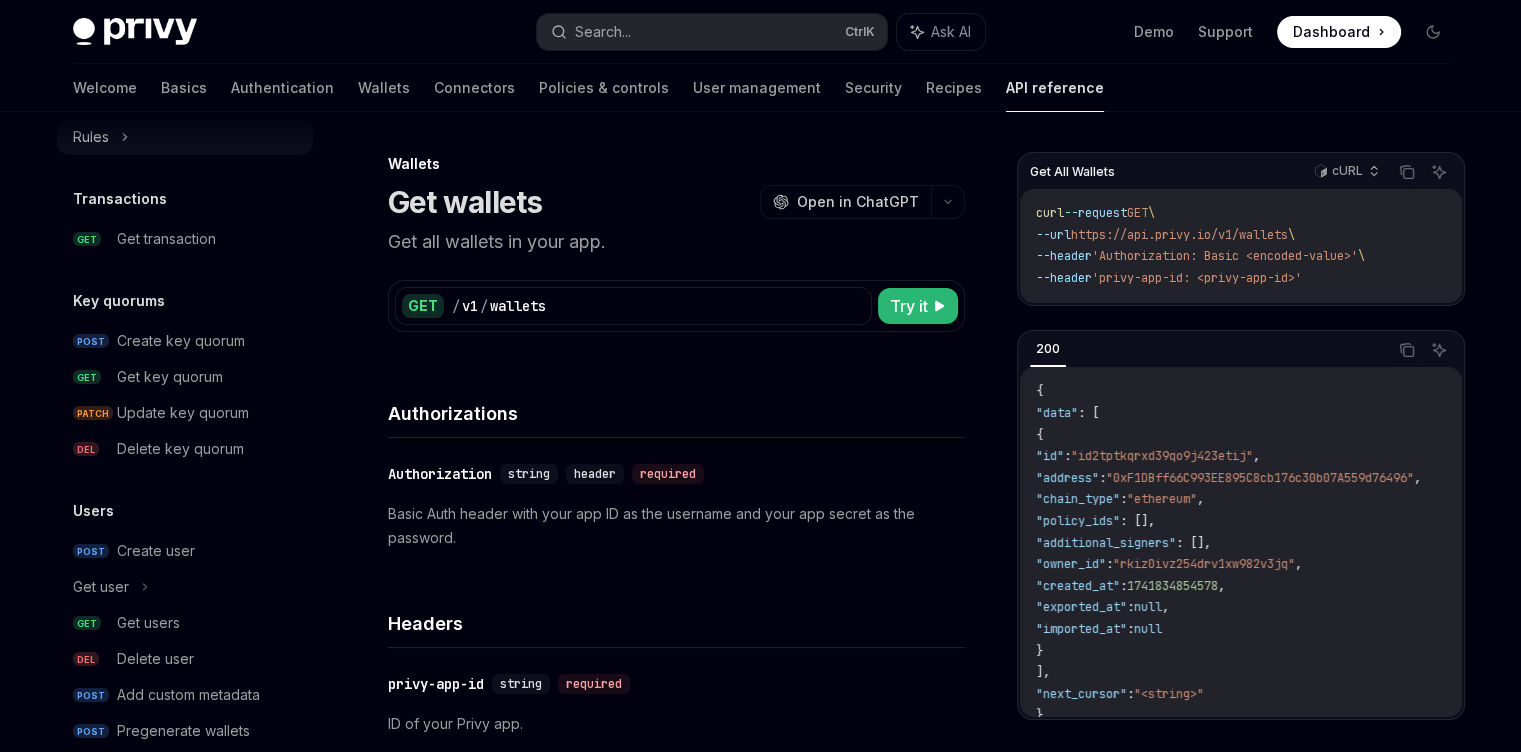 scroll, scrollTop: 1242, scrollLeft: 0, axis: vertical 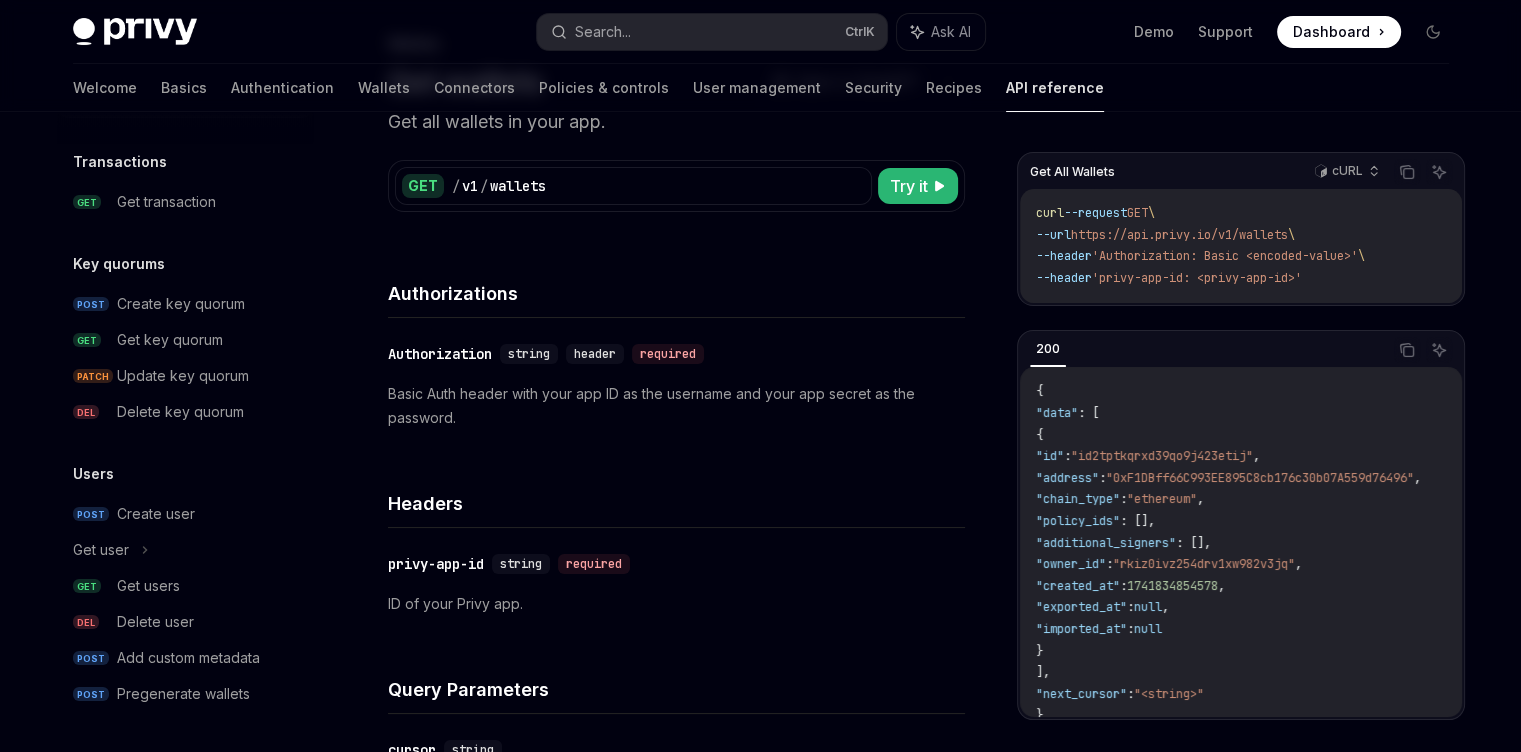 click on "Get users" at bounding box center [209, 586] 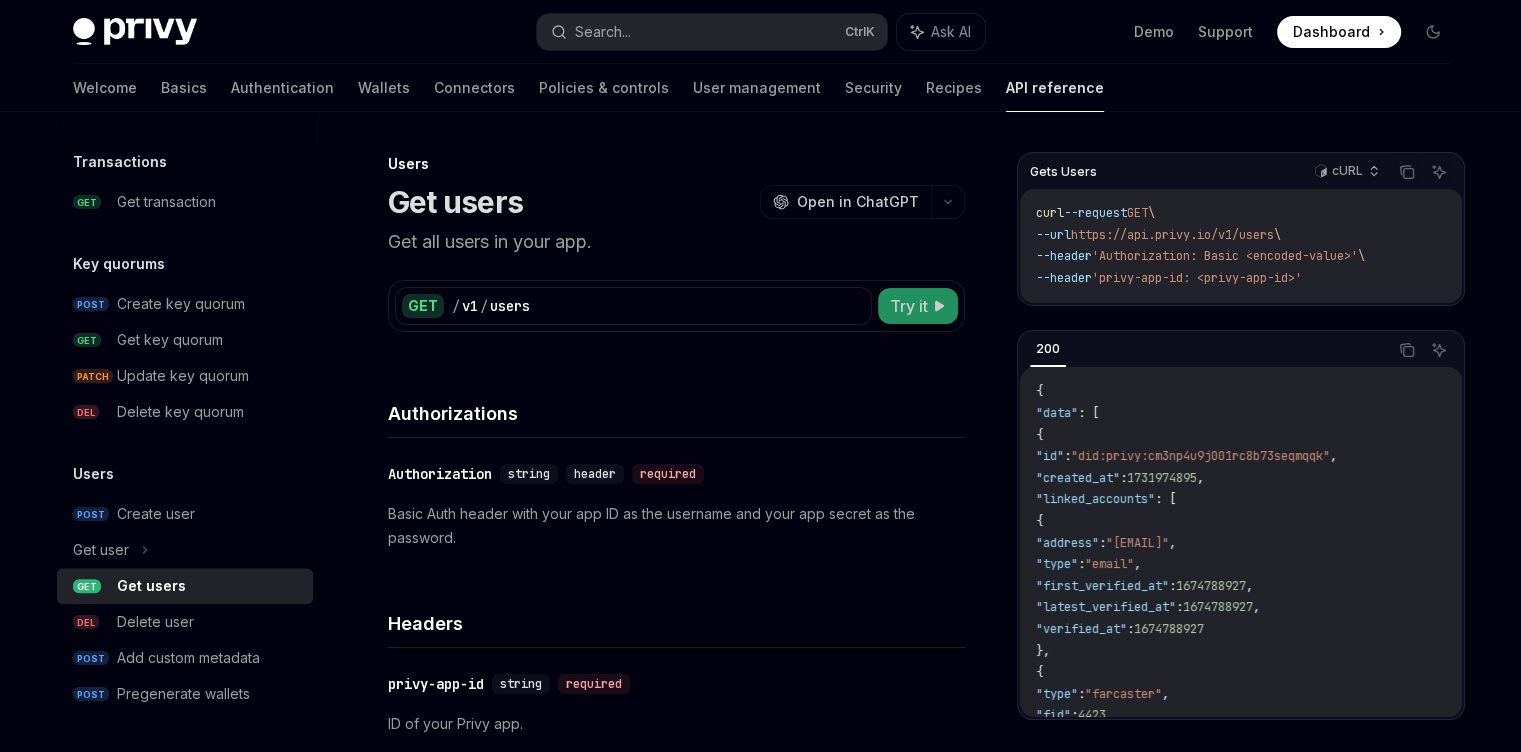 click on "Try it" at bounding box center [909, 306] 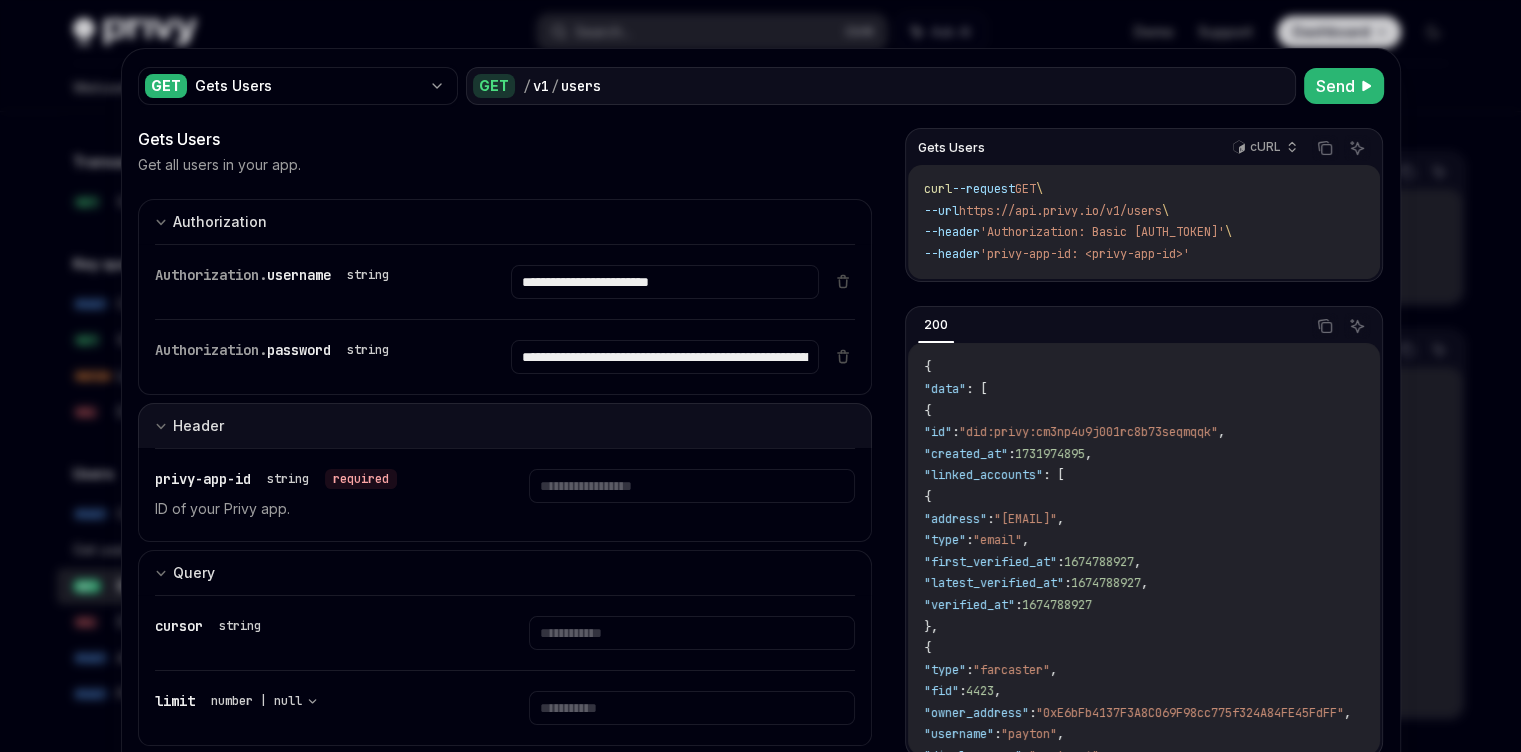 drag, startPoint x: 603, startPoint y: 415, endPoint x: 576, endPoint y: 436, distance: 34.20526 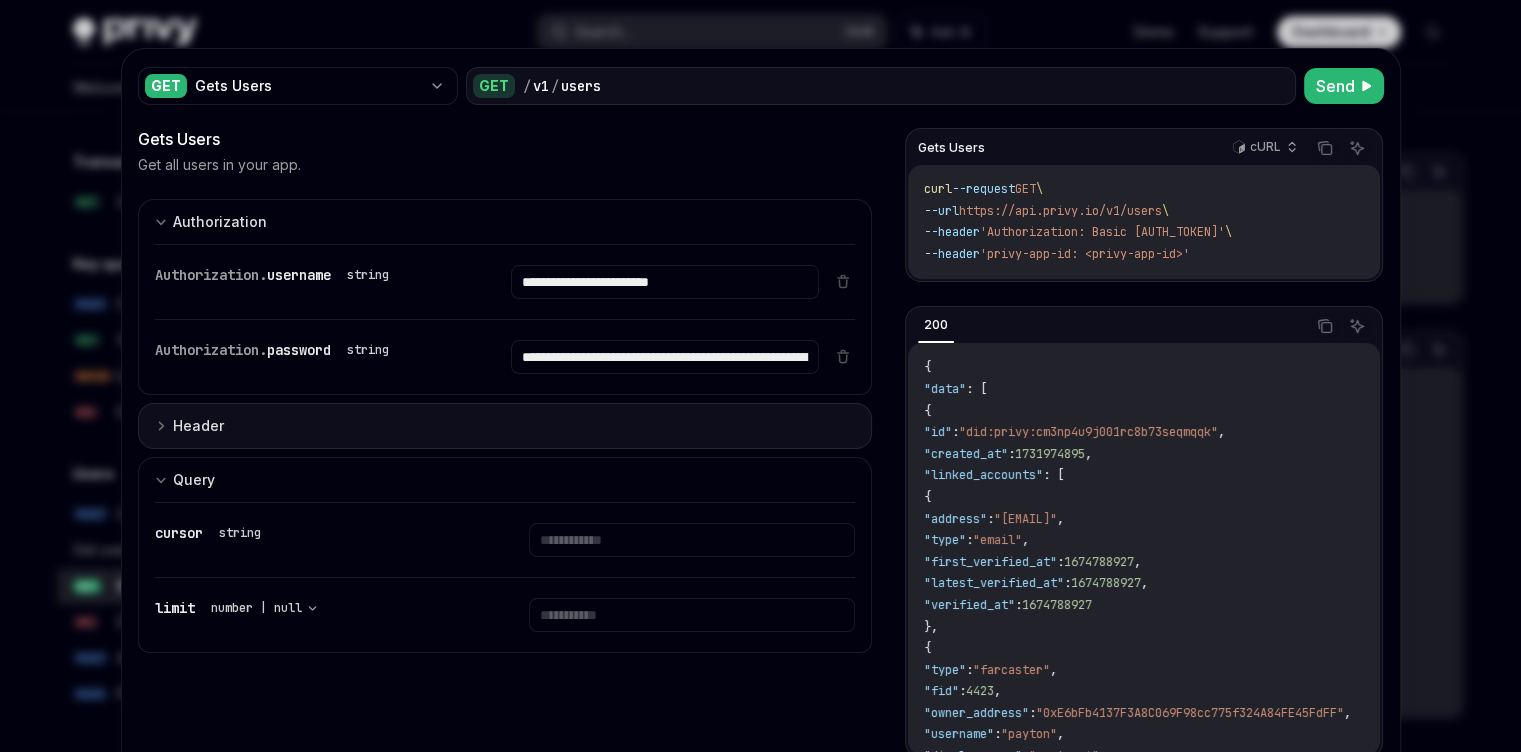 click on "Header" at bounding box center [505, 426] 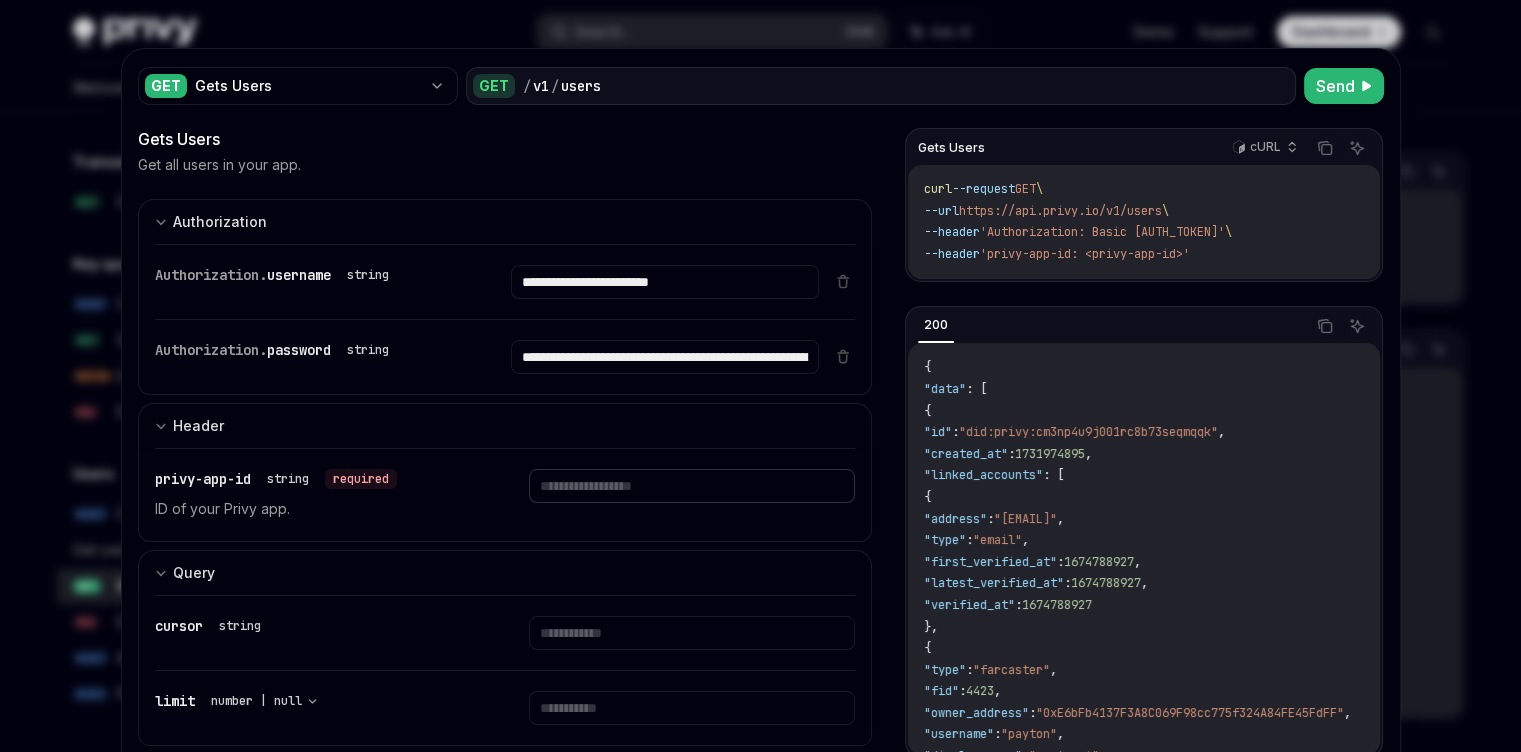 click at bounding box center [665, 282] 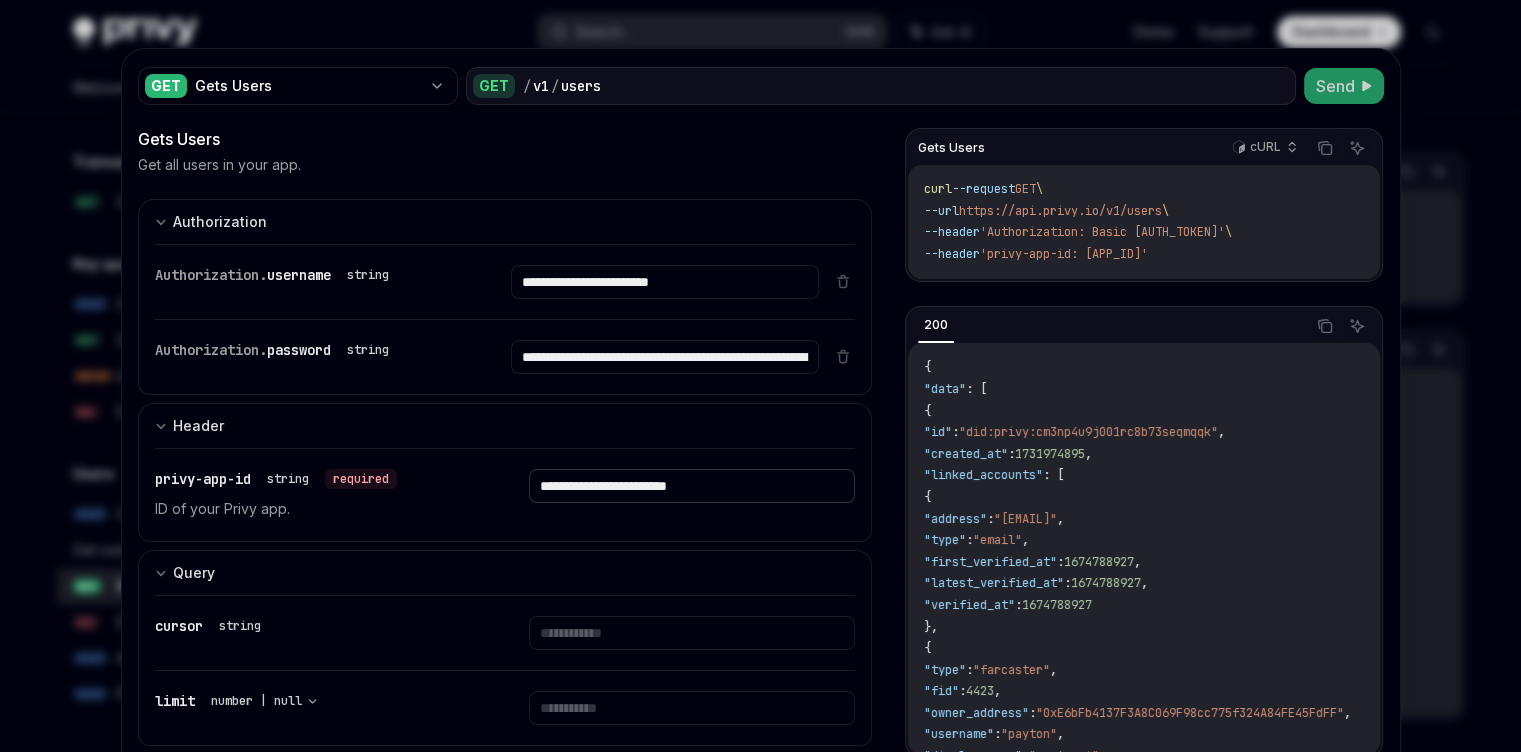 type on "**********" 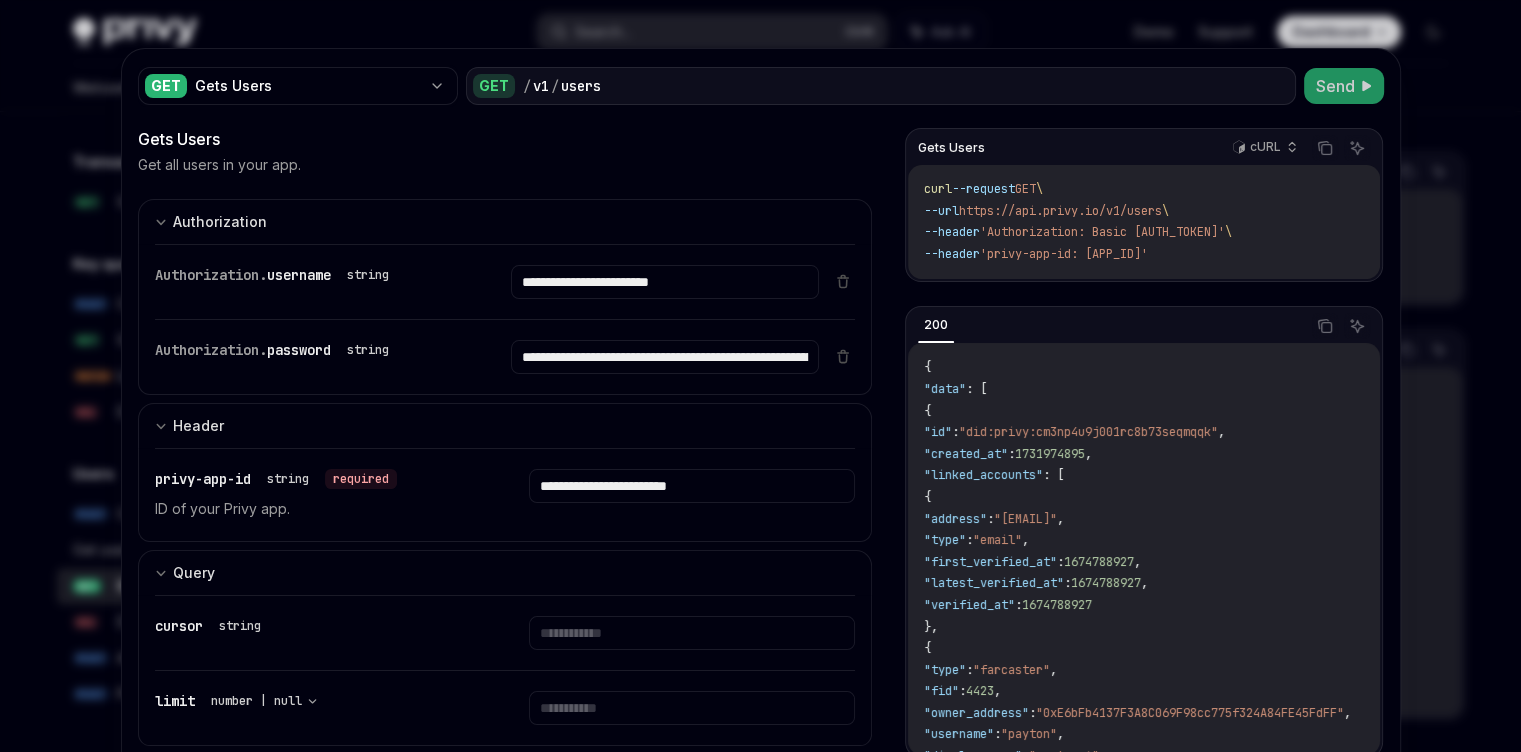click on "Send" at bounding box center (1335, 86) 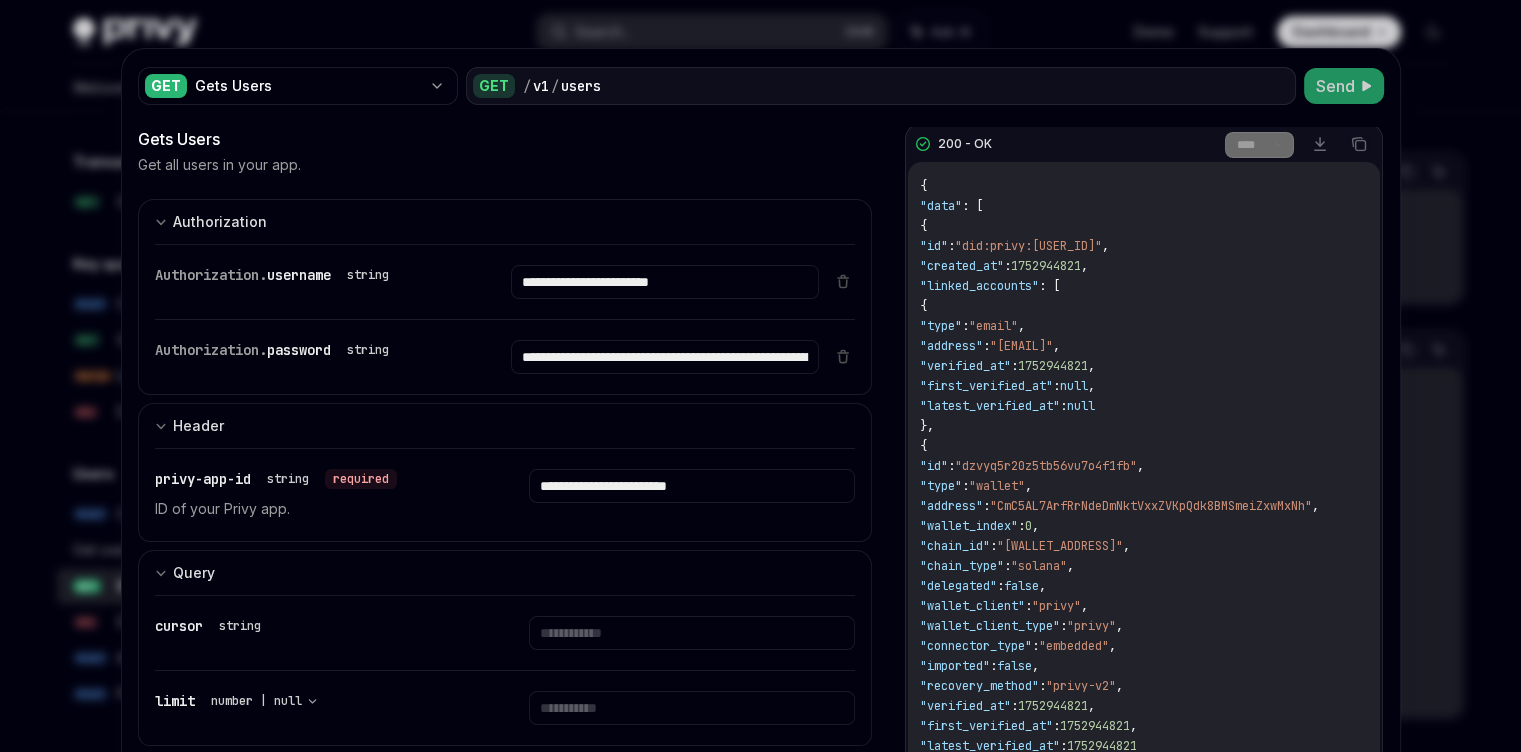 scroll, scrollTop: 0, scrollLeft: 0, axis: both 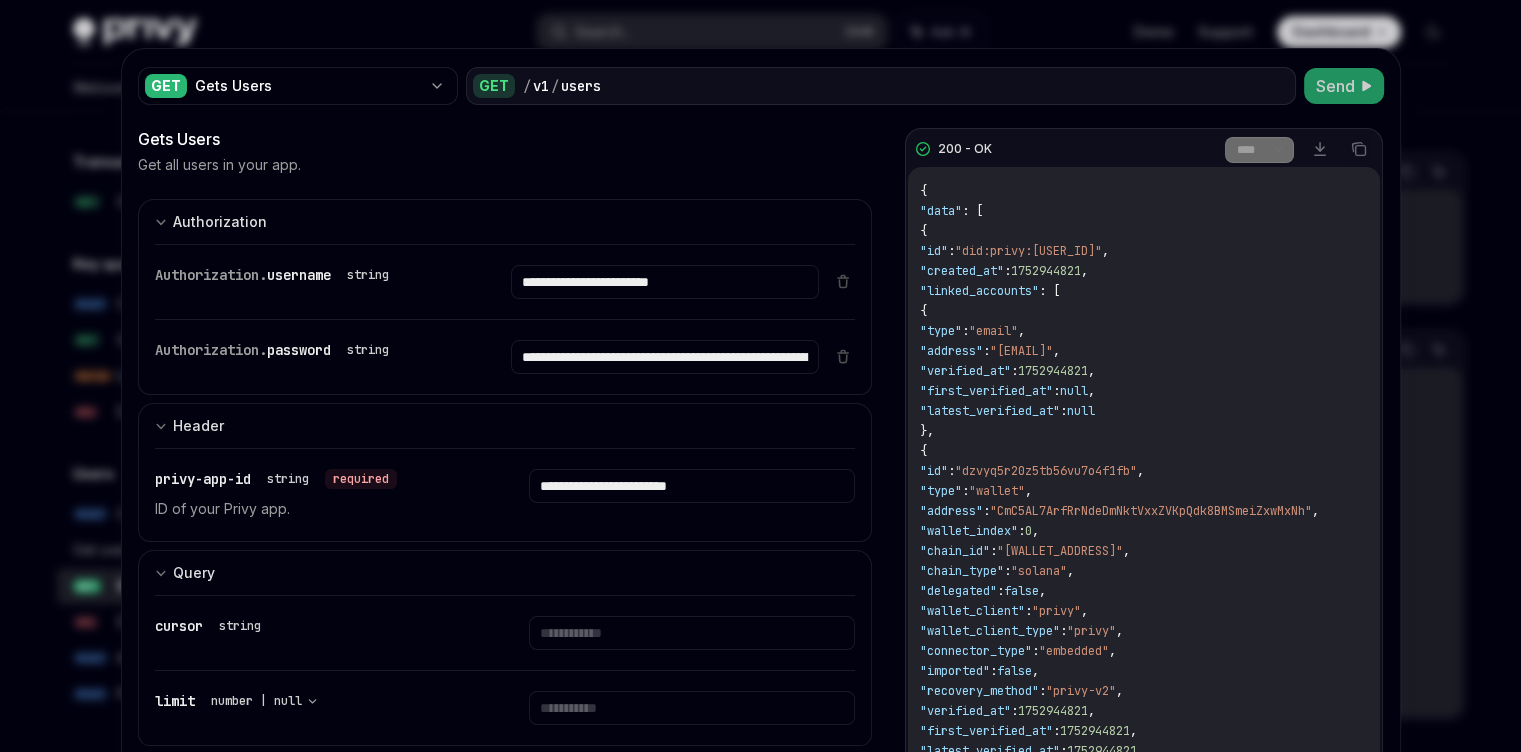 click at bounding box center [760, 376] 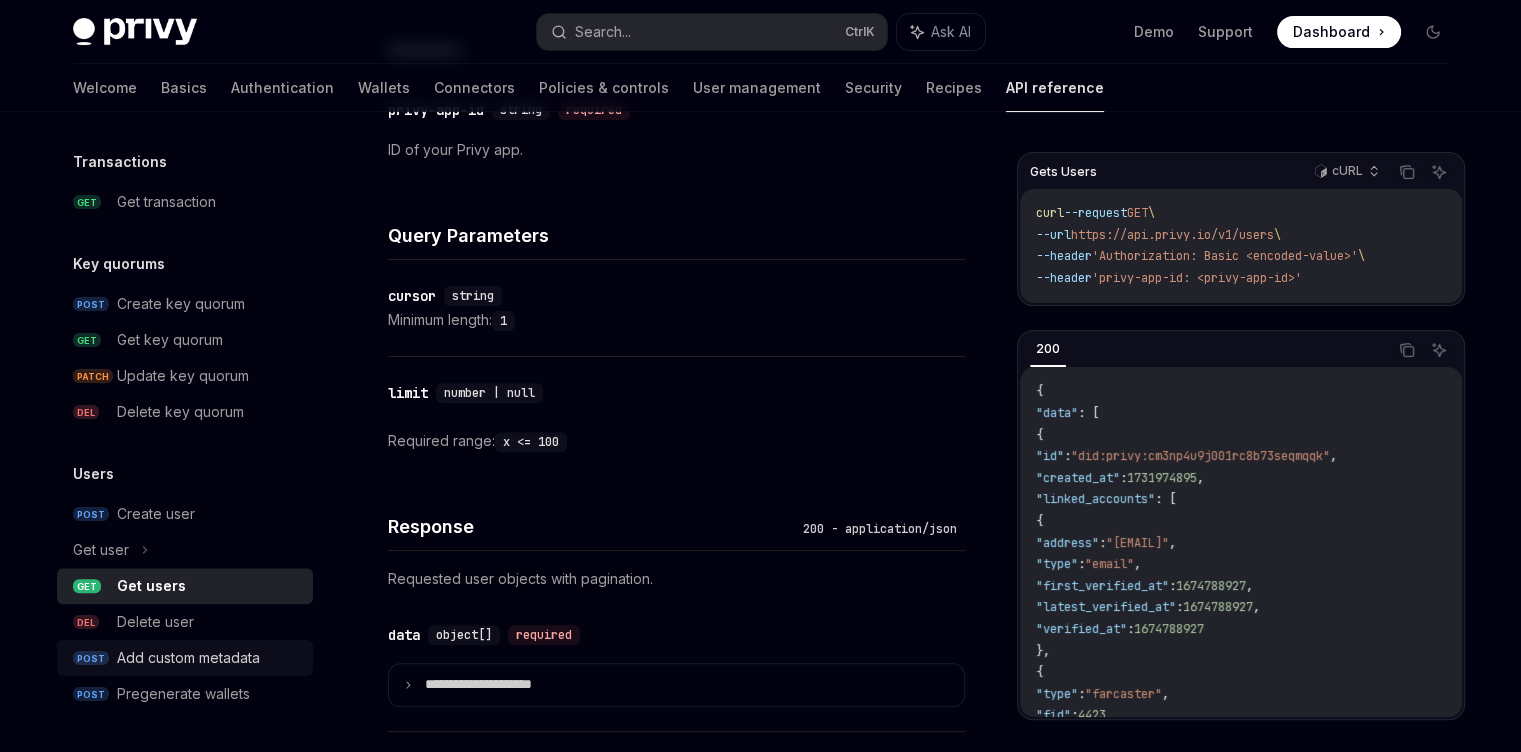 scroll, scrollTop: 720, scrollLeft: 0, axis: vertical 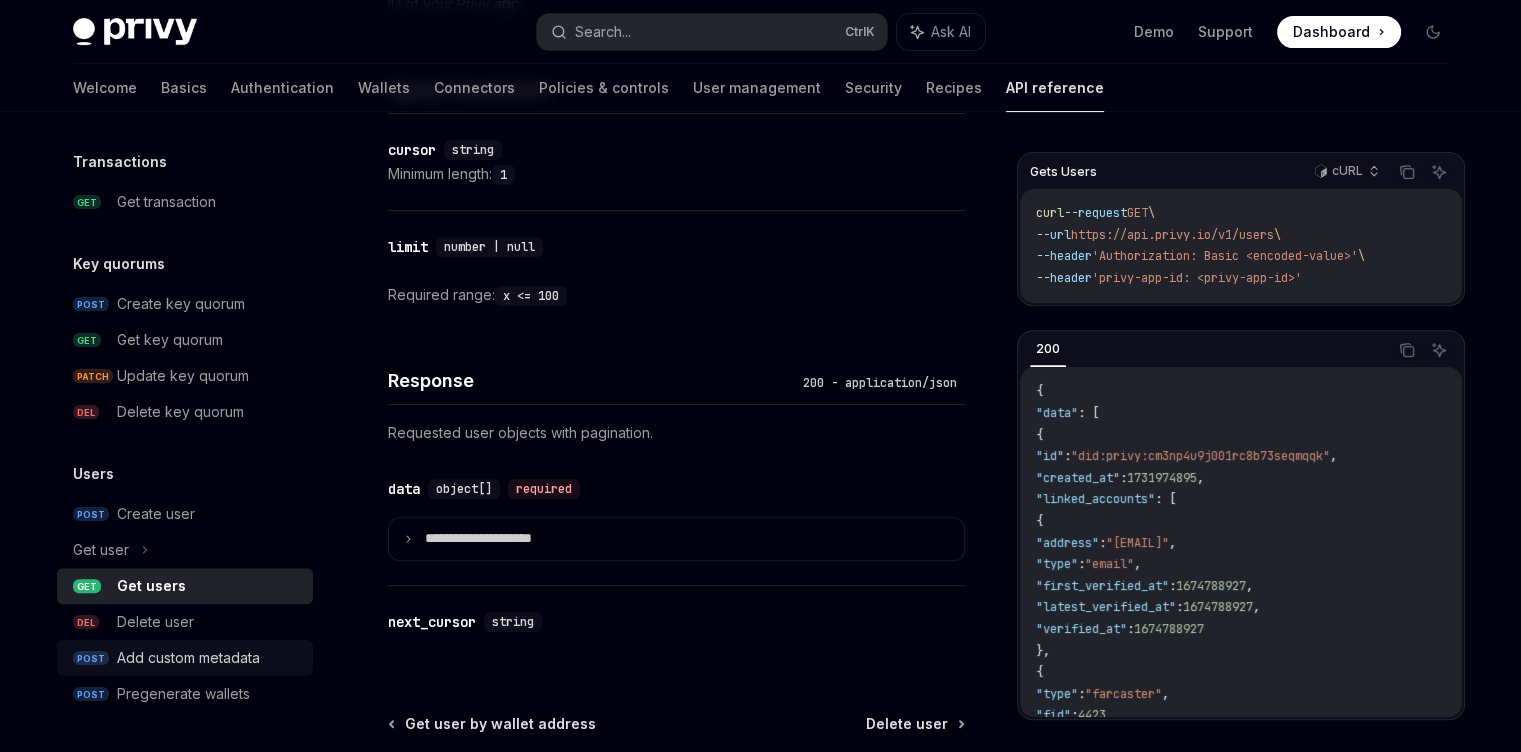 click on "POST Add custom metadata" at bounding box center [185, 658] 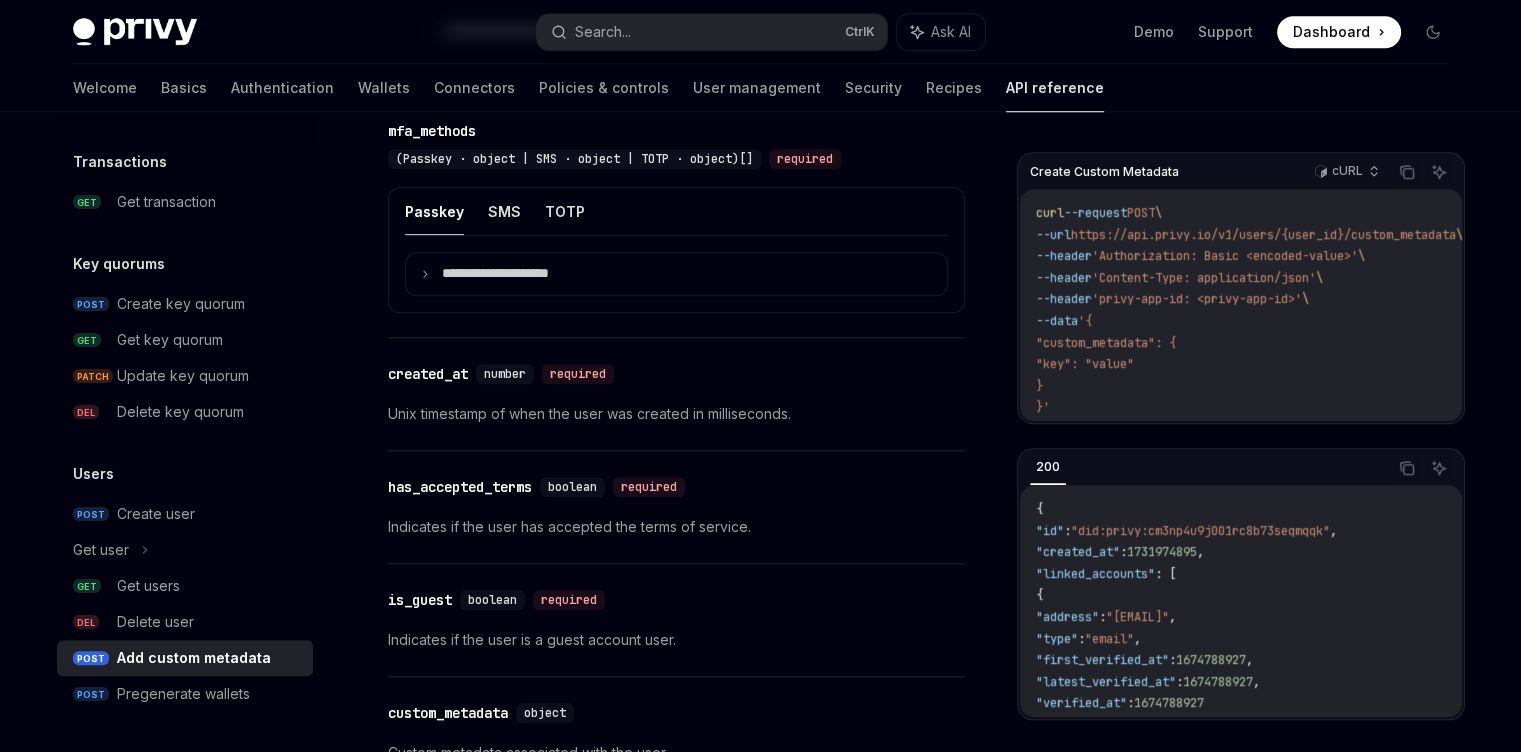 scroll, scrollTop: 1800, scrollLeft: 0, axis: vertical 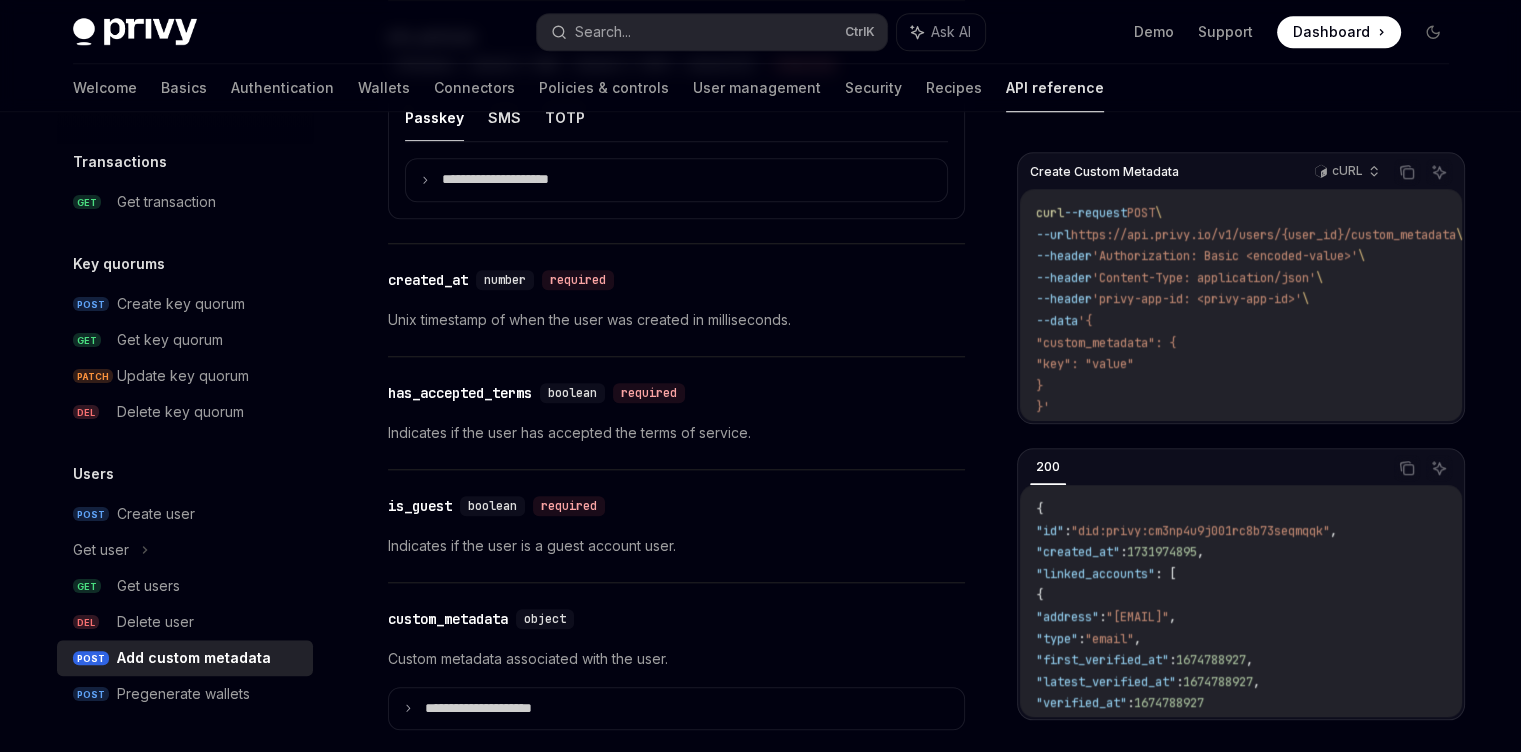 click on "Indicates if the user is a guest account user." at bounding box center (676, 546) 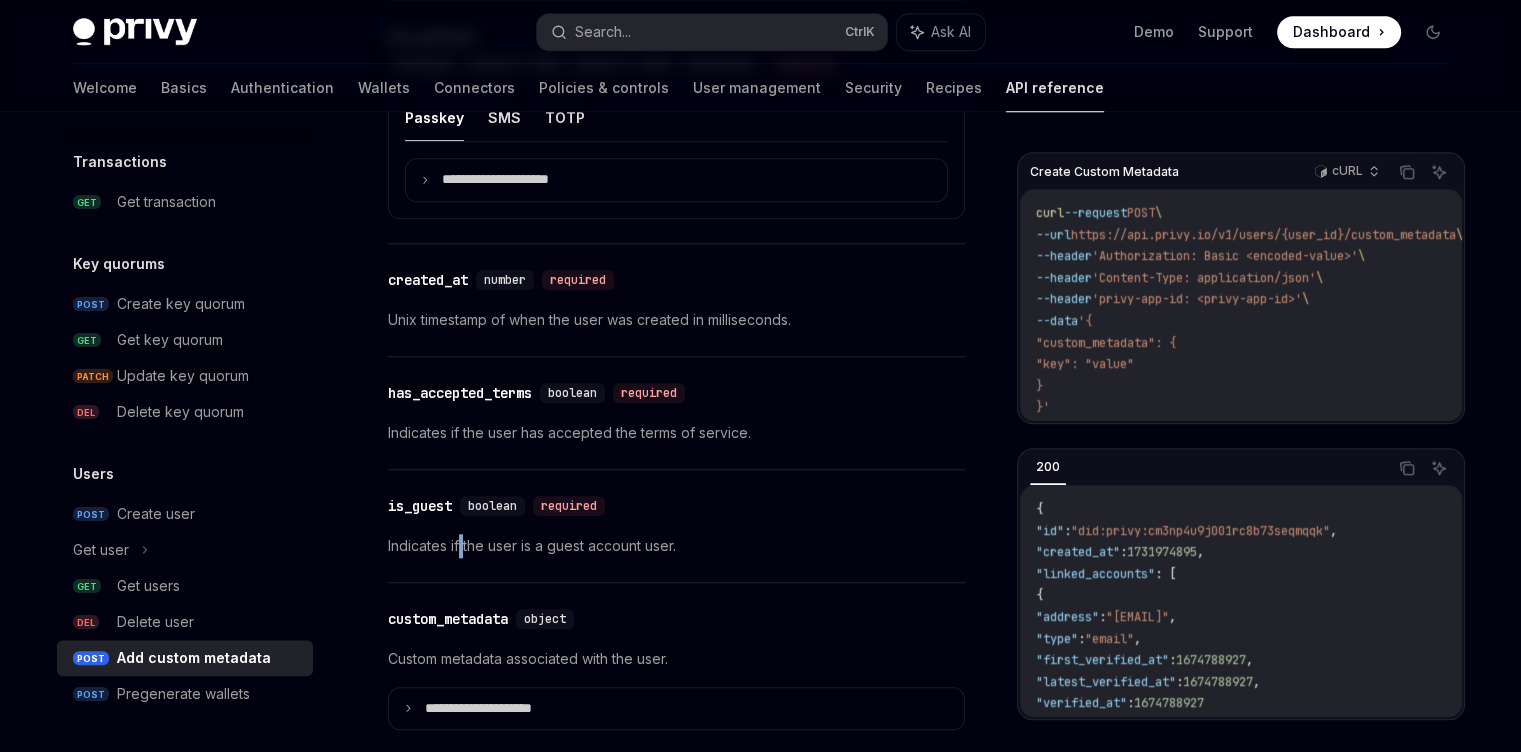 click on "Indicates if the user is a guest account user." at bounding box center (676, 546) 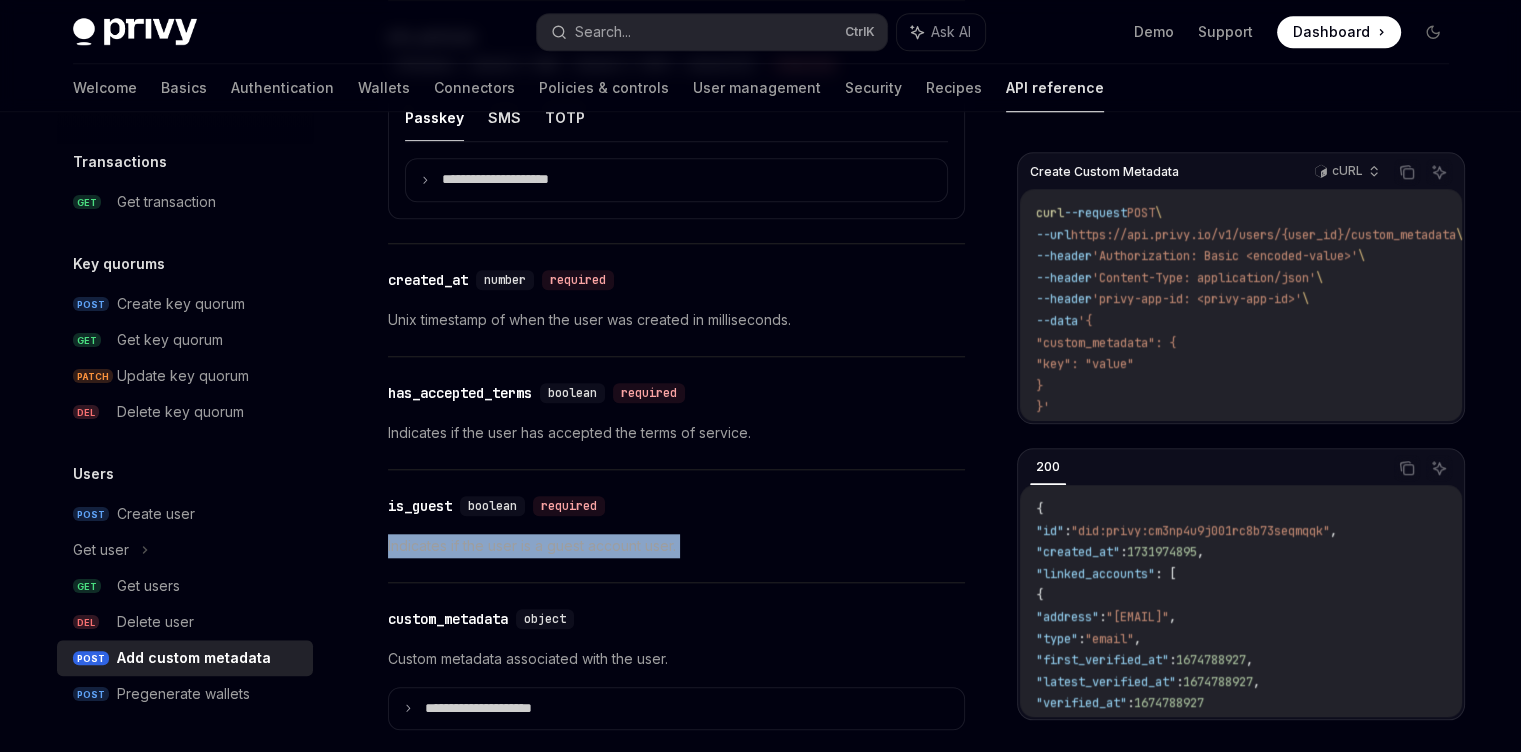 click on "Indicates if the user is a guest account user." at bounding box center (676, 546) 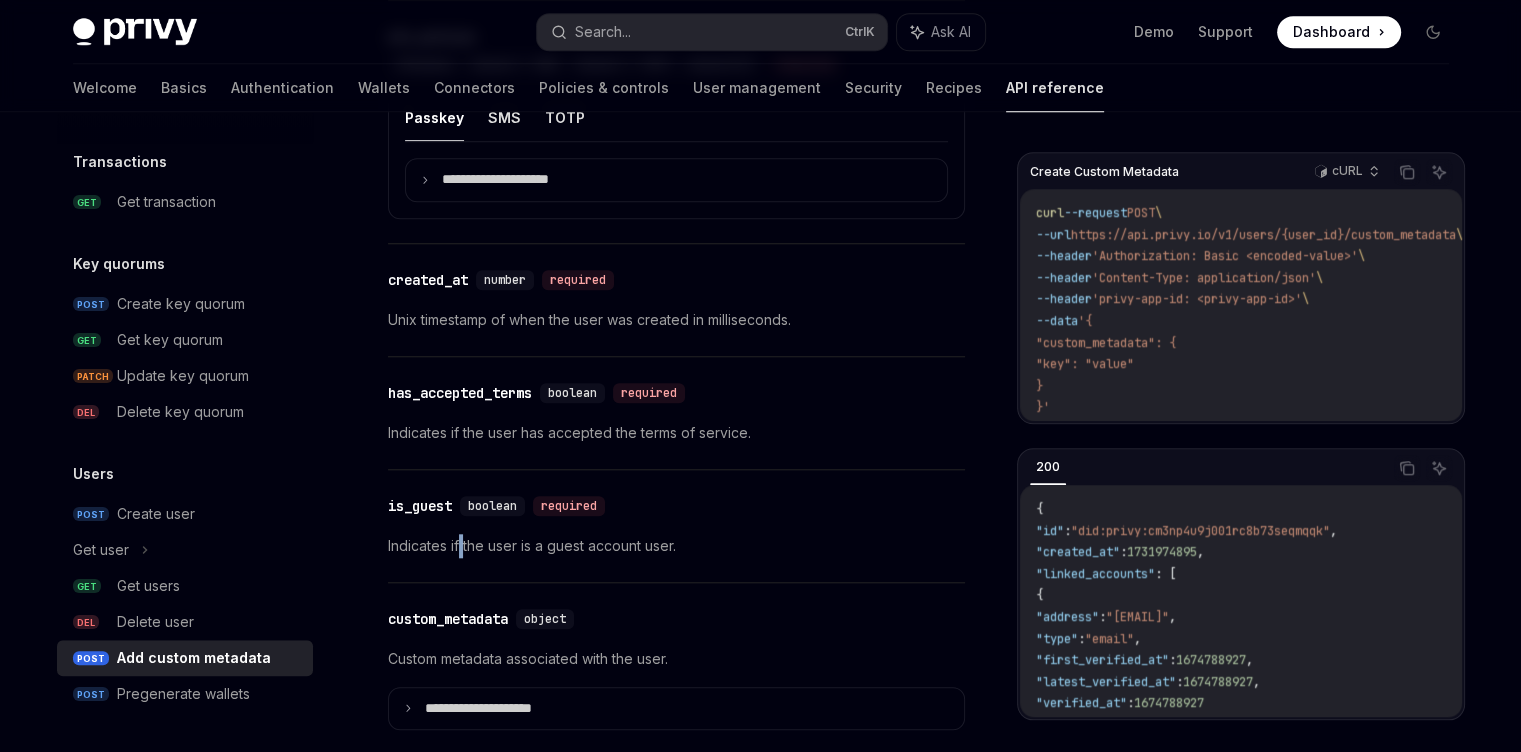 click on "Indicates if the user is a guest account user." at bounding box center (676, 546) 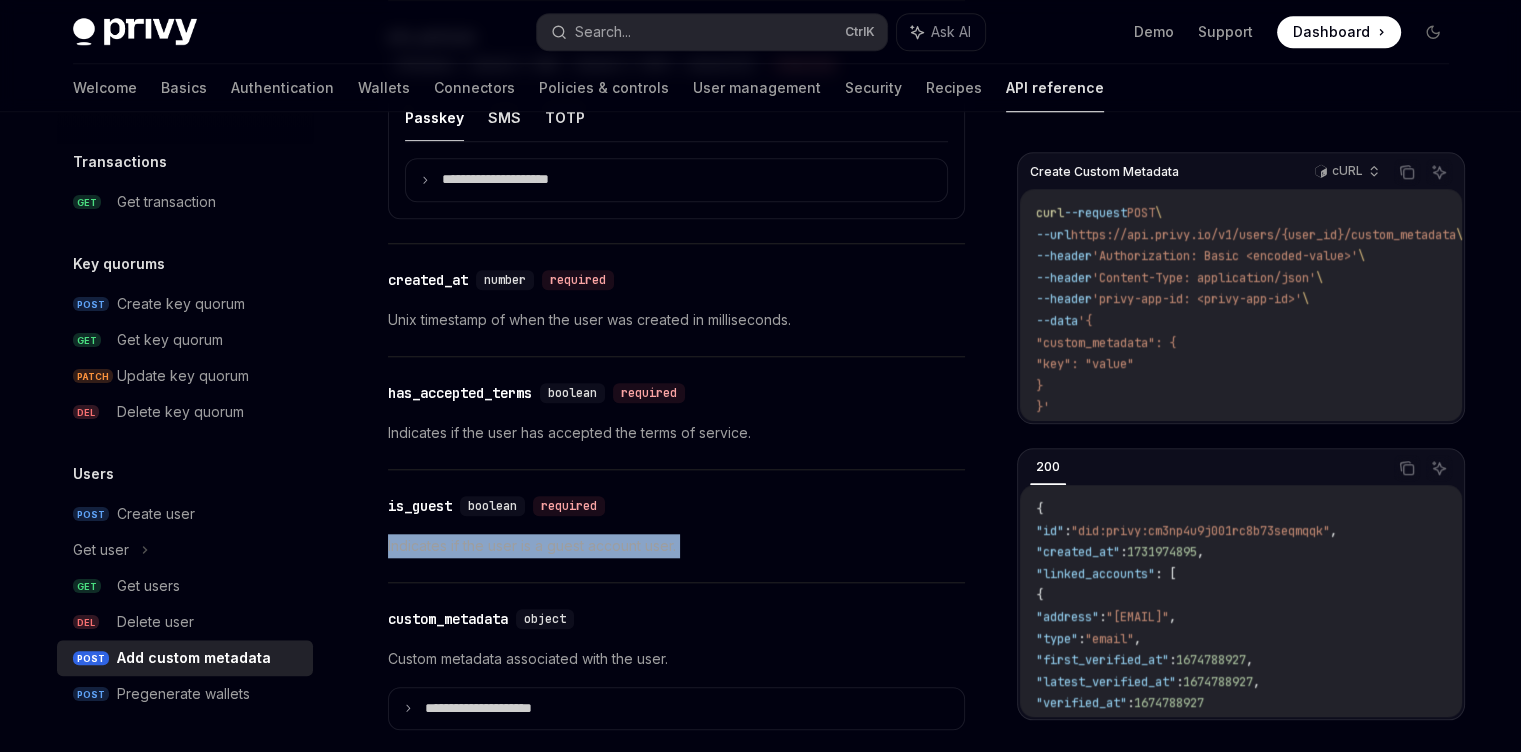 click on "Indicates if the user is a guest account user." at bounding box center [676, 546] 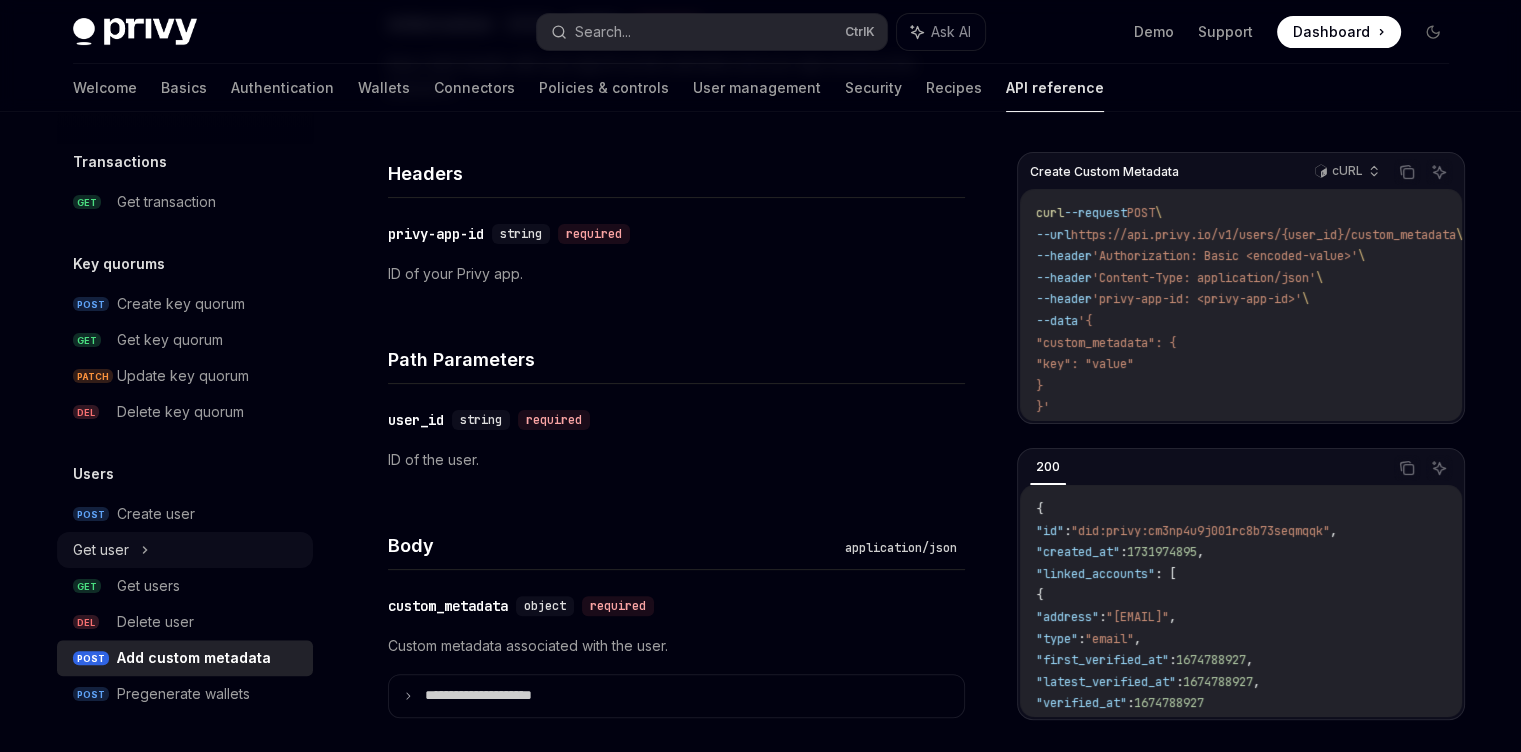 scroll, scrollTop: 428, scrollLeft: 0, axis: vertical 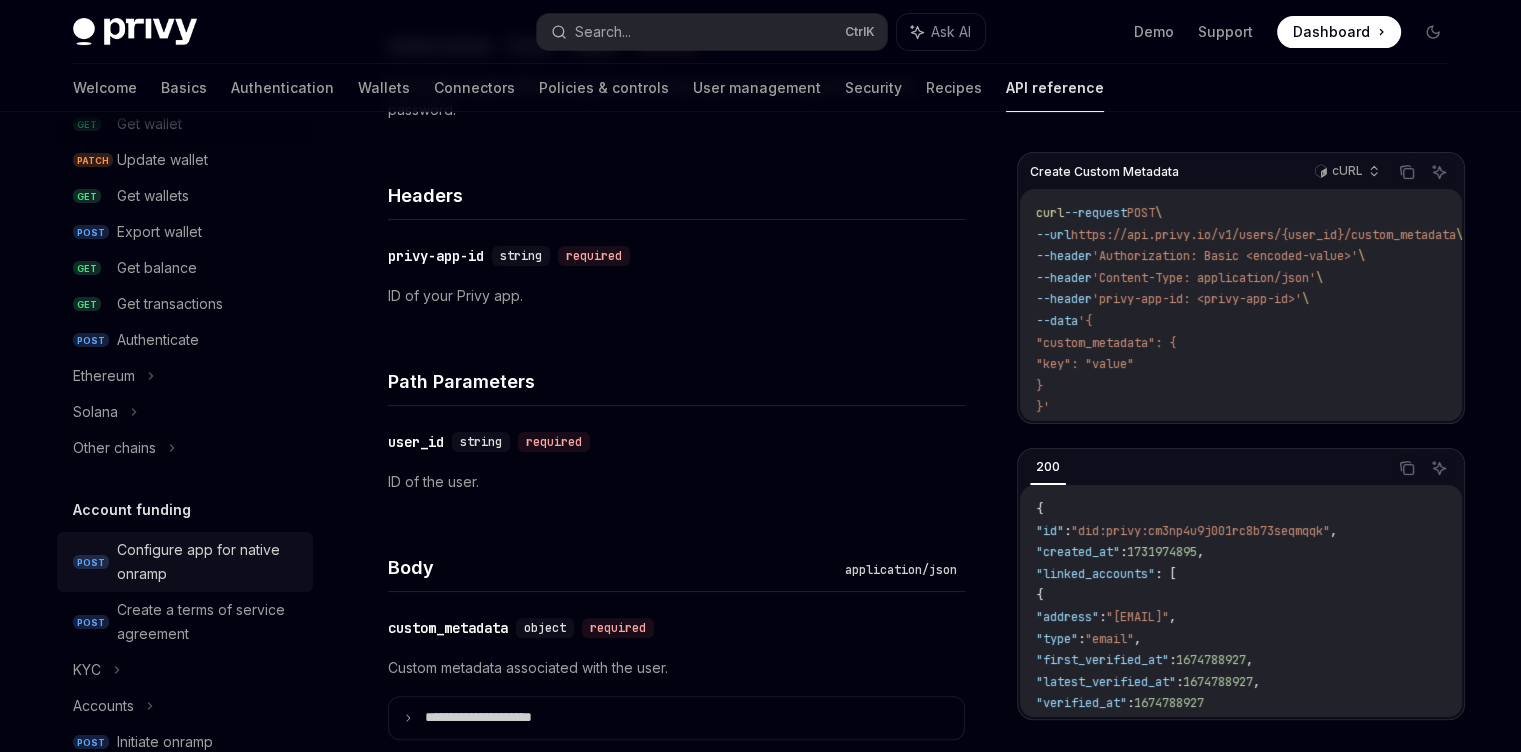 click on "Configure app for native onramp" at bounding box center [209, 562] 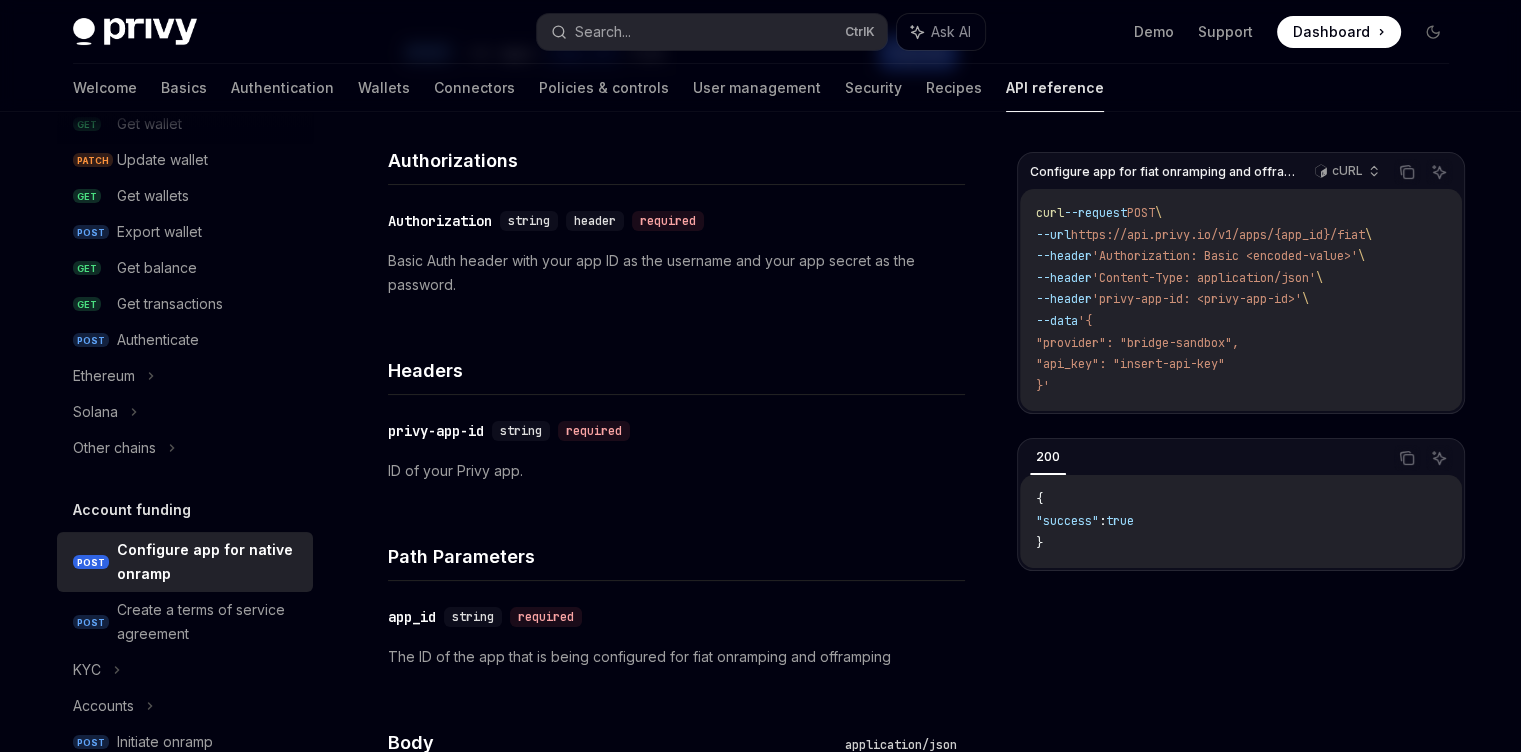 scroll, scrollTop: 0, scrollLeft: 0, axis: both 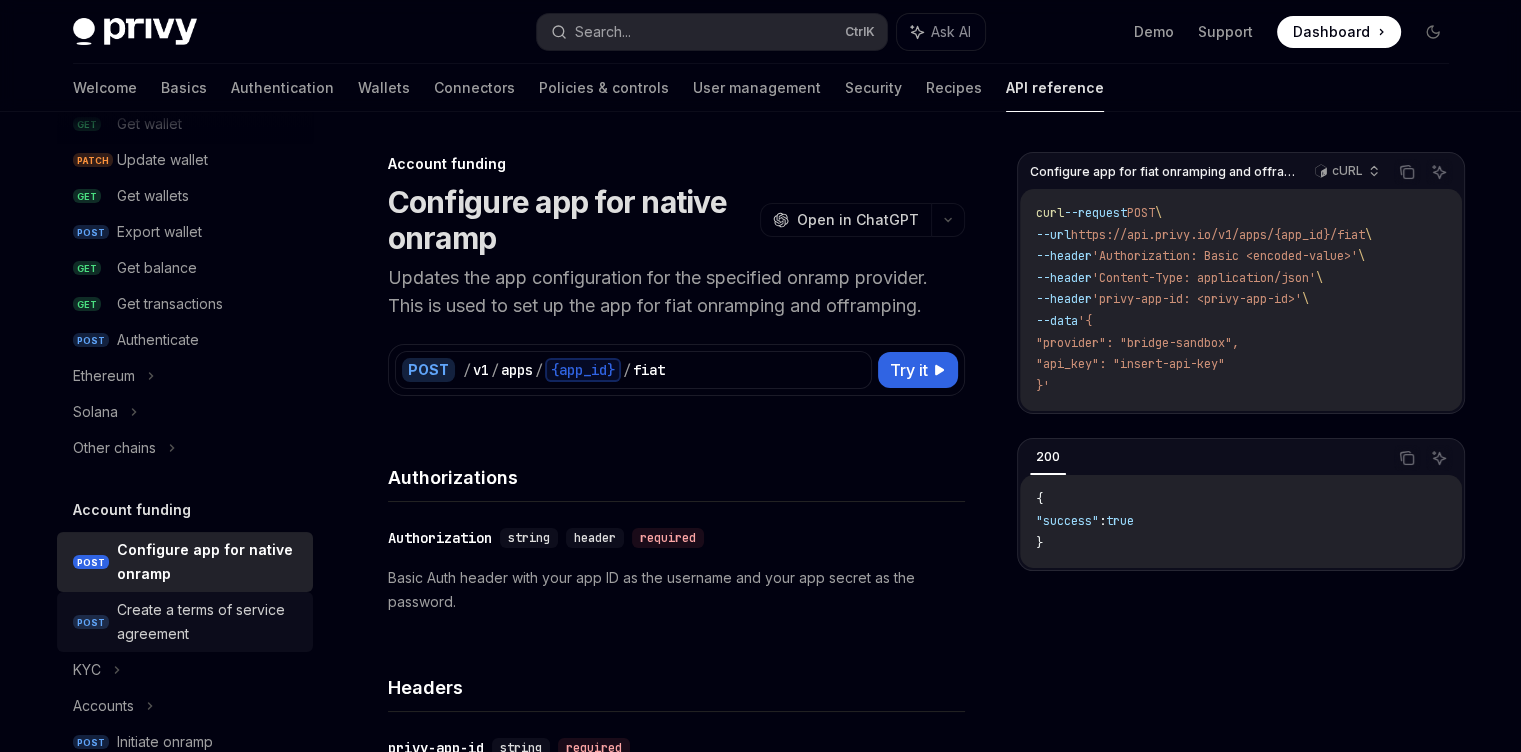 click on "Create a terms of service agreement" at bounding box center [209, 622] 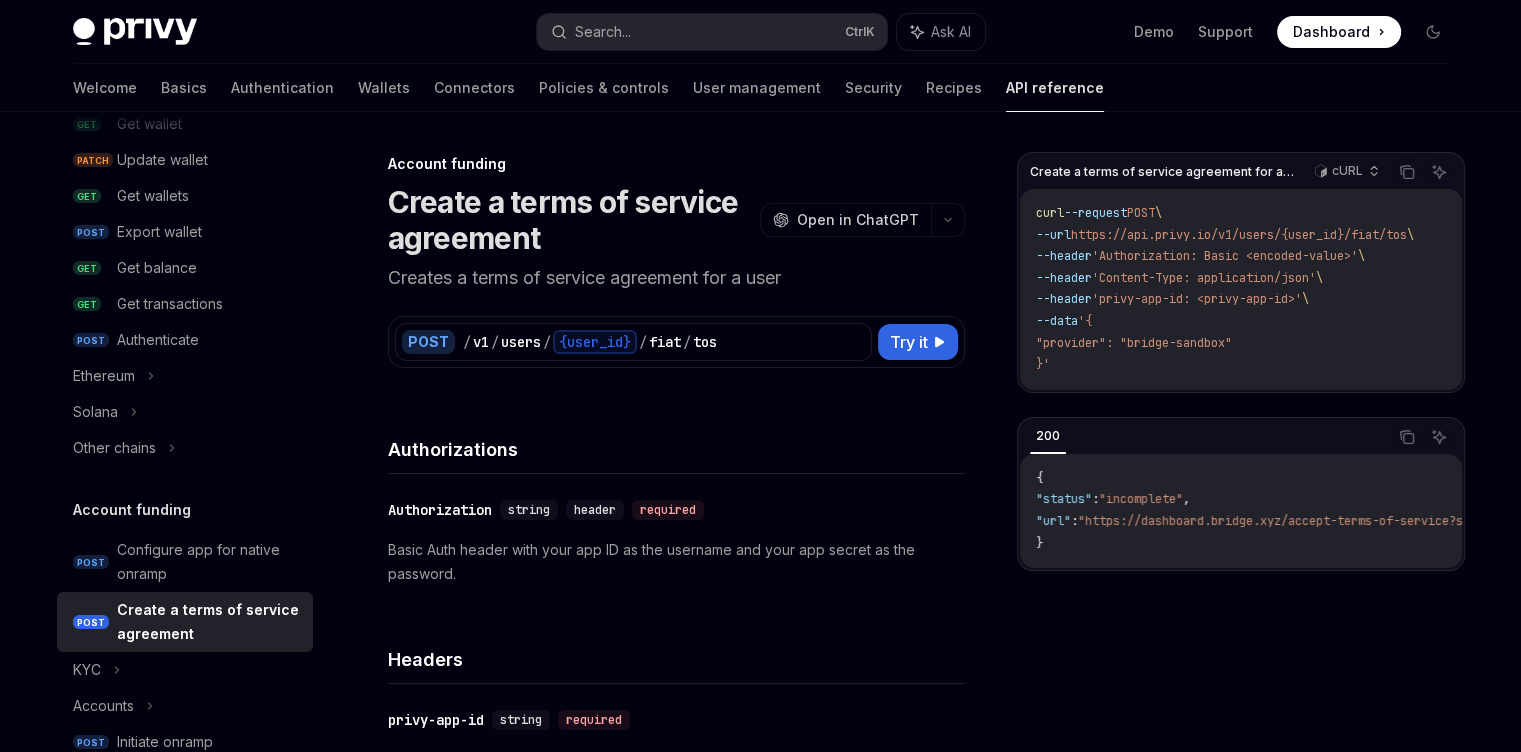 scroll, scrollTop: 402, scrollLeft: 0, axis: vertical 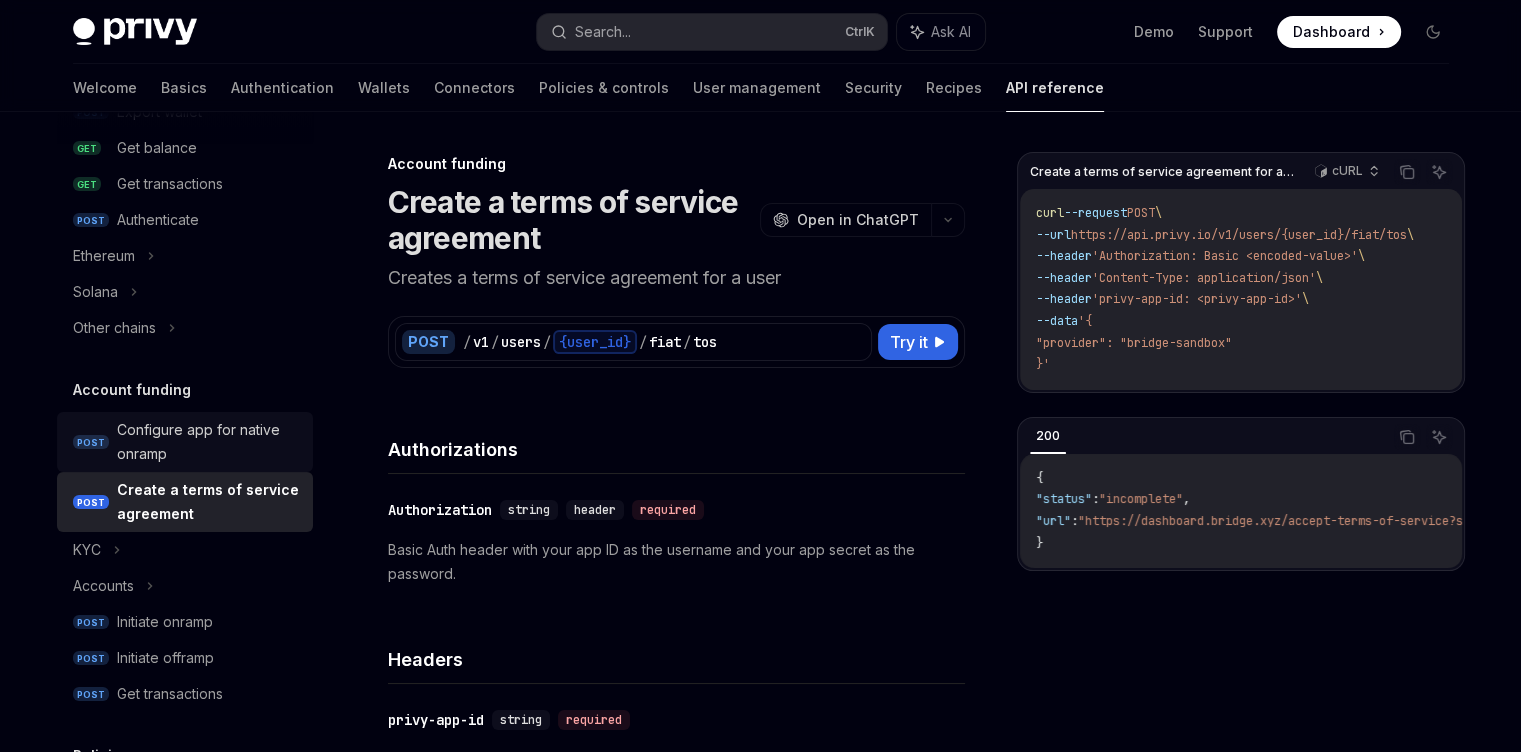 click on "Configure app for native onramp" at bounding box center (209, 442) 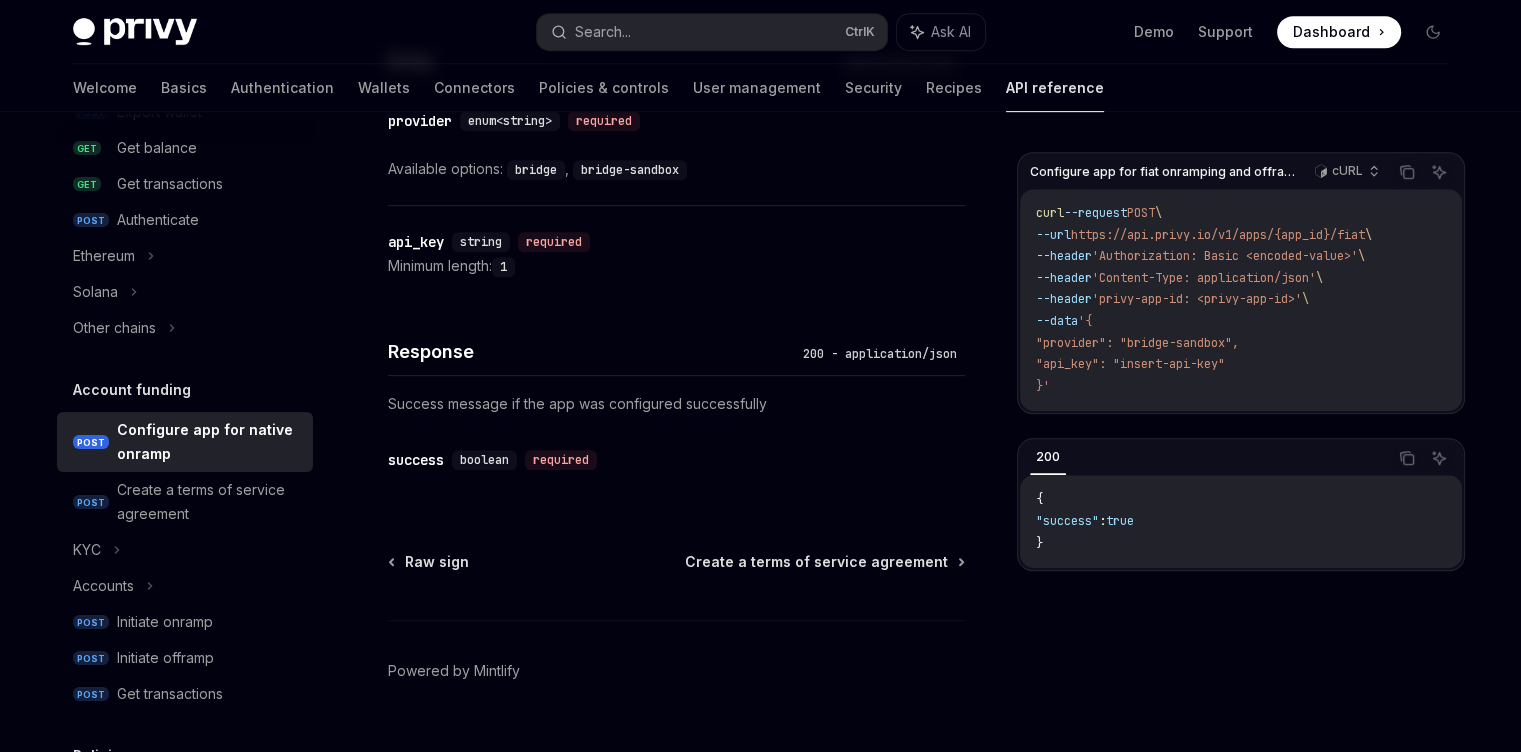 scroll, scrollTop: 1037, scrollLeft: 0, axis: vertical 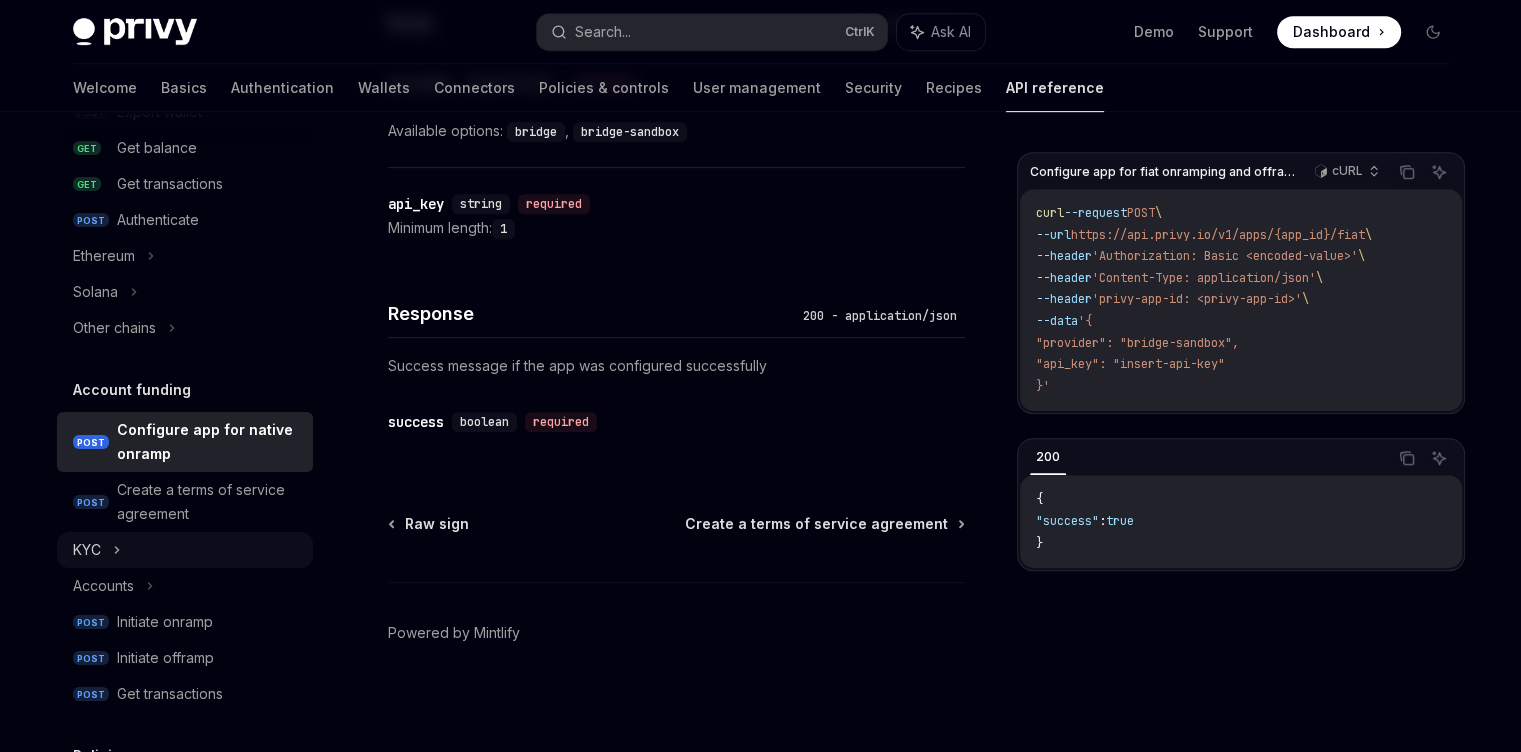 click on "KYC" at bounding box center (185, 550) 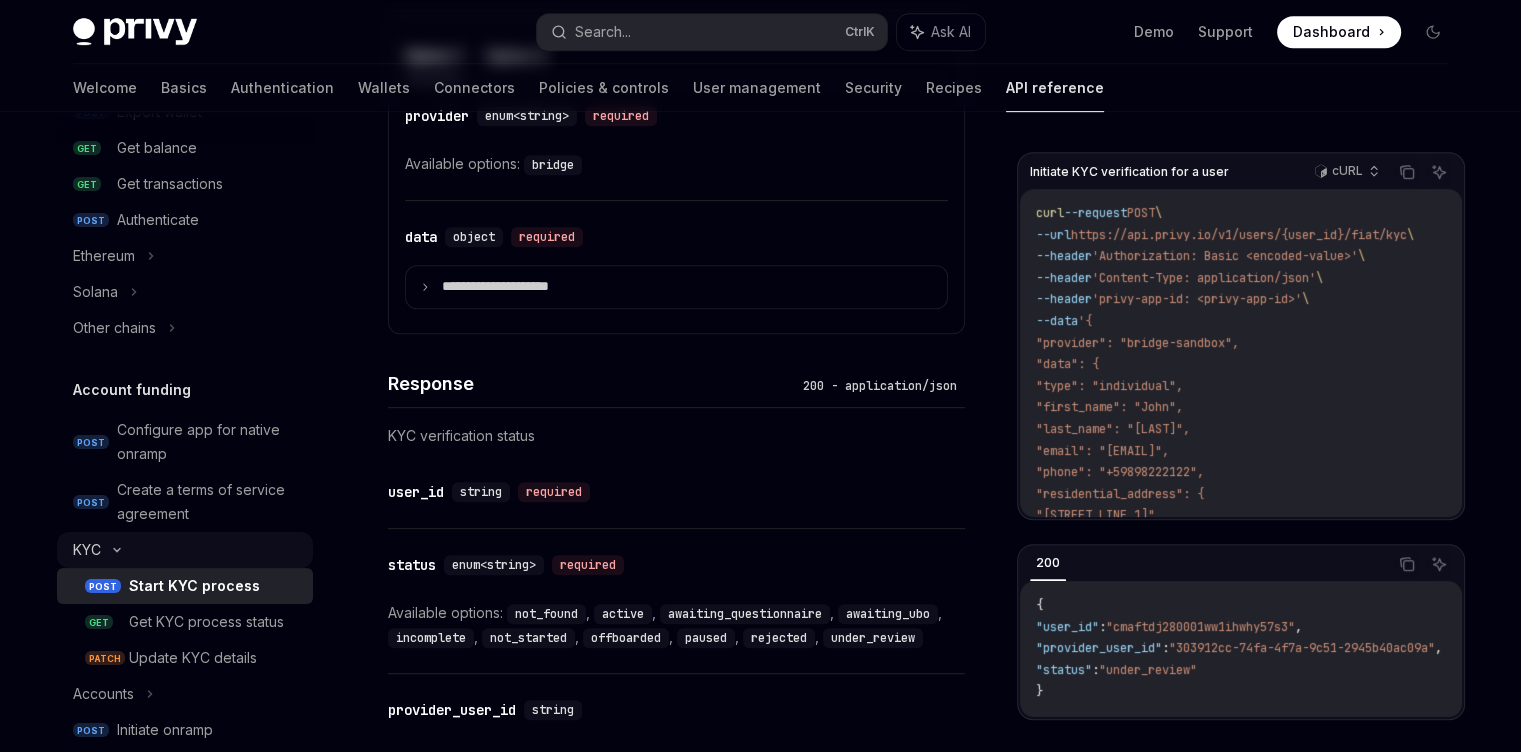 scroll, scrollTop: 0, scrollLeft: 0, axis: both 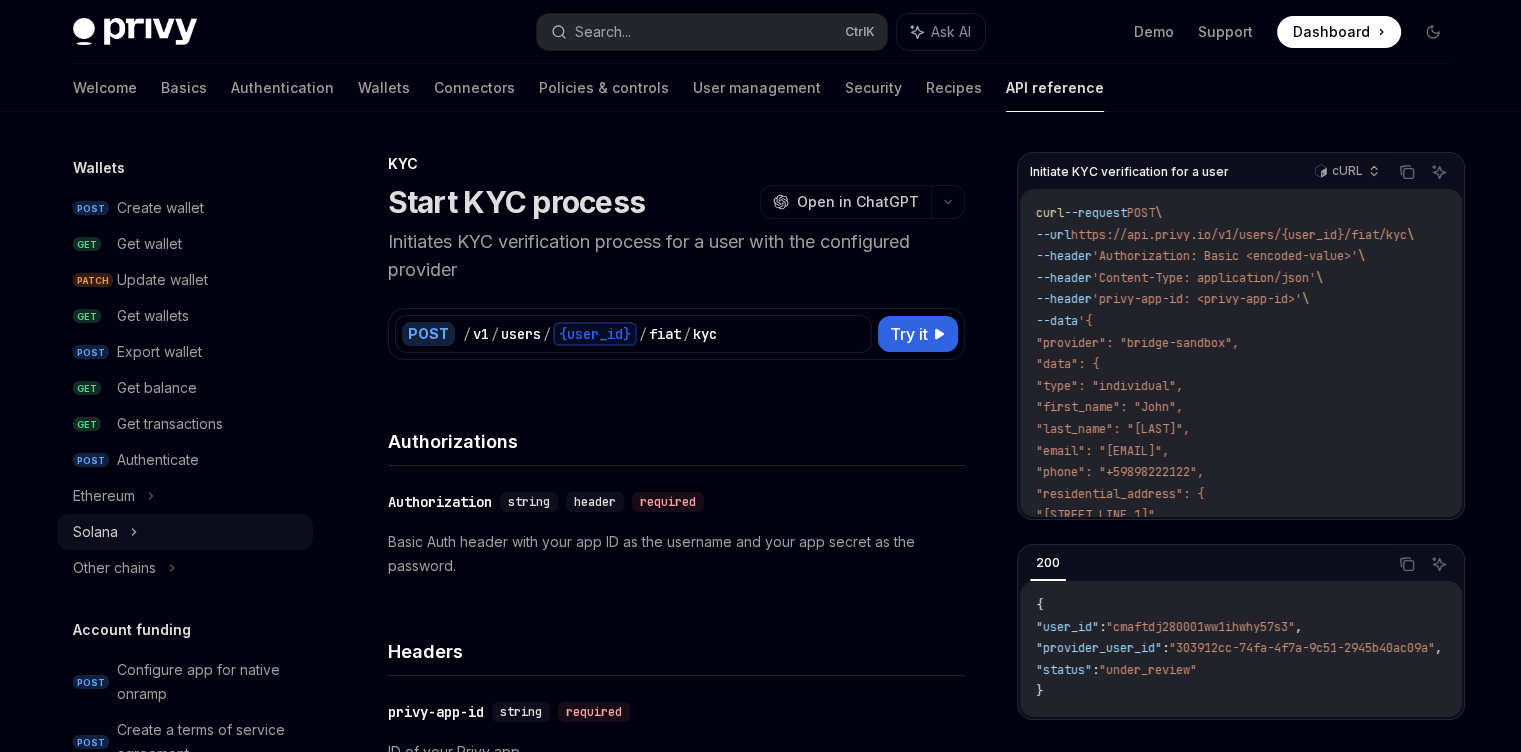 click 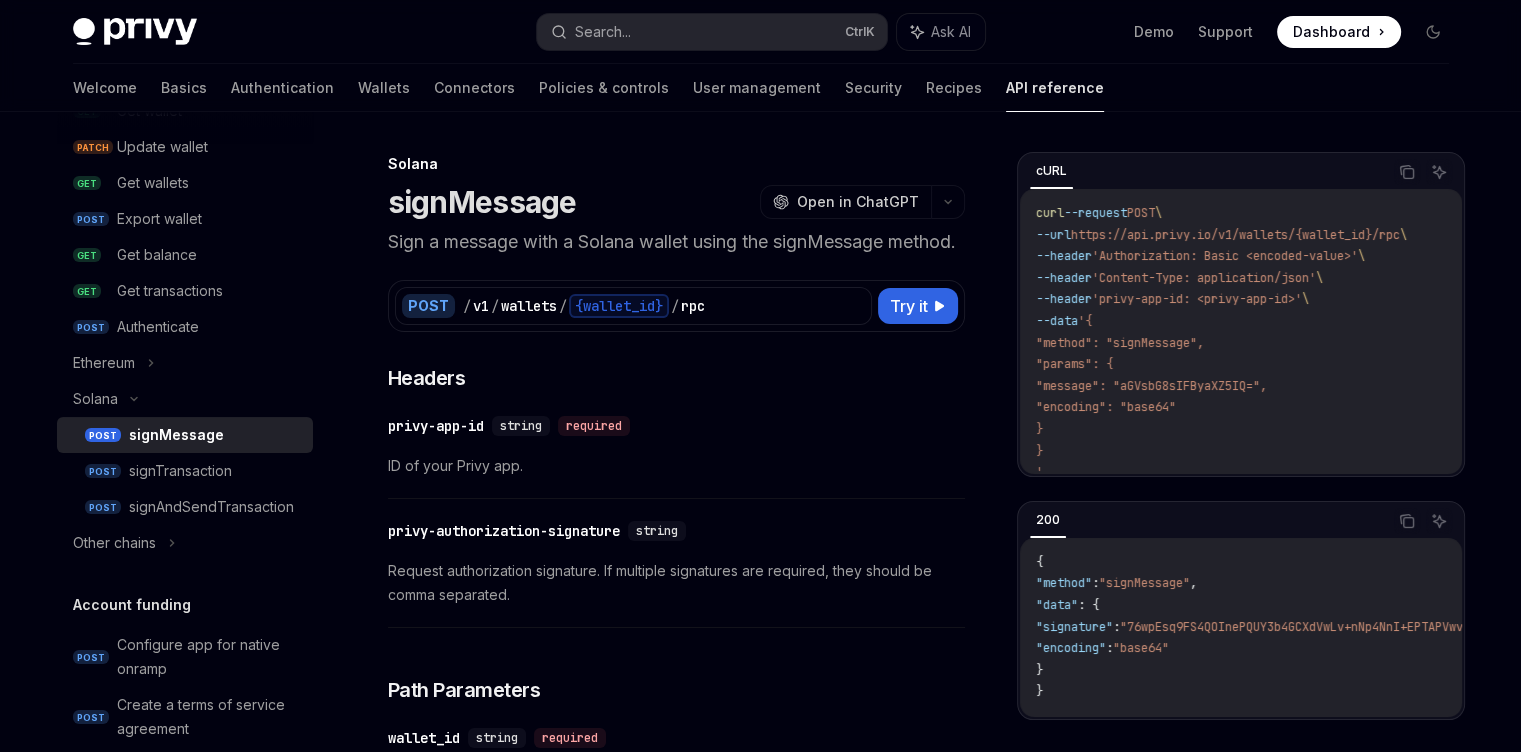 scroll, scrollTop: 258, scrollLeft: 0, axis: vertical 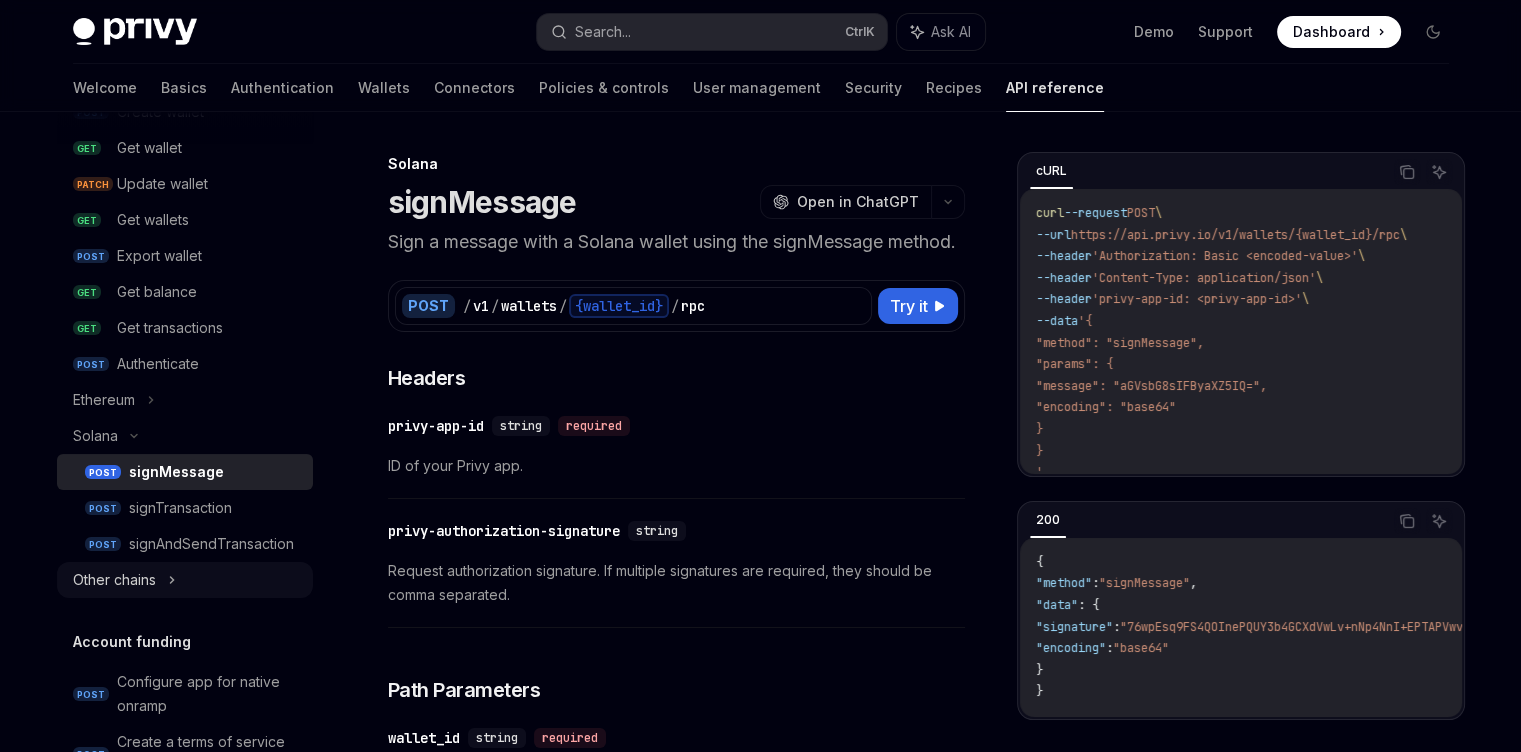 click on "Other chains" at bounding box center (114, 580) 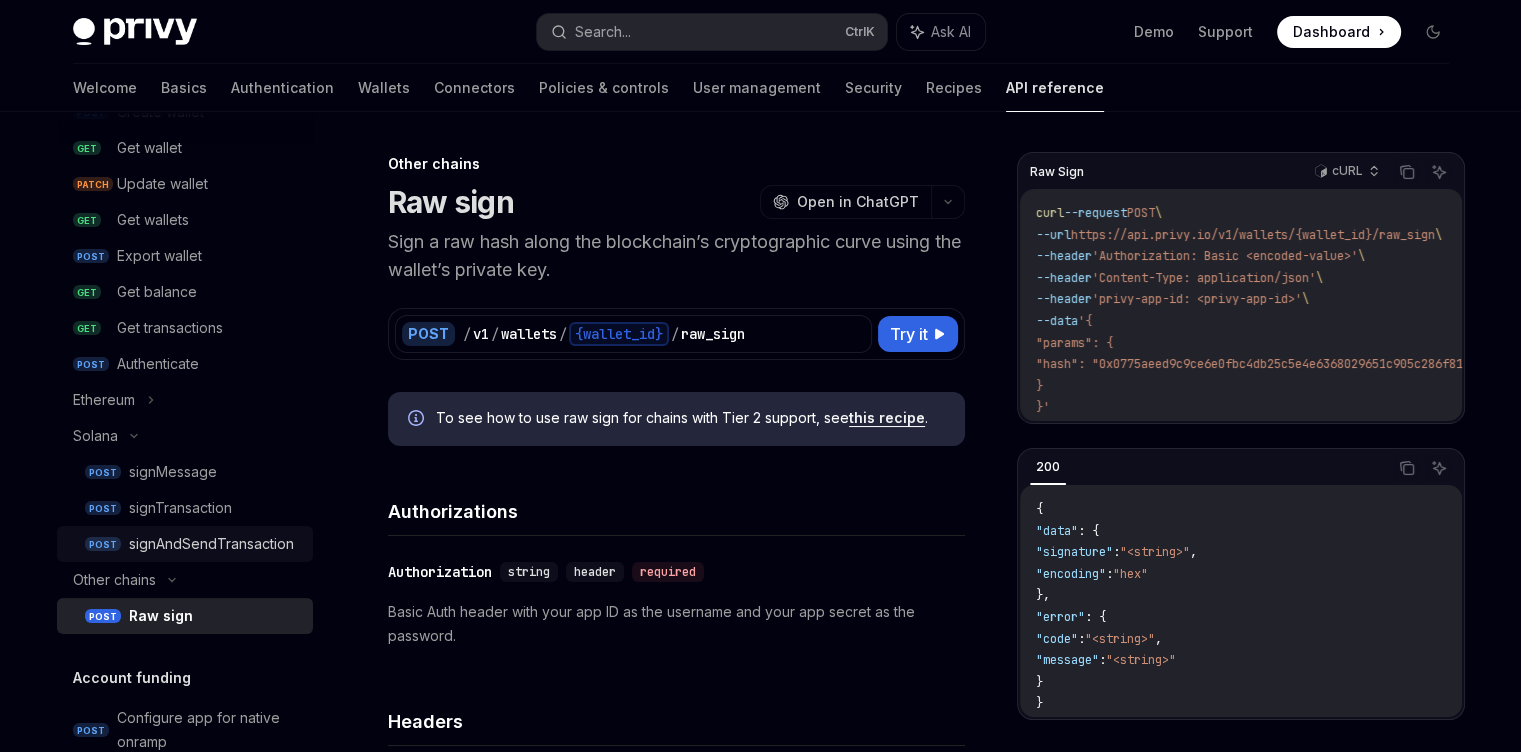 click on "signAndSendTransaction" at bounding box center (211, 544) 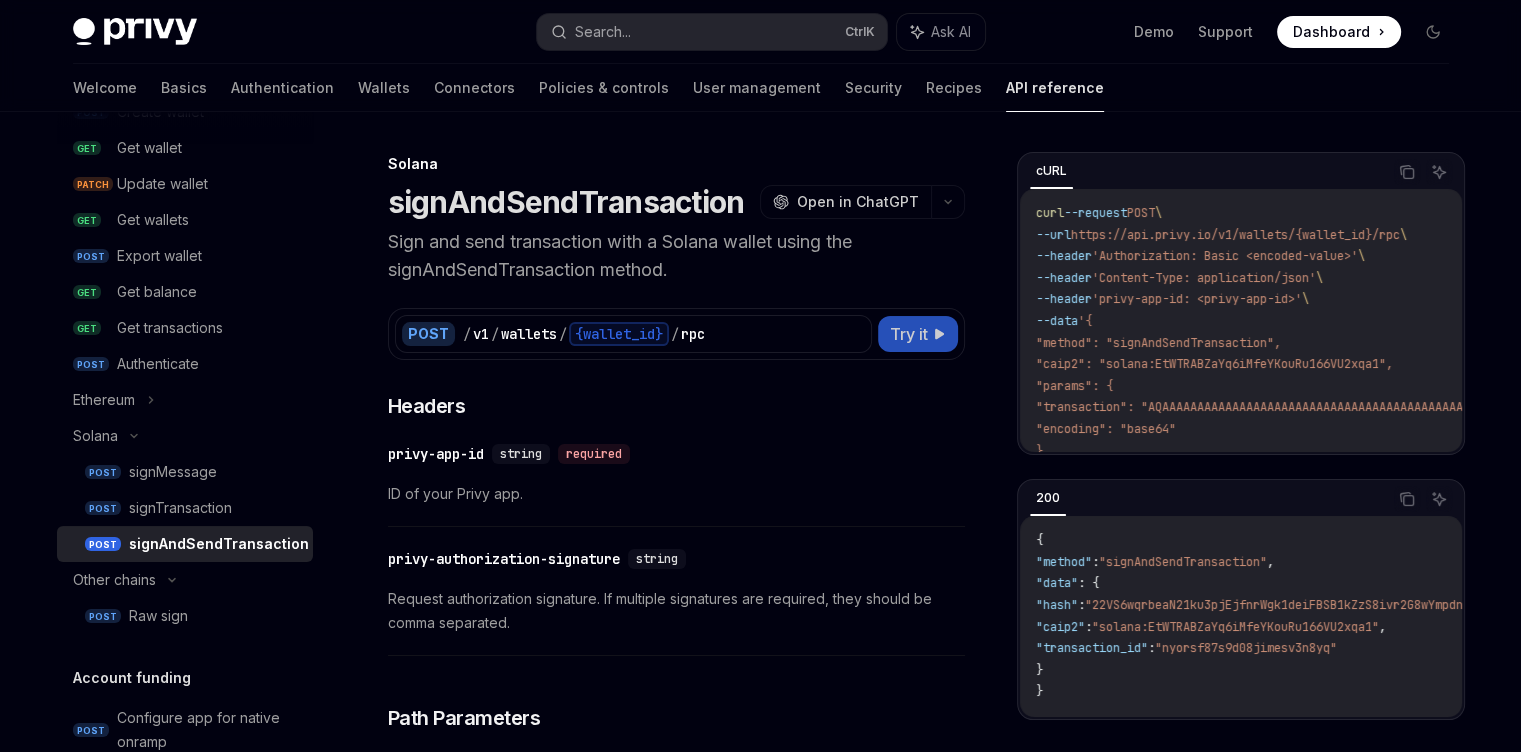 click on "Try it" at bounding box center [909, 334] 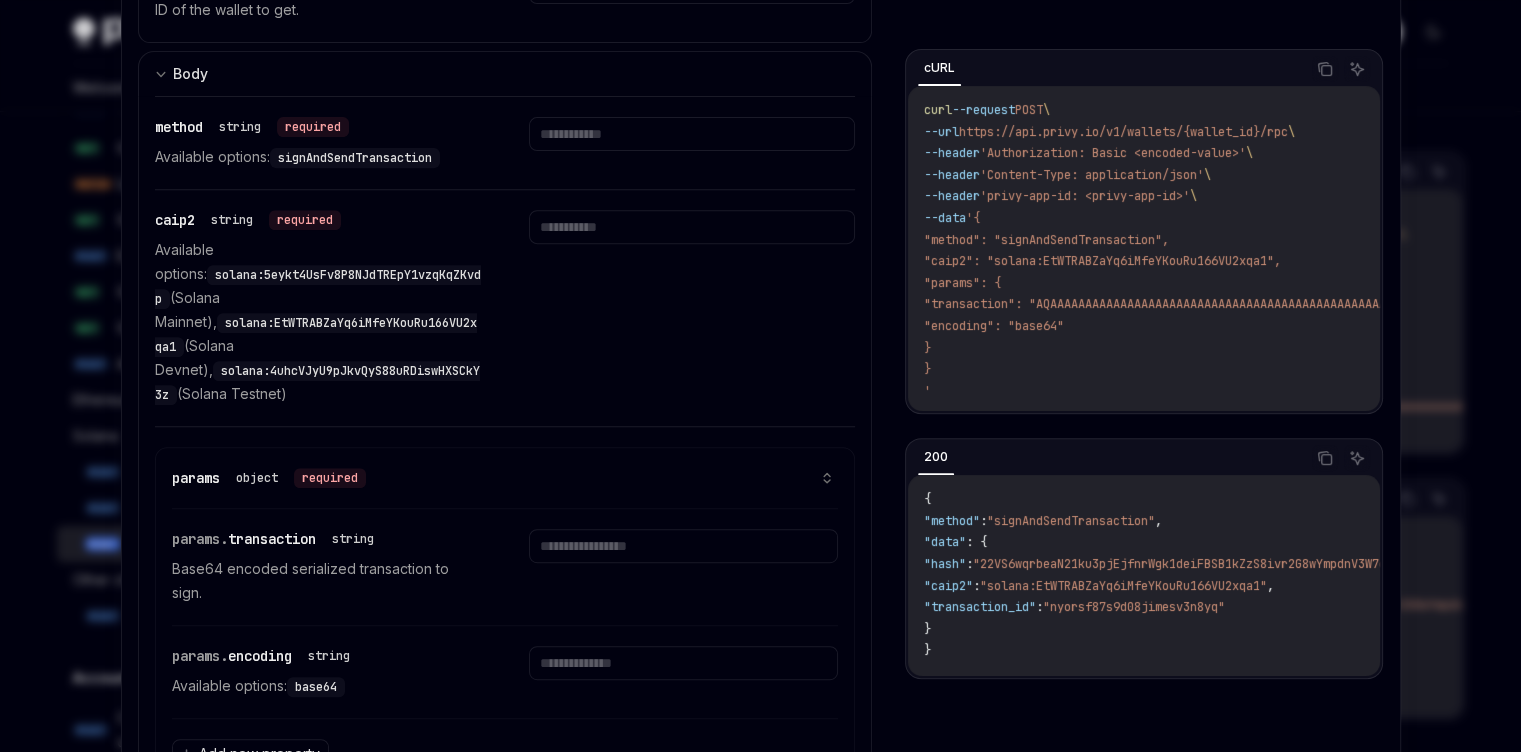 scroll, scrollTop: 880, scrollLeft: 0, axis: vertical 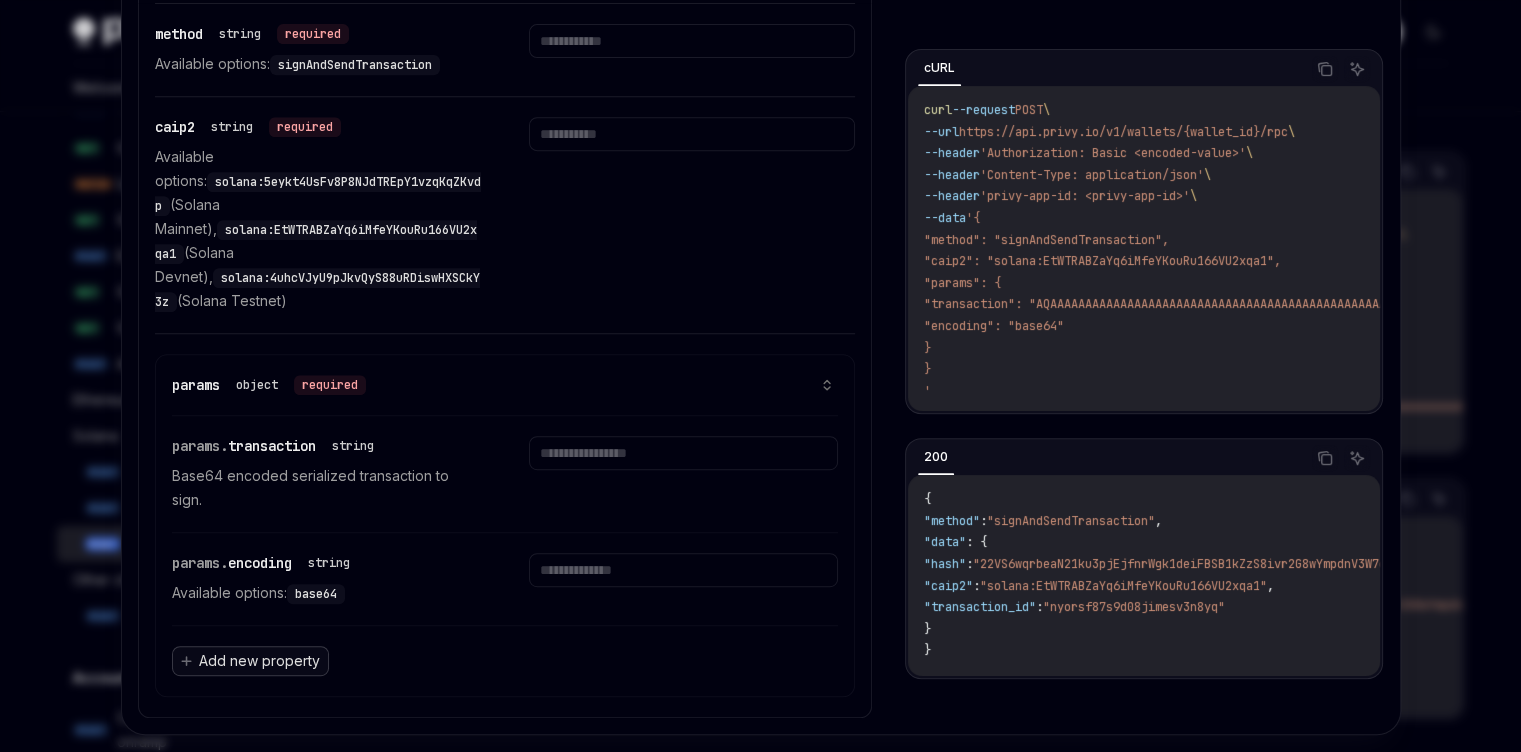 click on "Add new property" at bounding box center [259, 661] 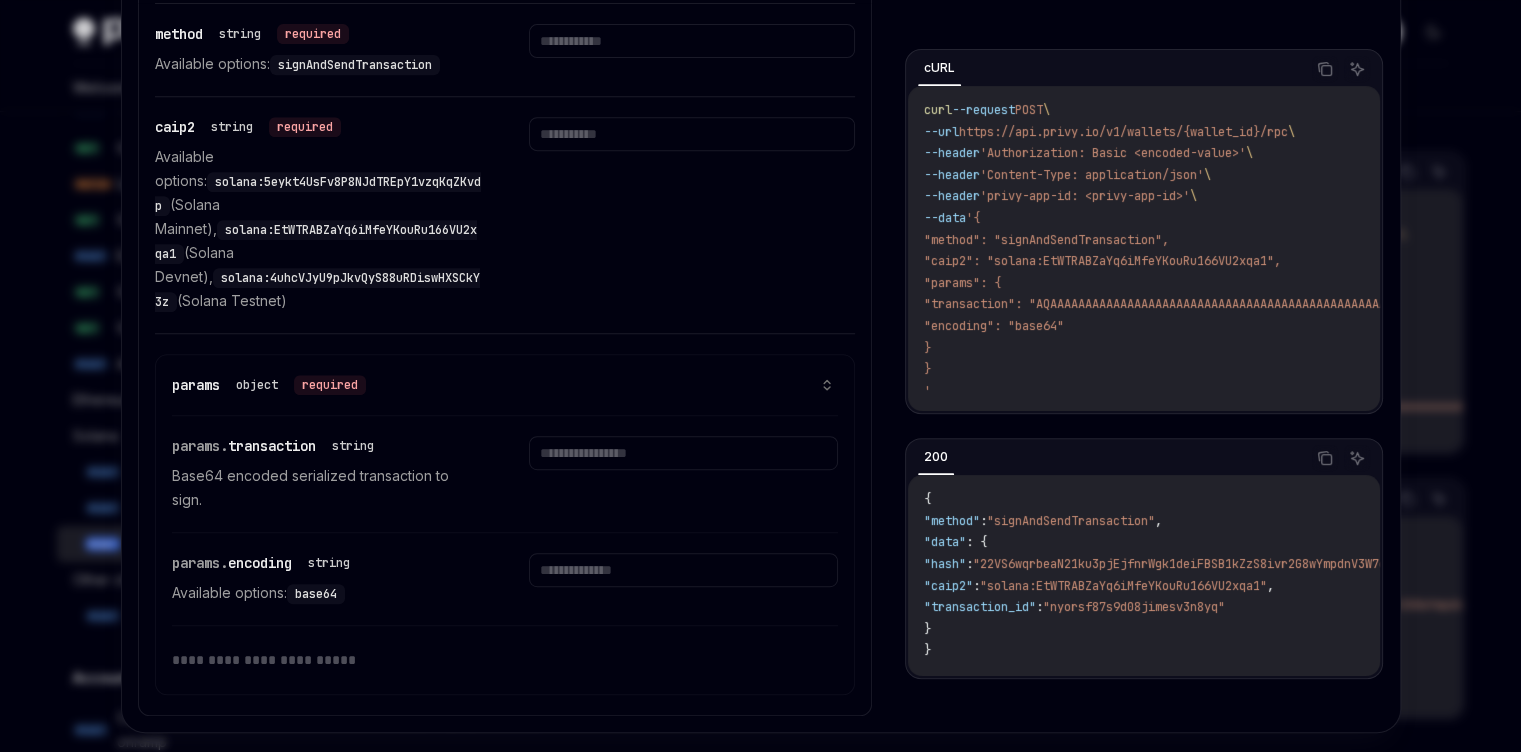 scroll, scrollTop: 879, scrollLeft: 0, axis: vertical 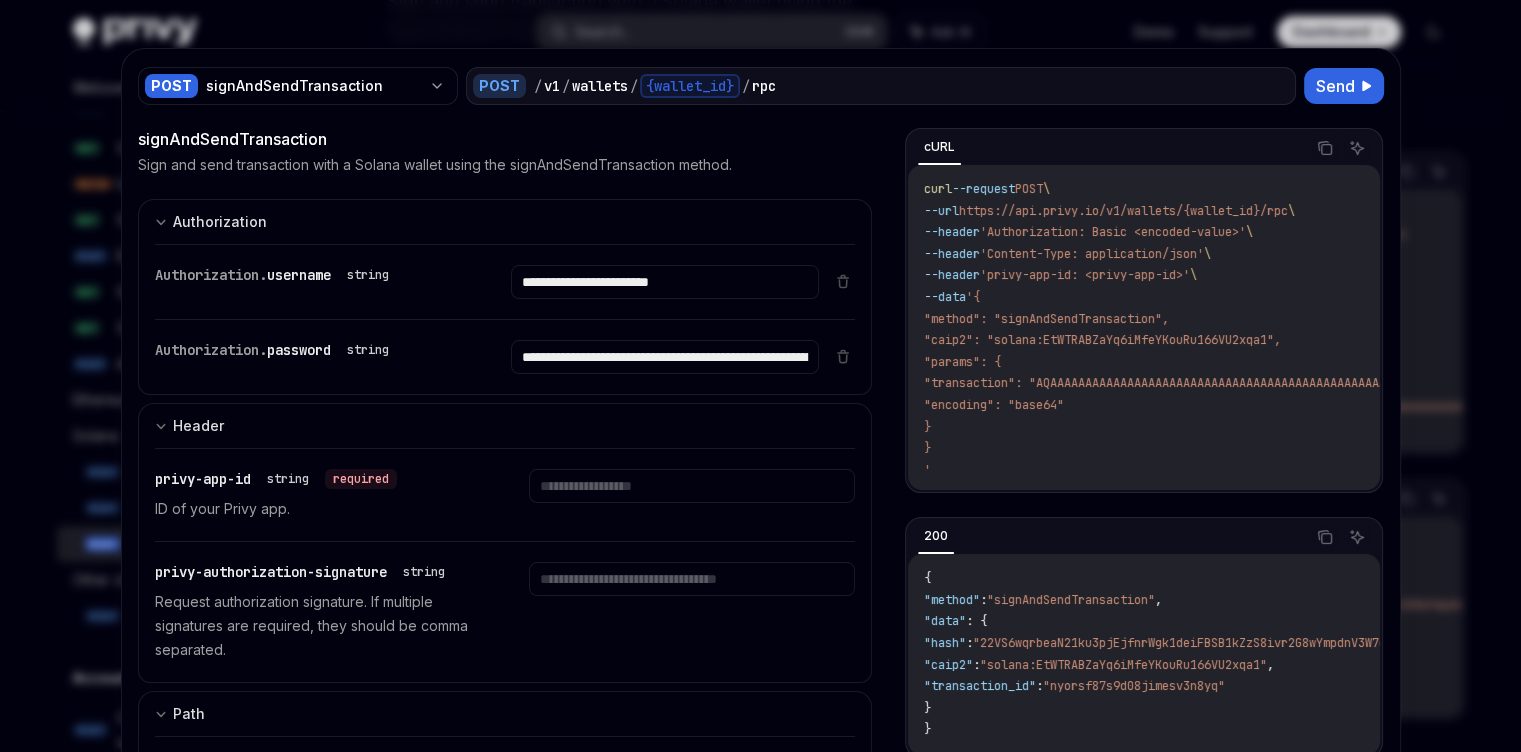 click at bounding box center [760, 376] 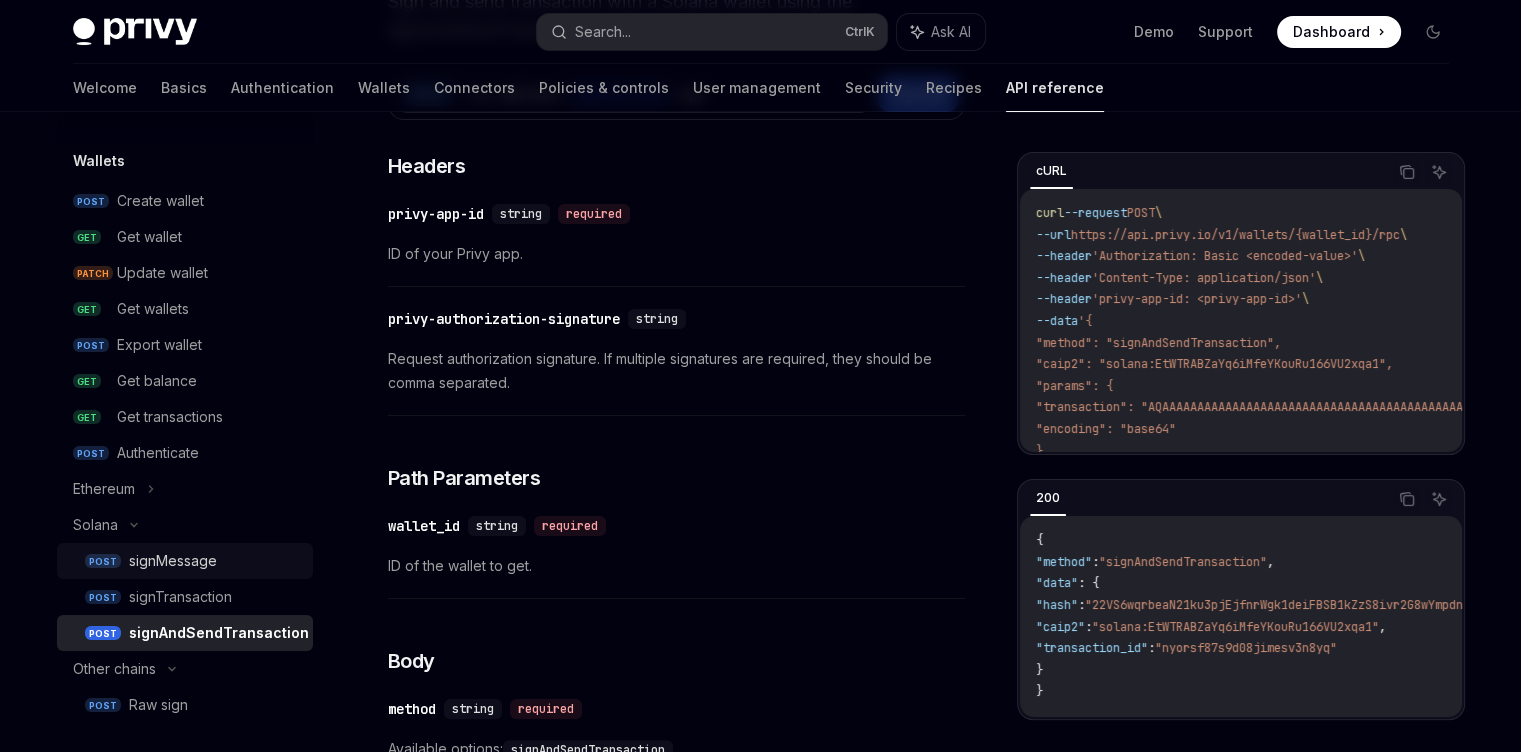 scroll, scrollTop: 18, scrollLeft: 0, axis: vertical 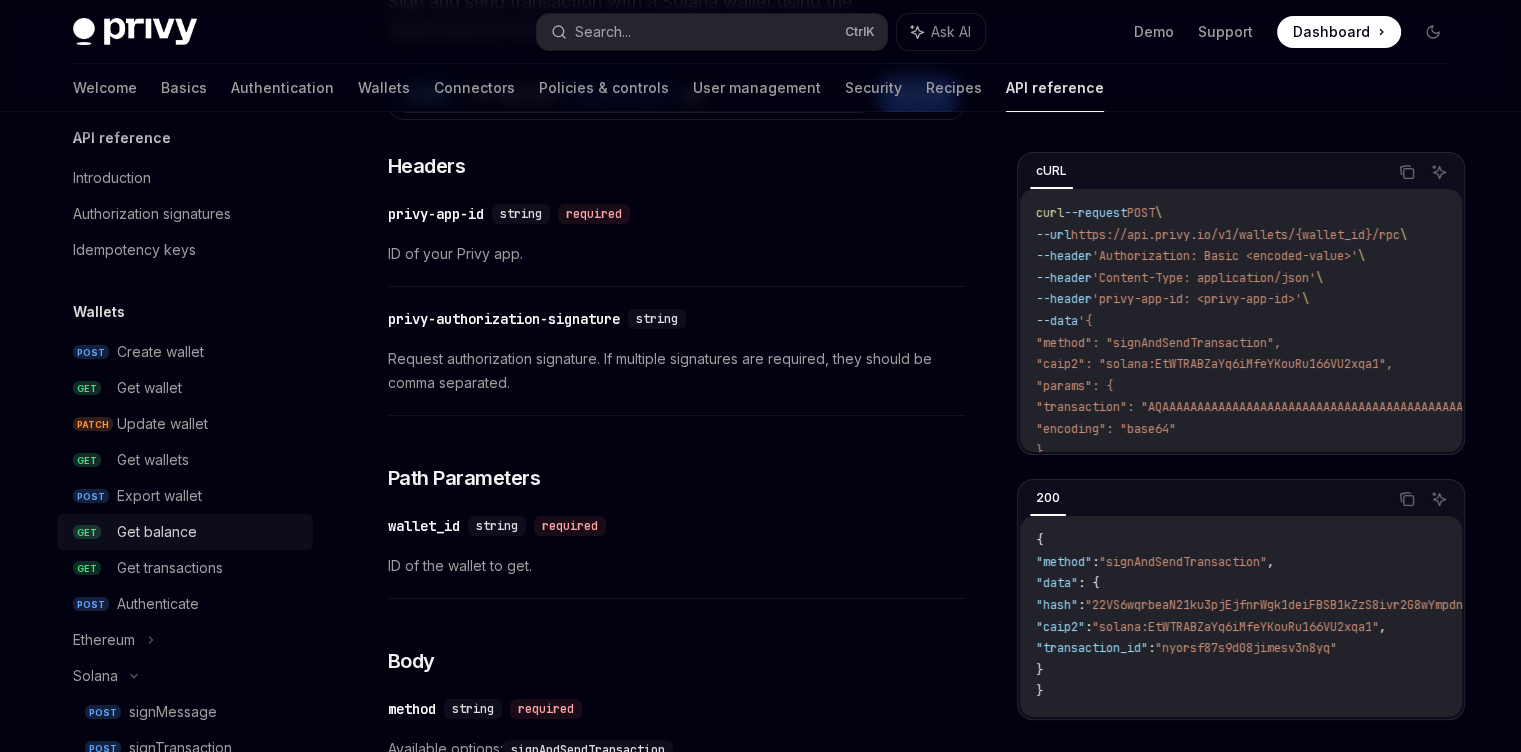 click on "Get balance" at bounding box center [157, 532] 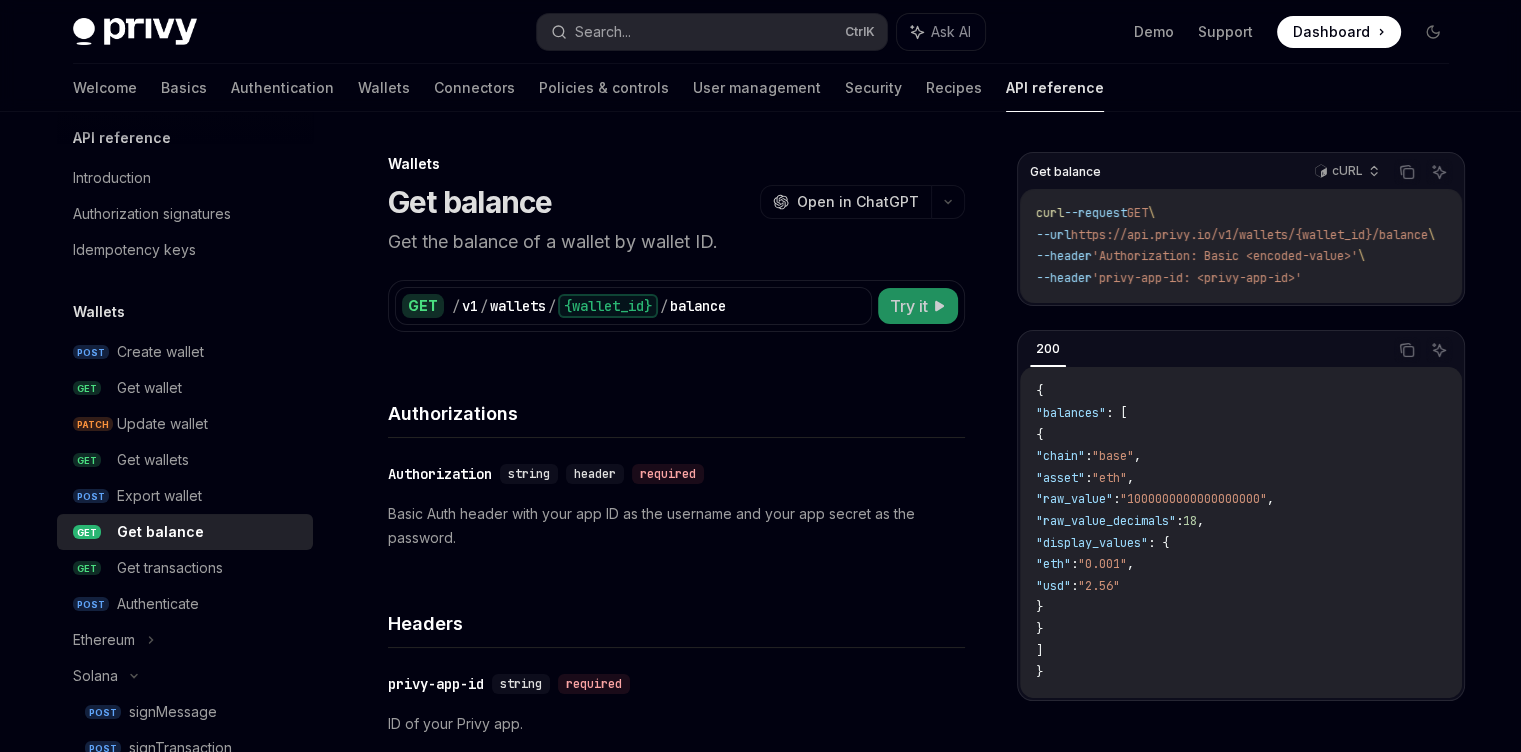 click on "Try it" at bounding box center (909, 306) 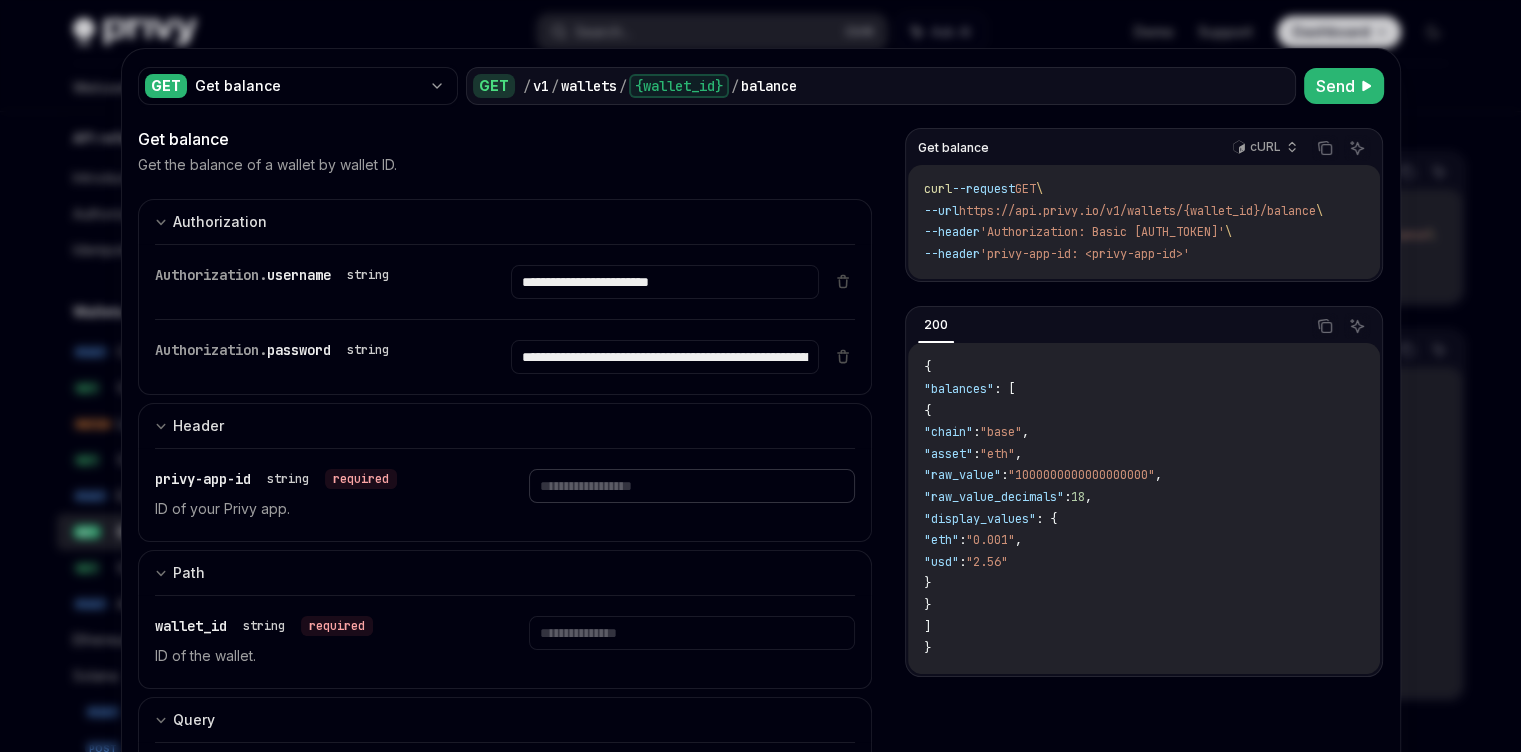 click at bounding box center (665, 282) 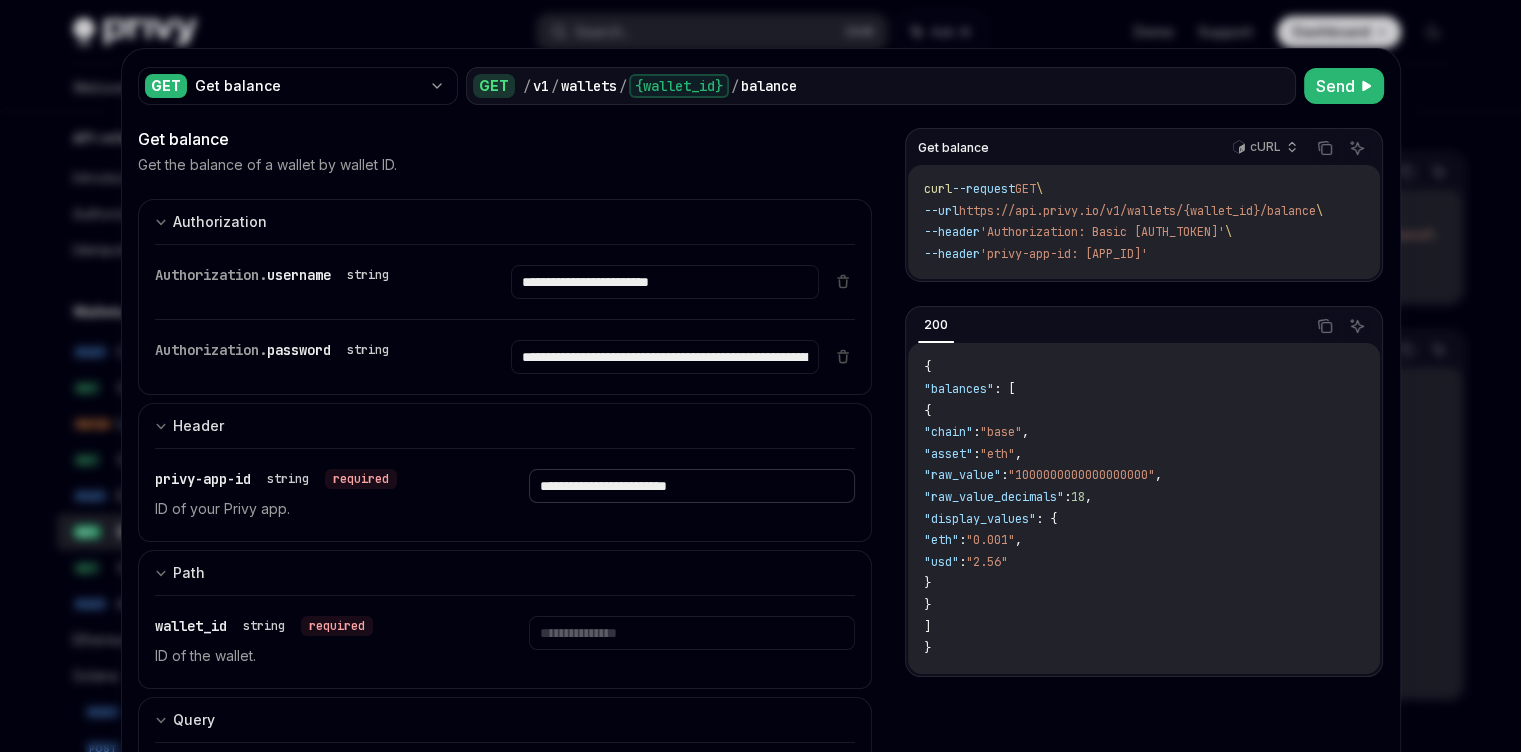 scroll, scrollTop: 240, scrollLeft: 0, axis: vertical 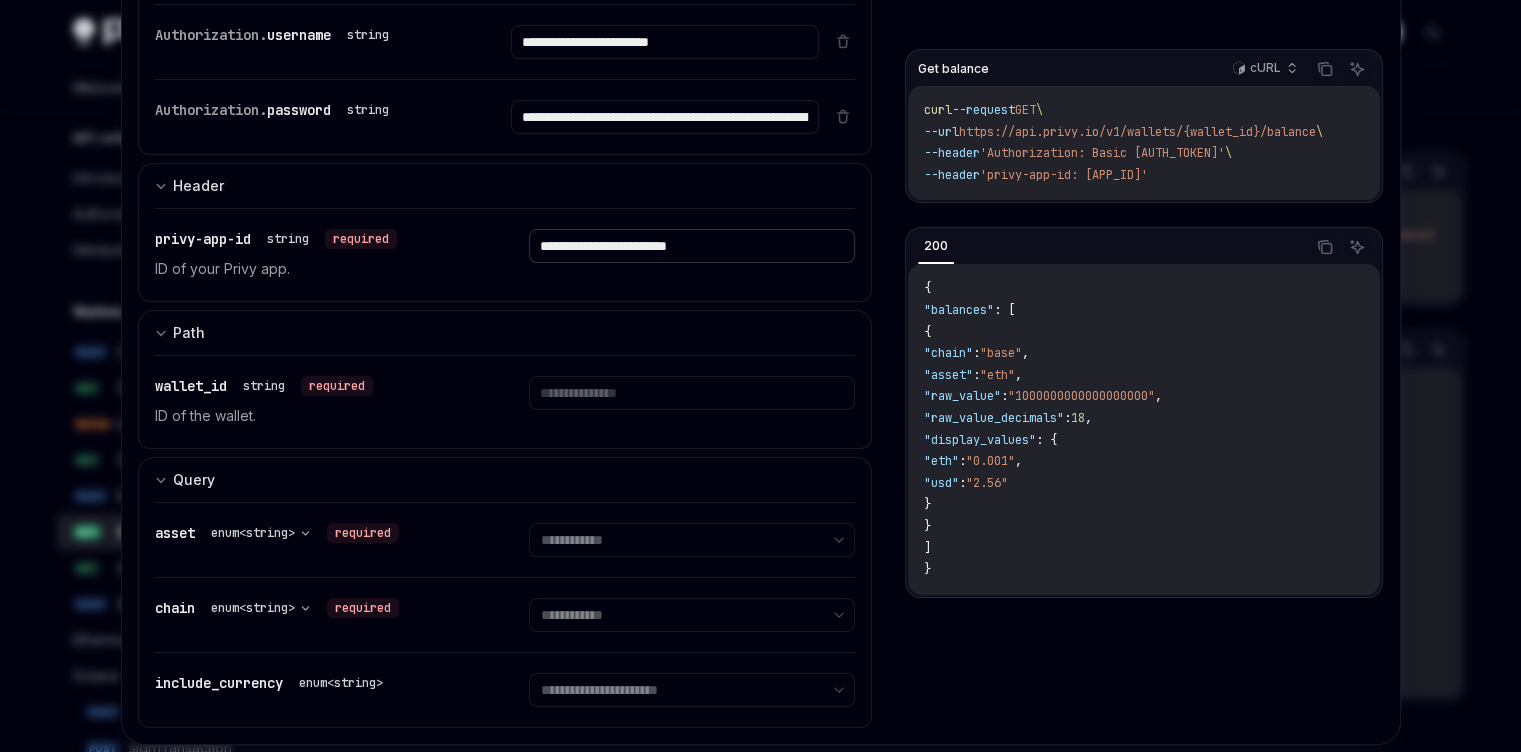 type on "**********" 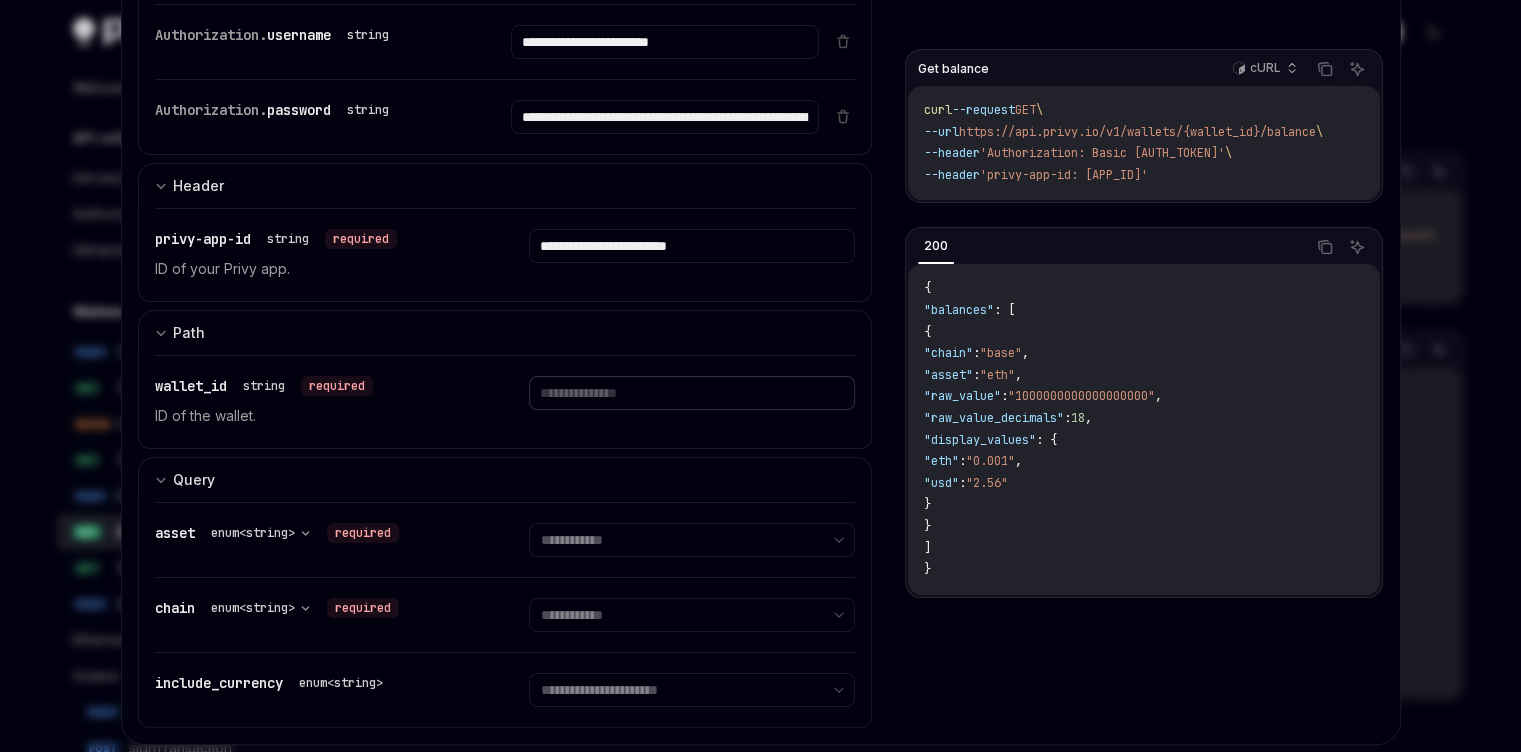 click at bounding box center [665, 42] 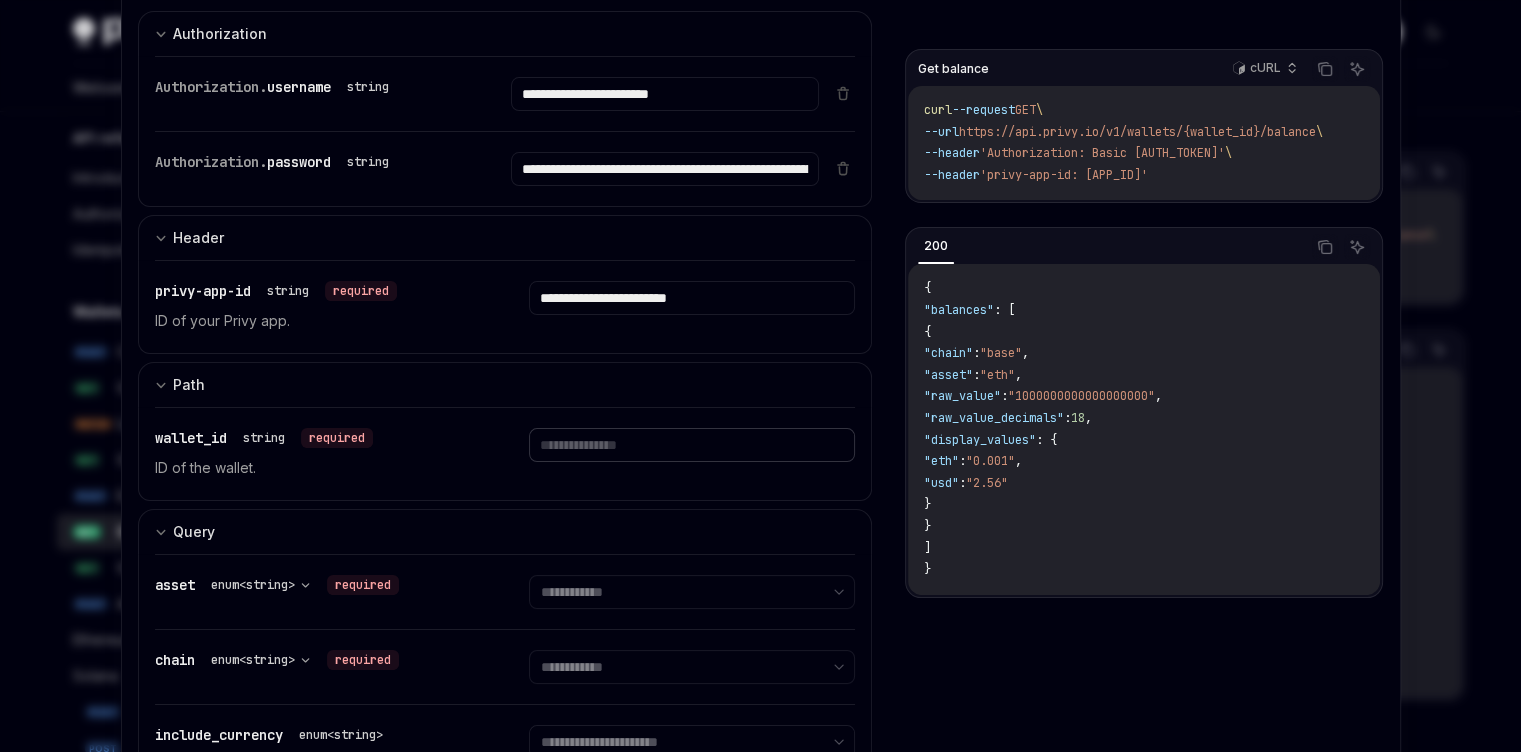 scroll, scrollTop: 240, scrollLeft: 0, axis: vertical 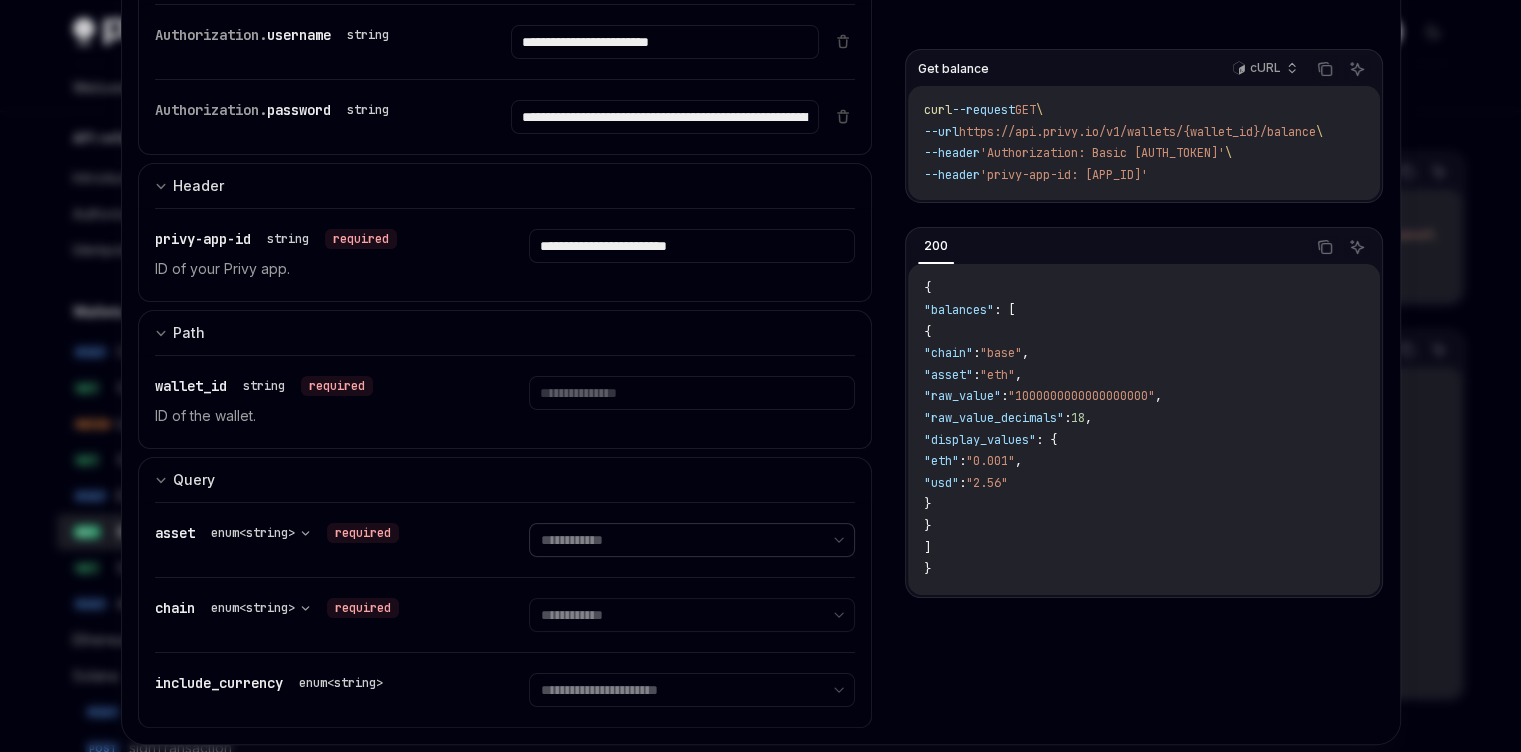 drag, startPoint x: 543, startPoint y: 530, endPoint x: 96, endPoint y: 635, distance: 459.16663 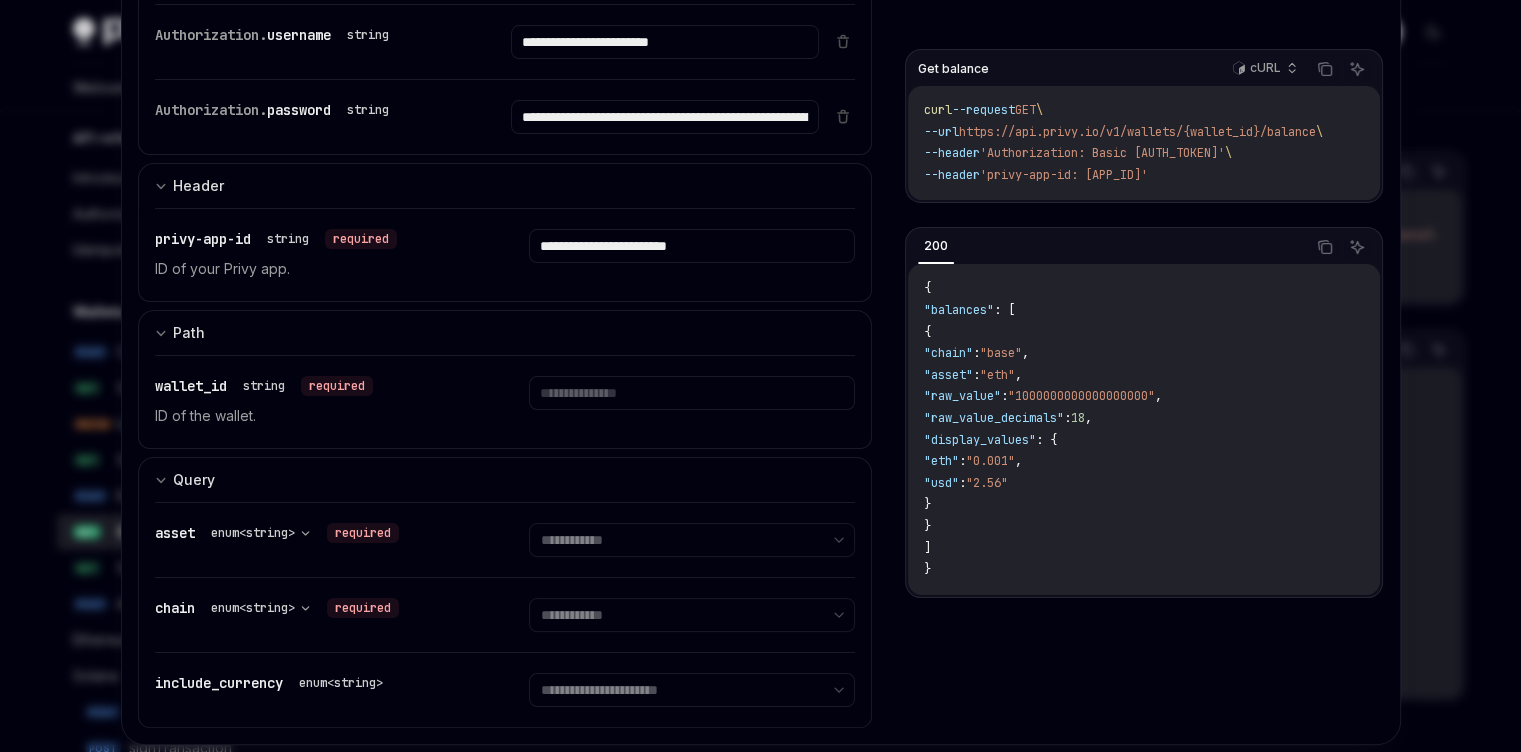 click at bounding box center [760, 376] 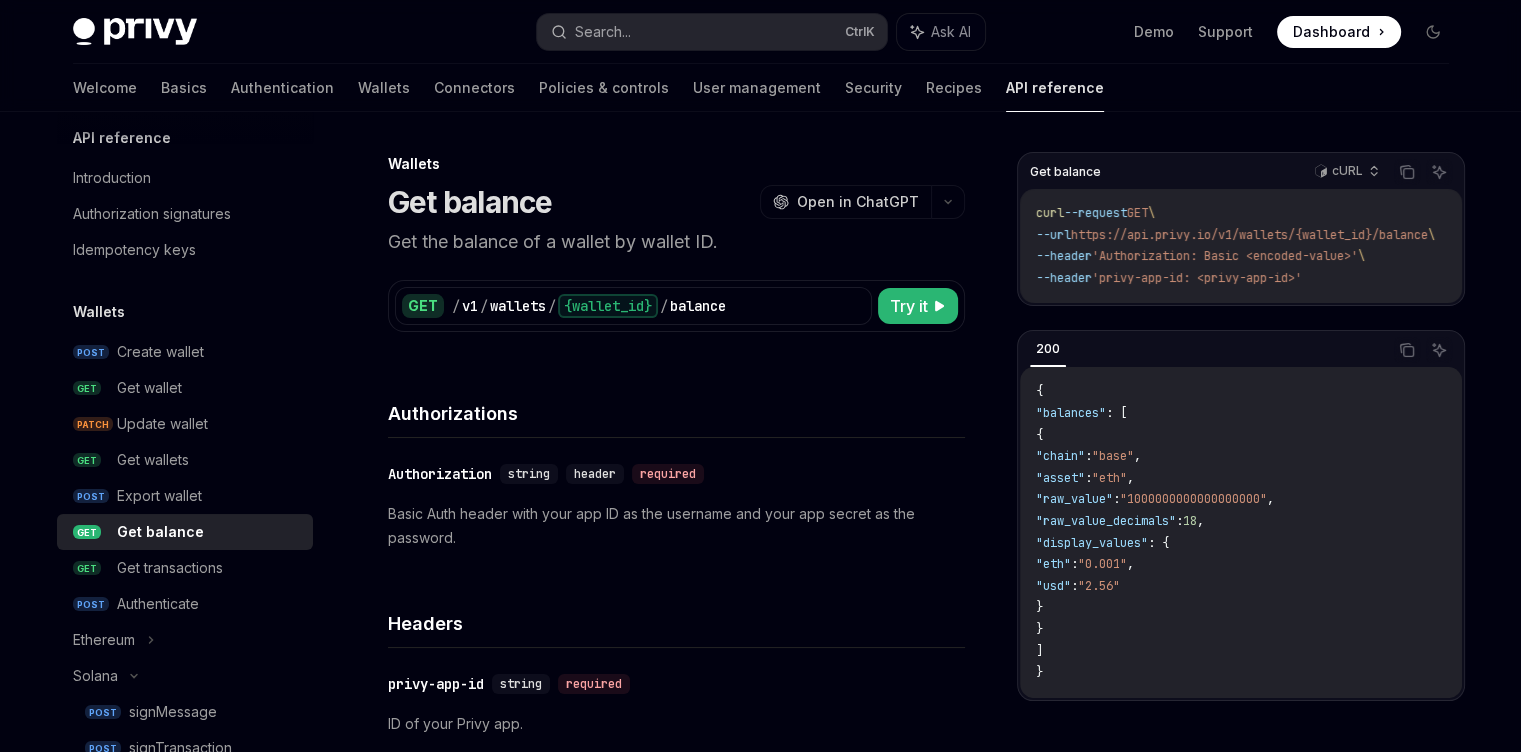 scroll, scrollTop: 0, scrollLeft: 0, axis: both 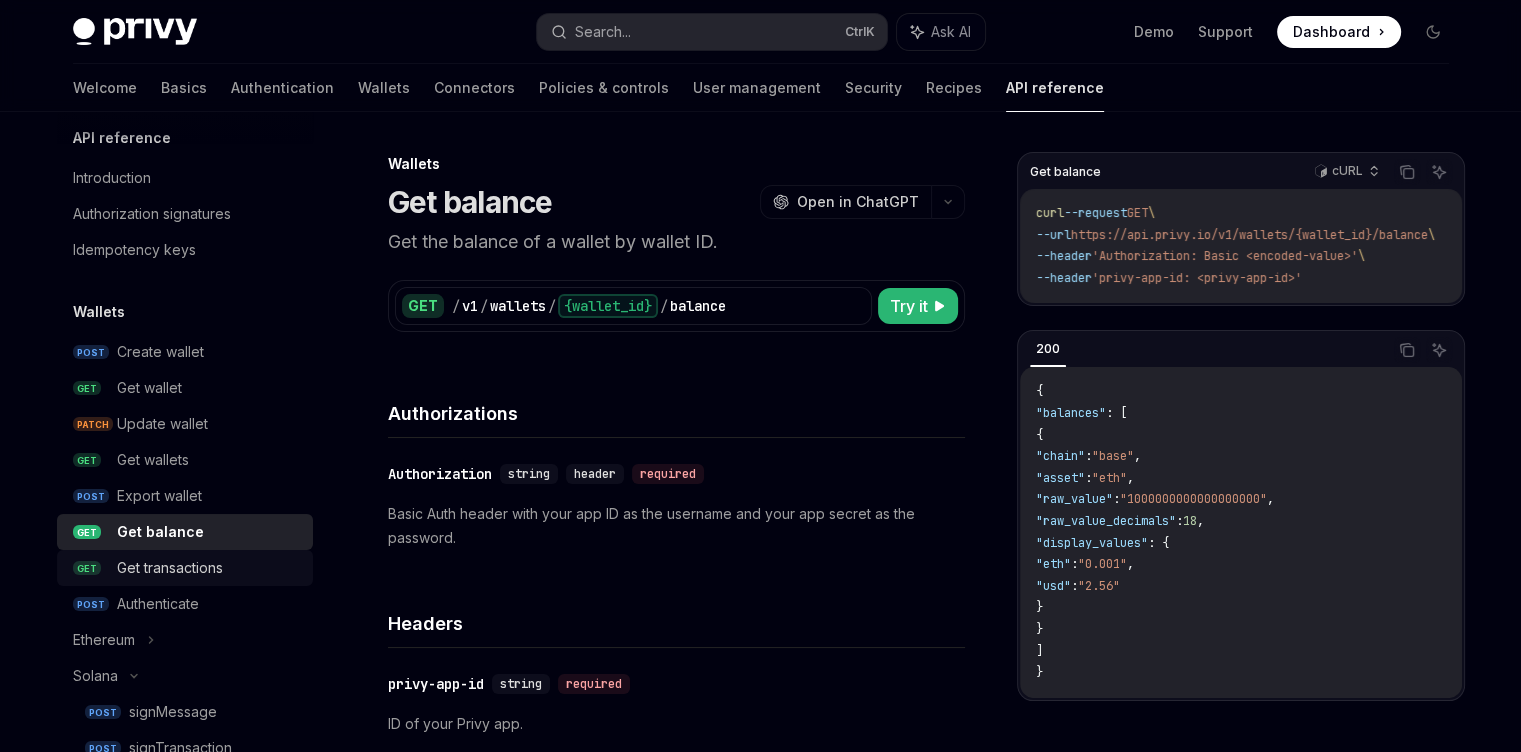 click on "Get transactions" at bounding box center (209, 568) 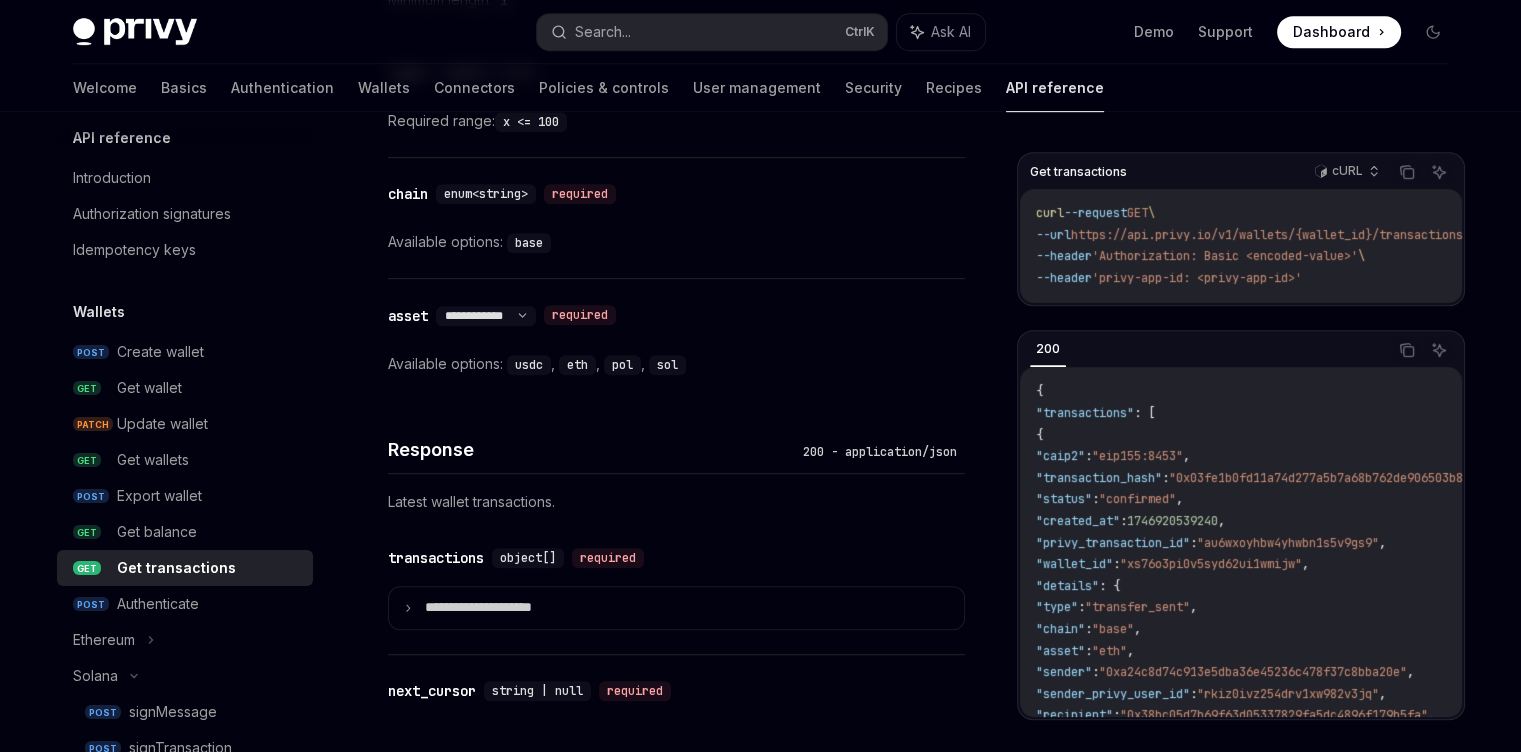 scroll, scrollTop: 1348, scrollLeft: 0, axis: vertical 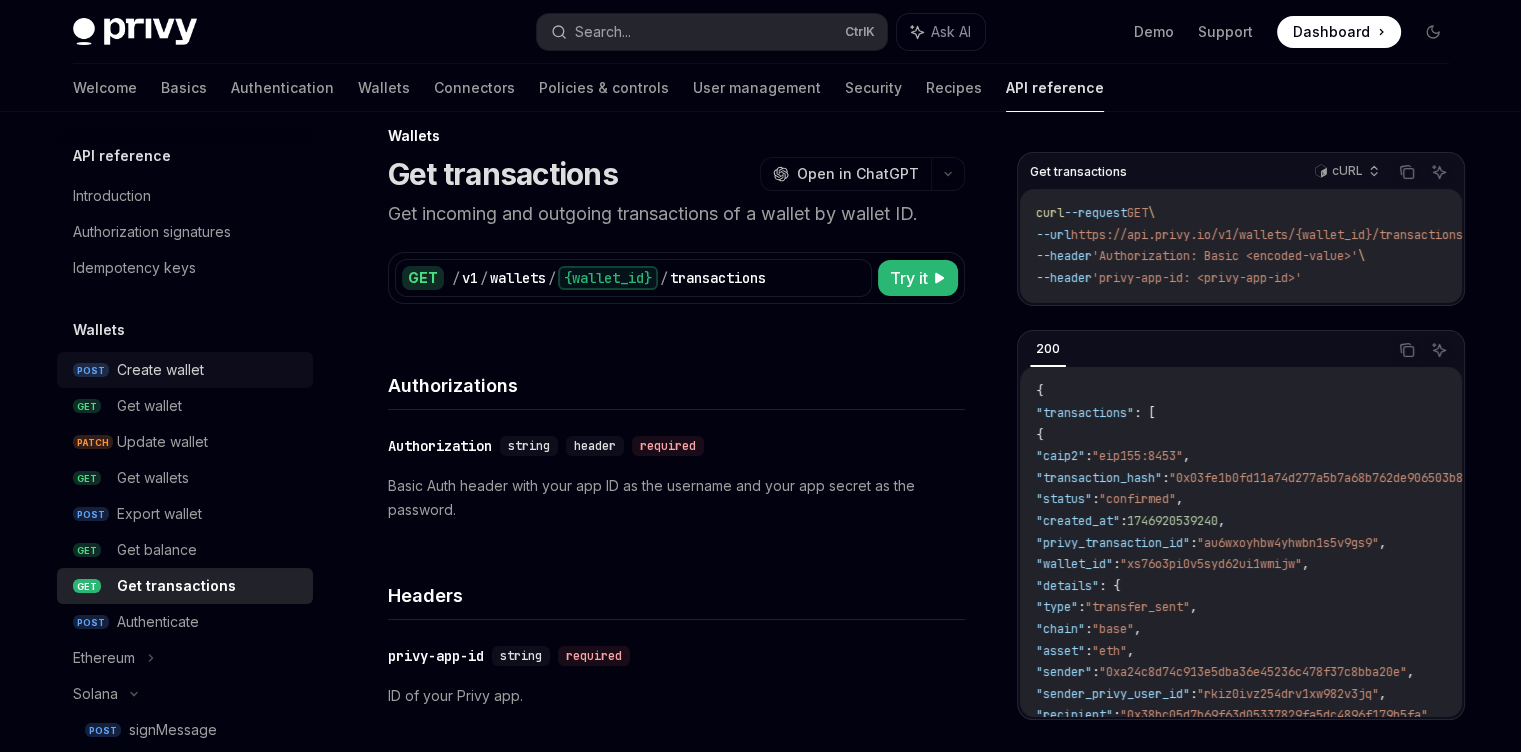 click on "Create wallet" at bounding box center [160, 370] 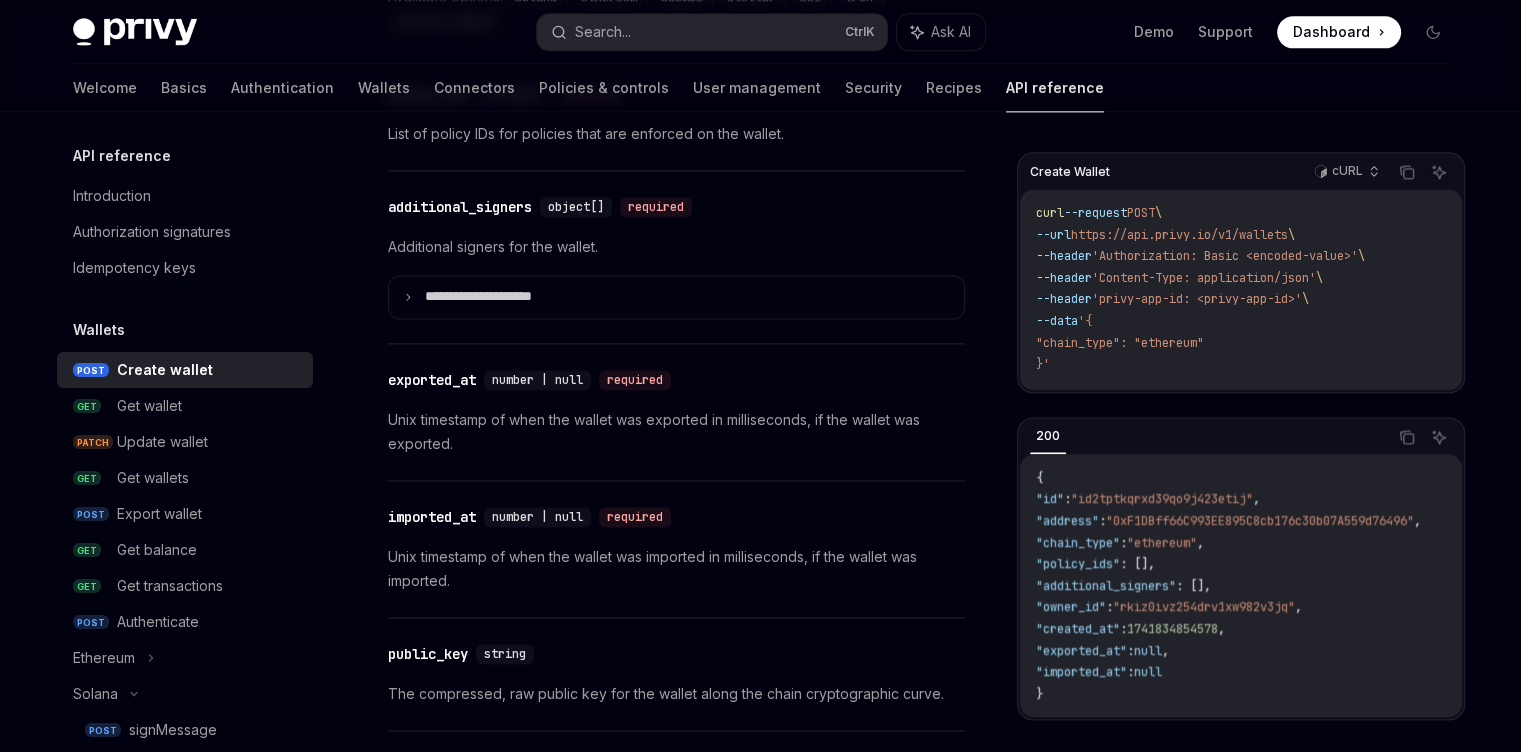 scroll, scrollTop: 3028, scrollLeft: 0, axis: vertical 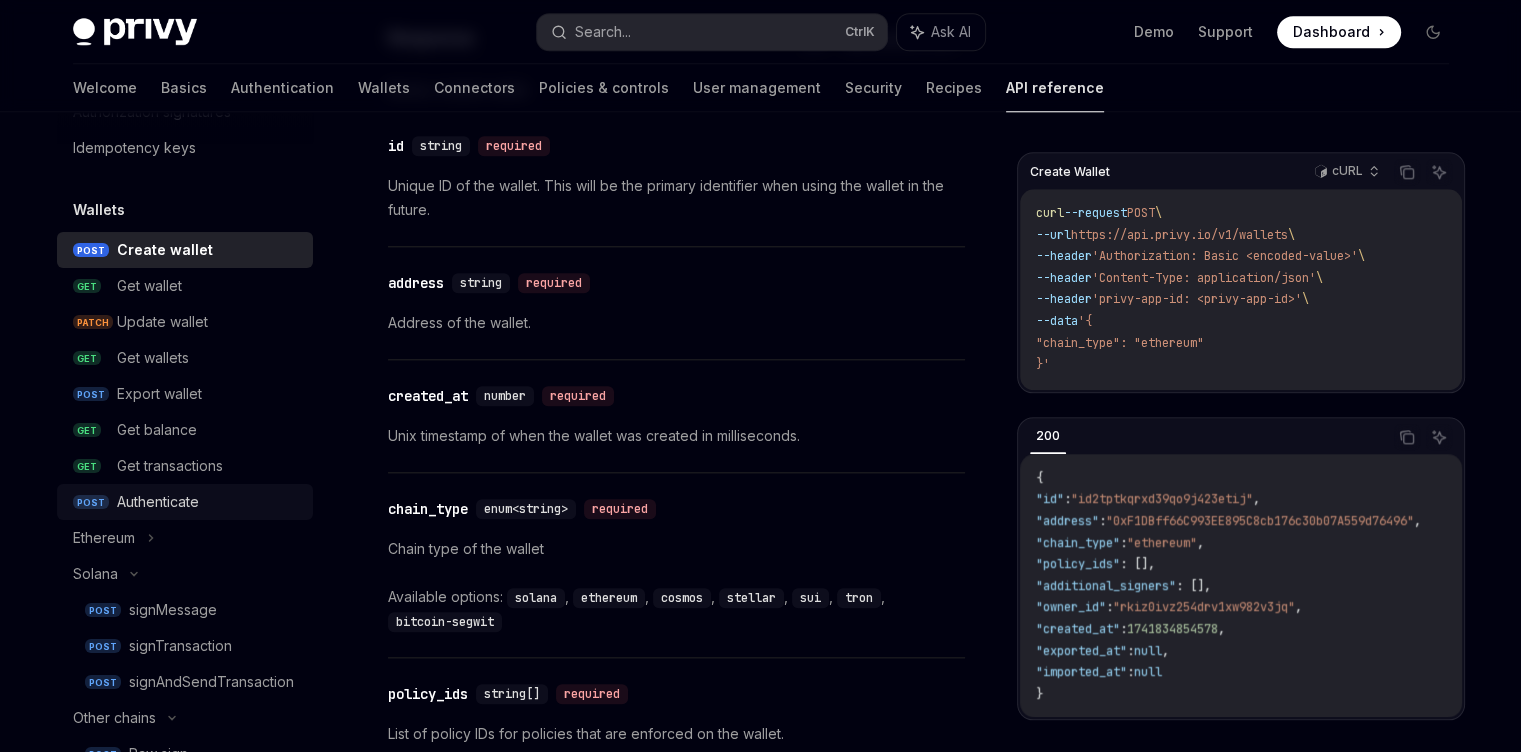 click on "Authenticate" at bounding box center [209, 502] 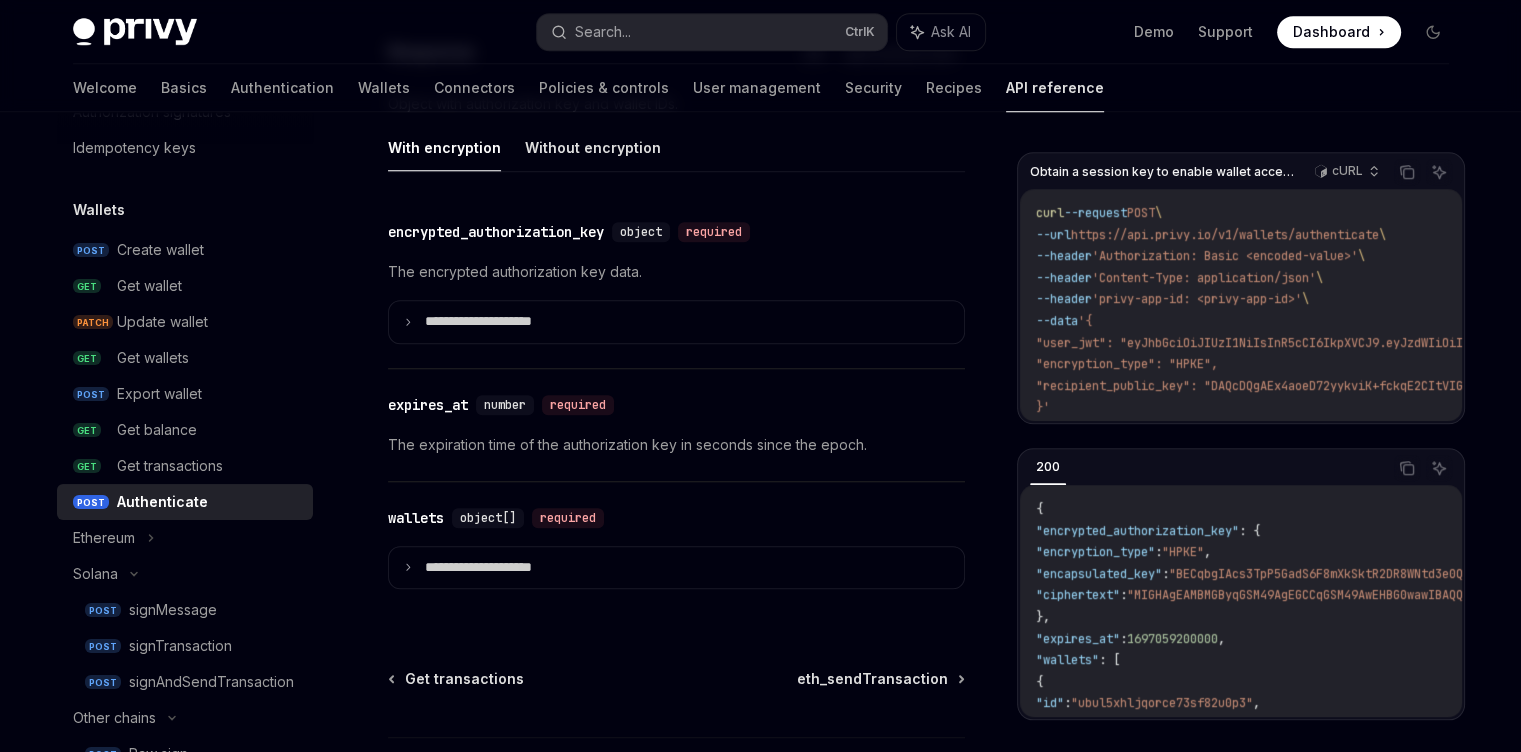 scroll, scrollTop: 1892, scrollLeft: 0, axis: vertical 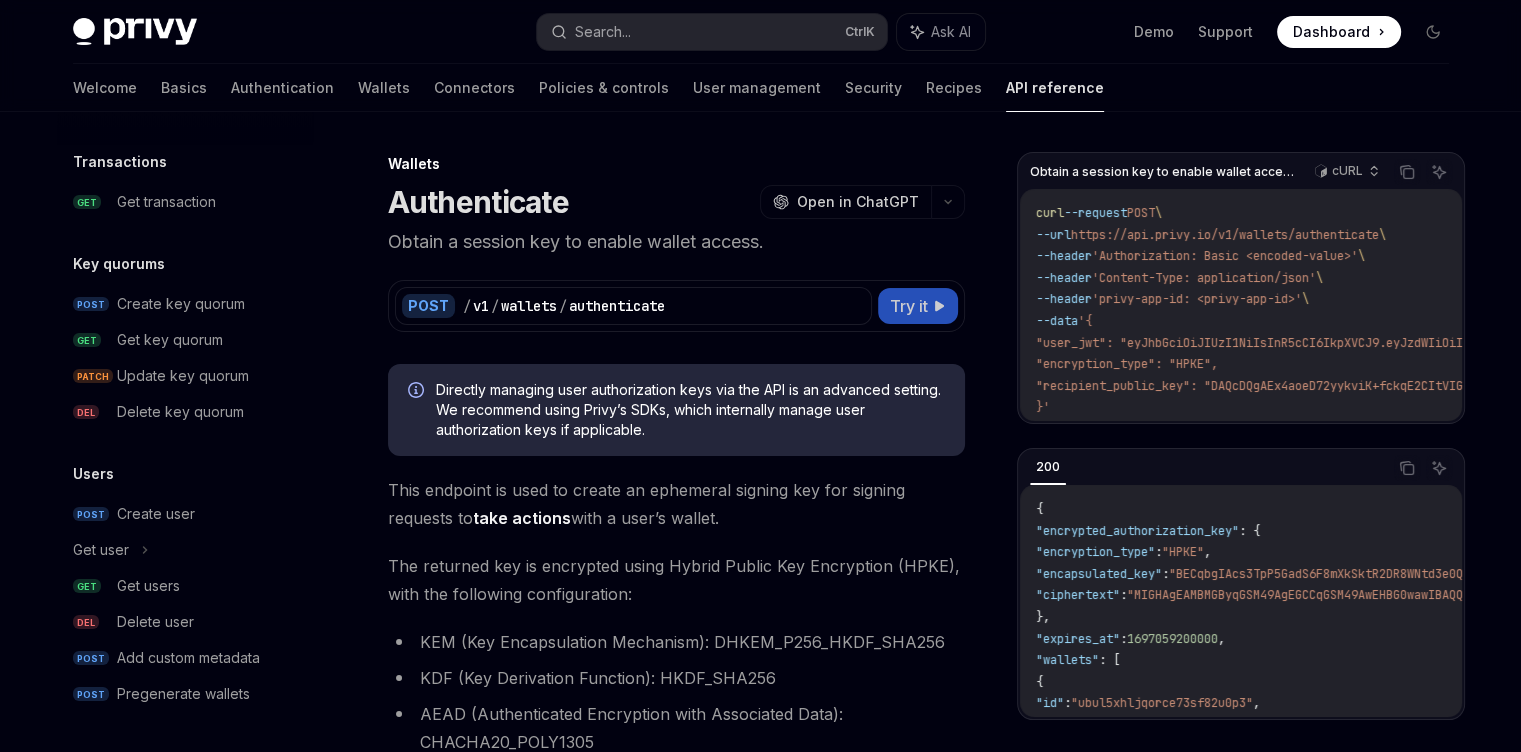 click on "Try it" at bounding box center [909, 306] 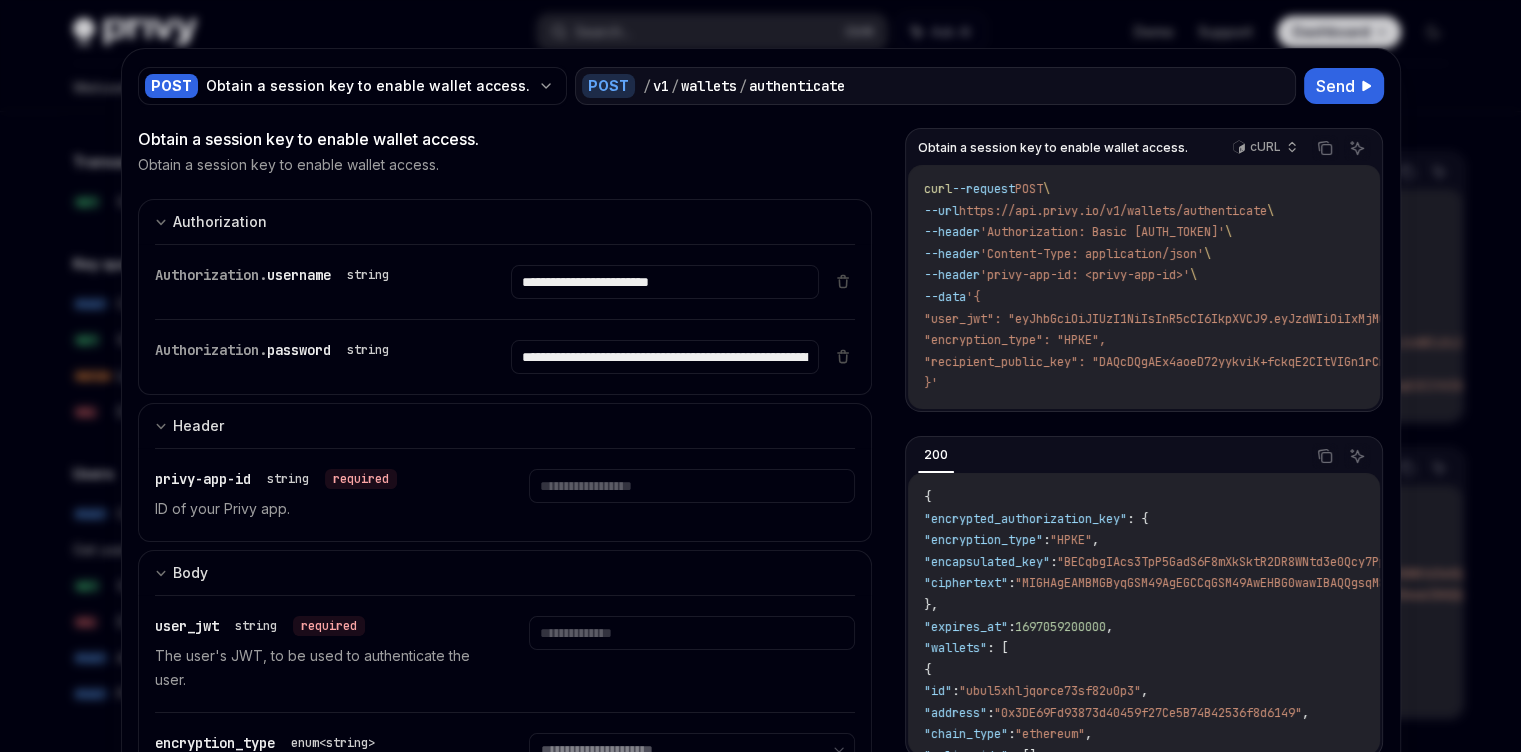 click at bounding box center [760, 376] 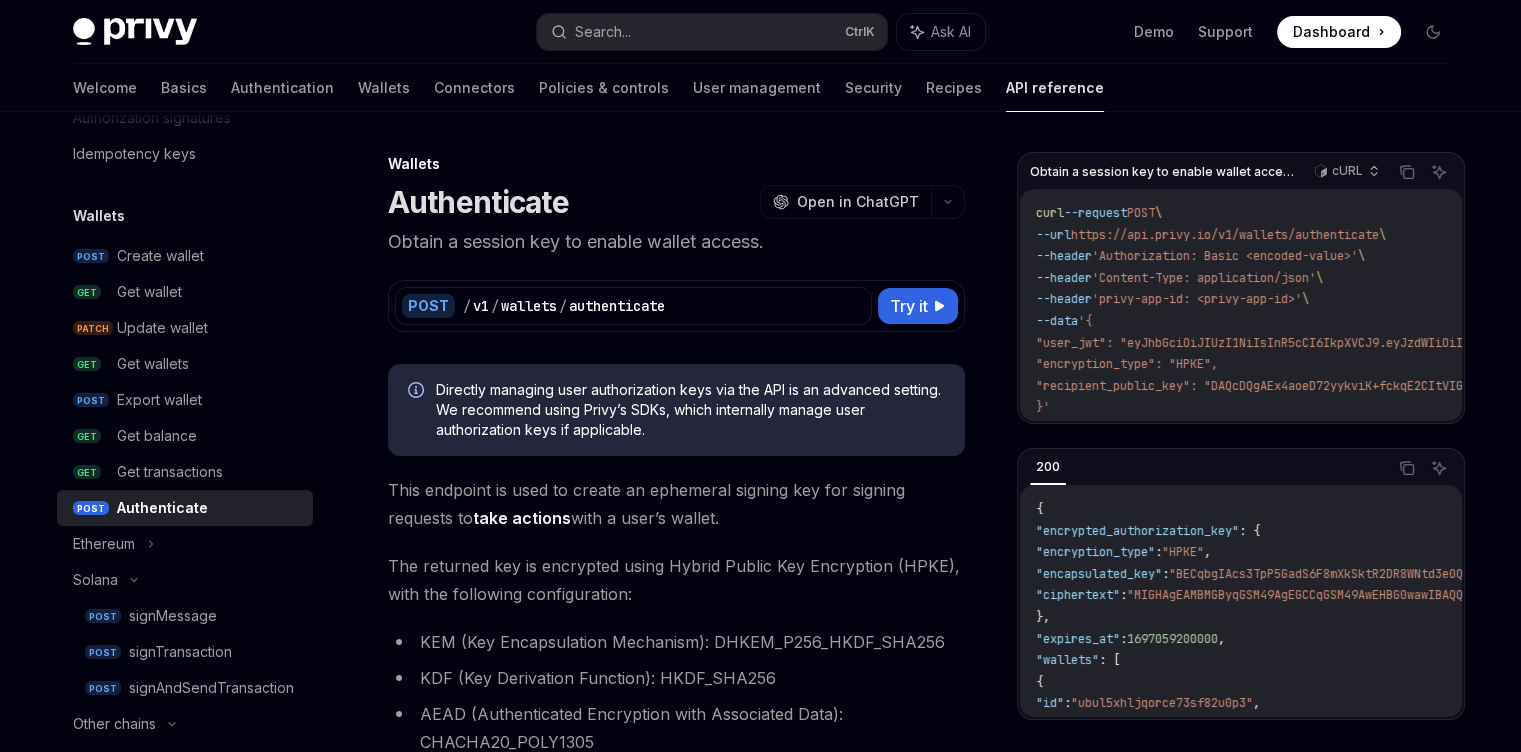 scroll, scrollTop: 0, scrollLeft: 0, axis: both 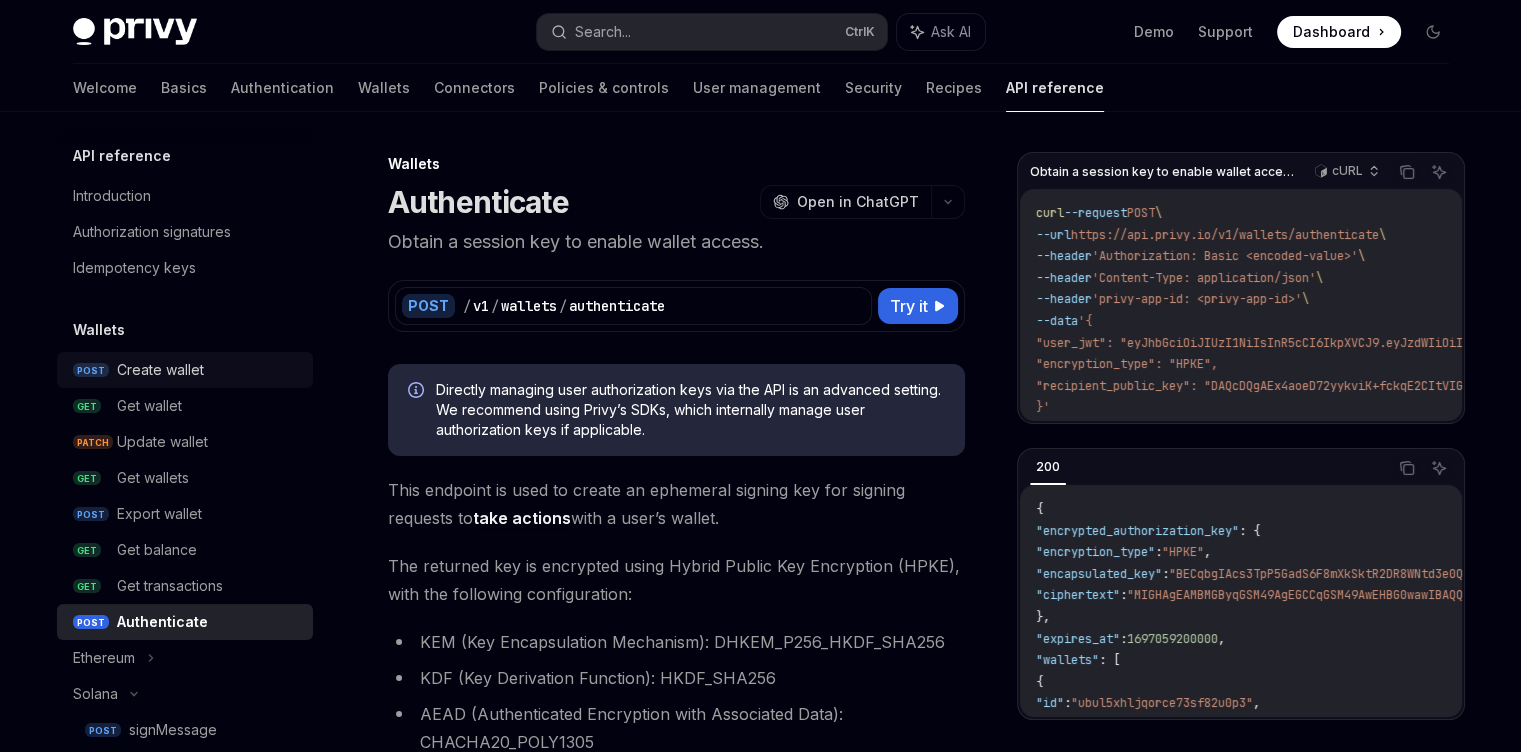 click on "Create wallet" at bounding box center (160, 370) 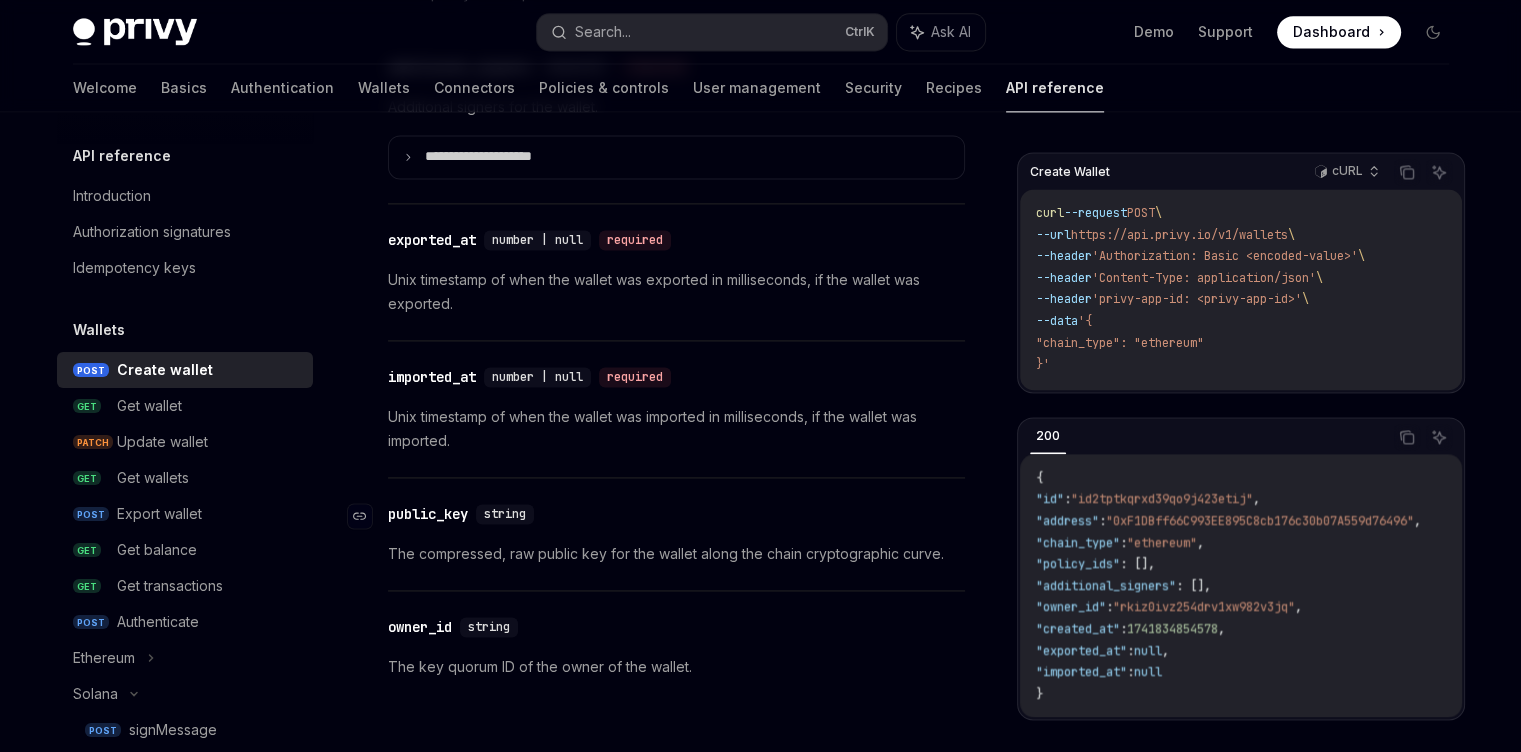 scroll, scrollTop: 2688, scrollLeft: 0, axis: vertical 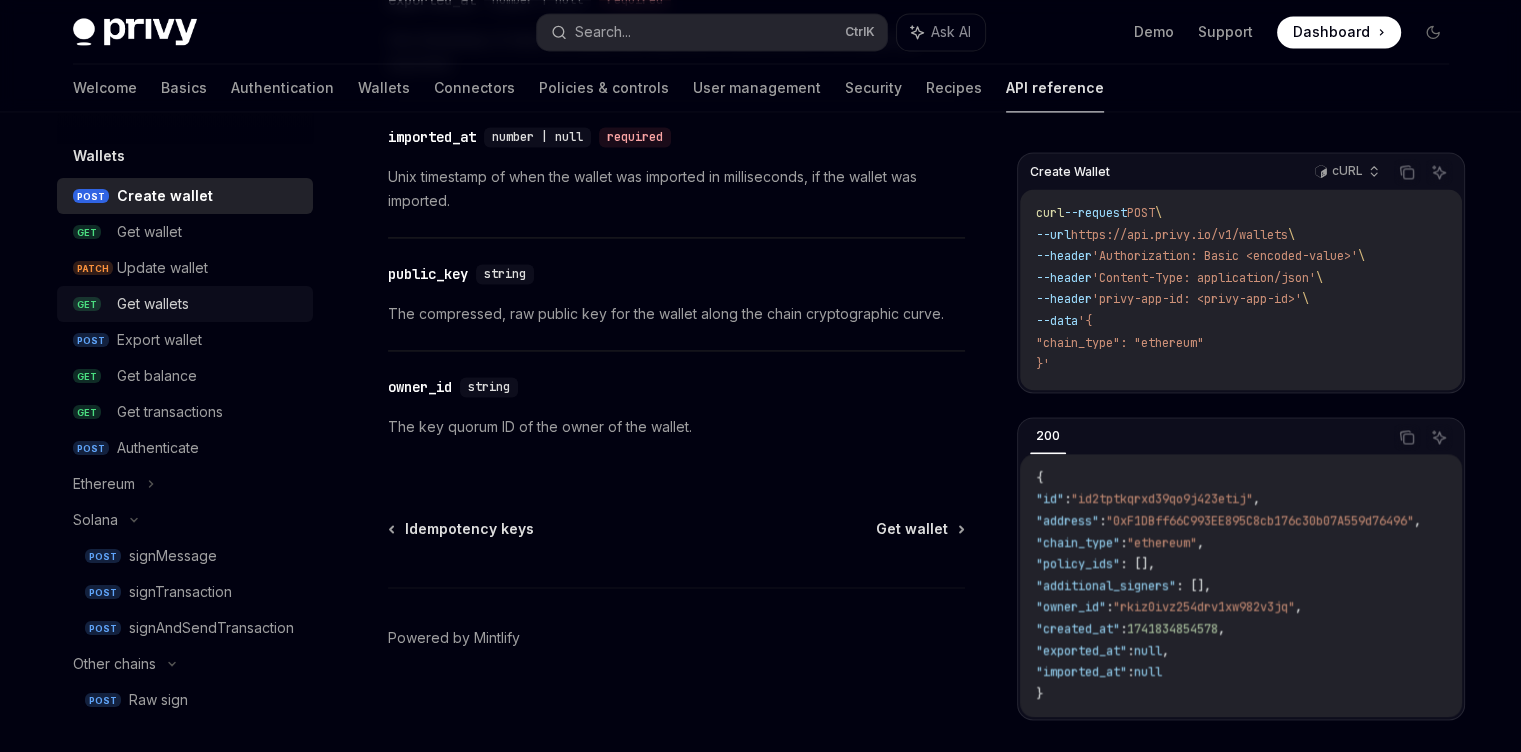 click on "Get wallets" at bounding box center [153, 304] 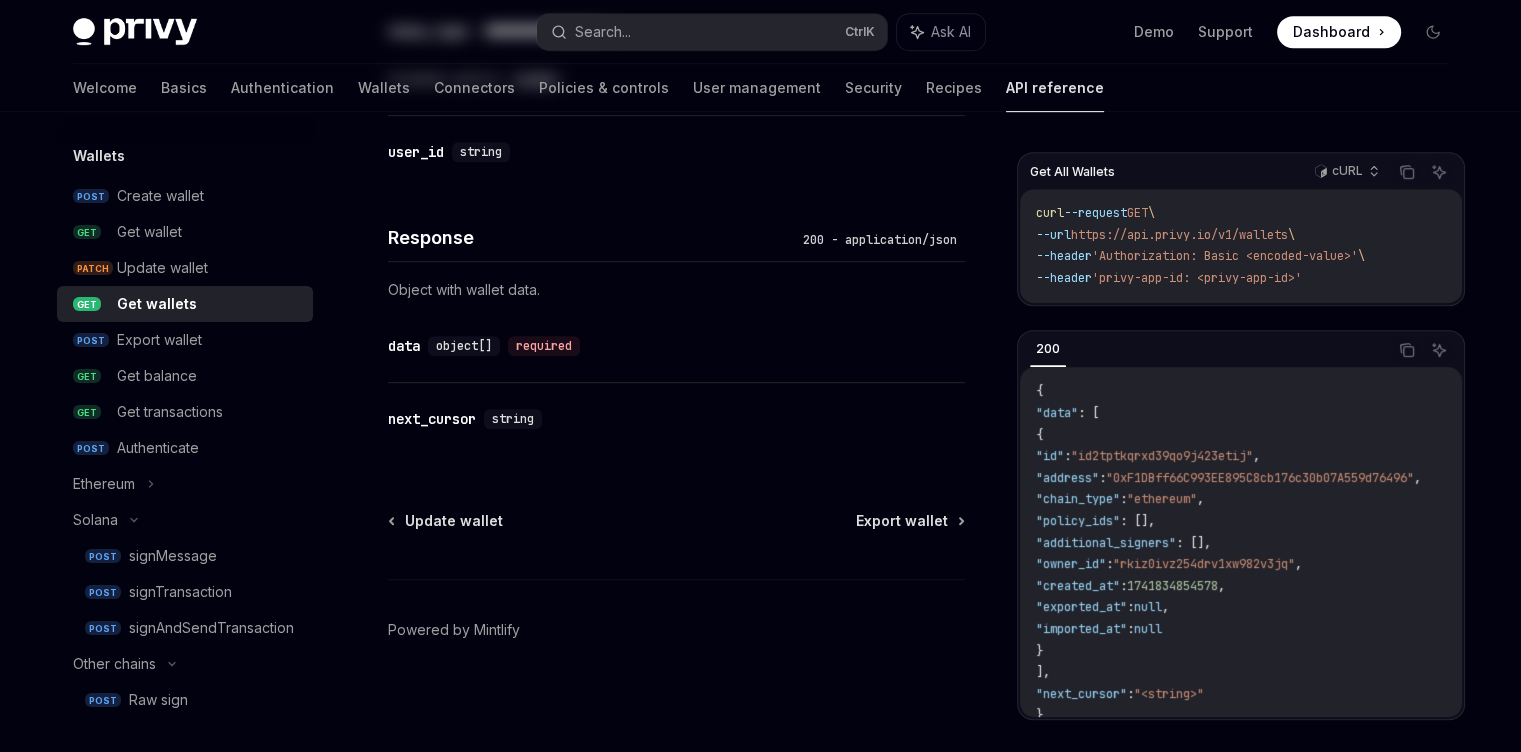 scroll, scrollTop: 0, scrollLeft: 0, axis: both 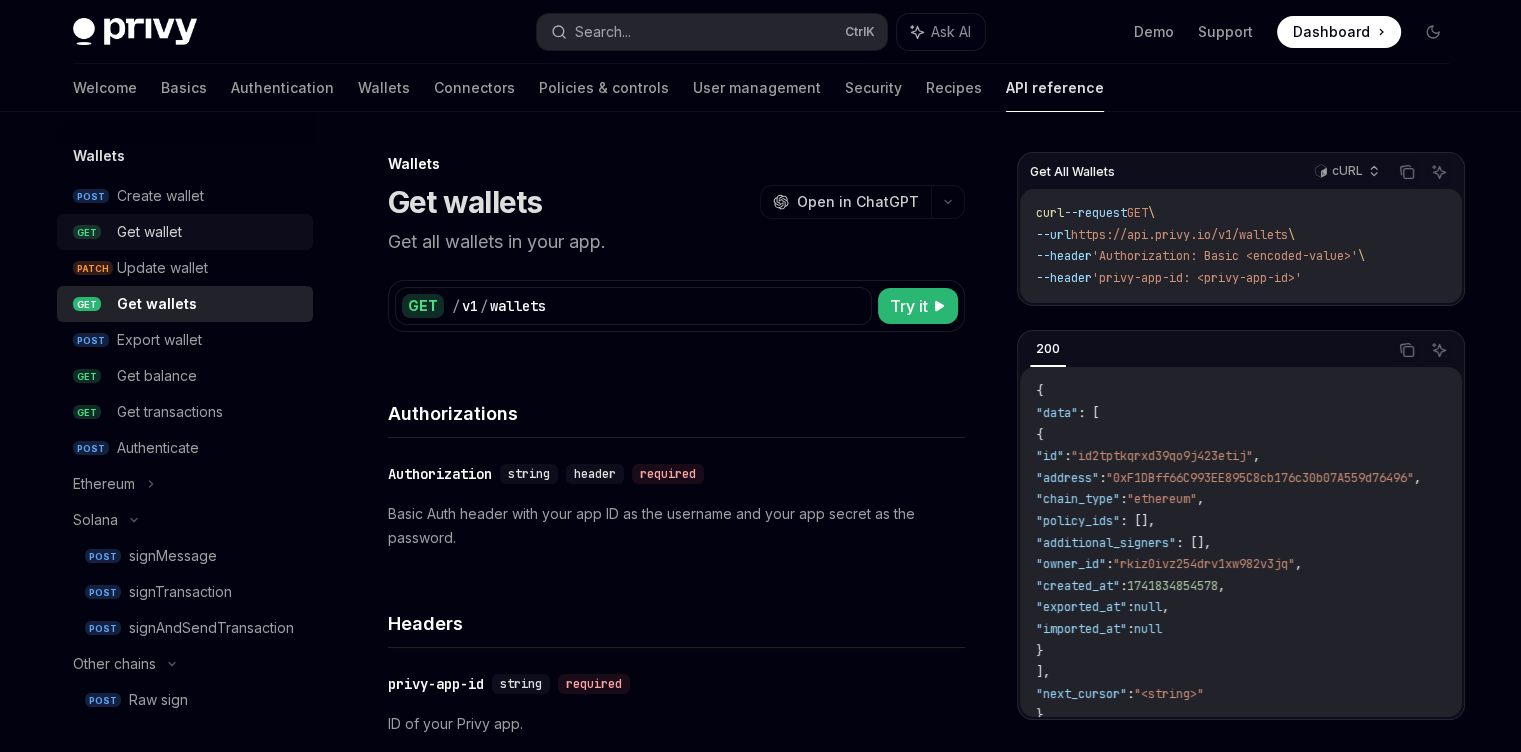 click on "Get wallet" at bounding box center [149, 232] 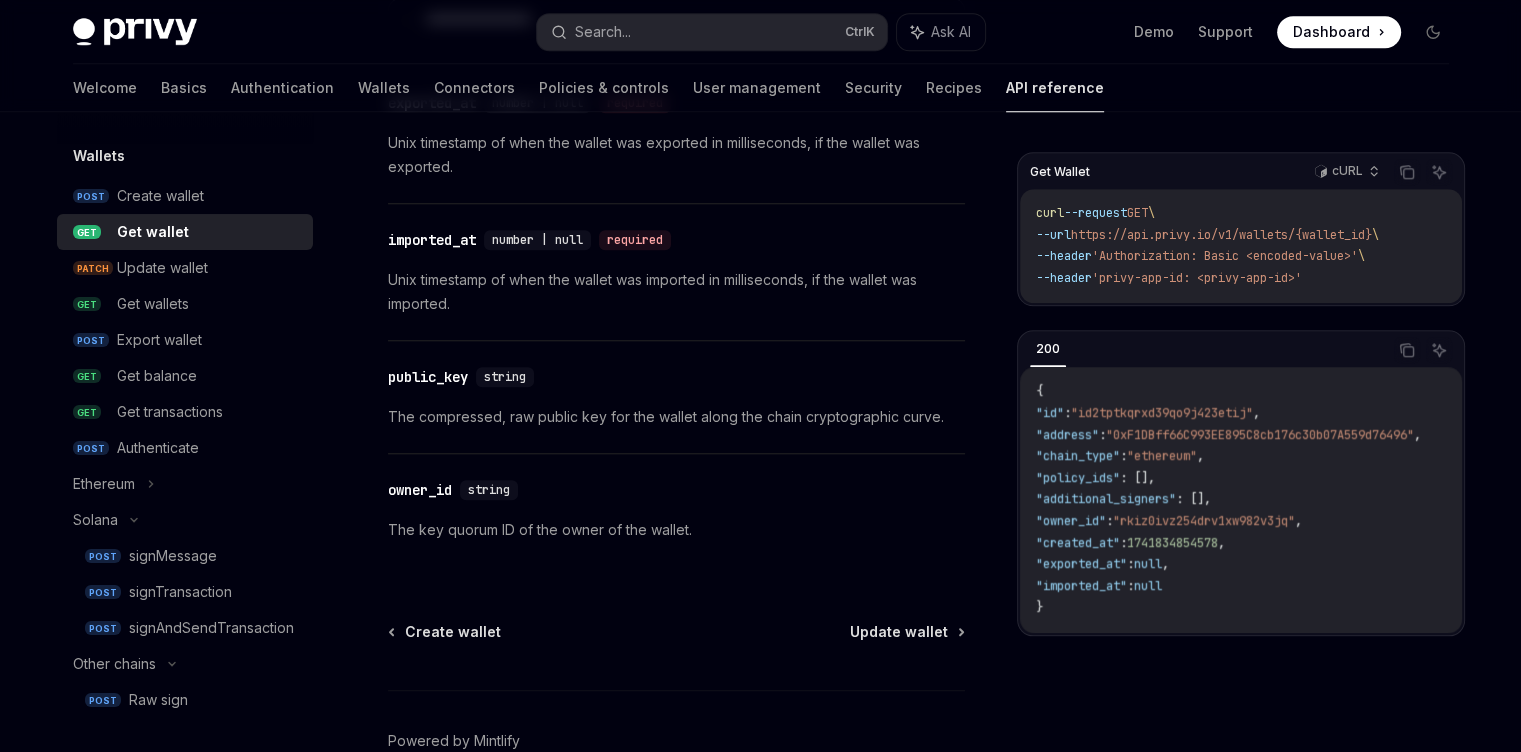 scroll, scrollTop: 1920, scrollLeft: 0, axis: vertical 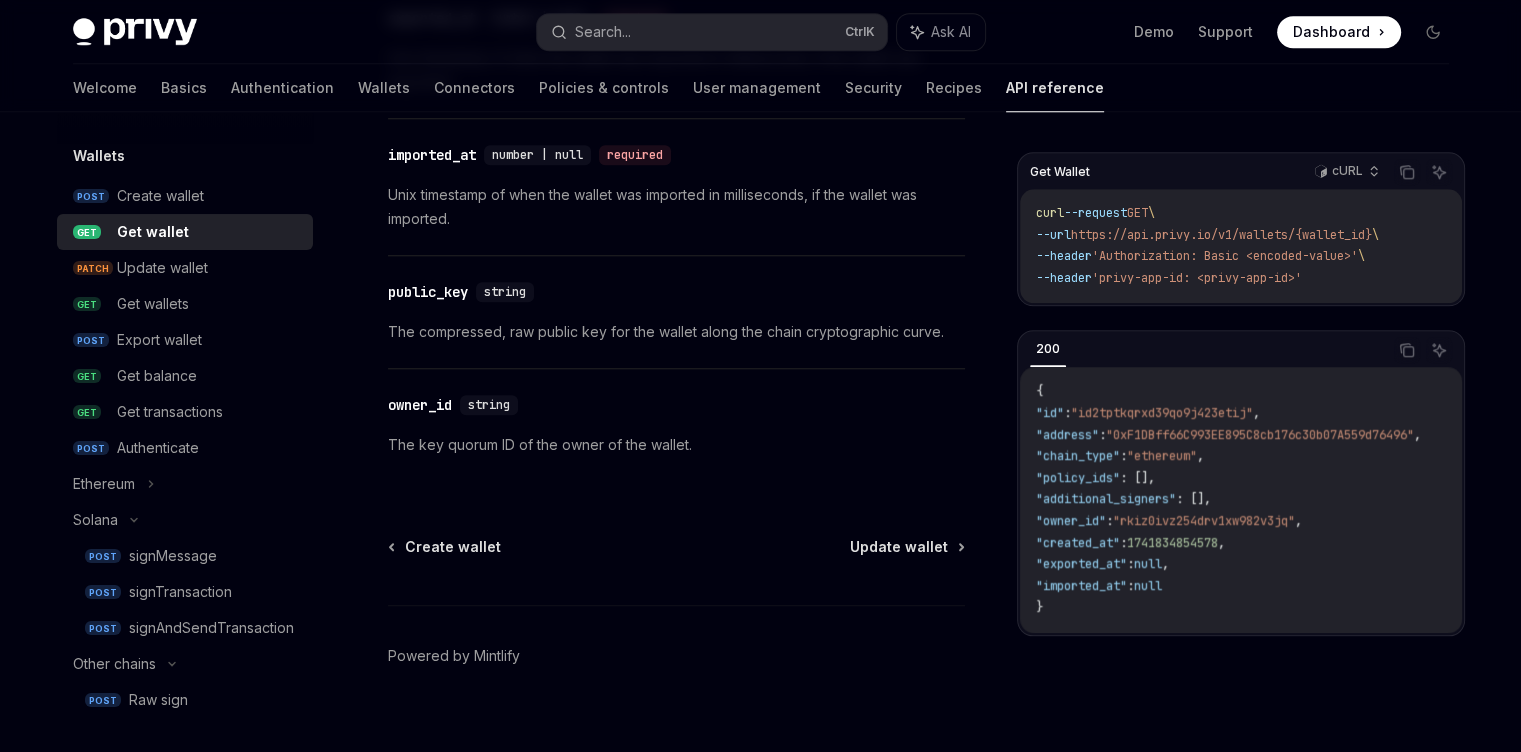 click on "The key quorum ID of the owner of the wallet." at bounding box center (676, 445) 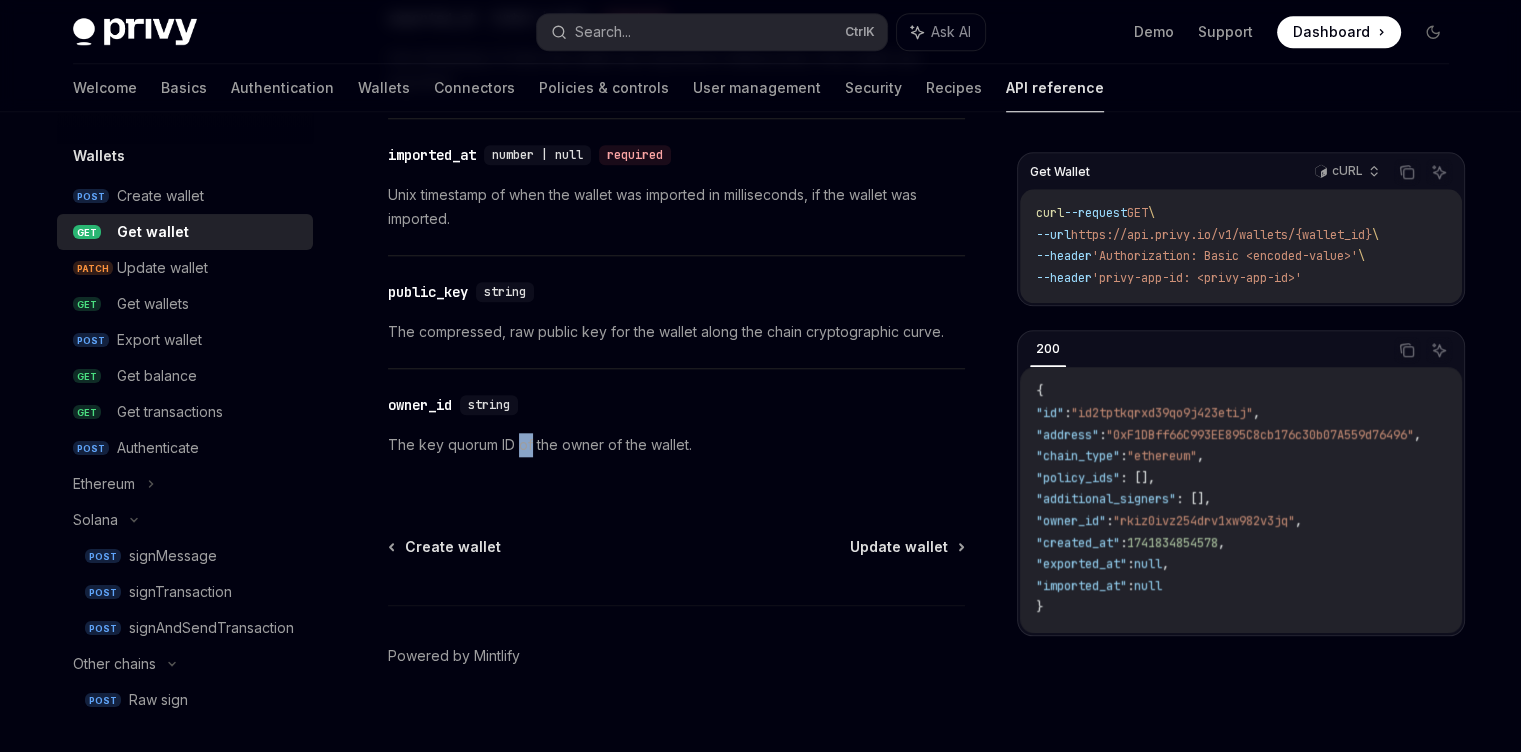 click on "The key quorum ID of the owner of the wallet." at bounding box center (676, 445) 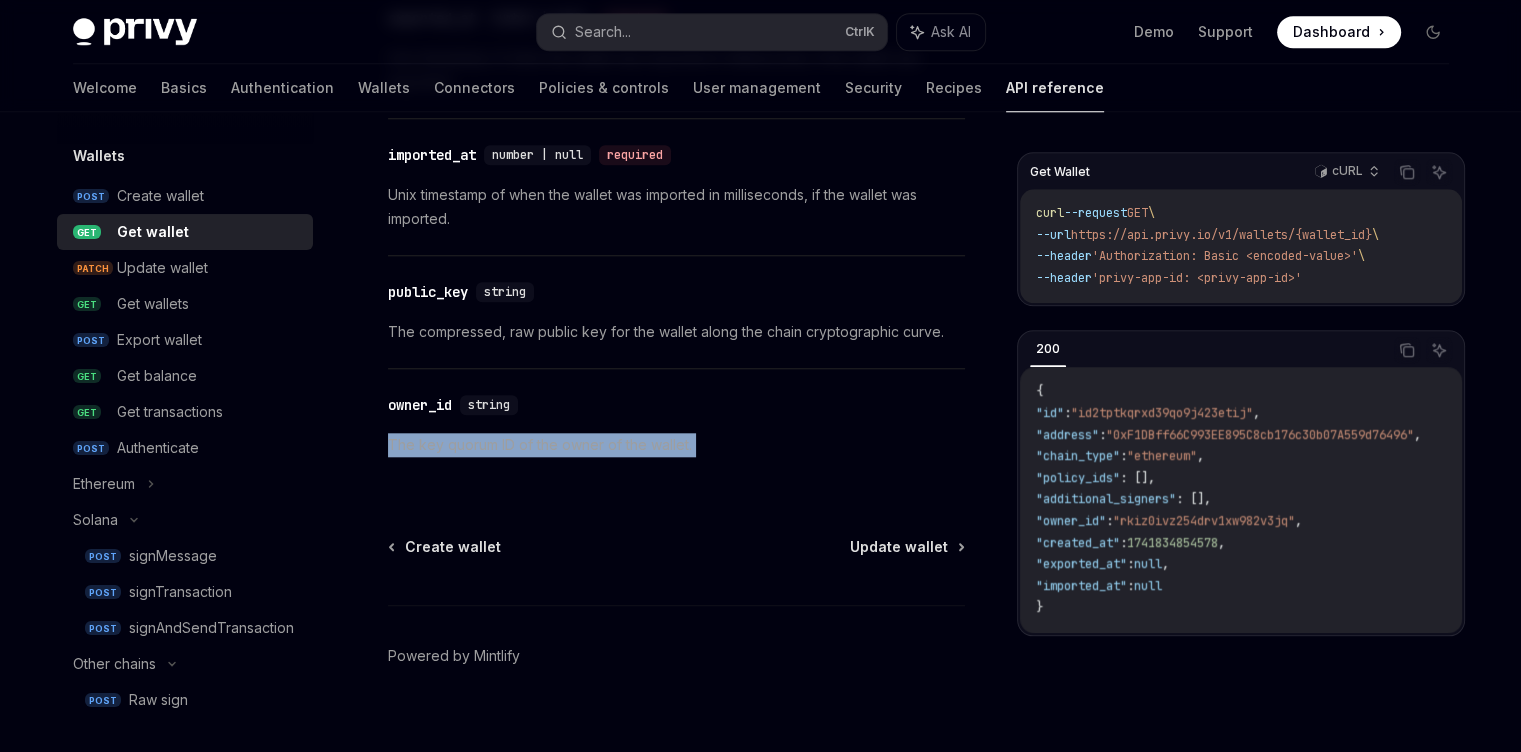 click on "The key quorum ID of the owner of the wallet." at bounding box center [676, 445] 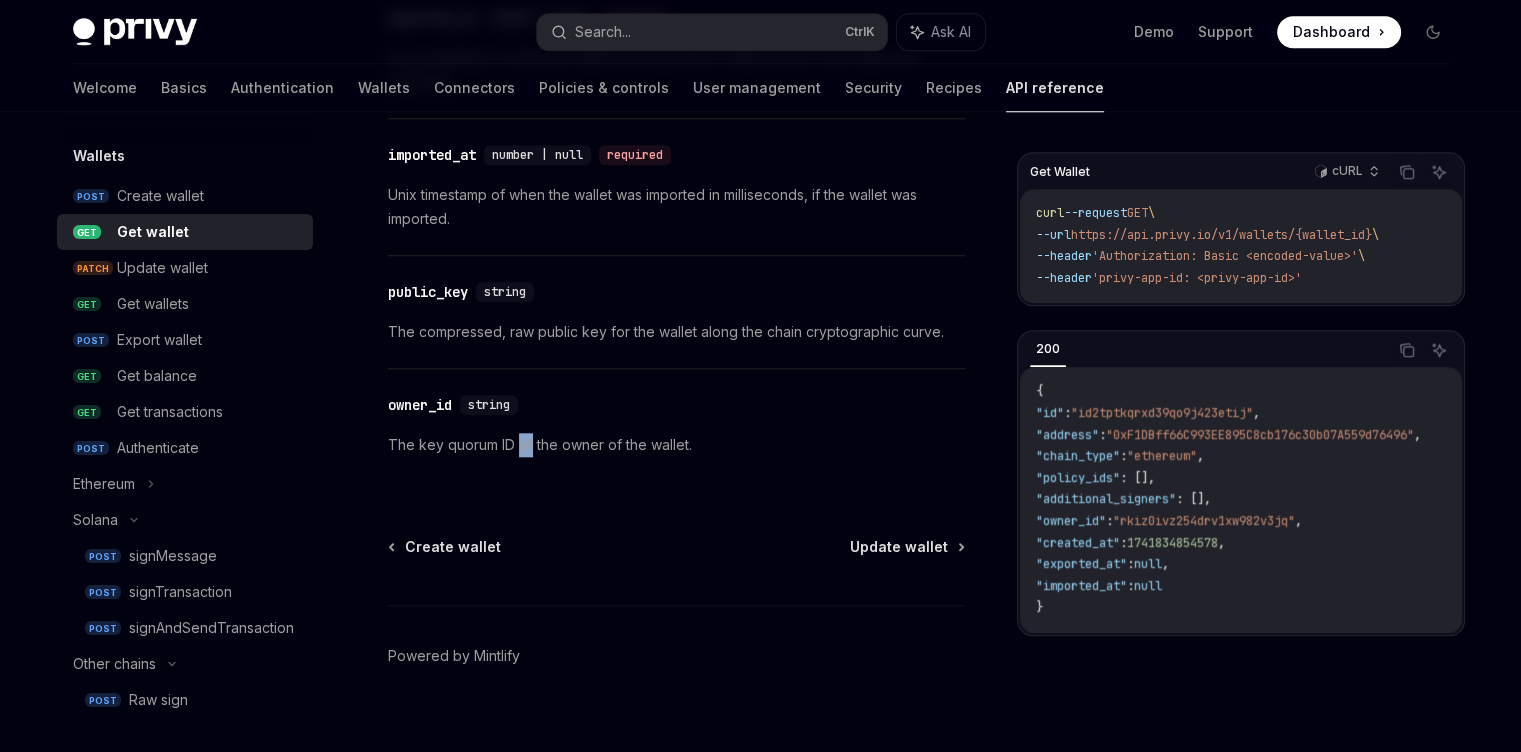 click on "The key quorum ID of the owner of the wallet." at bounding box center (676, 445) 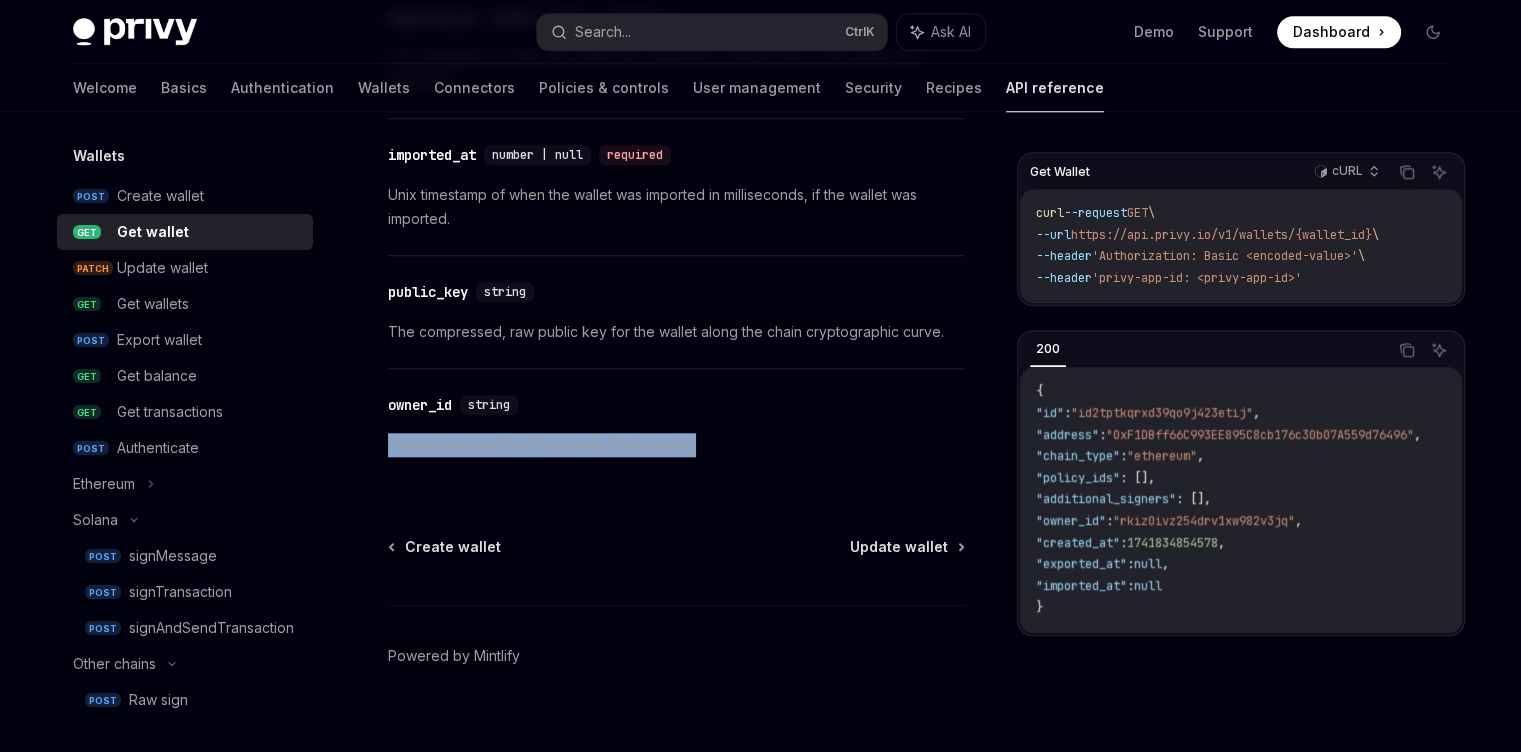 click on "The key quorum ID of the owner of the wallet." at bounding box center [676, 445] 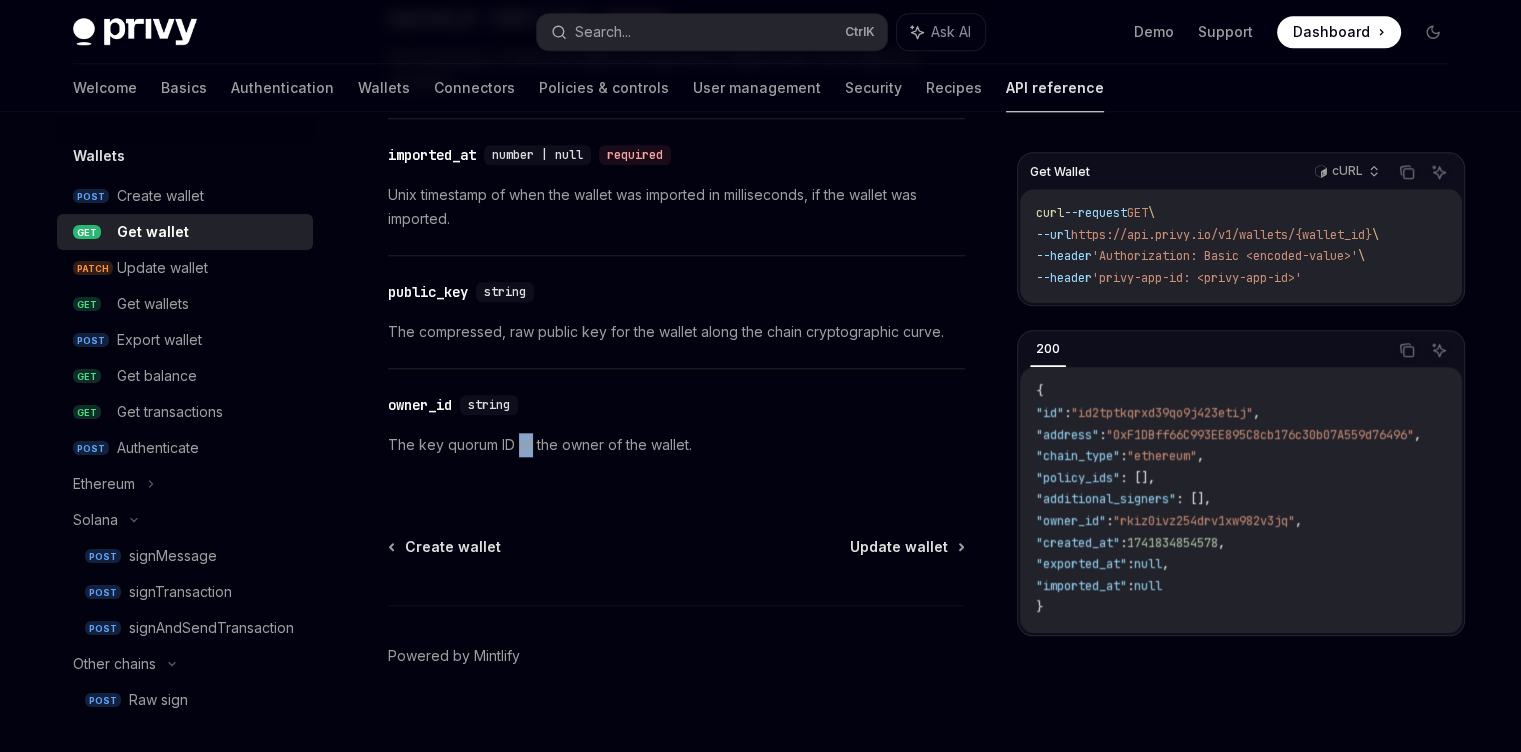 click on "The key quorum ID of the owner of the wallet." at bounding box center (676, 445) 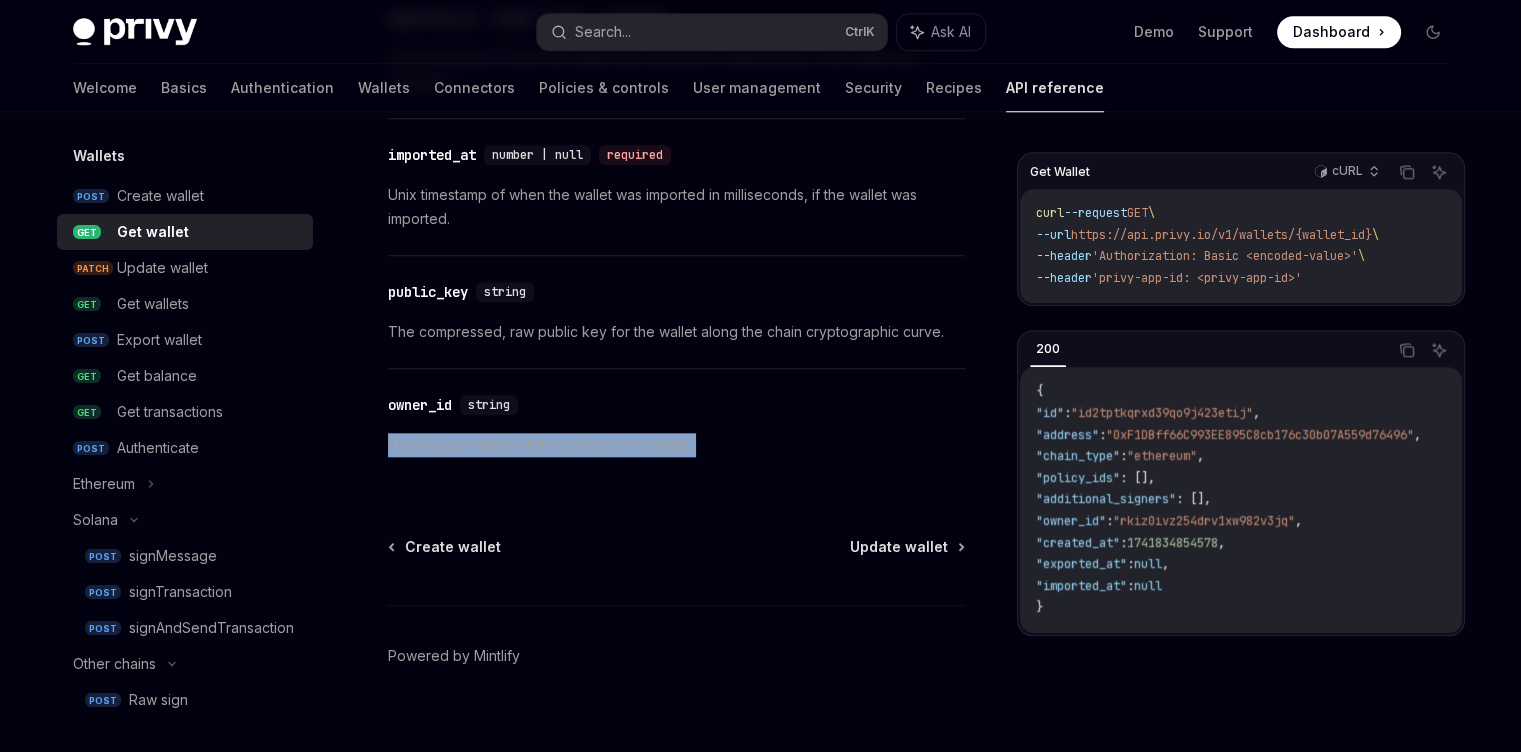 click on "The key quorum ID of the owner of the wallet." at bounding box center (676, 445) 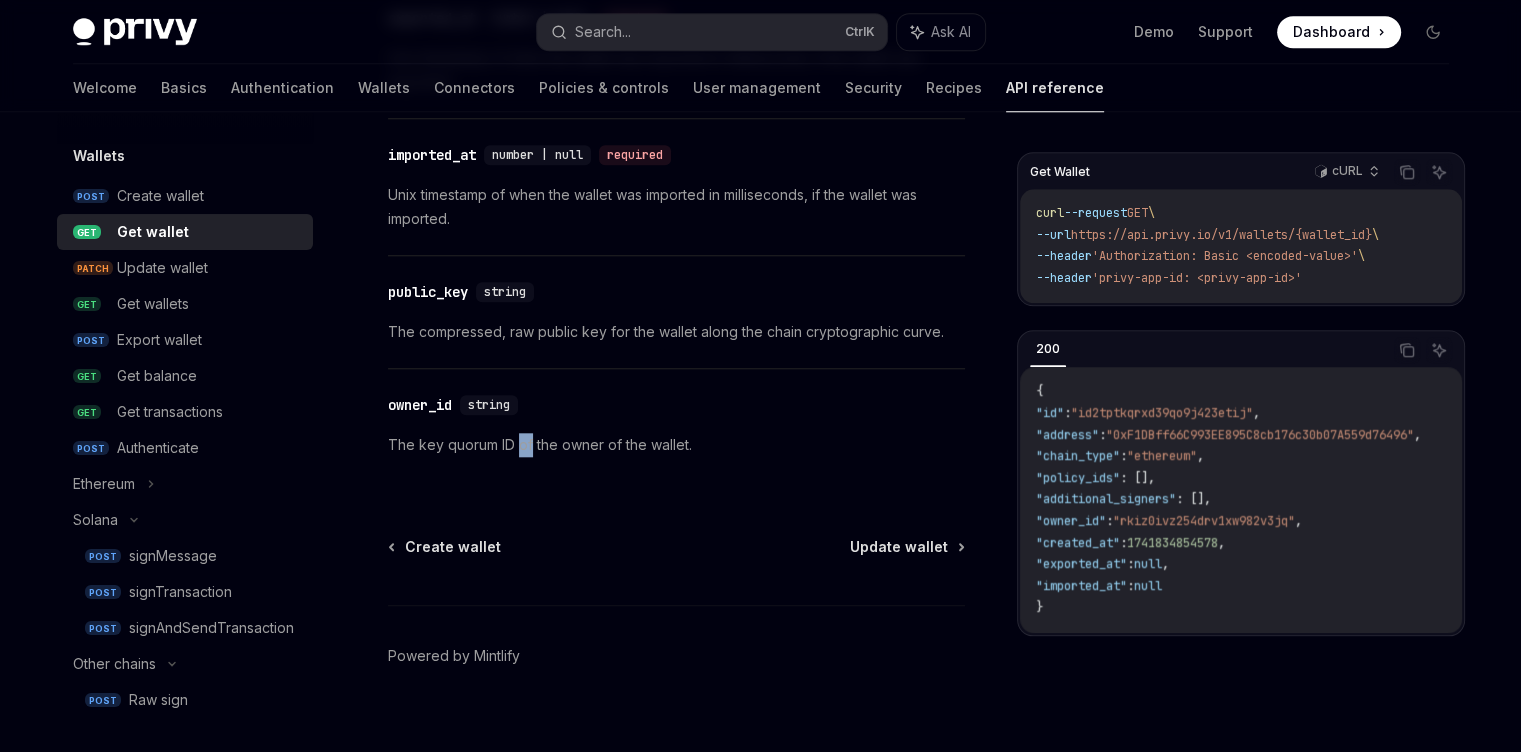click on "The key quorum ID of the owner of the wallet." at bounding box center (676, 445) 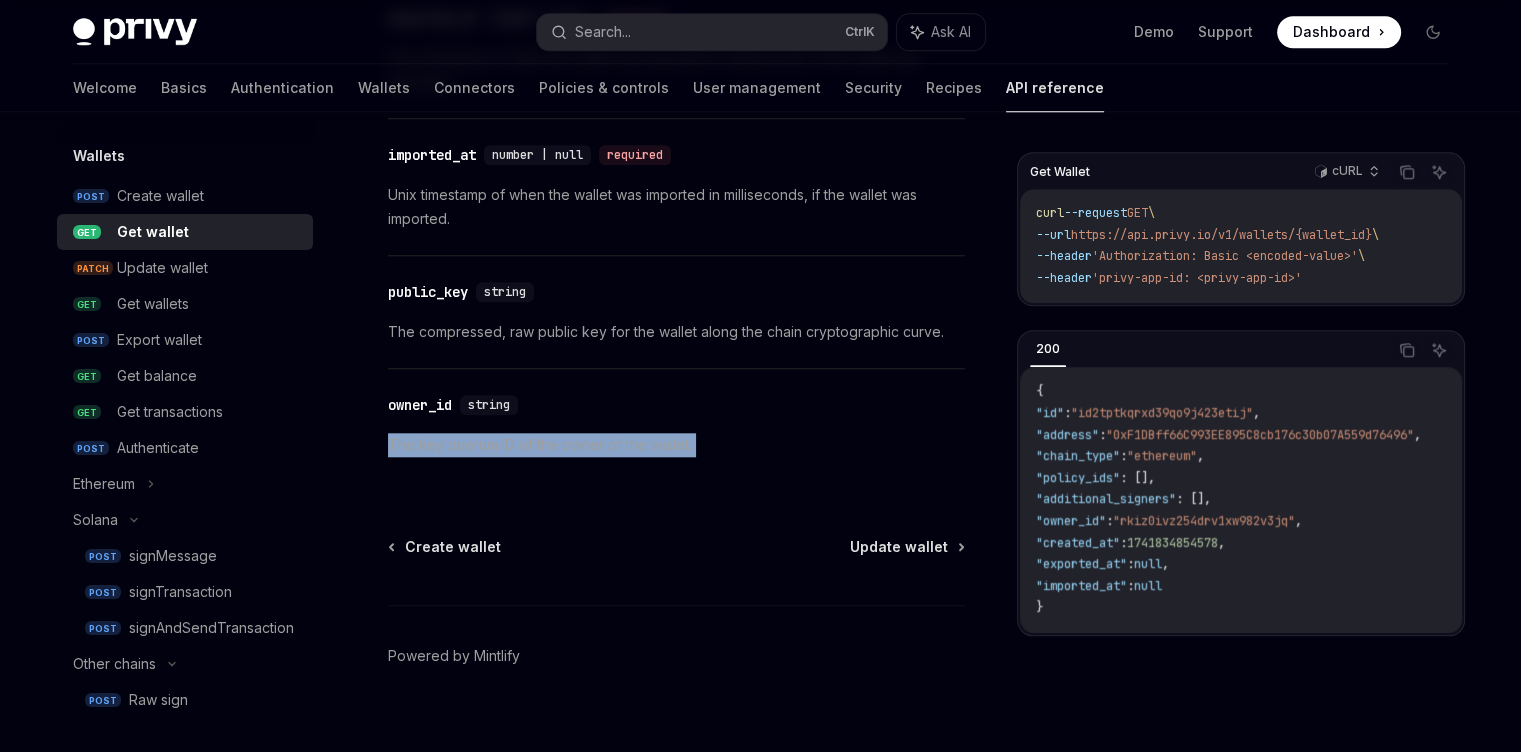 click on "The key quorum ID of the owner of the wallet." at bounding box center (676, 445) 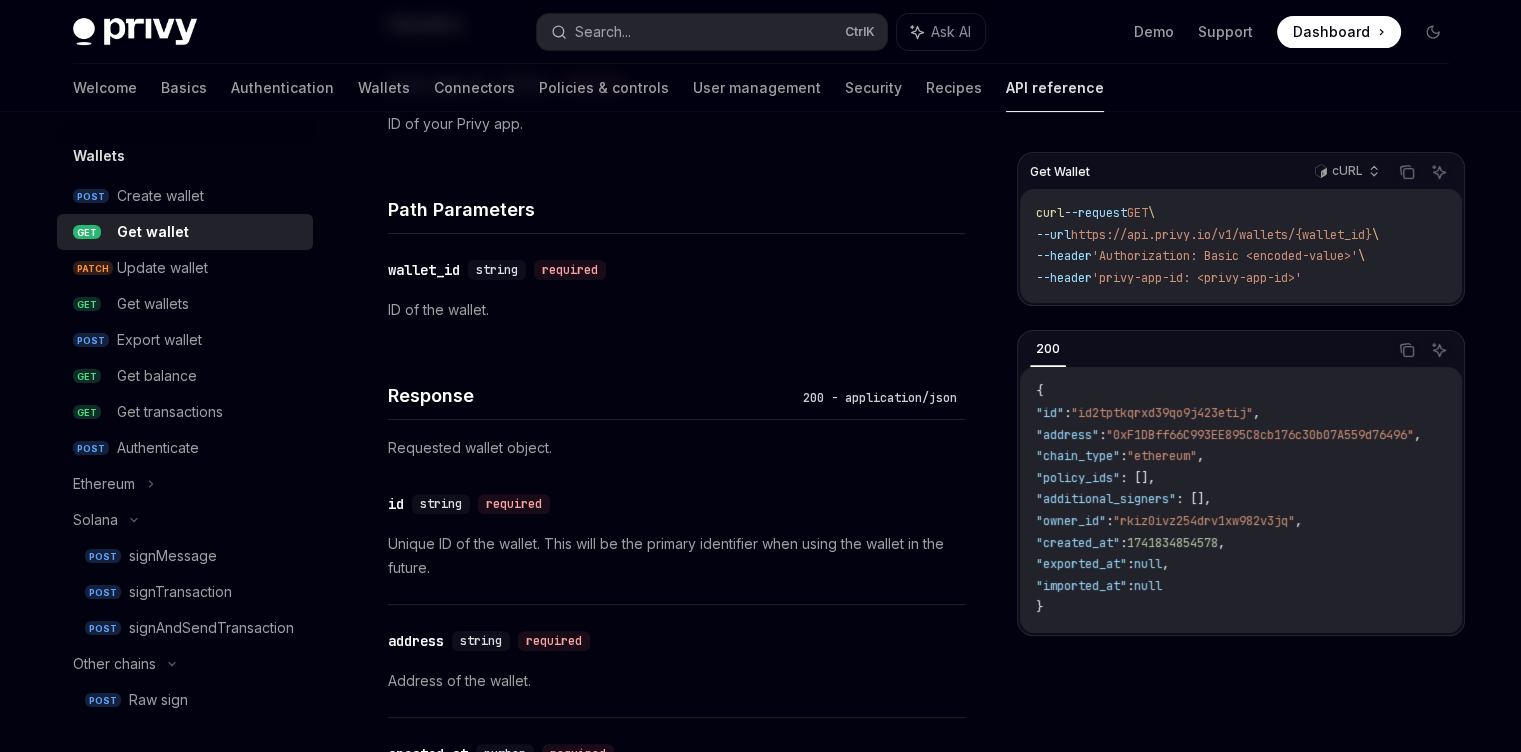 scroll, scrollTop: 0, scrollLeft: 0, axis: both 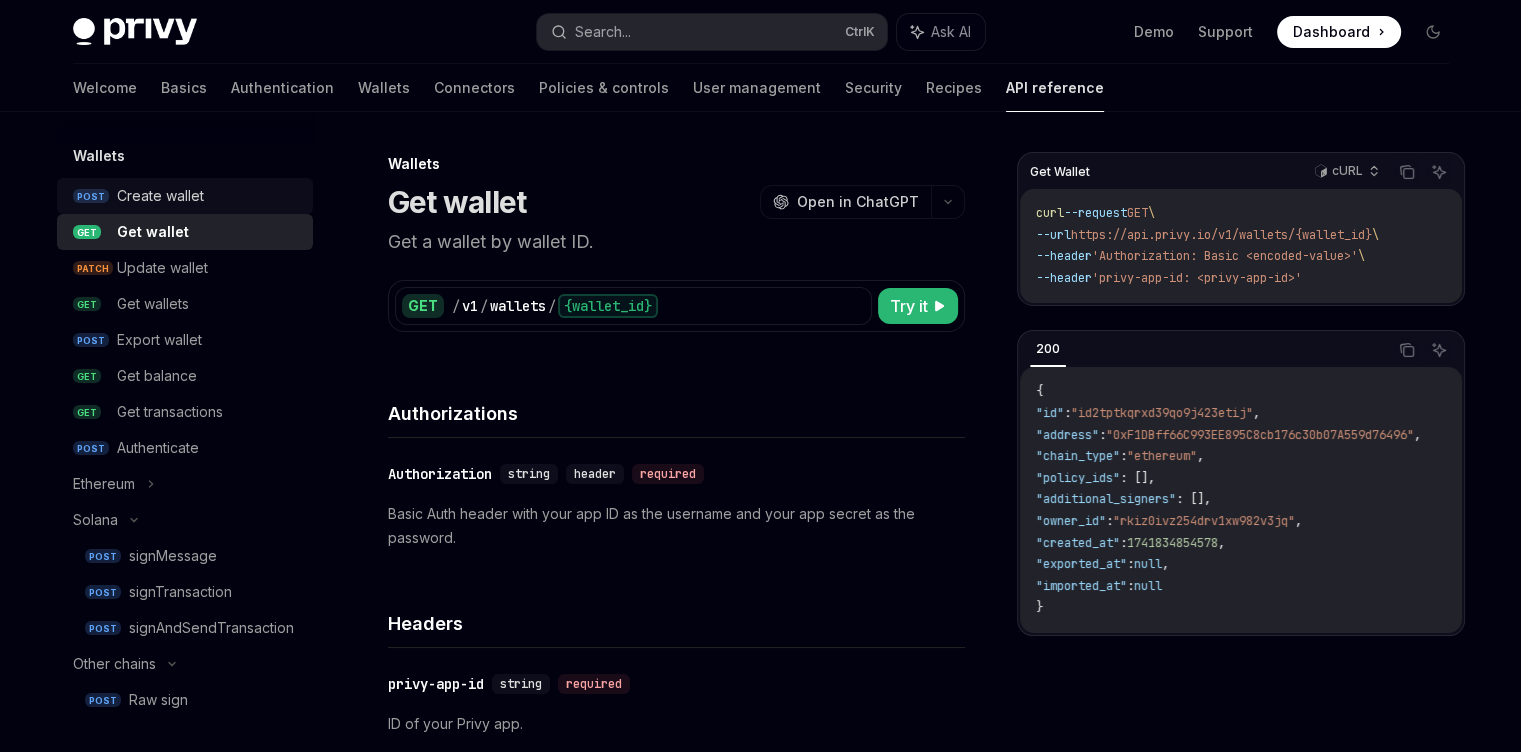 click on "Create wallet" at bounding box center [160, 196] 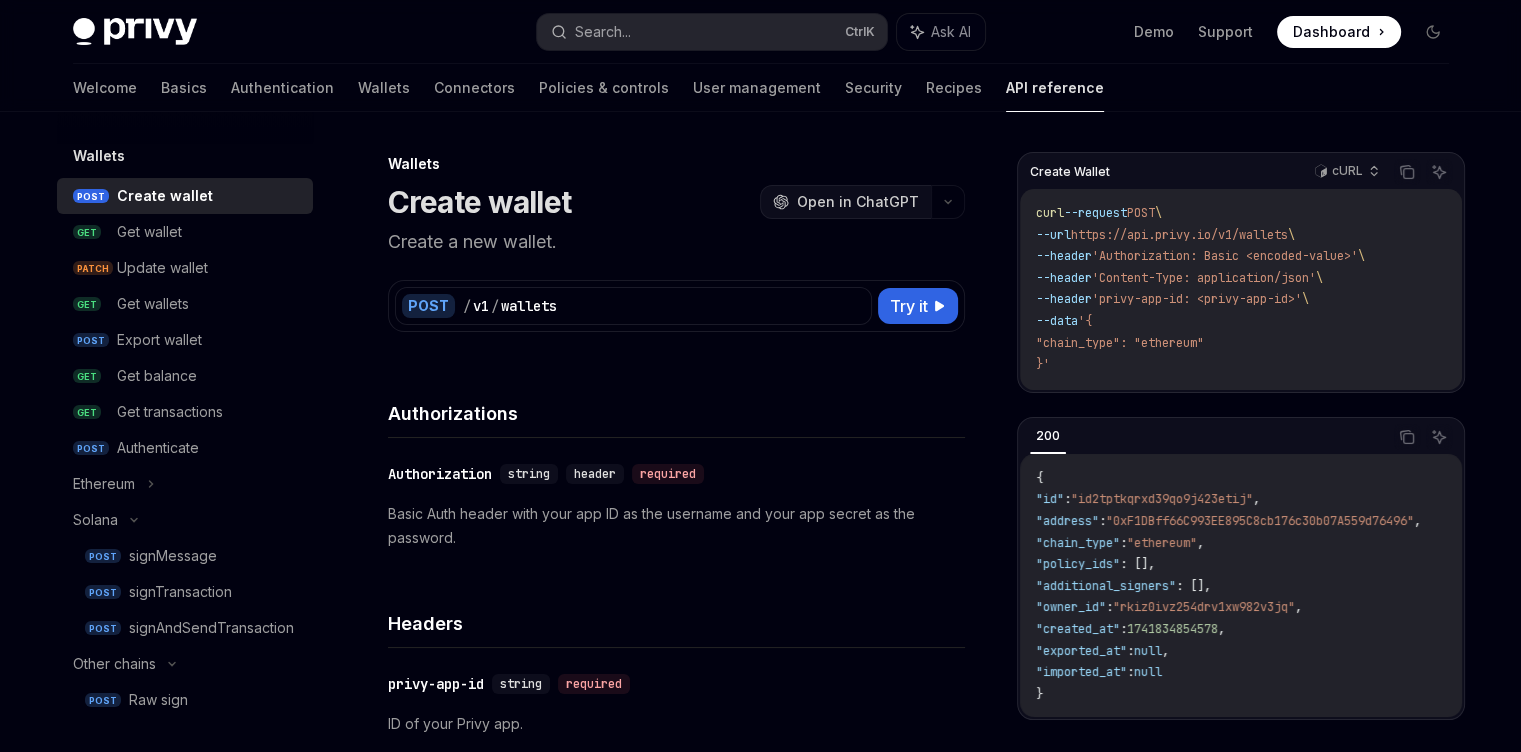 click on "Open in ChatGPT" at bounding box center [858, 202] 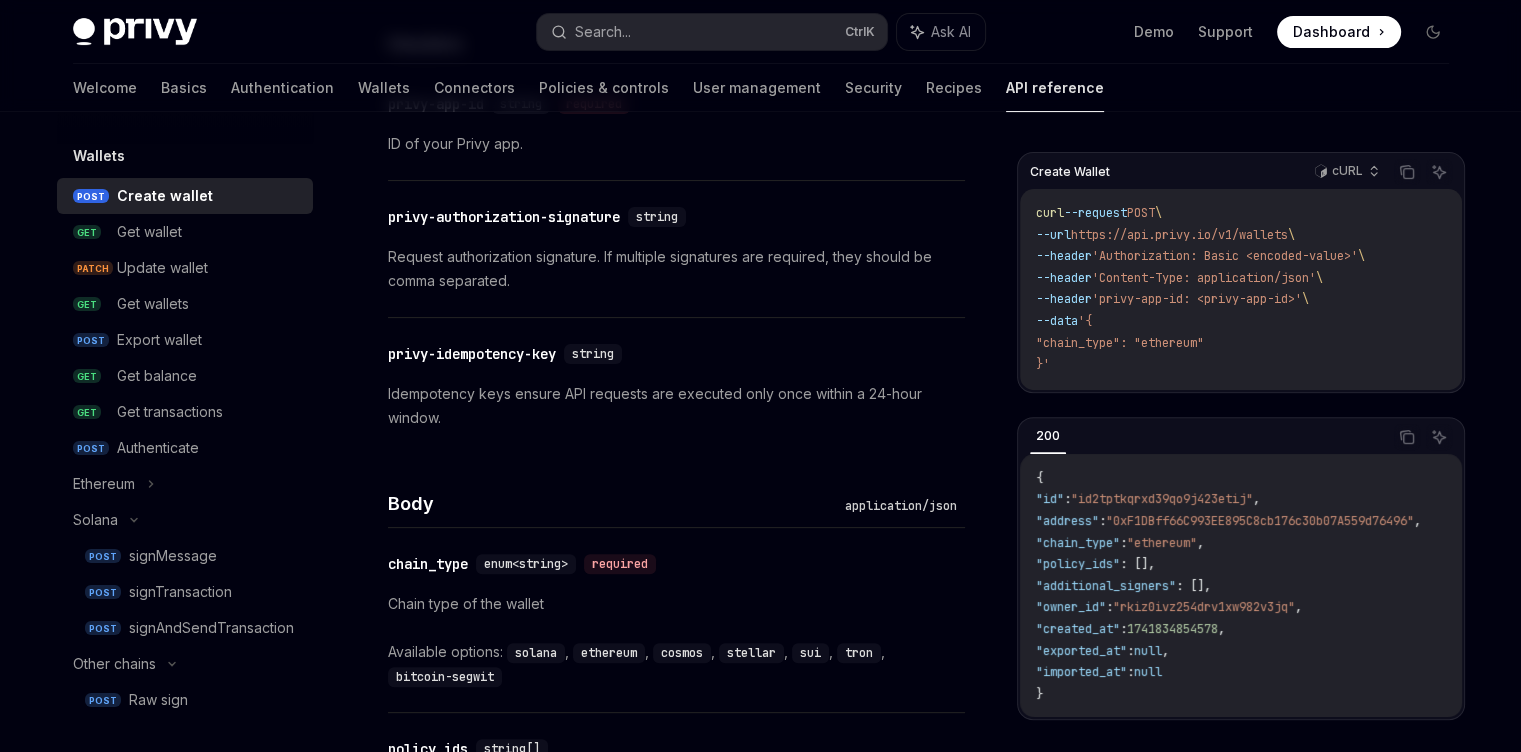 scroll, scrollTop: 840, scrollLeft: 0, axis: vertical 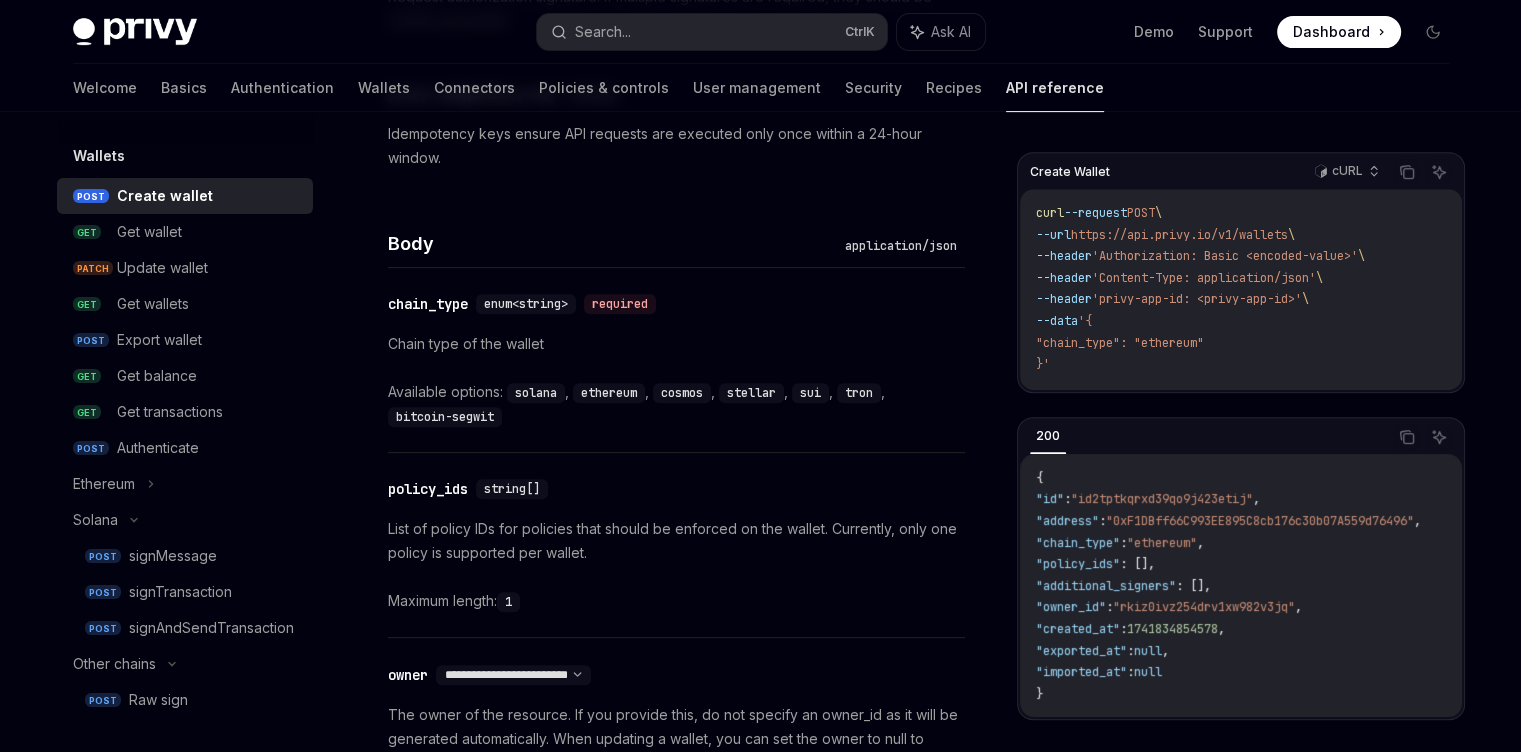 click on "List of policy IDs for policies that should be enforced on the wallet. Currently, only one policy is supported per wallet." at bounding box center [676, 541] 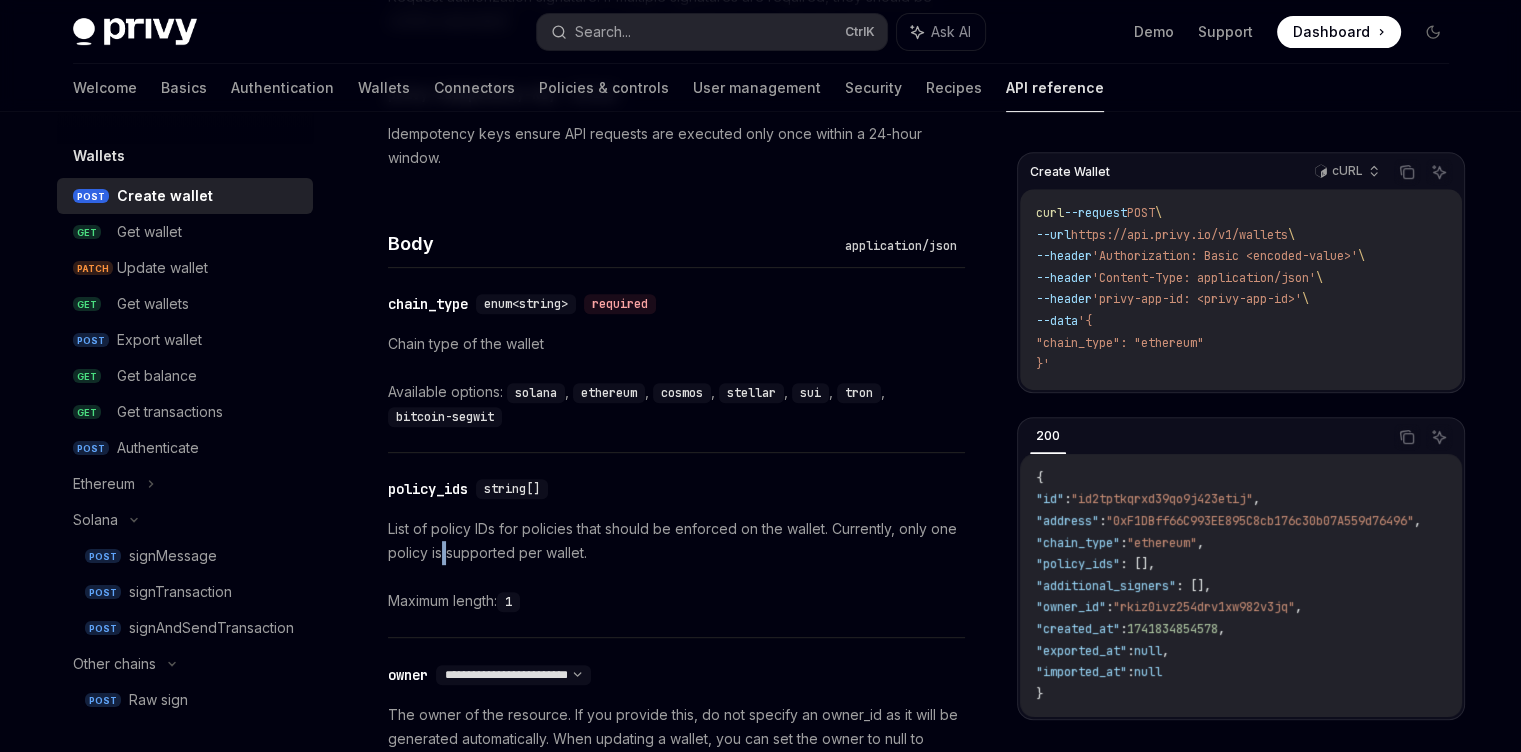 click on "List of policy IDs for policies that should be enforced on the wallet. Currently, only one policy is supported per wallet." at bounding box center (676, 541) 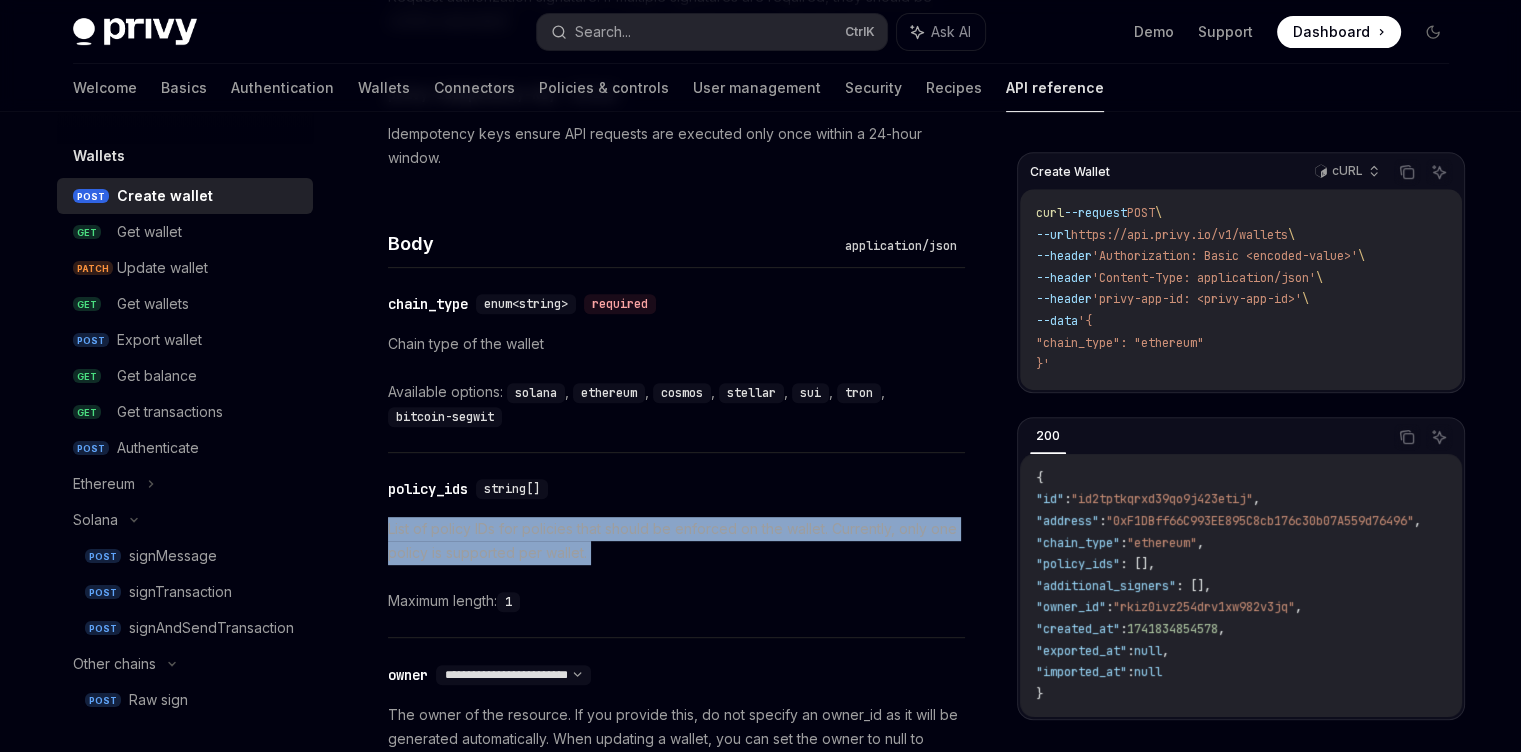 click on "List of policy IDs for policies that should be enforced on the wallet. Currently, only one policy is supported per wallet." at bounding box center (676, 541) 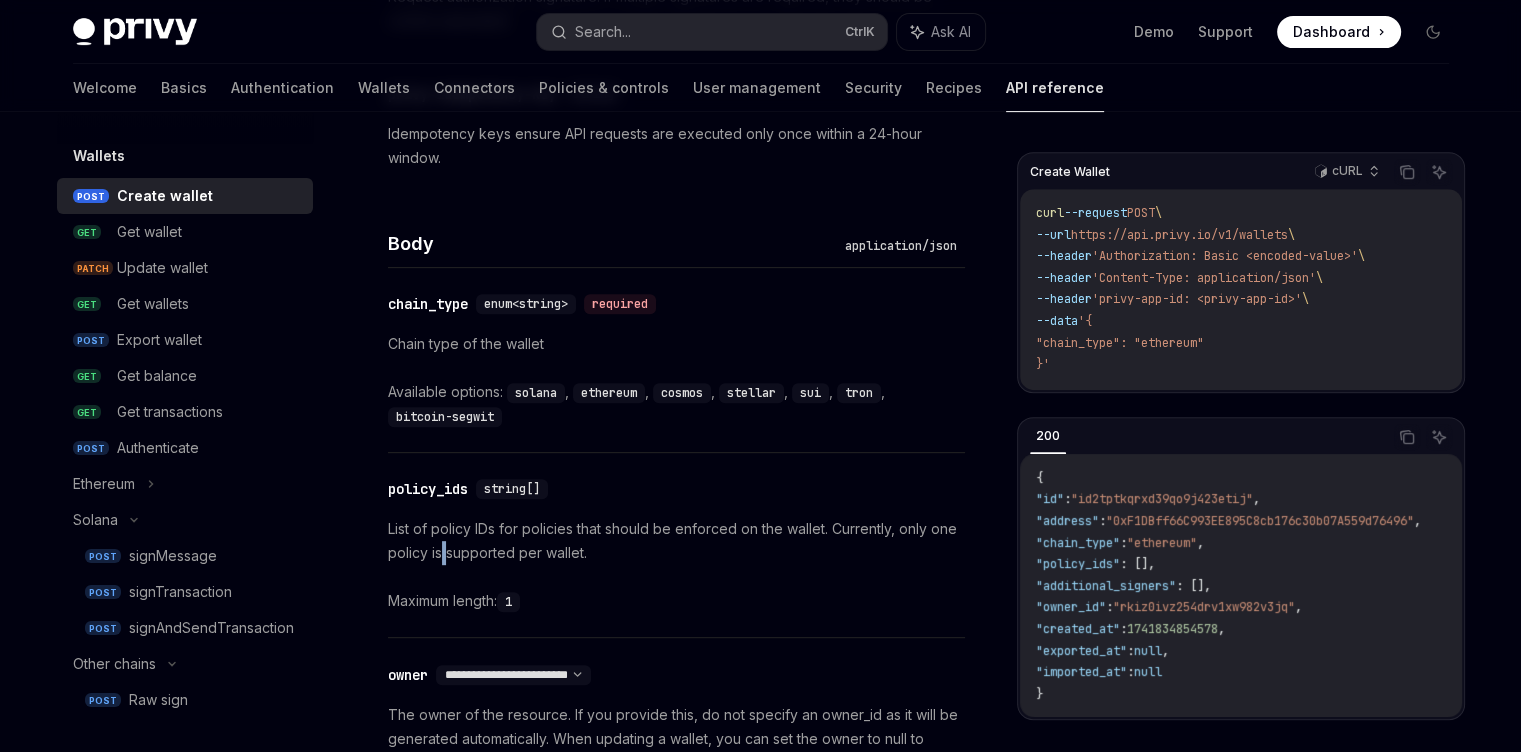 click on "List of policy IDs for policies that should be enforced on the wallet. Currently, only one policy is supported per wallet." at bounding box center (676, 541) 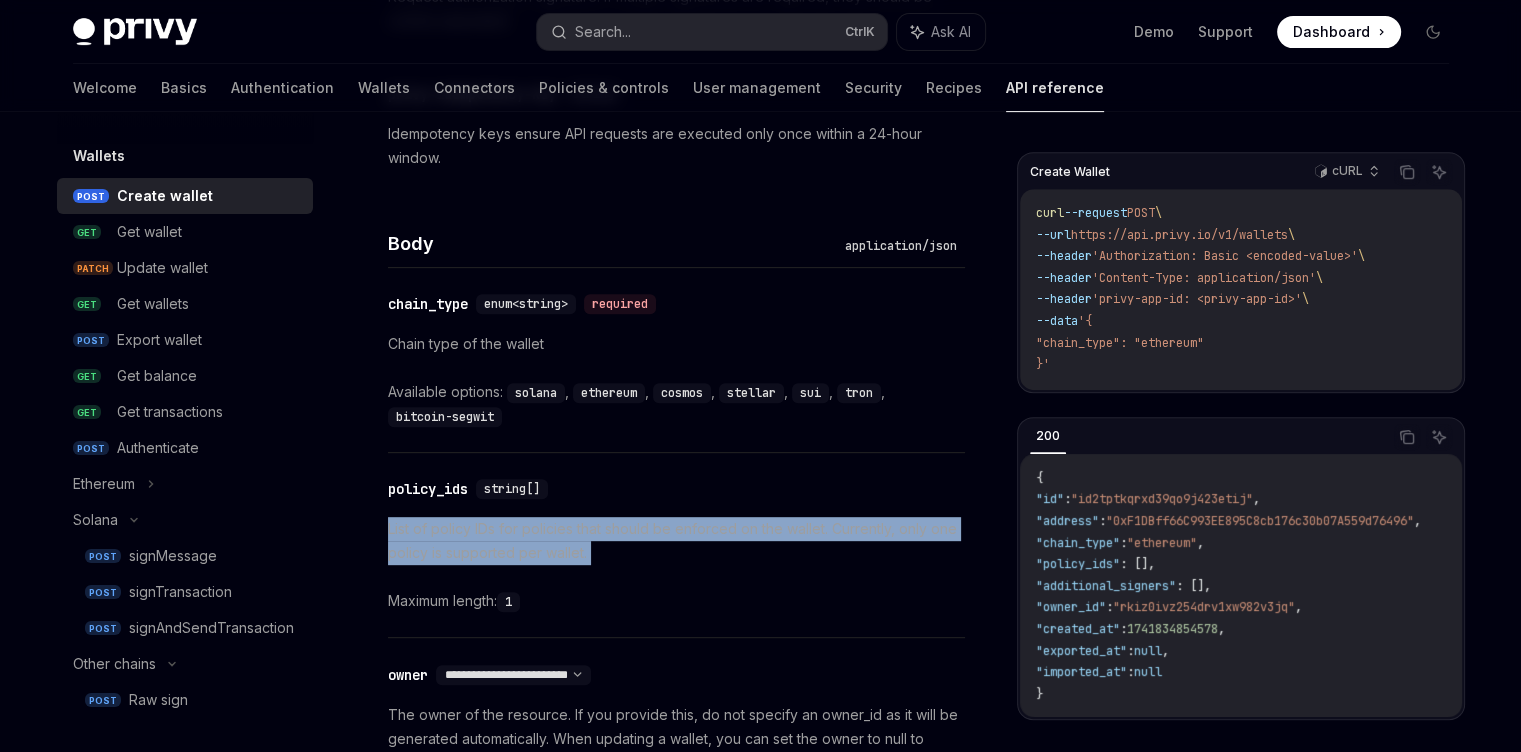 click on "List of policy IDs for policies that should be enforced on the wallet. Currently, only one policy is supported per wallet." at bounding box center [676, 541] 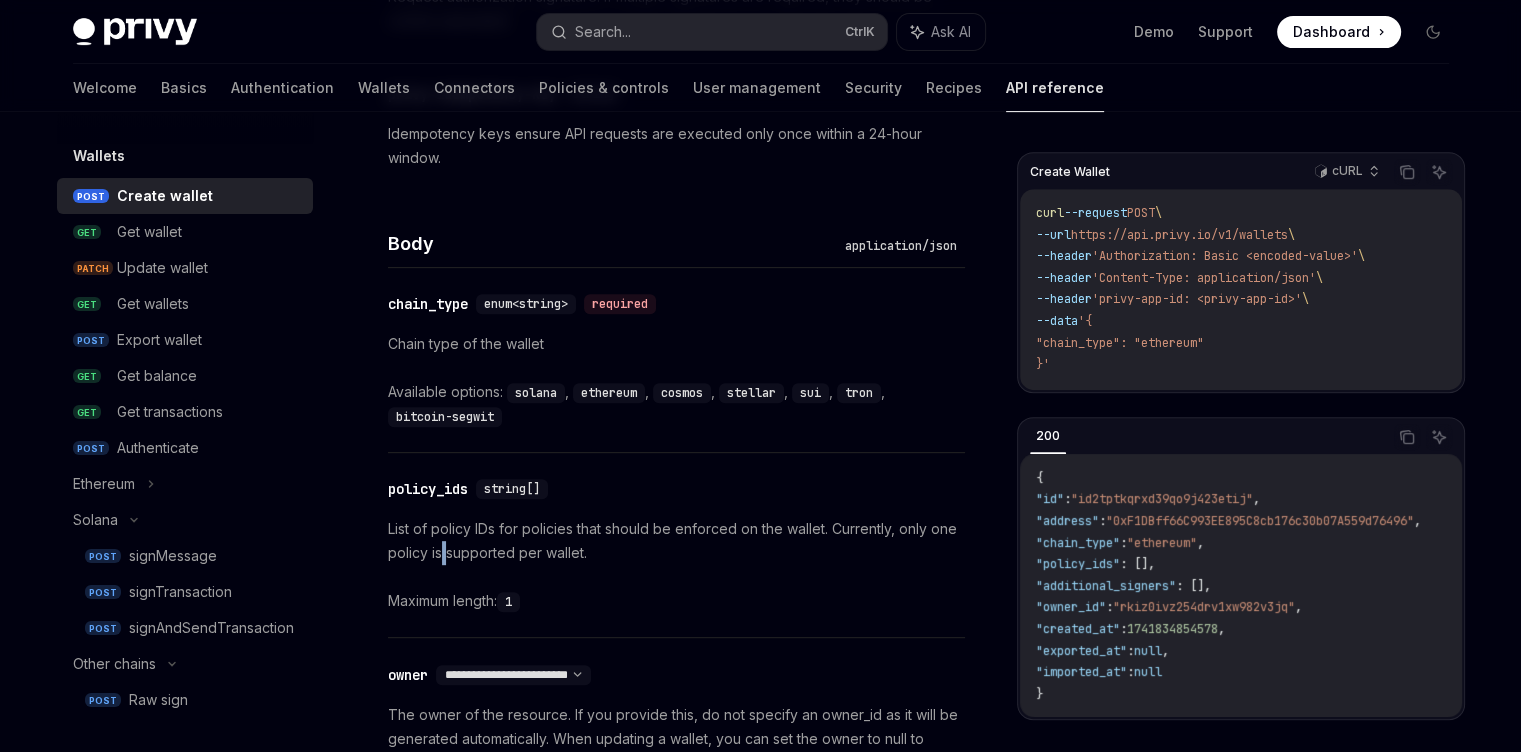 click on "List of policy IDs for policies that should be enforced on the wallet. Currently, only one policy is supported per wallet." at bounding box center [676, 541] 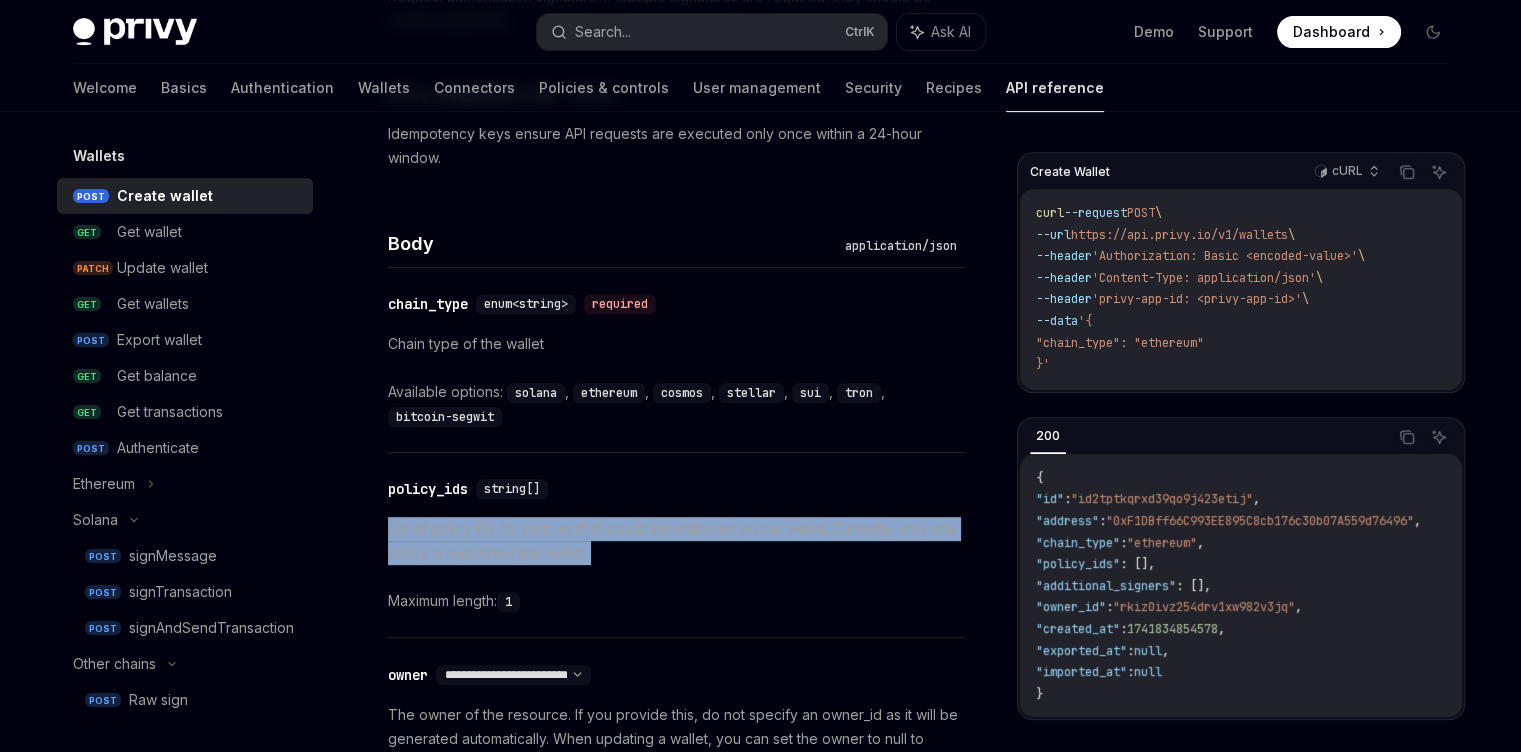 click on "List of policy IDs for policies that should be enforced on the wallet. Currently, only one policy is supported per wallet." at bounding box center (676, 541) 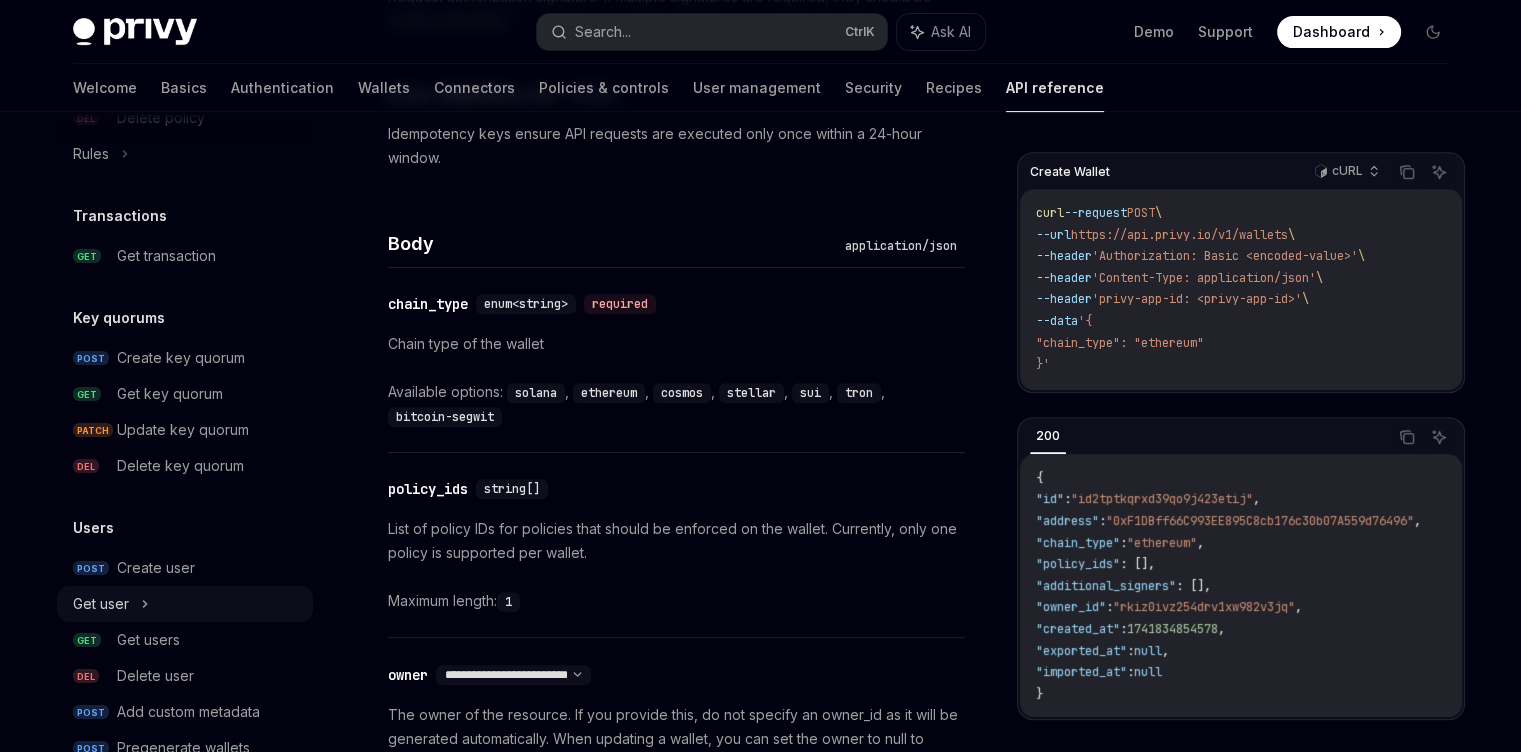 scroll, scrollTop: 1494, scrollLeft: 0, axis: vertical 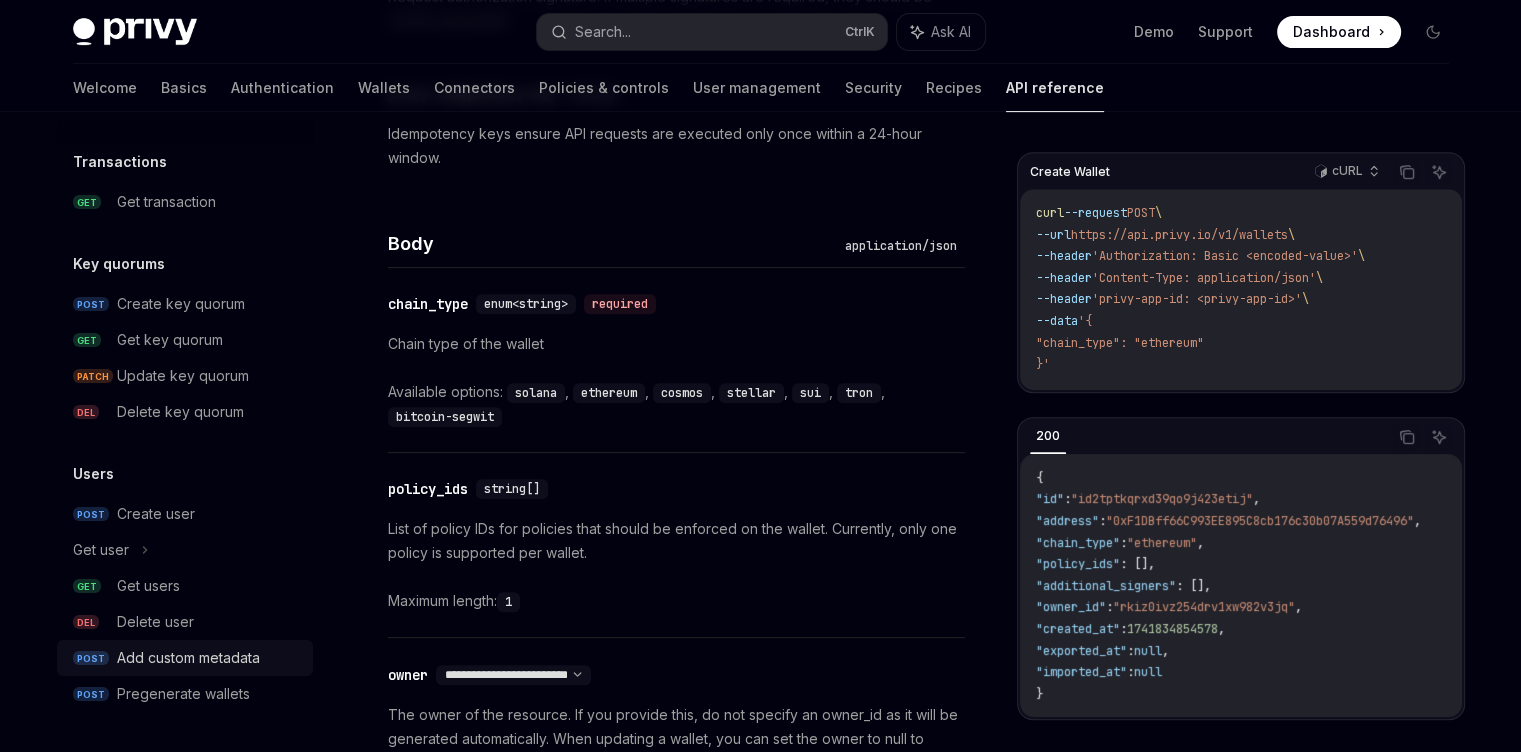 click on "Add custom metadata" at bounding box center (188, 658) 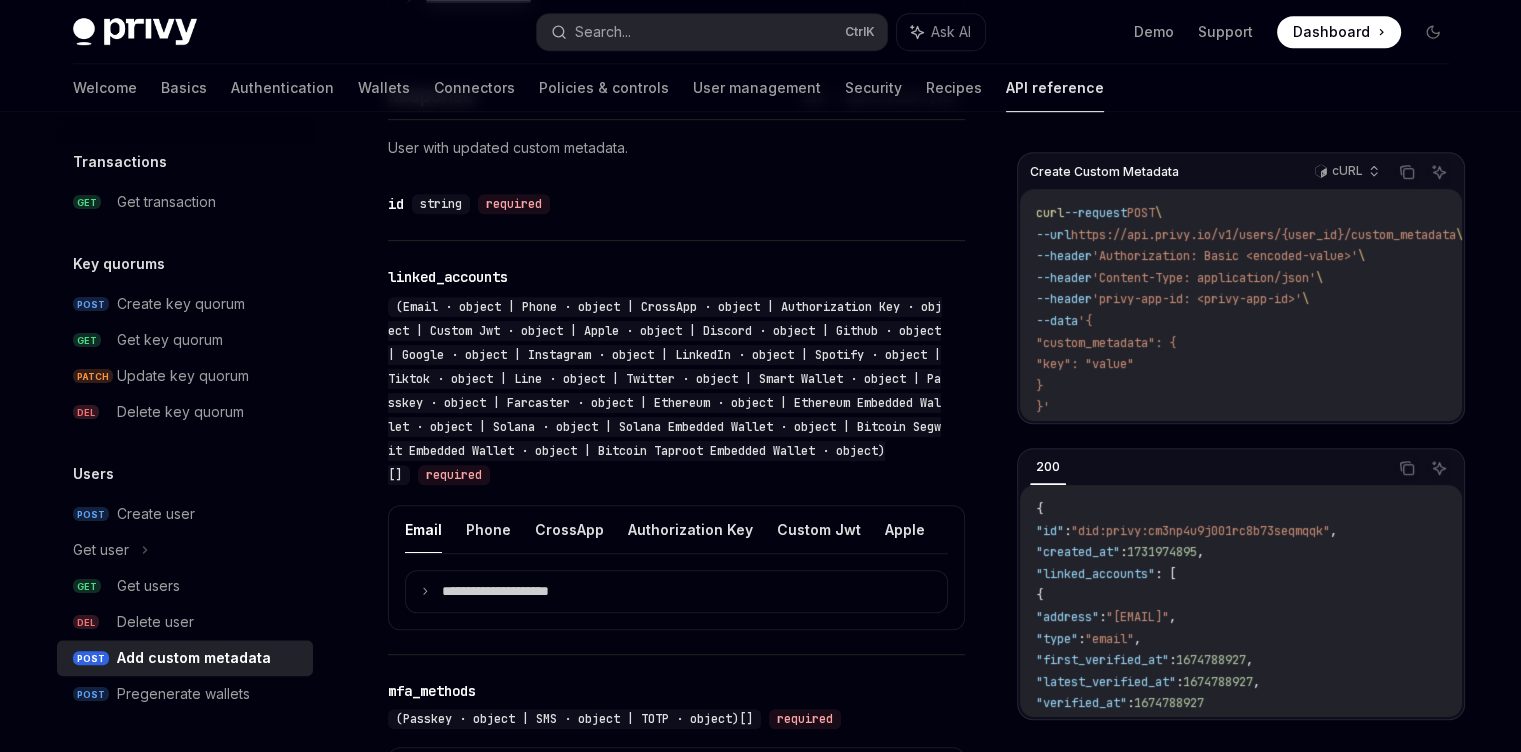scroll, scrollTop: 1200, scrollLeft: 0, axis: vertical 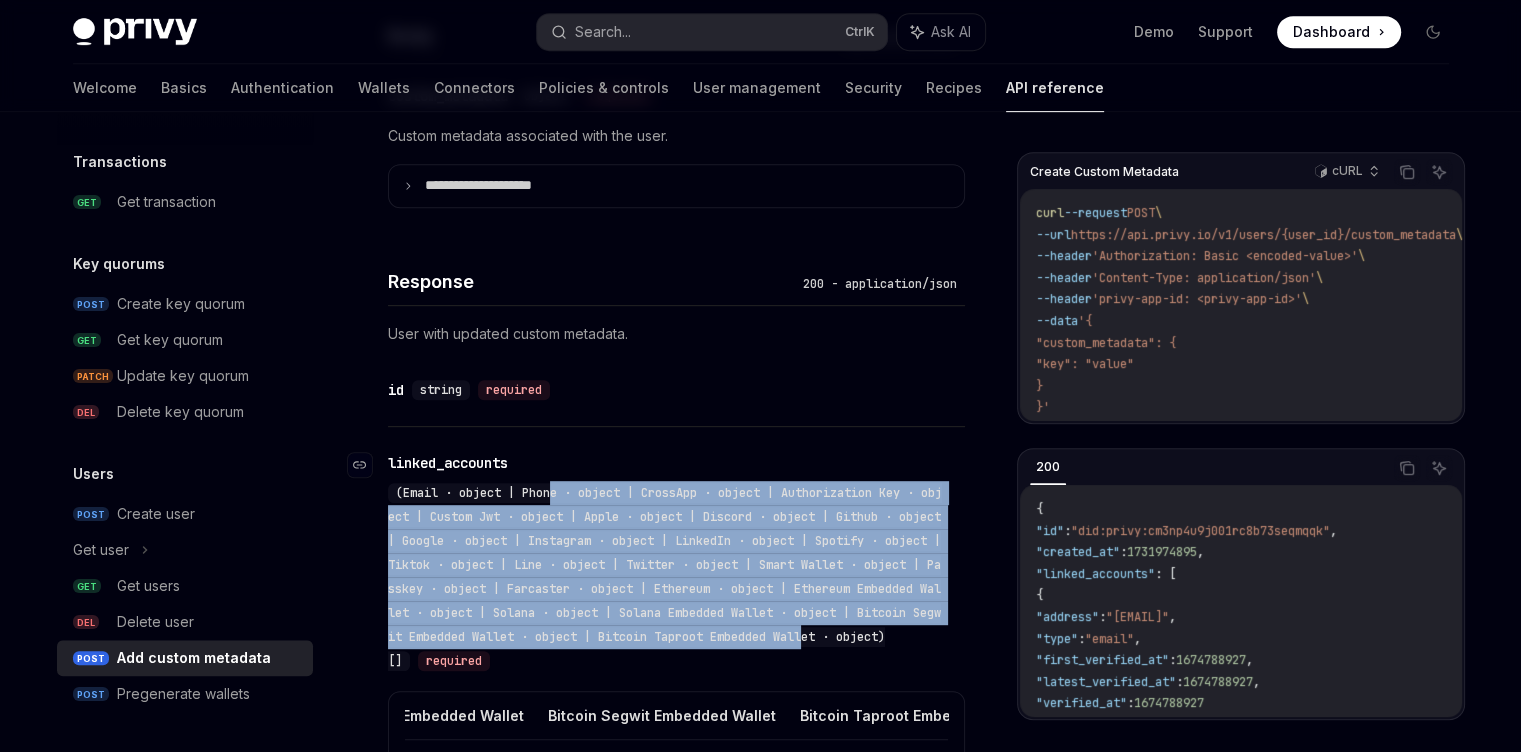 drag, startPoint x: 556, startPoint y: 487, endPoint x: 912, endPoint y: 645, distance: 389.48685 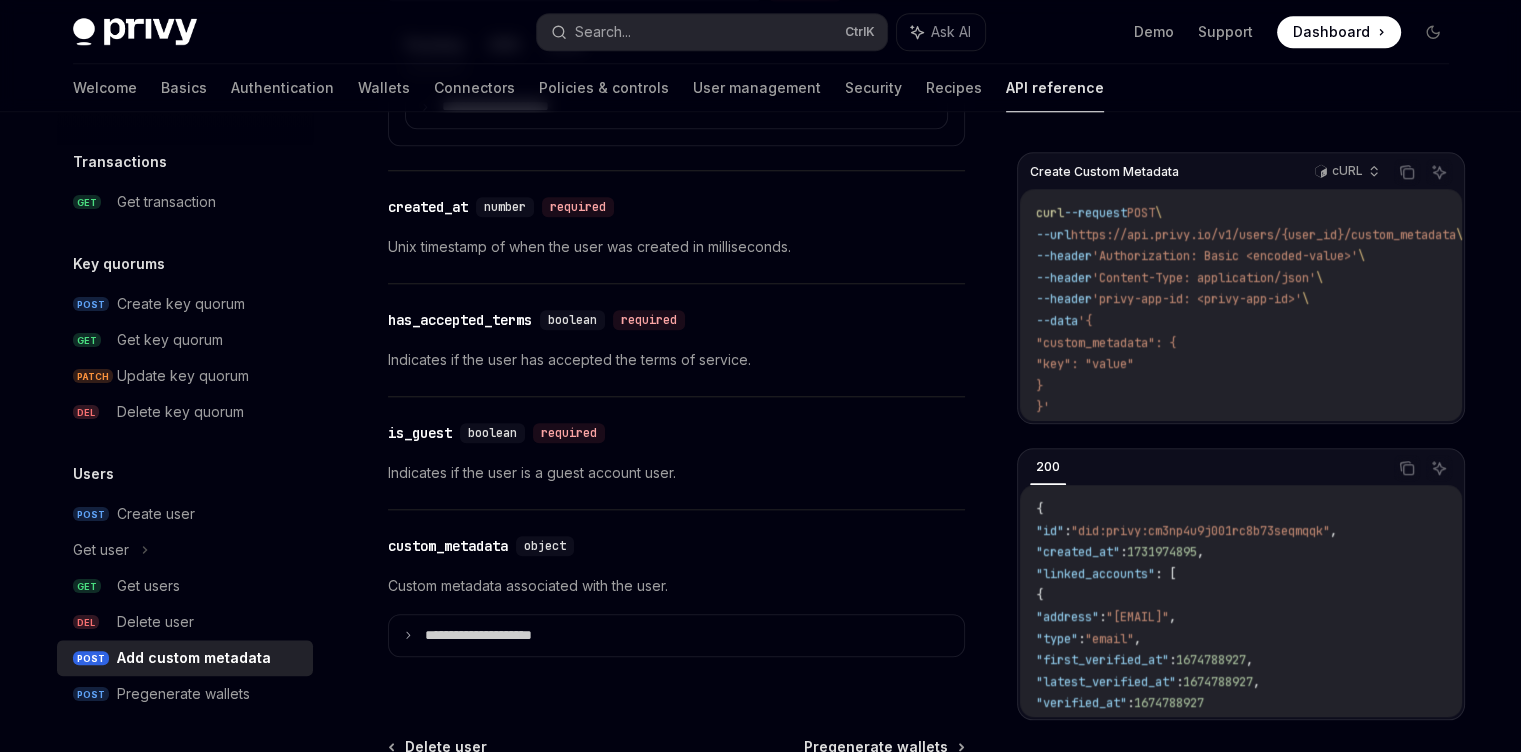 scroll, scrollTop: 2040, scrollLeft: 0, axis: vertical 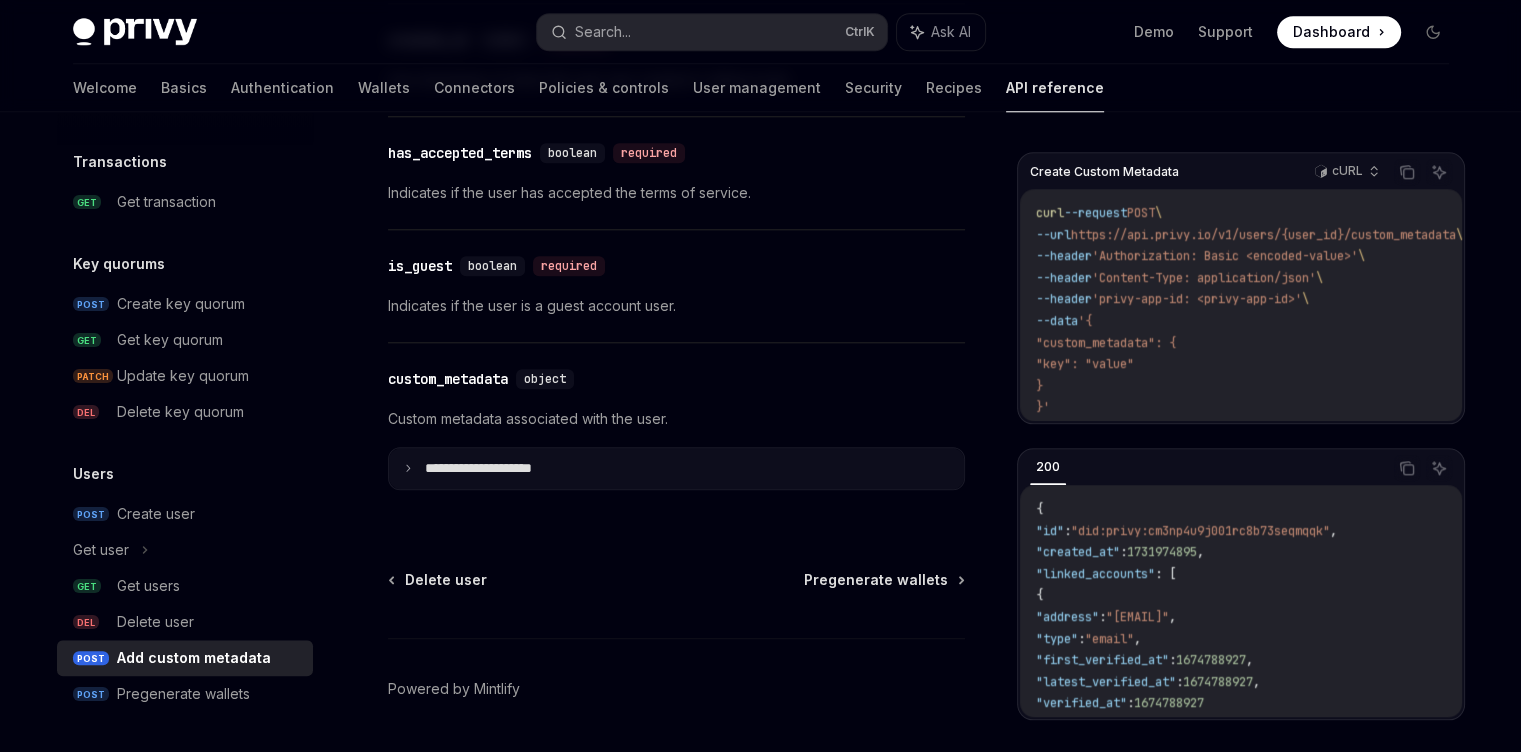 click on "**********" at bounding box center (494, 469) 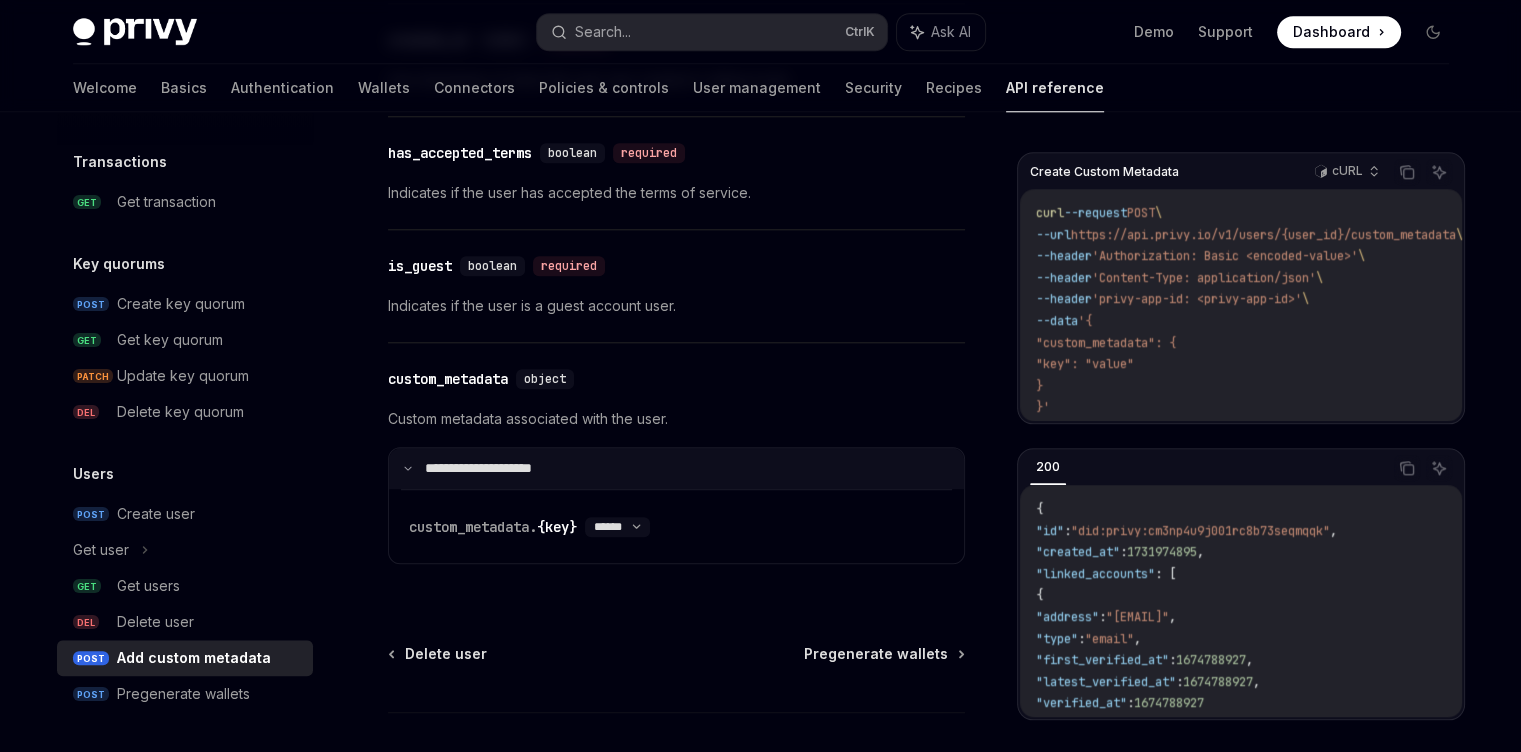 click on "**********" at bounding box center (491, 469) 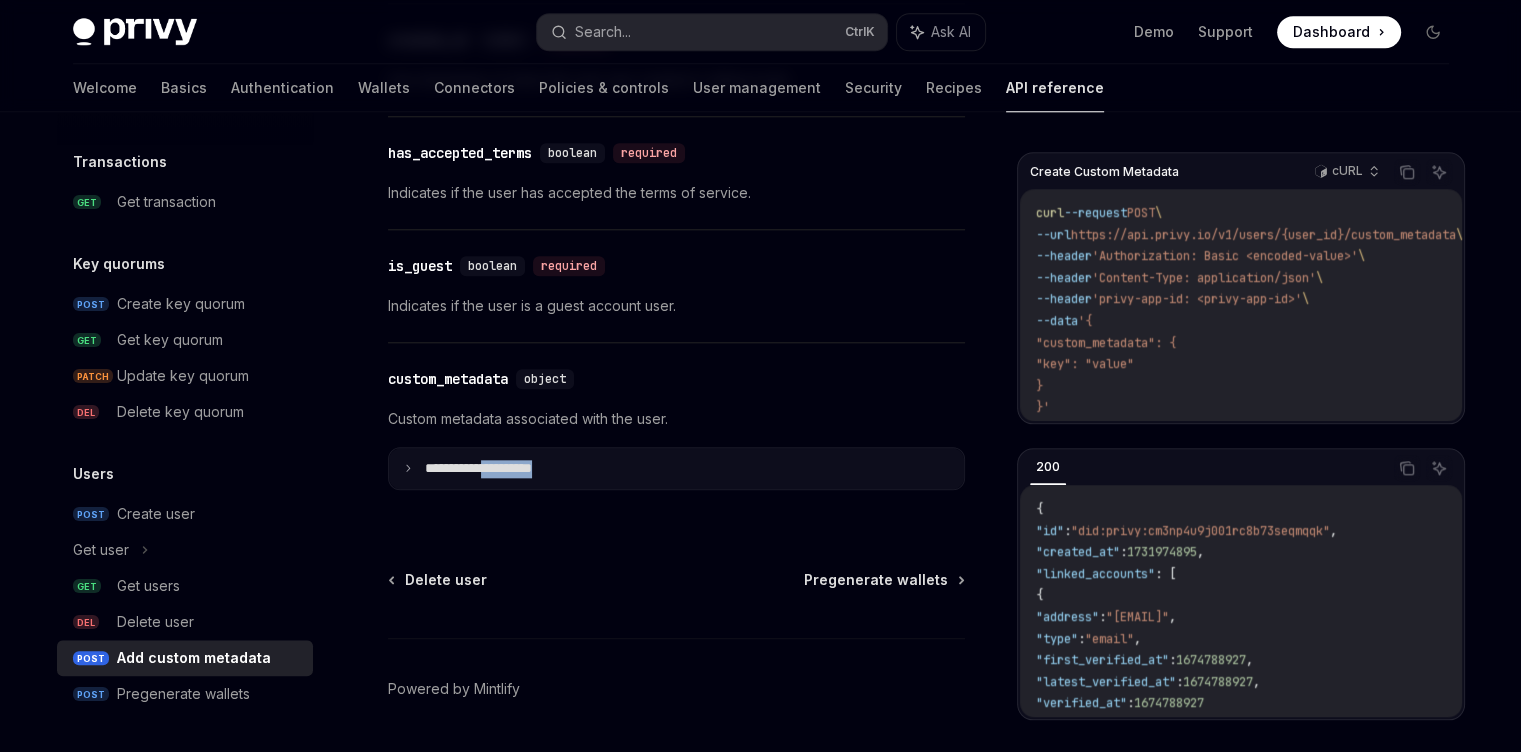 click on "**********" at bounding box center (494, 469) 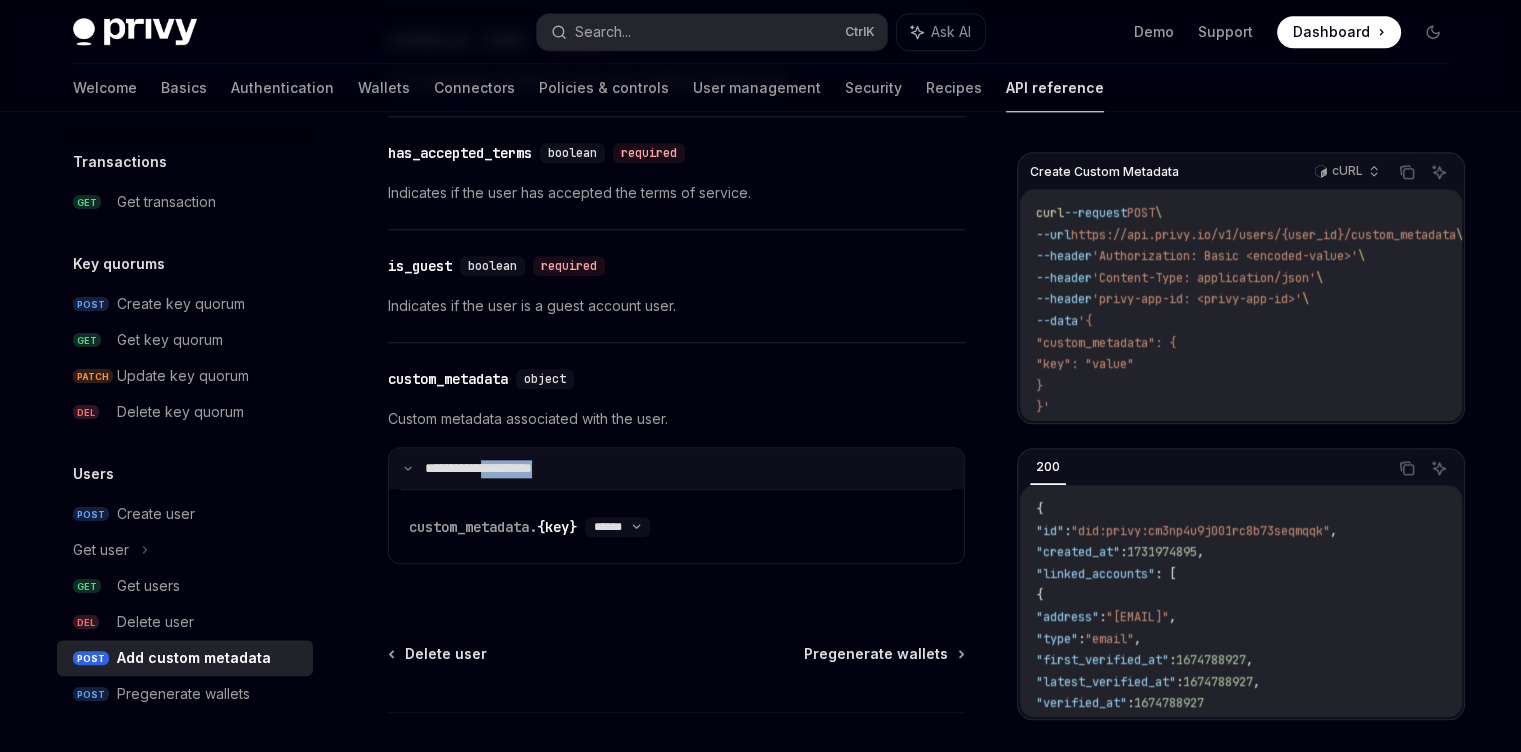 click on "**********" at bounding box center (491, 469) 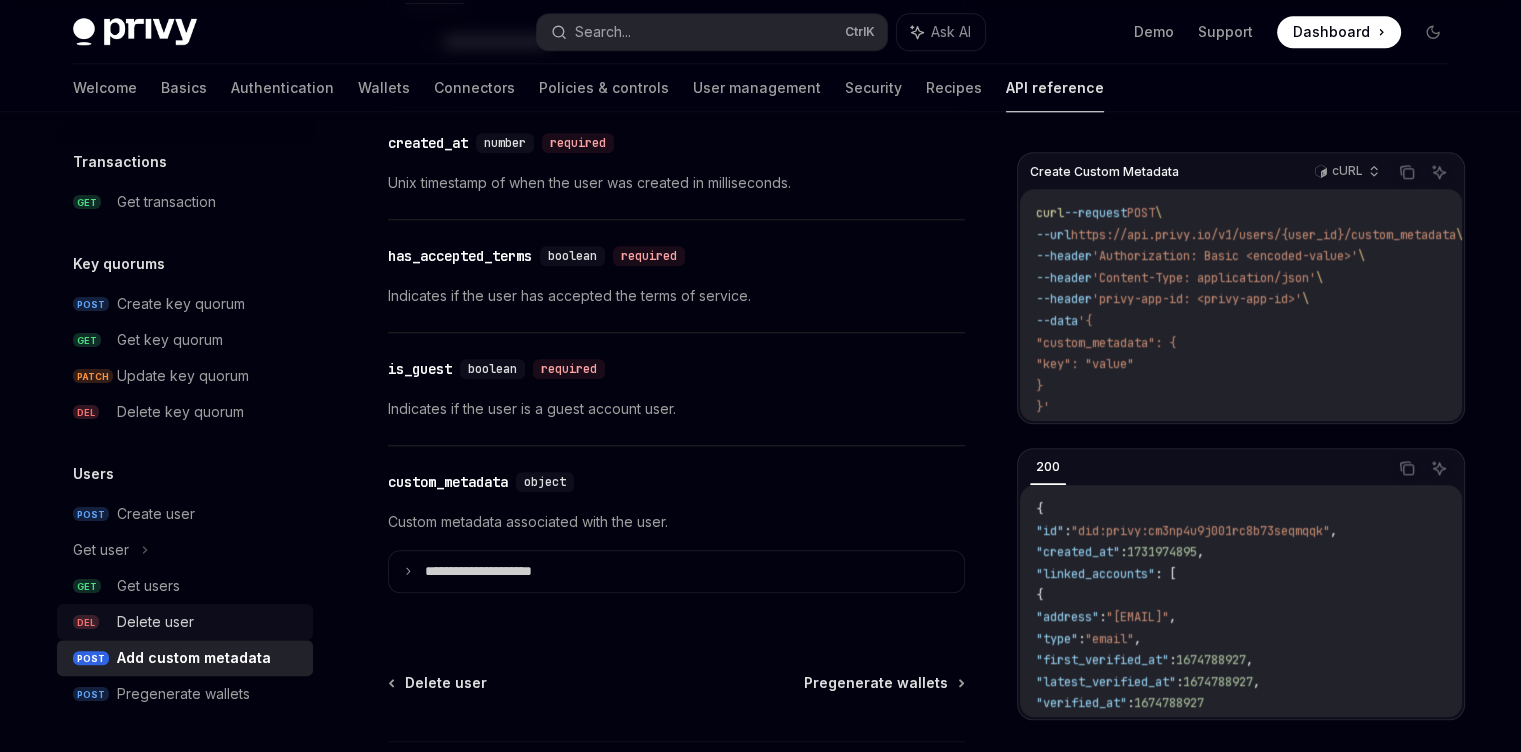 scroll, scrollTop: 2108, scrollLeft: 0, axis: vertical 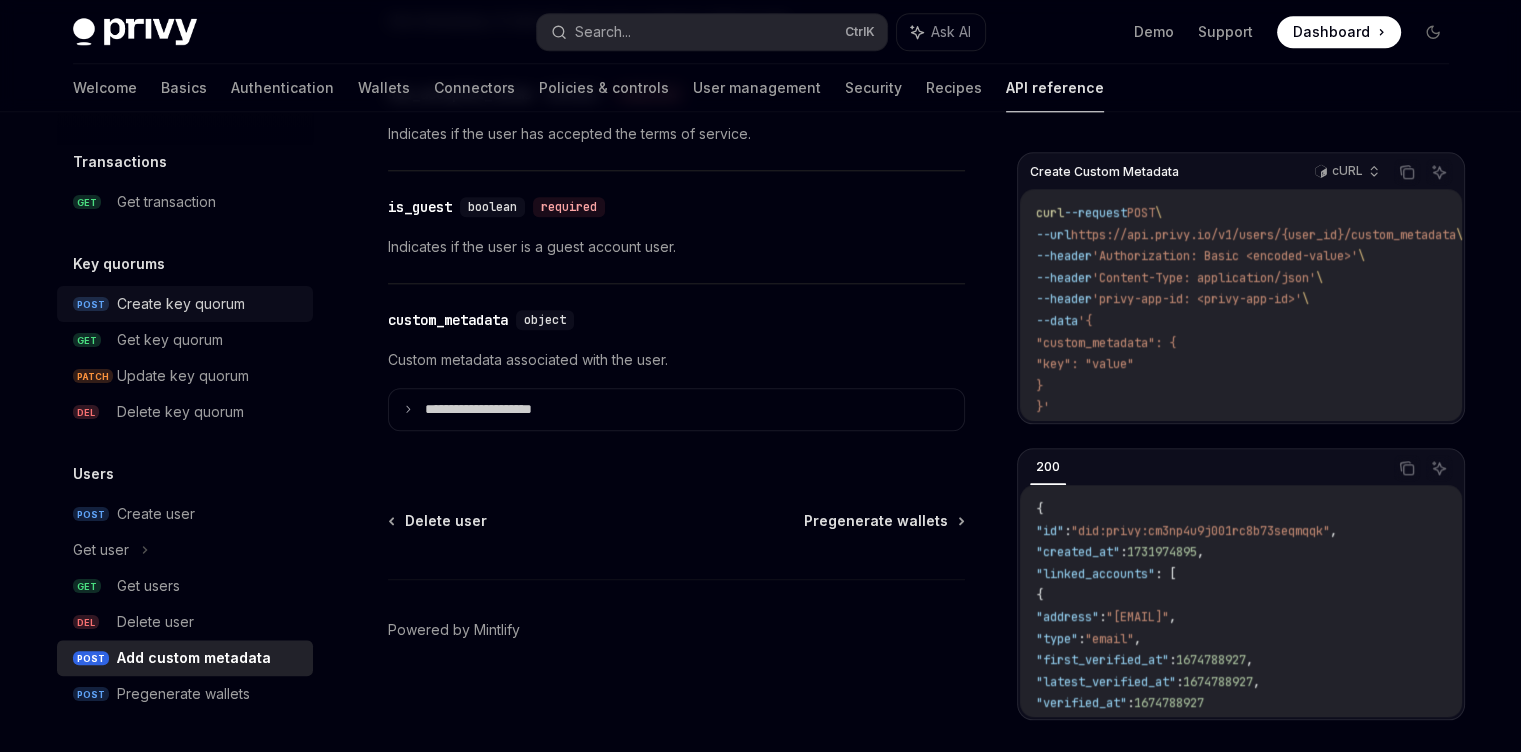 click on "Create key quorum" at bounding box center [181, 304] 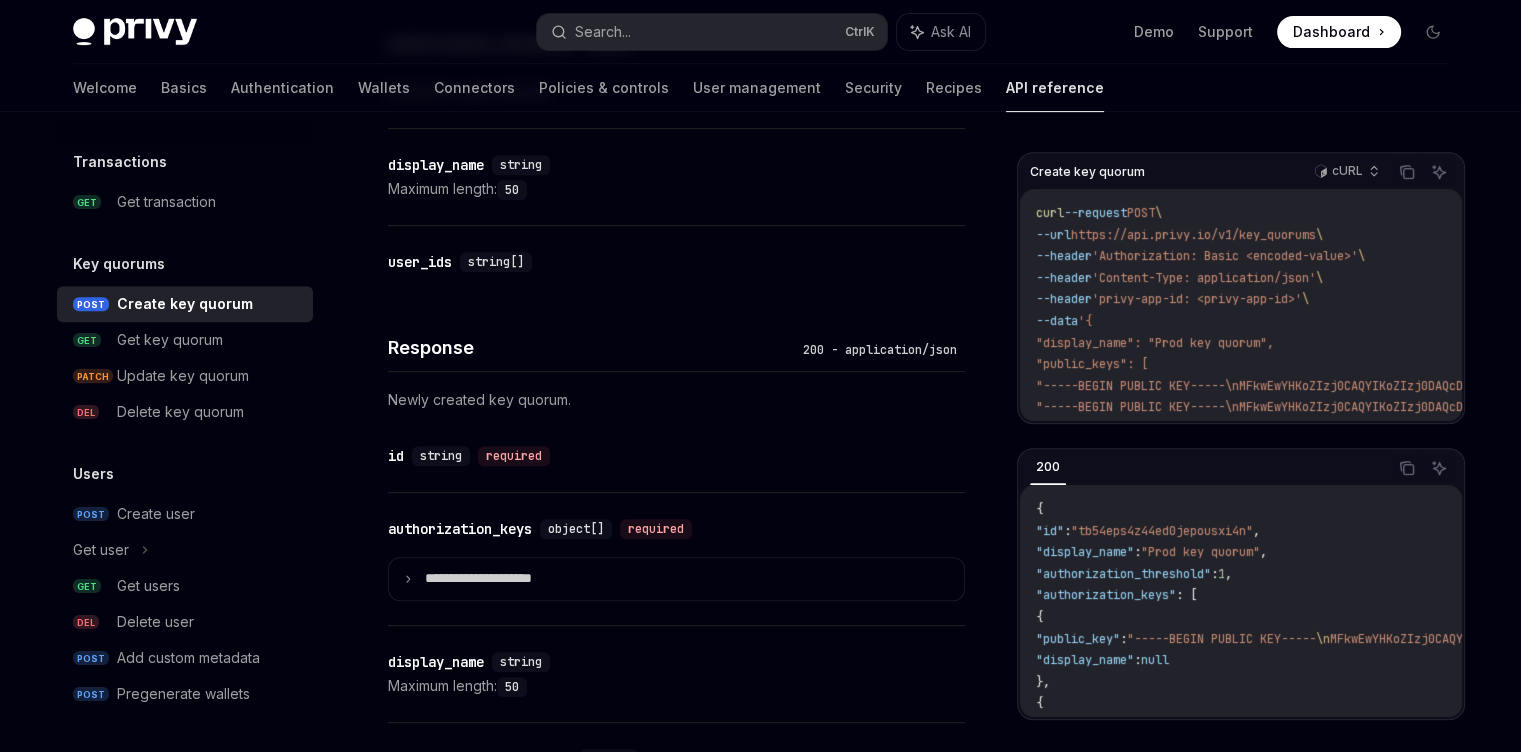 scroll, scrollTop: 1200, scrollLeft: 0, axis: vertical 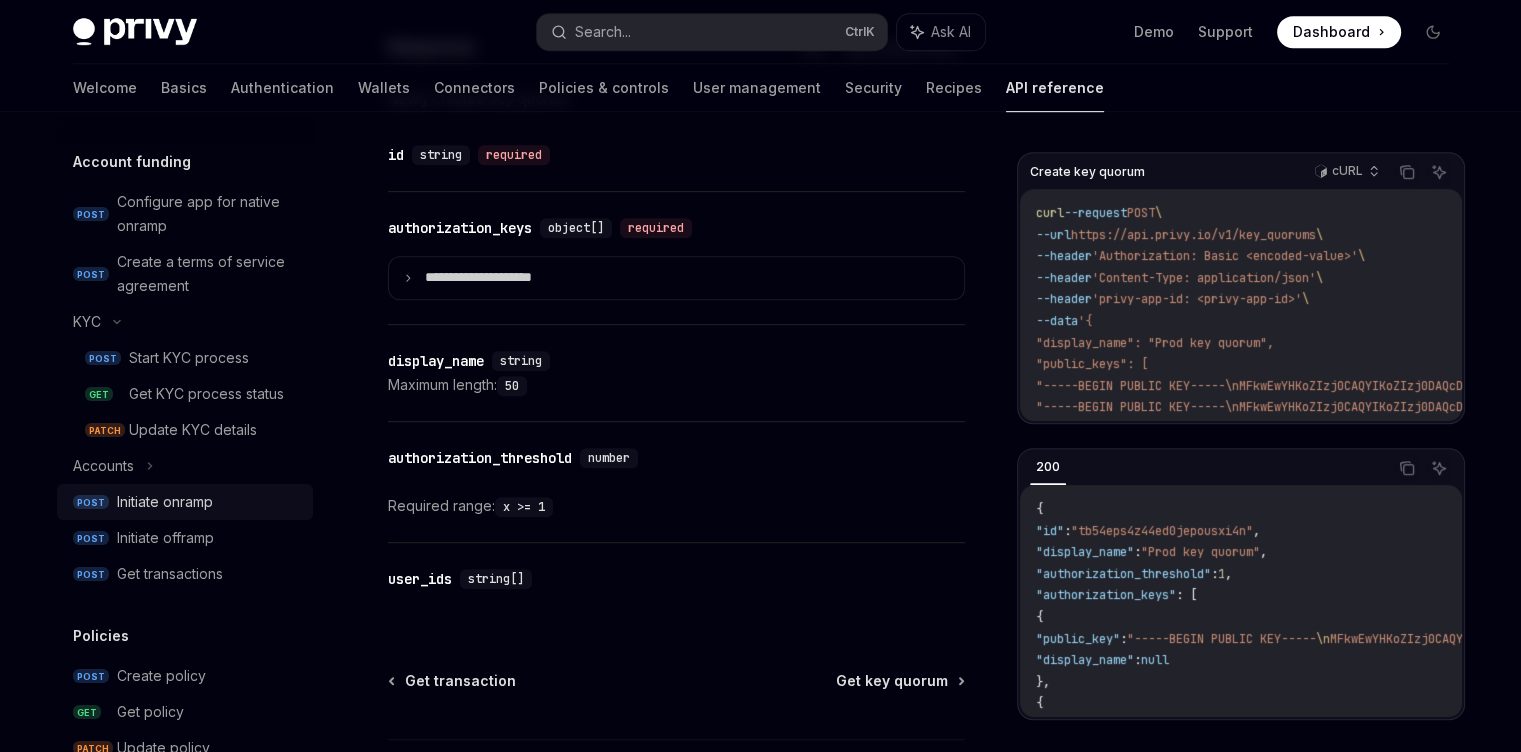 click on "Initiate onramp" at bounding box center (165, 502) 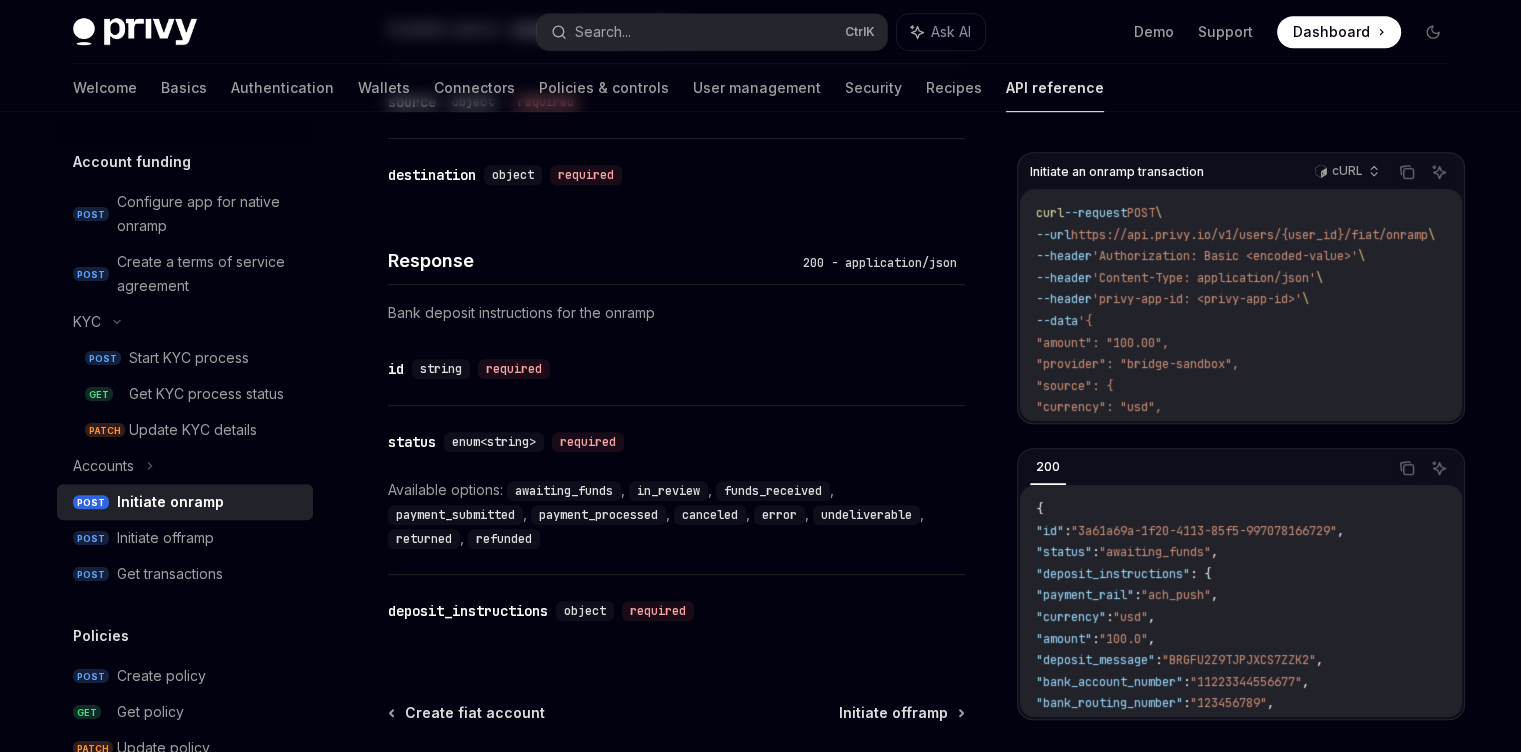 scroll, scrollTop: 0, scrollLeft: 0, axis: both 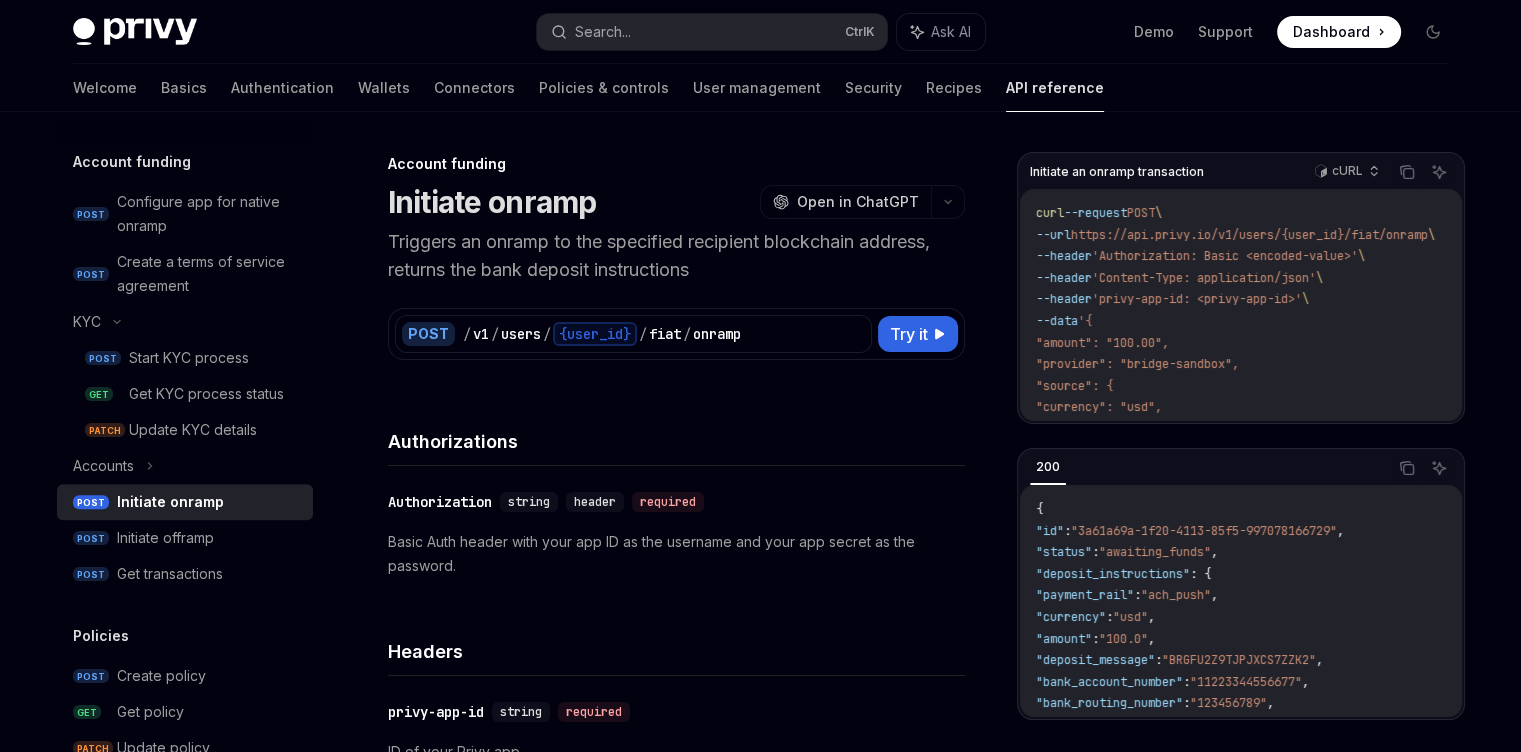 click on "Dashboard" at bounding box center (1331, 32) 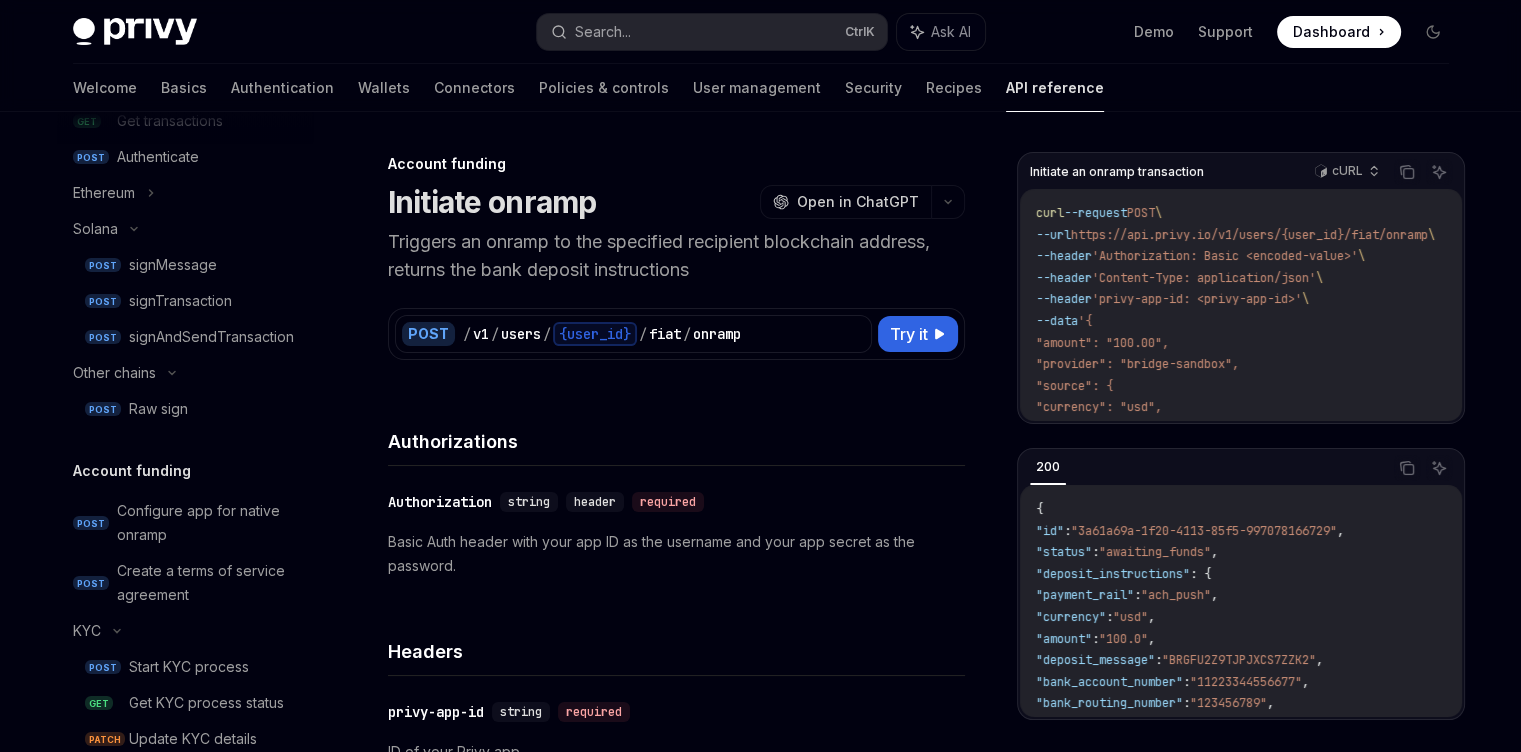 scroll, scrollTop: 414, scrollLeft: 0, axis: vertical 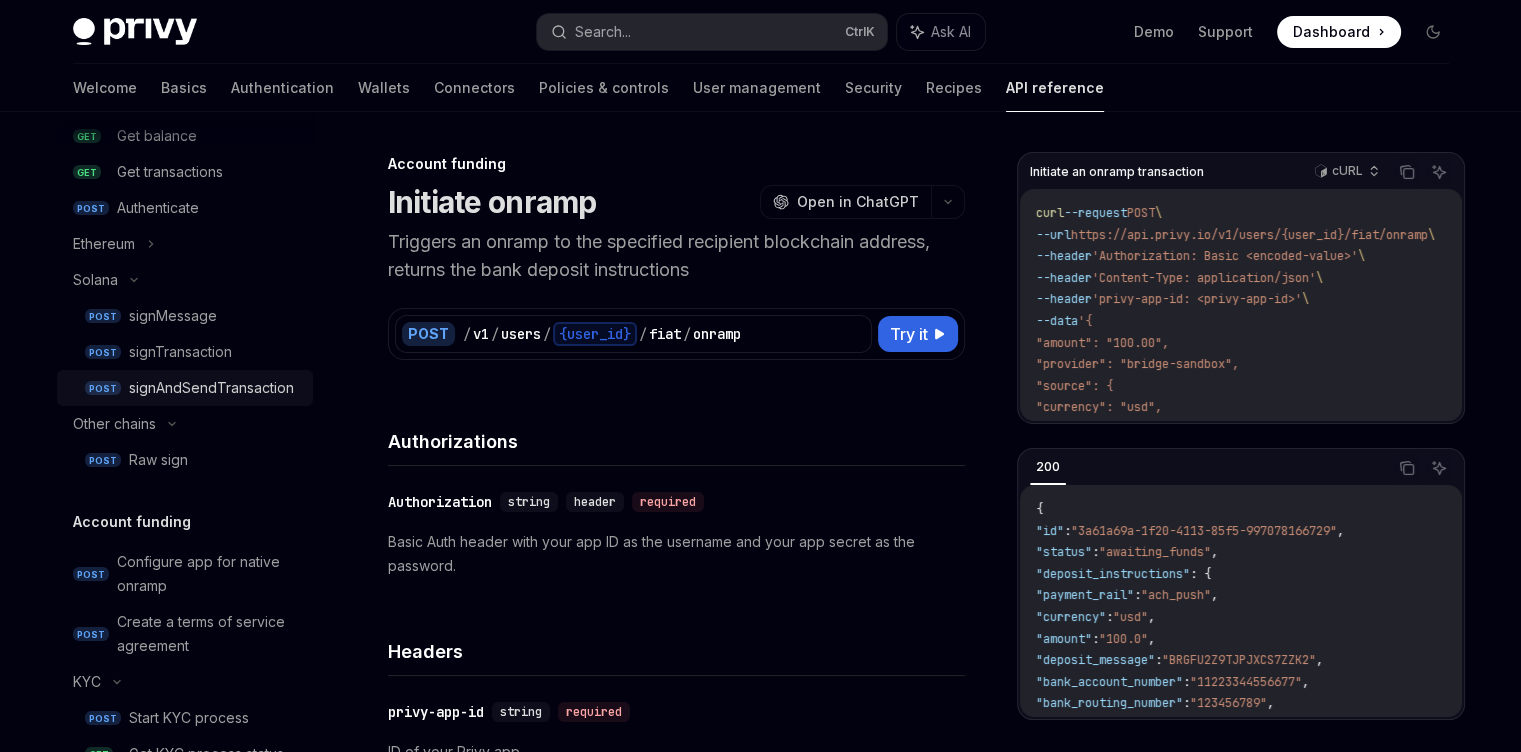 click on "signAndSendTransaction" at bounding box center (211, 388) 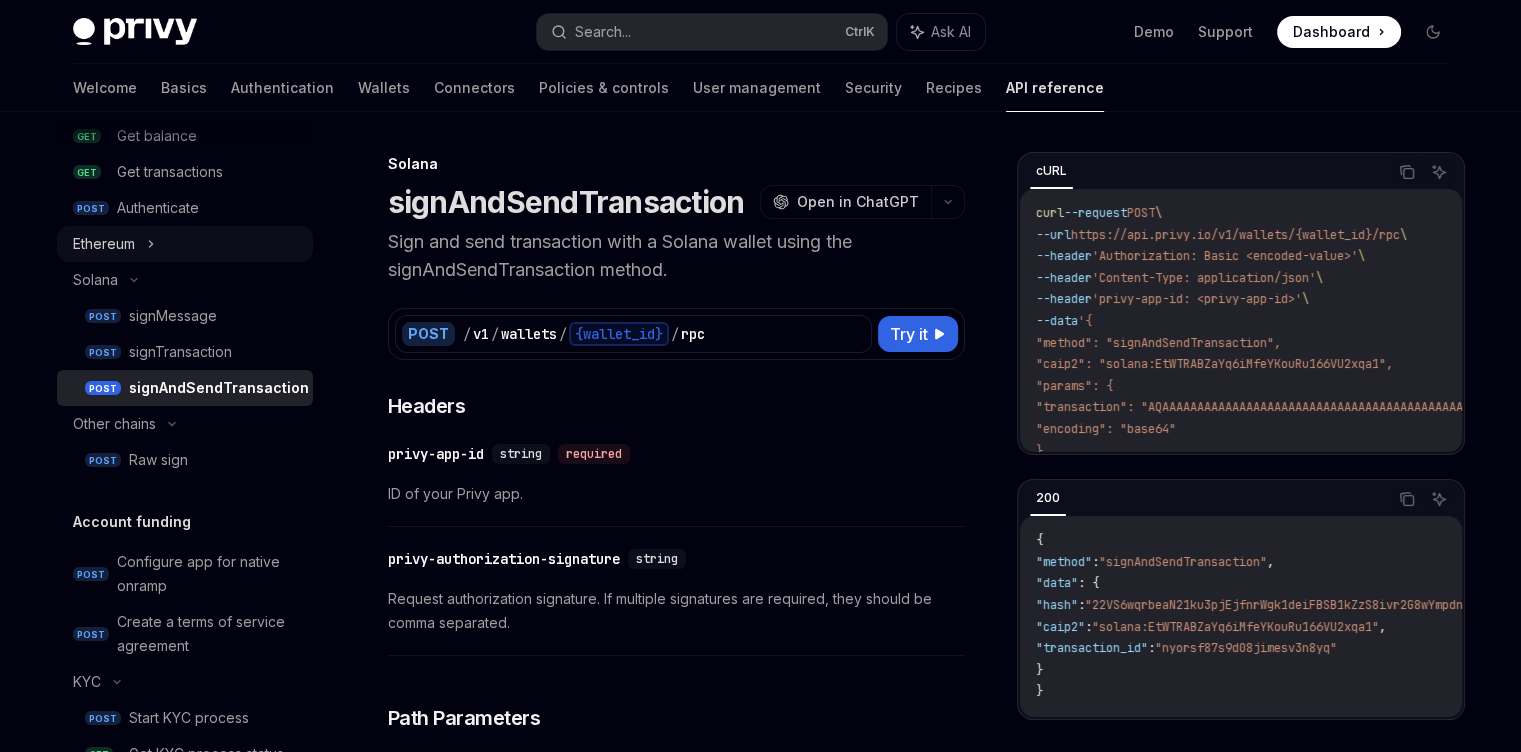 click 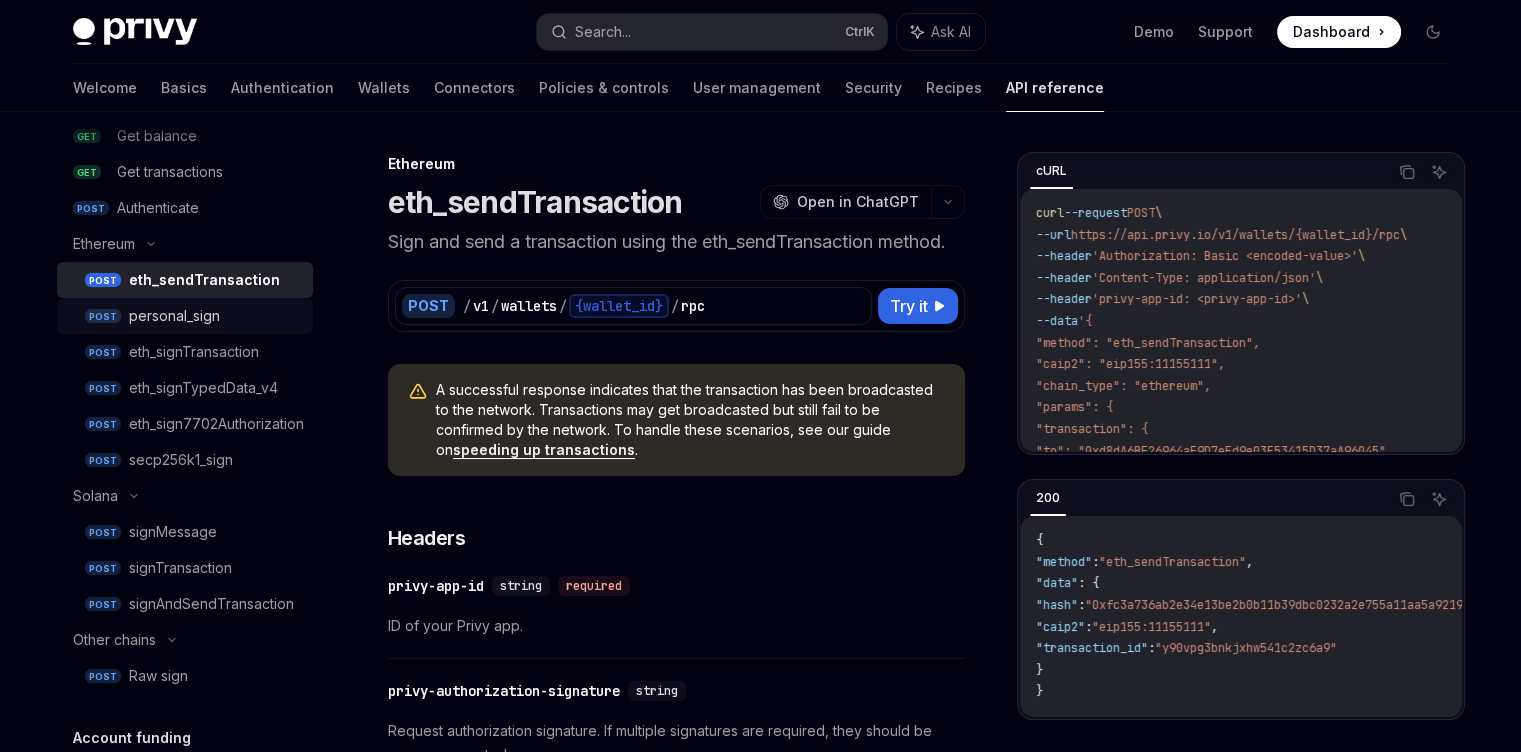 scroll, scrollTop: 534, scrollLeft: 0, axis: vertical 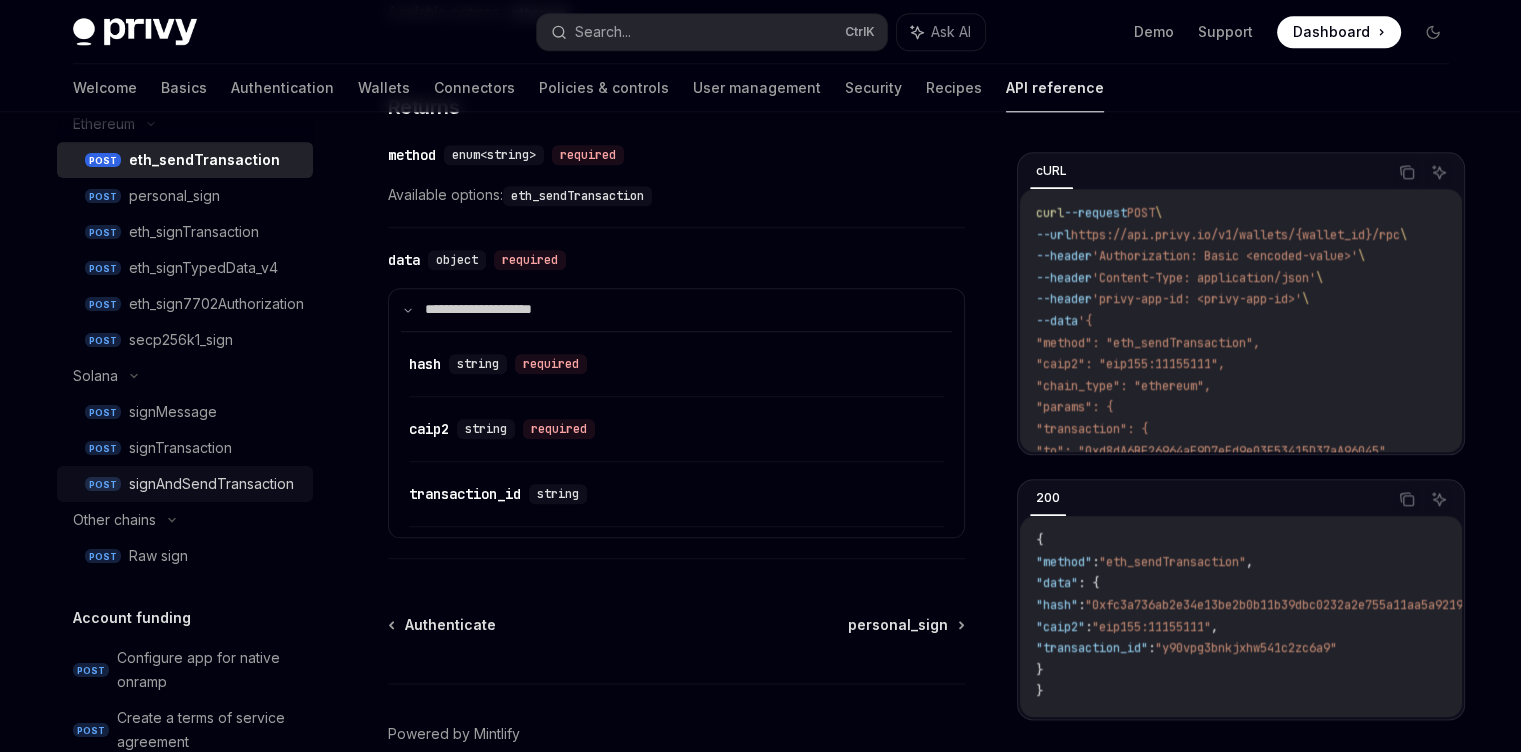 click on "signAndSendTransaction" at bounding box center [211, 484] 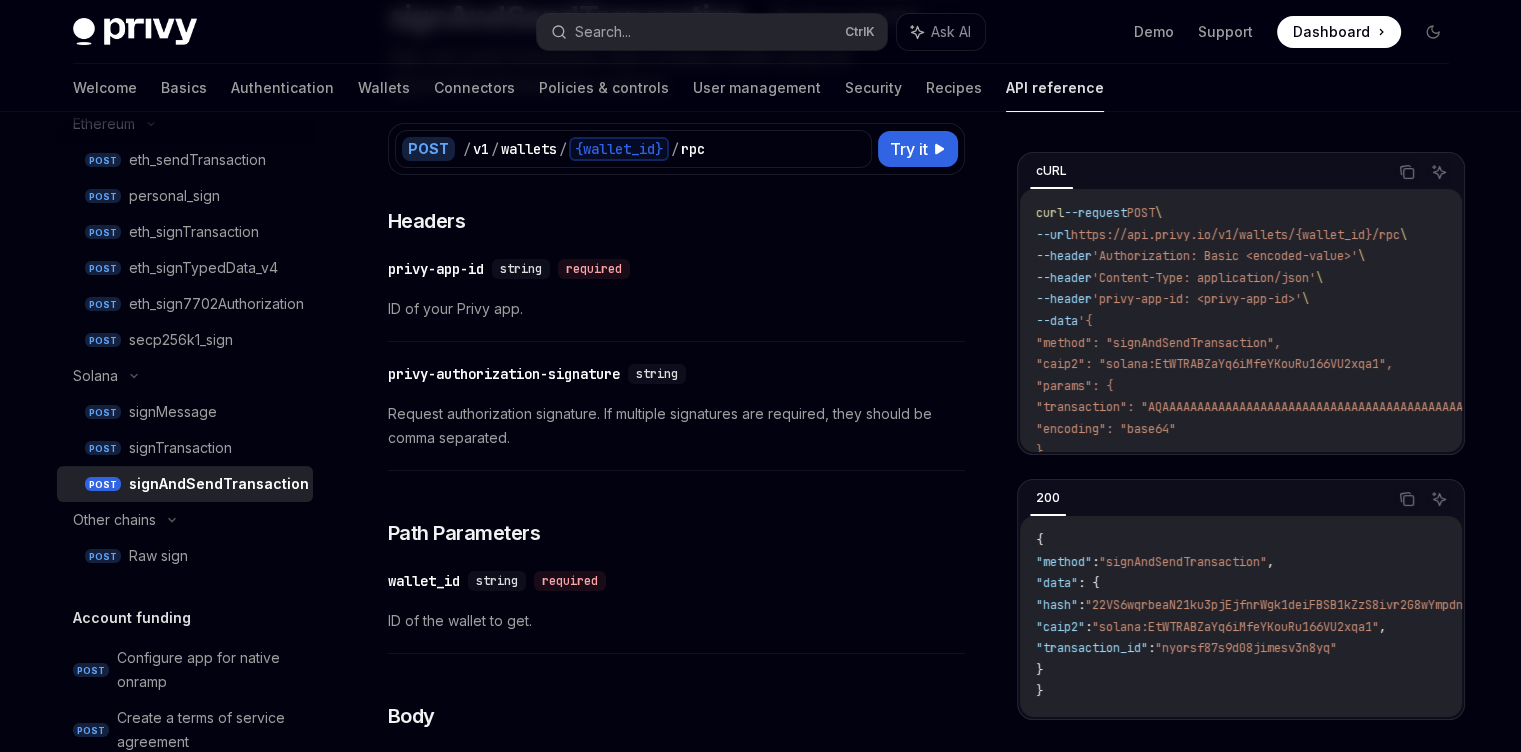 scroll, scrollTop: 0, scrollLeft: 0, axis: both 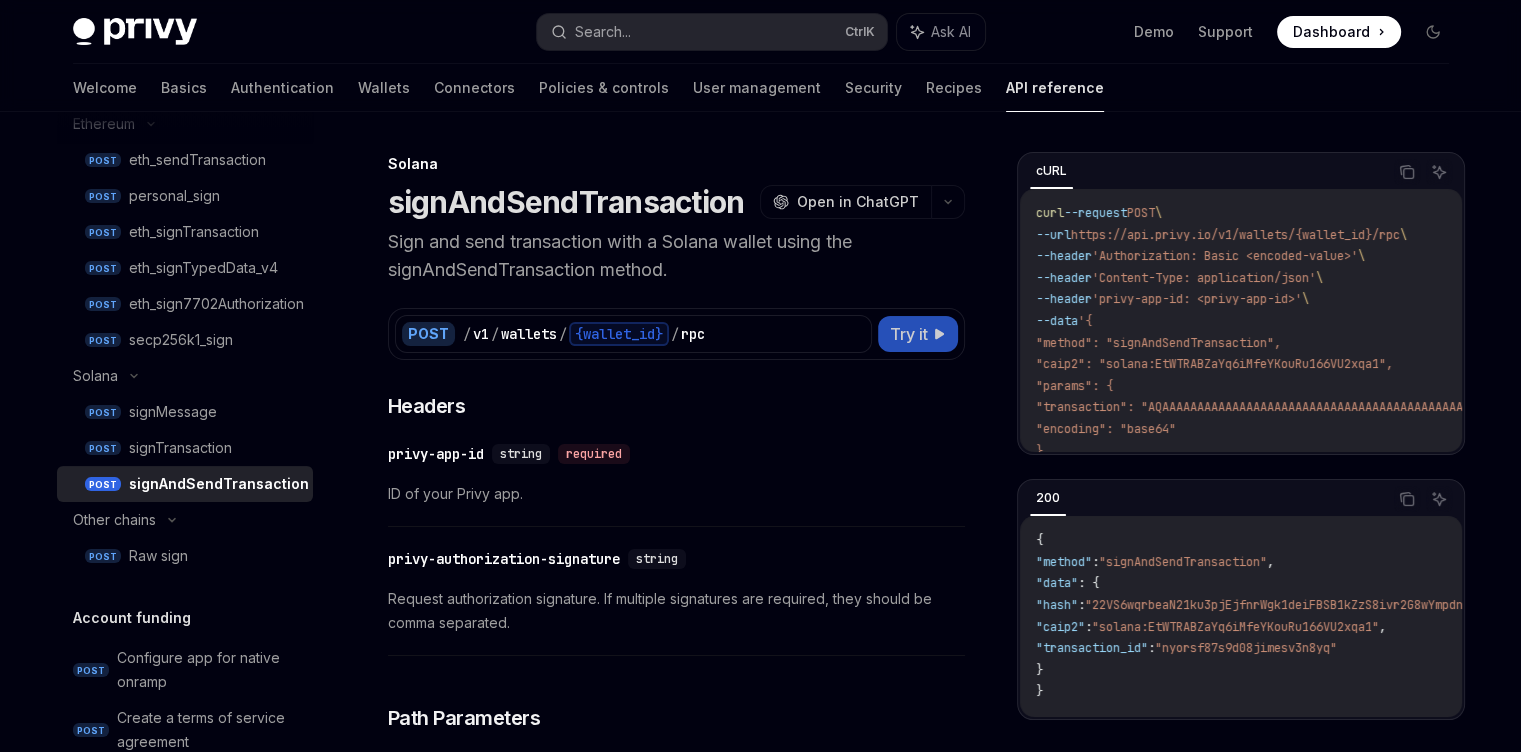click on "Try it" at bounding box center (909, 334) 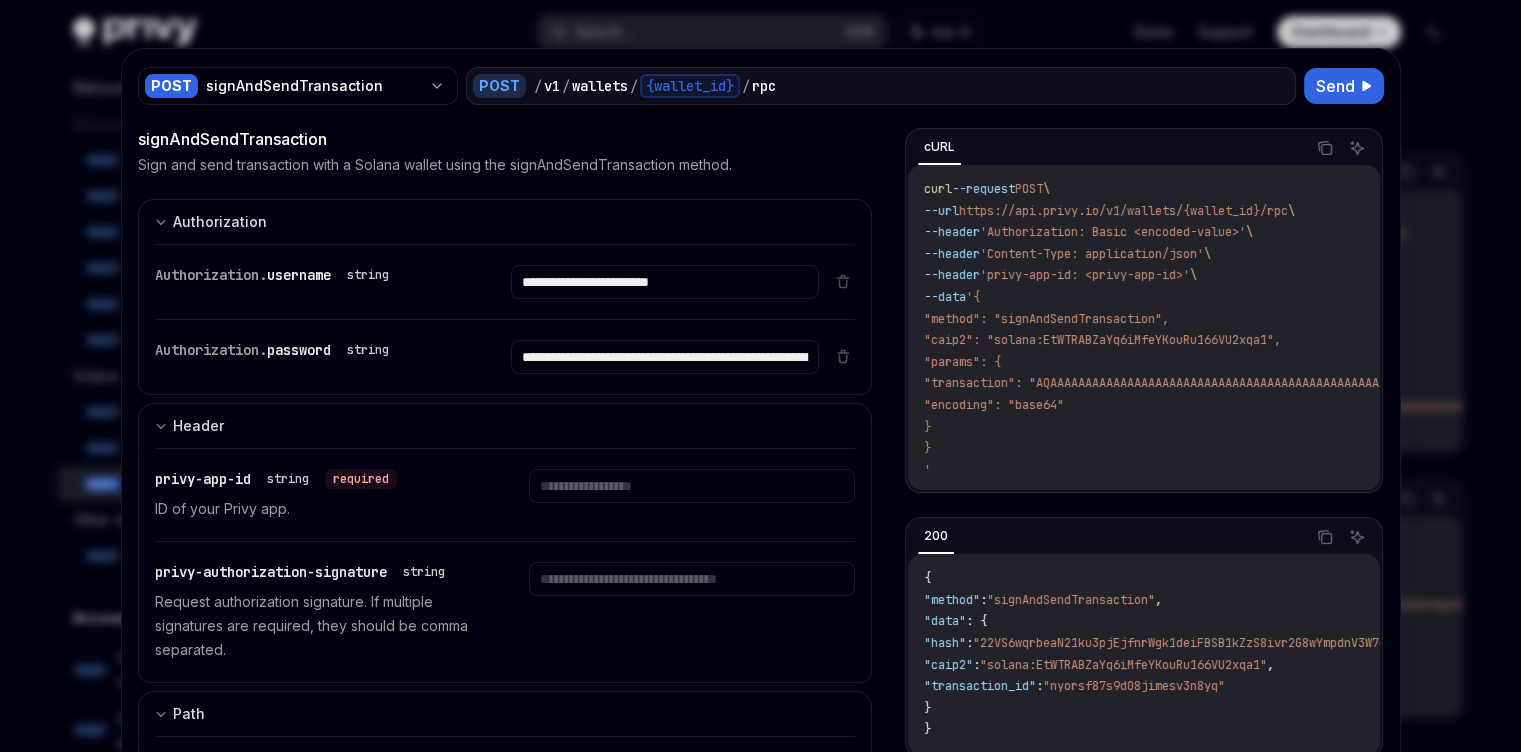 scroll, scrollTop: 0, scrollLeft: 0, axis: both 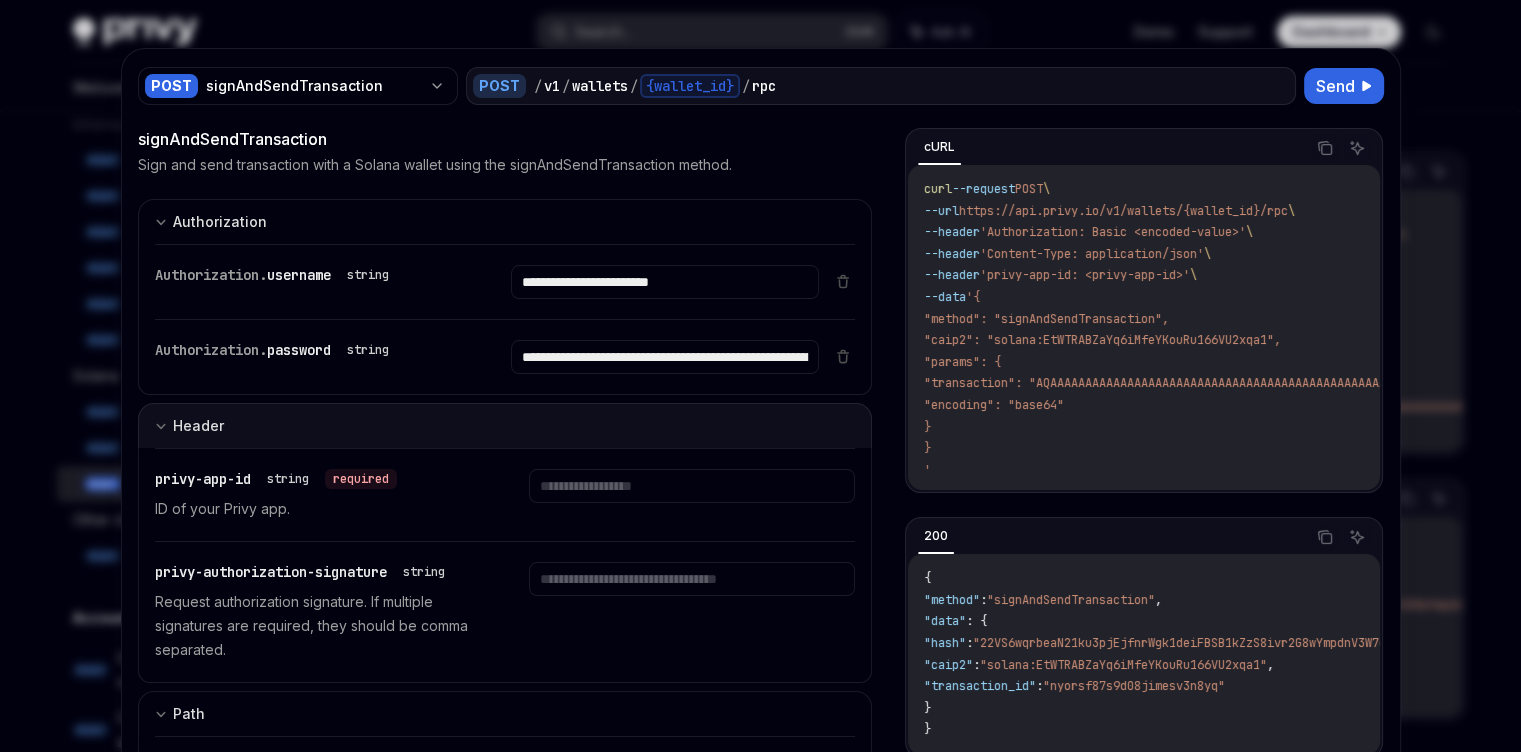 click on "Header" at bounding box center (505, 425) 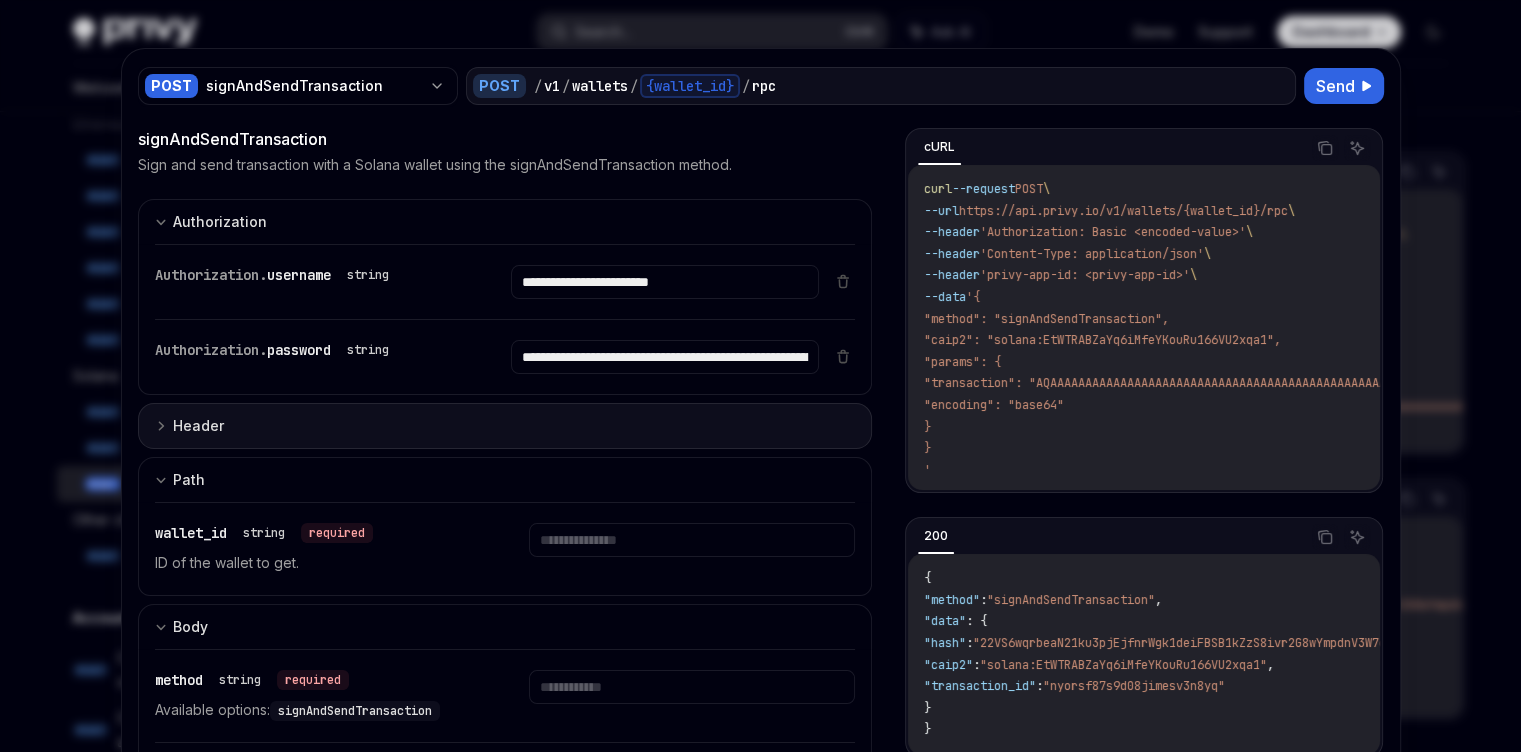 click on "Header" at bounding box center (505, 426) 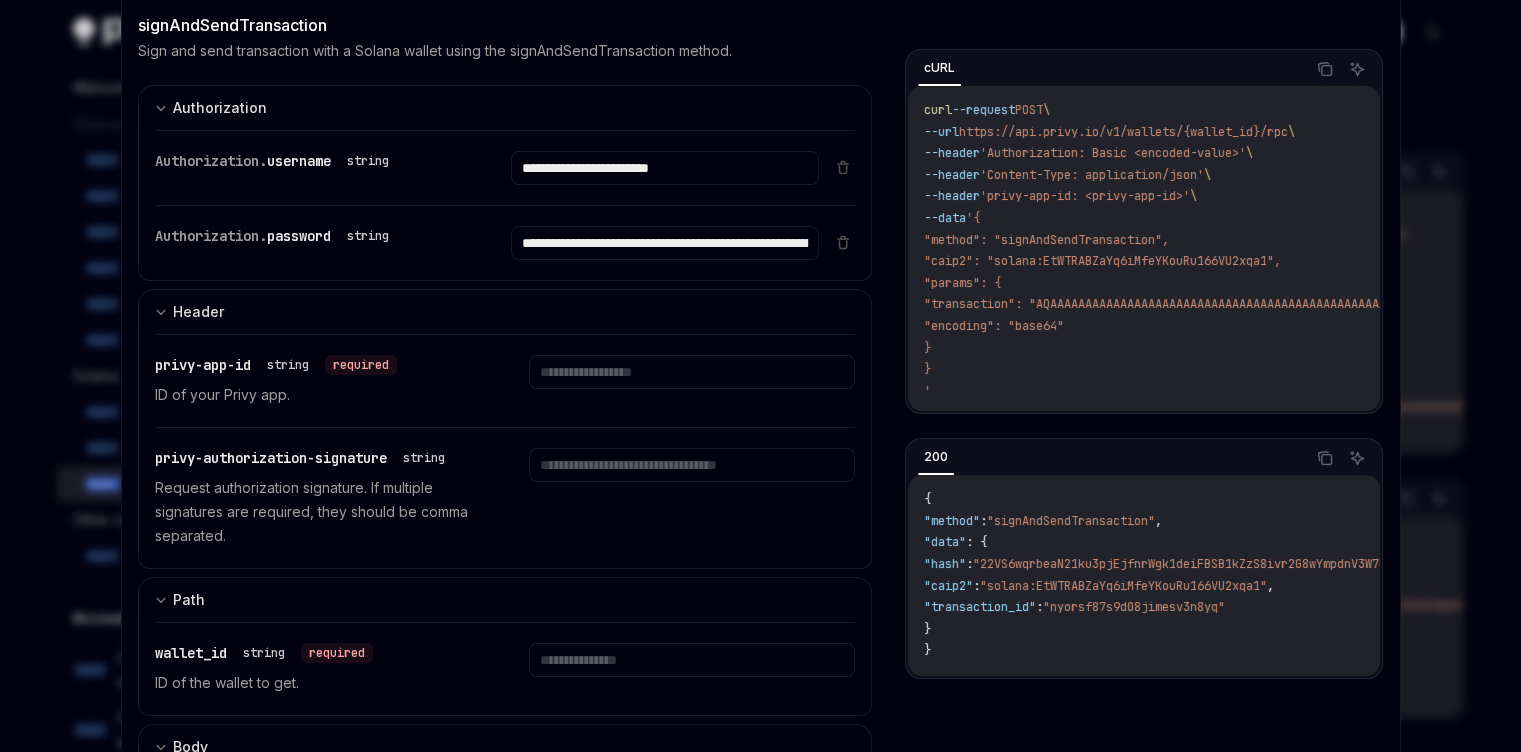 scroll, scrollTop: 240, scrollLeft: 0, axis: vertical 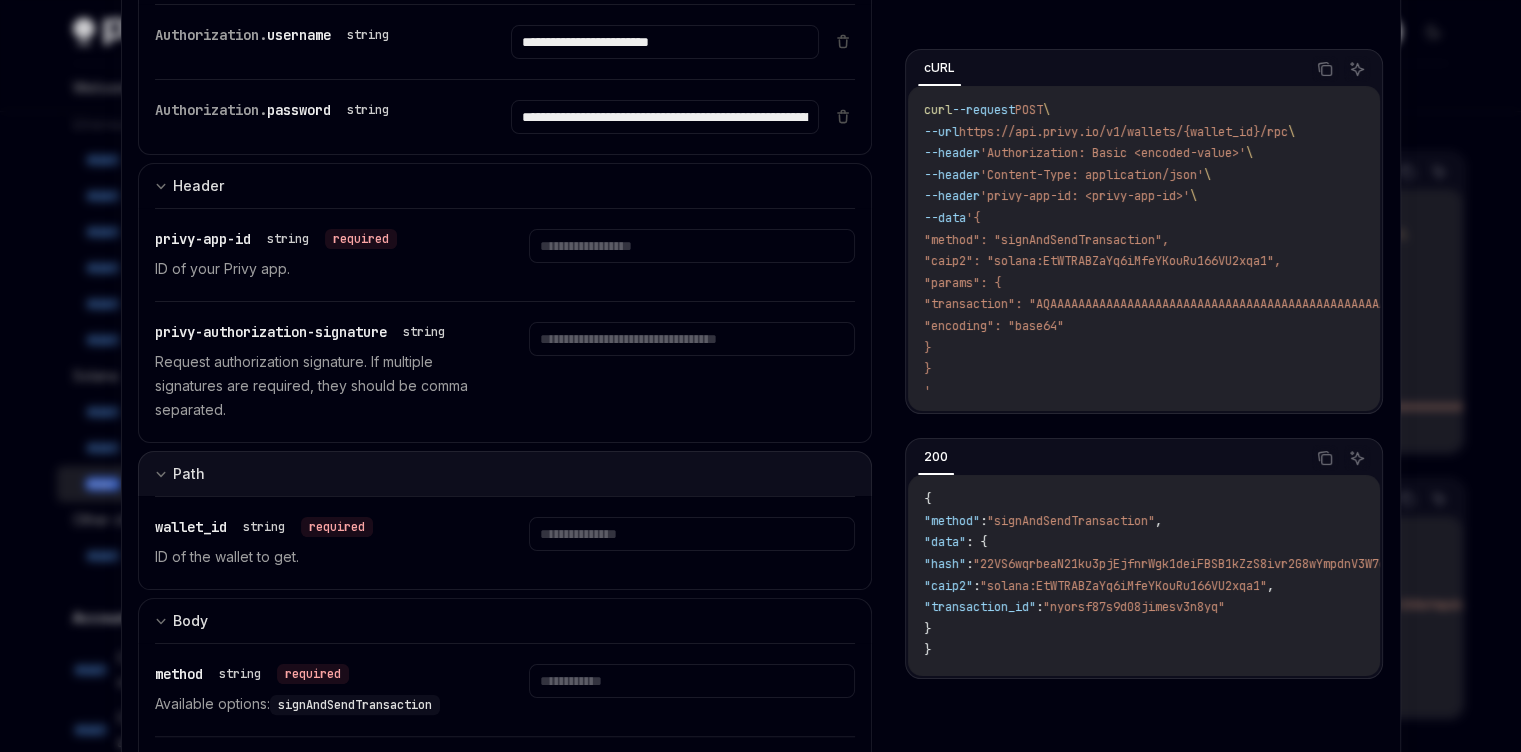 click on "Path" at bounding box center [180, 474] 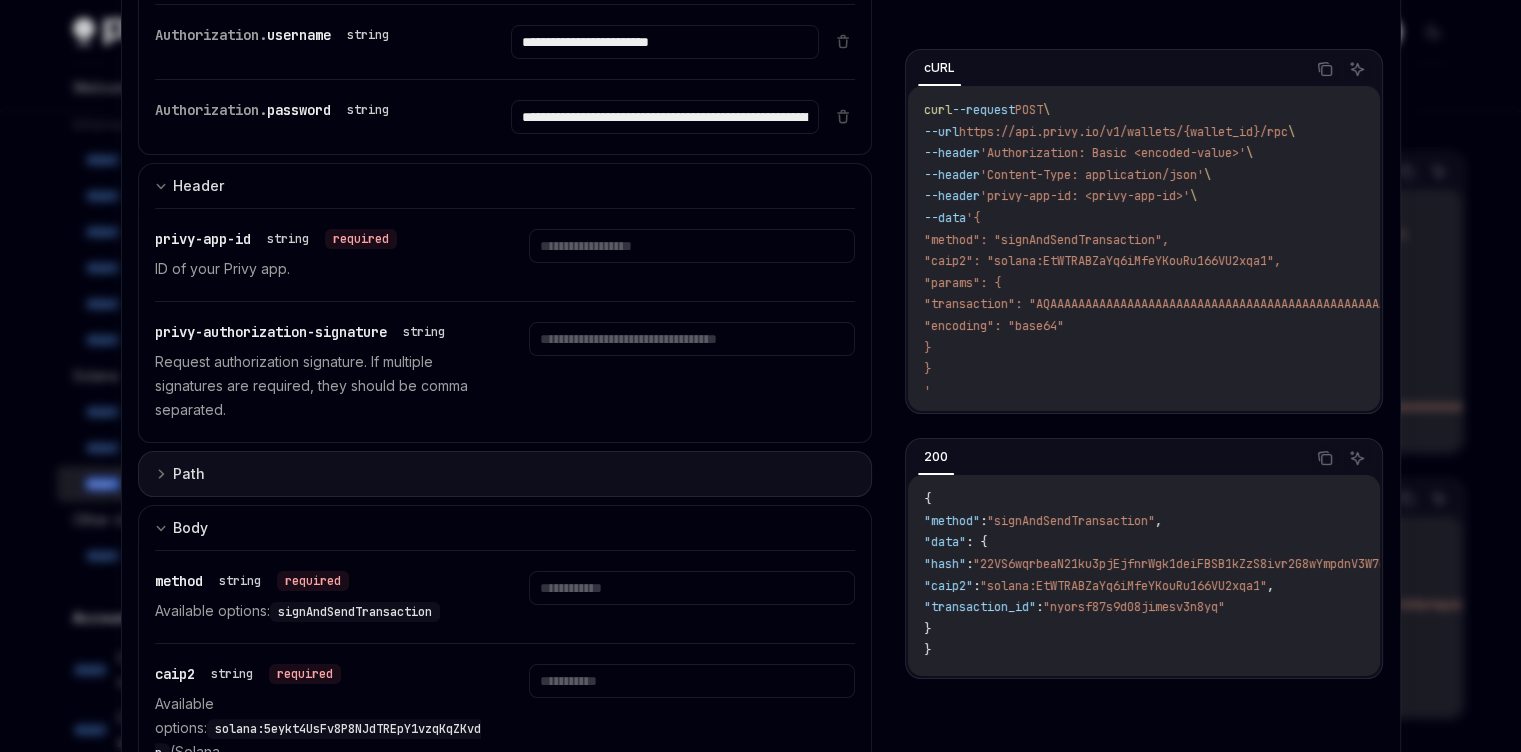 click on "Path" at bounding box center (180, 474) 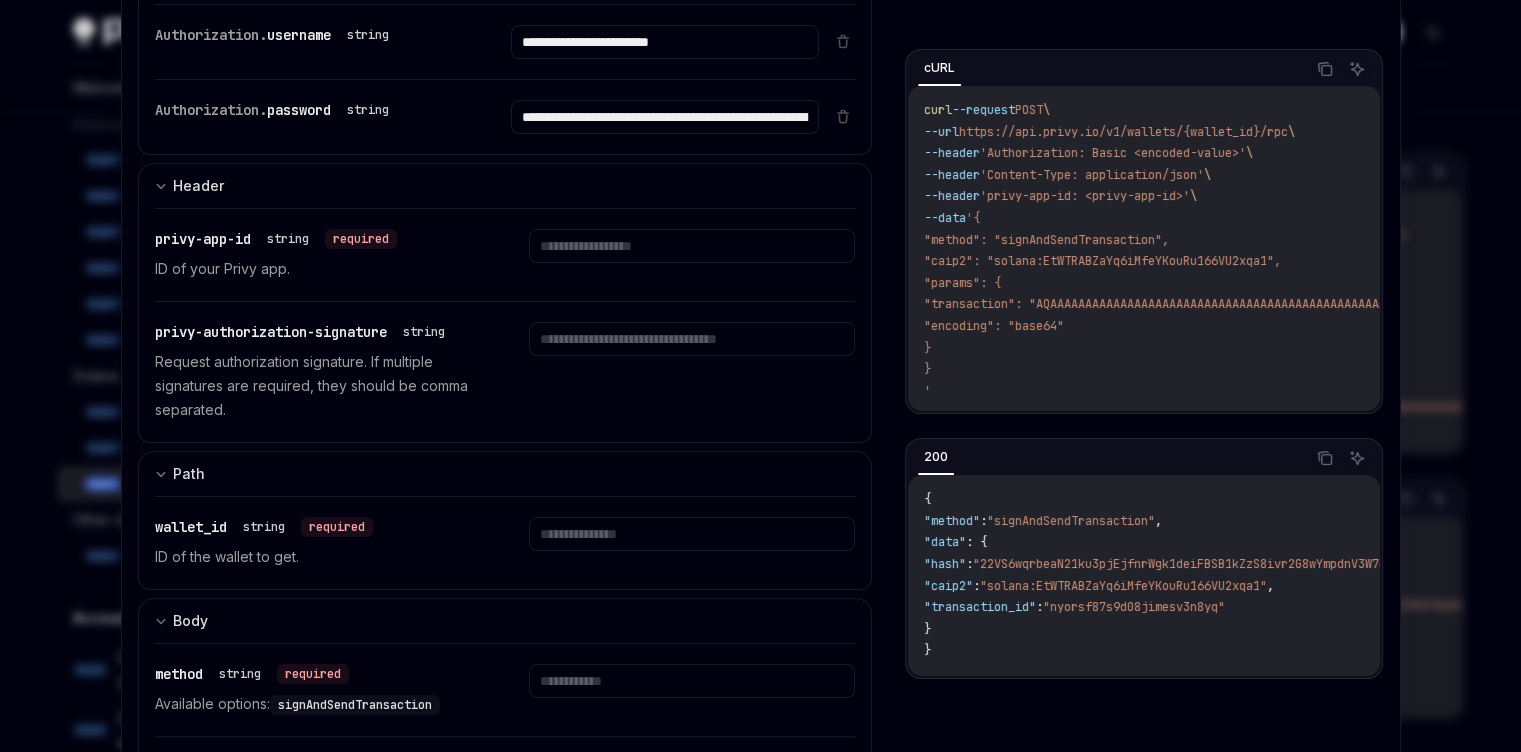 scroll, scrollTop: 480, scrollLeft: 0, axis: vertical 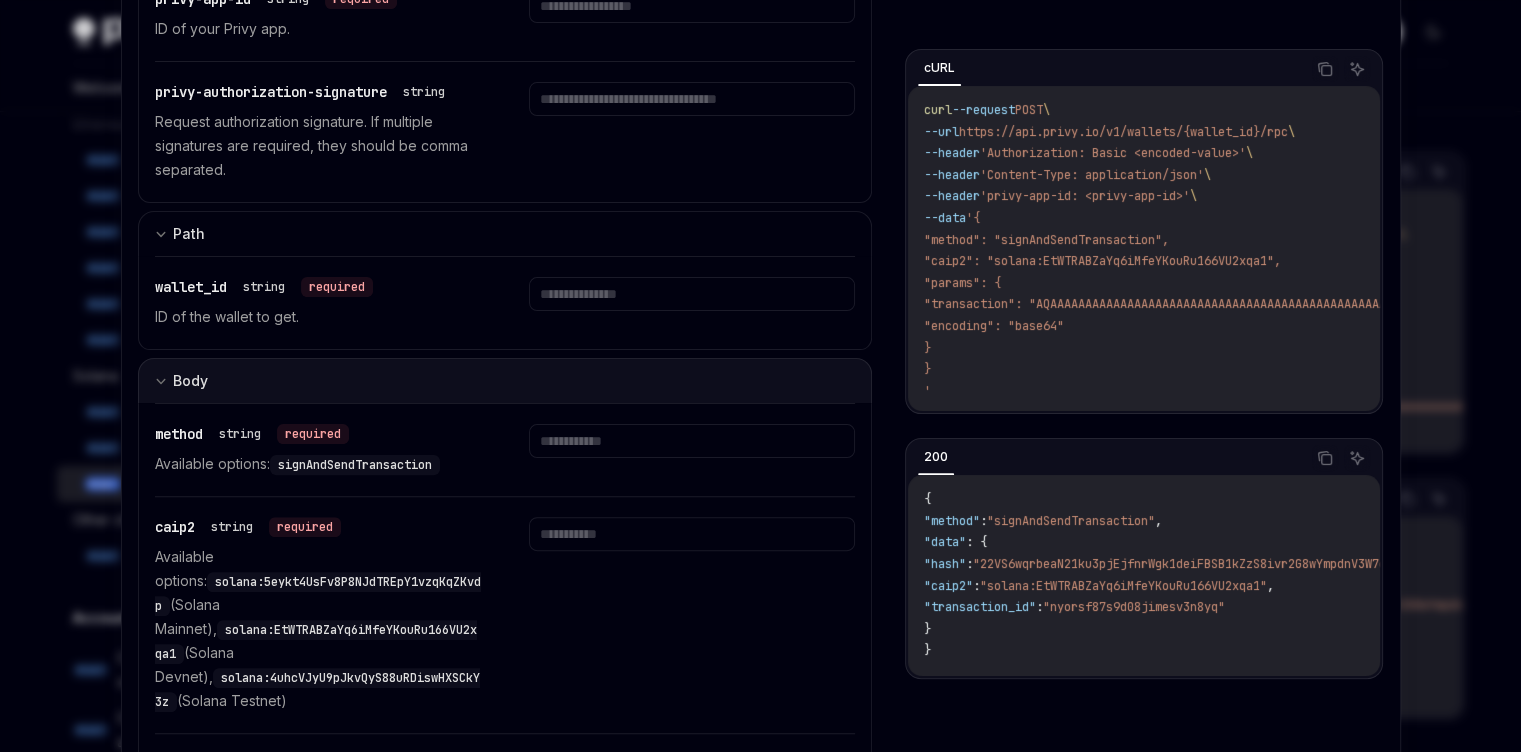 click on "Body" at bounding box center (181, 381) 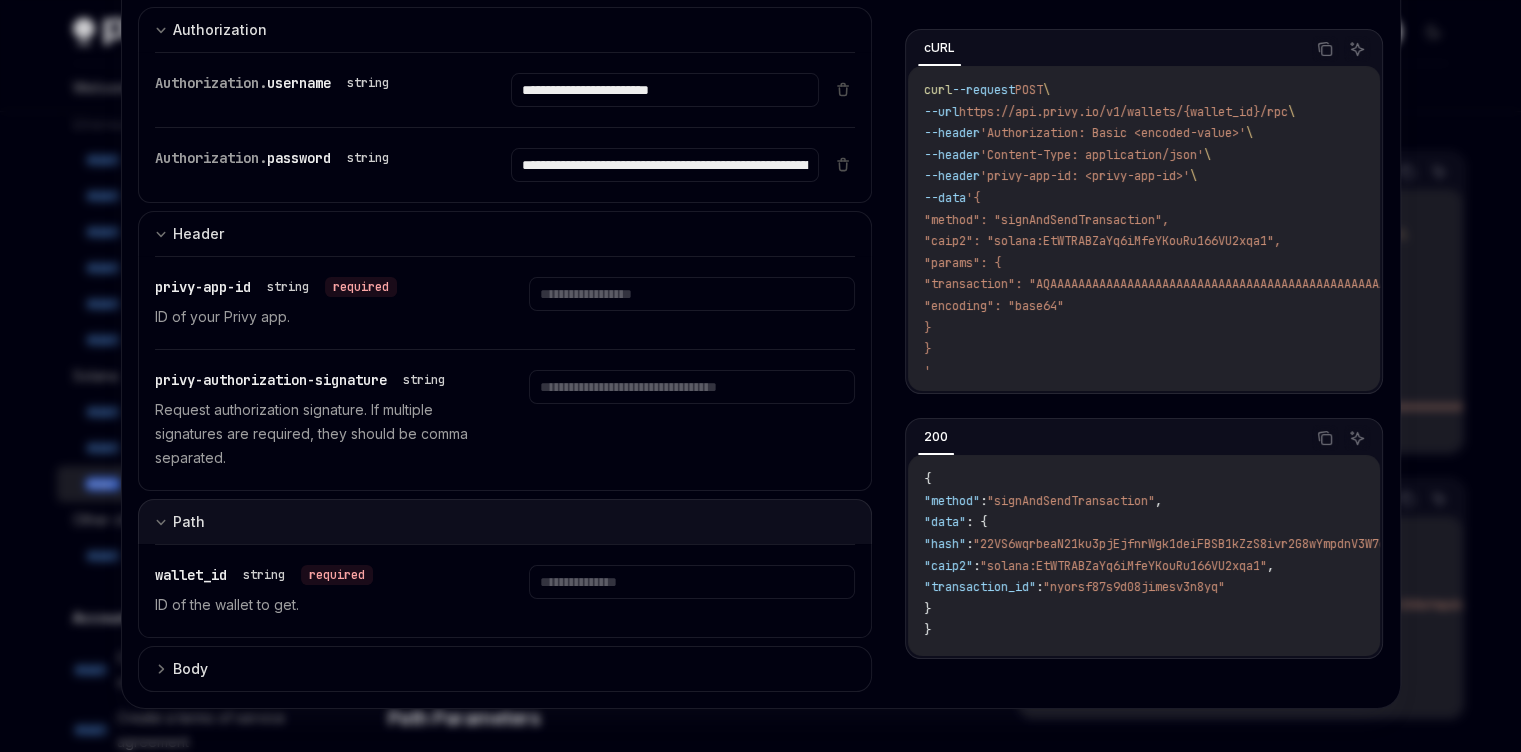 click on "Path" at bounding box center (189, 522) 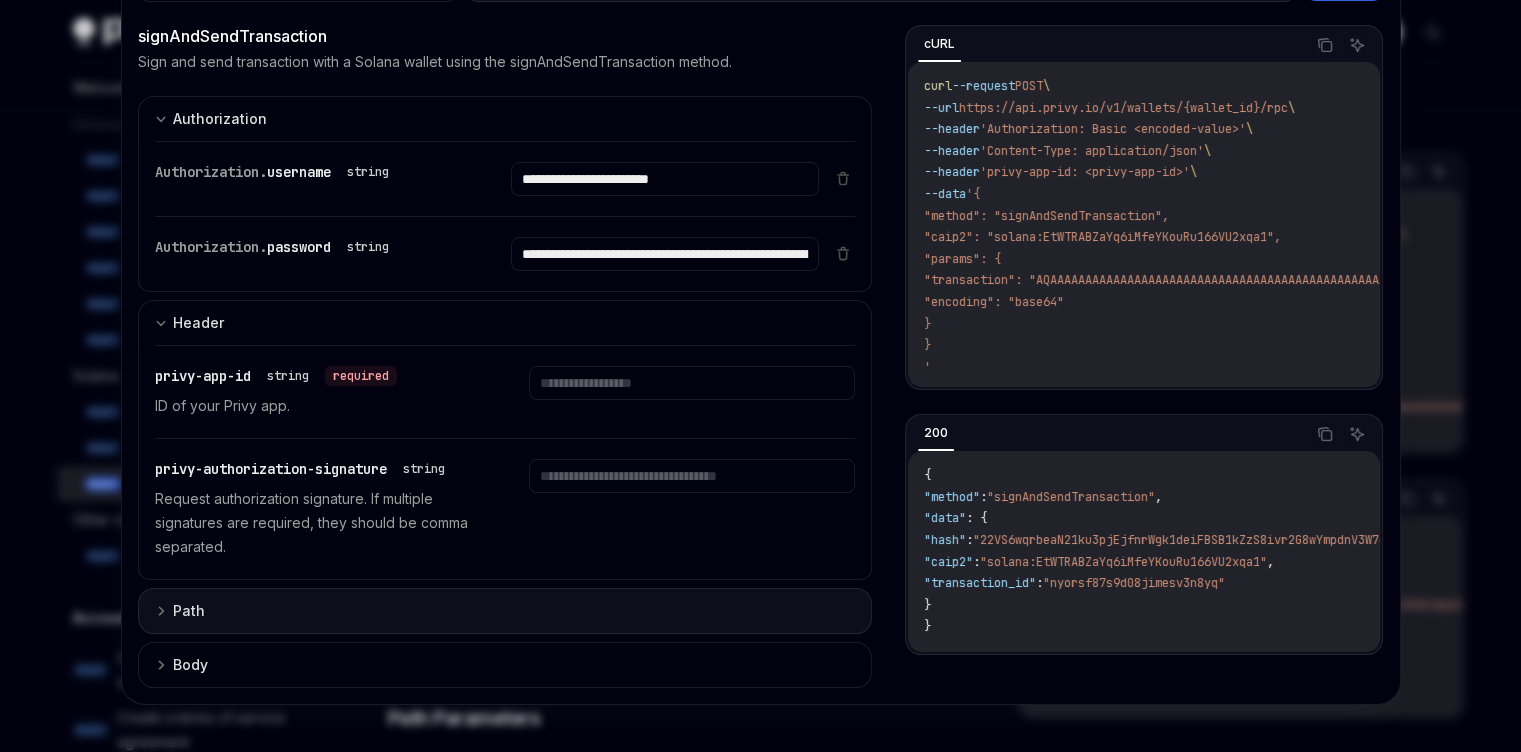 click on "Path" at bounding box center [189, 611] 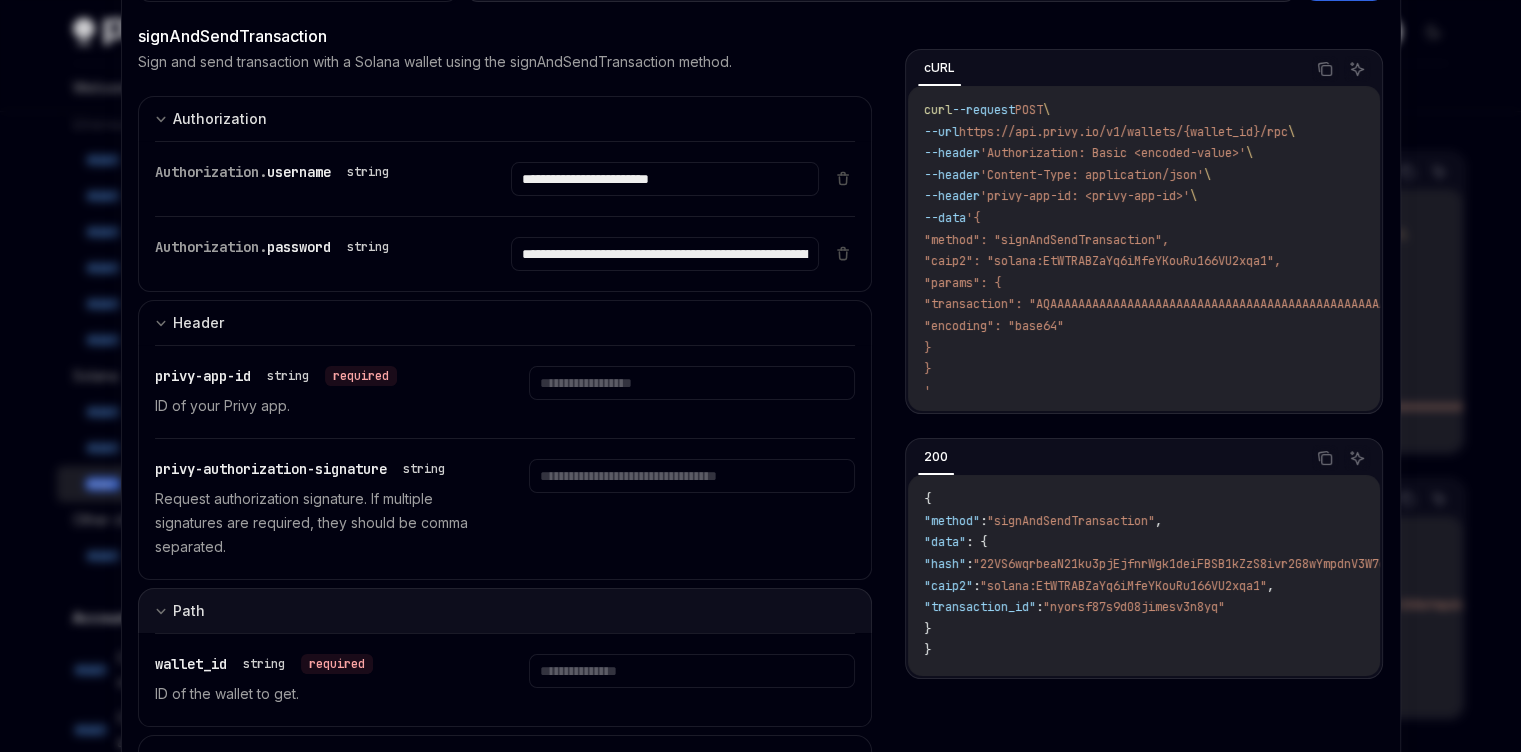 scroll, scrollTop: 192, scrollLeft: 0, axis: vertical 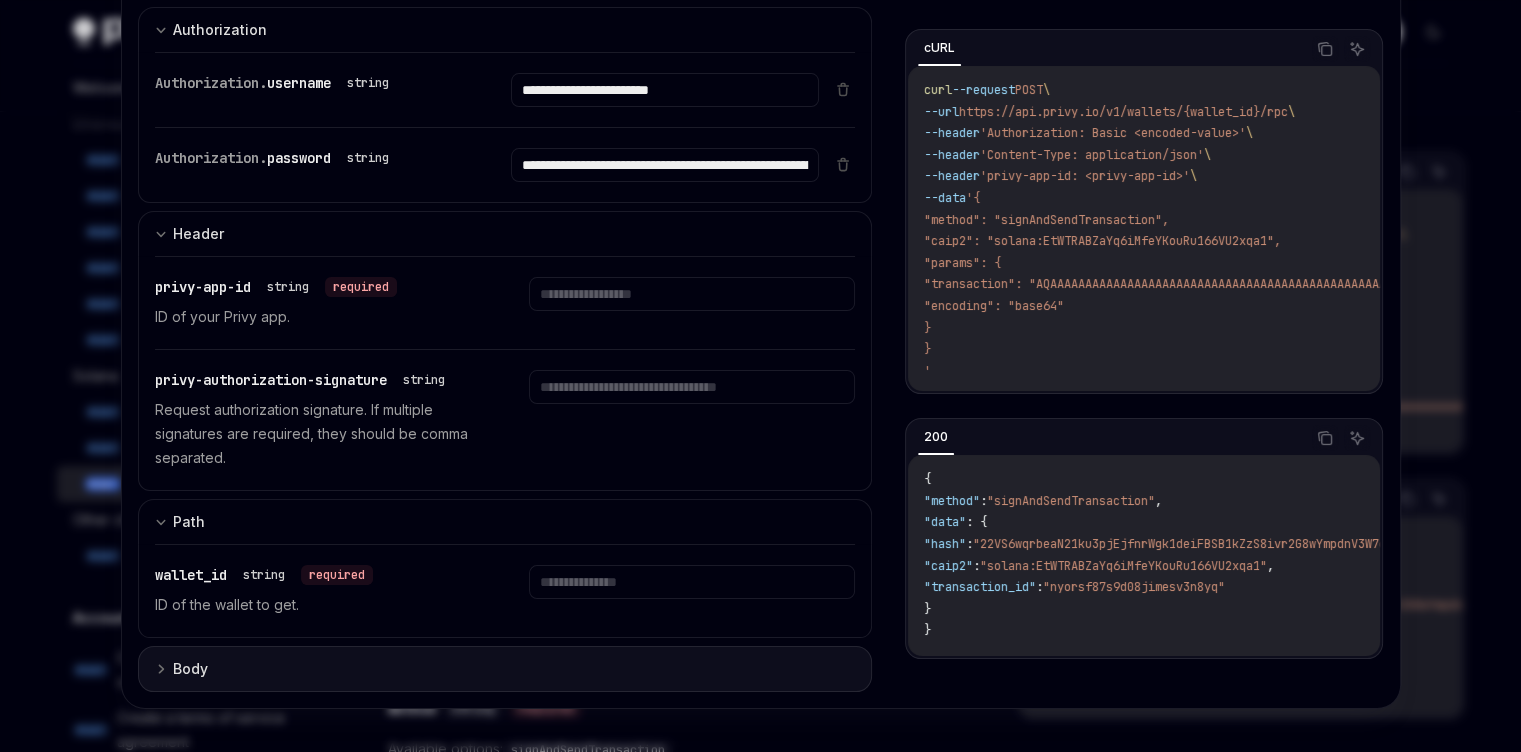 click on "Body" at bounding box center [190, 669] 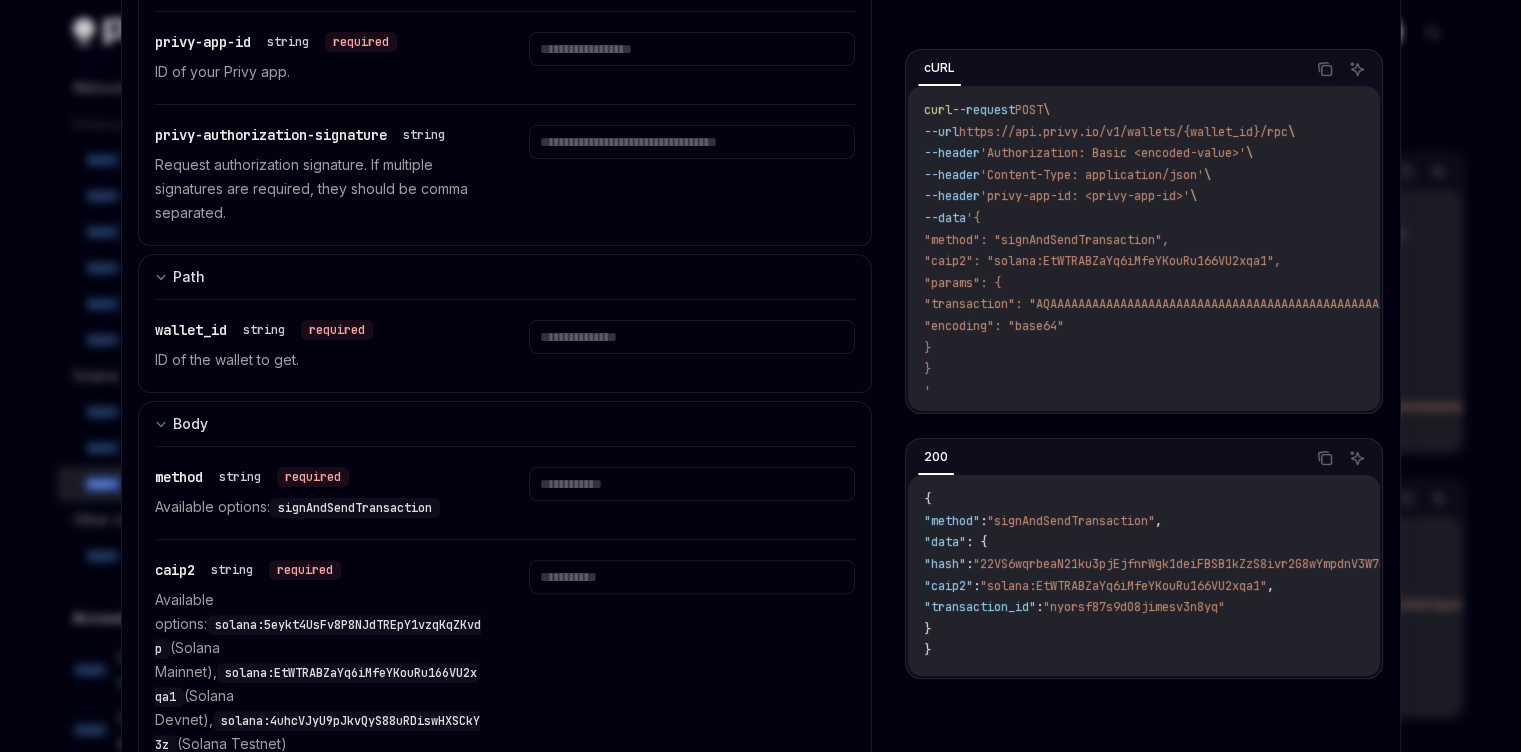 scroll, scrollTop: 400, scrollLeft: 0, axis: vertical 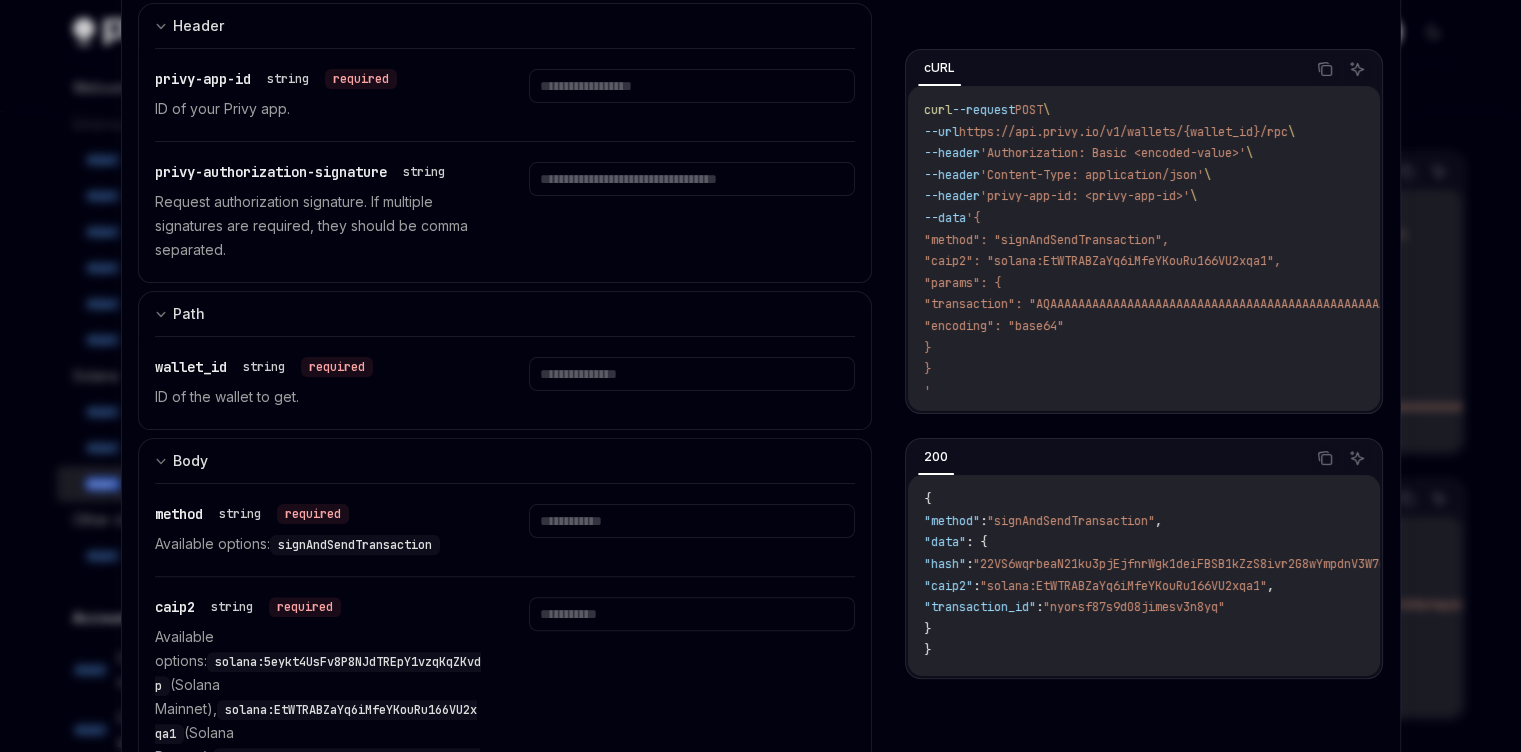 click at bounding box center [760, 376] 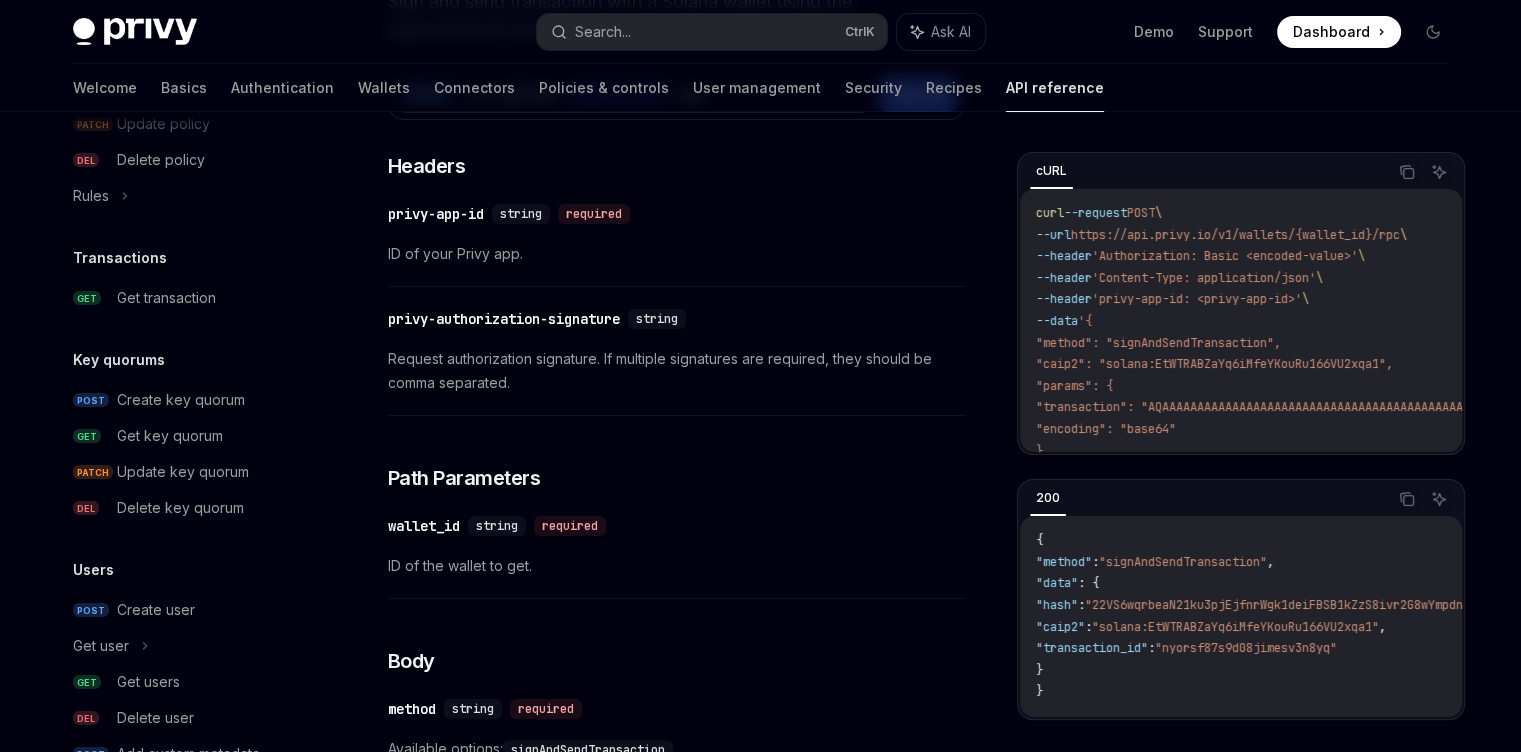 scroll, scrollTop: 1710, scrollLeft: 0, axis: vertical 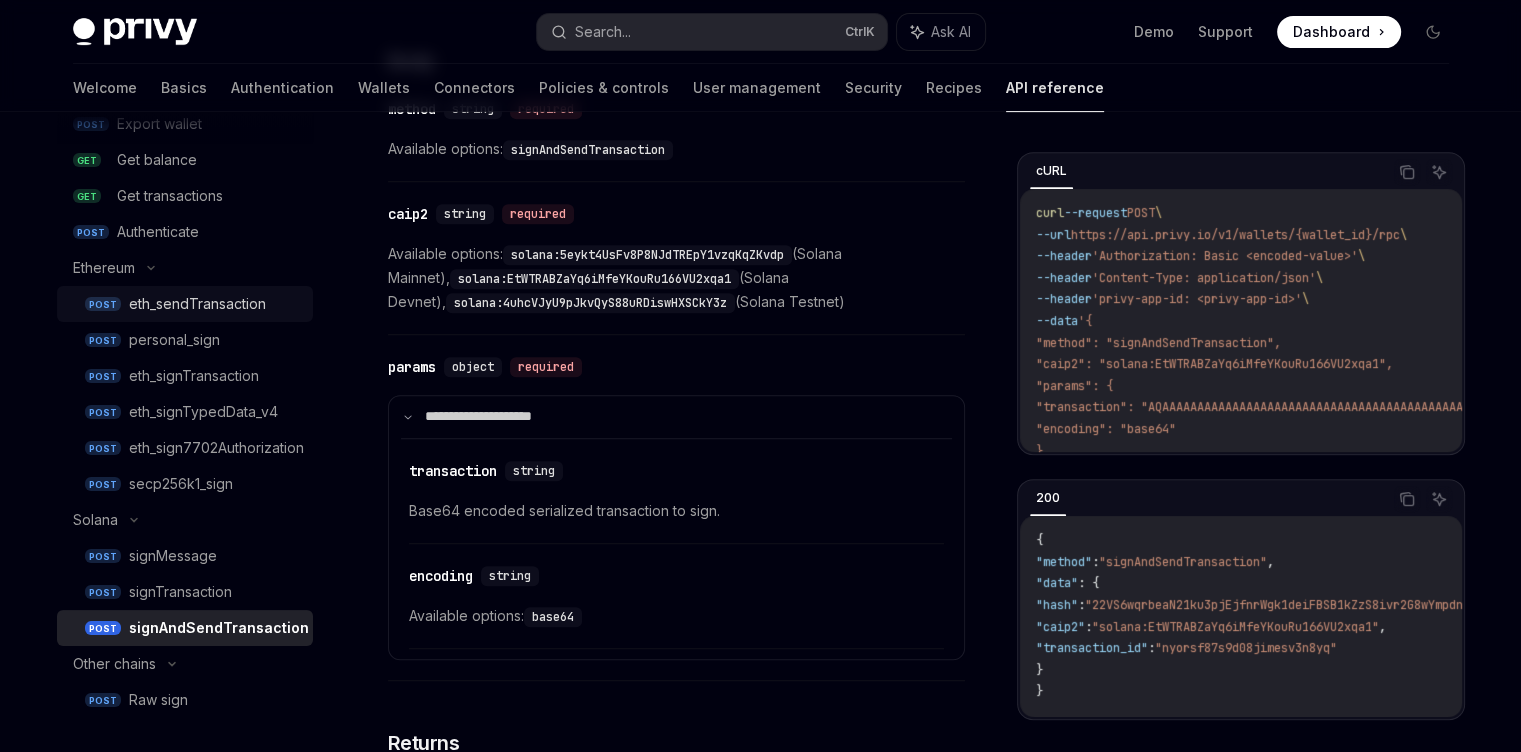 click on "eth_sendTransaction" at bounding box center (197, 304) 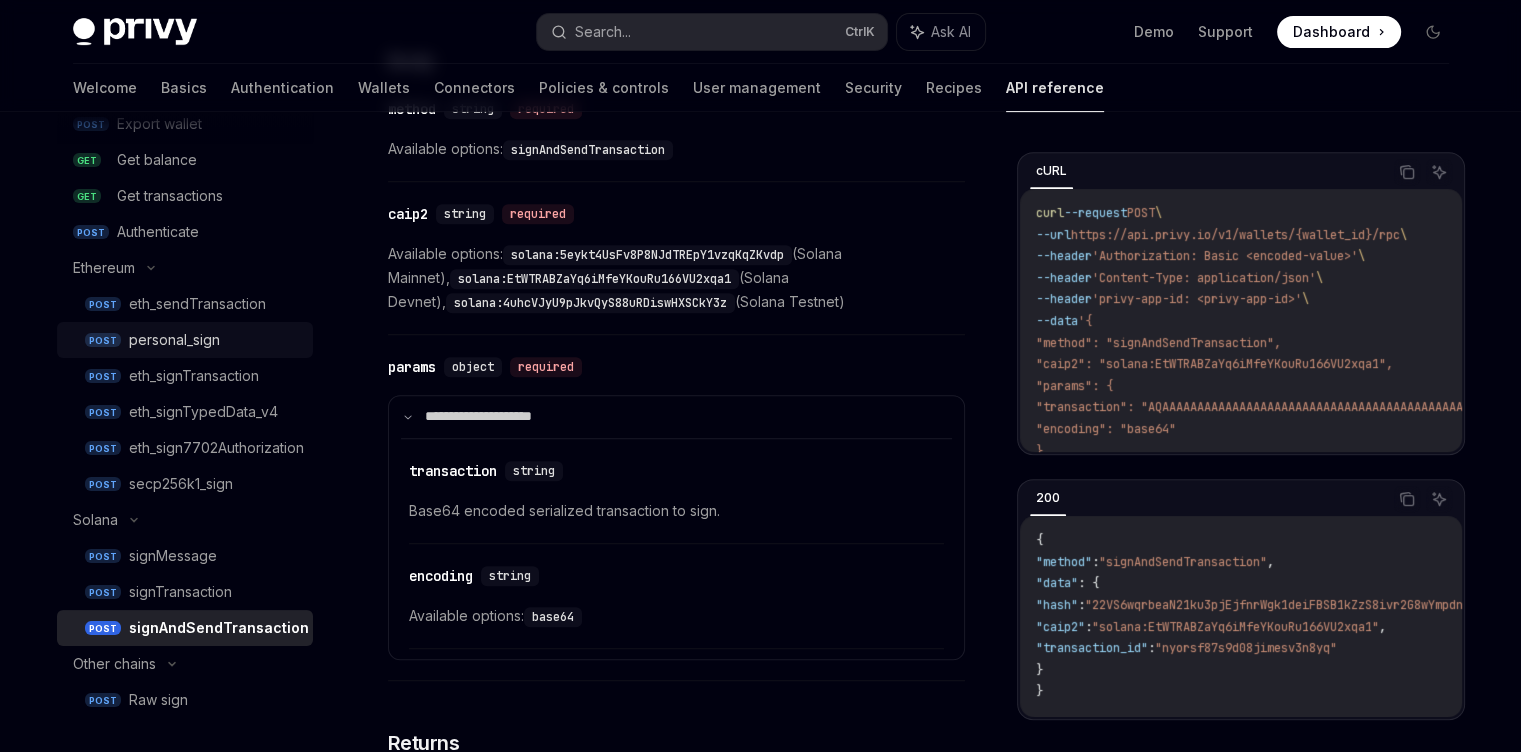scroll, scrollTop: 0, scrollLeft: 0, axis: both 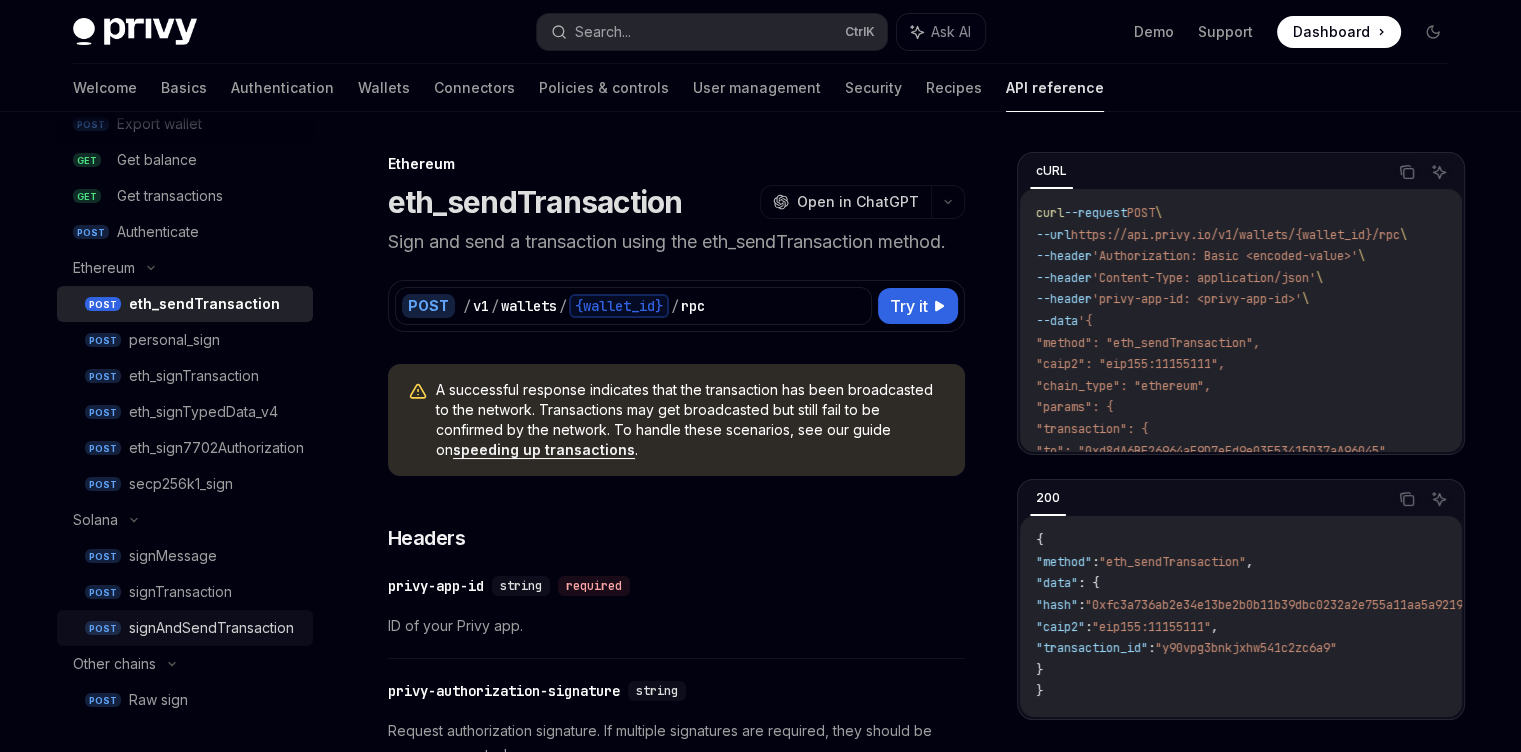 click on "signAndSendTransaction" at bounding box center [211, 628] 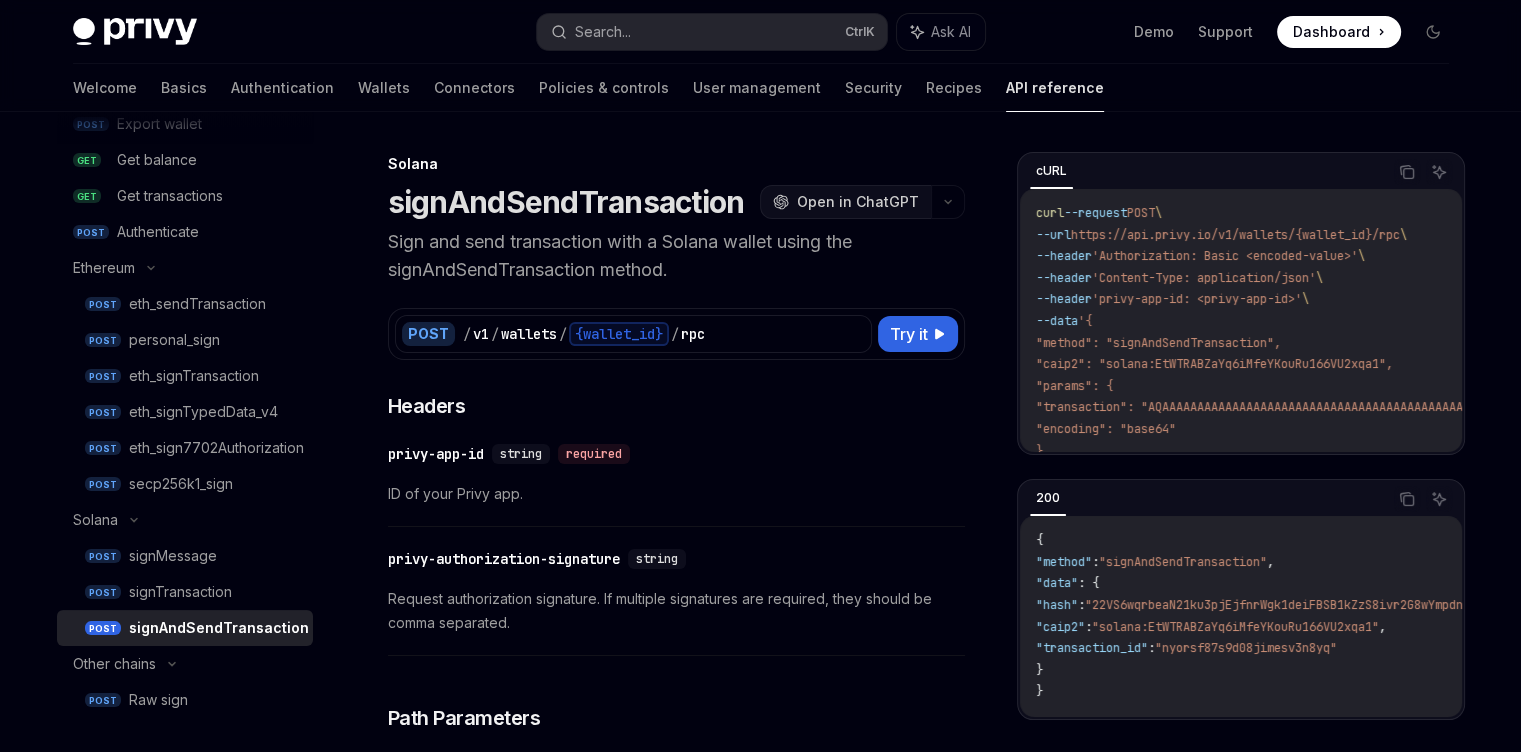 click on "Open in ChatGPT" at bounding box center [858, 202] 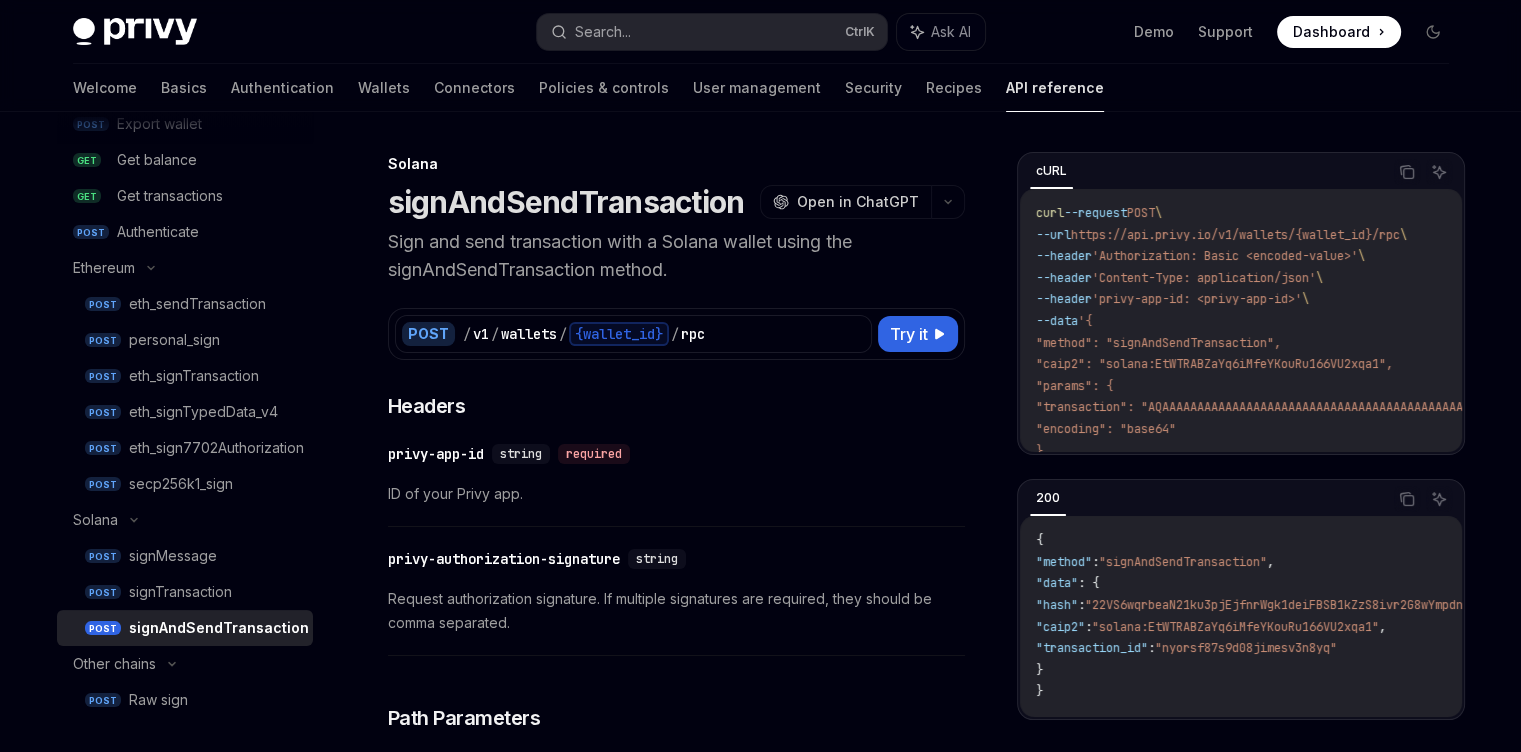 scroll, scrollTop: 510, scrollLeft: 0, axis: vertical 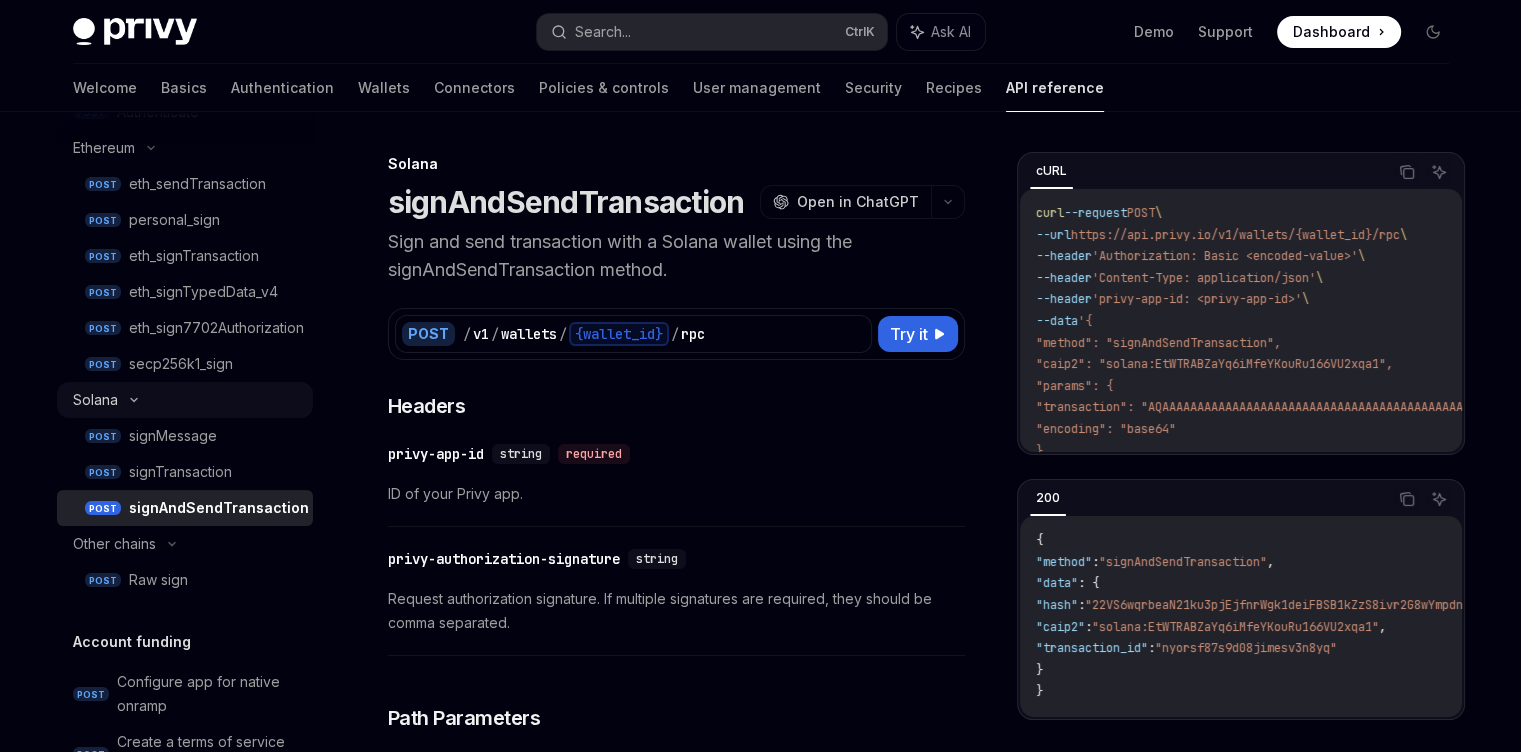 click 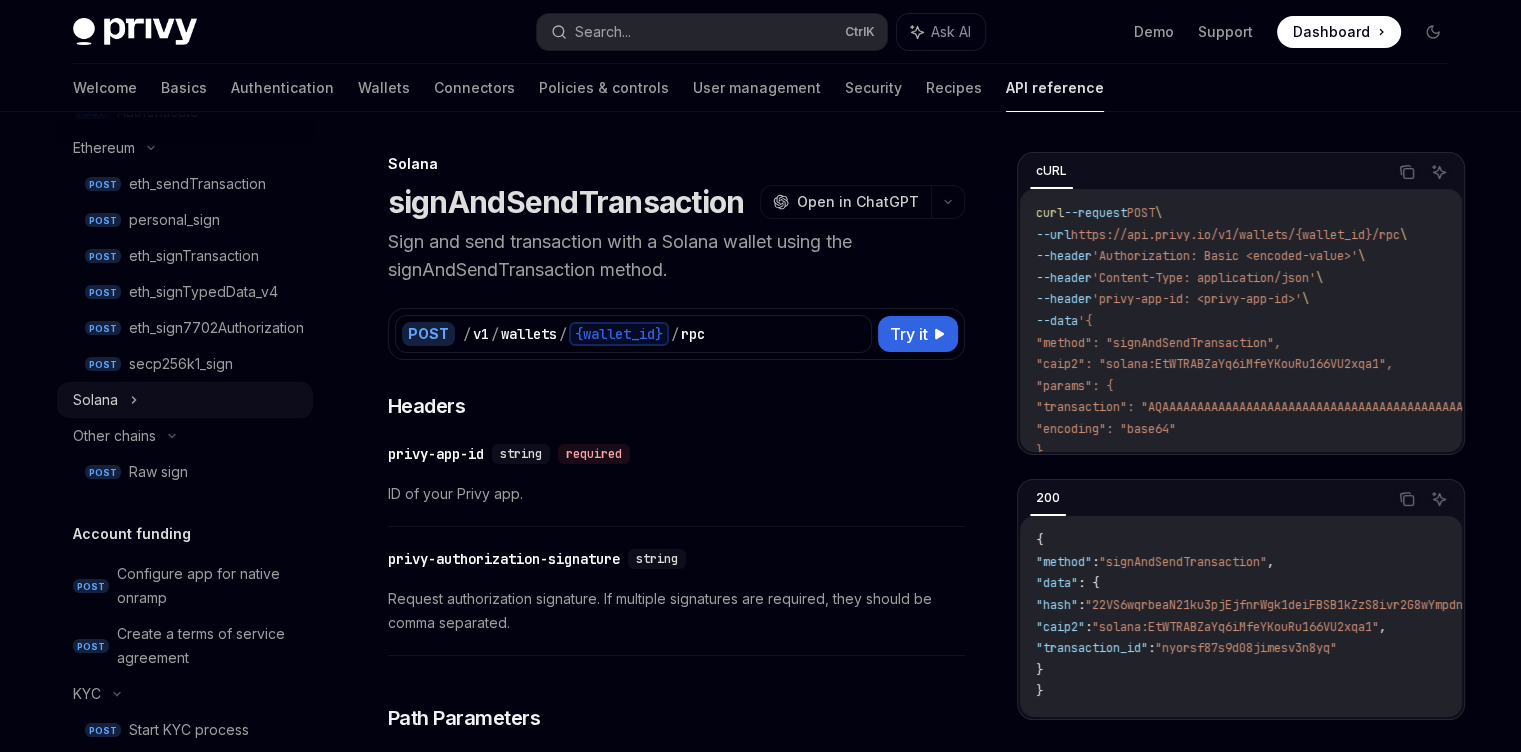 click on "Solana" at bounding box center (185, 400) 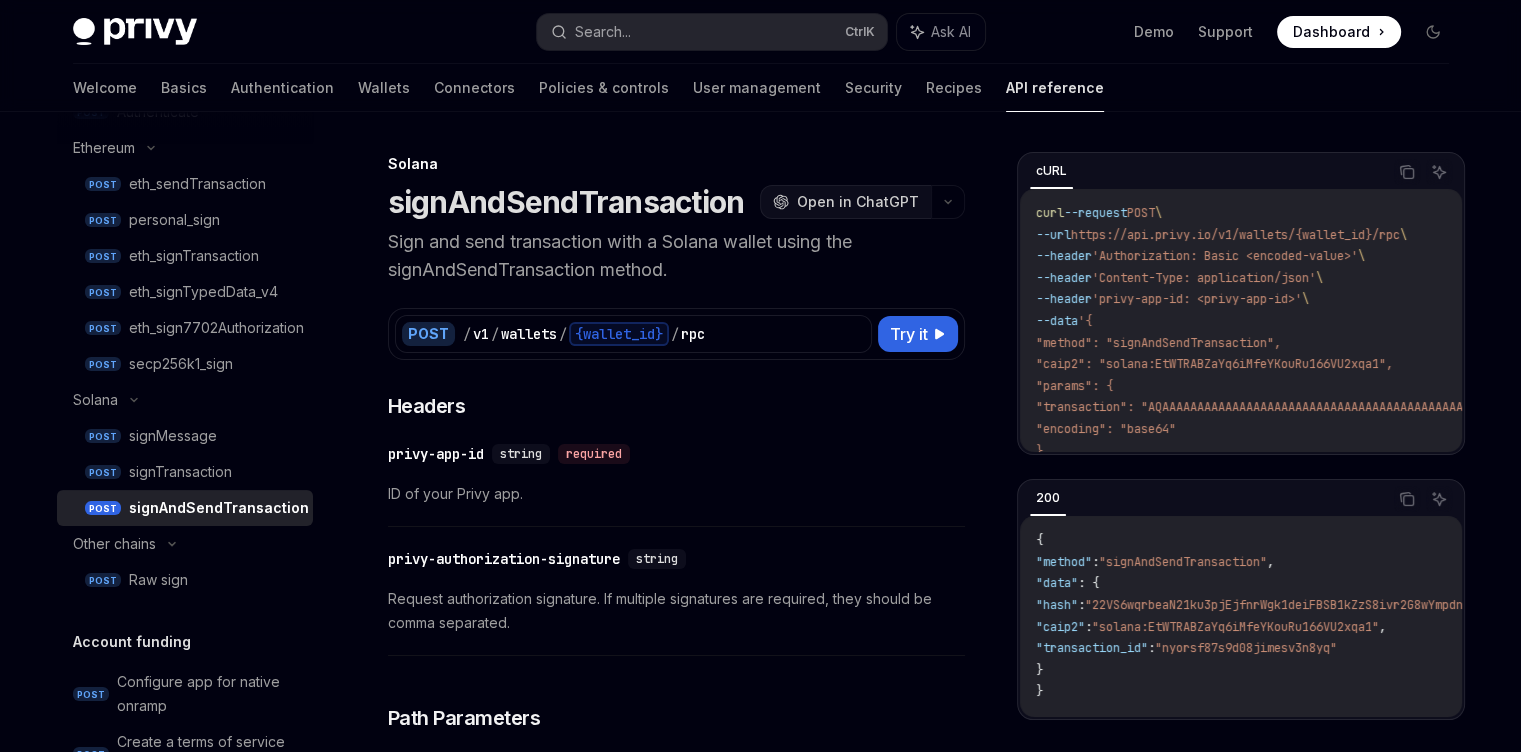 click on "Open in ChatGPT" at bounding box center (858, 202) 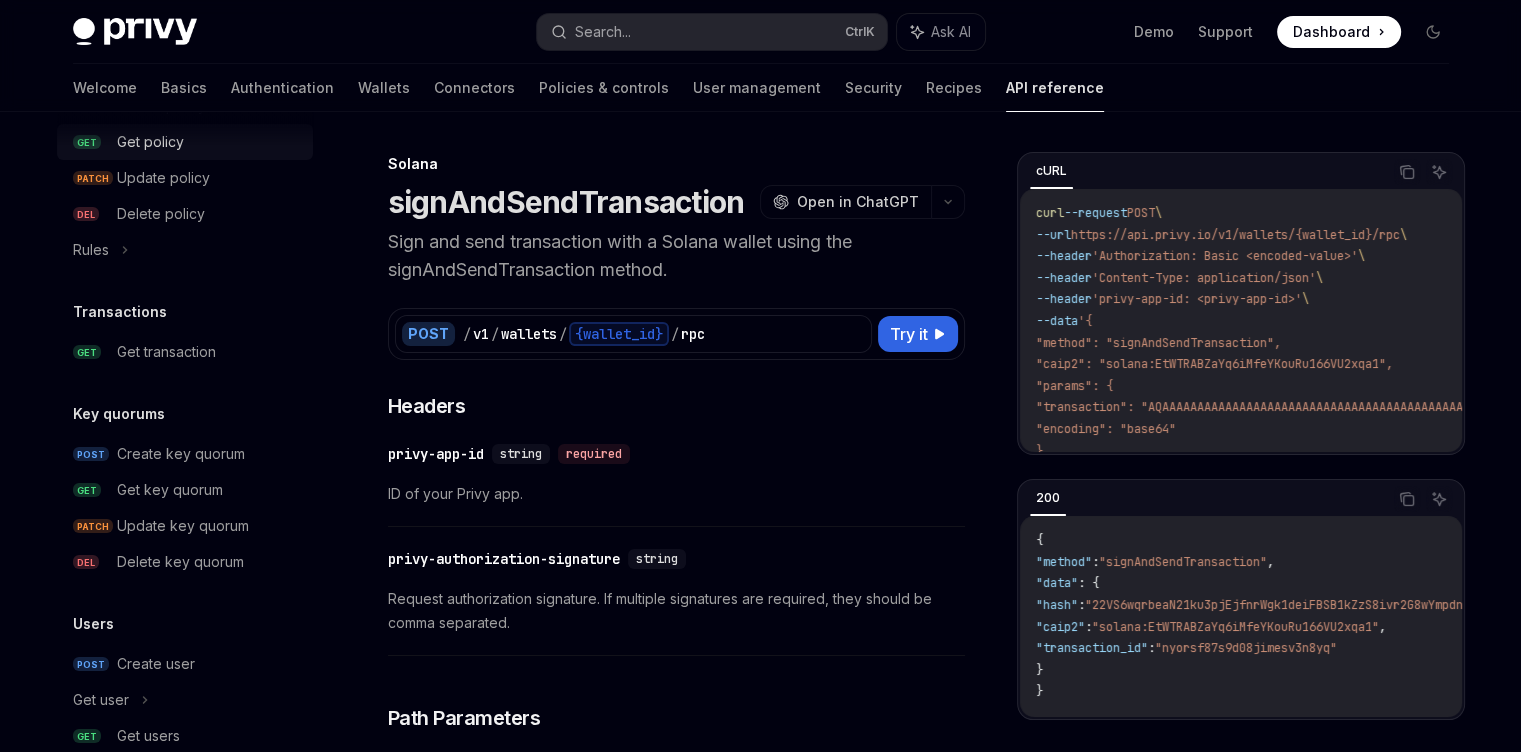 scroll, scrollTop: 1710, scrollLeft: 0, axis: vertical 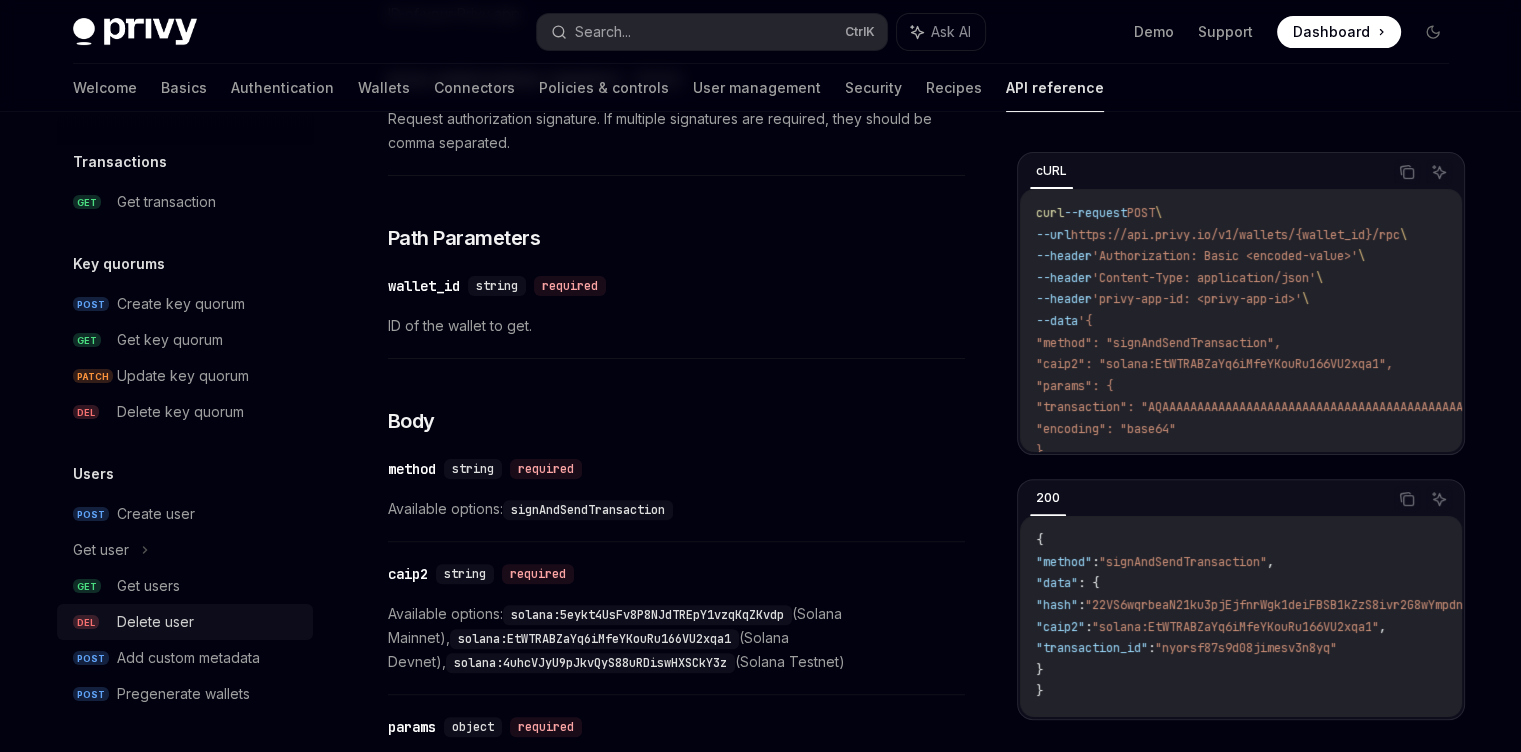 click on "DEL Delete user" at bounding box center (185, 622) 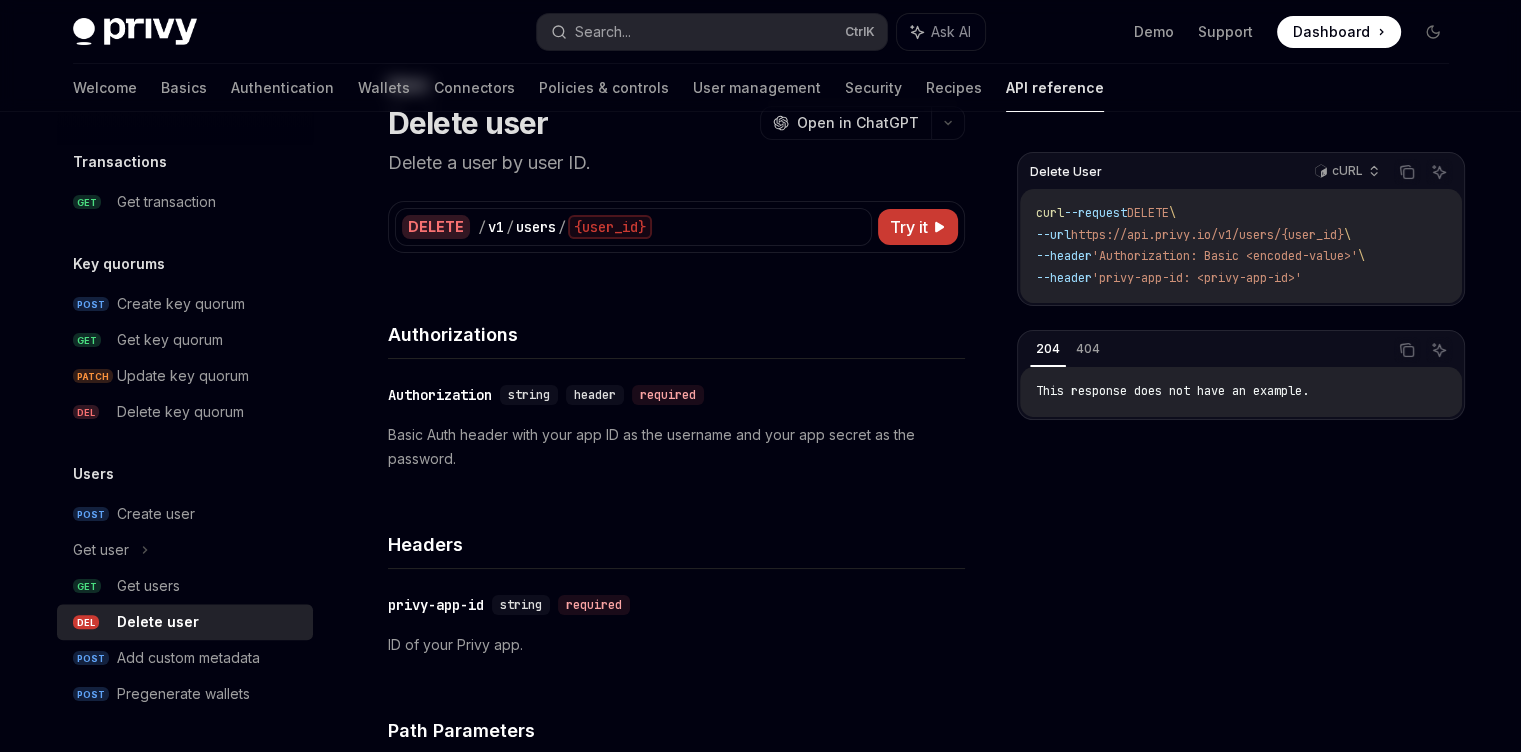 scroll, scrollTop: 0, scrollLeft: 0, axis: both 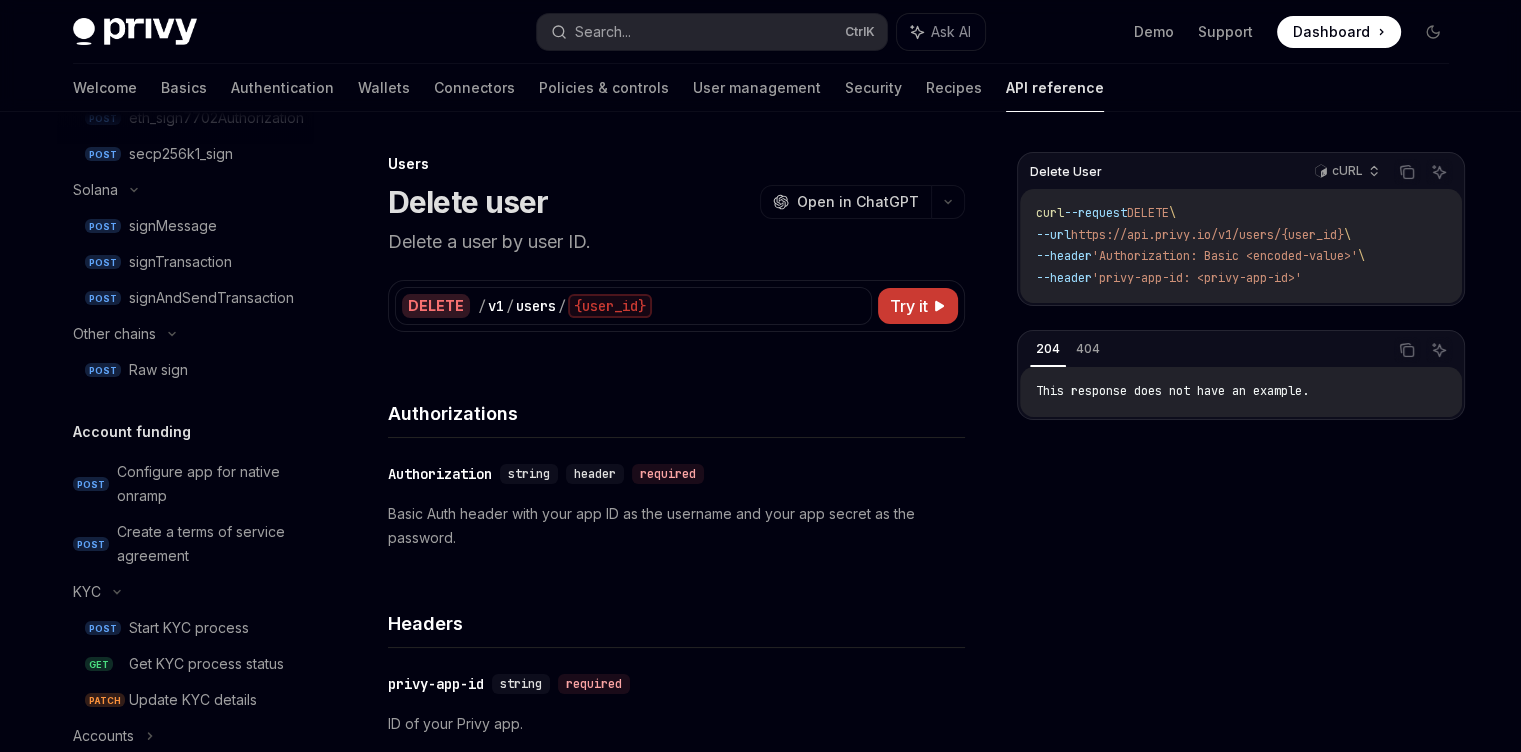 click on "Users Delete user OpenAI Open in ChatGPT Delete a user by user ID. DELETE / v1 / users / {user_id} Try it Delete User cURL Copy Ask AI curl  --request  DELETE  \
--url  https://api.privy.io/v1/users/{user_id}  \
--header  'Authorization: Basic Y21kN2gxMXVkMDBnemt5MG1xbWdqN21zbDprMWJzRjk1U1ptY1djTDZWbUpEQkFFTVJQV3huaW10VnpqNnFIQU5tQ3NtYnk3czJ0VDd2VjNONW9tUU45d3VlSEVjeHdhR0ZmUFl3UnVEZ1dYMXQ2VjQ='  \
--header  'privy-app-id: <privy-app-id>' 204 404 Copy Ask AI This response does not have an example. Authorizations ​ Authorization string header required Basic Auth header with your app ID as the username and your app secret as the password. Headers ​ privy-app-id string required ID of your Privy app. Path Parameters ​ user_id string required ID of the user. Response 204 *** *** User successfully deleted. Get users Add custom metadata Powered by Mintlify" at bounding box center (489, 778) 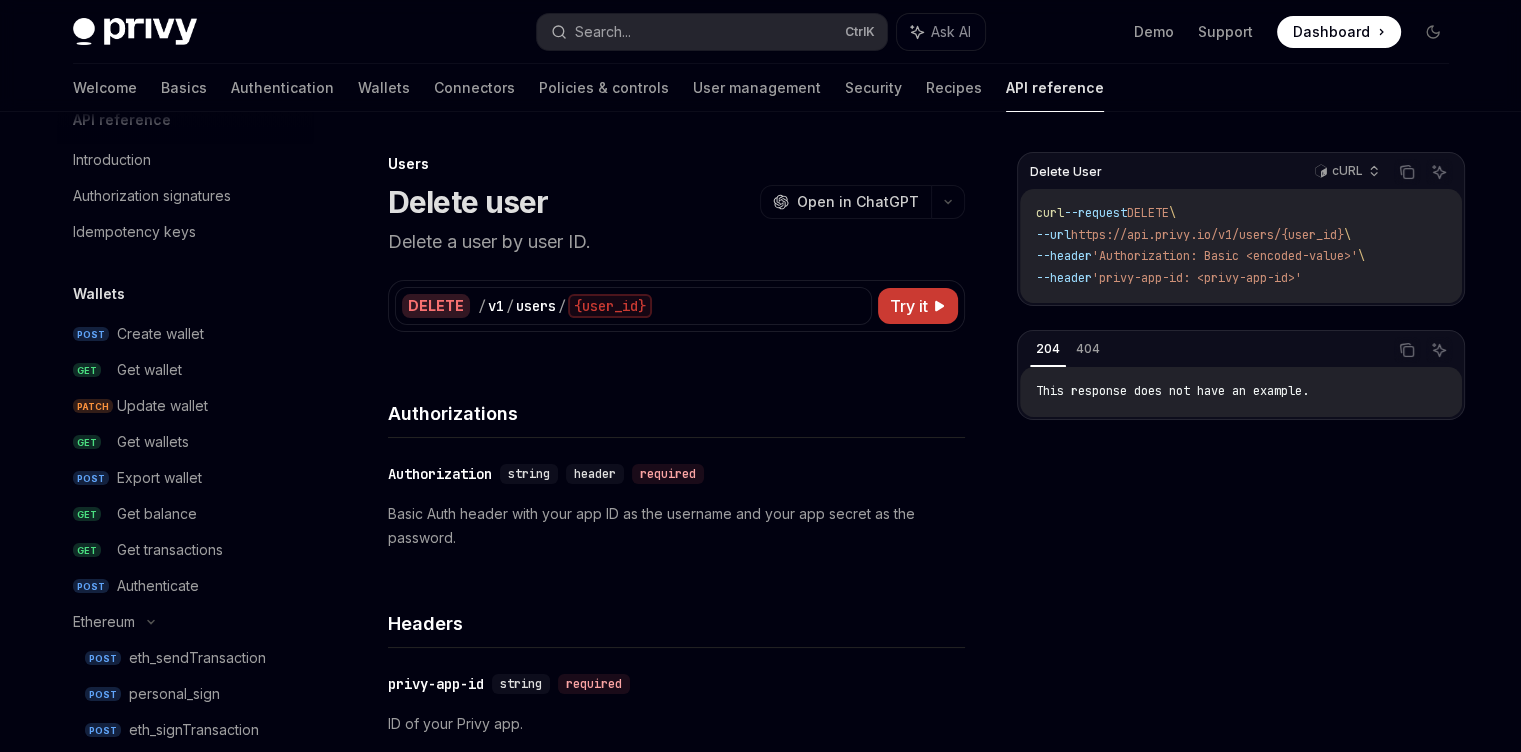 scroll, scrollTop: 0, scrollLeft: 0, axis: both 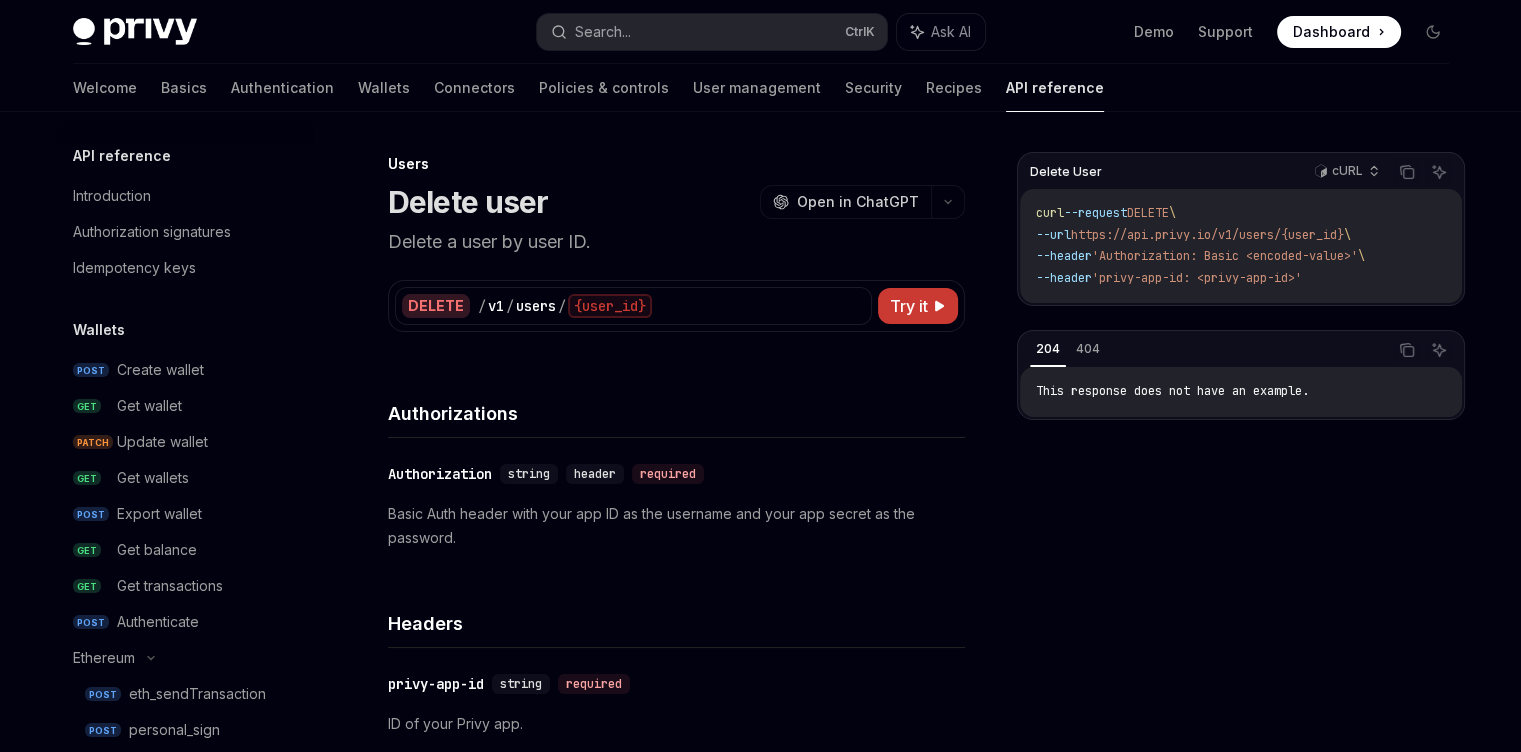 type on "*" 